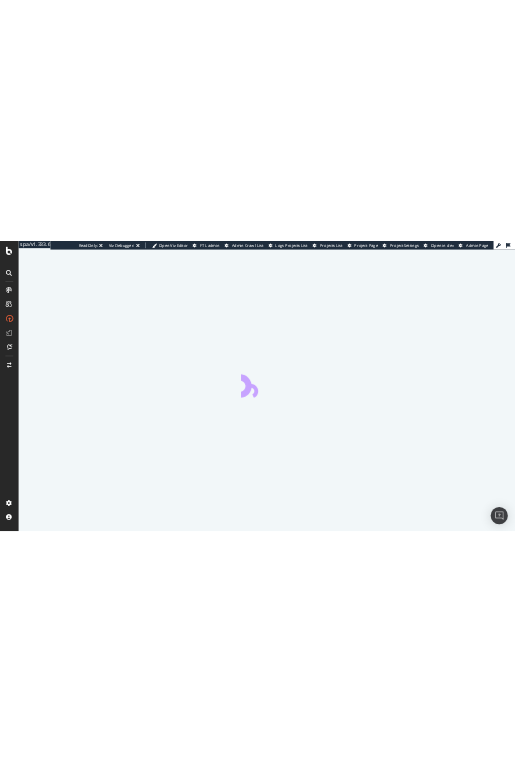 scroll, scrollTop: 0, scrollLeft: 0, axis: both 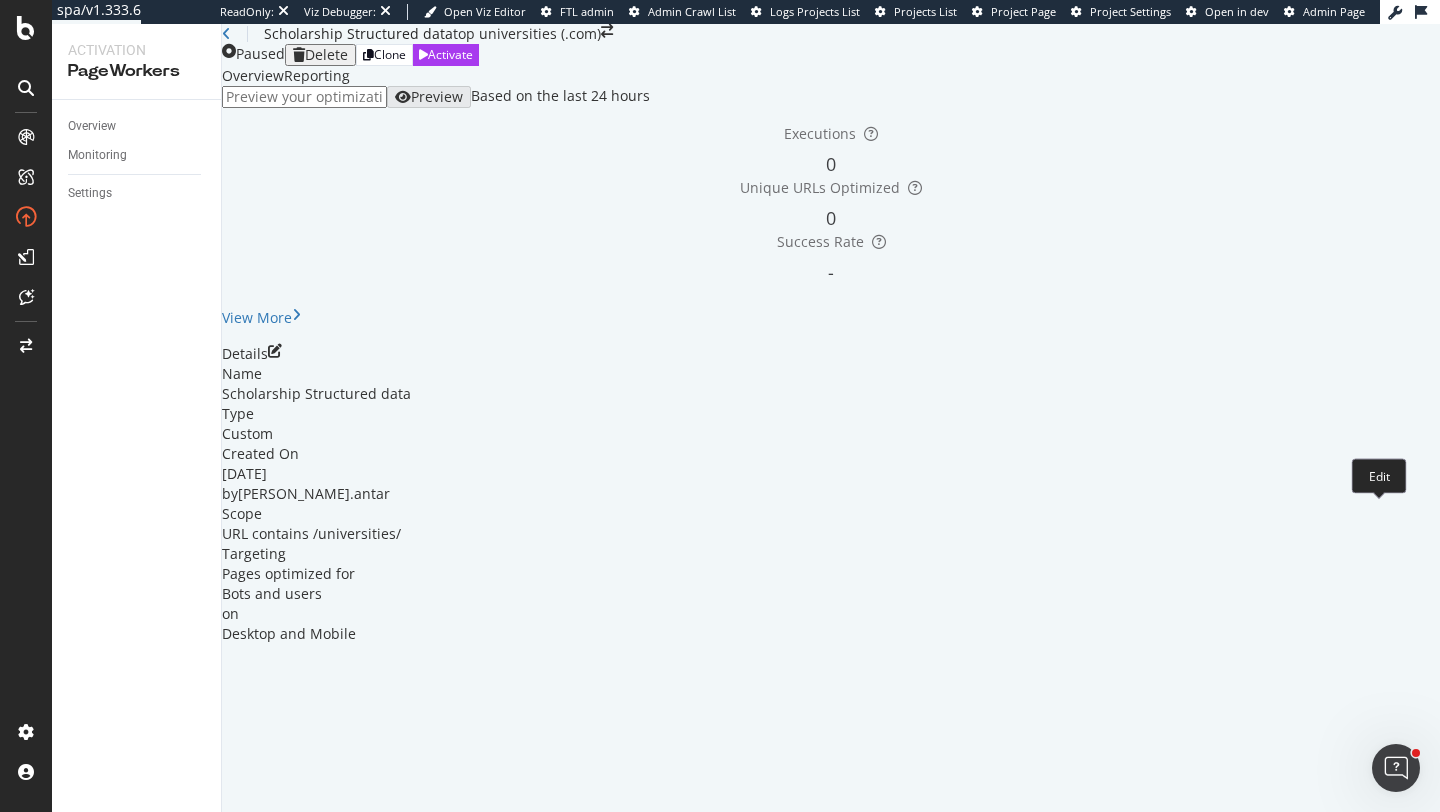 click at bounding box center [275, 351] 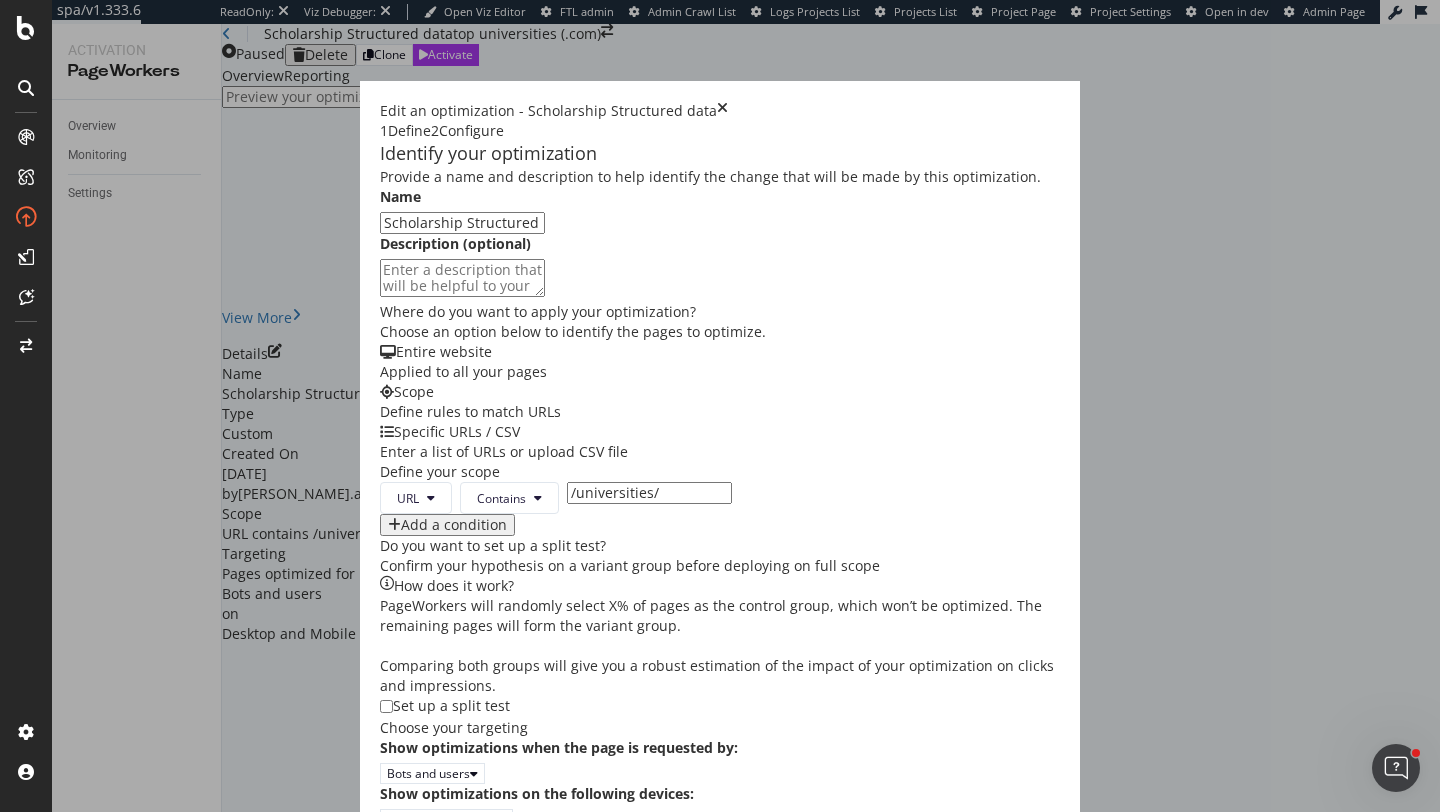 scroll, scrollTop: 0, scrollLeft: 0, axis: both 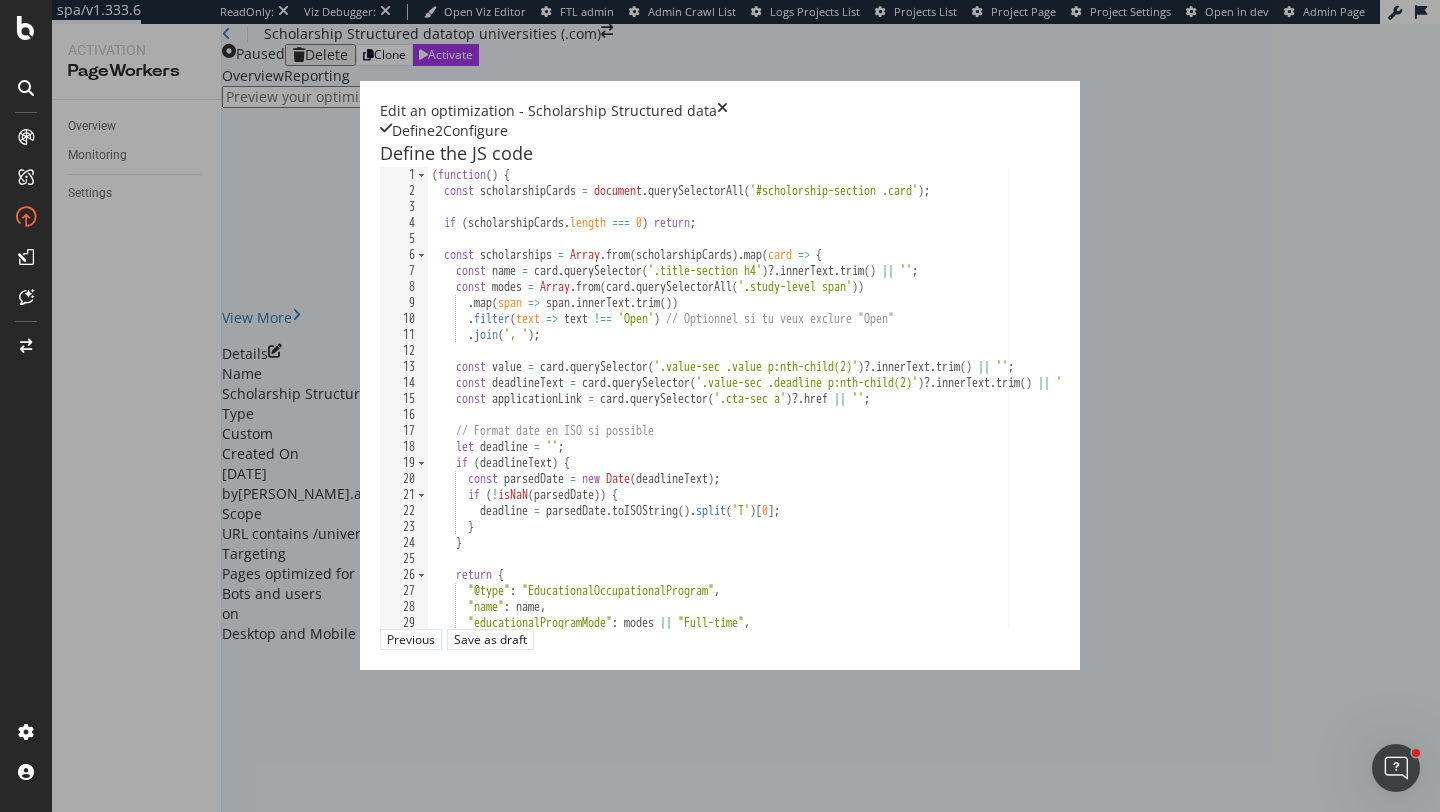 click on "( function ( )   {    const   scholarshipCards   =   document . querySelectorAll ( '#scholorship-section .card' ) ;    if   ( scholarshipCards . length   ===   0 )   return ;    const   scholarships   =   Array . from ( scholarshipCards ) . map ( card   =>   {      const   name   =   card . querySelector ( '.title-section h4' ) ?. innerText . trim ( )   ||   '' ;      const   modes   =   Array . from ( card . querySelectorAll ( '.study-level span' ))         . map ( span   =>   span . innerText . trim ( ))         . filter ( text   =>   text   !==   'Open' )   // Optionnel si tu veux exclure "Open"         . join ( ', ' ) ;      const   value   =   card . querySelector ( '.value-sec .value p:nth-child(2)' ) ?. innerText . trim ( )   ||   '' ;      const   deadlineText   =   card . querySelector ( '.value-sec .deadline p:nth-child(2)' ) ?. innerText . trim ( )   ||   '' ;      const   applicationLink   =   card . querySelector ( '.cta-sec a' ) ?. href   ||   '' ;      // Format date en ISO si possible      let" at bounding box center [1003, 413] 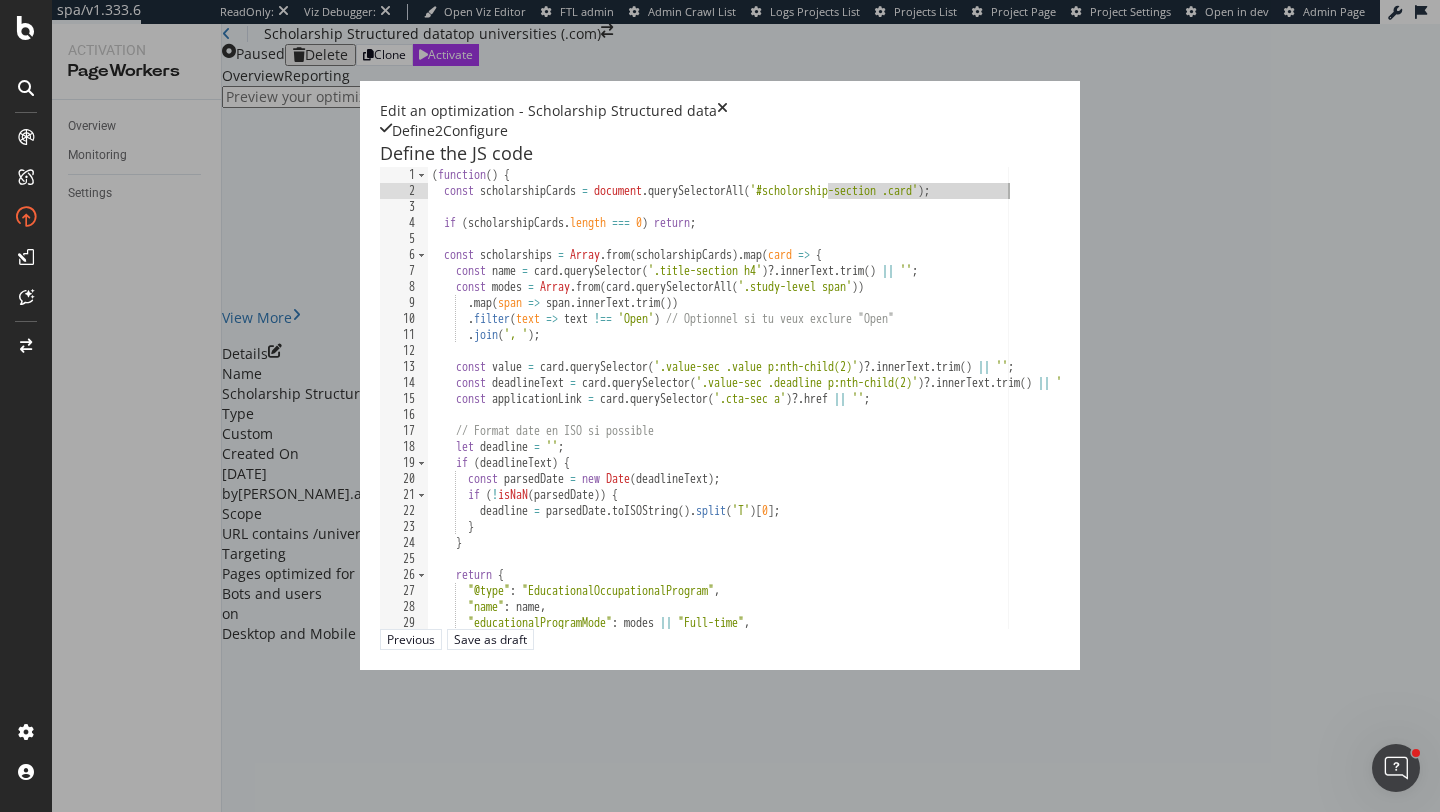 drag, startPoint x: 596, startPoint y: 235, endPoint x: 728, endPoint y: 238, distance: 132.03409 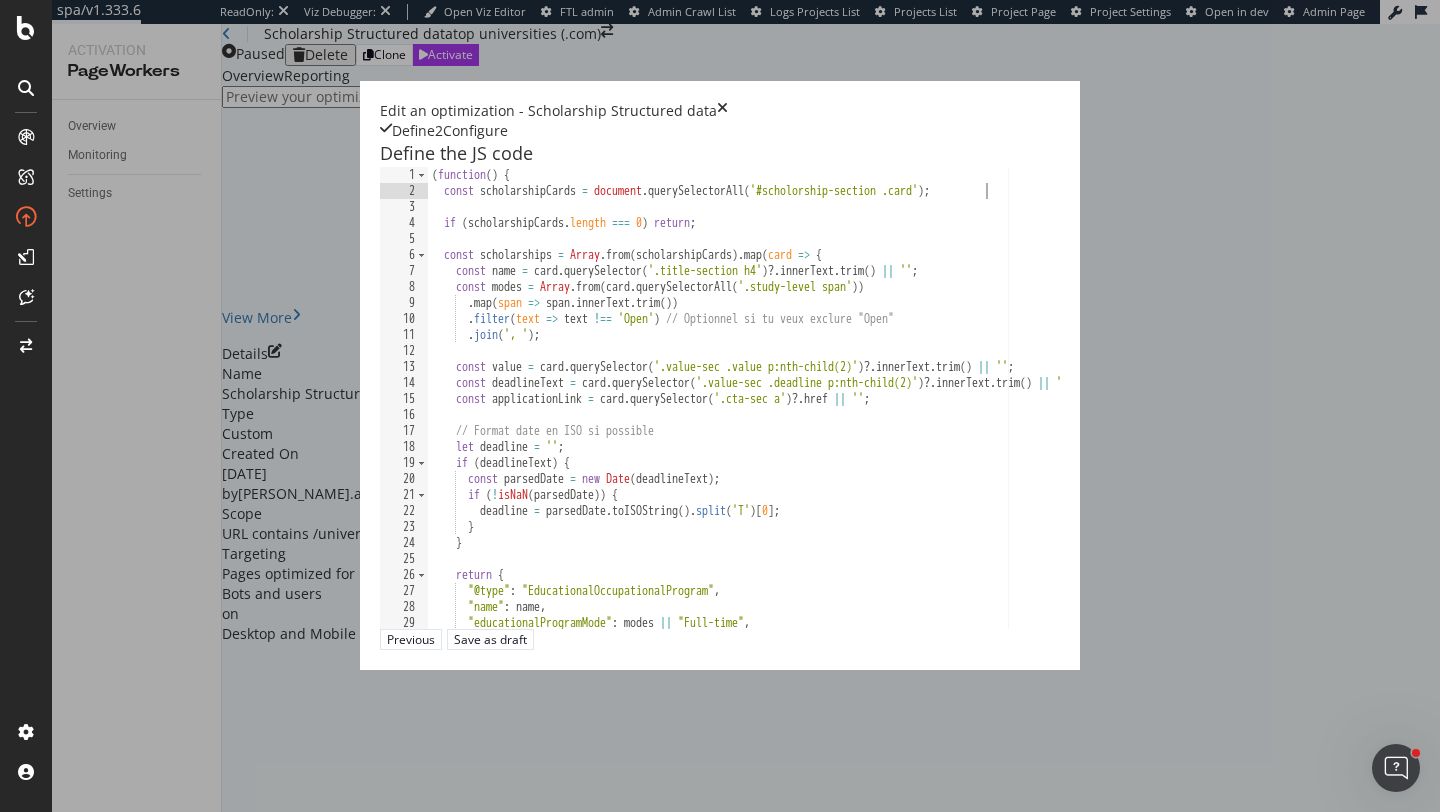 click on "( function ( )   {    const   scholarshipCards   =   document . querySelectorAll ( '#scholorship-section .card' ) ;    if   ( scholarshipCards . length   ===   0 )   return ;    const   scholarships   =   Array . from ( scholarshipCards ) . map ( card   =>   {      const   name   =   card . querySelector ( '.title-section h4' ) ?. innerText . trim ( )   ||   '' ;      const   modes   =   Array . from ( card . querySelectorAll ( '.study-level span' ))         . map ( span   =>   span . innerText . trim ( ))         . filter ( text   =>   text   !==   'Open' )   // Optionnel si tu veux exclure "Open"         . join ( ', ' ) ;      const   value   =   card . querySelector ( '.value-sec .value p:nth-child(2)' ) ?. innerText . trim ( )   ||   '' ;      const   deadlineText   =   card . querySelector ( '.value-sec .deadline p:nth-child(2)' ) ?. innerText . trim ( )   ||   '' ;      const   applicationLink   =   card . querySelector ( '.cta-sec a' ) ?. href   ||   '' ;      // Format date en ISO si possible      let" at bounding box center [1003, 413] 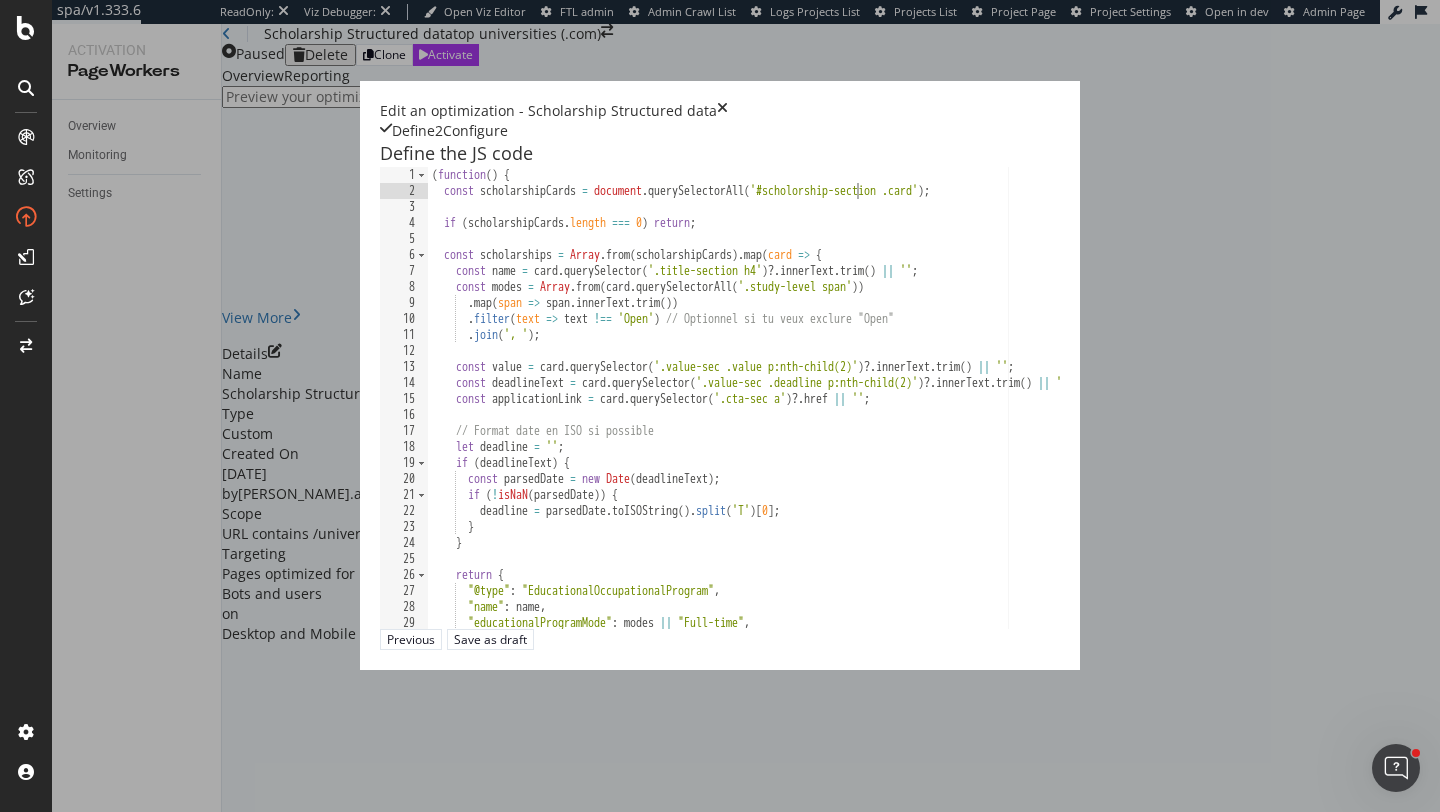 click on "( function ( )   {    const   scholarshipCards   =   document . querySelectorAll ( '#scholorship-section .card' ) ;    if   ( scholarshipCards . length   ===   0 )   return ;    const   scholarships   =   Array . from ( scholarshipCards ) . map ( card   =>   {      const   name   =   card . querySelector ( '.title-section h4' ) ?. innerText . trim ( )   ||   '' ;      const   modes   =   Array . from ( card . querySelectorAll ( '.study-level span' ))         . map ( span   =>   span . innerText . trim ( ))         . filter ( text   =>   text   !==   'Open' )   // Optionnel si tu veux exclure "Open"         . join ( ', ' ) ;      const   value   =   card . querySelector ( '.value-sec .value p:nth-child(2)' ) ?. innerText . trim ( )   ||   '' ;      const   deadlineText   =   card . querySelector ( '.value-sec .deadline p:nth-child(2)' ) ?. innerText . trim ( )   ||   '' ;      const   applicationLink   =   card . querySelector ( '.cta-sec a' ) ?. href   ||   '' ;      // Format date en ISO si possible      let" at bounding box center [1003, 413] 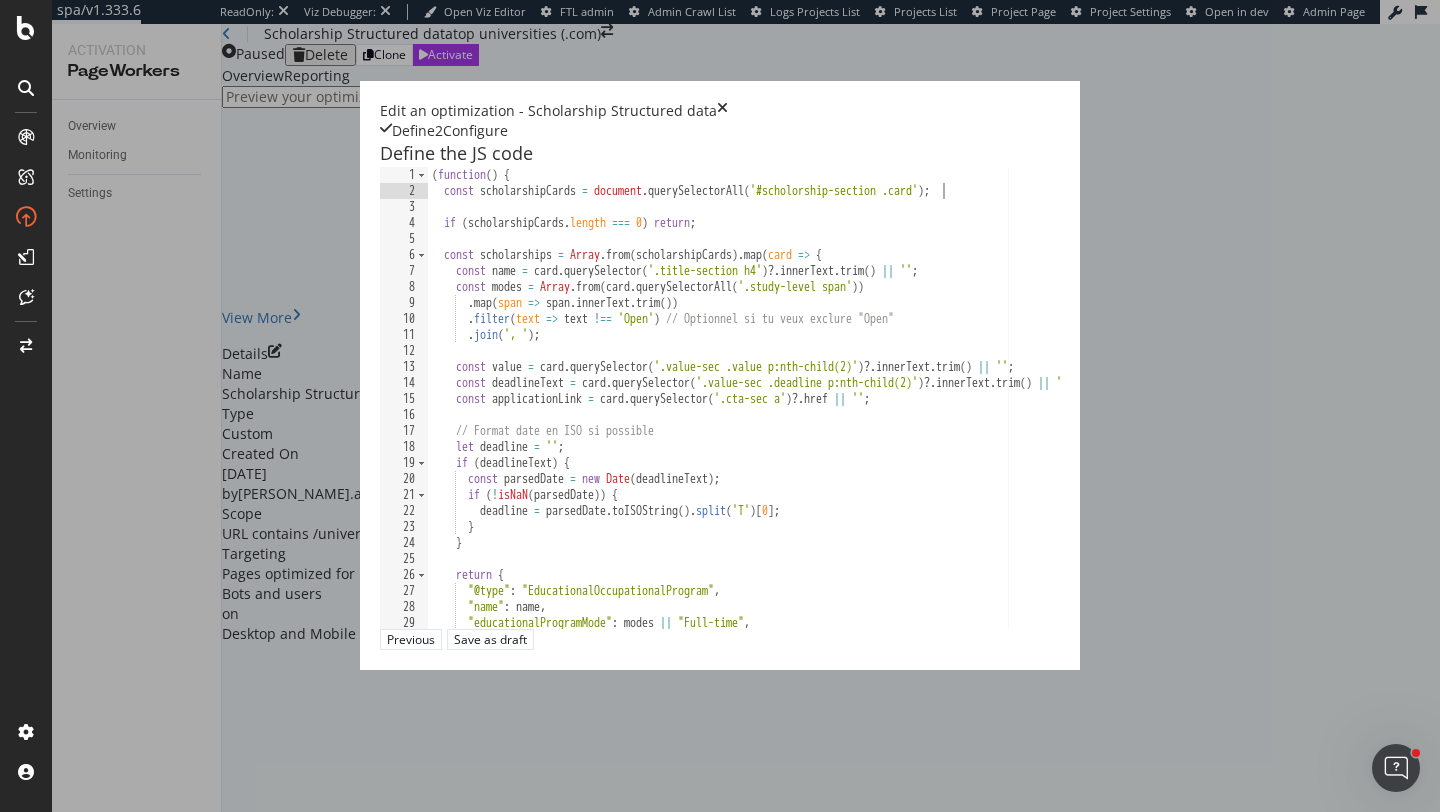 click on "( function ( )   {    const   scholarshipCards   =   document . querySelectorAll ( '#scholorship-section .card' ) ;    if   ( scholarshipCards . length   ===   0 )   return ;    const   scholarships   =   Array . from ( scholarshipCards ) . map ( card   =>   {      const   name   =   card . querySelector ( '.title-section h4' ) ?. innerText . trim ( )   ||   '' ;      const   modes   =   Array . from ( card . querySelectorAll ( '.study-level span' ))         . map ( span   =>   span . innerText . trim ( ))         . filter ( text   =>   text   !==   'Open' )   // Optionnel si tu veux exclure "Open"         . join ( ', ' ) ;      const   value   =   card . querySelector ( '.value-sec .value p:nth-child(2)' ) ?. innerText . trim ( )   ||   '' ;      const   deadlineText   =   card . querySelector ( '.value-sec .deadline p:nth-child(2)' ) ?. innerText . trim ( )   ||   '' ;      const   applicationLink   =   card . querySelector ( '.cta-sec a' ) ?. href   ||   '' ;      // Format date en ISO si possible      let" at bounding box center [1003, 413] 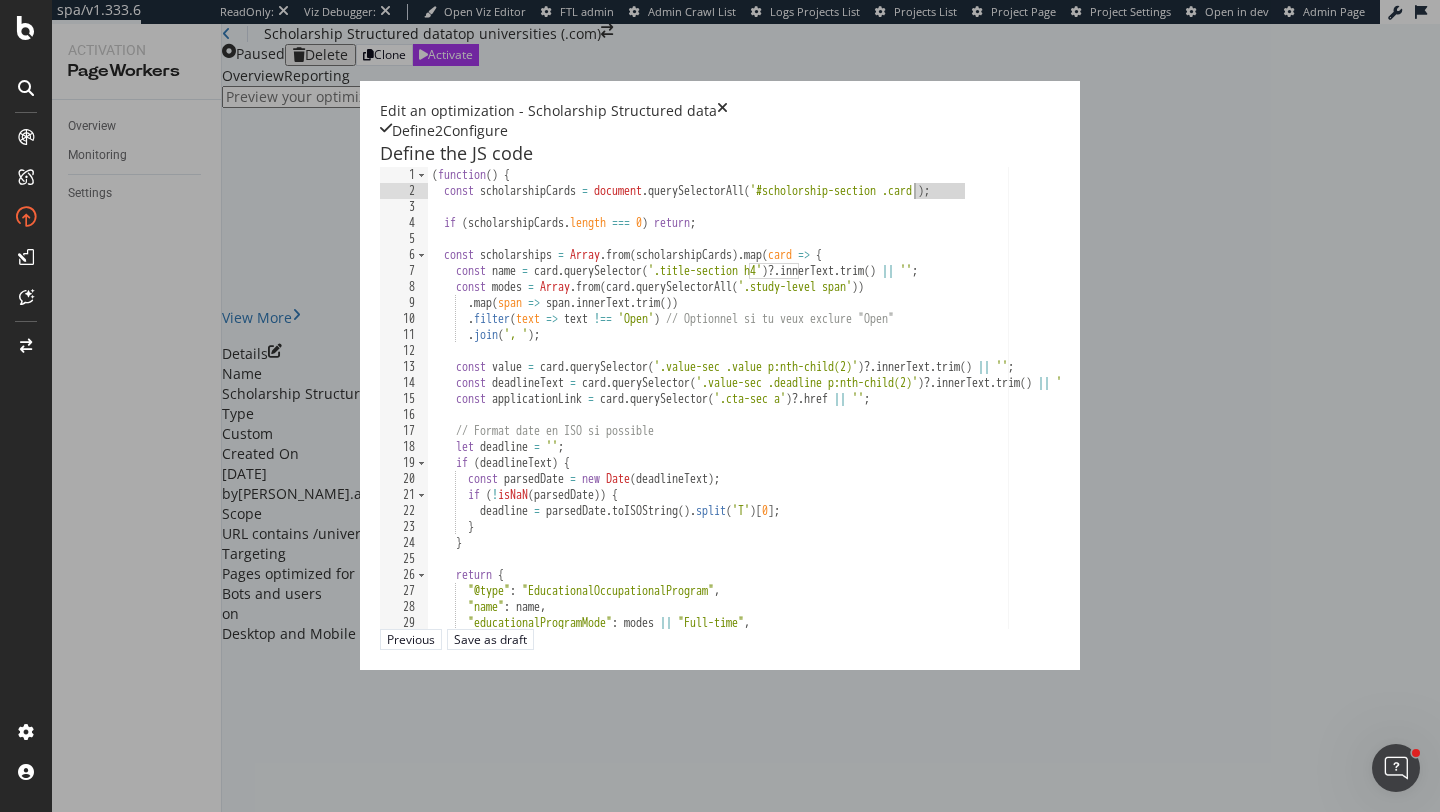 drag, startPoint x: 681, startPoint y: 243, endPoint x: 611, endPoint y: 241, distance: 70.028564 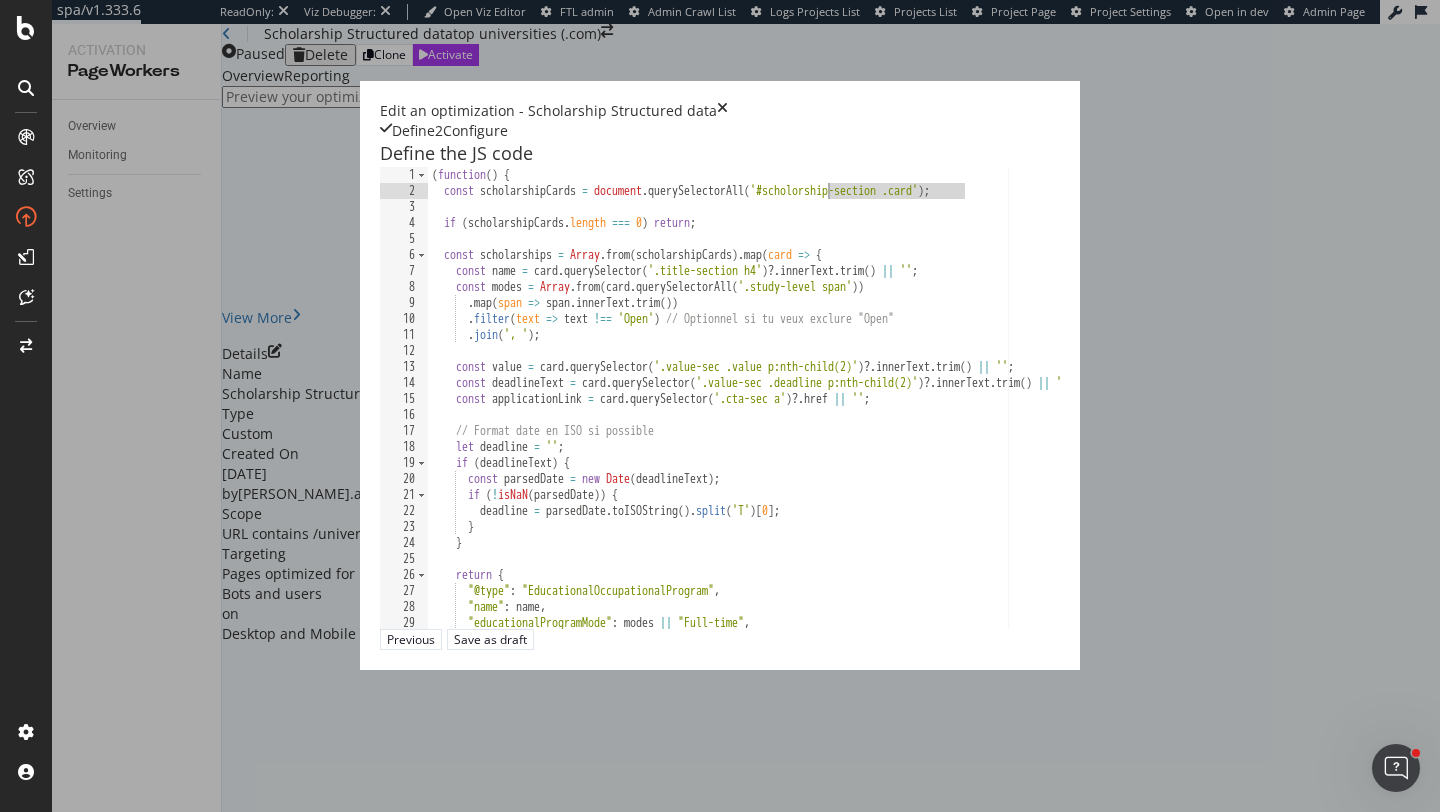 click on "( function ( )   {    const   scholarshipCards   =   document . querySelectorAll ( '#scholorship-section .card' ) ;    if   ( scholarshipCards . length   ===   0 )   return ;    const   scholarships   =   Array . from ( scholarshipCards ) . map ( card   =>   {      const   name   =   card . querySelector ( '.title-section h4' ) ?. innerText . trim ( )   ||   '' ;      const   modes   =   Array . from ( card . querySelectorAll ( '.study-level span' ))         . map ( span   =>   span . innerText . trim ( ))         . filter ( text   =>   text   !==   'Open' )   // Optionnel si tu veux exclure "Open"         . join ( ', ' ) ;      const   value   =   card . querySelector ( '.value-sec .value p:nth-child(2)' ) ?. innerText . trim ( )   ||   '' ;      const   deadlineText   =   card . querySelector ( '.value-sec .deadline p:nth-child(2)' ) ?. innerText . trim ( )   ||   '' ;      const   applicationLink   =   card . querySelector ( '.cta-sec a' ) ?. href   ||   '' ;      // Format date en ISO si possible      let" at bounding box center [1003, 413] 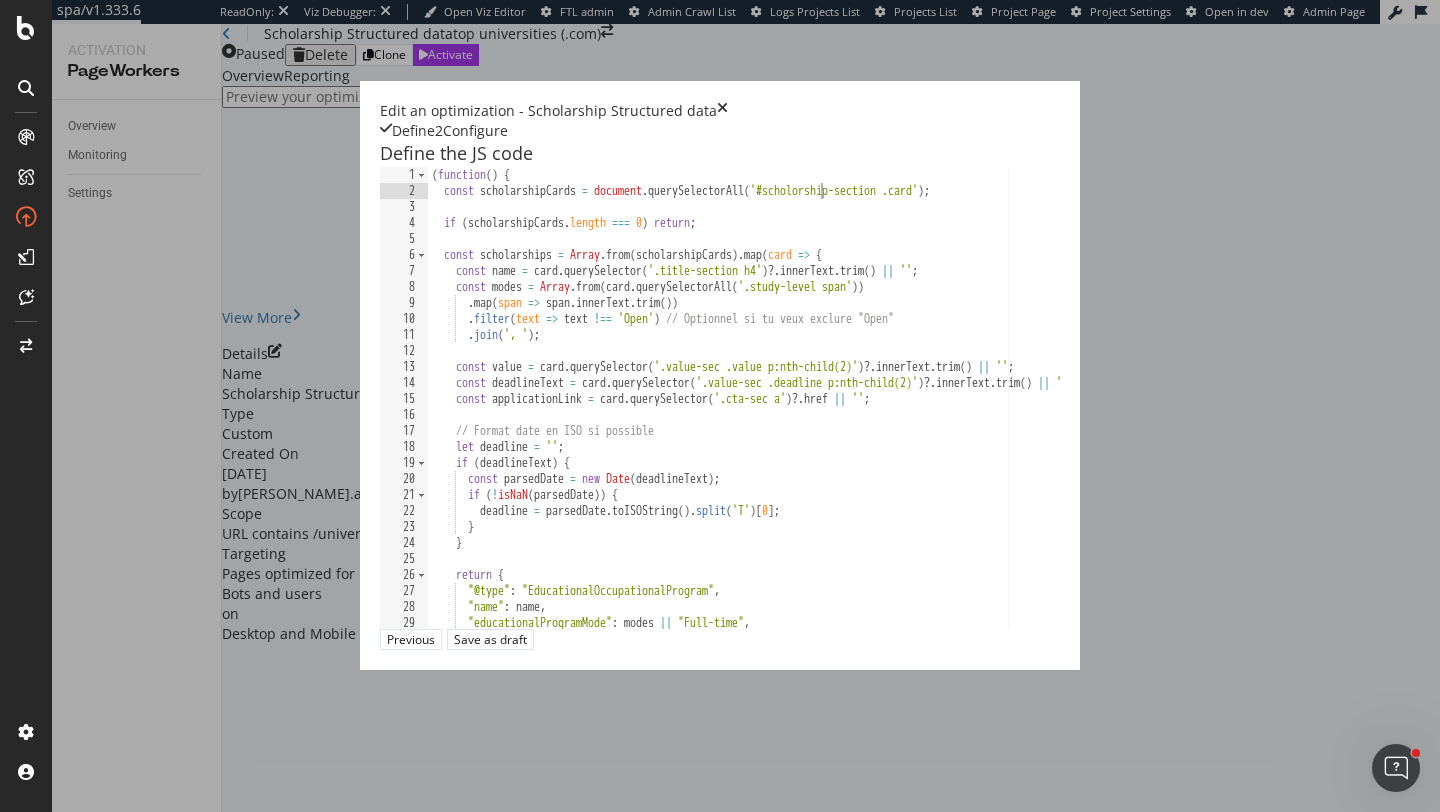 click on "( function ( )   {    const   scholarshipCards   =   document . querySelectorAll ( '#scholorship-section .card' ) ;    if   ( scholarshipCards . length   ===   0 )   return ;    const   scholarships   =   Array . from ( scholarshipCards ) . map ( card   =>   {      const   name   =   card . querySelector ( '.title-section h4' ) ?. innerText . trim ( )   ||   '' ;      const   modes   =   Array . from ( card . querySelectorAll ( '.study-level span' ))         . map ( span   =>   span . innerText . trim ( ))         . filter ( text   =>   text   !==   'Open' )   // Optionnel si tu veux exclure "Open"         . join ( ', ' ) ;      const   value   =   card . querySelector ( '.value-sec .value p:nth-child(2)' ) ?. innerText . trim ( )   ||   '' ;      const   deadlineText   =   card . querySelector ( '.value-sec .deadline p:nth-child(2)' ) ?. innerText . trim ( )   ||   '' ;      const   applicationLink   =   card . querySelector ( '.cta-sec a' ) ?. href   ||   '' ;      // Format date en ISO si possible      let" at bounding box center [1003, 413] 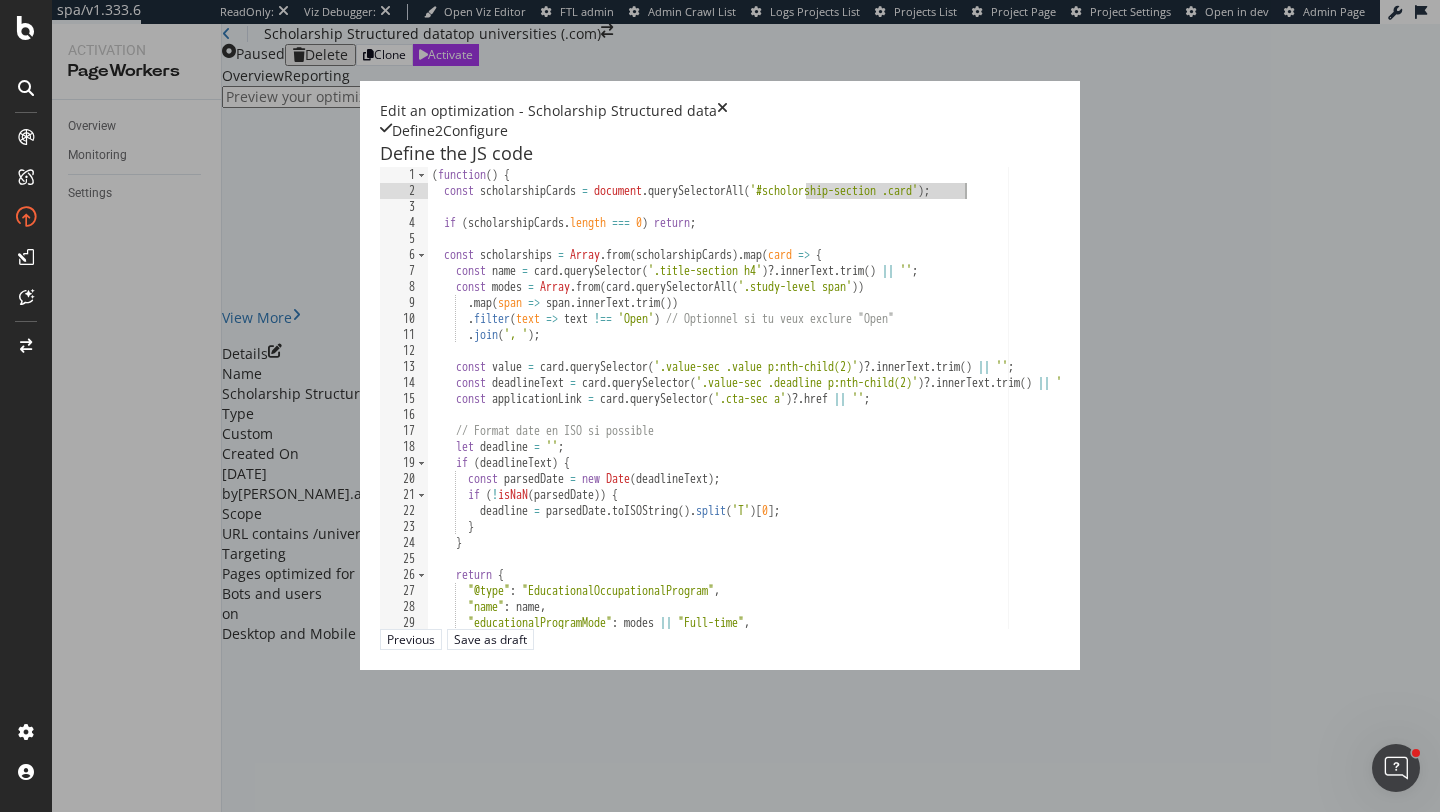 drag, startPoint x: 561, startPoint y: 234, endPoint x: 702, endPoint y: 234, distance: 141 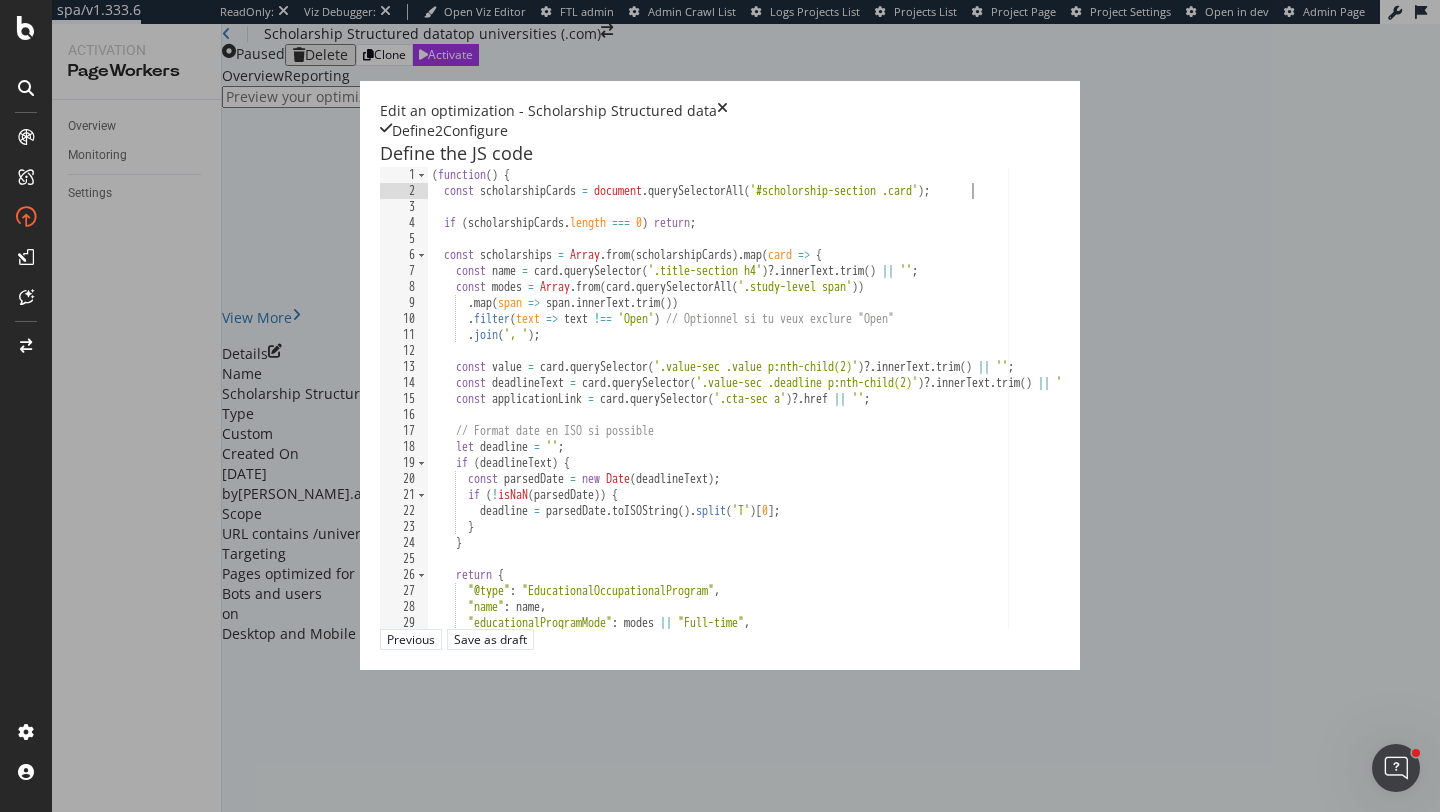 click on "( function ( )   {    const   scholarshipCards   =   document . querySelectorAll ( '#scholorship-section .card' ) ;    if   ( scholarshipCards . length   ===   0 )   return ;    const   scholarships   =   Array . from ( scholarshipCards ) . map ( card   =>   {      const   name   =   card . querySelector ( '.title-section h4' ) ?. innerText . trim ( )   ||   '' ;      const   modes   =   Array . from ( card . querySelectorAll ( '.study-level span' ))         . map ( span   =>   span . innerText . trim ( ))         . filter ( text   =>   text   !==   'Open' )   // Optionnel si tu veux exclure "Open"         . join ( ', ' ) ;      const   value   =   card . querySelector ( '.value-sec .value p:nth-child(2)' ) ?. innerText . trim ( )   ||   '' ;      const   deadlineText   =   card . querySelector ( '.value-sec .deadline p:nth-child(2)' ) ?. innerText . trim ( )   ||   '' ;      const   applicationLink   =   card . querySelector ( '.cta-sec a' ) ?. href   ||   '' ;      // Format date en ISO si possible      let" at bounding box center (1003, 413) 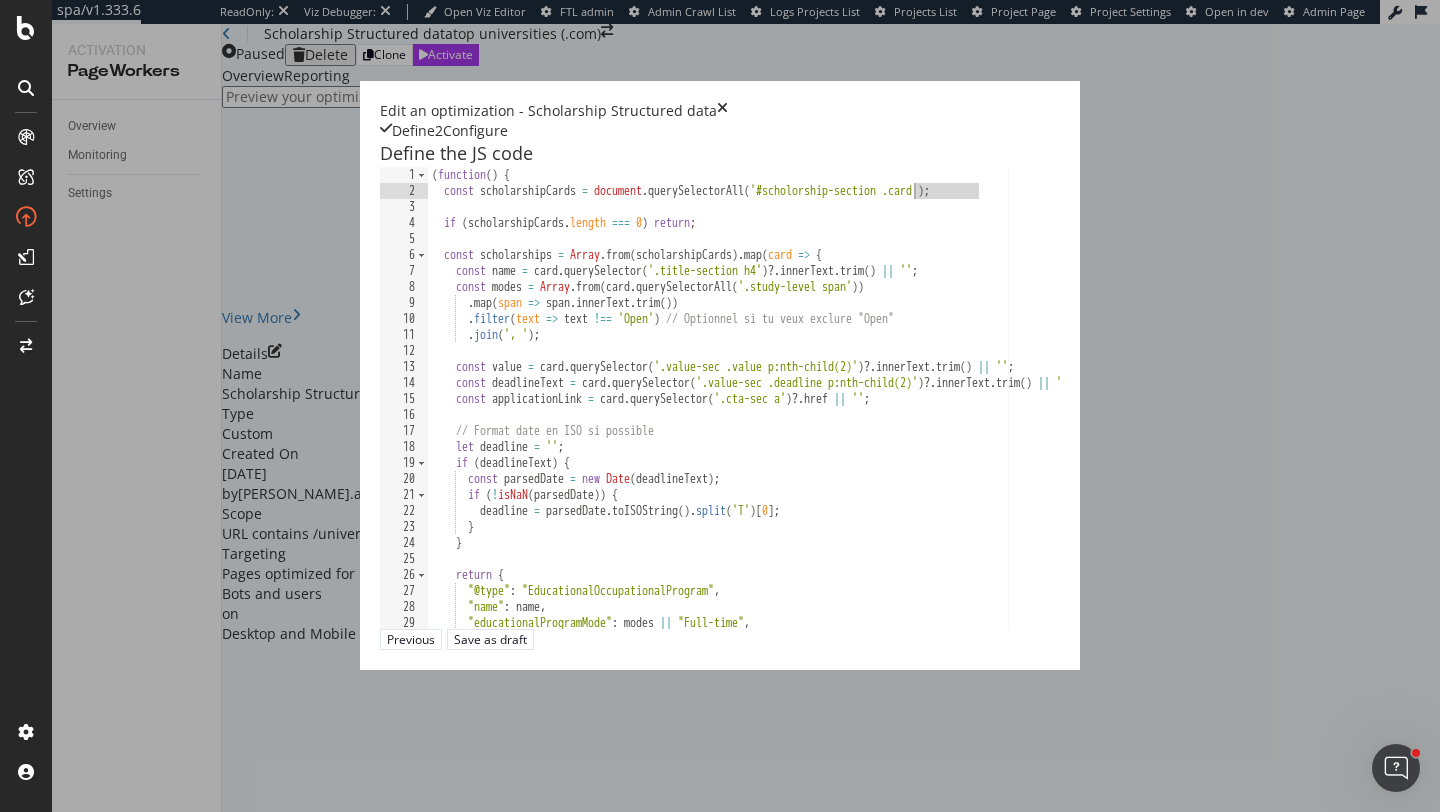 drag, startPoint x: 716, startPoint y: 234, endPoint x: 664, endPoint y: 234, distance: 52 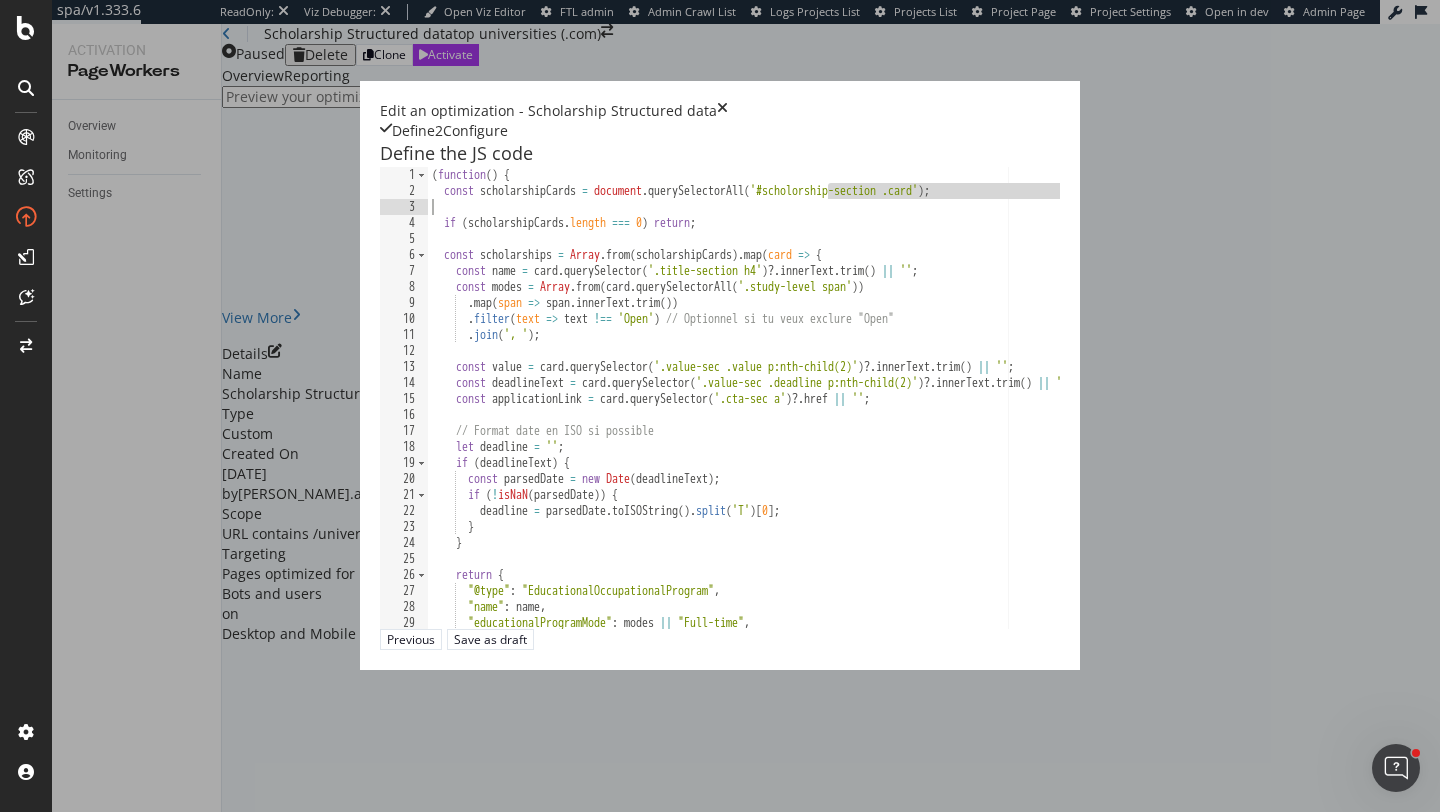drag, startPoint x: 567, startPoint y: 234, endPoint x: 736, endPoint y: 246, distance: 169.4255 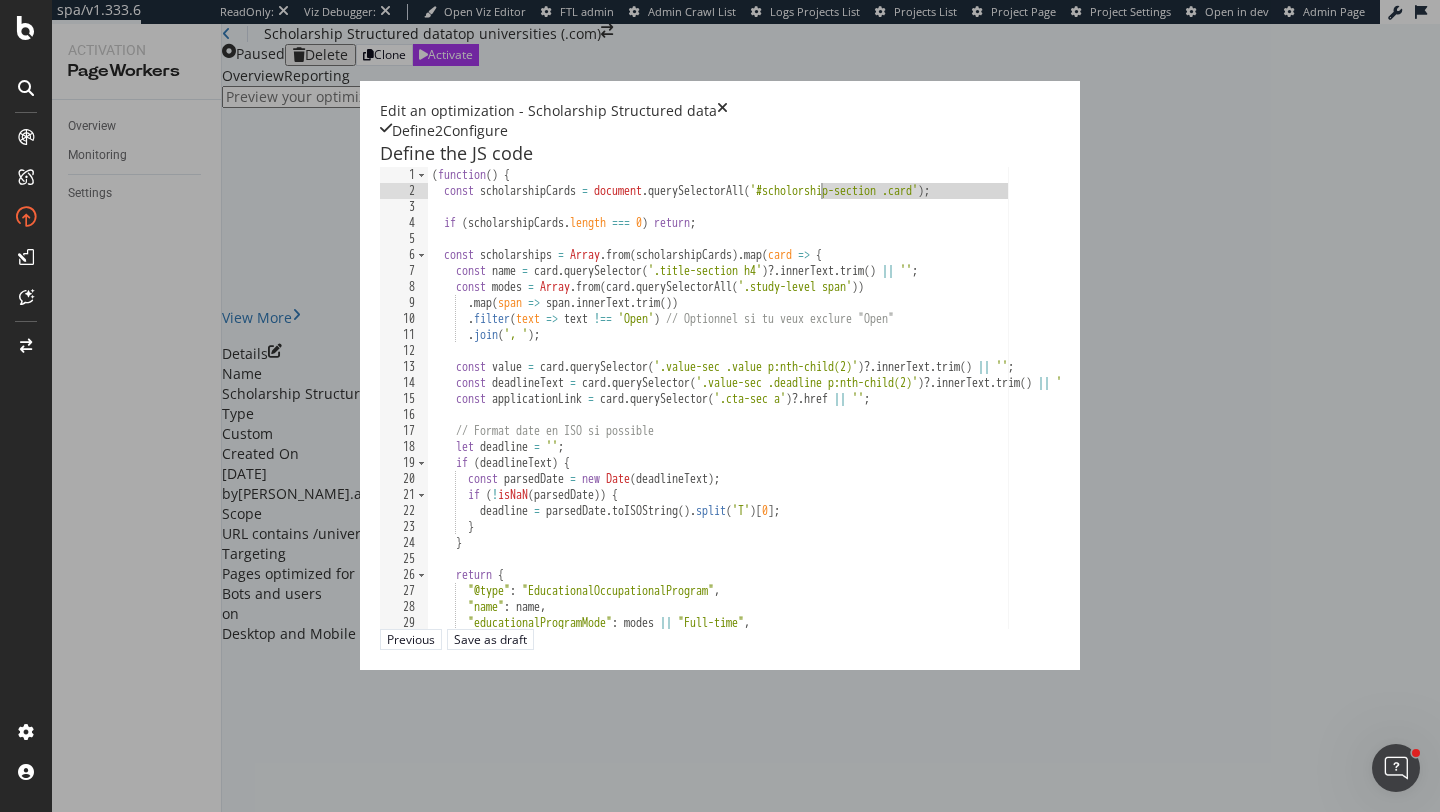 drag, startPoint x: 748, startPoint y: 237, endPoint x: 560, endPoint y: 241, distance: 188.04254 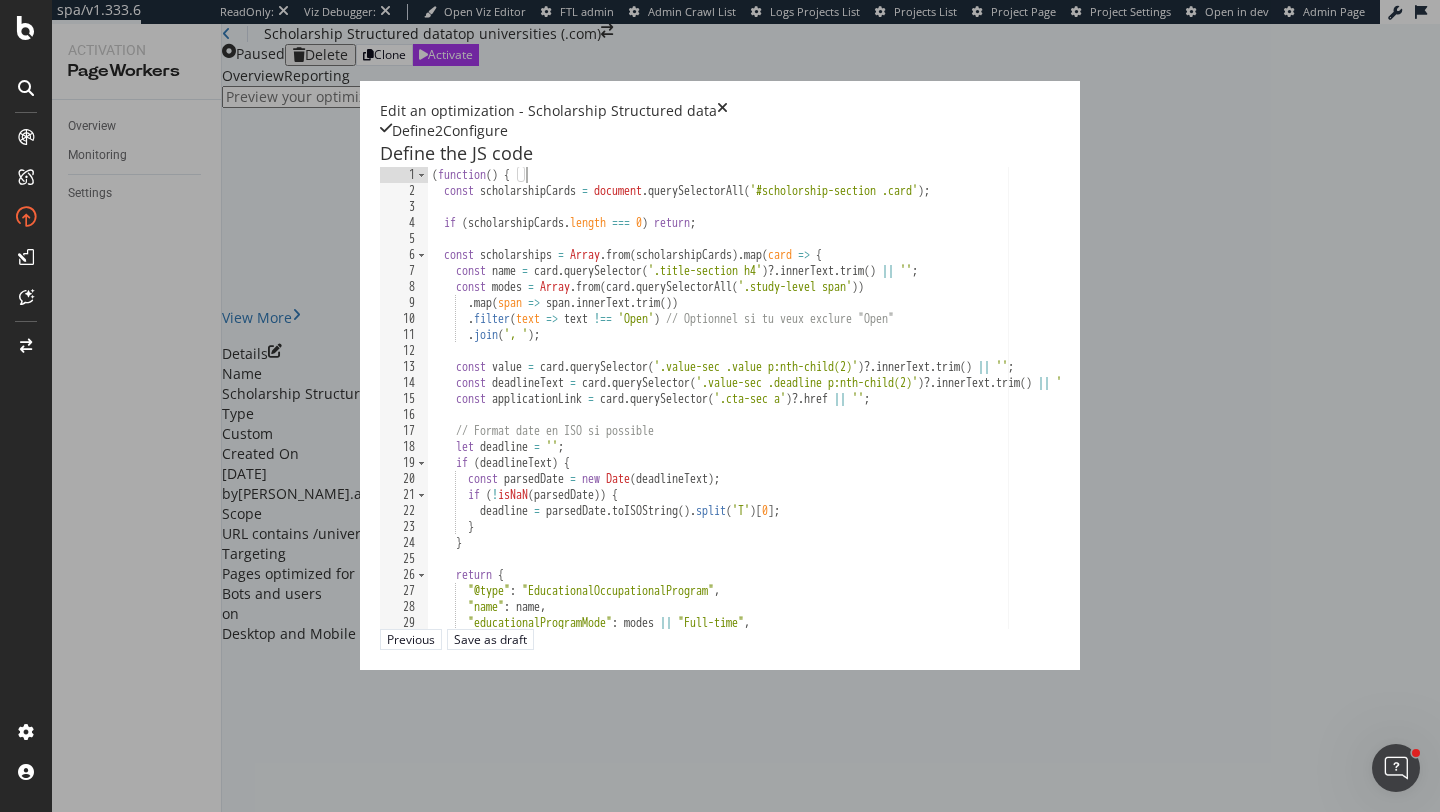 click on "( function ( )   {    const   scholarshipCards   =   document . querySelectorAll ( '#scholorship-section .card' ) ;    if   ( scholarshipCards . length   ===   0 )   return ;    const   scholarships   =   Array . from ( scholarshipCards ) . map ( card   =>   {      const   name   =   card . querySelector ( '.title-section h4' ) ?. innerText . trim ( )   ||   '' ;      const   modes   =   Array . from ( card . querySelectorAll ( '.study-level span' ))         . map ( span   =>   span . innerText . trim ( ))         . filter ( text   =>   text   !==   'Open' )   // Optionnel si tu veux exclure "Open"         . join ( ', ' ) ;      const   value   =   card . querySelector ( '.value-sec .value p:nth-child(2)' ) ?. innerText . trim ( )   ||   '' ;      const   deadlineText   =   card . querySelector ( '.value-sec .deadline p:nth-child(2)' ) ?. innerText . trim ( )   ||   '' ;      const   applicationLink   =   card . querySelector ( '.cta-sec a' ) ?. href   ||   '' ;      // Format date en ISO si possible      let" at bounding box center (1003, 413) 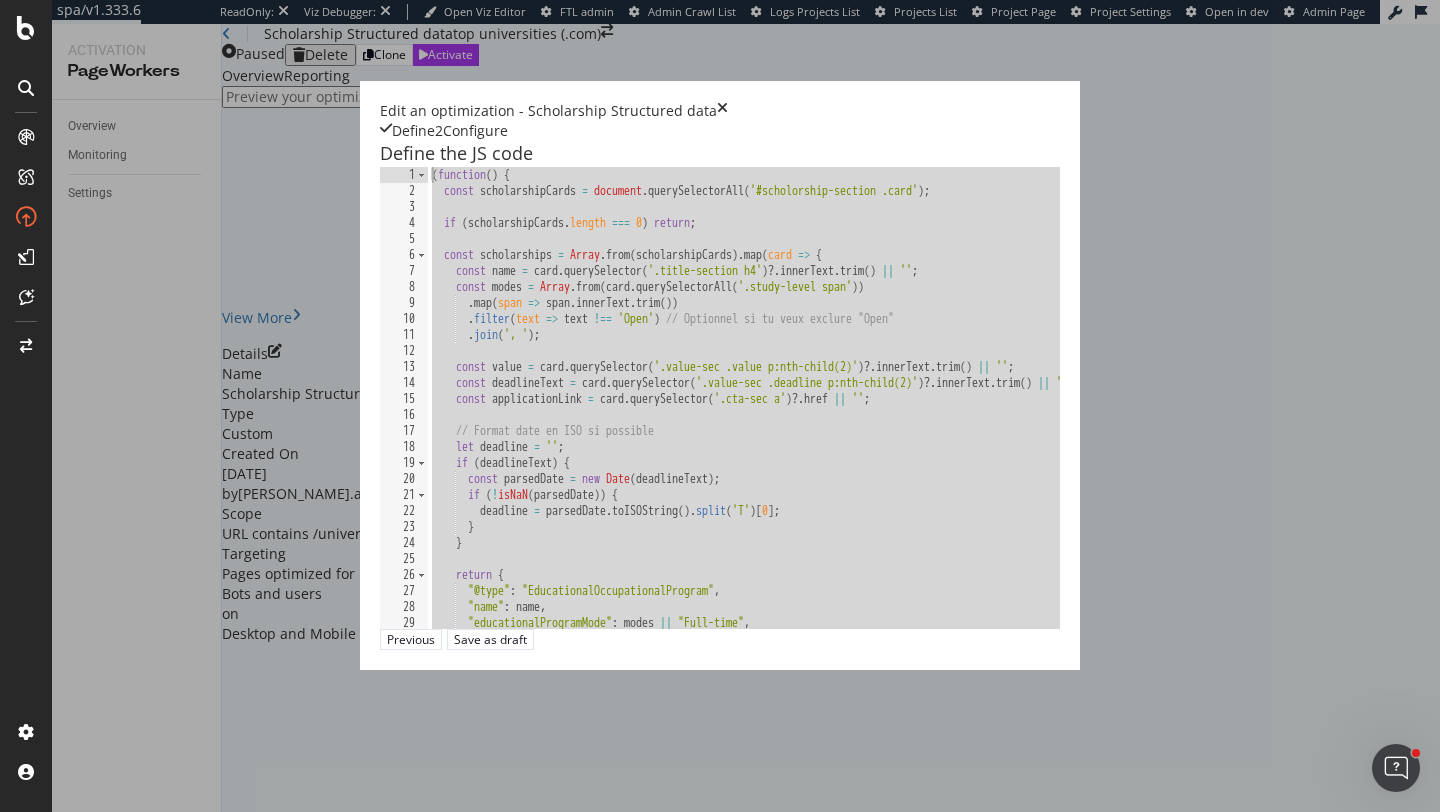 drag, startPoint x: 534, startPoint y: 219, endPoint x: 534, endPoint y: 273, distance: 54 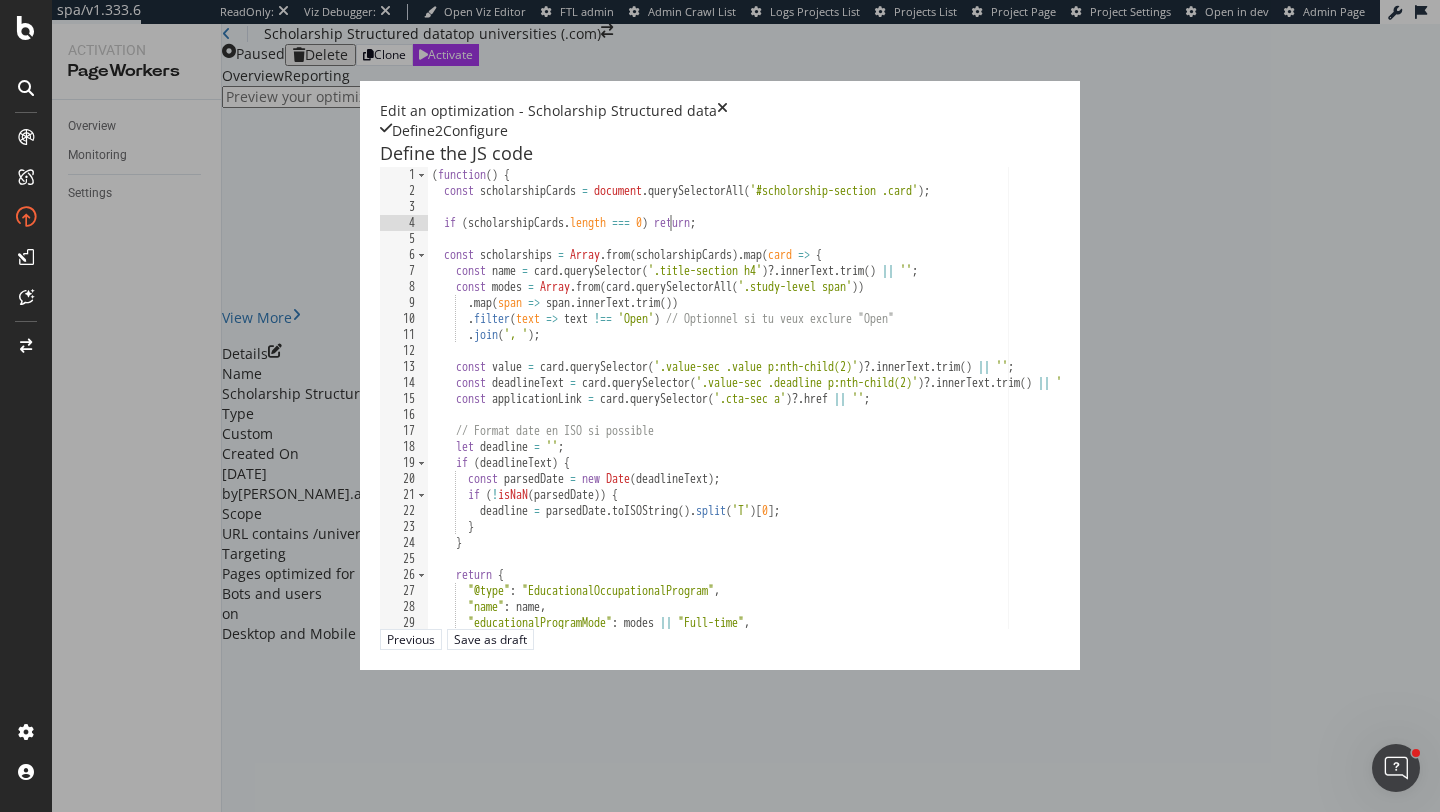 click on "( function ( )   {    const   scholarshipCards   =   document . querySelectorAll ( '#scholorship-section .card' ) ;    if   ( scholarshipCards . length   ===   0 )   return ;    const   scholarships   =   Array . from ( scholarshipCards ) . map ( card   =>   {      const   name   =   card . querySelector ( '.title-section h4' ) ?. innerText . trim ( )   ||   '' ;      const   modes   =   Array . from ( card . querySelectorAll ( '.study-level span' ))         . map ( span   =>   span . innerText . trim ( ))         . filter ( text   =>   text   !==   'Open' )   // Optionnel si tu veux exclure "Open"         . join ( ', ' ) ;      const   value   =   card . querySelector ( '.value-sec .value p:nth-child(2)' ) ?. innerText . trim ( )   ||   '' ;      const   deadlineText   =   card . querySelector ( '.value-sec .deadline p:nth-child(2)' ) ?. innerText . trim ( )   ||   '' ;      const   applicationLink   =   card . querySelector ( '.cta-sec a' ) ?. href   ||   '' ;      // Format date en ISO si possible      let" at bounding box center (1003, 413) 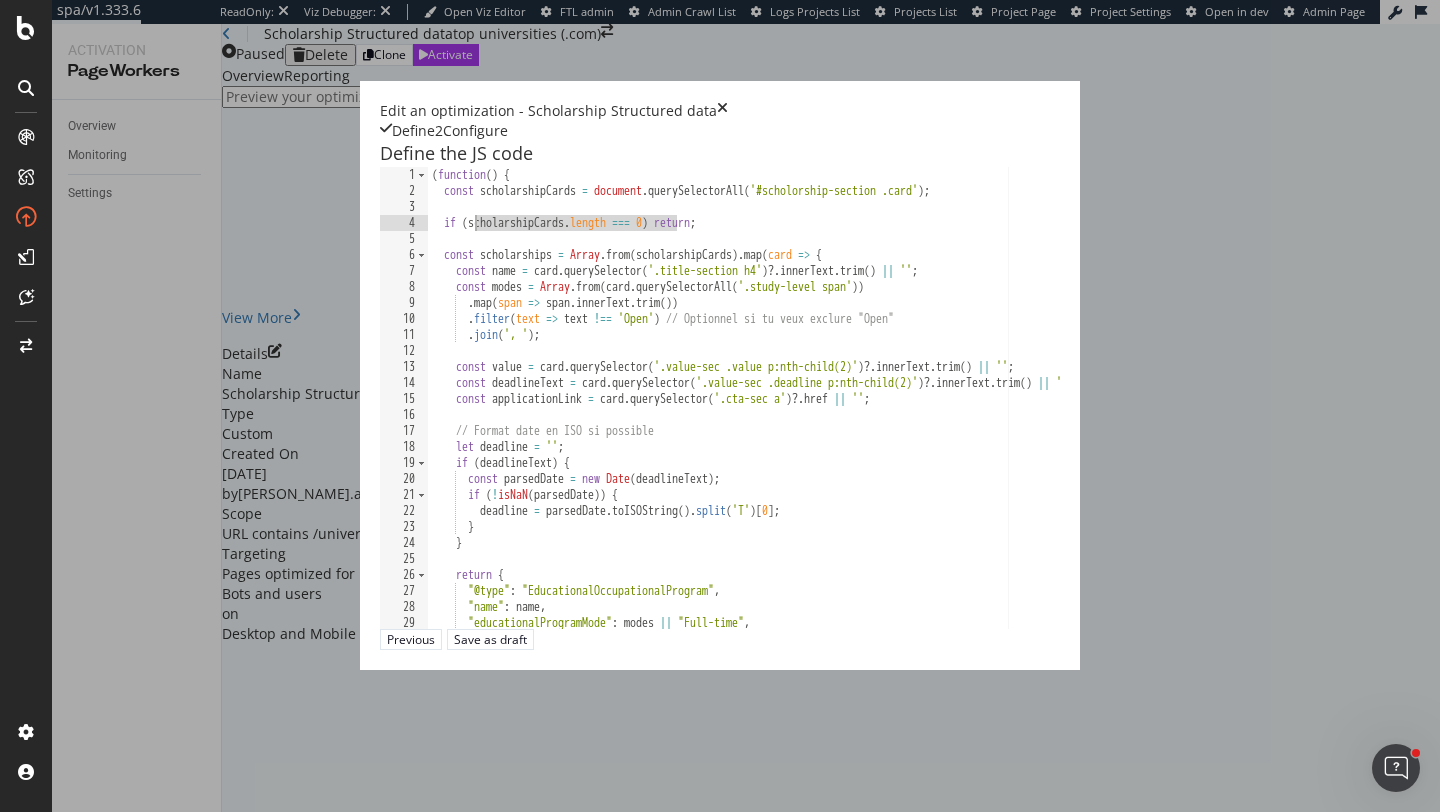 drag, startPoint x: 414, startPoint y: 269, endPoint x: 248, endPoint y: 270, distance: 166.003 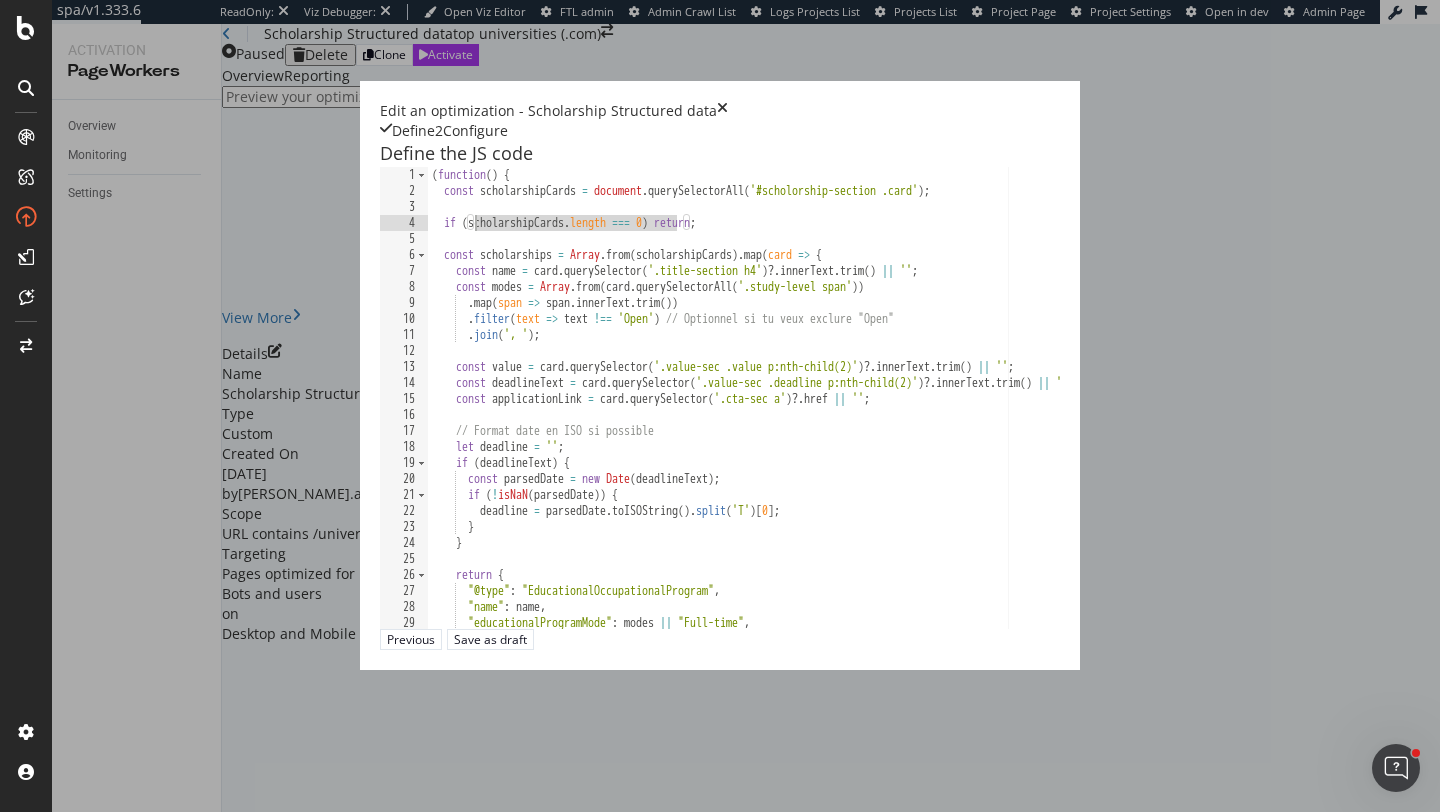 click on "( function ( )   {    const   scholarshipCards   =   document . querySelectorAll ( '#scholorship-section .card' ) ;    if   ( scholarshipCards . length   ===   0 )   return ;    const   scholarships   =   Array . from ( scholarshipCards ) . map ( card   =>   {      const   name   =   card . querySelector ( '.title-section h4' ) ?. innerText . trim ( )   ||   '' ;      const   modes   =   Array . from ( card . querySelectorAll ( '.study-level span' ))         . map ( span   =>   span . innerText . trim ( ))         . filter ( text   =>   text   !==   'Open' )   // Optionnel si tu veux exclure "Open"         . join ( ', ' ) ;      const   value   =   card . querySelector ( '.value-sec .value p:nth-child(2)' ) ?. innerText . trim ( )   ||   '' ;      const   deadlineText   =   card . querySelector ( '.value-sec .deadline p:nth-child(2)' ) ?. innerText . trim ( )   ||   '' ;      const   applicationLink   =   card . querySelector ( '.cta-sec a' ) ?. href   ||   '' ;      // Format date en ISO si possible      let" at bounding box center [1003, 413] 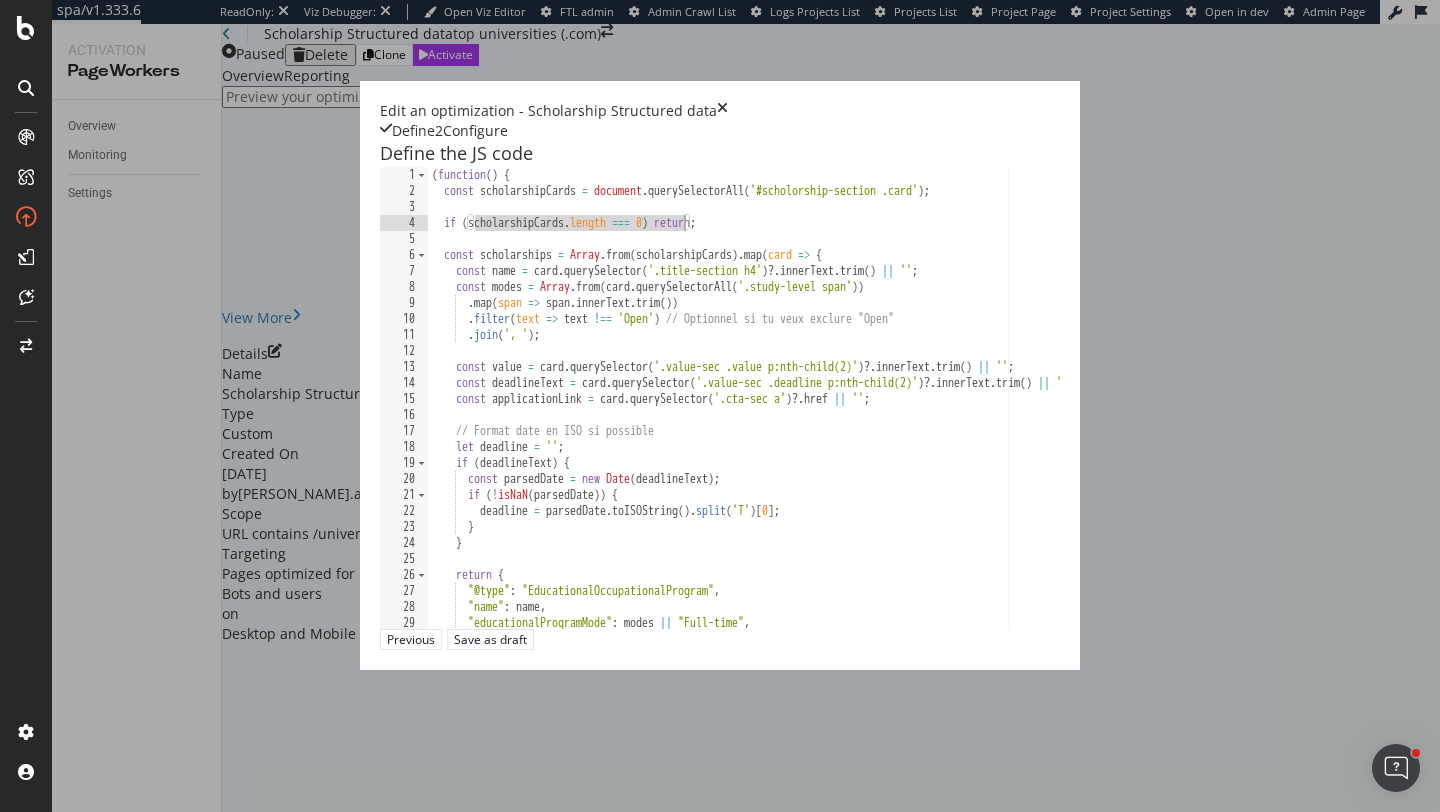 drag, startPoint x: 248, startPoint y: 270, endPoint x: 423, endPoint y: 269, distance: 175.00285 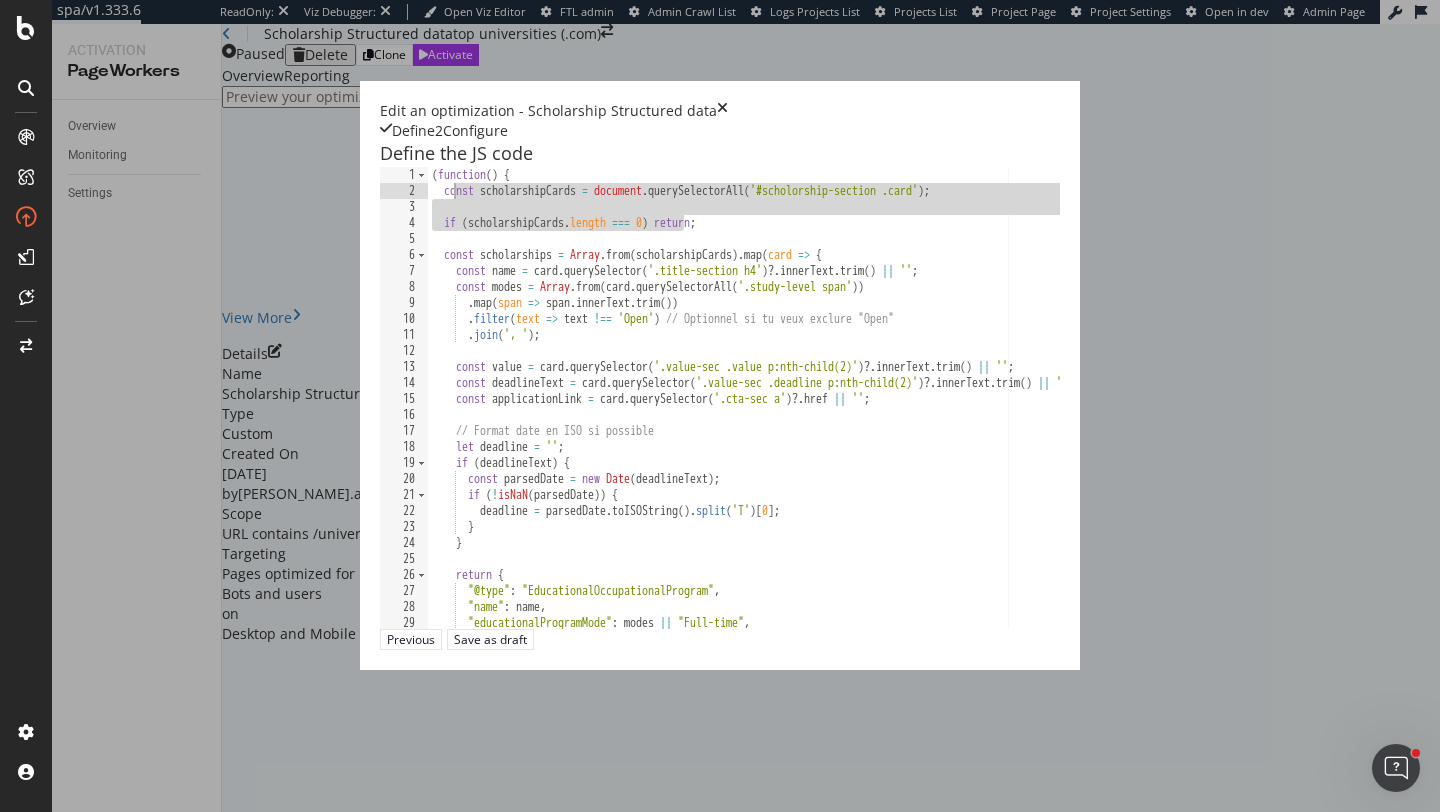drag, startPoint x: 425, startPoint y: 267, endPoint x: 197, endPoint y: 235, distance: 230.23466 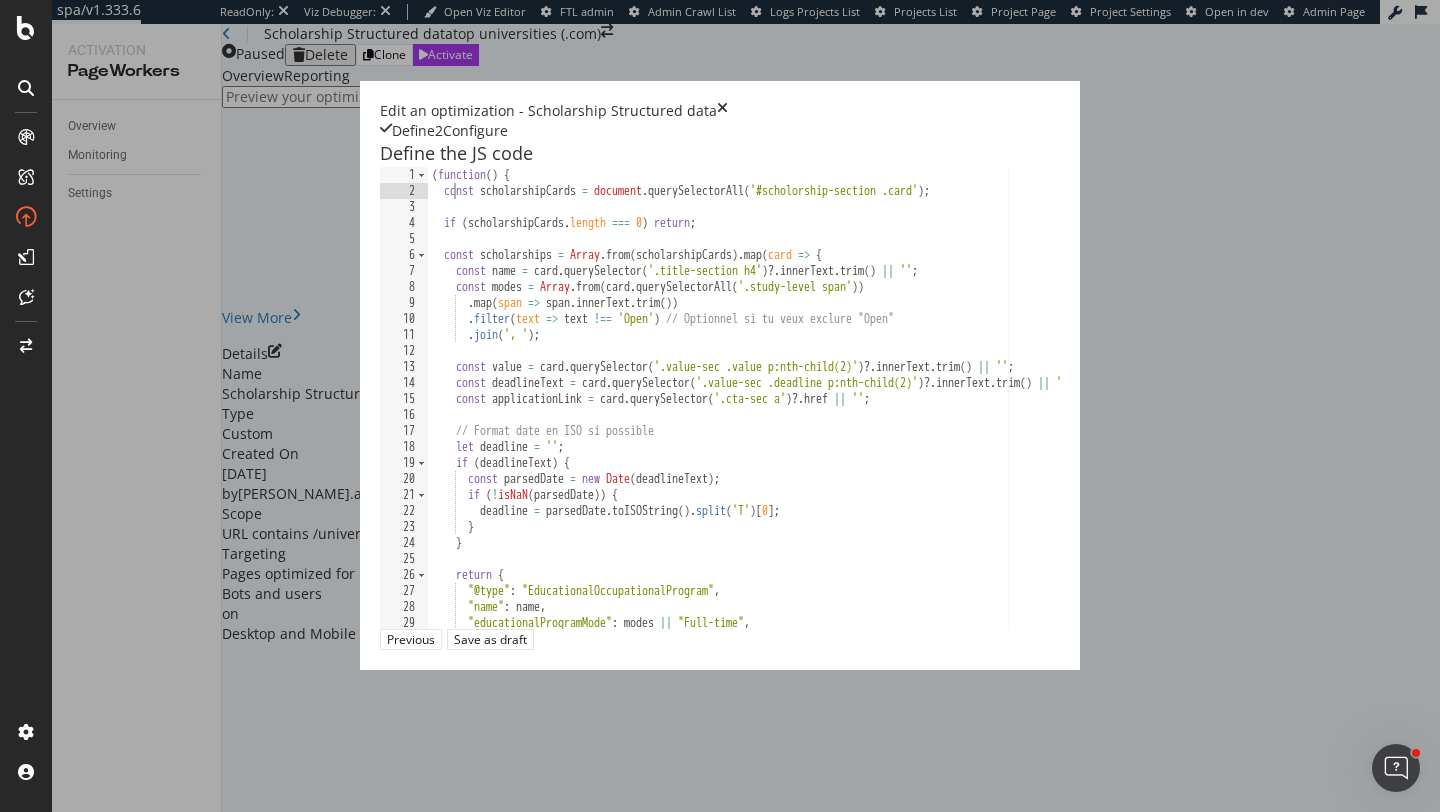 click on "( function ( )   {    const   scholarshipCards   =   document . querySelectorAll ( '#scholorship-section .card' ) ;    if   ( scholarshipCards . length   ===   0 )   return ;    const   scholarships   =   Array . from ( scholarshipCards ) . map ( card   =>   {      const   name   =   card . querySelector ( '.title-section h4' ) ?. innerText . trim ( )   ||   '' ;      const   modes   =   Array . from ( card . querySelectorAll ( '.study-level span' ))         . map ( span   =>   span . innerText . trim ( ))         . filter ( text   =>   text   !==   'Open' )   // Optionnel si tu veux exclure "Open"         . join ( ', ' ) ;      const   value   =   card . querySelector ( '.value-sec .value p:nth-child(2)' ) ?. innerText . trim ( )   ||   '' ;      const   deadlineText   =   card . querySelector ( '.value-sec .deadline p:nth-child(2)' ) ?. innerText . trim ( )   ||   '' ;      const   applicationLink   =   card . querySelector ( '.cta-sec a' ) ?. href   ||   '' ;      // Format date en ISO si possible      let" at bounding box center (1003, 413) 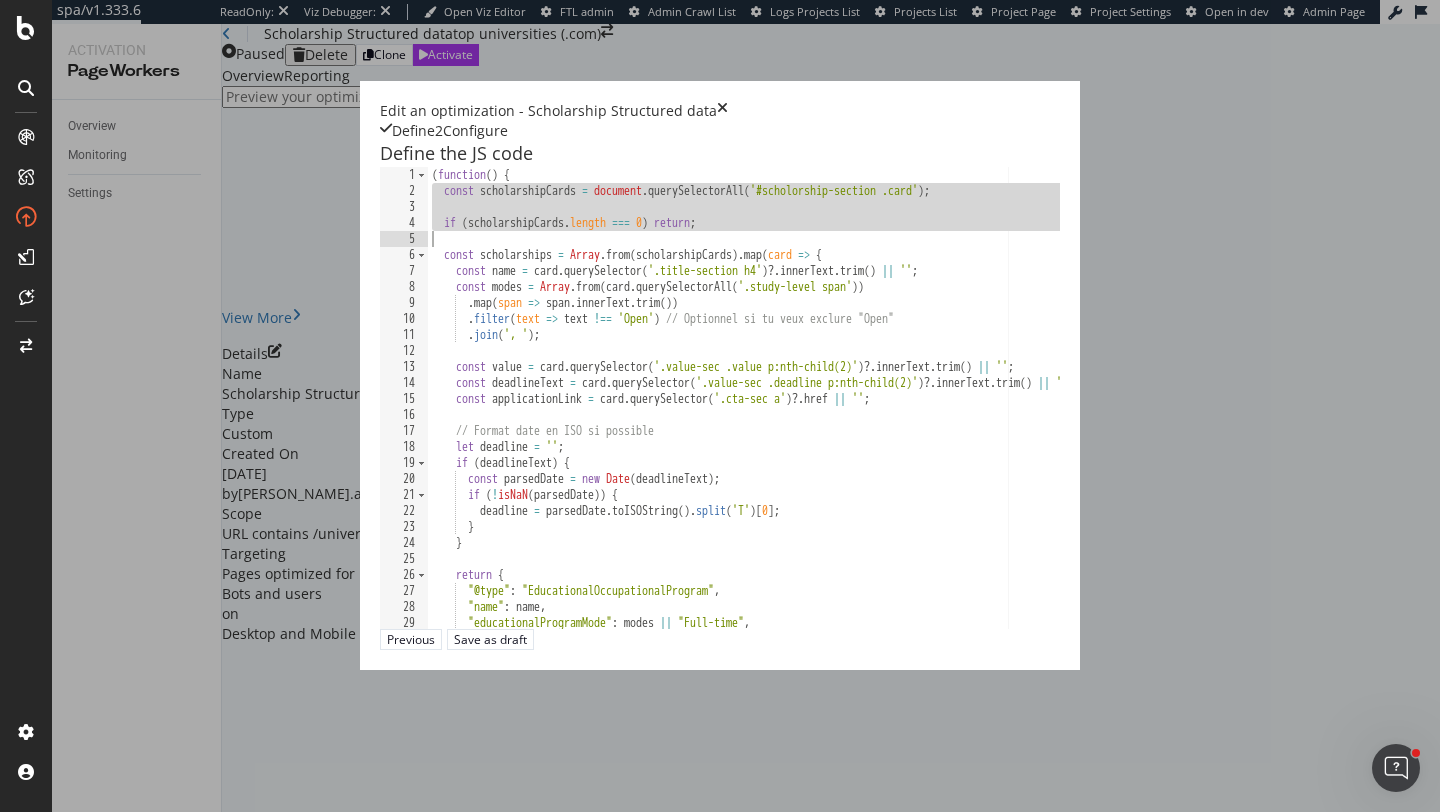 drag, startPoint x: 197, startPoint y: 235, endPoint x: 606, endPoint y: 260, distance: 409.76334 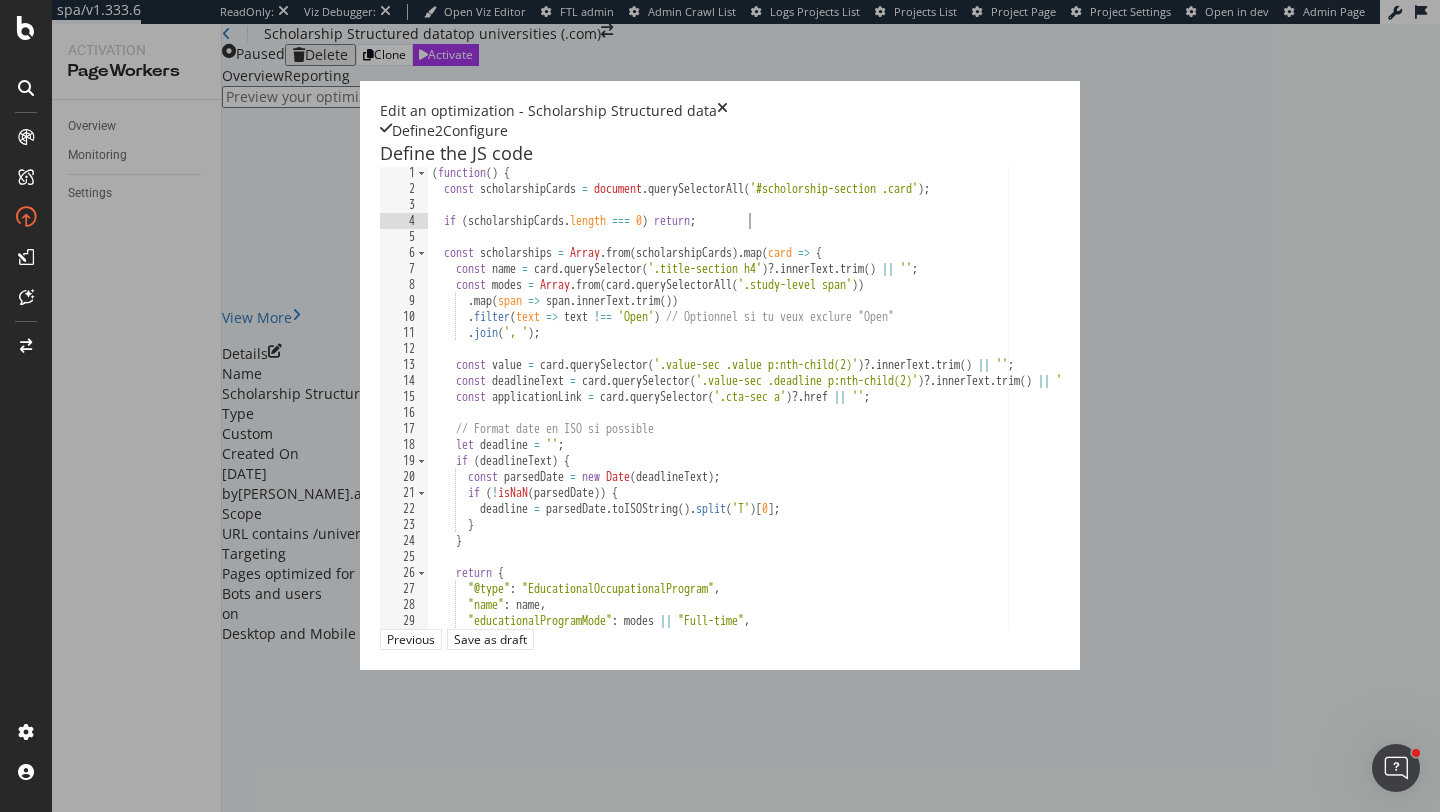 scroll, scrollTop: 0, scrollLeft: 0, axis: both 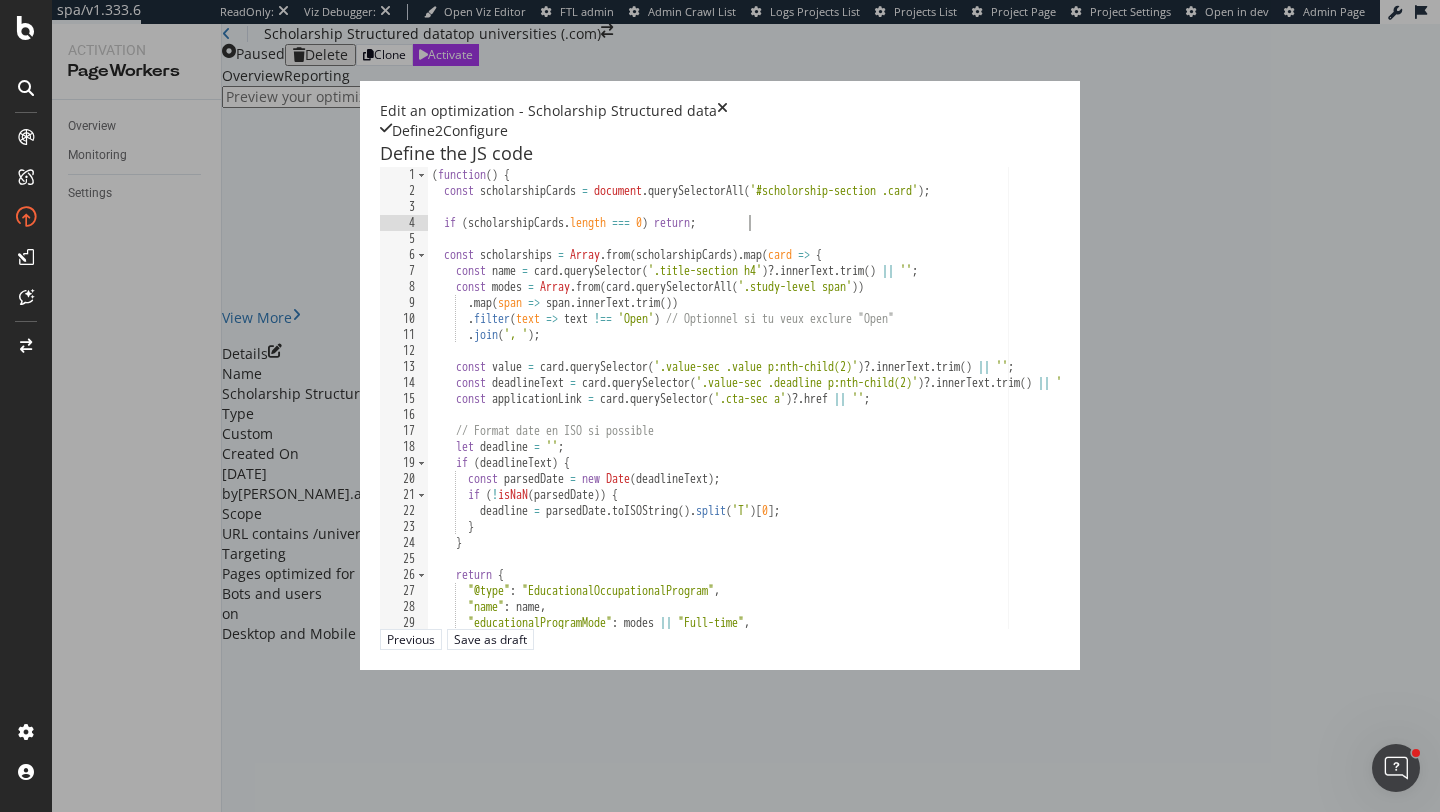 click on "( function ( )   {    const   scholarshipCards   =   document . querySelectorAll ( '#scholorship-section .card' ) ;    if   ( scholarshipCards . length   ===   0 )   return ;    const   scholarships   =   Array . from ( scholarshipCards ) . map ( card   =>   {      const   name   =   card . querySelector ( '.title-section h4' ) ?. innerText . trim ( )   ||   '' ;      const   modes   =   Array . from ( card . querySelectorAll ( '.study-level span' ))         . map ( span   =>   span . innerText . trim ( ))         . filter ( text   =>   text   !==   'Open' )   // Optionnel si tu veux exclure "Open"         . join ( ', ' ) ;      const   value   =   card . querySelector ( '.value-sec .value p:nth-child(2)' ) ?. innerText . trim ( )   ||   '' ;      const   deadlineText   =   card . querySelector ( '.value-sec .deadline p:nth-child(2)' ) ?. innerText . trim ( )   ||   '' ;      const   applicationLink   =   card . querySelector ( '.cta-sec a' ) ?. href   ||   '' ;      // Format date en ISO si possible      let" at bounding box center [1003, 413] 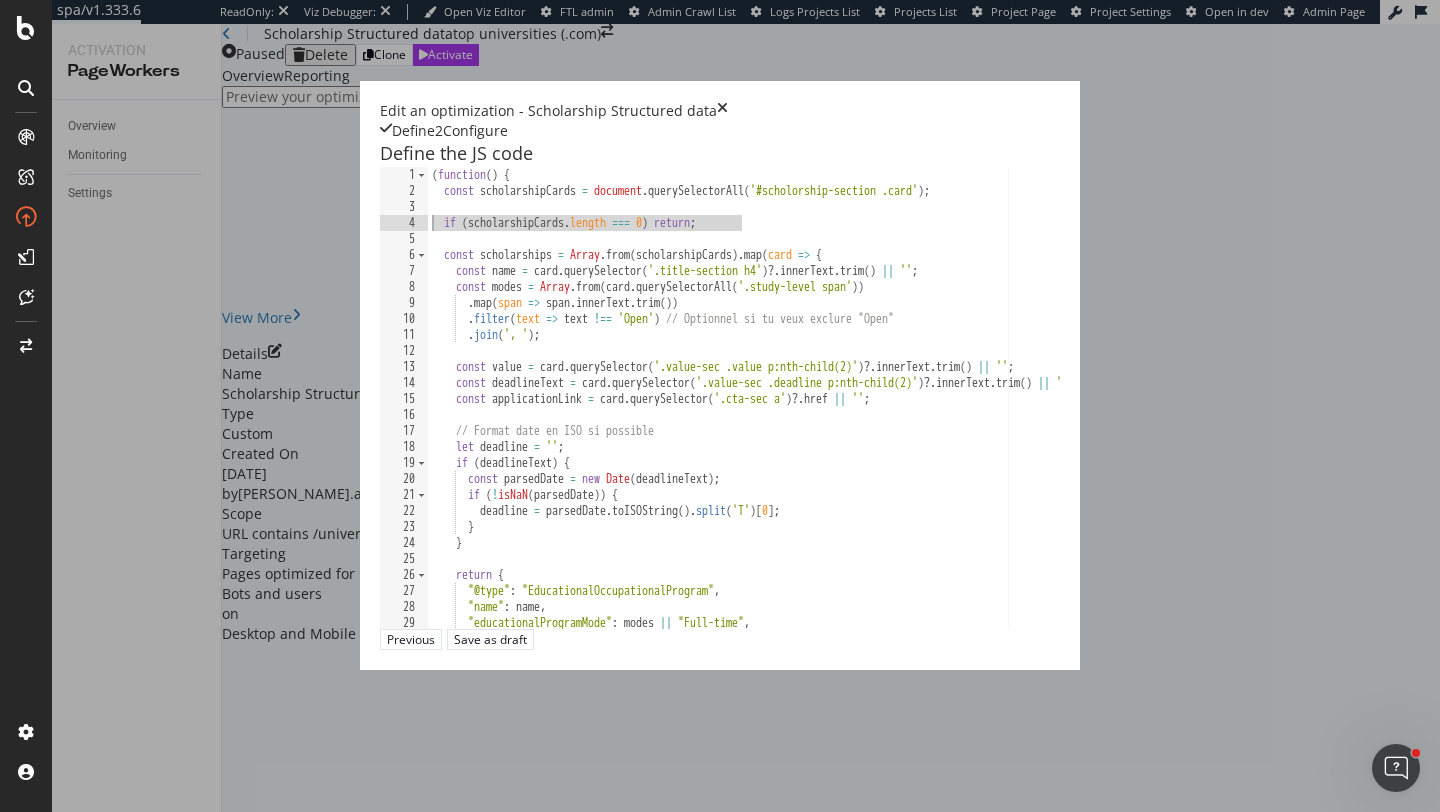 drag, startPoint x: 457, startPoint y: 266, endPoint x: 157, endPoint y: 268, distance: 300.00665 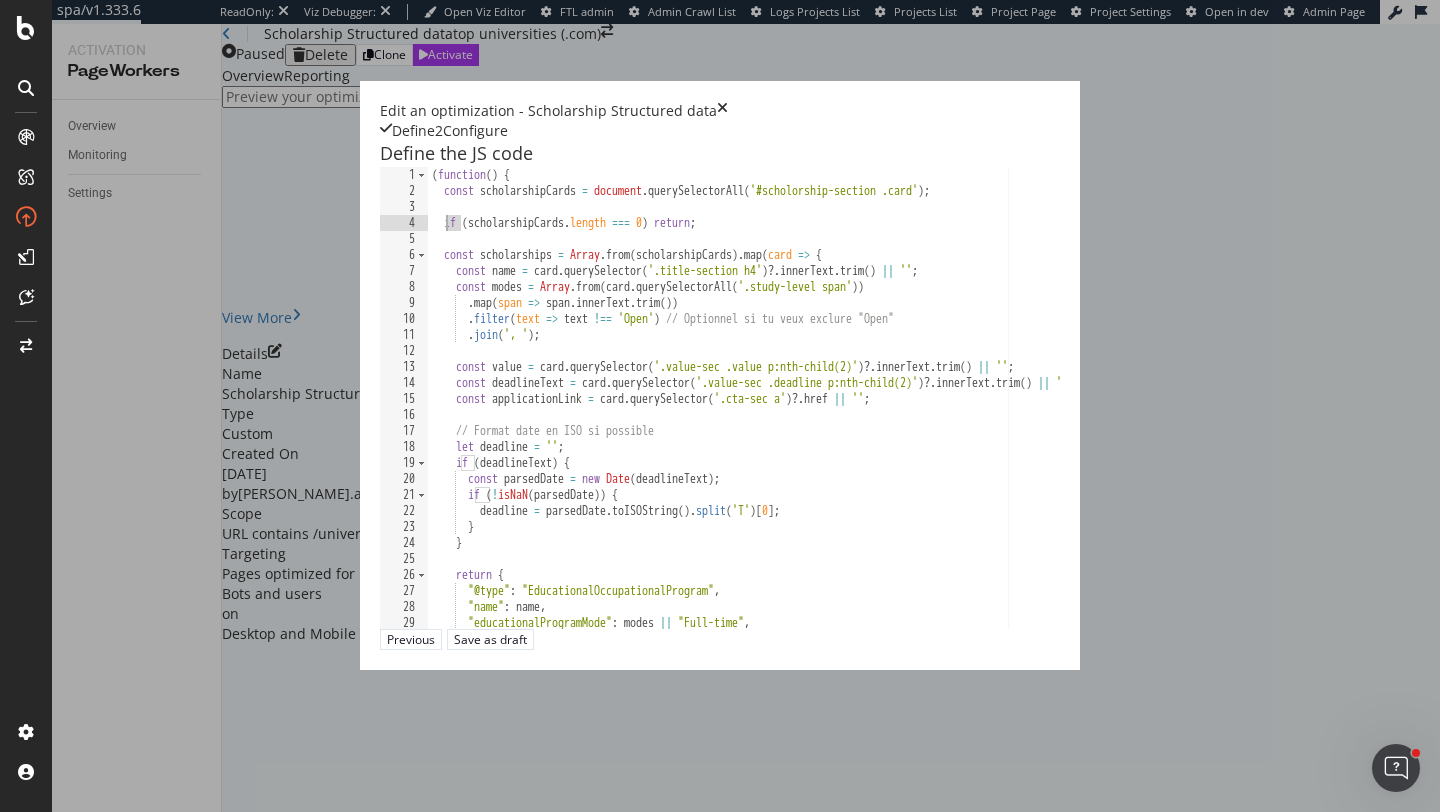 click on "( function ( )   {    const   scholarshipCards   =   document . querySelectorAll ( '#scholorship-section .card' ) ;    if   ( scholarshipCards . length   ===   0 )   return ;    const   scholarships   =   Array . from ( scholarshipCards ) . map ( card   =>   {      const   name   =   card . querySelector ( '.title-section h4' ) ?. innerText . trim ( )   ||   '' ;      const   modes   =   Array . from ( card . querySelectorAll ( '.study-level span' ))         . map ( span   =>   span . innerText . trim ( ))         . filter ( text   =>   text   !==   'Open' )   // Optionnel si tu veux exclure "Open"         . join ( ', ' ) ;      const   value   =   card . querySelector ( '.value-sec .value p:nth-child(2)' ) ?. innerText . trim ( )   ||   '' ;      const   deadlineText   =   card . querySelector ( '.value-sec .deadline p:nth-child(2)' ) ?. innerText . trim ( )   ||   '' ;      const   applicationLink   =   card . querySelector ( '.cta-sec a' ) ?. href   ||   '' ;      // Format date en ISO si possible      let" at bounding box center (1003, 413) 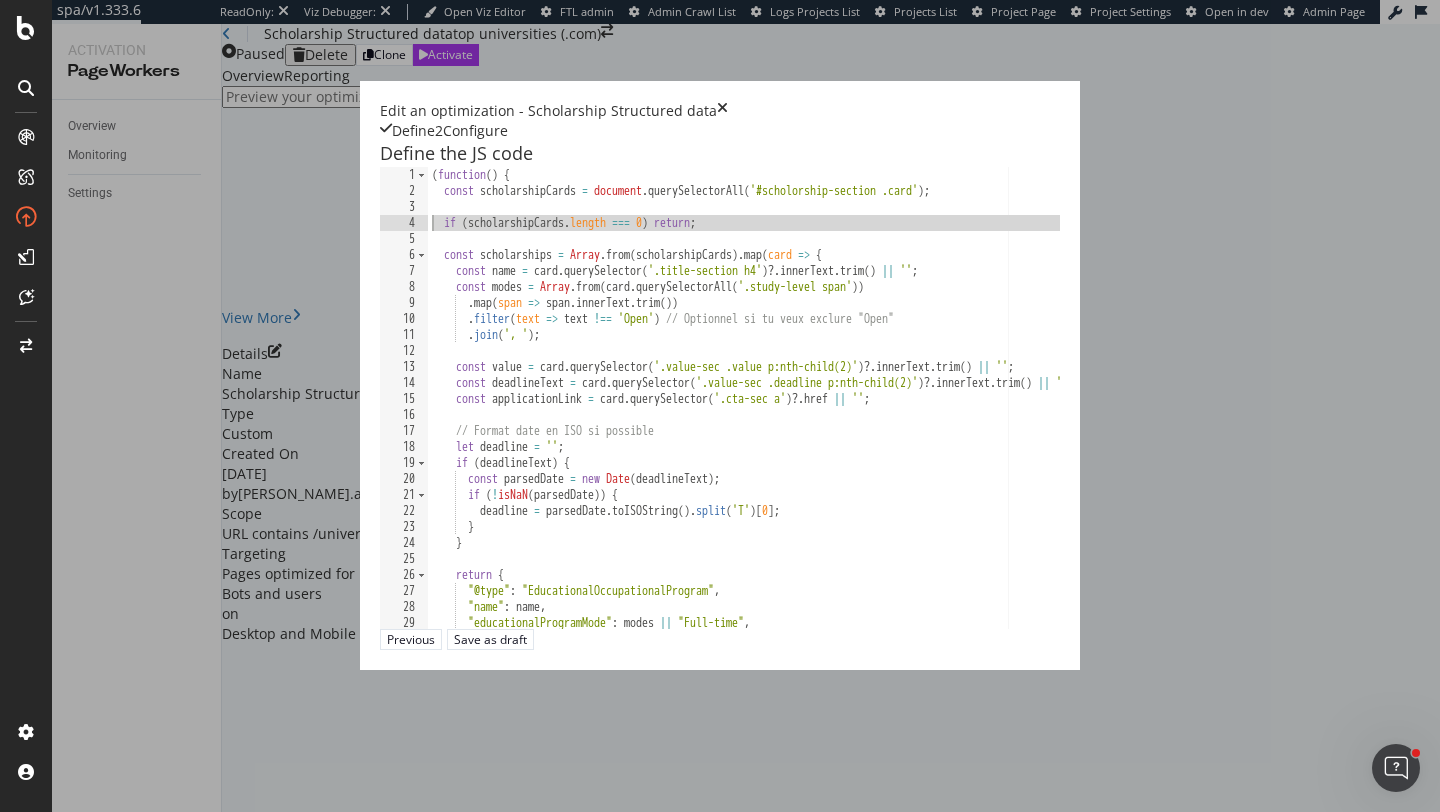 click on "( function ( )   {    const   scholarshipCards   =   document . querySelectorAll ( '#scholorship-section .card' ) ;    if   ( scholarshipCards . length   ===   0 )   return ;    const   scholarships   =   Array . from ( scholarshipCards ) . map ( card   =>   {      const   name   =   card . querySelector ( '.title-section h4' ) ?. innerText . trim ( )   ||   '' ;      const   modes   =   Array . from ( card . querySelectorAll ( '.study-level span' ))         . map ( span   =>   span . innerText . trim ( ))         . filter ( text   =>   text   !==   'Open' )   // Optionnel si tu veux exclure "Open"         . join ( ', ' ) ;      const   value   =   card . querySelector ( '.value-sec .value p:nth-child(2)' ) ?. innerText . trim ( )   ||   '' ;      const   deadlineText   =   card . querySelector ( '.value-sec .deadline p:nth-child(2)' ) ?. innerText . trim ( )   ||   '' ;      const   applicationLink   =   card . querySelector ( '.cta-sec a' ) ?. href   ||   '' ;      // Format date en ISO si possible      let" at bounding box center [1003, 413] 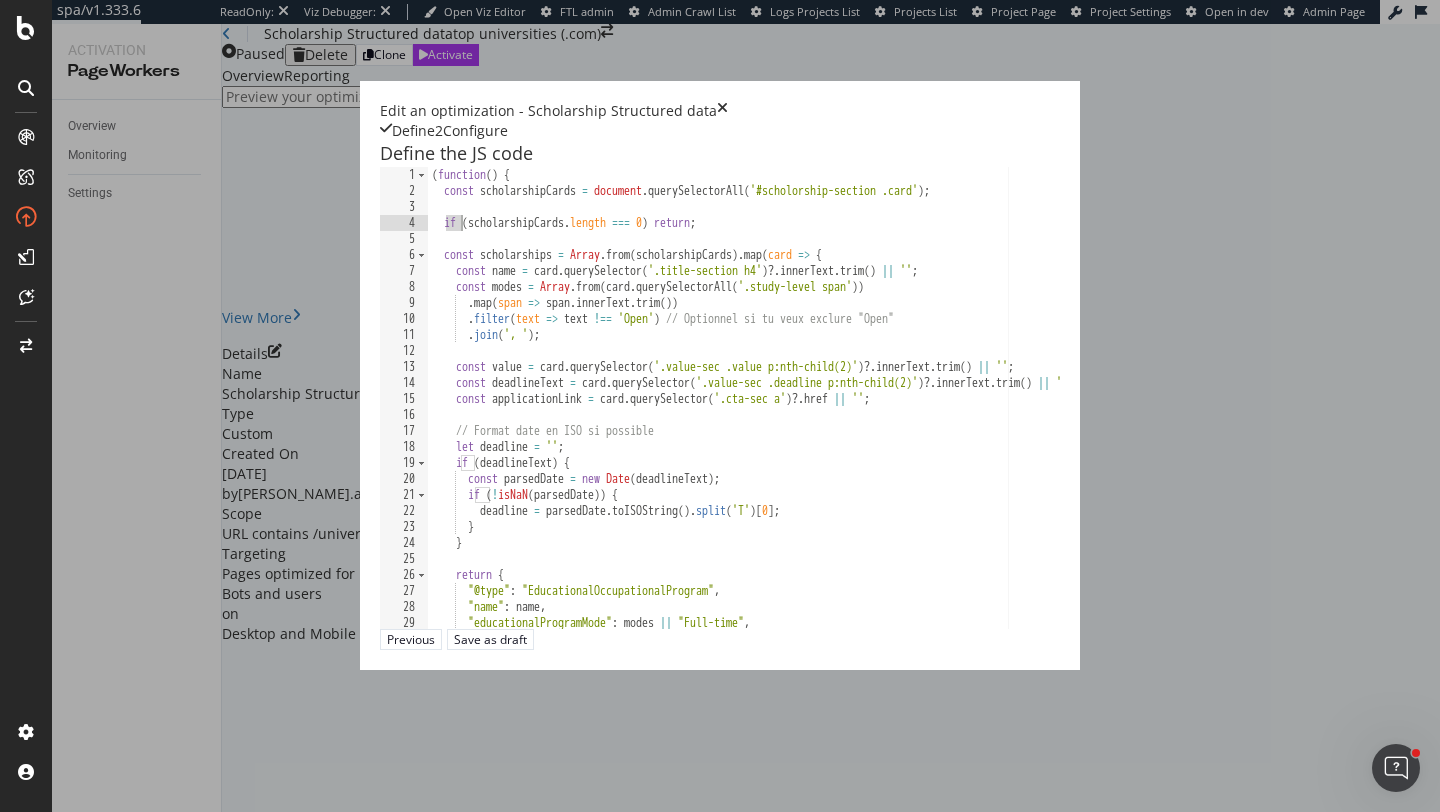 click on "( function ( )   {    const   scholarshipCards   =   document . querySelectorAll ( '#scholorship-section .card' ) ;    if   ( scholarshipCards . length   ===   0 )   return ;    const   scholarships   =   Array . from ( scholarshipCards ) . map ( card   =>   {      const   name   =   card . querySelector ( '.title-section h4' ) ?. innerText . trim ( )   ||   '' ;      const   modes   =   Array . from ( card . querySelectorAll ( '.study-level span' ))         . map ( span   =>   span . innerText . trim ( ))         . filter ( text   =>   text   !==   'Open' )   // Optionnel si tu veux exclure "Open"         . join ( ', ' ) ;      const   value   =   card . querySelector ( '.value-sec .value p:nth-child(2)' ) ?. innerText . trim ( )   ||   '' ;      const   deadlineText   =   card . querySelector ( '.value-sec .deadline p:nth-child(2)' ) ?. innerText . trim ( )   ||   '' ;      const   applicationLink   =   card . querySelector ( '.cta-sec a' ) ?. href   ||   '' ;      // Format date en ISO si possible      let" at bounding box center [1003, 413] 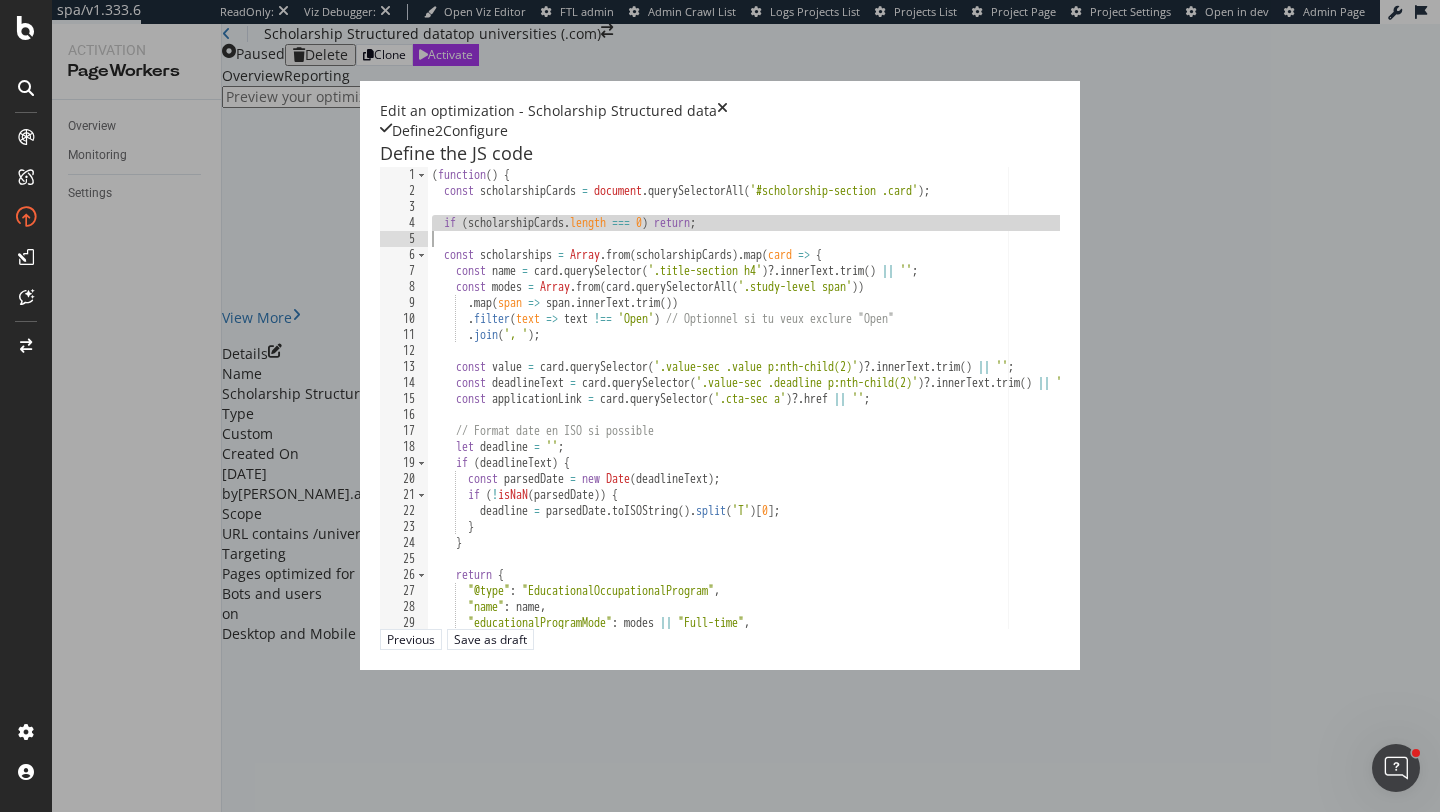 click on "( function ( )   {    const   scholarshipCards   =   document . querySelectorAll ( '#scholorship-section .card' ) ;    if   ( scholarshipCards . length   ===   0 )   return ;    const   scholarships   =   Array . from ( scholarshipCards ) . map ( card   =>   {      const   name   =   card . querySelector ( '.title-section h4' ) ?. innerText . trim ( )   ||   '' ;      const   modes   =   Array . from ( card . querySelectorAll ( '.study-level span' ))         . map ( span   =>   span . innerText . trim ( ))         . filter ( text   =>   text   !==   'Open' )   // Optionnel si tu veux exclure "Open"         . join ( ', ' ) ;      const   value   =   card . querySelector ( '.value-sec .value p:nth-child(2)' ) ?. innerText . trim ( )   ||   '' ;      const   deadlineText   =   card . querySelector ( '.value-sec .deadline p:nth-child(2)' ) ?. innerText . trim ( )   ||   '' ;      const   applicationLink   =   card . querySelector ( '.cta-sec a' ) ?. href   ||   '' ;      // Format date en ISO si possible      let" at bounding box center (1003, 413) 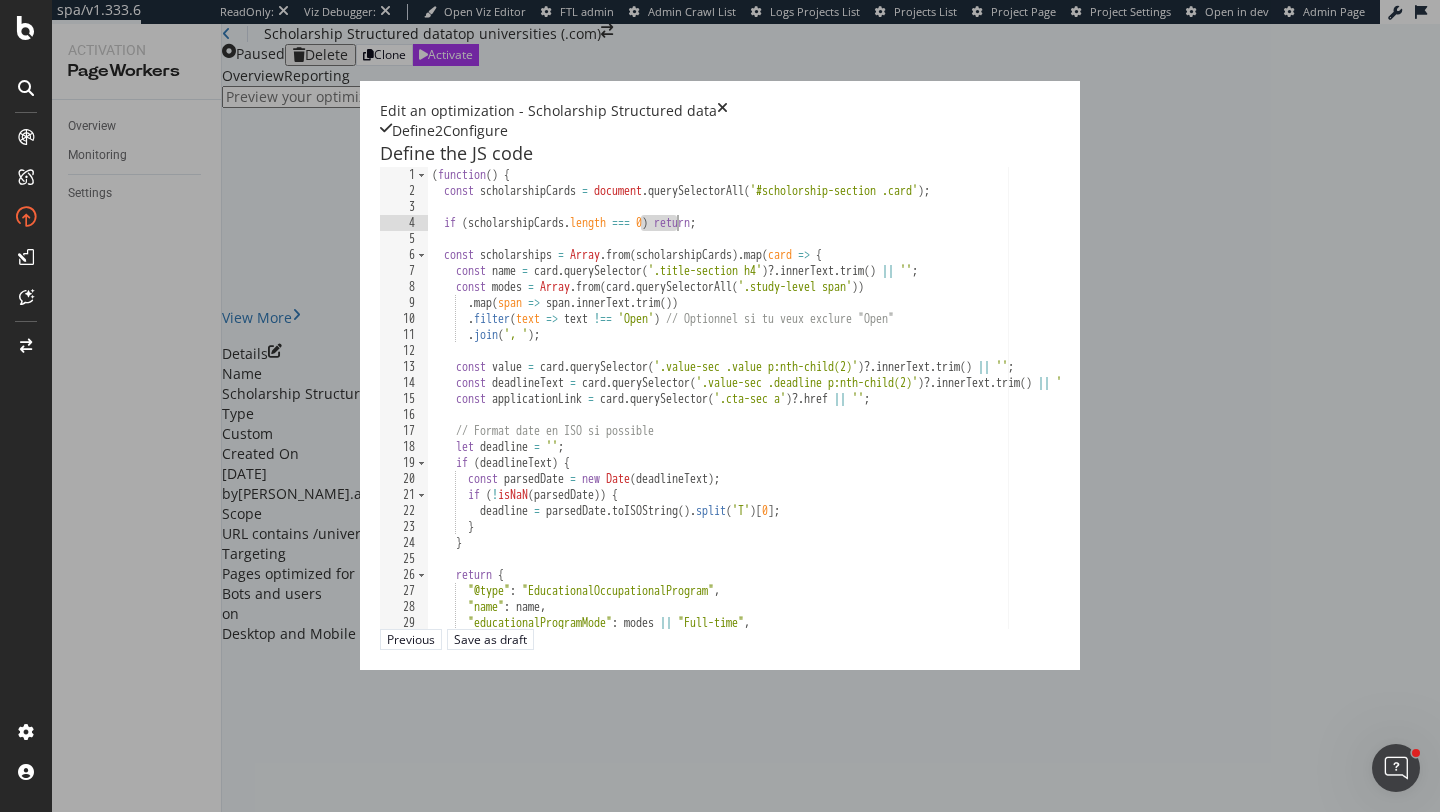 drag, startPoint x: 403, startPoint y: 264, endPoint x: 421, endPoint y: 264, distance: 18 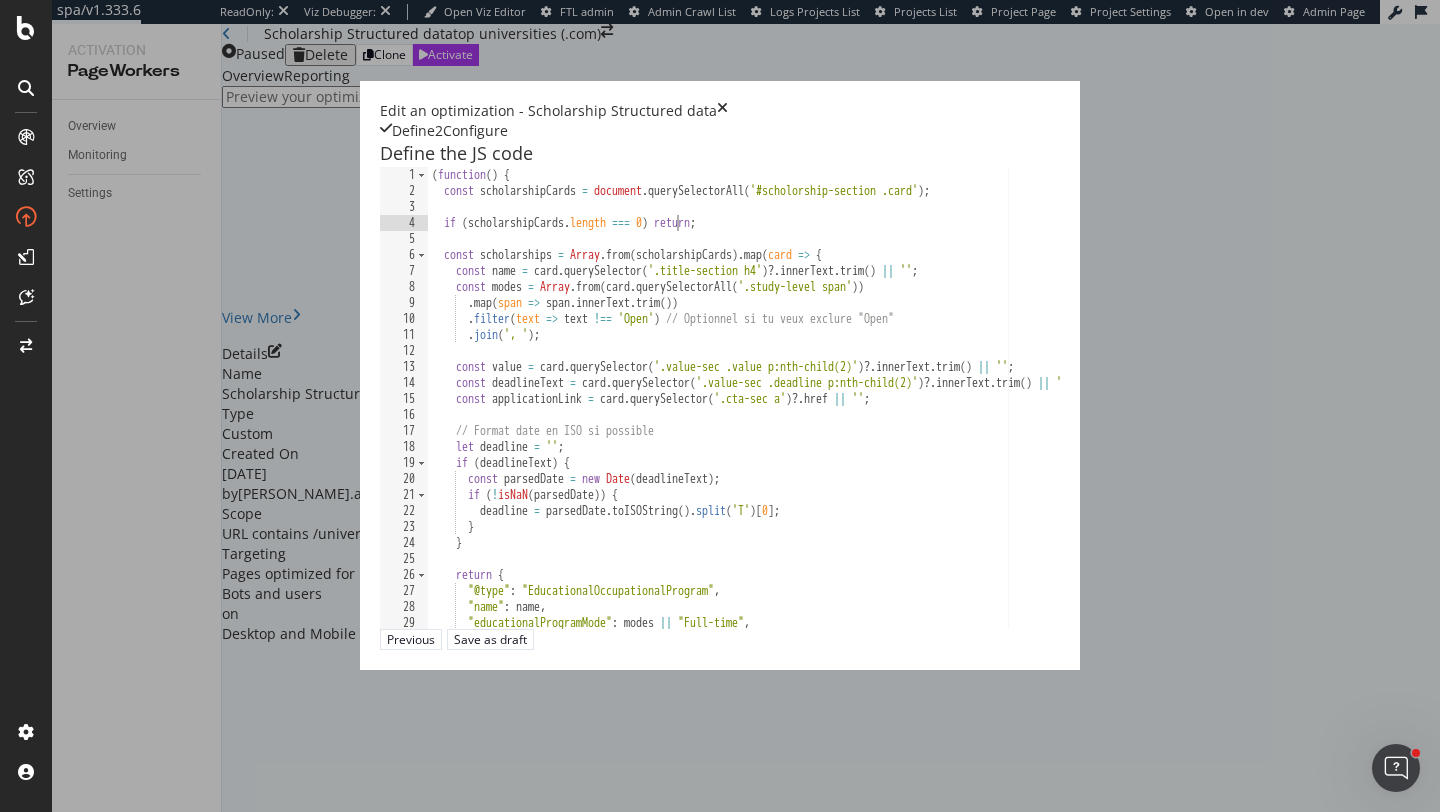 click on "( function ( )   {    const   scholarshipCards   =   document . querySelectorAll ( '#scholorship-section .card' ) ;    if   ( scholarshipCards . length   ===   0 )   return ;    const   scholarships   =   Array . from ( scholarshipCards ) . map ( card   =>   {      const   name   =   card . querySelector ( '.title-section h4' ) ?. innerText . trim ( )   ||   '' ;      const   modes   =   Array . from ( card . querySelectorAll ( '.study-level span' ))         . map ( span   =>   span . innerText . trim ( ))         . filter ( text   =>   text   !==   'Open' )   // Optionnel si tu veux exclure "Open"         . join ( ', ' ) ;      const   value   =   card . querySelector ( '.value-sec .value p:nth-child(2)' ) ?. innerText . trim ( )   ||   '' ;      const   deadlineText   =   card . querySelector ( '.value-sec .deadline p:nth-child(2)' ) ?. innerText . trim ( )   ||   '' ;      const   applicationLink   =   card . querySelector ( '.cta-sec a' ) ?. href   ||   '' ;      // Format date en ISO si possible      let" at bounding box center (1003, 413) 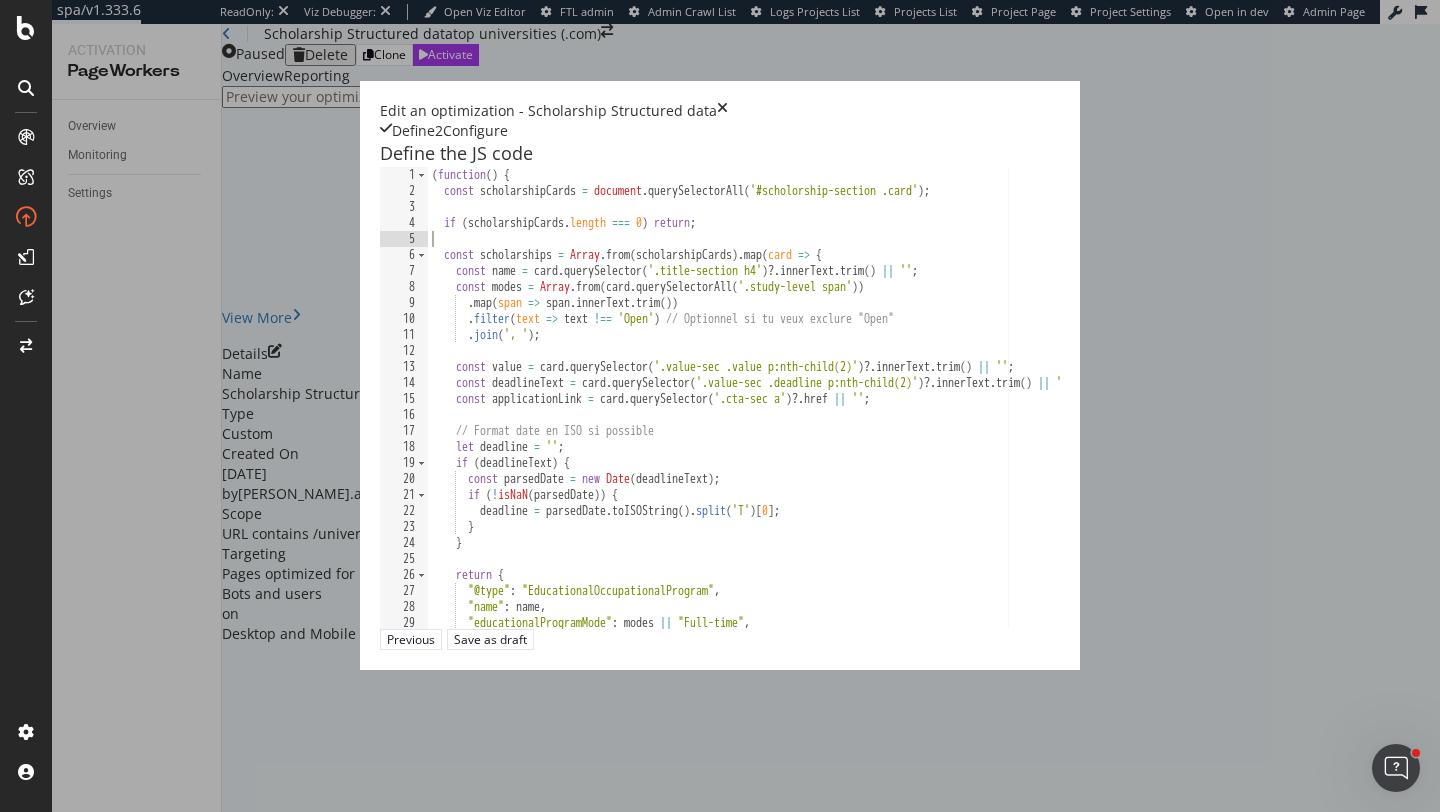 click on "( function ( )   {    const   scholarshipCards   =   document . querySelectorAll ( '#scholorship-section .card' ) ;    if   ( scholarshipCards . length   ===   0 )   return ;    const   scholarships   =   Array . from ( scholarshipCards ) . map ( card   =>   {      const   name   =   card . querySelector ( '.title-section h4' ) ?. innerText . trim ( )   ||   '' ;      const   modes   =   Array . from ( card . querySelectorAll ( '.study-level span' ))         . map ( span   =>   span . innerText . trim ( ))         . filter ( text   =>   text   !==   'Open' )   // Optionnel si tu veux exclure "Open"         . join ( ', ' ) ;      const   value   =   card . querySelector ( '.value-sec .value p:nth-child(2)' ) ?. innerText . trim ( )   ||   '' ;      const   deadlineText   =   card . querySelector ( '.value-sec .deadline p:nth-child(2)' ) ?. innerText . trim ( )   ||   '' ;      const   applicationLink   =   card . querySelector ( '.cta-sec a' ) ?. href   ||   '' ;      // Format date en ISO si possible      let" at bounding box center (1003, 413) 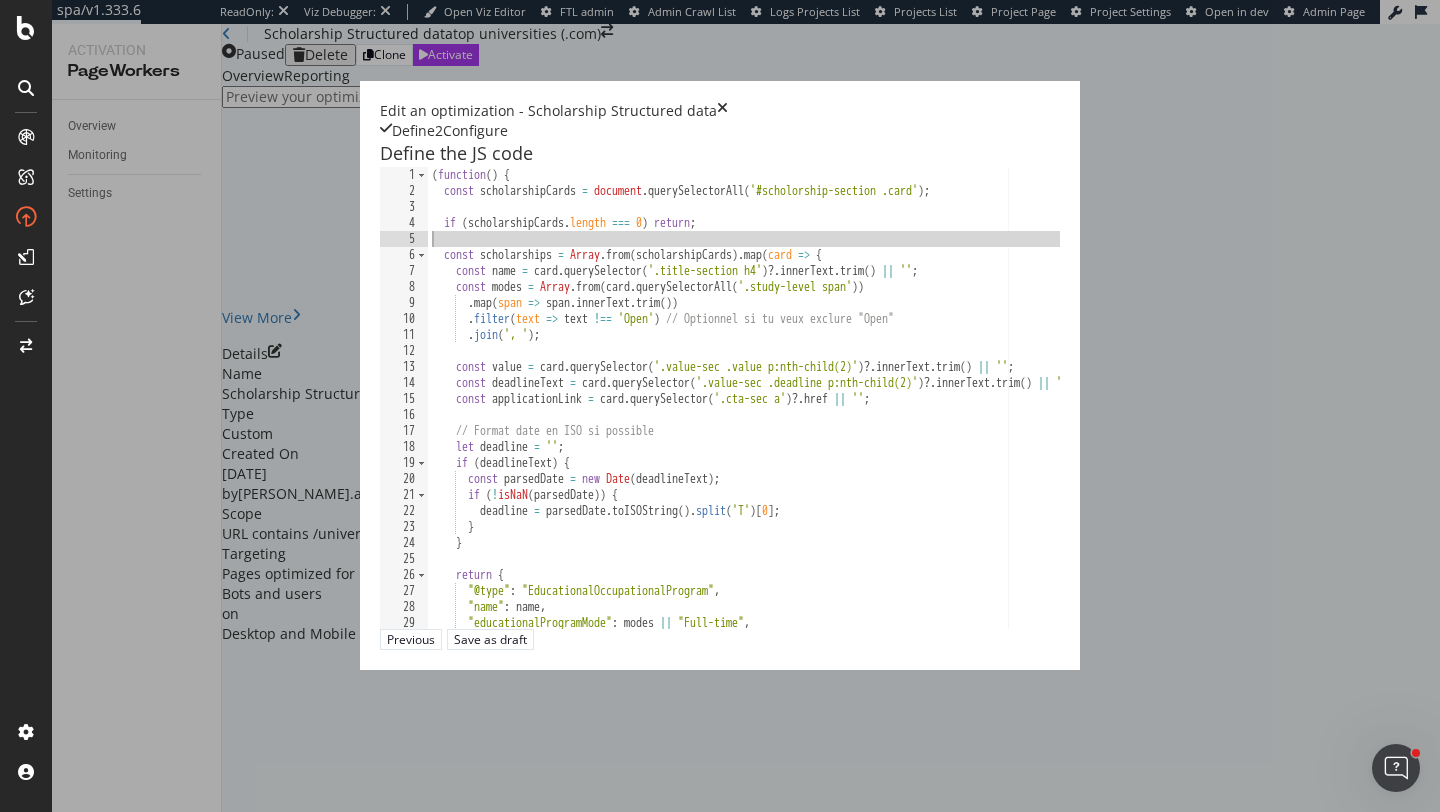 click on "( function ( )   {    const   scholarshipCards   =   document . querySelectorAll ( '#scholorship-section .card' ) ;    if   ( scholarshipCards . length   ===   0 )   return ;    const   scholarships   =   Array . from ( scholarshipCards ) . map ( card   =>   {      const   name   =   card . querySelector ( '.title-section h4' ) ?. innerText . trim ( )   ||   '' ;      const   modes   =   Array . from ( card . querySelectorAll ( '.study-level span' ))         . map ( span   =>   span . innerText . trim ( ))         . filter ( text   =>   text   !==   'Open' )   // Optionnel si tu veux exclure "Open"         . join ( ', ' ) ;      const   value   =   card . querySelector ( '.value-sec .value p:nth-child(2)' ) ?. innerText . trim ( )   ||   '' ;      const   deadlineText   =   card . querySelector ( '.value-sec .deadline p:nth-child(2)' ) ?. innerText . trim ( )   ||   '' ;      const   applicationLink   =   card . querySelector ( '.cta-sec a' ) ?. href   ||   '' ;      // Format date en ISO si possible      let" at bounding box center [1003, 413] 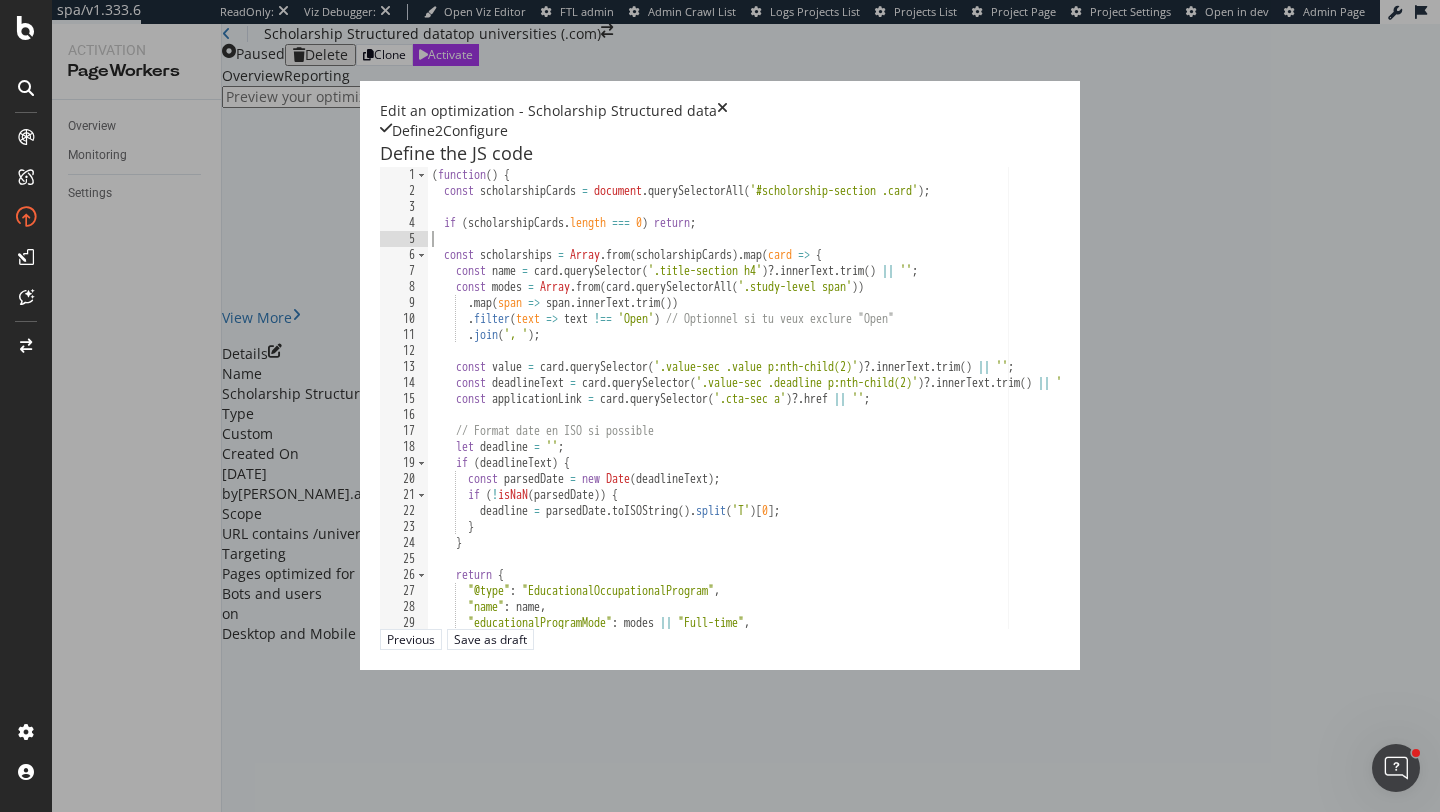 click on "( function ( )   {    const   scholarshipCards   =   document . querySelectorAll ( '#scholorship-section .card' ) ;    if   ( scholarshipCards . length   ===   0 )   return ;    const   scholarships   =   Array . from ( scholarshipCards ) . map ( card   =>   {      const   name   =   card . querySelector ( '.title-section h4' ) ?. innerText . trim ( )   ||   '' ;      const   modes   =   Array . from ( card . querySelectorAll ( '.study-level span' ))         . map ( span   =>   span . innerText . trim ( ))         . filter ( text   =>   text   !==   'Open' )   // Optionnel si tu veux exclure "Open"         . join ( ', ' ) ;      const   value   =   card . querySelector ( '.value-sec .value p:nth-child(2)' ) ?. innerText . trim ( )   ||   '' ;      const   deadlineText   =   card . querySelector ( '.value-sec .deadline p:nth-child(2)' ) ?. innerText . trim ( )   ||   '' ;      const   applicationLink   =   card . querySelector ( '.cta-sec a' ) ?. href   ||   '' ;      // Format date en ISO si possible      let" at bounding box center [1003, 413] 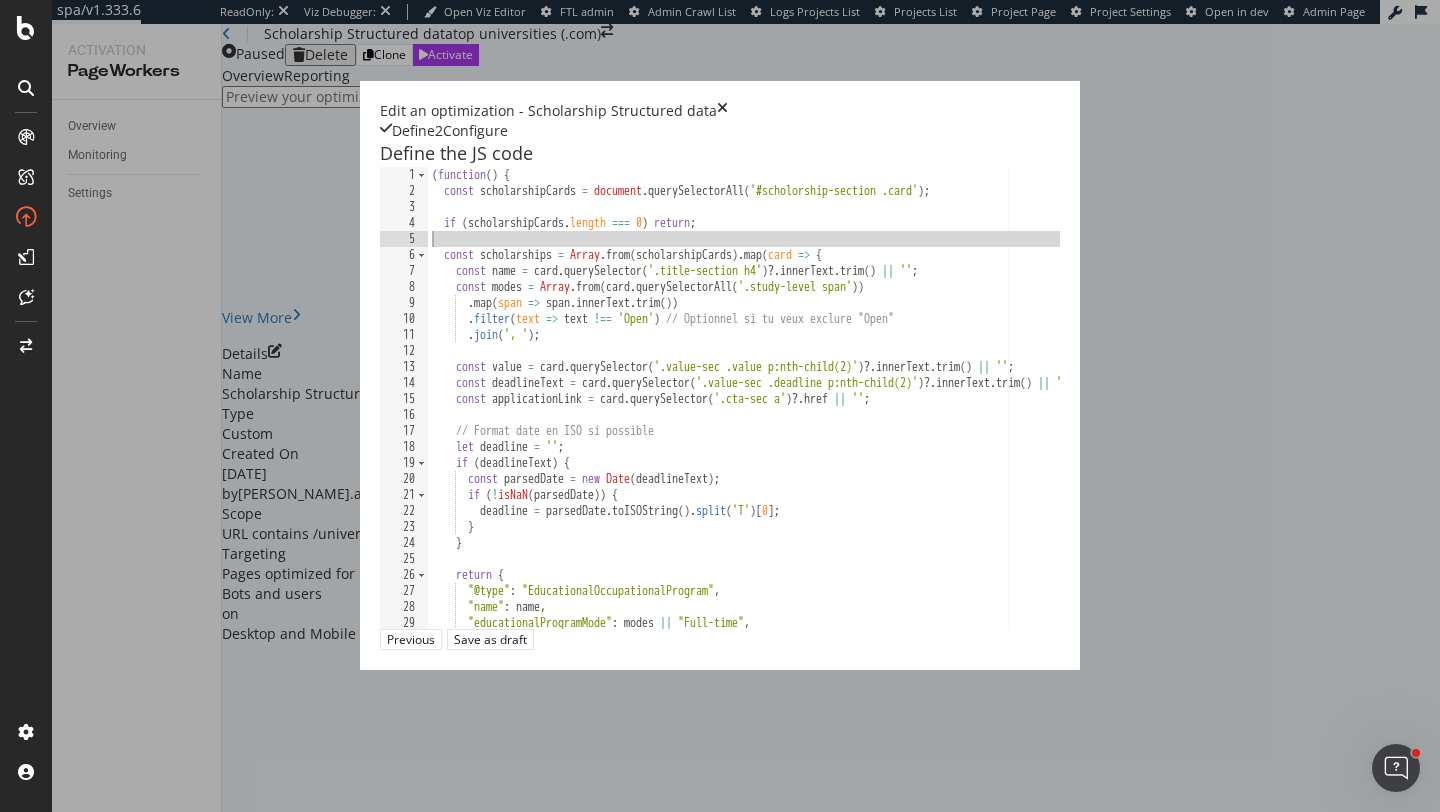 click on "( function ( )   {    const   scholarshipCards   =   document . querySelectorAll ( '#scholorship-section .card' ) ;    if   ( scholarshipCards . length   ===   0 )   return ;    const   scholarships   =   Array . from ( scholarshipCards ) . map ( card   =>   {      const   name   =   card . querySelector ( '.title-section h4' ) ?. innerText . trim ( )   ||   '' ;      const   modes   =   Array . from ( card . querySelectorAll ( '.study-level span' ))         . map ( span   =>   span . innerText . trim ( ))         . filter ( text   =>   text   !==   'Open' )   // Optionnel si tu veux exclure "Open"         . join ( ', ' ) ;      const   value   =   card . querySelector ( '.value-sec .value p:nth-child(2)' ) ?. innerText . trim ( )   ||   '' ;      const   deadlineText   =   card . querySelector ( '.value-sec .deadline p:nth-child(2)' ) ?. innerText . trim ( )   ||   '' ;      const   applicationLink   =   card . querySelector ( '.cta-sec a' ) ?. href   ||   '' ;      // Format date en ISO si possible      let" at bounding box center [1003, 413] 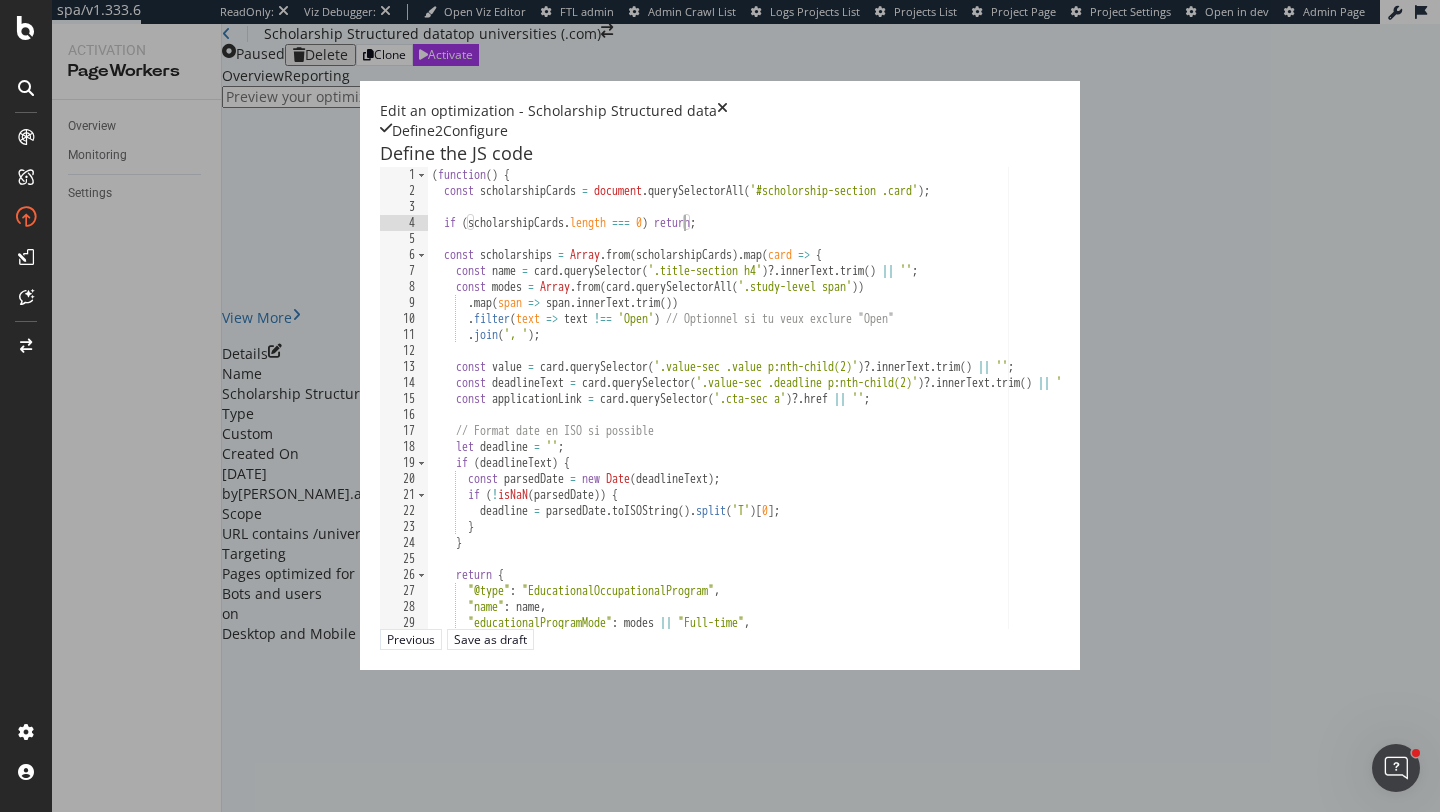 click on "( function ( )   {    const   scholarshipCards   =   document . querySelectorAll ( '#scholorship-section .card' ) ;    if   ( scholarshipCards . length   ===   0 )   return ;    const   scholarships   =   Array . from ( scholarshipCards ) . map ( card   =>   {      const   name   =   card . querySelector ( '.title-section h4' ) ?. innerText . trim ( )   ||   '' ;      const   modes   =   Array . from ( card . querySelectorAll ( '.study-level span' ))         . map ( span   =>   span . innerText . trim ( ))         . filter ( text   =>   text   !==   'Open' )   // Optionnel si tu veux exclure "Open"         . join ( ', ' ) ;      const   value   =   card . querySelector ( '.value-sec .value p:nth-child(2)' ) ?. innerText . trim ( )   ||   '' ;      const   deadlineText   =   card . querySelector ( '.value-sec .deadline p:nth-child(2)' ) ?. innerText . trim ( )   ||   '' ;      const   applicationLink   =   card . querySelector ( '.cta-sec a' ) ?. href   ||   '' ;      // Format date en ISO si possible      let" at bounding box center (1003, 413) 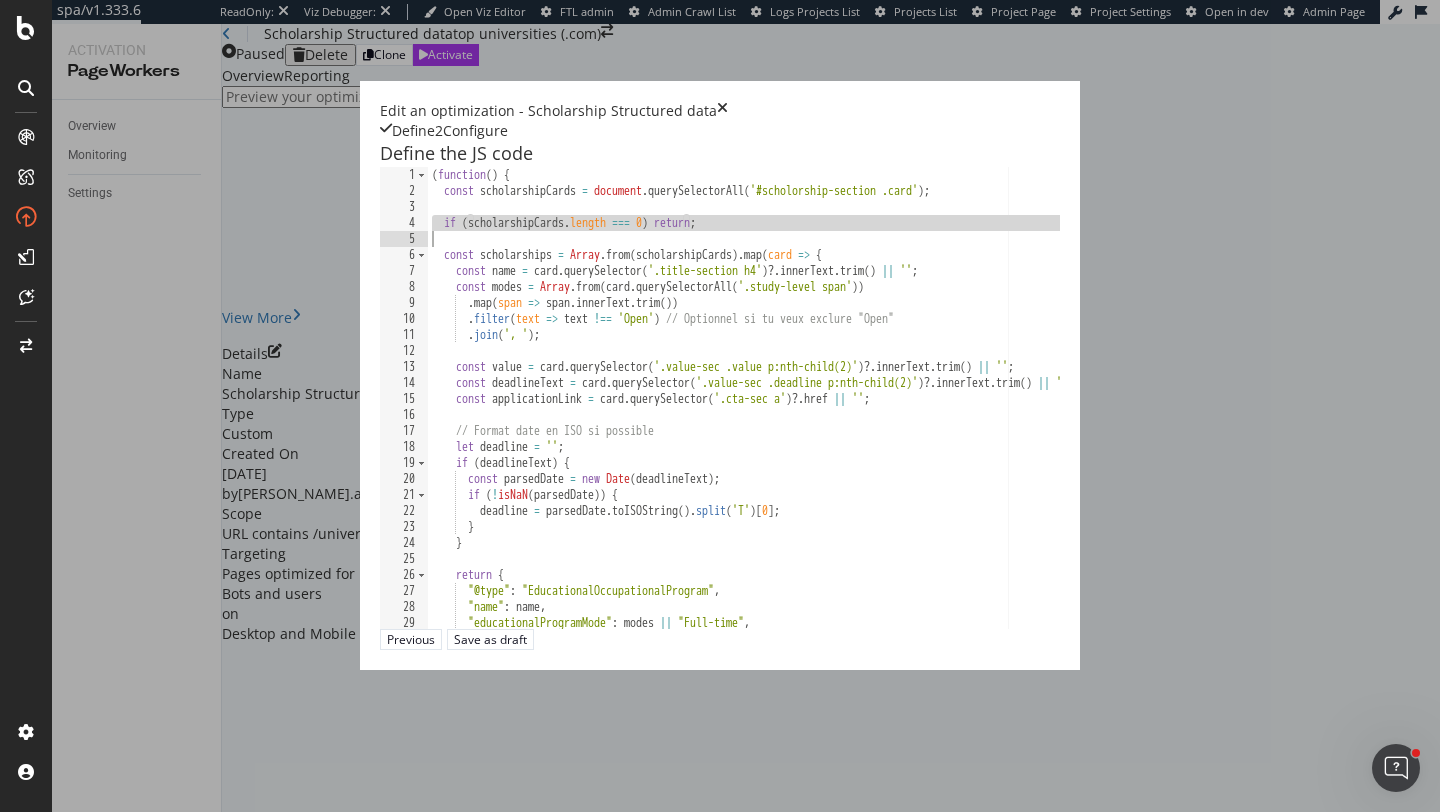 click on "( function ( )   {    const   scholarshipCards   =   document . querySelectorAll ( '#scholorship-section .card' ) ;    if   ( scholarshipCards . length   ===   0 )   return ;    const   scholarships   =   Array . from ( scholarshipCards ) . map ( card   =>   {      const   name   =   card . querySelector ( '.title-section h4' ) ?. innerText . trim ( )   ||   '' ;      const   modes   =   Array . from ( card . querySelectorAll ( '.study-level span' ))         . map ( span   =>   span . innerText . trim ( ))         . filter ( text   =>   text   !==   'Open' )   // Optionnel si tu veux exclure "Open"         . join ( ', ' ) ;      const   value   =   card . querySelector ( '.value-sec .value p:nth-child(2)' ) ?. innerText . trim ( )   ||   '' ;      const   deadlineText   =   card . querySelector ( '.value-sec .deadline p:nth-child(2)' ) ?. innerText . trim ( )   ||   '' ;      const   applicationLink   =   card . querySelector ( '.cta-sec a' ) ?. href   ||   '' ;      // Format date en ISO si possible      let" at bounding box center [1003, 413] 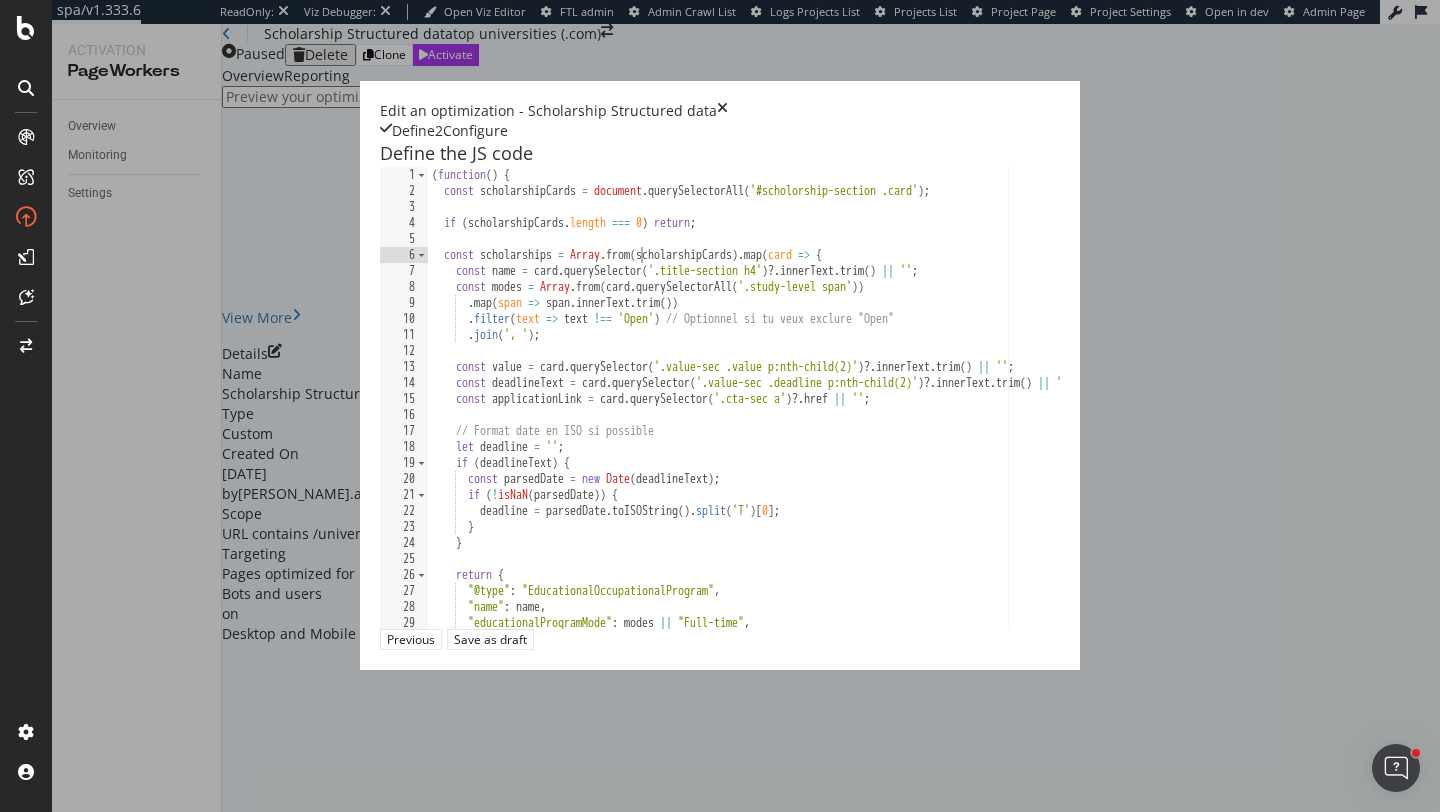 click on "( function ( )   {    const   scholarshipCards   =   document . querySelectorAll ( '#scholorship-section .card' ) ;    if   ( scholarshipCards . length   ===   0 )   return ;    const   scholarships   =   Array . from ( scholarshipCards ) . map ( card   =>   {      const   name   =   card . querySelector ( '.title-section h4' ) ?. innerText . trim ( )   ||   '' ;      const   modes   =   Array . from ( card . querySelectorAll ( '.study-level span' ))         . map ( span   =>   span . innerText . trim ( ))         . filter ( text   =>   text   !==   'Open' )   // Optionnel si tu veux exclure "Open"         . join ( ', ' ) ;      const   value   =   card . querySelector ( '.value-sec .value p:nth-child(2)' ) ?. innerText . trim ( )   ||   '' ;      const   deadlineText   =   card . querySelector ( '.value-sec .deadline p:nth-child(2)' ) ?. innerText . trim ( )   ||   '' ;      const   applicationLink   =   card . querySelector ( '.cta-sec a' ) ?. href   ||   '' ;      // Format date en ISO si possible      let" at bounding box center (1003, 413) 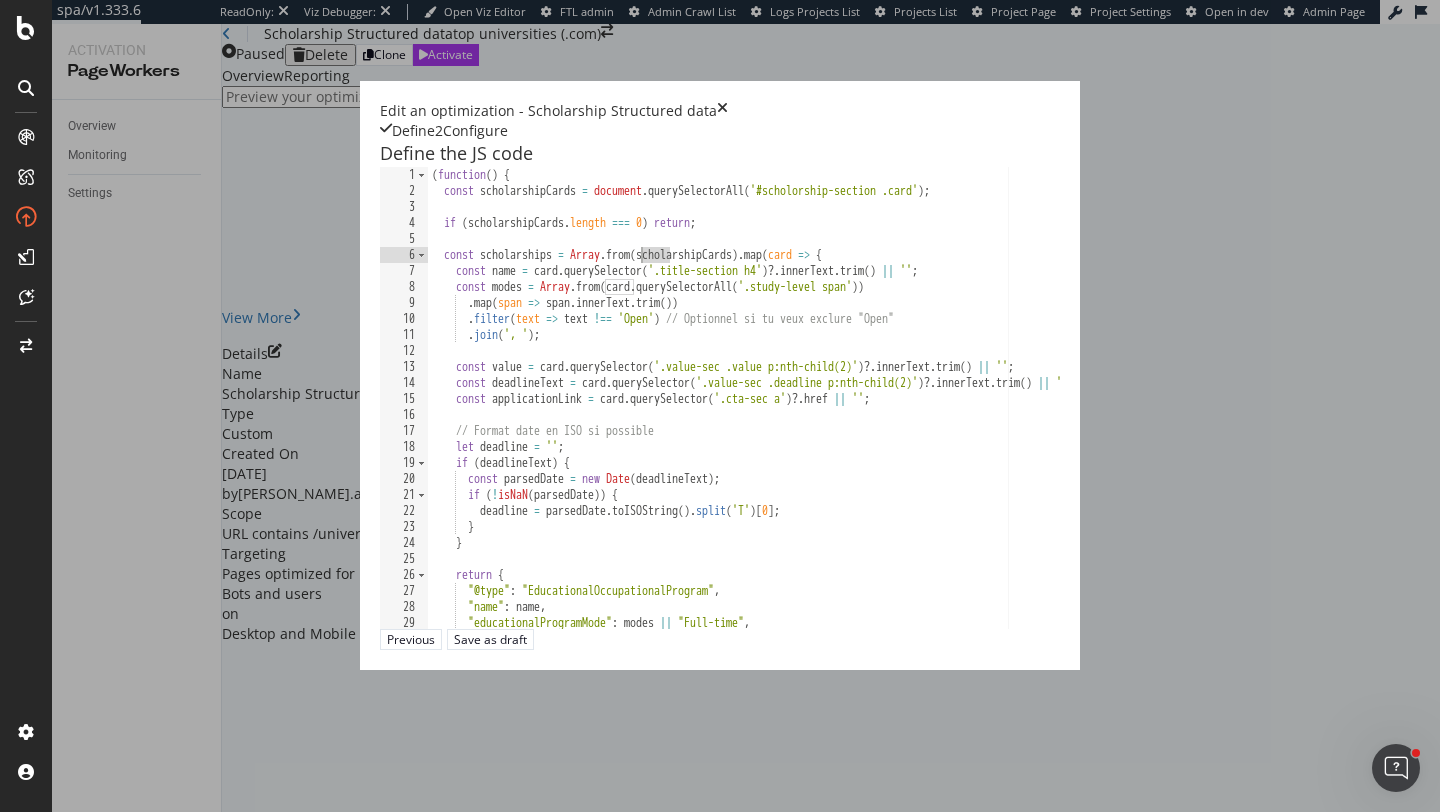 click on "( function ( )   {    const   scholarshipCards   =   document . querySelectorAll ( '#scholorship-section .card' ) ;    if   ( scholarshipCards . length   ===   0 )   return ;    const   scholarships   =   Array . from ( scholarshipCards ) . map ( card   =>   {      const   name   =   card . querySelector ( '.title-section h4' ) ?. innerText . trim ( )   ||   '' ;      const   modes   =   Array . from ( card . querySelectorAll ( '.study-level span' ))         . map ( span   =>   span . innerText . trim ( ))         . filter ( text   =>   text   !==   'Open' )   // Optionnel si tu veux exclure "Open"         . join ( ', ' ) ;      const   value   =   card . querySelector ( '.value-sec .value p:nth-child(2)' ) ?. innerText . trim ( )   ||   '' ;      const   deadlineText   =   card . querySelector ( '.value-sec .deadline p:nth-child(2)' ) ?. innerText . trim ( )   ||   '' ;      const   applicationLink   =   card . querySelector ( '.cta-sec a' ) ?. href   ||   '' ;      // Format date en ISO si possible      let" at bounding box center (1003, 413) 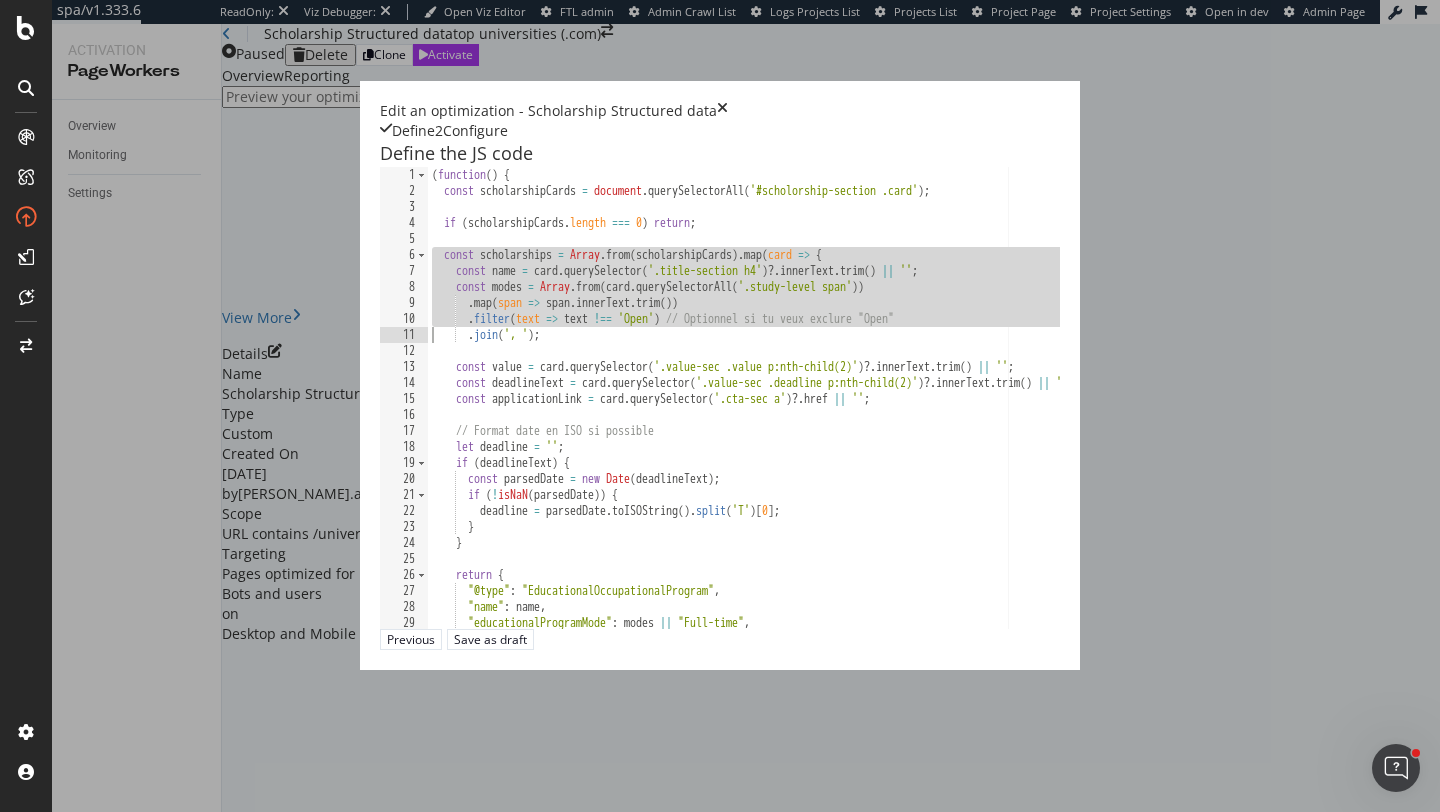 drag, startPoint x: 379, startPoint y: 305, endPoint x: 386, endPoint y: 369, distance: 64.381676 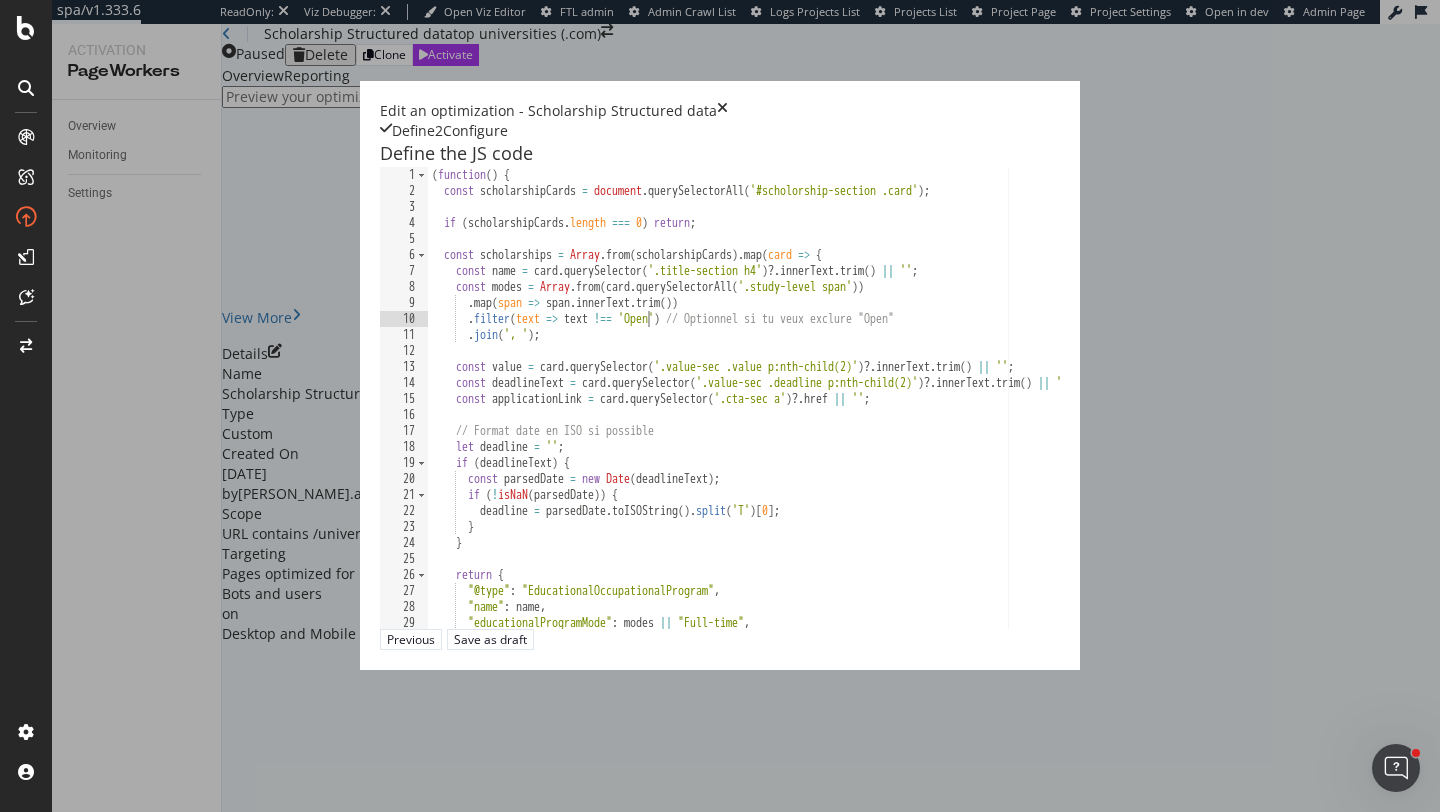 scroll, scrollTop: 0, scrollLeft: 0, axis: both 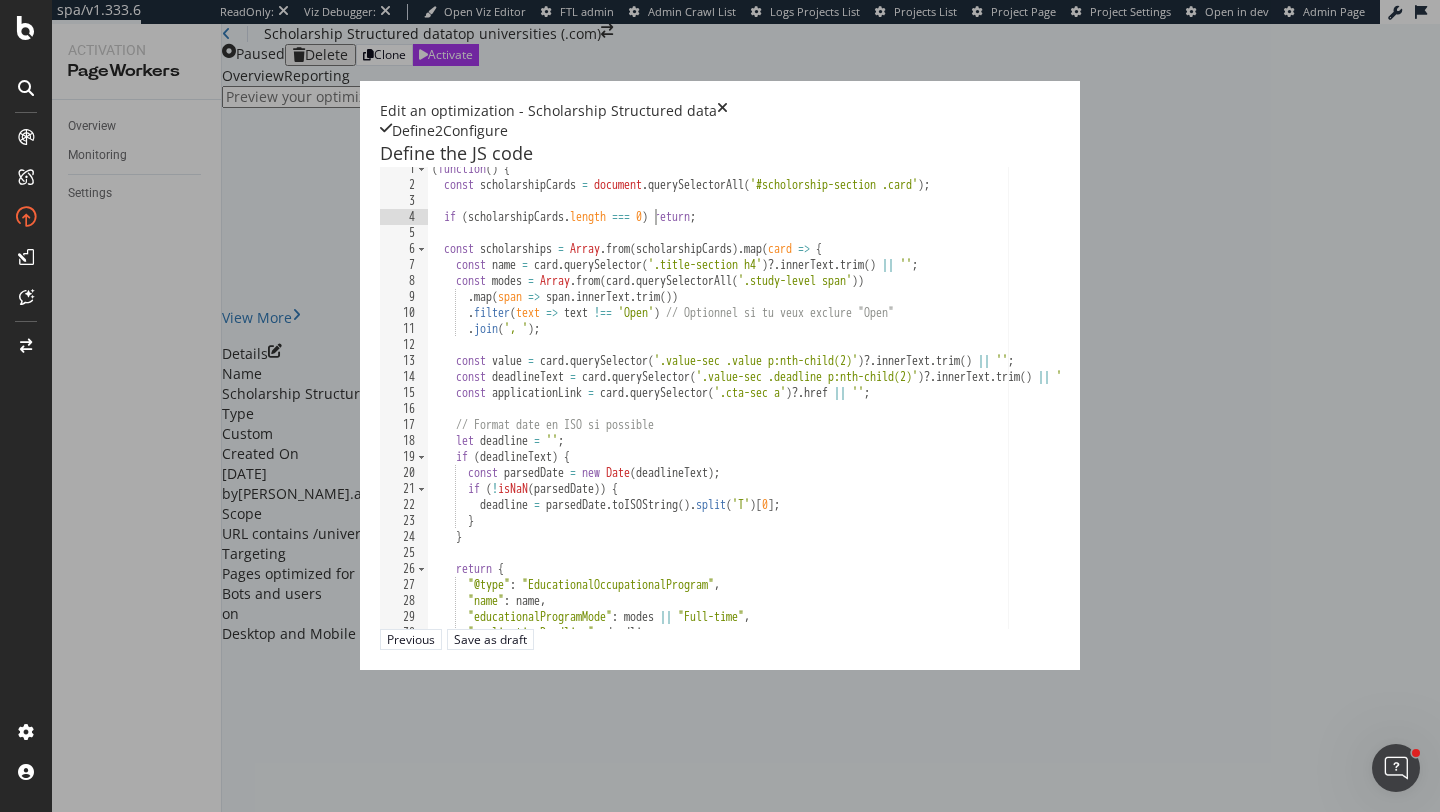 click on "( function ( )   {    const   scholarshipCards   =   document . querySelectorAll ( '#scholorship-section .card' ) ;    if   ( scholarshipCards . length   ===   0 )   return ;    const   scholarships   =   Array . from ( scholarshipCards ) . map ( card   =>   {      const   name   =   card . querySelector ( '.title-section h4' ) ?. innerText . trim ( )   ||   '' ;      const   modes   =   Array . from ( card . querySelectorAll ( '.study-level span' ))         . map ( span   =>   span . innerText . trim ( ))         . filter ( text   =>   text   !==   'Open' )   // Optionnel si tu veux exclure "Open"         . join ( ', ' ) ;      const   value   =   card . querySelector ( '.value-sec .value p:nth-child(2)' ) ?. innerText . trim ( )   ||   '' ;      const   deadlineText   =   card . querySelector ( '.value-sec .deadline p:nth-child(2)' ) ?. innerText . trim ( )   ||   '' ;      const   applicationLink   =   card . querySelector ( '.cta-sec a' ) ?. href   ||   '' ;      // Format date en ISO si possible      let" at bounding box center (1003, 407) 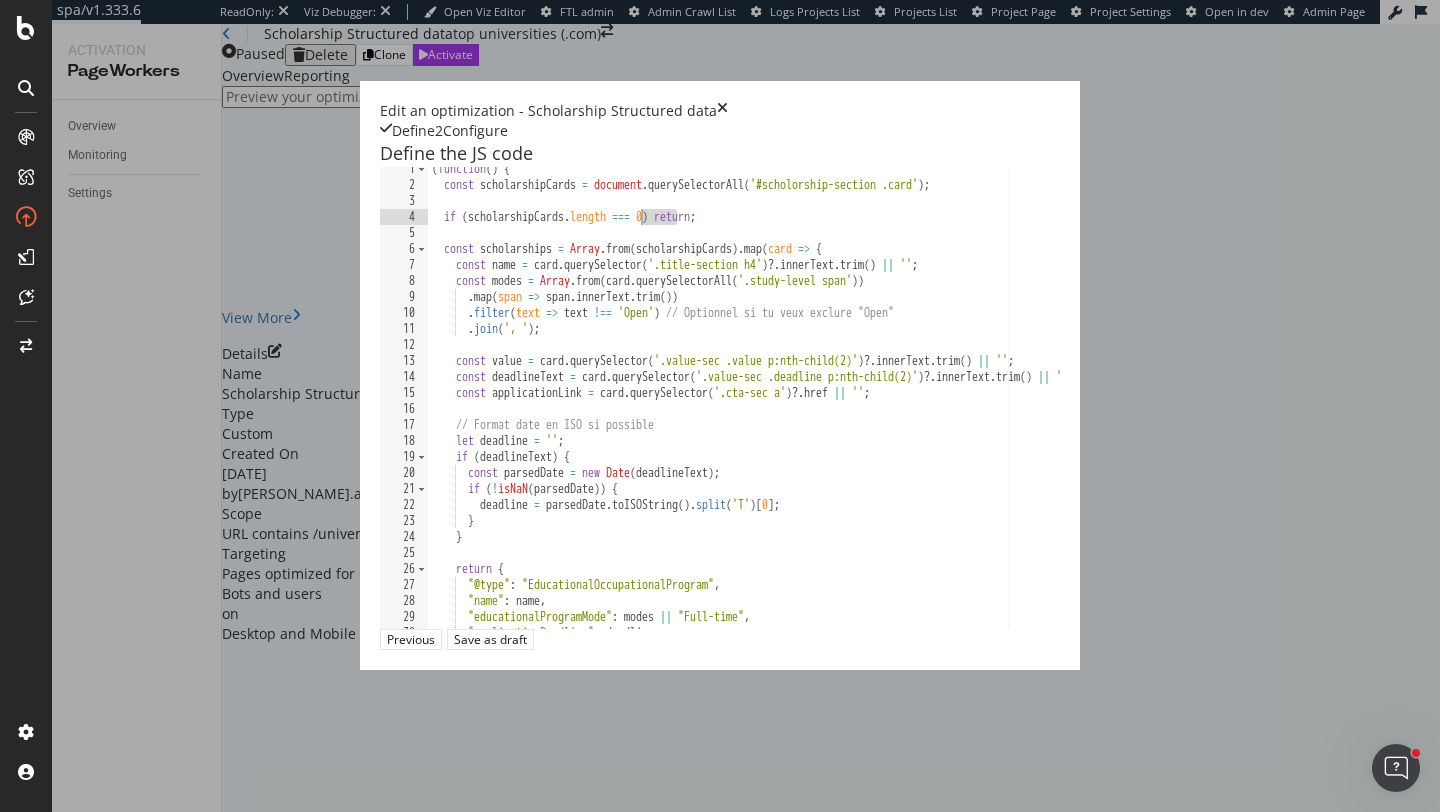 click on "( function ( )   {    const   scholarshipCards   =   document . querySelectorAll ( '#scholorship-section .card' ) ;    if   ( scholarshipCards . length   ===   0 )   return ;    const   scholarships   =   Array . from ( scholarshipCards ) . map ( card   =>   {      const   name   =   card . querySelector ( '.title-section h4' ) ?. innerText . trim ( )   ||   '' ;      const   modes   =   Array . from ( card . querySelectorAll ( '.study-level span' ))         . map ( span   =>   span . innerText . trim ( ))         . filter ( text   =>   text   !==   'Open' )   // Optionnel si tu veux exclure "Open"         . join ( ', ' ) ;      const   value   =   card . querySelector ( '.value-sec .value p:nth-child(2)' ) ?. innerText . trim ( )   ||   '' ;      const   deadlineText   =   card . querySelector ( '.value-sec .deadline p:nth-child(2)' ) ?. innerText . trim ( )   ||   '' ;      const   applicationLink   =   card . querySelector ( '.cta-sec a' ) ?. href   ||   '' ;      // Format date en ISO si possible      let" at bounding box center [1003, 407] 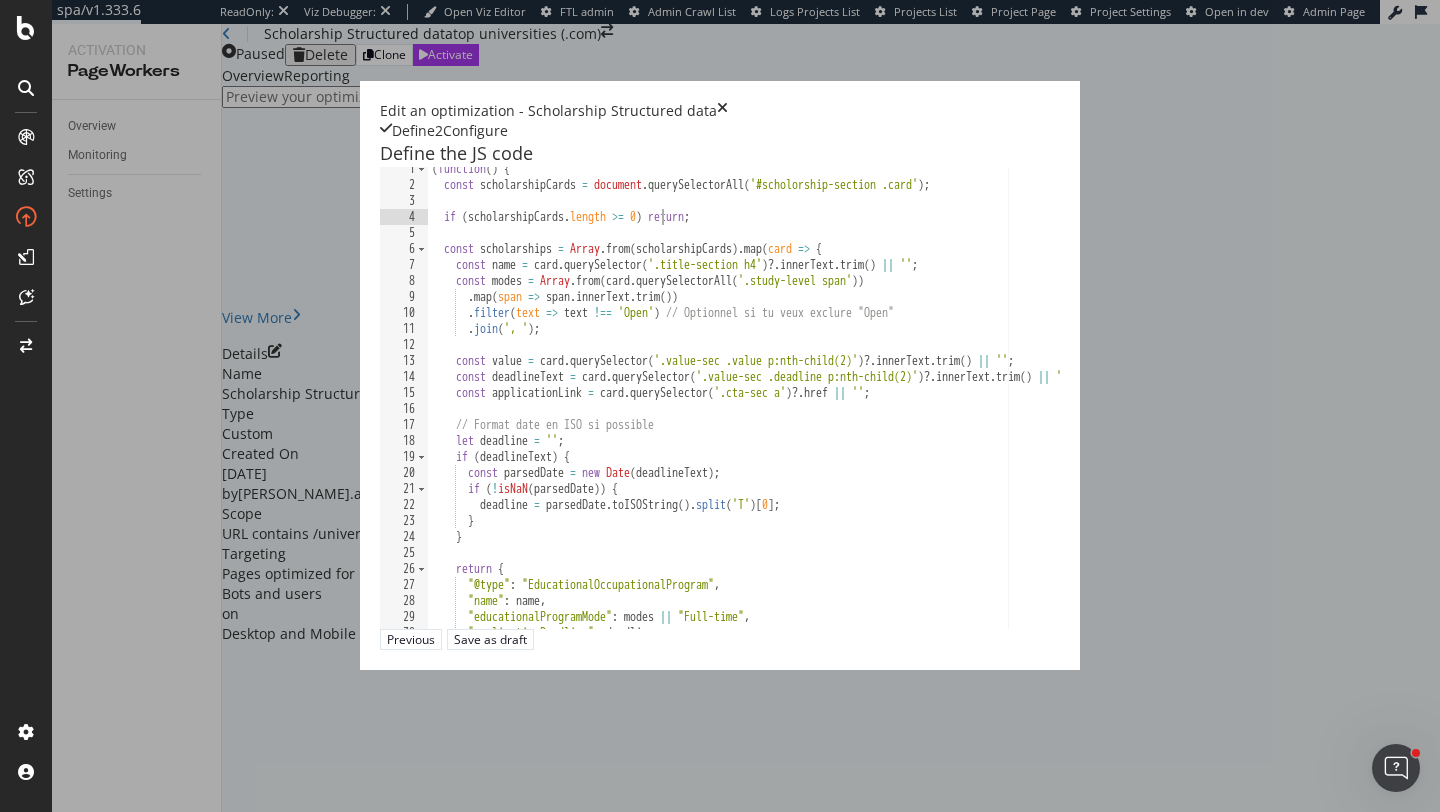 click on "( function ( )   {    const   scholarshipCards   =   document . querySelectorAll ( '#scholorship-section .card' ) ;    if   ( scholarshipCards . length   >=   0 )   return ;    const   scholarships   =   Array . from ( scholarshipCards ) . map ( card   =>   {      const   name   =   card . querySelector ( '.title-section h4' ) ?. innerText . trim ( )   ||   '' ;      const   modes   =   Array . from ( card . querySelectorAll ( '.study-level span' ))         . map ( span   =>   span . innerText . trim ( ))         . filter ( text   =>   text   !==   'Open' )   // Optionnel si tu veux exclure "Open"         . join ( ', ' ) ;      const   value   =   card . querySelector ( '.value-sec .value p:nth-child(2)' ) ?. innerText . trim ( )   ||   '' ;      const   deadlineText   =   card . querySelector ( '.value-sec .deadline p:nth-child(2)' ) ?. innerText . trim ( )   ||   '' ;      const   applicationLink   =   card . querySelector ( '.cta-sec a' ) ?. href   ||   '' ;      // Format date en ISO si possible      let" at bounding box center [1003, 407] 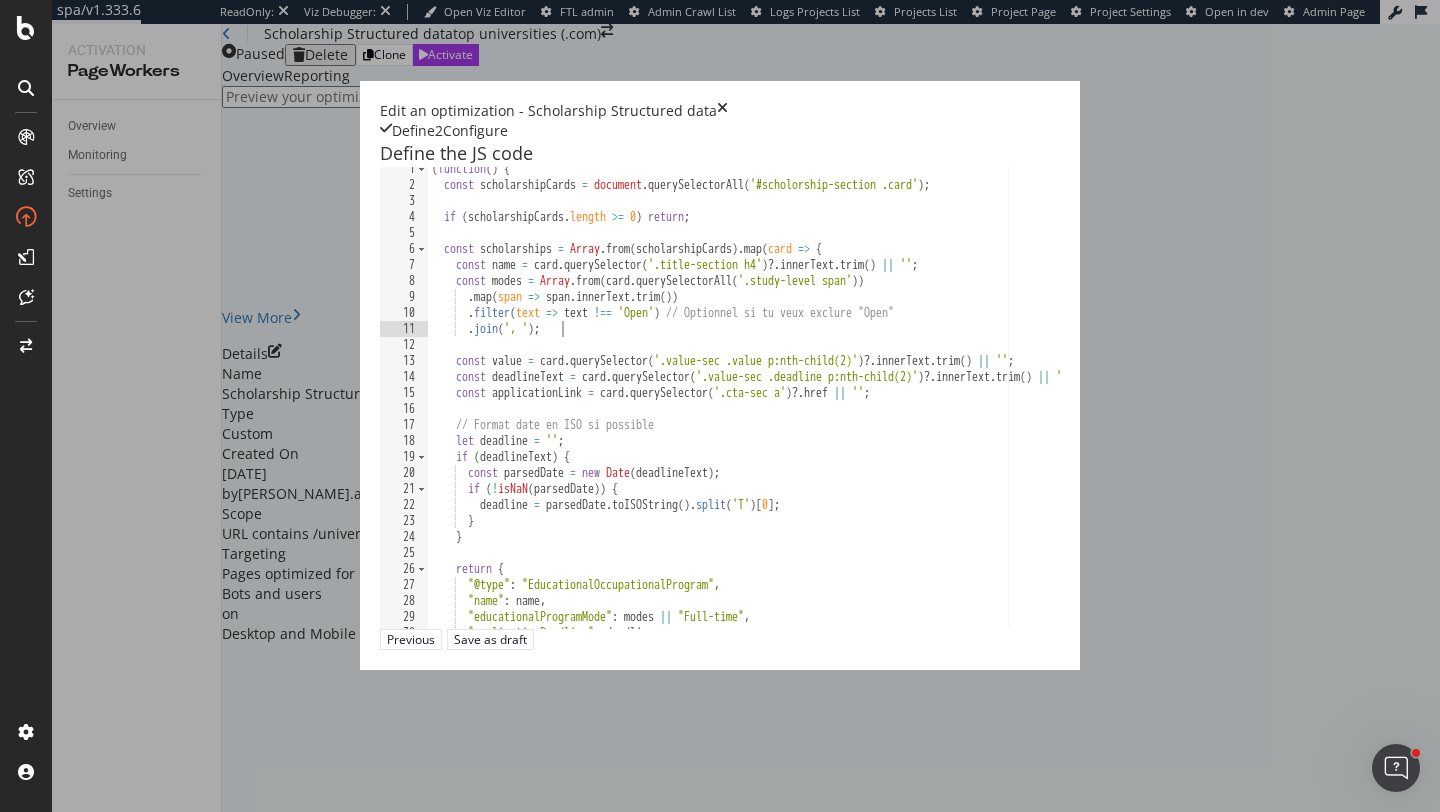 scroll, scrollTop: 0, scrollLeft: 10, axis: horizontal 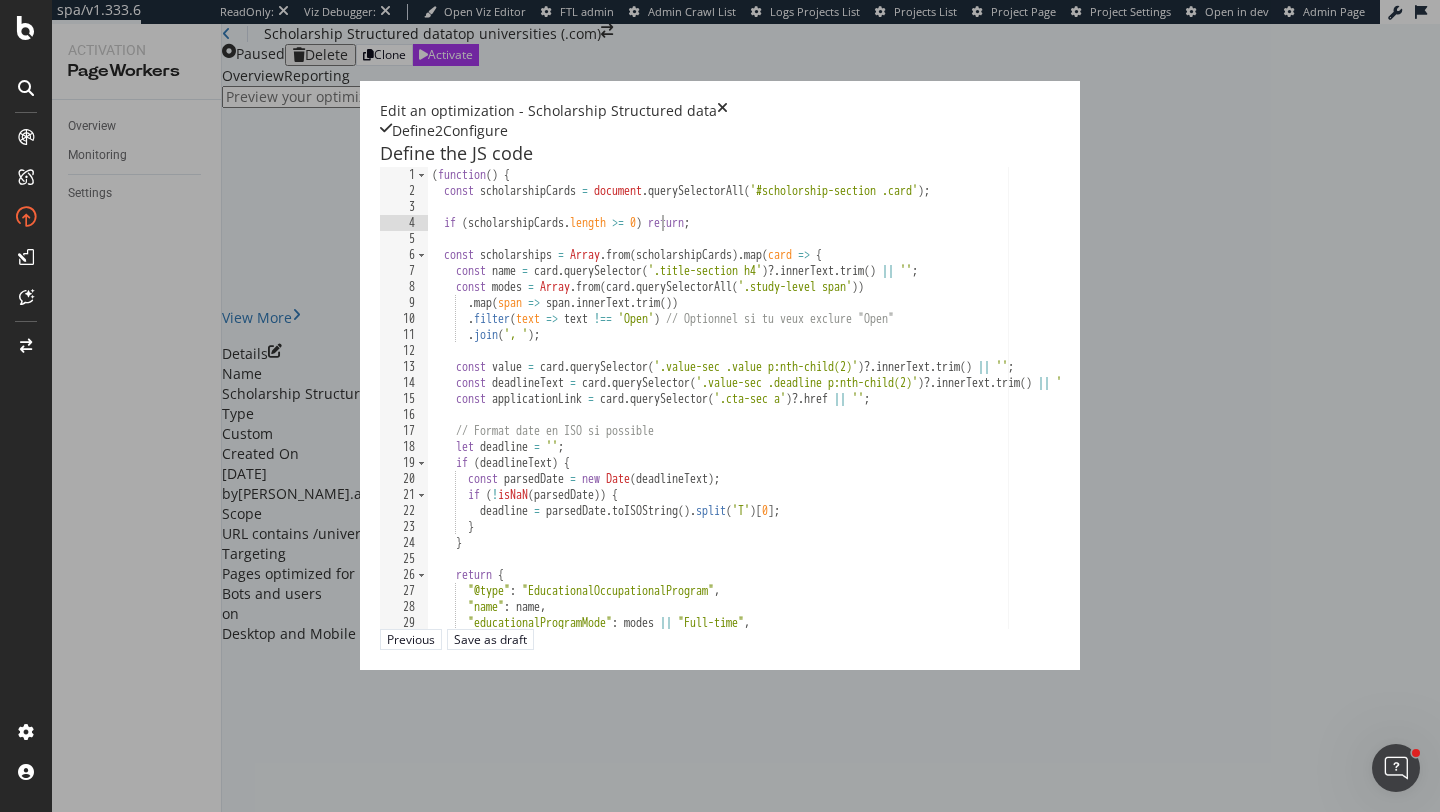 click on "( function ( )   {    const   scholarshipCards   =   document . querySelectorAll ( '#scholorship-section .card' ) ;    if   ( scholarshipCards . length   >=   0 )   return ;    const   scholarships   =   Array . from ( scholarshipCards ) . map ( card   =>   {      const   name   =   card . querySelector ( '.title-section h4' ) ?. innerText . trim ( )   ||   '' ;      const   modes   =   Array . from ( card . querySelectorAll ( '.study-level span' ))         . map ( span   =>   span . innerText . trim ( ))         . filter ( text   =>   text   !==   'Open' )   // Optionnel si tu veux exclure "Open"         . join ( ', ' ) ;      const   value   =   card . querySelector ( '.value-sec .value p:nth-child(2)' ) ?. innerText . trim ( )   ||   '' ;      const   deadlineText   =   card . querySelector ( '.value-sec .deadline p:nth-child(2)' ) ?. innerText . trim ( )   ||   '' ;      const   applicationLink   =   card . querySelector ( '.cta-sec a' ) ?. href   ||   '' ;      // Format date en ISO si possible      let" at bounding box center (1003, 413) 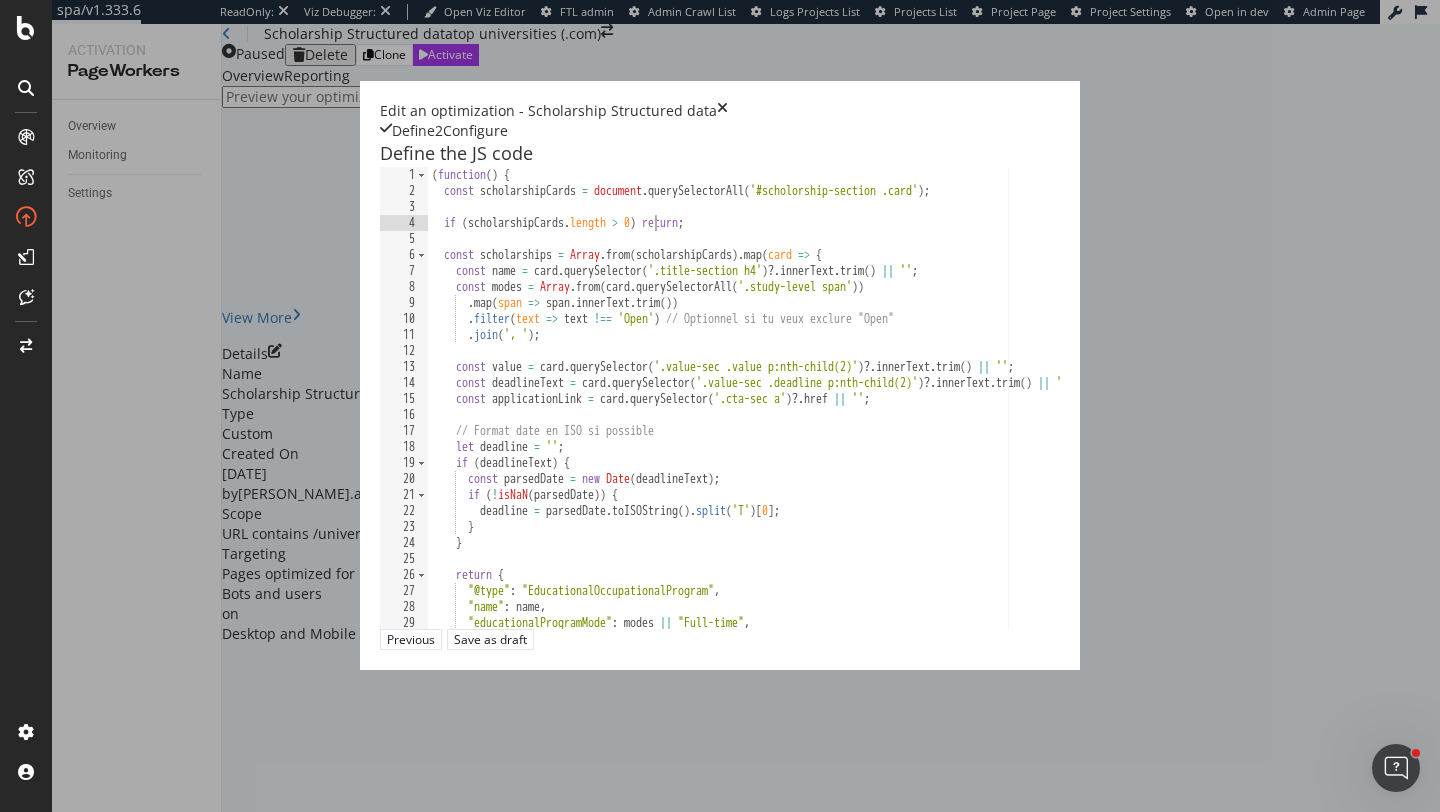 click on "( function ( )   {    const   scholarshipCards   =   document . querySelectorAll ( '#scholorship-section .card' ) ;    if   ( scholarshipCards . length   >   0 )   return ;    const   scholarships   =   Array . from ( scholarshipCards ) . map ( card   =>   {      const   name   =   card . querySelector ( '.title-section h4' ) ?. innerText . trim ( )   ||   '' ;      const   modes   =   Array . from ( card . querySelectorAll ( '.study-level span' ))         . map ( span   =>   span . innerText . trim ( ))         . filter ( text   =>   text   !==   'Open' )   // Optionnel si tu veux exclure "Open"         . join ( ', ' ) ;      const   value   =   card . querySelector ( '.value-sec .value p:nth-child(2)' ) ?. innerText . trim ( )   ||   '' ;      const   deadlineText   =   card . querySelector ( '.value-sec .deadline p:nth-child(2)' ) ?. innerText . trim ( )   ||   '' ;      const   applicationLink   =   card . querySelector ( '.cta-sec a' ) ?. href   ||   '' ;      // Format date en ISO si possible      let" at bounding box center (1003, 413) 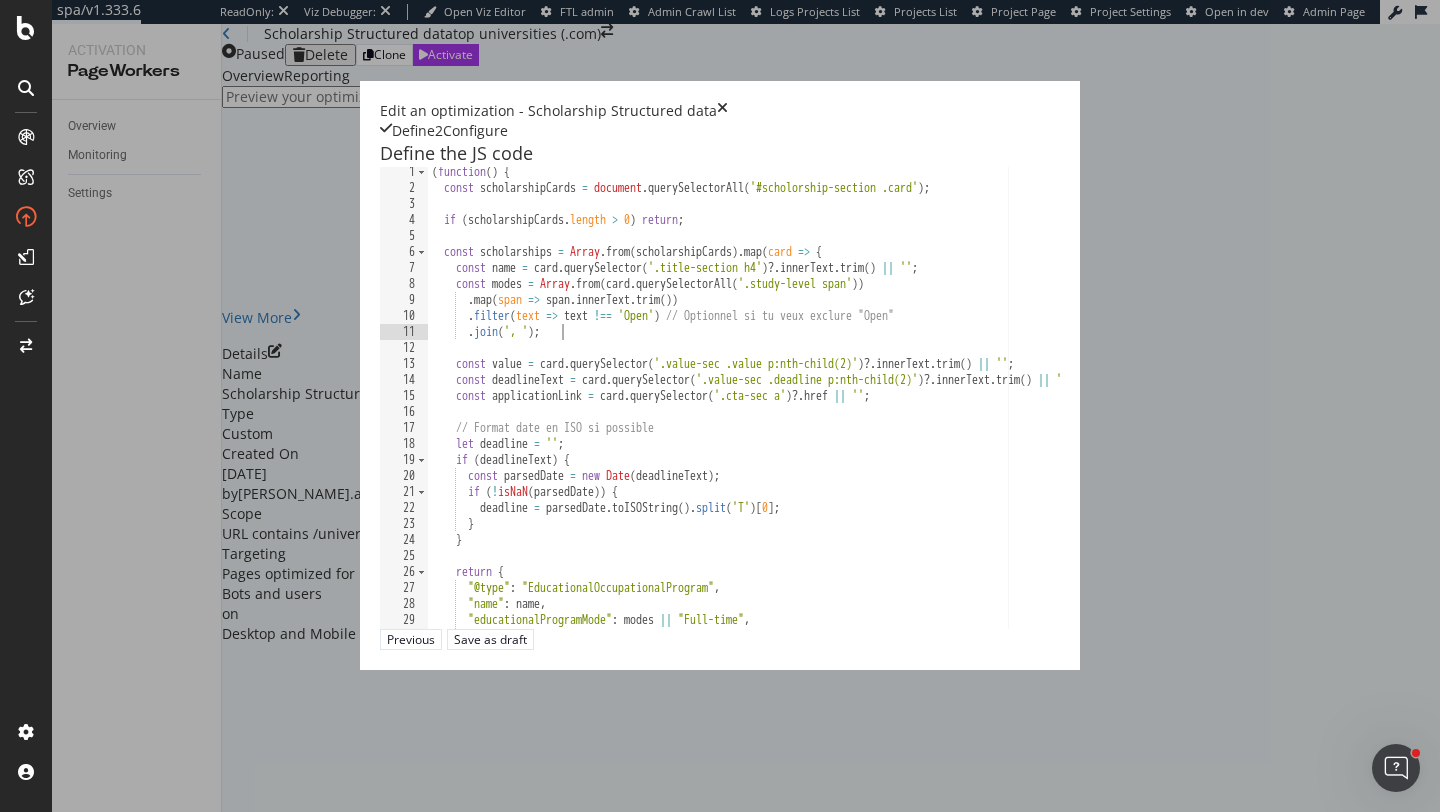 scroll, scrollTop: 3, scrollLeft: 0, axis: vertical 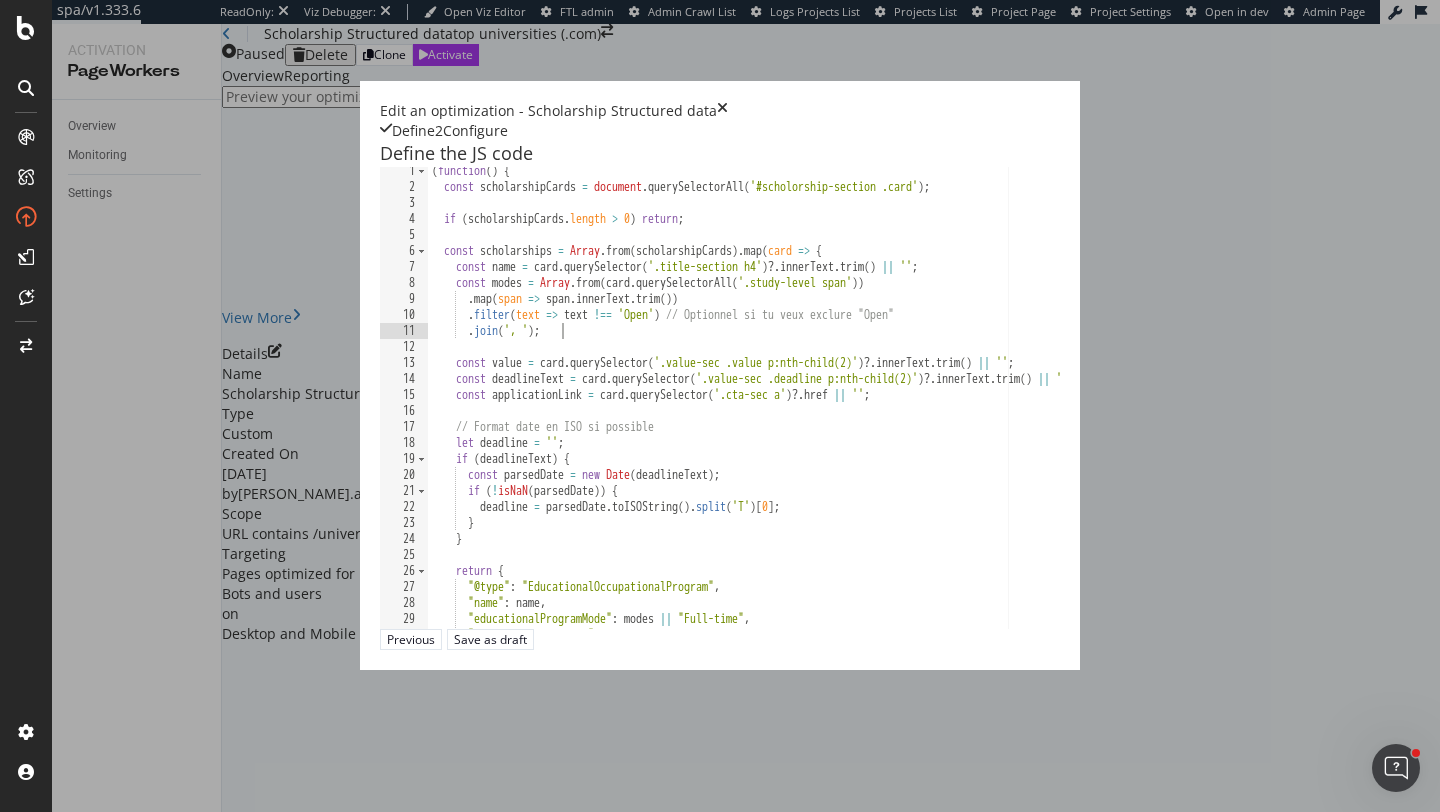 click on "( function ( )   {    const   scholarshipCards   =   document . querySelectorAll ( '#scholorship-section .card' ) ;    if   ( scholarshipCards . length   >   0 )   return ;    const   scholarships   =   Array . from ( scholarshipCards ) . map ( card   =>   {      const   name   =   card . querySelector ( '.title-section h4' ) ?. innerText . trim ( )   ||   '' ;      const   modes   =   Array . from ( card . querySelectorAll ( '.study-level span' ))         . map ( span   =>   span . innerText . trim ( ))         . filter ( text   =>   text   !==   'Open' )   // Optionnel si tu veux exclure "Open"         . join ( ', ' ) ;      const   value   =   card . querySelector ( '.value-sec .value p:nth-child(2)' ) ?. innerText . trim ( )   ||   '' ;      const   deadlineText   =   card . querySelector ( '.value-sec .deadline p:nth-child(2)' ) ?. innerText . trim ( )   ||   '' ;      const   applicationLink   =   card . querySelector ( '.cta-sec a' ) ?. href   ||   '' ;      // Format date en ISO si possible      let" at bounding box center [1003, 409] 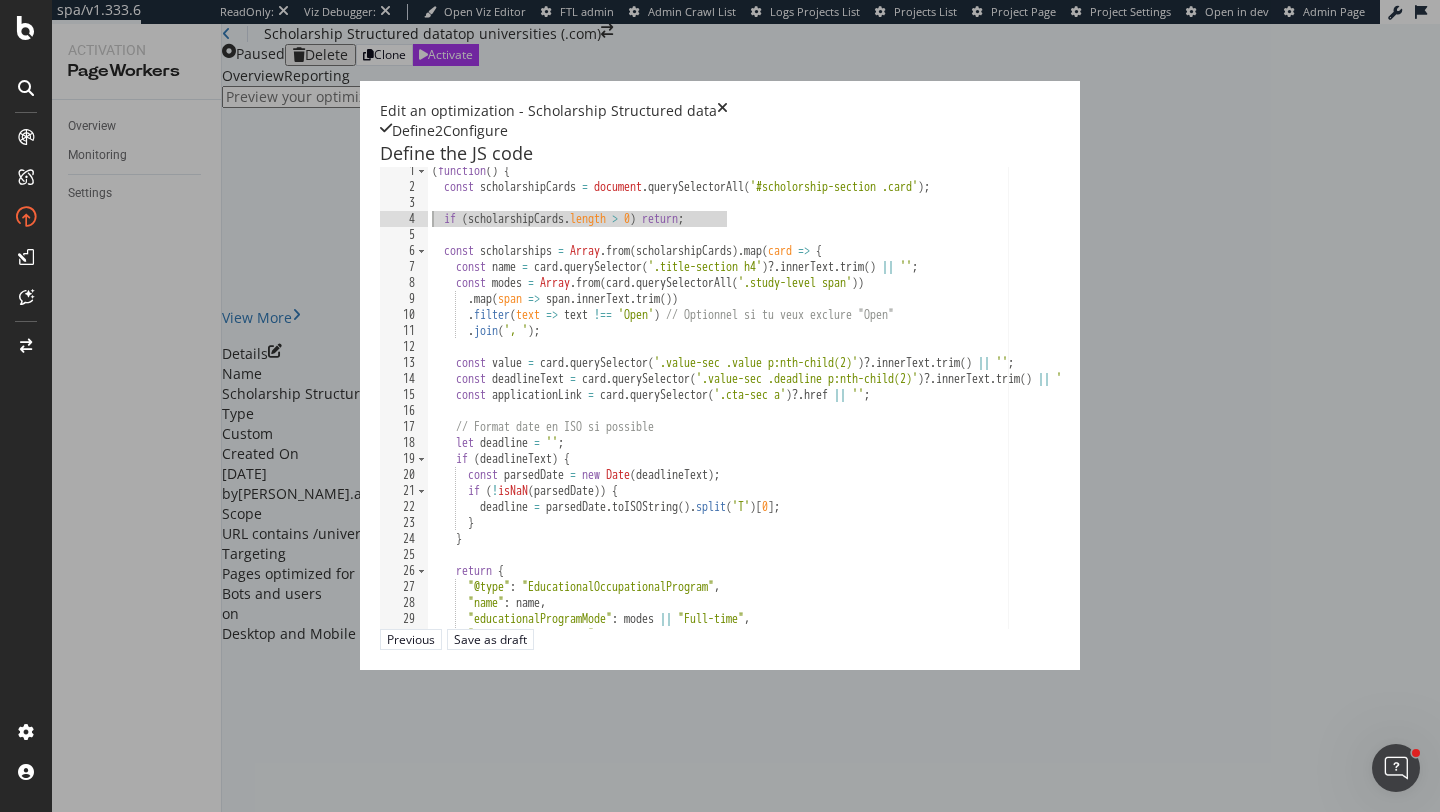 drag, startPoint x: 455, startPoint y: 262, endPoint x: 170, endPoint y: 264, distance: 285.00702 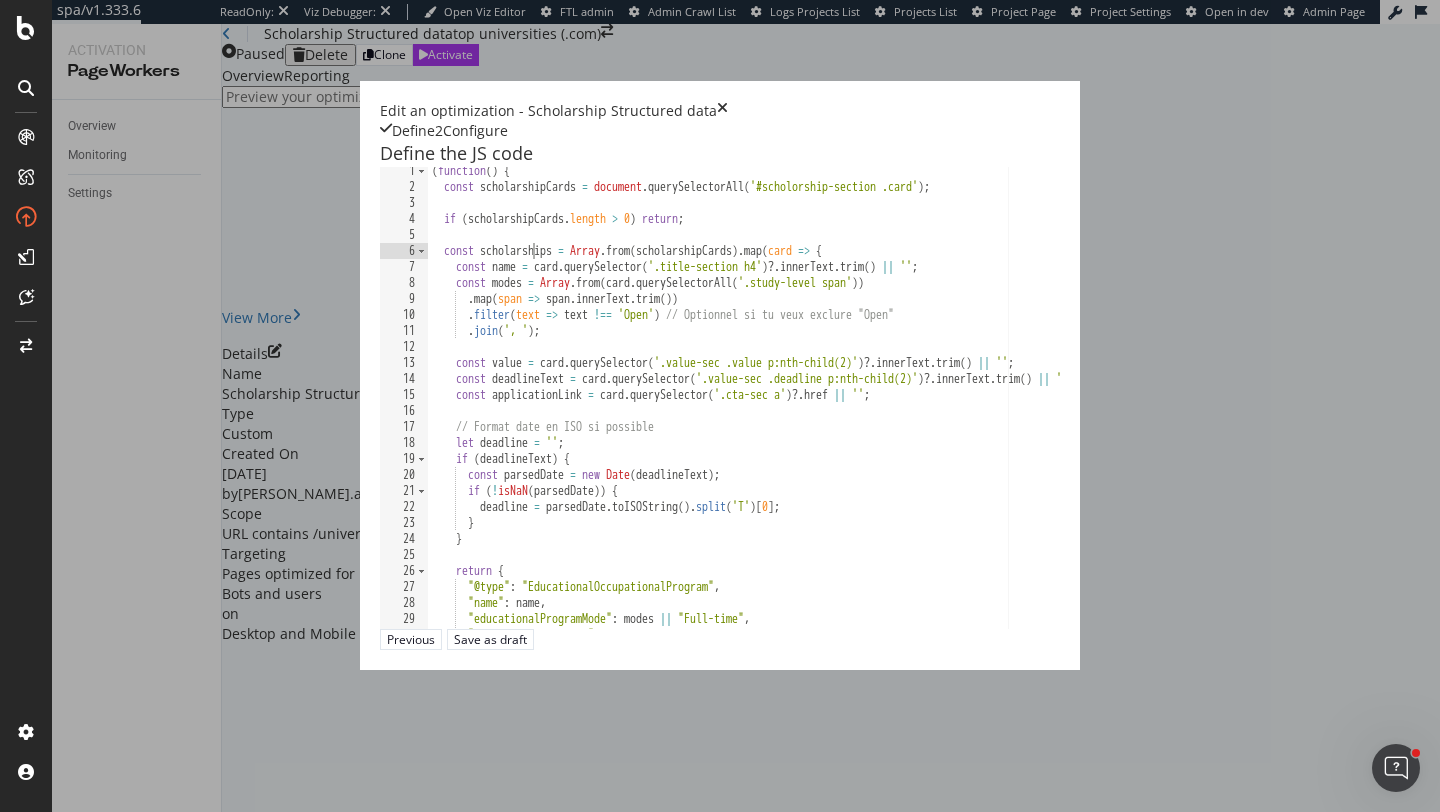 click on "( function ( )   {    const   scholarshipCards   =   document . querySelectorAll ( '#scholorship-section .card' ) ;    if   ( scholarshipCards . length   >   0 )   return ;    const   scholarships   =   Array . from ( scholarshipCards ) . map ( card   =>   {      const   name   =   card . querySelector ( '.title-section h4' ) ?. innerText . trim ( )   ||   '' ;      const   modes   =   Array . from ( card . querySelectorAll ( '.study-level span' ))         . map ( span   =>   span . innerText . trim ( ))         . filter ( text   =>   text   !==   'Open' )   // Optionnel si tu veux exclure "Open"         . join ( ', ' ) ;      const   value   =   card . querySelector ( '.value-sec .value p:nth-child(2)' ) ?. innerText . trim ( )   ||   '' ;      const   deadlineText   =   card . querySelector ( '.value-sec .deadline p:nth-child(2)' ) ?. innerText . trim ( )   ||   '' ;      const   applicationLink   =   card . querySelector ( '.cta-sec a' ) ?. href   ||   '' ;      // Format date en ISO si possible      let" at bounding box center [1003, 409] 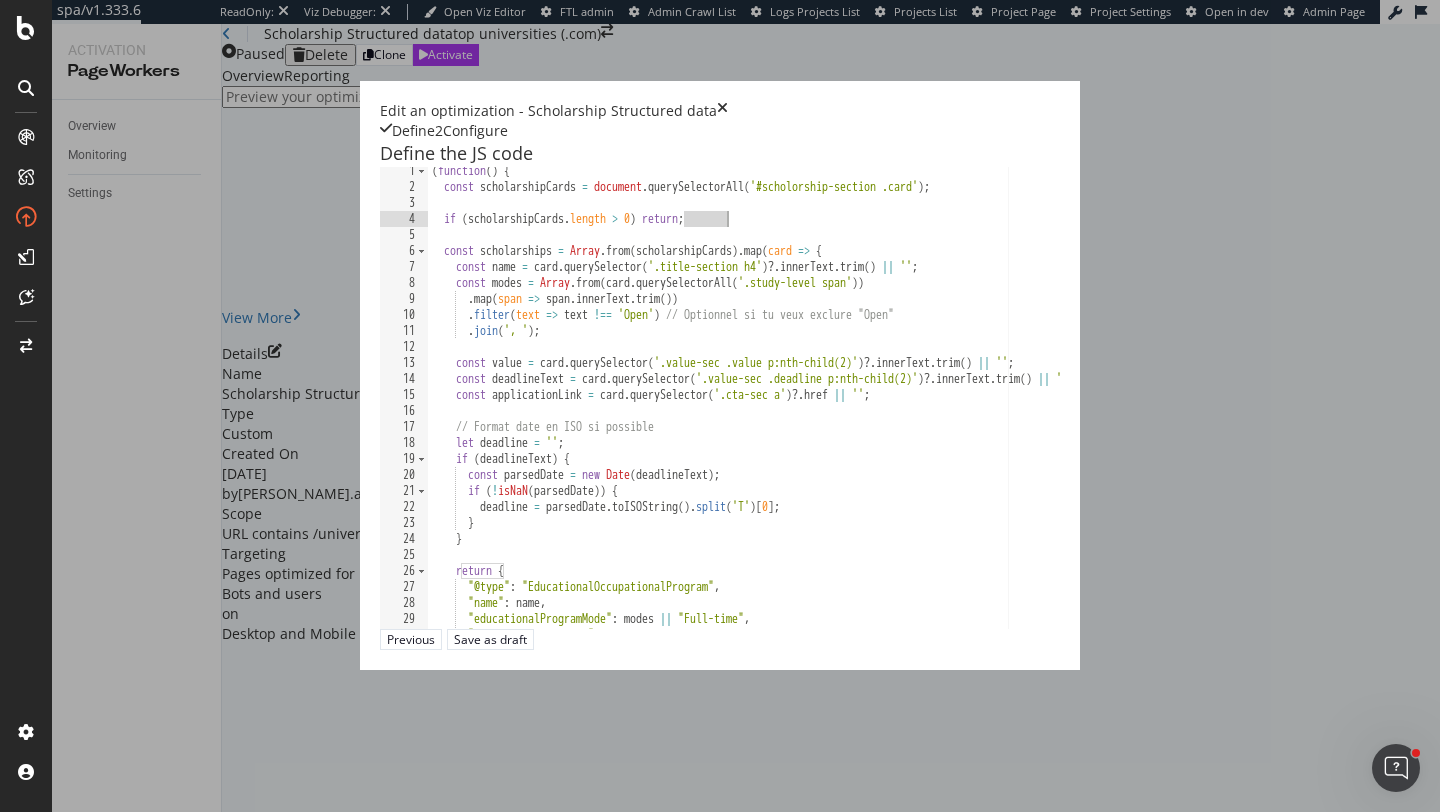 click on "( function ( )   {    const   scholarshipCards   =   document . querySelectorAll ( '#scholorship-section .card' ) ;    if   ( scholarshipCards . length   >   0 )   return ;    const   scholarships   =   Array . from ( scholarshipCards ) . map ( card   =>   {      const   name   =   card . querySelector ( '.title-section h4' ) ?. innerText . trim ( )   ||   '' ;      const   modes   =   Array . from ( card . querySelectorAll ( '.study-level span' ))         . map ( span   =>   span . innerText . trim ( ))         . filter ( text   =>   text   !==   'Open' )   // Optionnel si tu veux exclure "Open"         . join ( ', ' ) ;      const   value   =   card . querySelector ( '.value-sec .value p:nth-child(2)' ) ?. innerText . trim ( )   ||   '' ;      const   deadlineText   =   card . querySelector ( '.value-sec .deadline p:nth-child(2)' ) ?. innerText . trim ( )   ||   '' ;      const   applicationLink   =   card . querySelector ( '.cta-sec a' ) ?. href   ||   '' ;      // Format date en ISO si possible      let" at bounding box center (1003, 409) 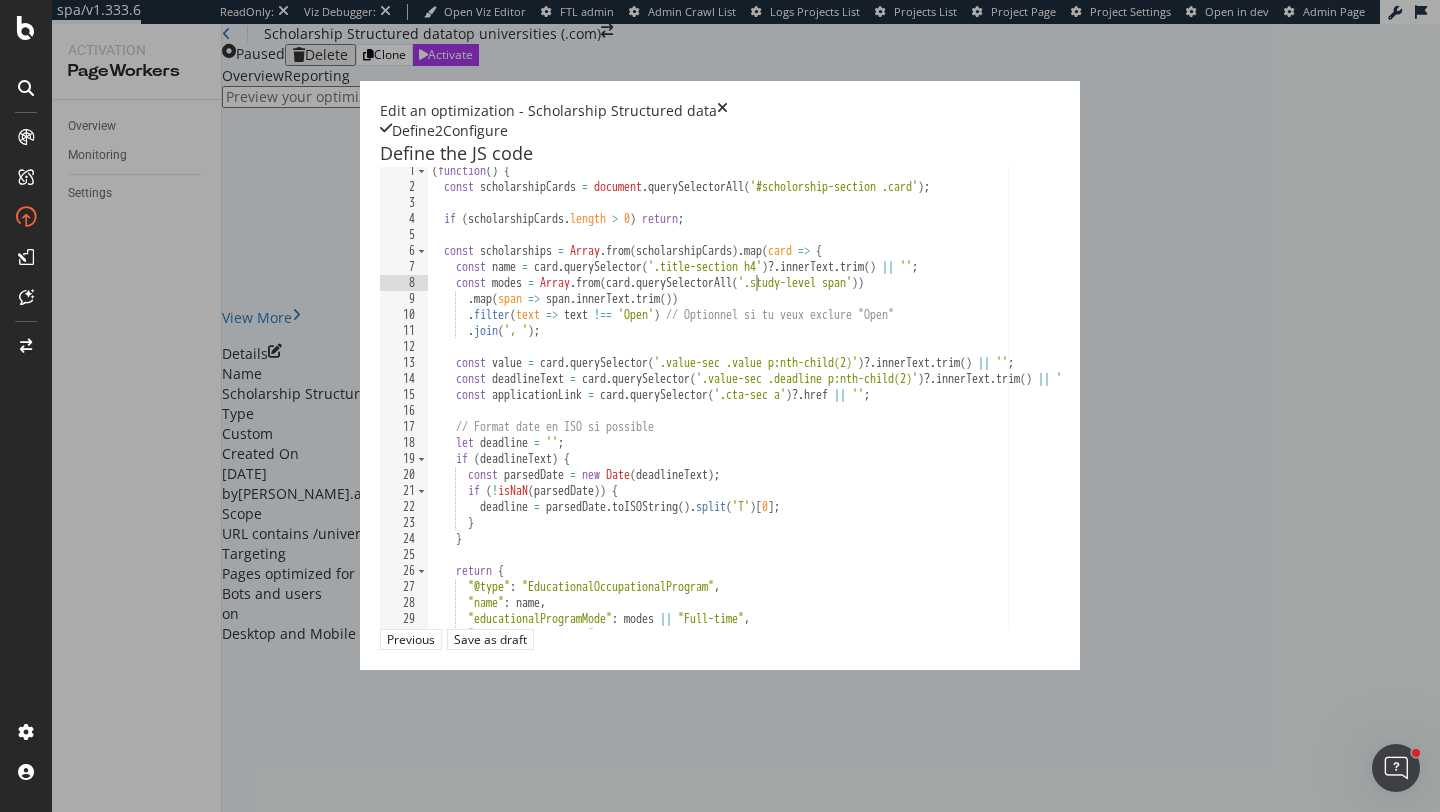 click on "( function ( )   {    const   scholarshipCards   =   document . querySelectorAll ( '#scholorship-section .card' ) ;    if   ( scholarshipCards . length   >   0 )   return ;    const   scholarships   =   Array . from ( scholarshipCards ) . map ( card   =>   {      const   name   =   card . querySelector ( '.title-section h4' ) ?. innerText . trim ( )   ||   '' ;      const   modes   =   Array . from ( card . querySelectorAll ( '.study-level span' ))         . map ( span   =>   span . innerText . trim ( ))         . filter ( text   =>   text   !==   'Open' )   // Optionnel si tu veux exclure "Open"         . join ( ', ' ) ;      const   value   =   card . querySelector ( '.value-sec .value p:nth-child(2)' ) ?. innerText . trim ( )   ||   '' ;      const   deadlineText   =   card . querySelector ( '.value-sec .deadline p:nth-child(2)' ) ?. innerText . trim ( )   ||   '' ;      const   applicationLink   =   card . querySelector ( '.cta-sec a' ) ?. href   ||   '' ;      // Format date en ISO si possible      let" at bounding box center [1003, 409] 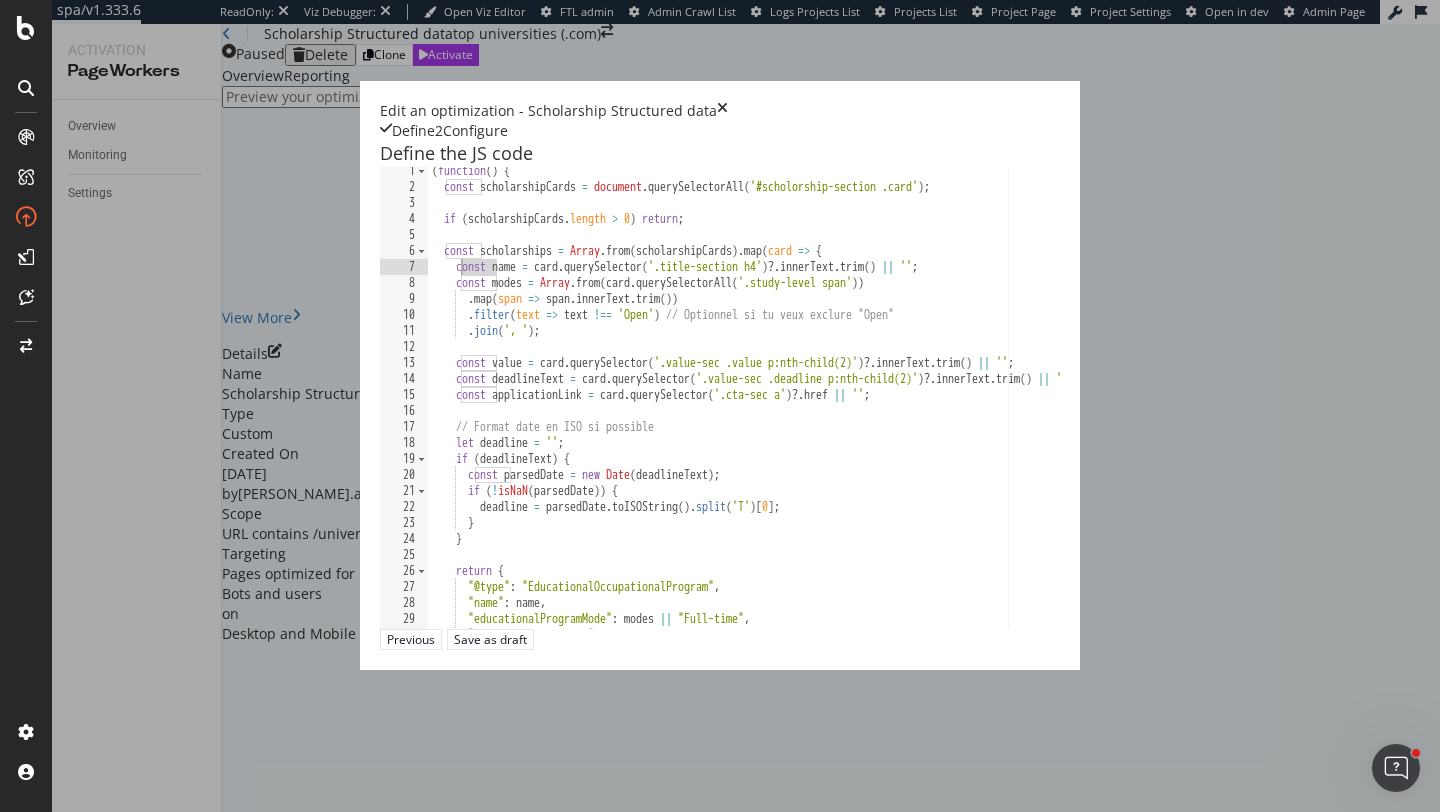 click on "( function ( )   {    const   scholarshipCards   =   document . querySelectorAll ( '#scholorship-section .card' ) ;    if   ( scholarshipCards . length   >   0 )   return ;    const   scholarships   =   Array . from ( scholarshipCards ) . map ( card   =>   {      const   name   =   card . querySelector ( '.title-section h4' ) ?. innerText . trim ( )   ||   '' ;      const   modes   =   Array . from ( card . querySelectorAll ( '.study-level span' ))         . map ( span   =>   span . innerText . trim ( ))         . filter ( text   =>   text   !==   'Open' )   // Optionnel si tu veux exclure "Open"         . join ( ', ' ) ;      const   value   =   card . querySelector ( '.value-sec .value p:nth-child(2)' ) ?. innerText . trim ( )   ||   '' ;      const   deadlineText   =   card . querySelector ( '.value-sec .deadline p:nth-child(2)' ) ?. innerText . trim ( )   ||   '' ;      const   applicationLink   =   card . querySelector ( '.cta-sec a' ) ?. href   ||   '' ;      // Format date en ISO si possible      let" at bounding box center [1003, 409] 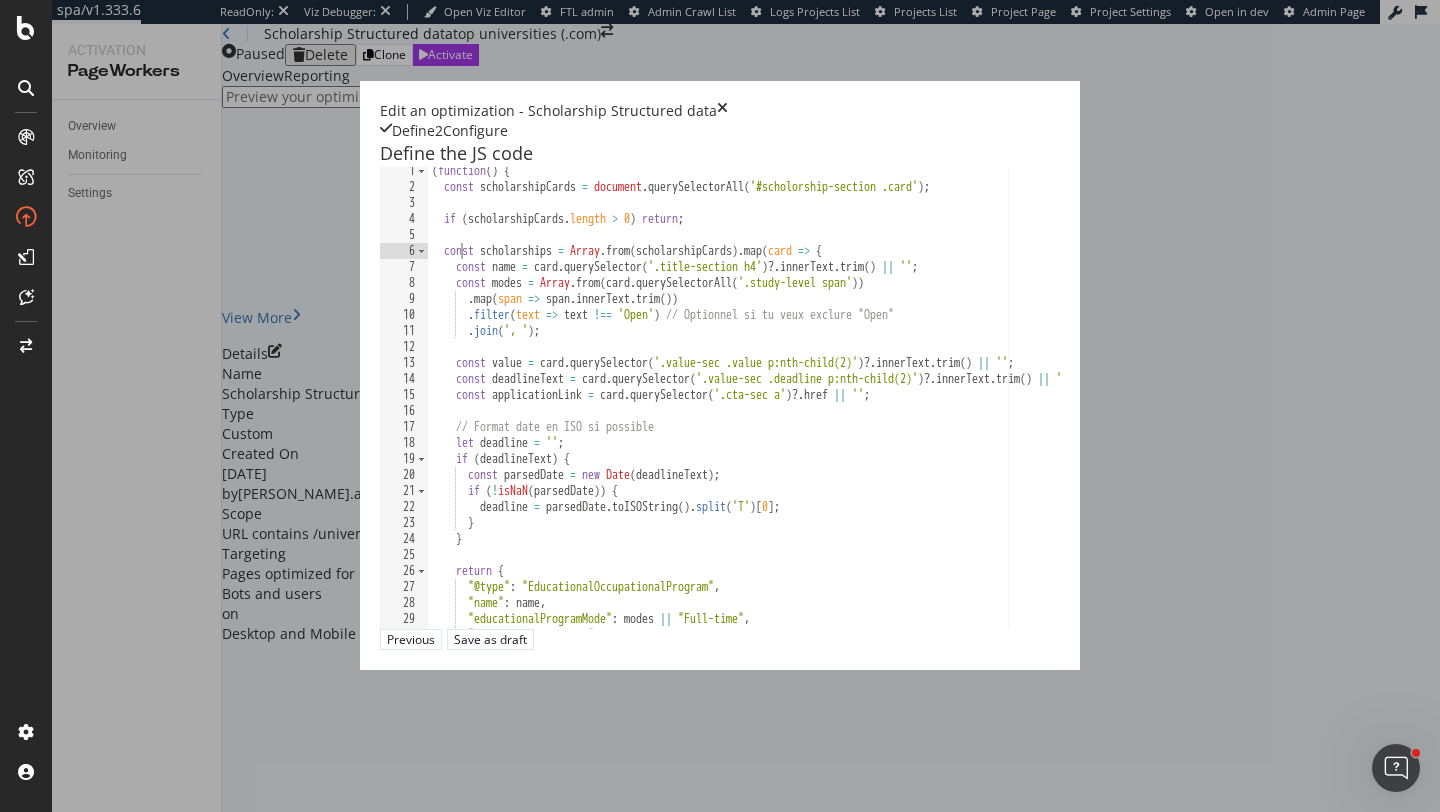 click on "( function ( )   {    const   scholarshipCards   =   document . querySelectorAll ( '#scholorship-section .card' ) ;    if   ( scholarshipCards . length   >   0 )   return ;    const   scholarships   =   Array . from ( scholarshipCards ) . map ( card   =>   {      const   name   =   card . querySelector ( '.title-section h4' ) ?. innerText . trim ( )   ||   '' ;      const   modes   =   Array . from ( card . querySelectorAll ( '.study-level span' ))         . map ( span   =>   span . innerText . trim ( ))         . filter ( text   =>   text   !==   'Open' )   // Optionnel si tu veux exclure "Open"         . join ( ', ' ) ;      const   value   =   card . querySelector ( '.value-sec .value p:nth-child(2)' ) ?. innerText . trim ( )   ||   '' ;      const   deadlineText   =   card . querySelector ( '.value-sec .deadline p:nth-child(2)' ) ?. innerText . trim ( )   ||   '' ;      const   applicationLink   =   card . querySelector ( '.cta-sec a' ) ?. href   ||   '' ;      // Format date en ISO si possible      let" at bounding box center (1003, 409) 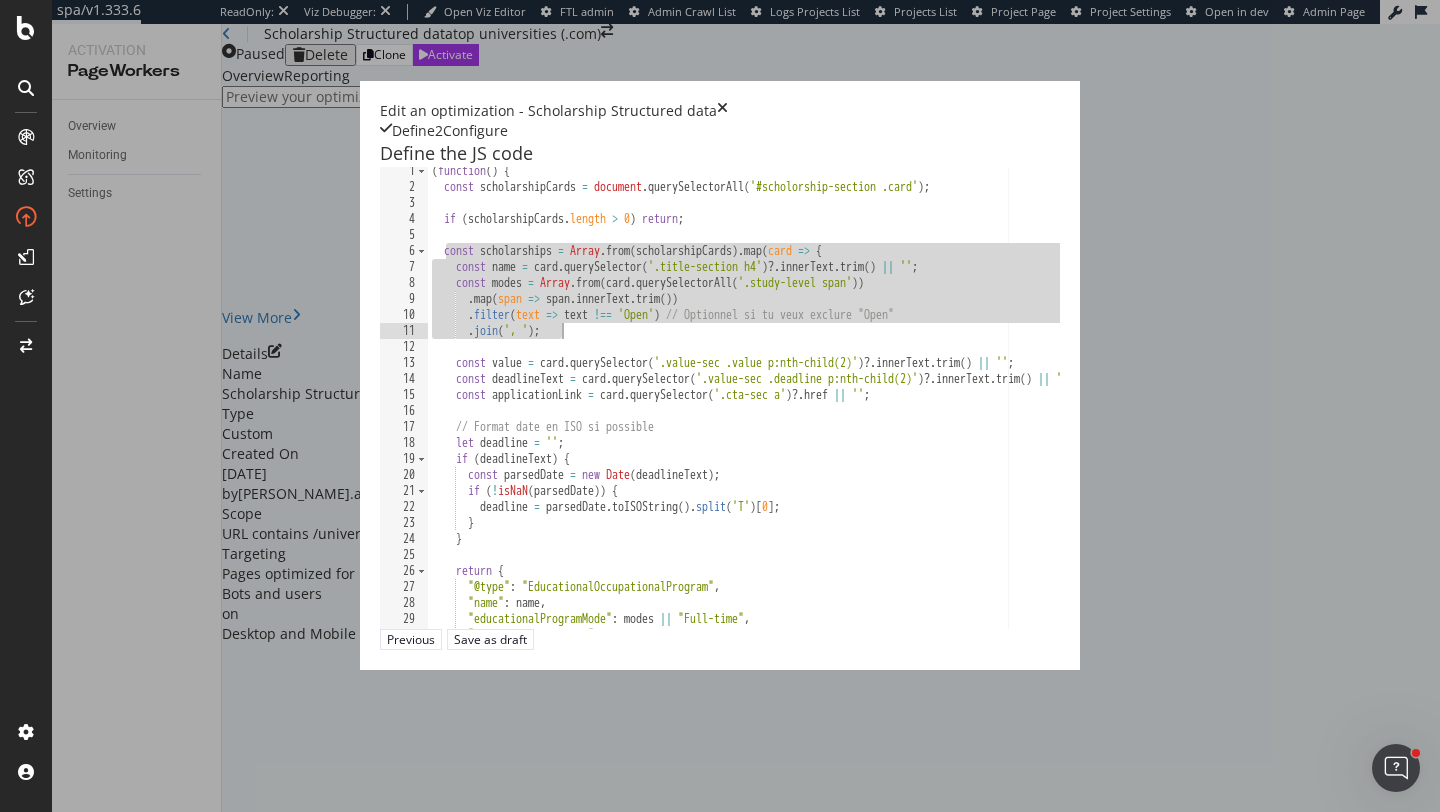 drag, startPoint x: 199, startPoint y: 300, endPoint x: 486, endPoint y: 379, distance: 297.67432 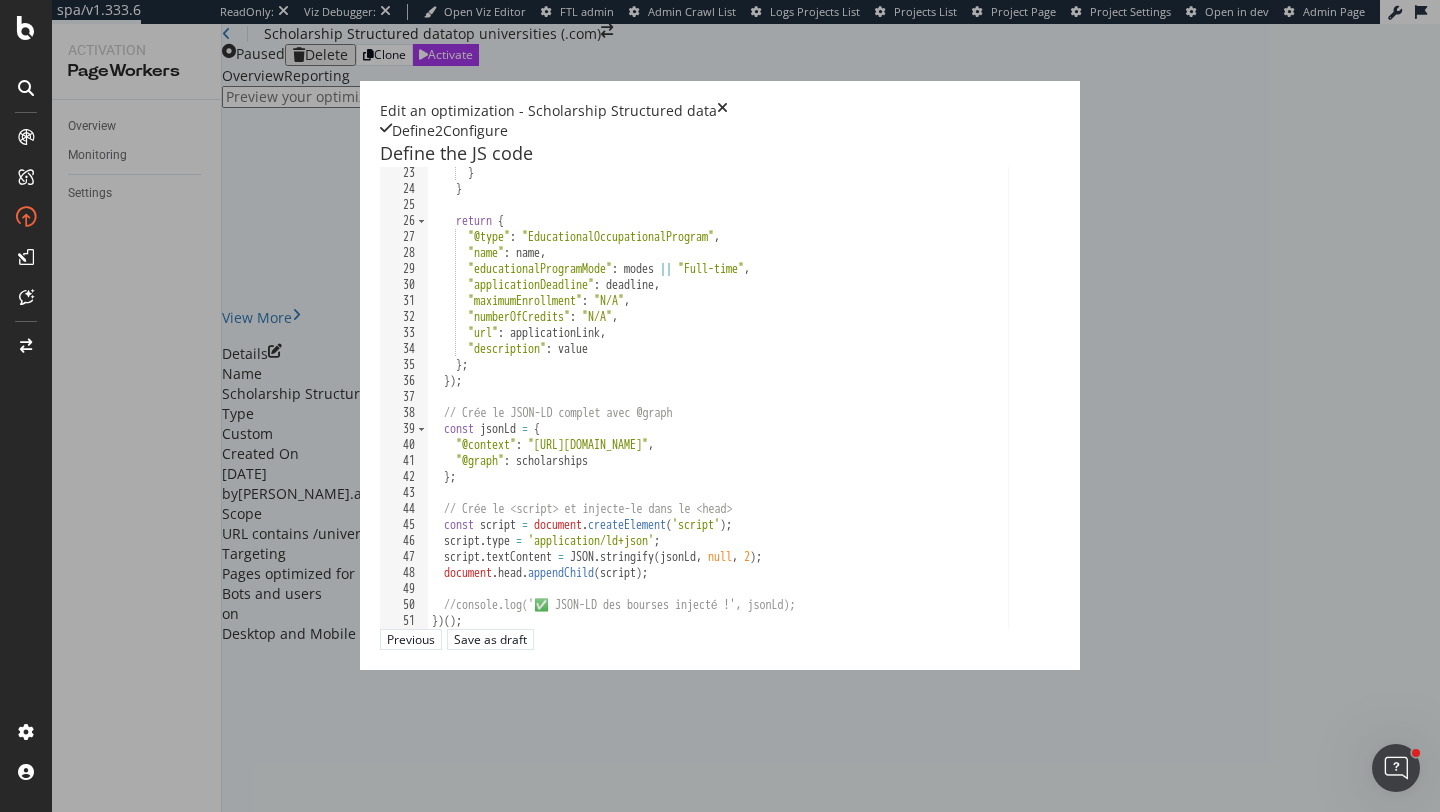 scroll, scrollTop: 0, scrollLeft: 0, axis: both 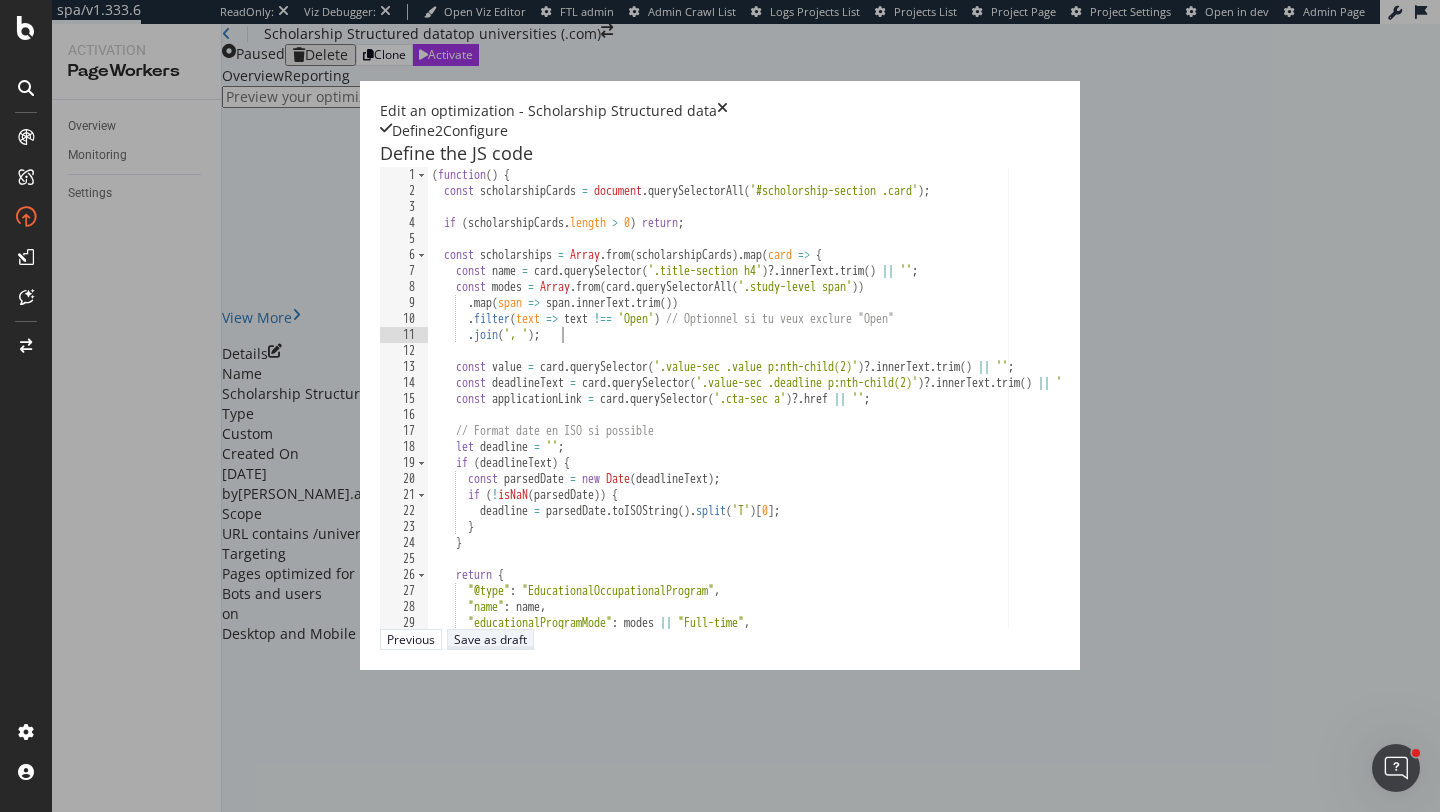 click on "Save as draft" at bounding box center (490, 639) 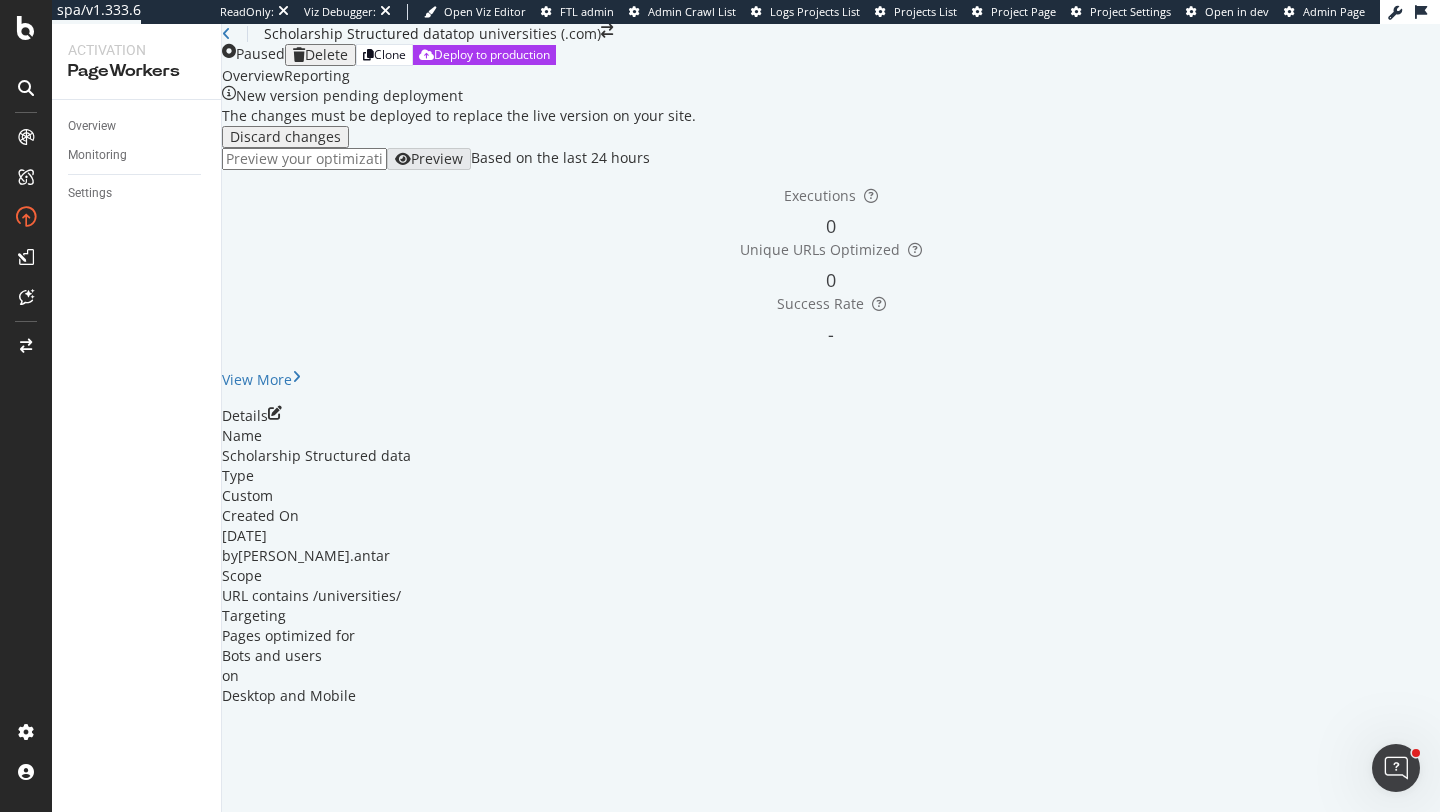 click at bounding box center (5, 822) 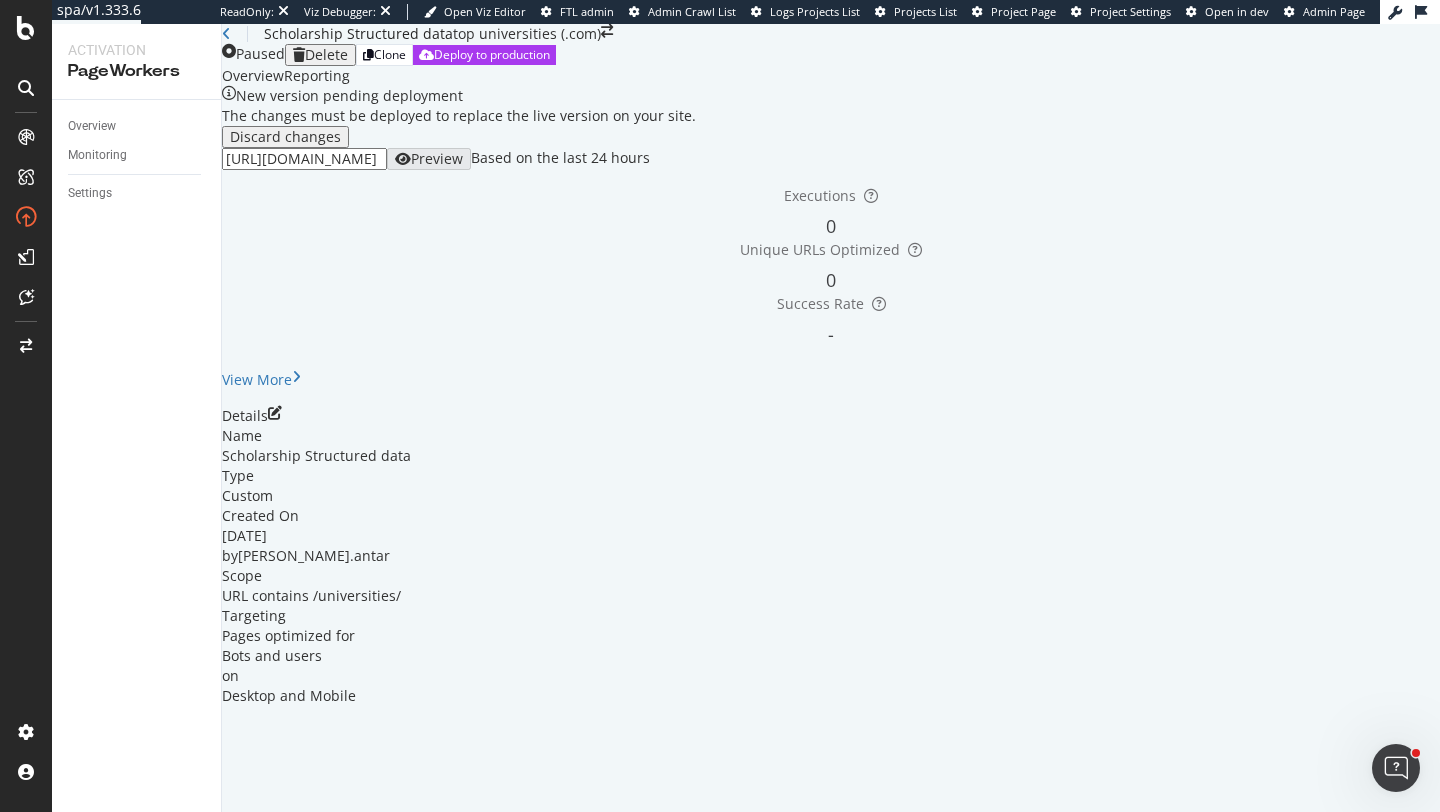 scroll, scrollTop: 0, scrollLeft: 141, axis: horizontal 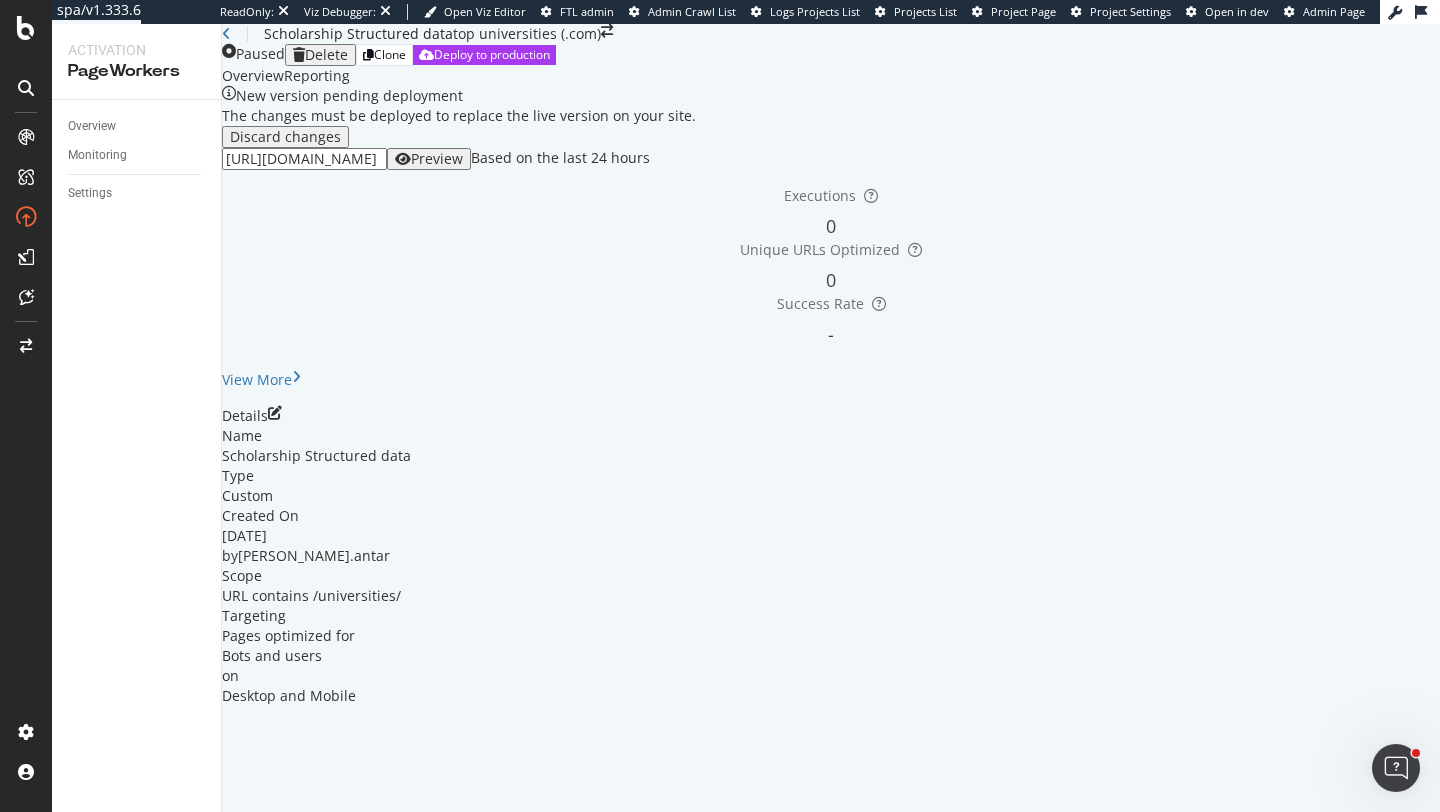 type on "https://www.topuniversities.com/universities/university-queensland" 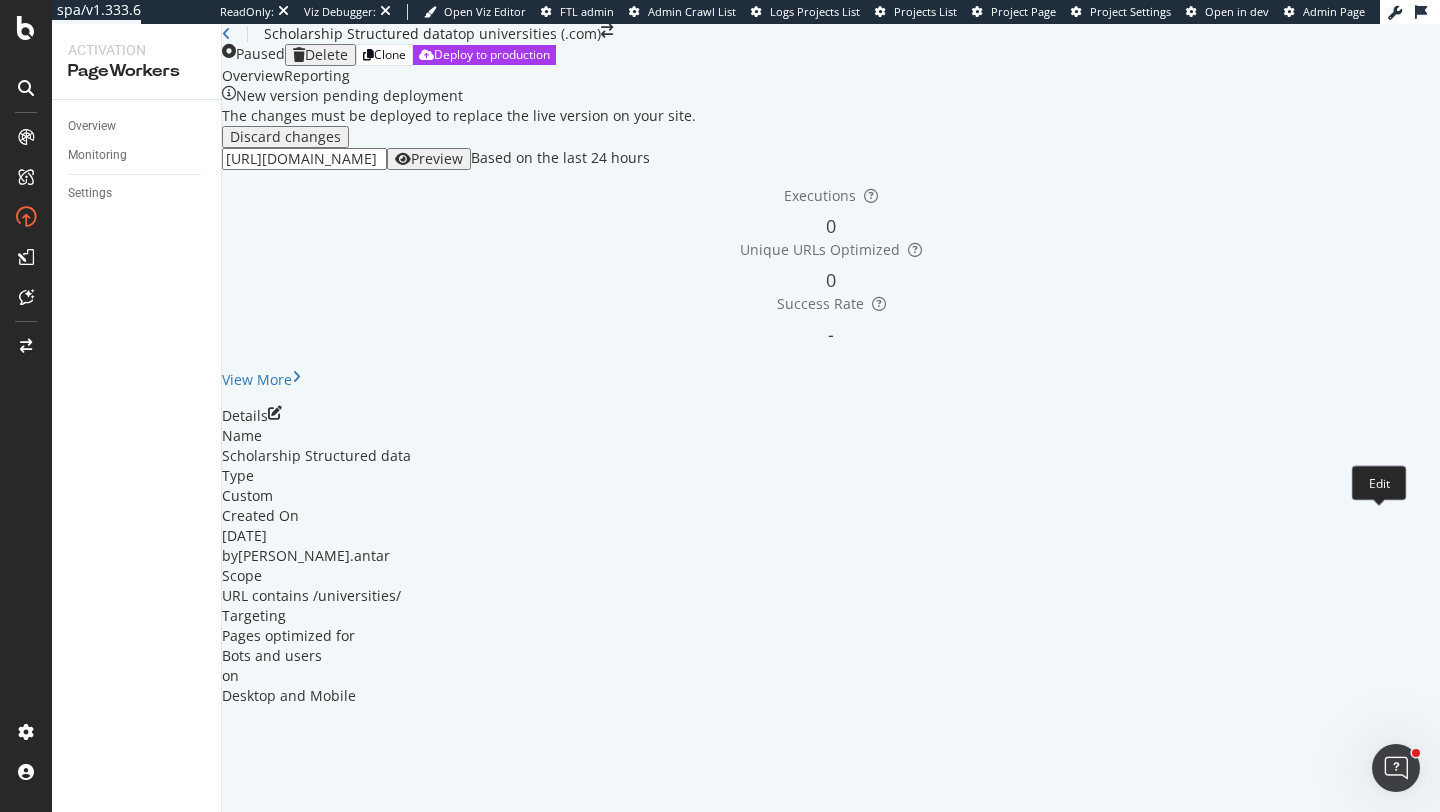 click at bounding box center [275, 413] 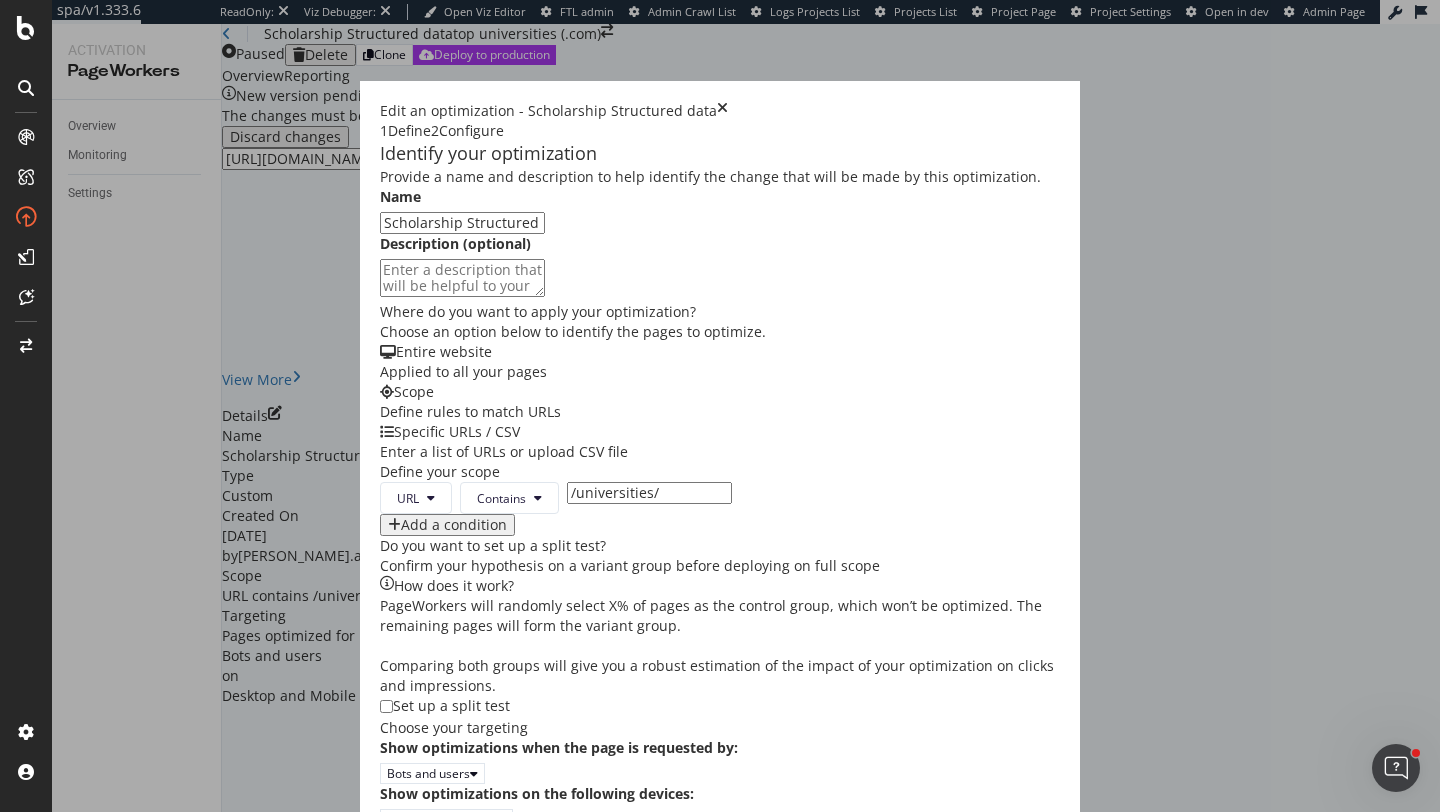 scroll, scrollTop: 530, scrollLeft: 0, axis: vertical 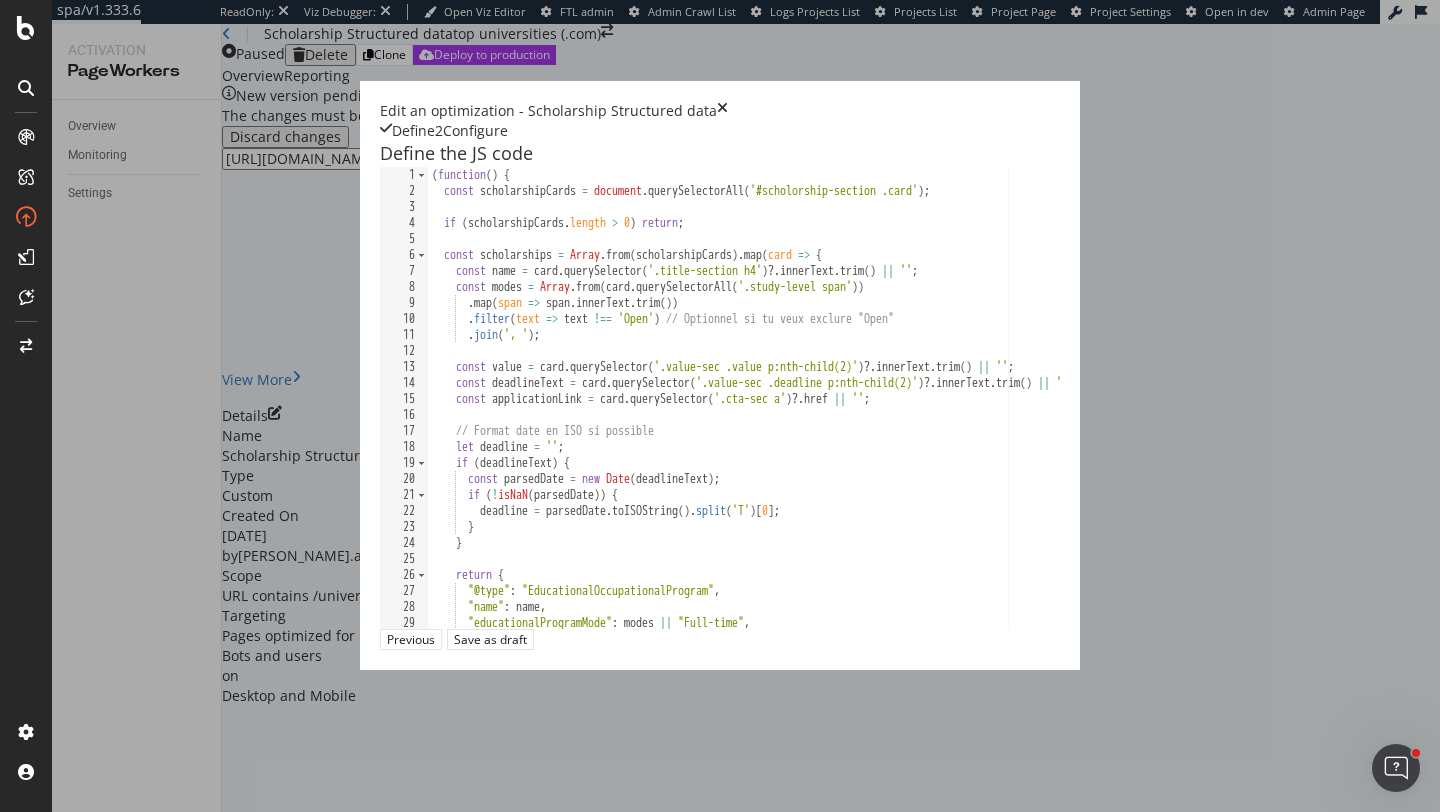 click on "( function ( )   {    const   scholarshipCards   =   document . querySelectorAll ( '#scholorship-section .card' ) ;    if   ( scholarshipCards . length   >   0 )   return ;    const   scholarships   =   Array . from ( scholarshipCards ) . map ( card   =>   {      const   name   =   card . querySelector ( '.title-section h4' ) ?. innerText . trim ( )   ||   '' ;      const   modes   =   Array . from ( card . querySelectorAll ( '.study-level span' ))         . map ( span   =>   span . innerText . trim ( ))         . filter ( text   =>   text   !==   'Open' )   // Optionnel si tu veux exclure "Open"         . join ( ', ' ) ;      const   value   =   card . querySelector ( '.value-sec .value p:nth-child(2)' ) ?. innerText . trim ( )   ||   '' ;      const   deadlineText   =   card . querySelector ( '.value-sec .deadline p:nth-child(2)' ) ?. innerText . trim ( )   ||   '' ;      const   applicationLink   =   card . querySelector ( '.cta-sec a' ) ?. href   ||   '' ;      // Format date en ISO si possible      let" at bounding box center (1003, 413) 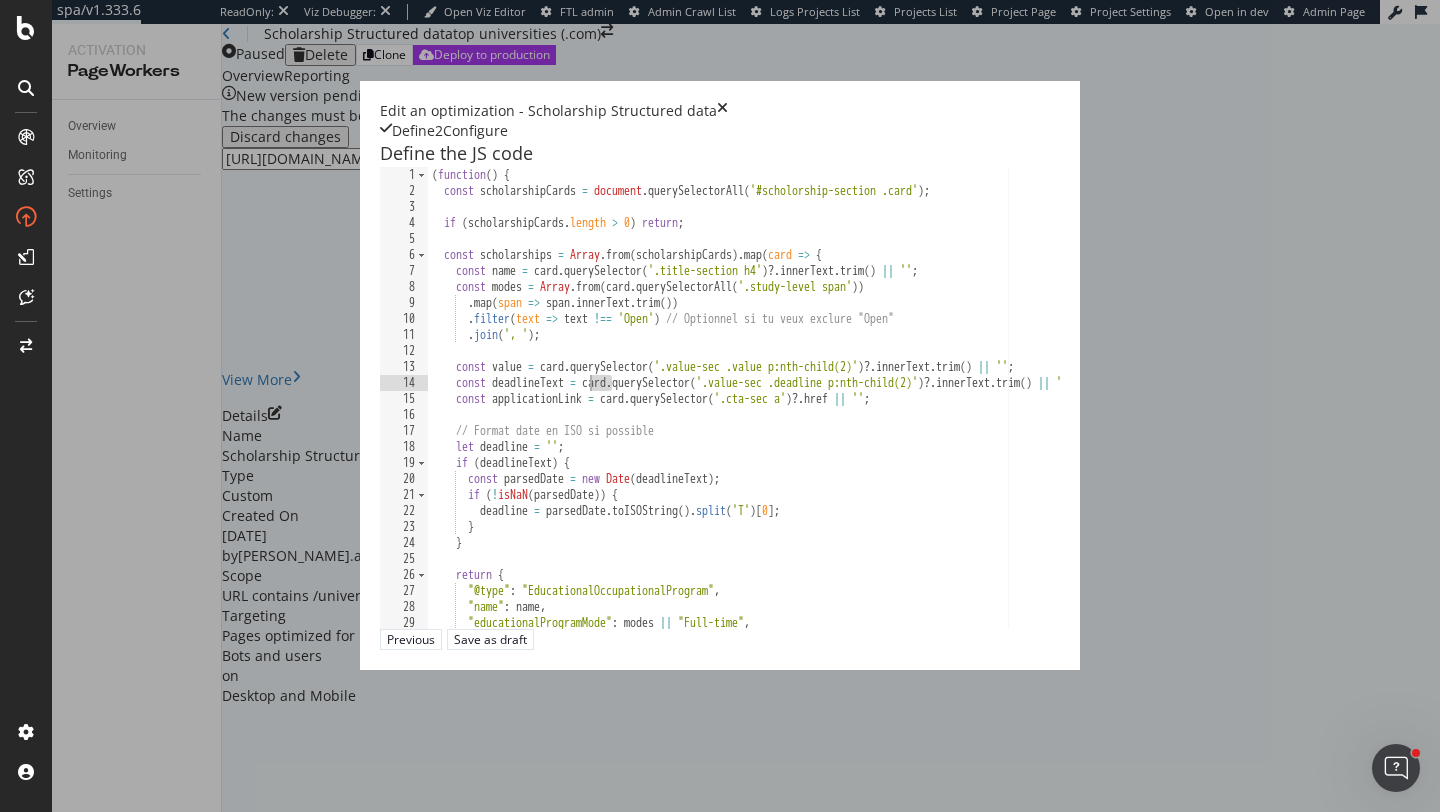 click on "( function ( )   {    const   scholarshipCards   =   document . querySelectorAll ( '#scholorship-section .card' ) ;    if   ( scholarshipCards . length   >   0 )   return ;    const   scholarships   =   Array . from ( scholarshipCards ) . map ( card   =>   {      const   name   =   card . querySelector ( '.title-section h4' ) ?. innerText . trim ( )   ||   '' ;      const   modes   =   Array . from ( card . querySelectorAll ( '.study-level span' ))         . map ( span   =>   span . innerText . trim ( ))         . filter ( text   =>   text   !==   'Open' )   // Optionnel si tu veux exclure "Open"         . join ( ', ' ) ;      const   value   =   card . querySelector ( '.value-sec .value p:nth-child(2)' ) ?. innerText . trim ( )   ||   '' ;      const   deadlineText   =   card . querySelector ( '.value-sec .deadline p:nth-child(2)' ) ?. innerText . trim ( )   ||   '' ;      const   applicationLink   =   card . querySelector ( '.cta-sec a' ) ?. href   ||   '' ;      // Format date en ISO si possible      let" at bounding box center (1003, 413) 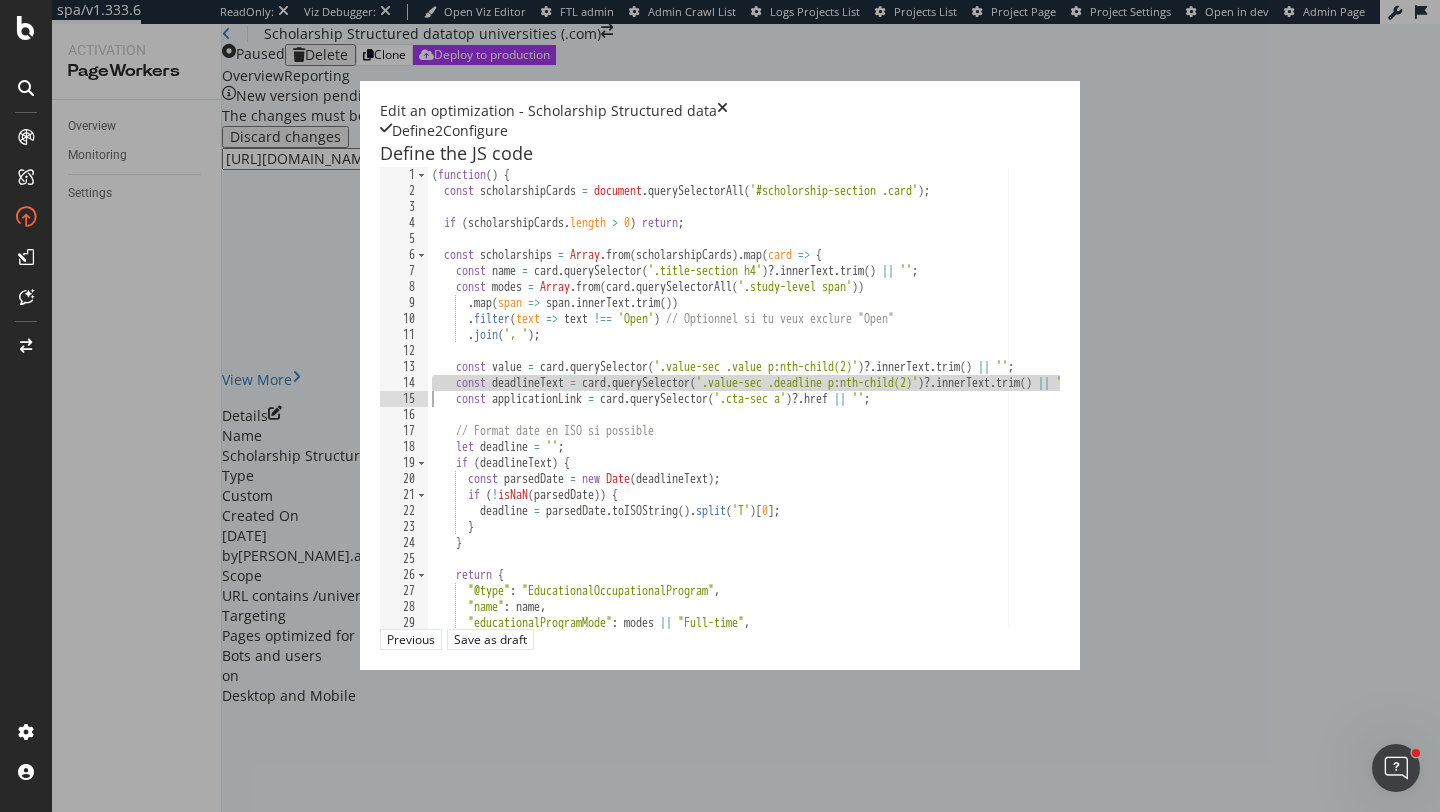 click on "( function ( )   {    const   scholarshipCards   =   document . querySelectorAll ( '#scholorship-section .card' ) ;    if   ( scholarshipCards . length   >   0 )   return ;    const   scholarships   =   Array . from ( scholarshipCards ) . map ( card   =>   {      const   name   =   card . querySelector ( '.title-section h4' ) ?. innerText . trim ( )   ||   '' ;      const   modes   =   Array . from ( card . querySelectorAll ( '.study-level span' ))         . map ( span   =>   span . innerText . trim ( ))         . filter ( text   =>   text   !==   'Open' )   // Optionnel si tu veux exclure "Open"         . join ( ', ' ) ;      const   value   =   card . querySelector ( '.value-sec .value p:nth-child(2)' ) ?. innerText . trim ( )   ||   '' ;      const   deadlineText   =   card . querySelector ( '.value-sec .deadline p:nth-child(2)' ) ?. innerText . trim ( )   ||   '' ;      const   applicationLink   =   card . querySelector ( '.cta-sec a' ) ?. href   ||   '' ;      // Format date en ISO si possible      let" at bounding box center [1003, 413] 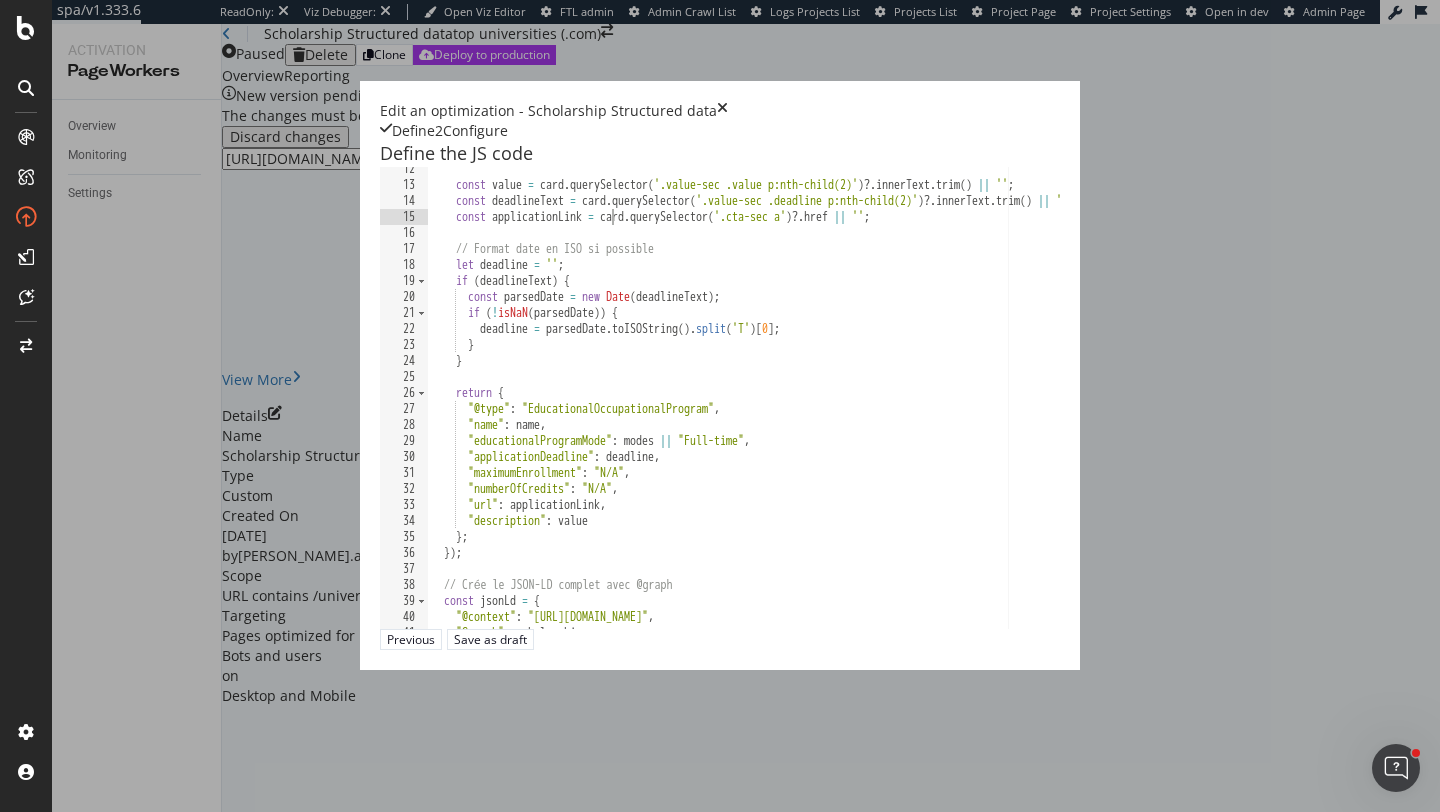 scroll, scrollTop: 182, scrollLeft: 0, axis: vertical 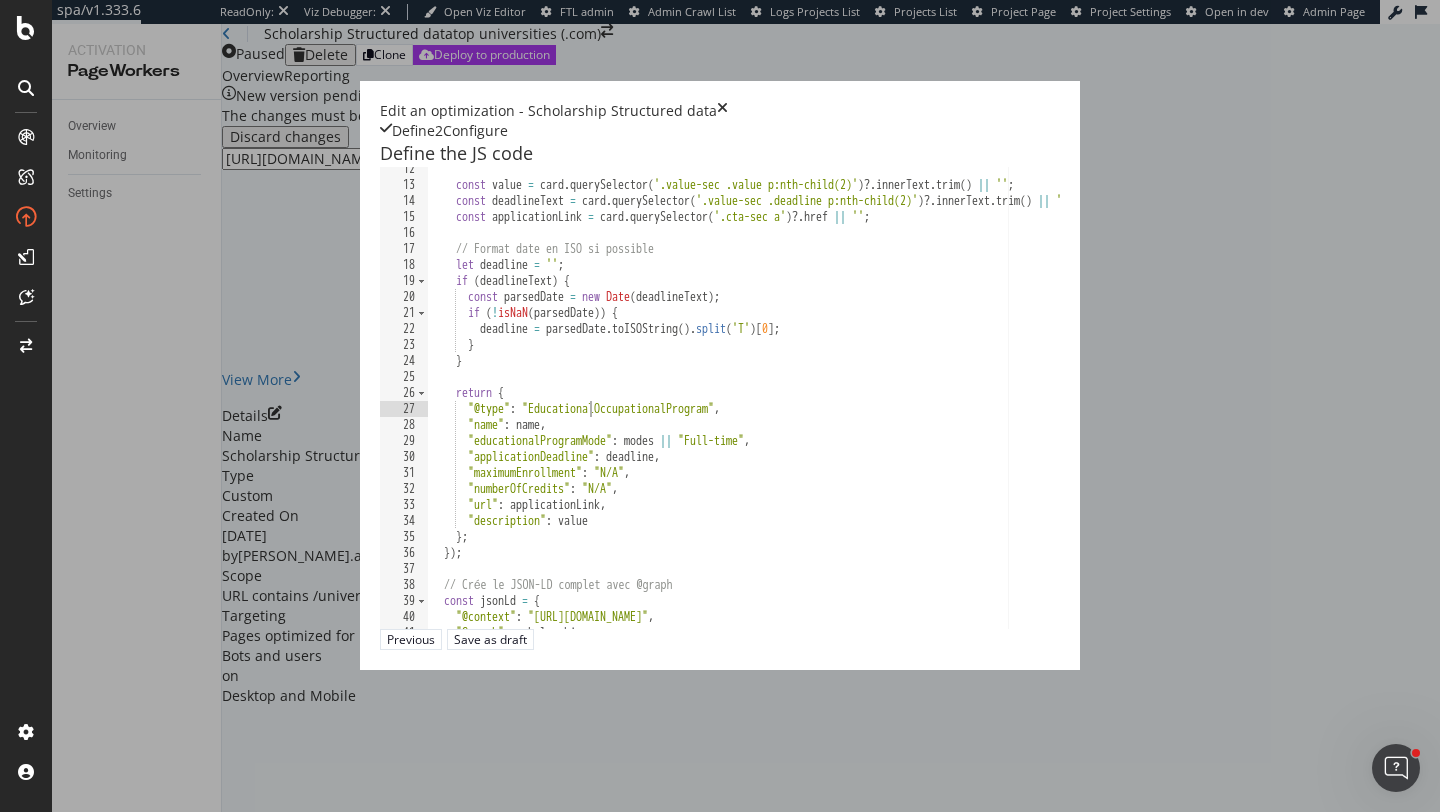 click on "const   value   =   card . querySelector ( '.value-sec .value p:nth-child(2)' ) ?. innerText . trim ( )   ||   '' ;      const   deadlineText   =   card . querySelector ( '.value-sec .deadline p:nth-child(2)' ) ?. innerText . trim ( )   ||   '' ;      const   applicationLink   =   card . querySelector ( '.cta-sec a' ) ?. href   ||   '' ;      // Format date en ISO si possible      let   deadline   =   '' ;      if   ( deadlineText )   {         const   parsedDate   =   new   Date ( deadlineText ) ;         if   ( ! isNaN ( parsedDate ))   {           deadline   =   parsedDate . toISOString ( ) . split ( 'T' ) [ 0 ] ;         }      }      return   {         "@type" :   "EducationalOccupationalProgram" ,         "name" :   name ,         "educationalProgramMode" :   modes   ||   "Full-time" ,         "applicationDeadline" :   deadline ,         "maximumEnrollment" :   "N/A" ,         "numberOfCredits" :   "N/A" ,         "url" :   applicationLink ,         "description" :   value      } ;    }) ;" at bounding box center (1003, 407) 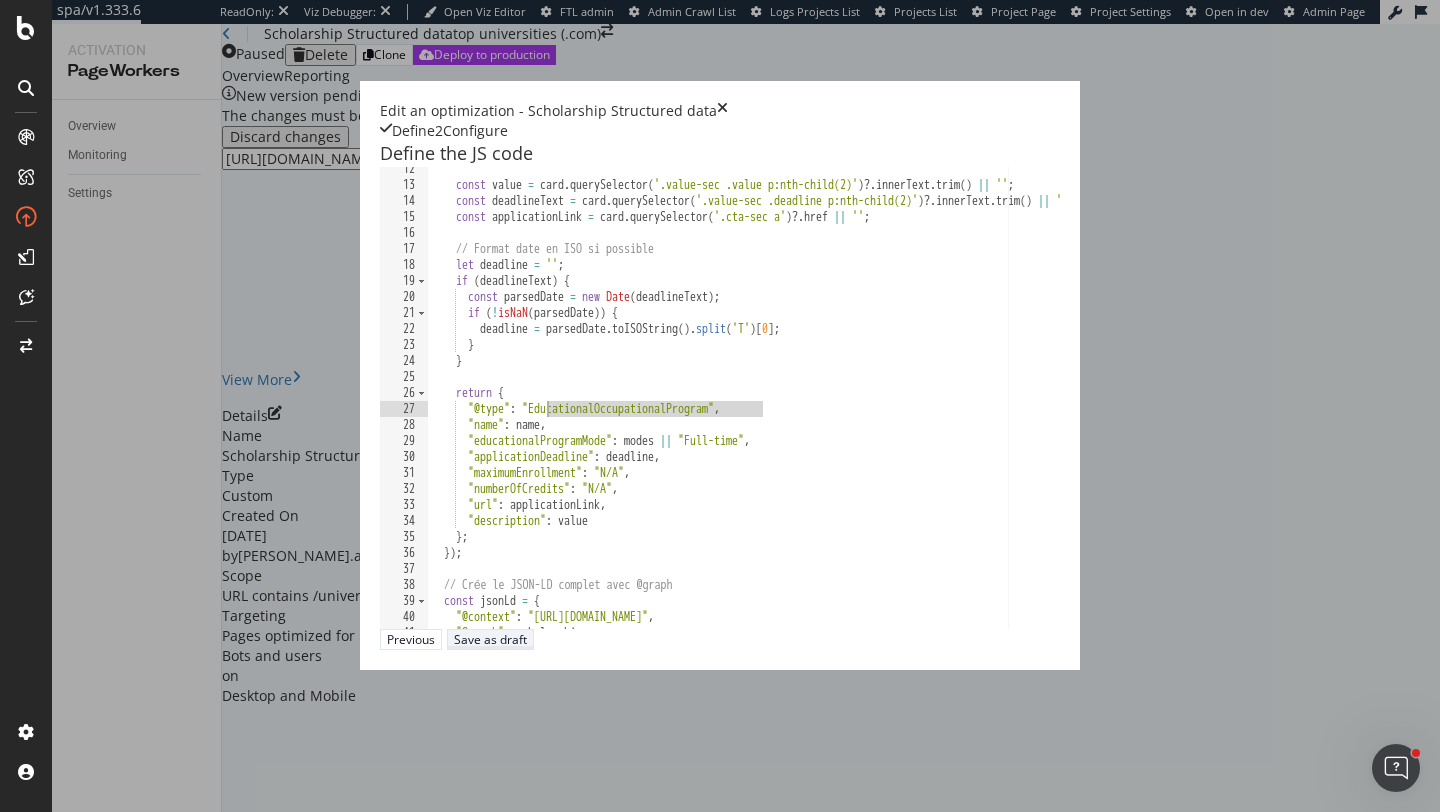click on "Save as draft" at bounding box center (490, 639) 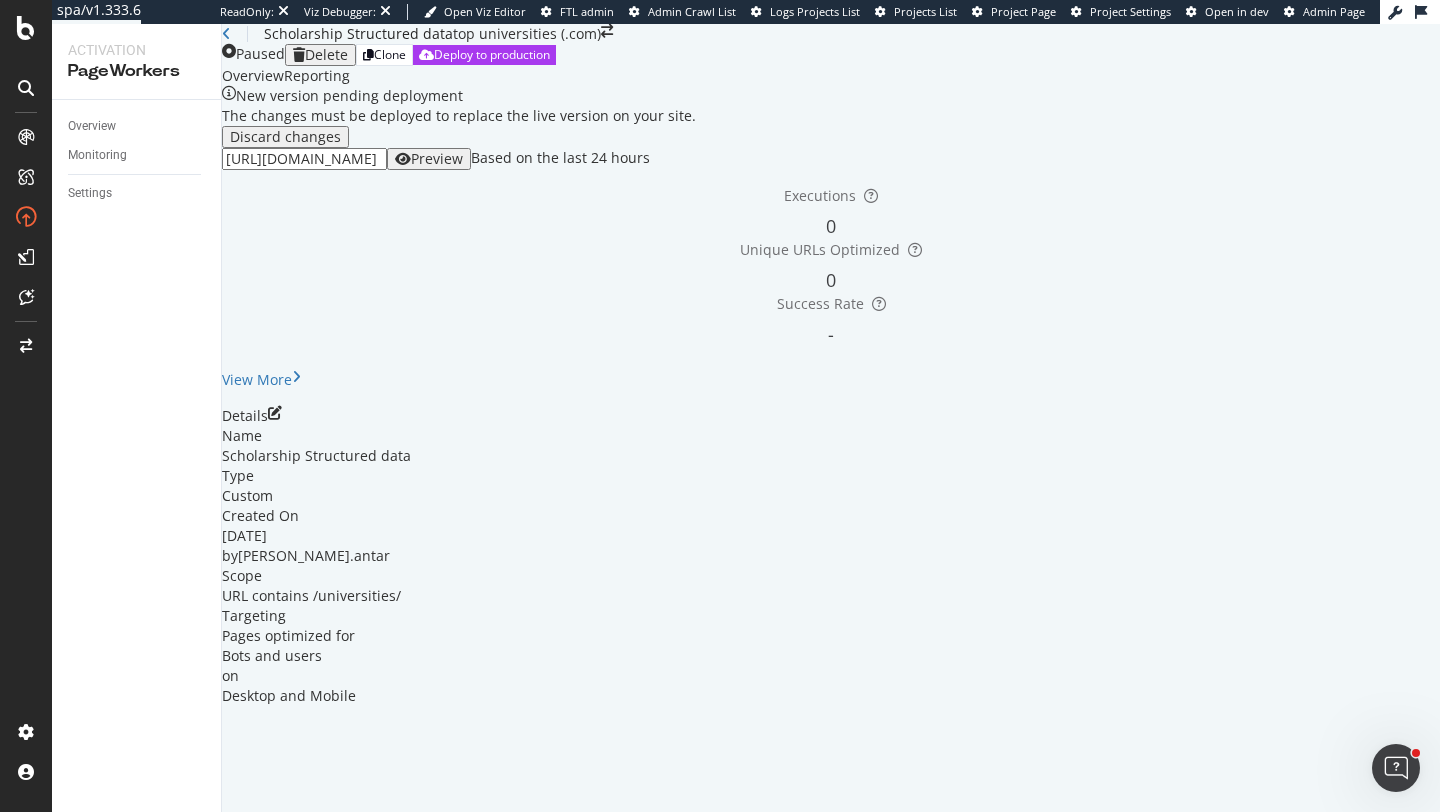 scroll, scrollTop: 31, scrollLeft: 0, axis: vertical 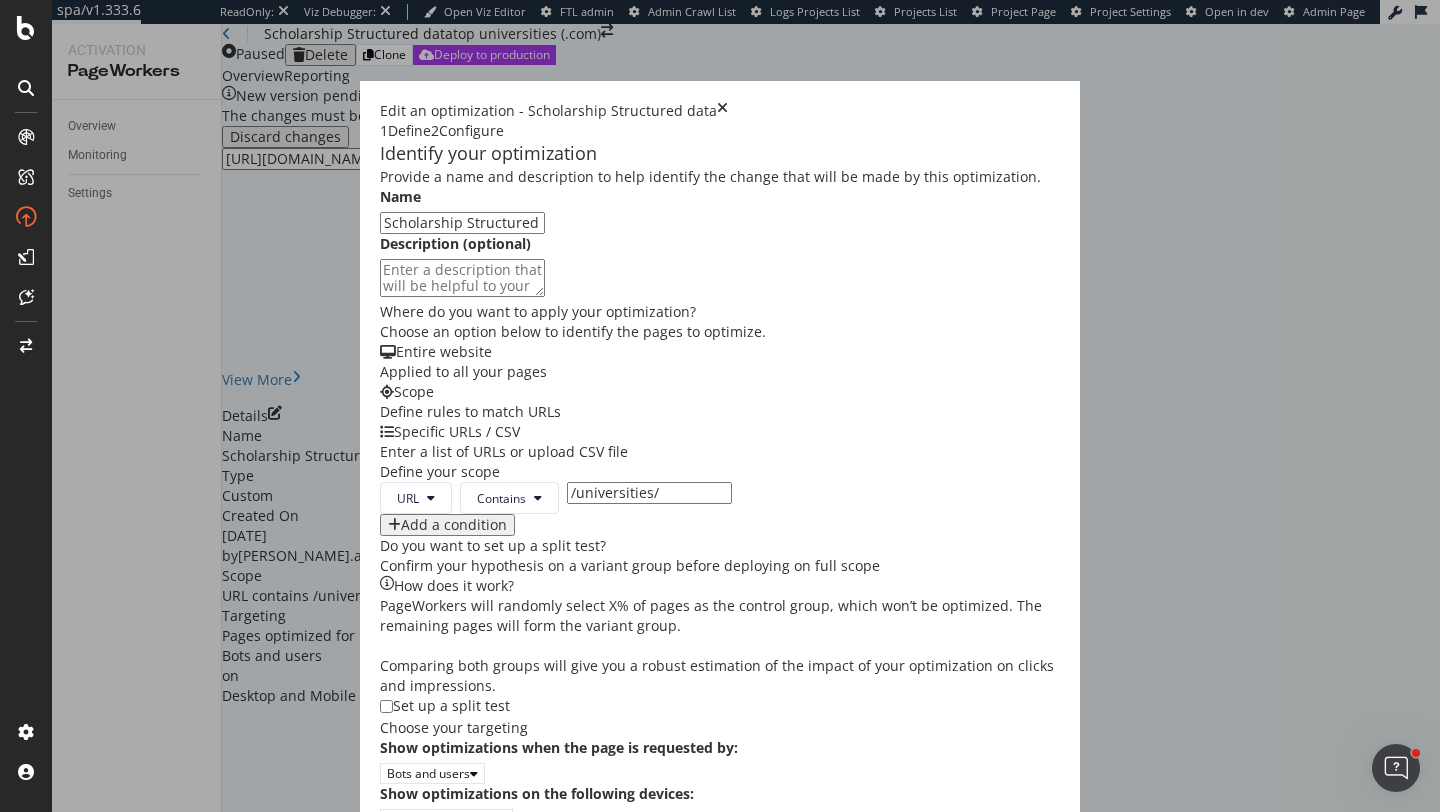 click on "Next" at bounding box center (399, 840) 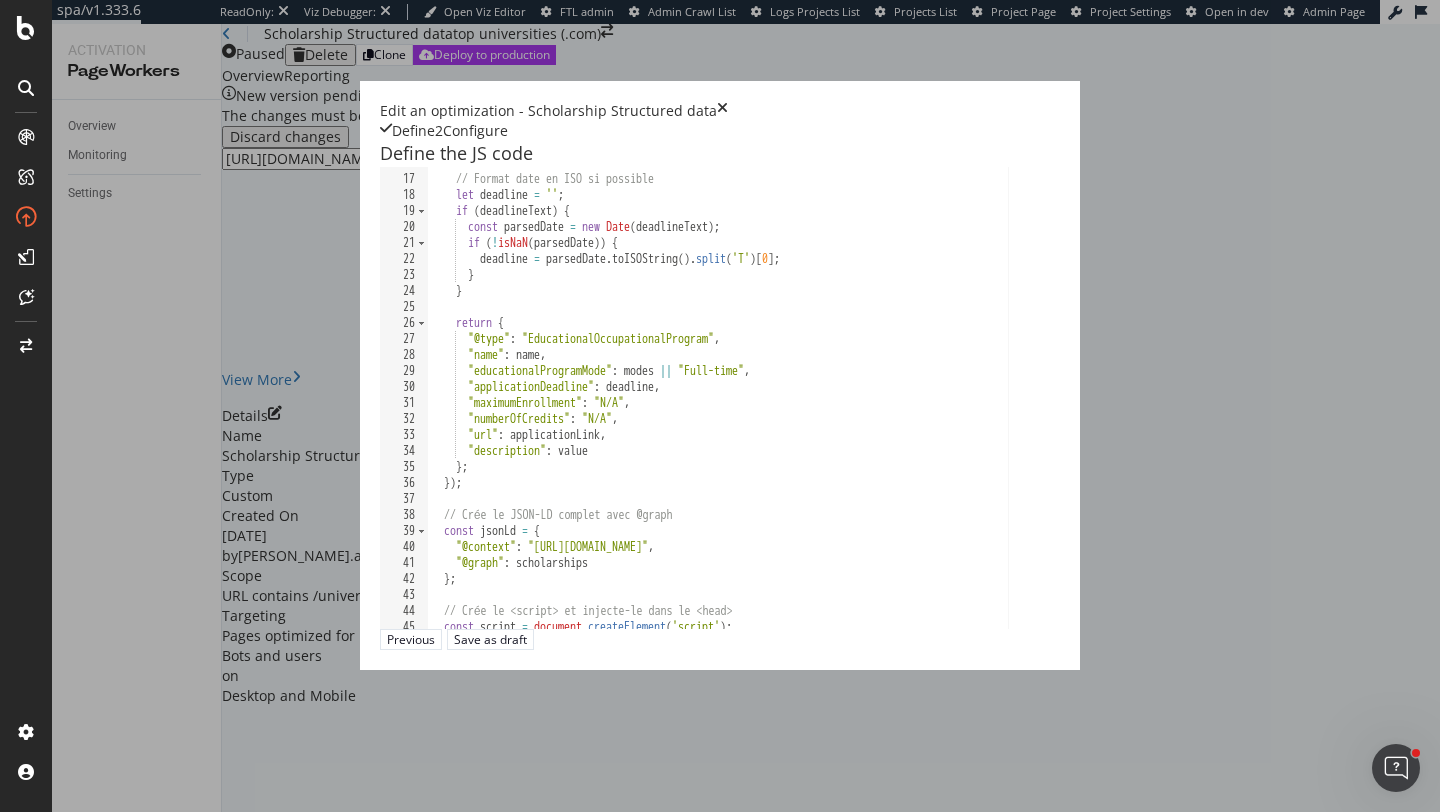 scroll, scrollTop: 356, scrollLeft: 0, axis: vertical 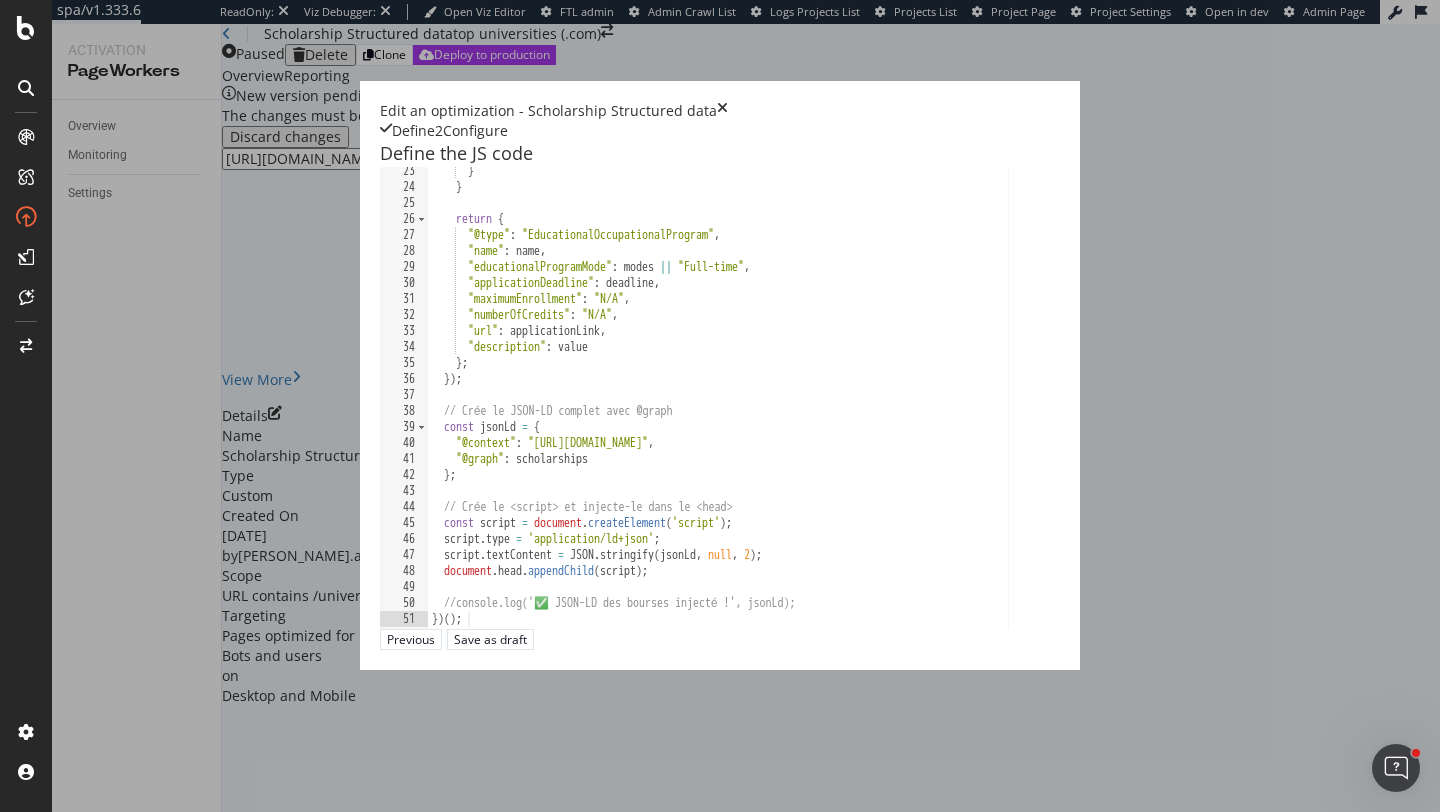 click on "}      }      return   {         "@type" :   "EducationalOccupationalProgram" ,         "name" :   name ,         "educationalProgramMode" :   modes   ||   "Full-time" ,         "applicationDeadline" :   deadline ,         "maximumEnrollment" :   "N/A" ,         "numberOfCredits" :   "N/A" ,         "url" :   applicationLink ,         "description" :   value      } ;    }) ;    // Crée le JSON-LD complet avec @graph    const   jsonLd   =   {      "@context" :   "https://schema.org/" ,      "@graph" :   scholarships    } ;    // Crée le <script> et injecte-le dans le <head>    const   script   =   document . createElement ( 'script' ) ;    script . type   =   'application/ld+json' ;    script . textContent   =   JSON . stringify ( jsonLd ,   null ,   2 ) ;    document . head . appendChild ( script ) ;    //console.log('✅ JSON-LD des bourses injecté !', jsonLd); }) ( ) ;" at bounding box center (1003, 409) 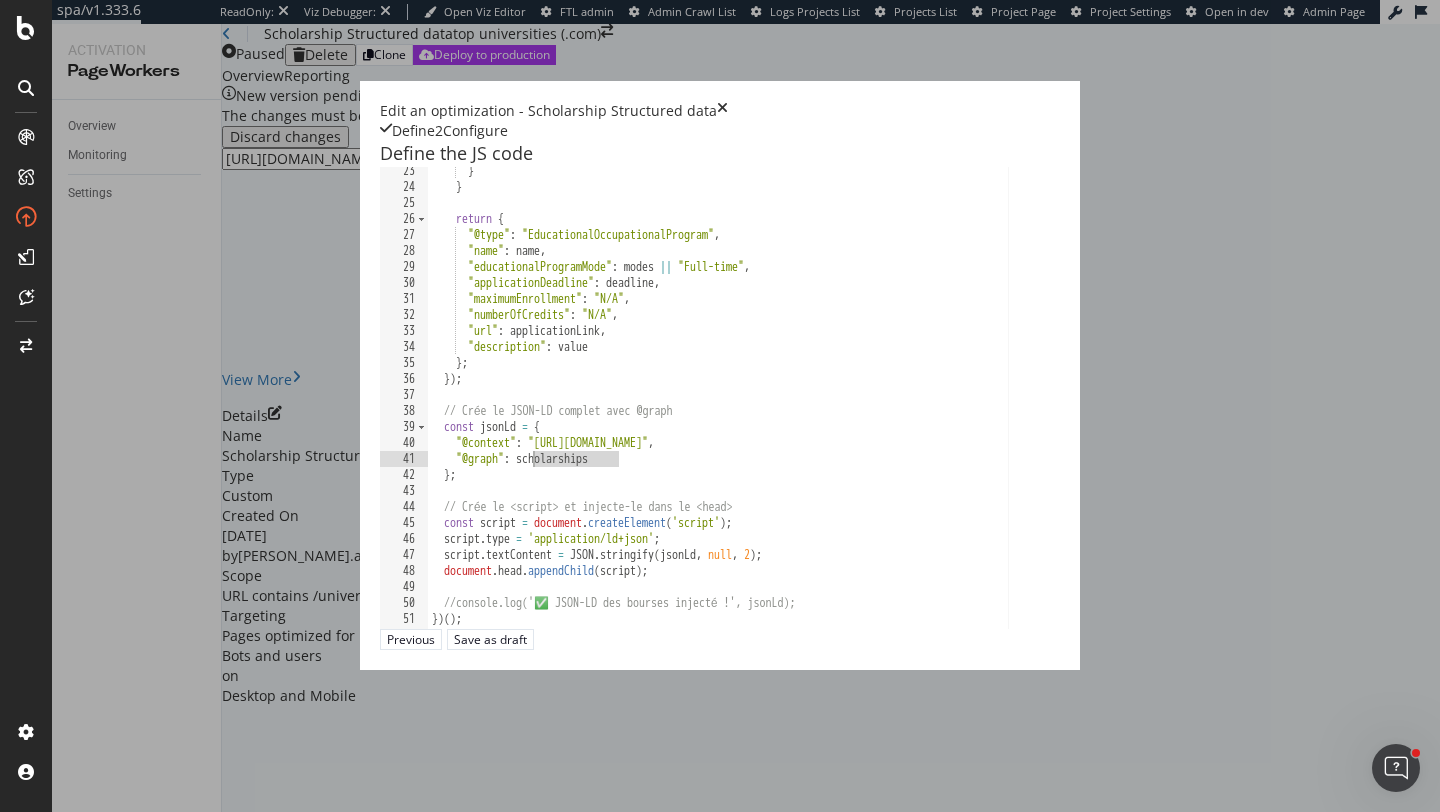 click on "}      }      return   {         "@type" :   "EducationalOccupationalProgram" ,         "name" :   name ,         "educationalProgramMode" :   modes   ||   "Full-time" ,         "applicationDeadline" :   deadline ,         "maximumEnrollment" :   "N/A" ,         "numberOfCredits" :   "N/A" ,         "url" :   applicationLink ,         "description" :   value      } ;    }) ;    // Crée le JSON-LD complet avec @graph    const   jsonLd   =   {      "@context" :   "https://schema.org/" ,      "@graph" :   scholarships    } ;    // Crée le <script> et injecte-le dans le <head>    const   script   =   document . createElement ( 'script' ) ;    script . type   =   'application/ld+json' ;    script . textContent   =   JSON . stringify ( jsonLd ,   null ,   2 ) ;    document . head . appendChild ( script ) ;    //console.log('✅ JSON-LD des bourses injecté !', jsonLd); }) ( ) ;" at bounding box center [1003, 409] 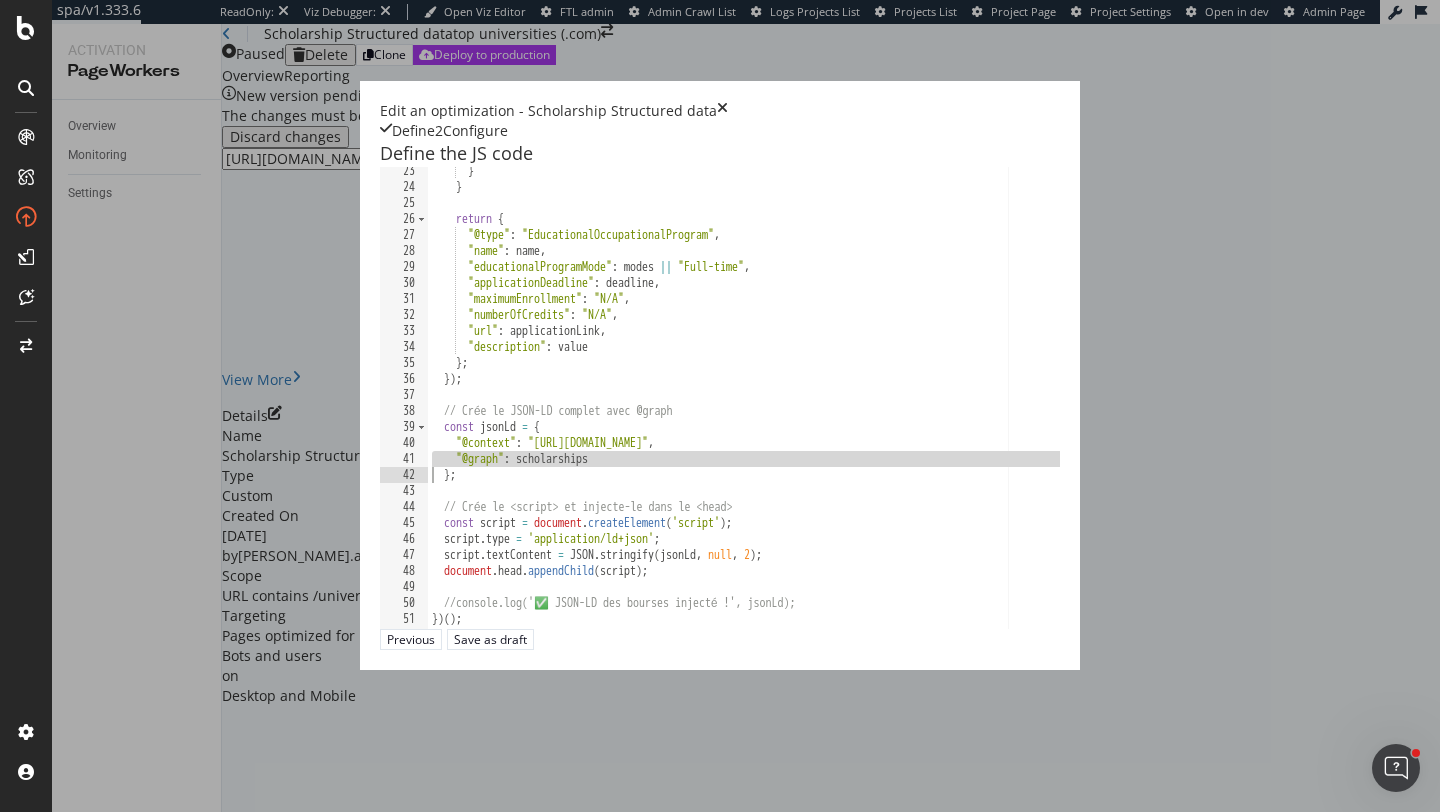 click on "}      }      return   {         "@type" :   "EducationalOccupationalProgram" ,         "name" :   name ,         "educationalProgramMode" :   modes   ||   "Full-time" ,         "applicationDeadline" :   deadline ,         "maximumEnrollment" :   "N/A" ,         "numberOfCredits" :   "N/A" ,         "url" :   applicationLink ,         "description" :   value      } ;    }) ;    // Crée le JSON-LD complet avec @graph    const   jsonLd   =   {      "@context" :   "https://schema.org/" ,      "@graph" :   scholarships    } ;    // Crée le <script> et injecte-le dans le <head>    const   script   =   document . createElement ( 'script' ) ;    script . type   =   'application/ld+json' ;    script . textContent   =   JSON . stringify ( jsonLd ,   null ,   2 ) ;    document . head . appendChild ( script ) ;    //console.log('✅ JSON-LD des bourses injecté !', jsonLd); }) ( ) ;" at bounding box center [1003, 409] 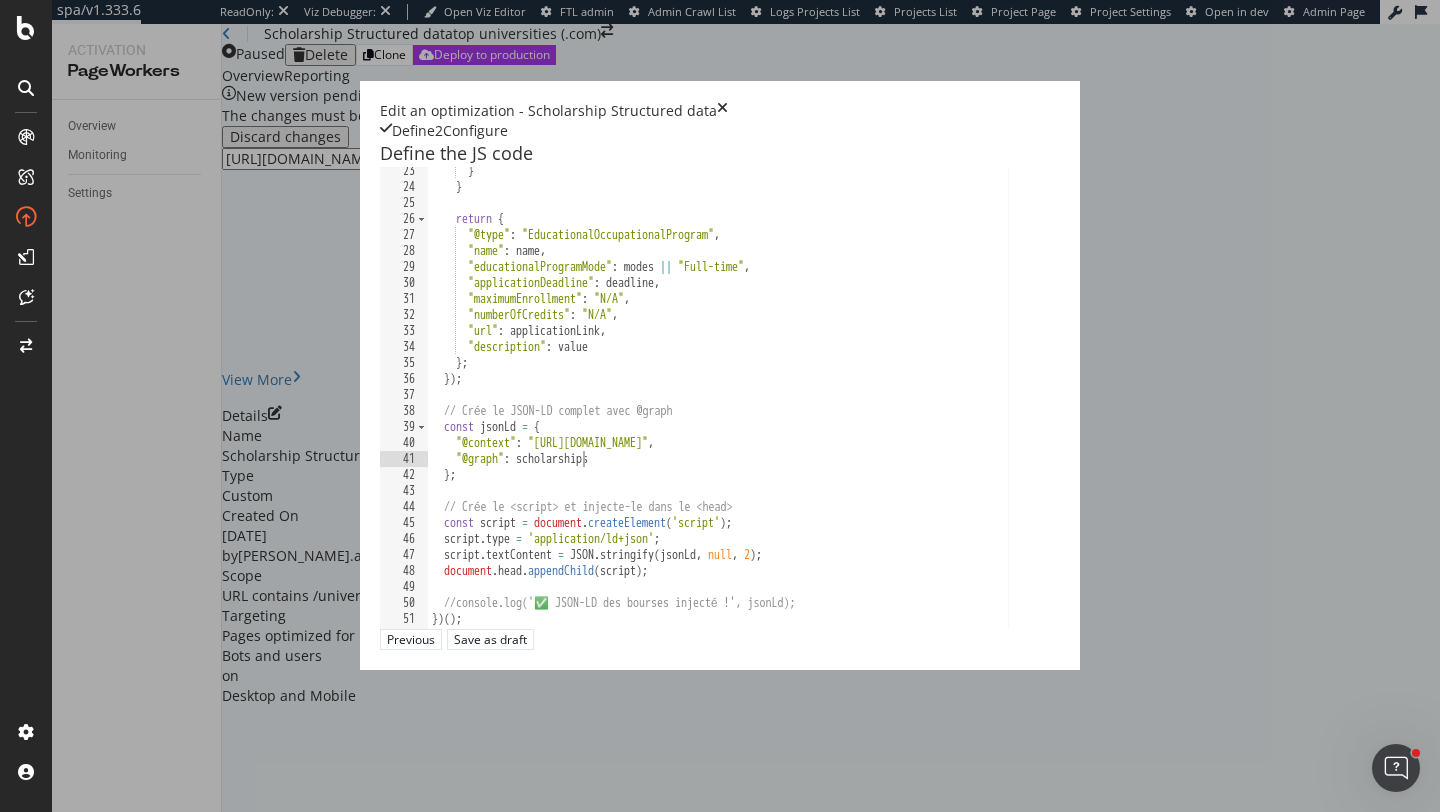 click on "}      }      return   {         "@type" :   "EducationalOccupationalProgram" ,         "name" :   name ,         "educationalProgramMode" :   modes   ||   "Full-time" ,         "applicationDeadline" :   deadline ,         "maximumEnrollment" :   "N/A" ,         "numberOfCredits" :   "N/A" ,         "url" :   applicationLink ,         "description" :   value      } ;    }) ;    // Crée le JSON-LD complet avec @graph    const   jsonLd   =   {      "@context" :   "https://schema.org/" ,      "@graph" :   scholarships    } ;    // Crée le <script> et injecte-le dans le <head>    const   script   =   document . createElement ( 'script' ) ;    script . type   =   'application/ld+json' ;    script . textContent   =   JSON . stringify ( jsonLd ,   null ,   2 ) ;    document . head . appendChild ( script ) ;    //console.log('✅ JSON-LD des bourses injecté !', jsonLd); }) ( ) ;" at bounding box center (1003, 409) 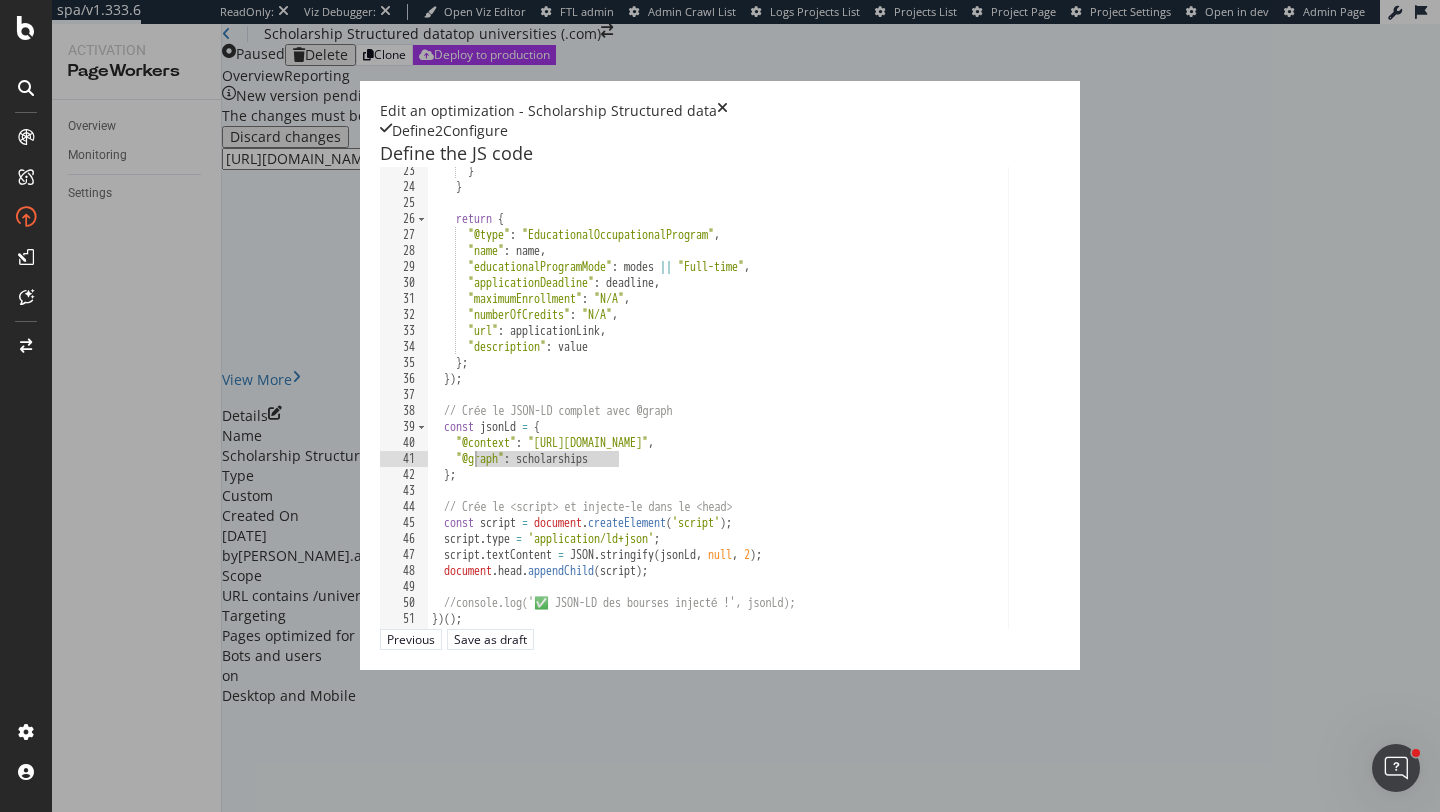 drag, startPoint x: 326, startPoint y: 502, endPoint x: 215, endPoint y: 503, distance: 111.0045 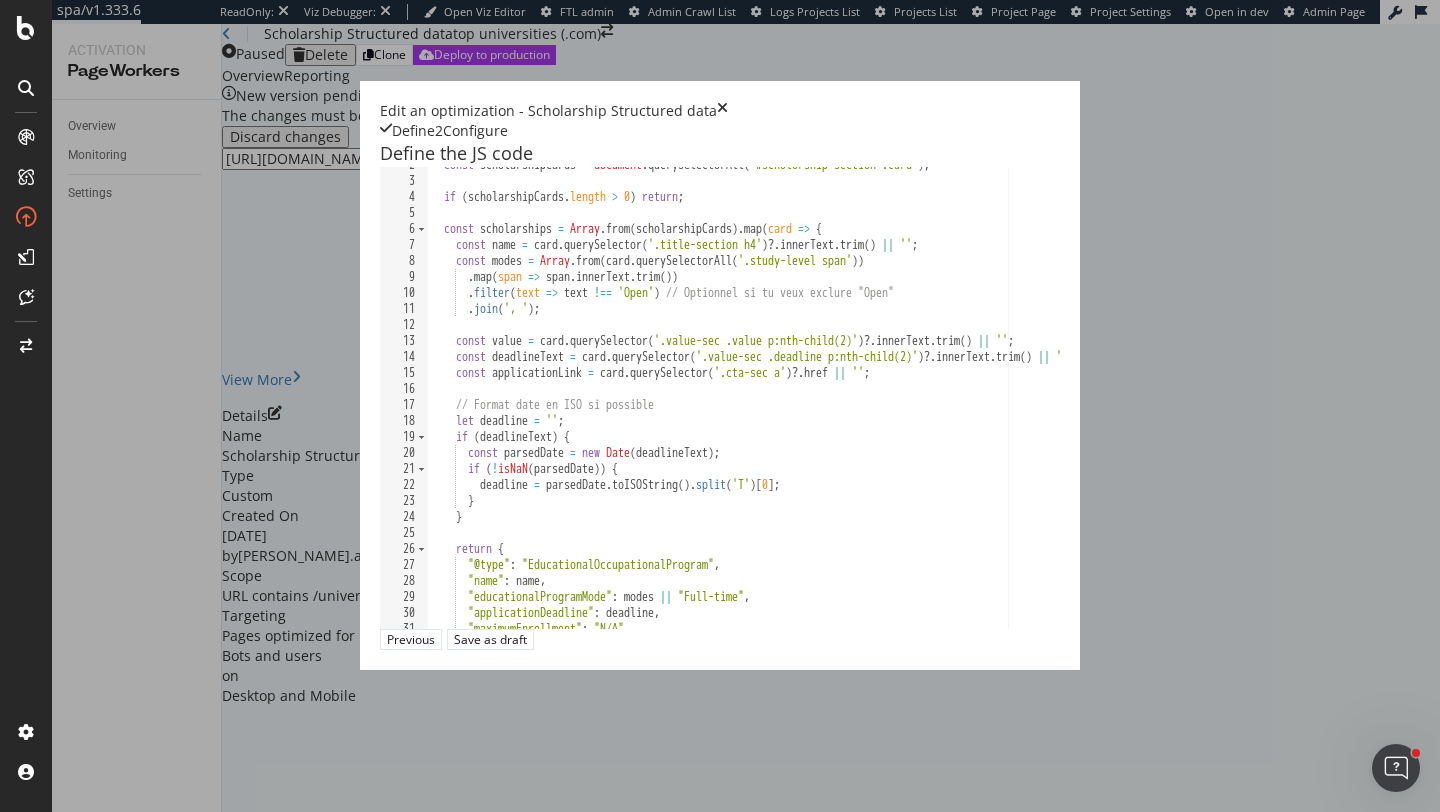 scroll, scrollTop: 0, scrollLeft: 0, axis: both 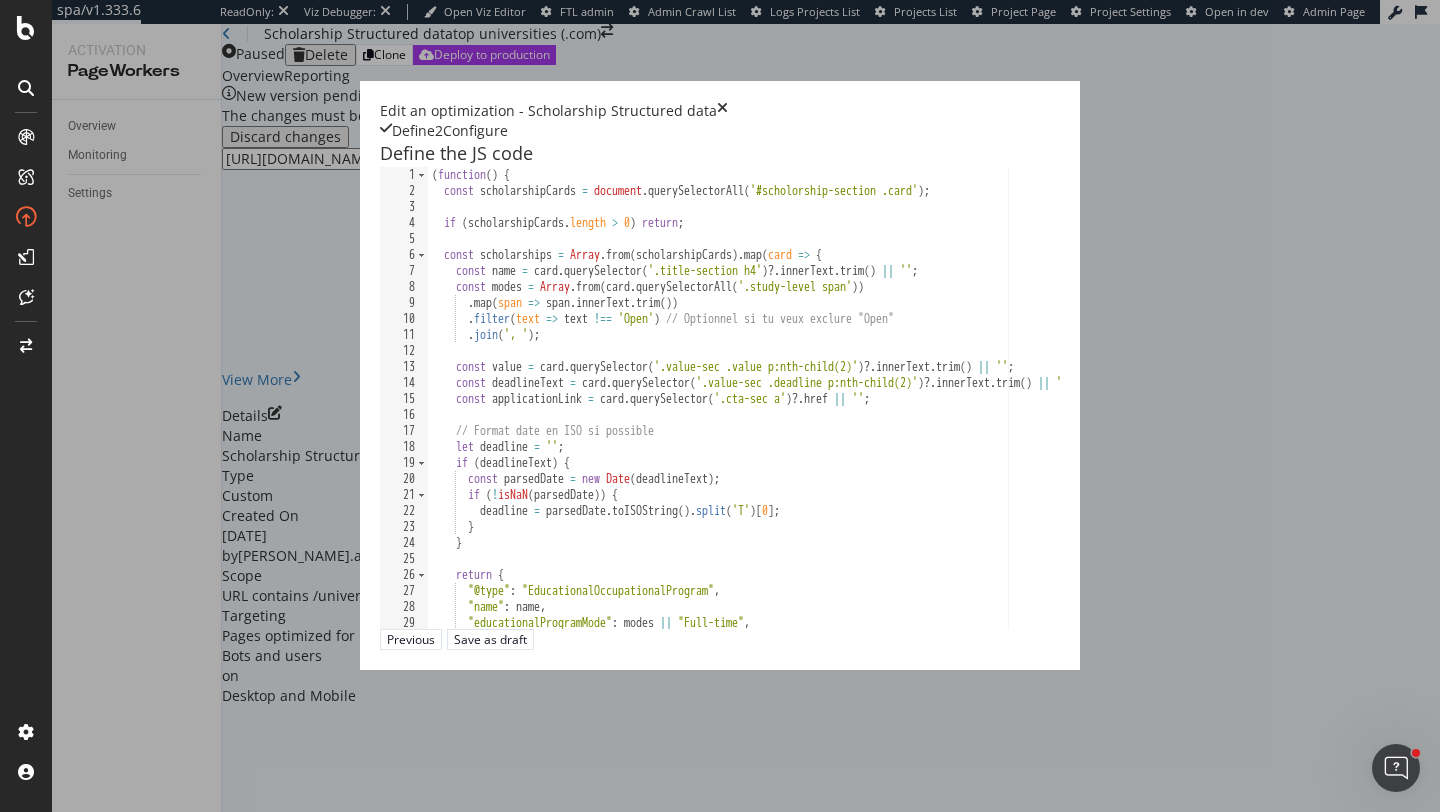 click on "( function ( )   {    const   scholarshipCards   =   document . querySelectorAll ( '#scholorship-section .card' ) ;    if   ( scholarshipCards . length   >   0 )   return ;    const   scholarships   =   Array . from ( scholarshipCards ) . map ( card   =>   {      const   name   =   card . querySelector ( '.title-section h4' ) ?. innerText . trim ( )   ||   '' ;      const   modes   =   Array . from ( card . querySelectorAll ( '.study-level span' ))         . map ( span   =>   span . innerText . trim ( ))         . filter ( text   =>   text   !==   'Open' )   // Optionnel si tu veux exclure "Open"         . join ( ', ' ) ;      const   value   =   card . querySelector ( '.value-sec .value p:nth-child(2)' ) ?. innerText . trim ( )   ||   '' ;      const   deadlineText   =   card . querySelector ( '.value-sec .deadline p:nth-child(2)' ) ?. innerText . trim ( )   ||   '' ;      const   applicationLink   =   card . querySelector ( '.cta-sec a' ) ?. href   ||   '' ;      // Format date en ISO si possible      let" at bounding box center [1003, 413] 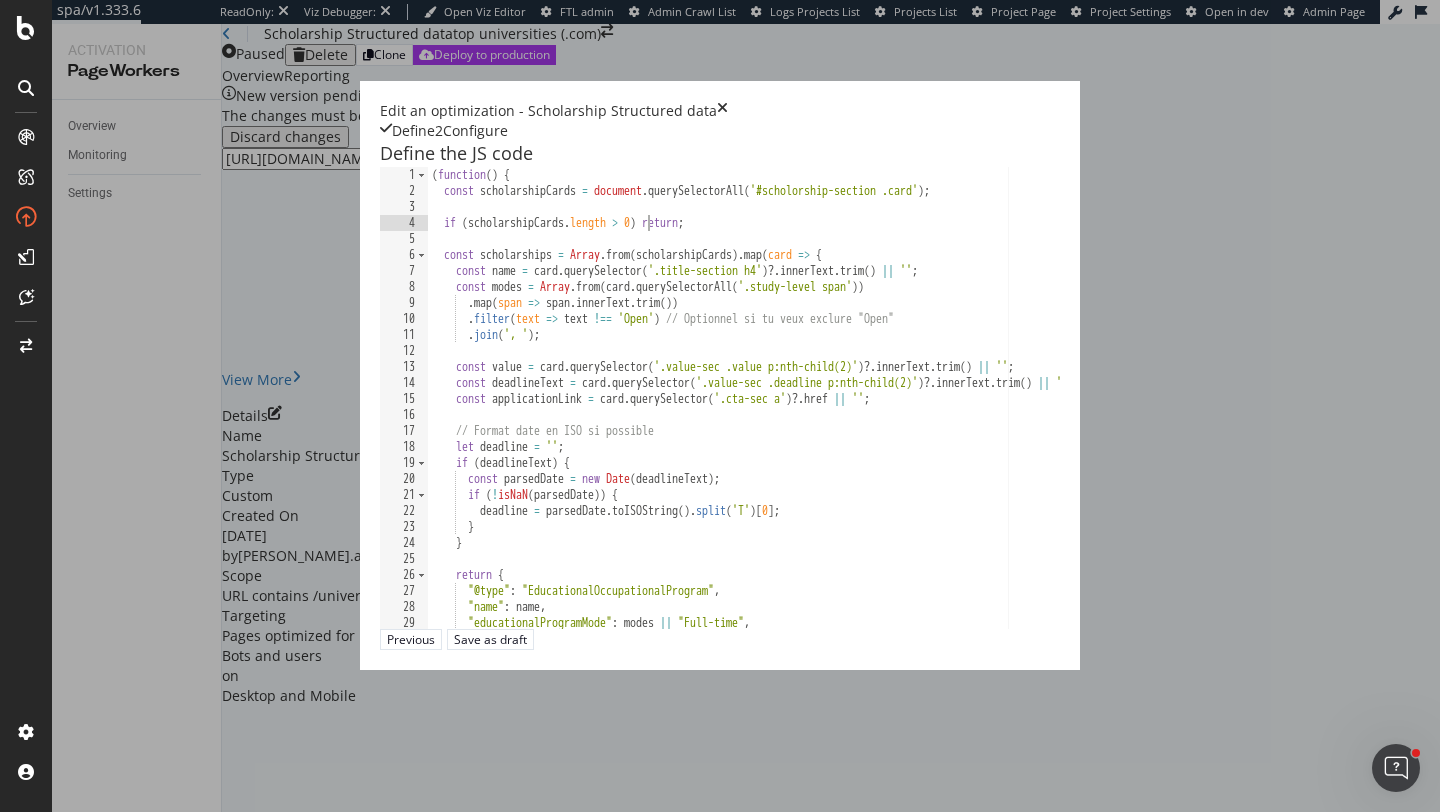 click on "( function ( )   {    const   scholarshipCards   =   document . querySelectorAll ( '#scholorship-section .card' ) ;    if   ( scholarshipCards . length   >   0 )   return ;    const   scholarships   =   Array . from ( scholarshipCards ) . map ( card   =>   {      const   name   =   card . querySelector ( '.title-section h4' ) ?. innerText . trim ( )   ||   '' ;      const   modes   =   Array . from ( card . querySelectorAll ( '.study-level span' ))         . map ( span   =>   span . innerText . trim ( ))         . filter ( text   =>   text   !==   'Open' )   // Optionnel si tu veux exclure "Open"         . join ( ', ' ) ;      const   value   =   card . querySelector ( '.value-sec .value p:nth-child(2)' ) ?. innerText . trim ( )   ||   '' ;      const   deadlineText   =   card . querySelector ( '.value-sec .deadline p:nth-child(2)' ) ?. innerText . trim ( )   ||   '' ;      const   applicationLink   =   card . querySelector ( '.cta-sec a' ) ?. href   ||   '' ;      // Format date en ISO si possible      let" at bounding box center (1003, 413) 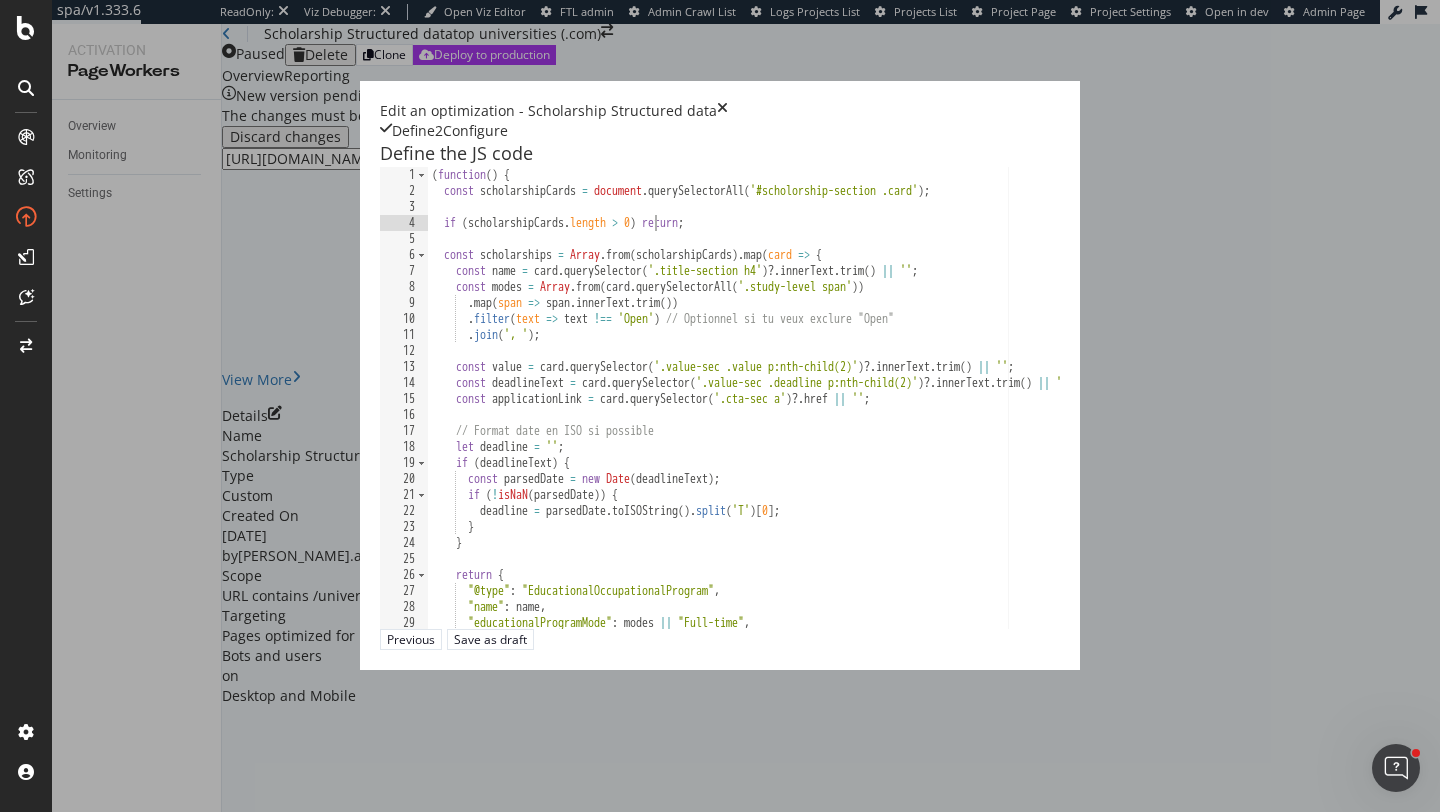 click on "( function ( )   {    const   scholarshipCards   =   document . querySelectorAll ( '#scholorship-section .card' ) ;    if   ( scholarshipCards . length   >   0 )   return ;    const   scholarships   =   Array . from ( scholarshipCards ) . map ( card   =>   {      const   name   =   card . querySelector ( '.title-section h4' ) ?. innerText . trim ( )   ||   '' ;      const   modes   =   Array . from ( card . querySelectorAll ( '.study-level span' ))         . map ( span   =>   span . innerText . trim ( ))         . filter ( text   =>   text   !==   'Open' )   // Optionnel si tu veux exclure "Open"         . join ( ', ' ) ;      const   value   =   card . querySelector ( '.value-sec .value p:nth-child(2)' ) ?. innerText . trim ( )   ||   '' ;      const   deadlineText   =   card . querySelector ( '.value-sec .deadline p:nth-child(2)' ) ?. innerText . trim ( )   ||   '' ;      const   applicationLink   =   card . querySelector ( '.cta-sec a' ) ?. href   ||   '' ;      // Format date en ISO si possible      let" at bounding box center (1003, 413) 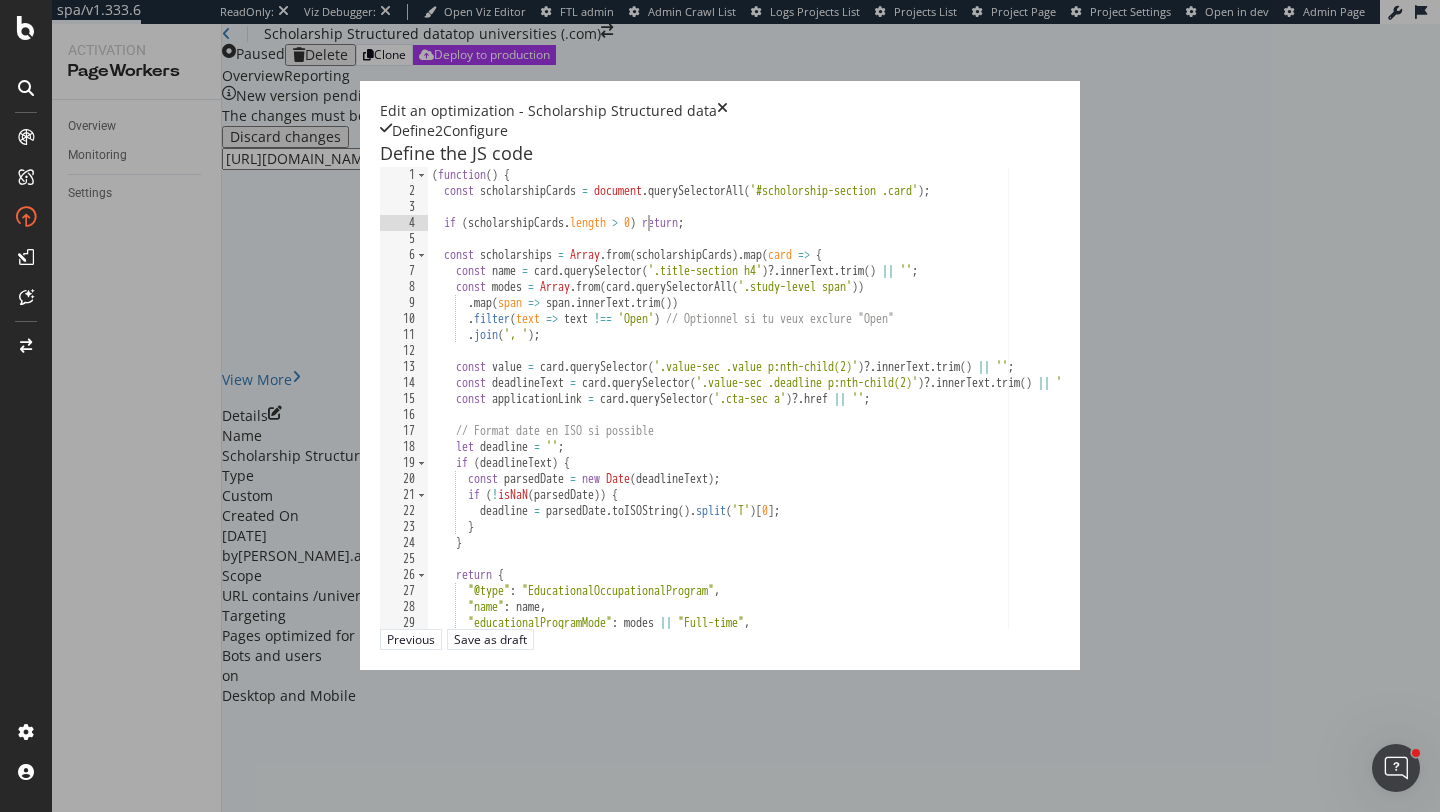 click on "( function ( )   {    const   scholarshipCards   =   document . querySelectorAll ( '#scholorship-section .card' ) ;    if   ( scholarshipCards . length   >   0 )   return ;    const   scholarships   =   Array . from ( scholarshipCards ) . map ( card   =>   {      const   name   =   card . querySelector ( '.title-section h4' ) ?. innerText . trim ( )   ||   '' ;      const   modes   =   Array . from ( card . querySelectorAll ( '.study-level span' ))         . map ( span   =>   span . innerText . trim ( ))         . filter ( text   =>   text   !==   'Open' )   // Optionnel si tu veux exclure "Open"         . join ( ', ' ) ;      const   value   =   card . querySelector ( '.value-sec .value p:nth-child(2)' ) ?. innerText . trim ( )   ||   '' ;      const   deadlineText   =   card . querySelector ( '.value-sec .deadline p:nth-child(2)' ) ?. innerText . trim ( )   ||   '' ;      const   applicationLink   =   card . querySelector ( '.cta-sec a' ) ?. href   ||   '' ;      // Format date en ISO si possible      let" at bounding box center (1003, 413) 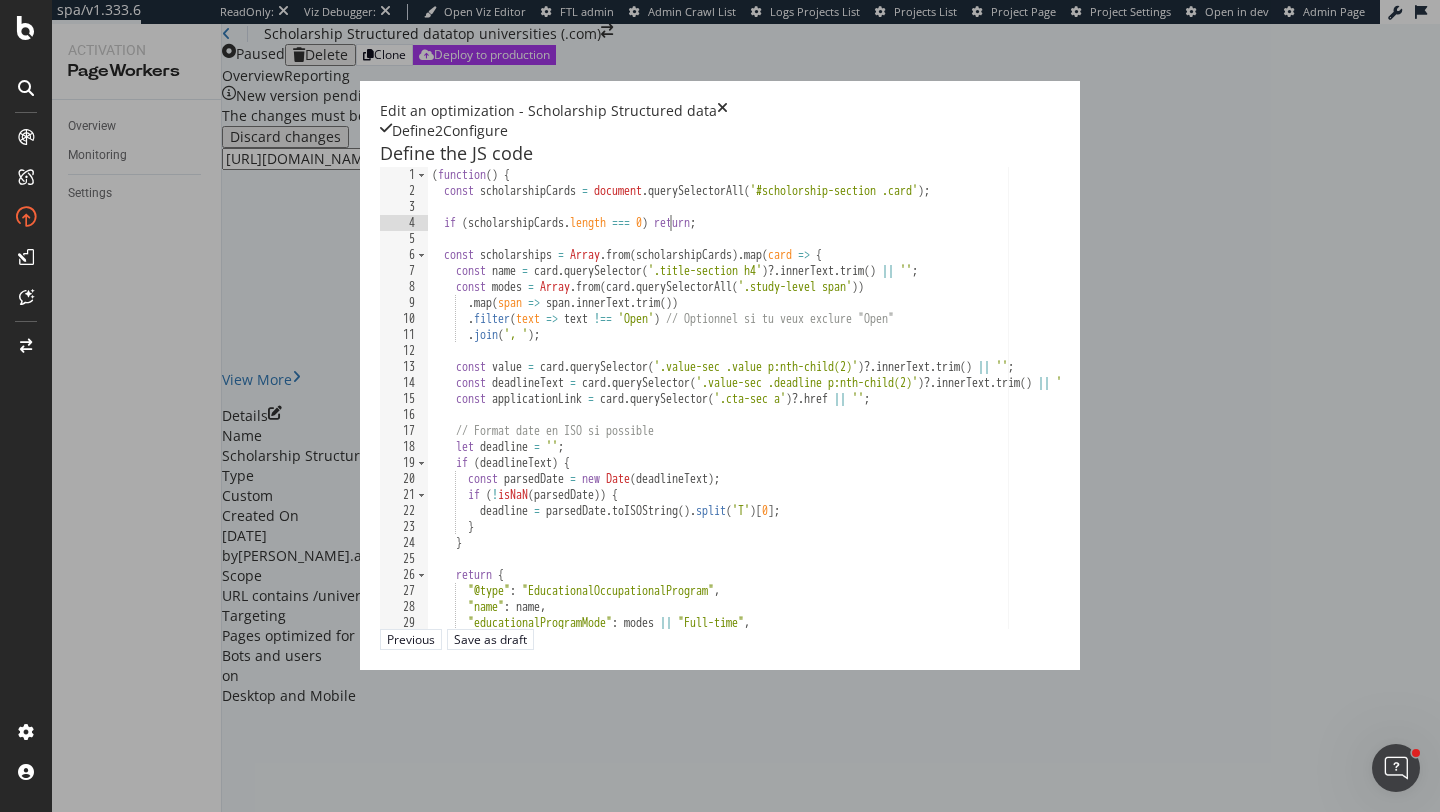 scroll, scrollTop: 0, scrollLeft: 19, axis: horizontal 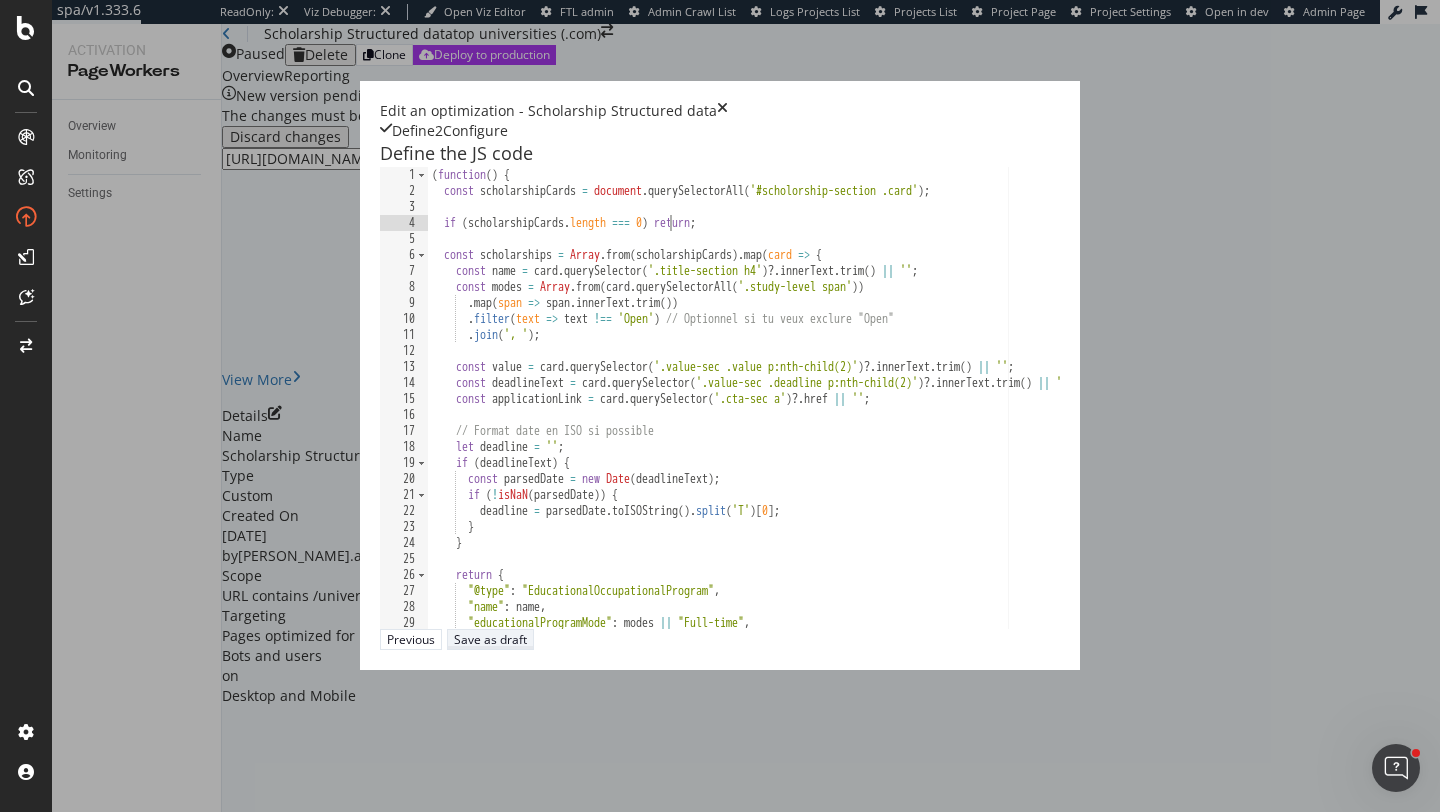 type on "if (scholarshipCards.length === 0) return;" 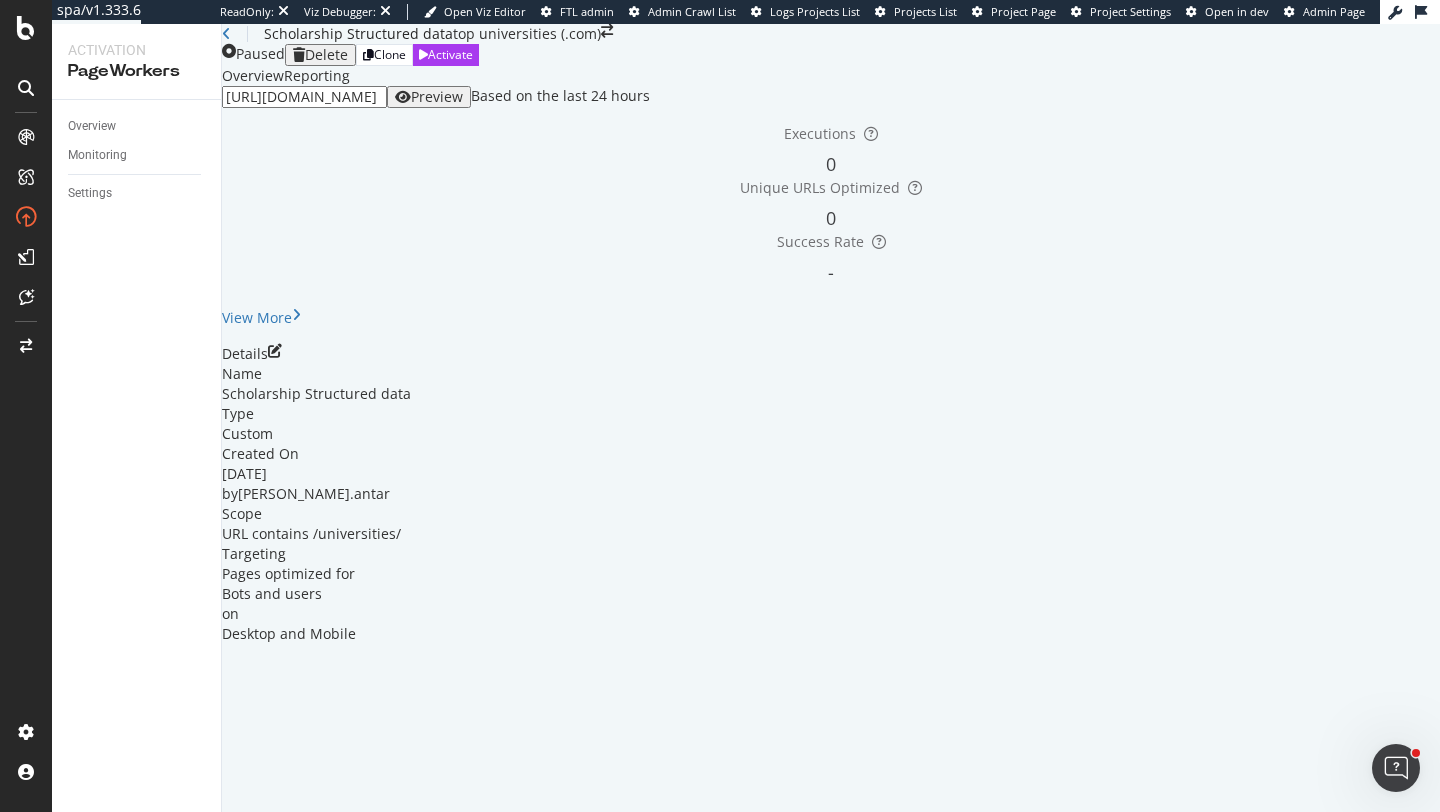 scroll, scrollTop: 0, scrollLeft: 0, axis: both 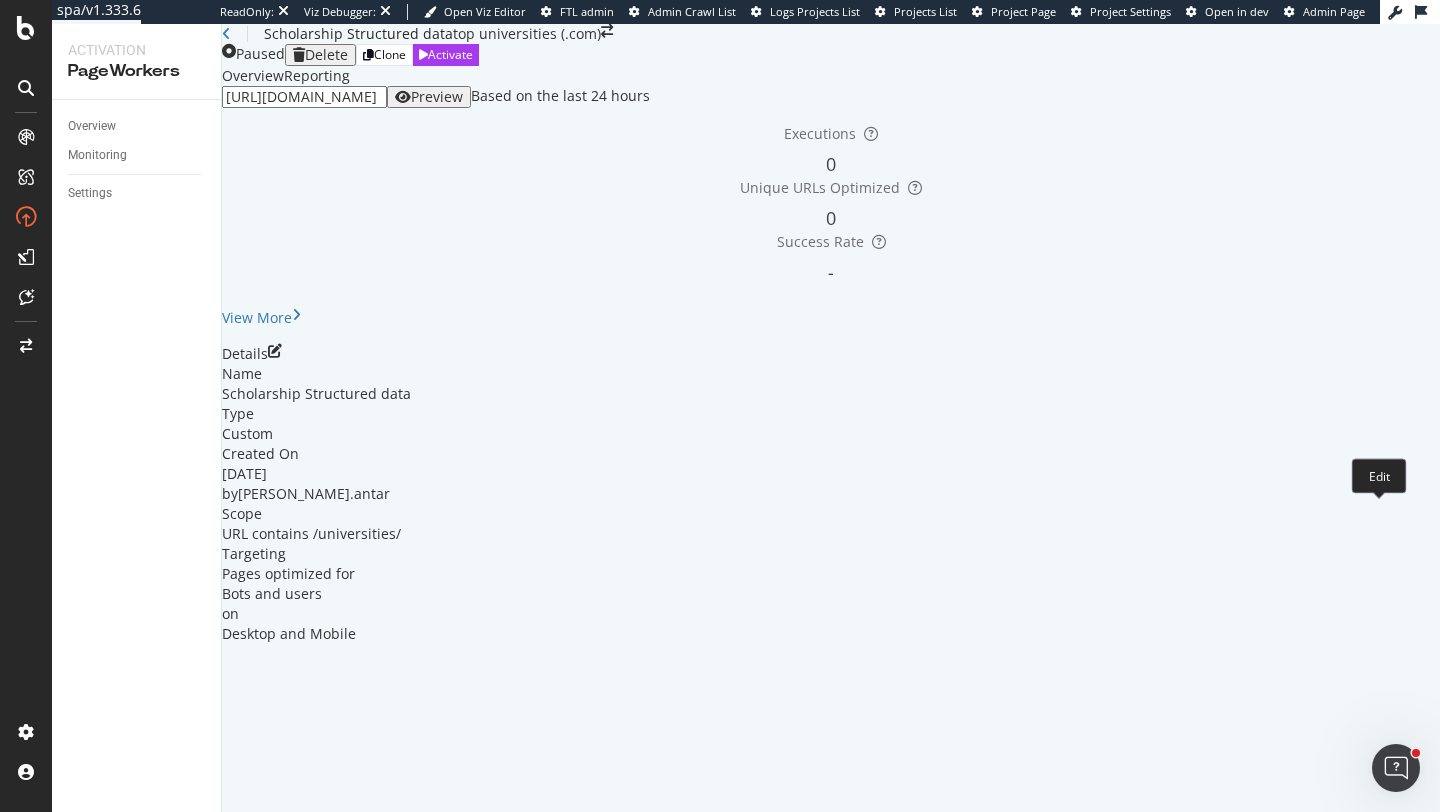 click at bounding box center [275, 351] 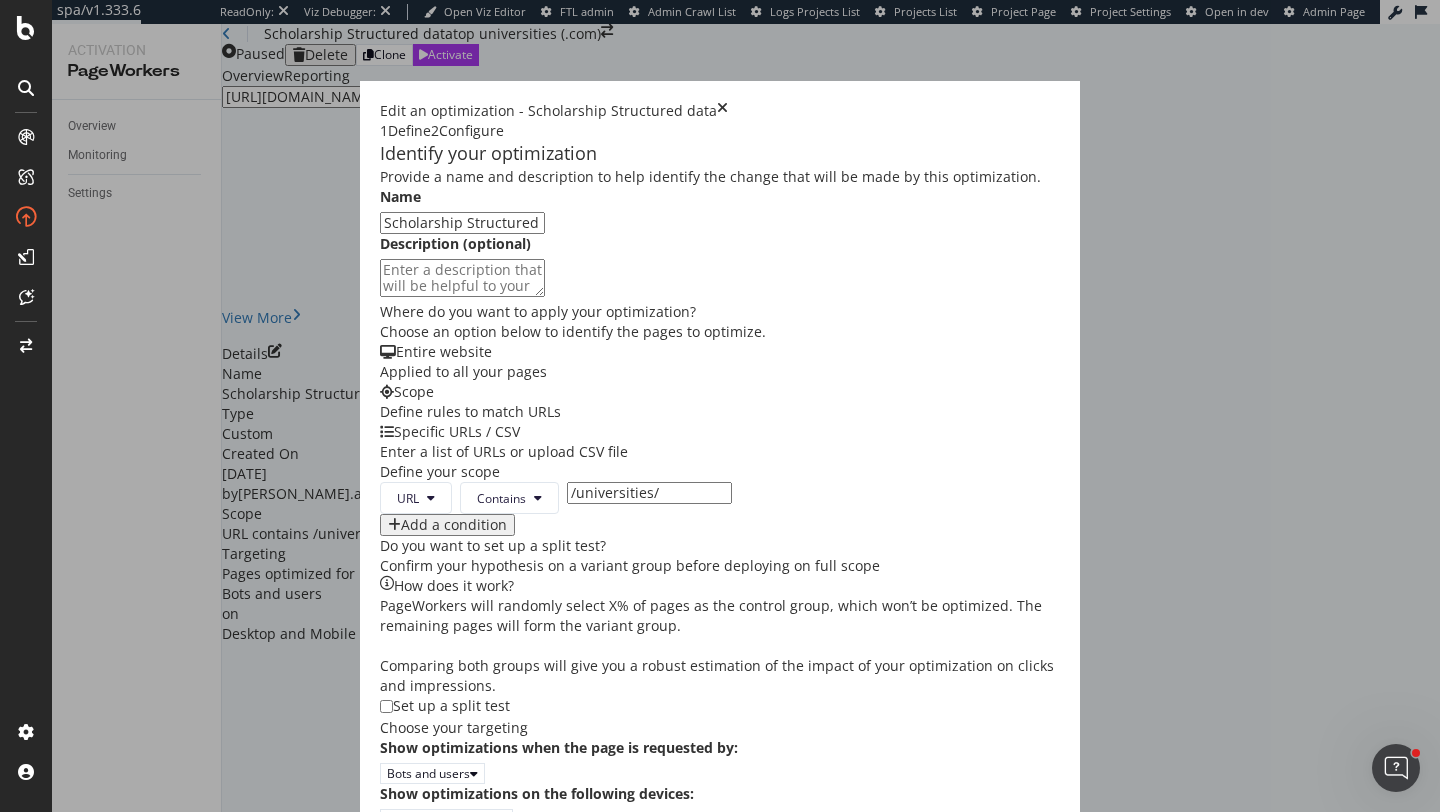 click on "Next" at bounding box center [399, 840] 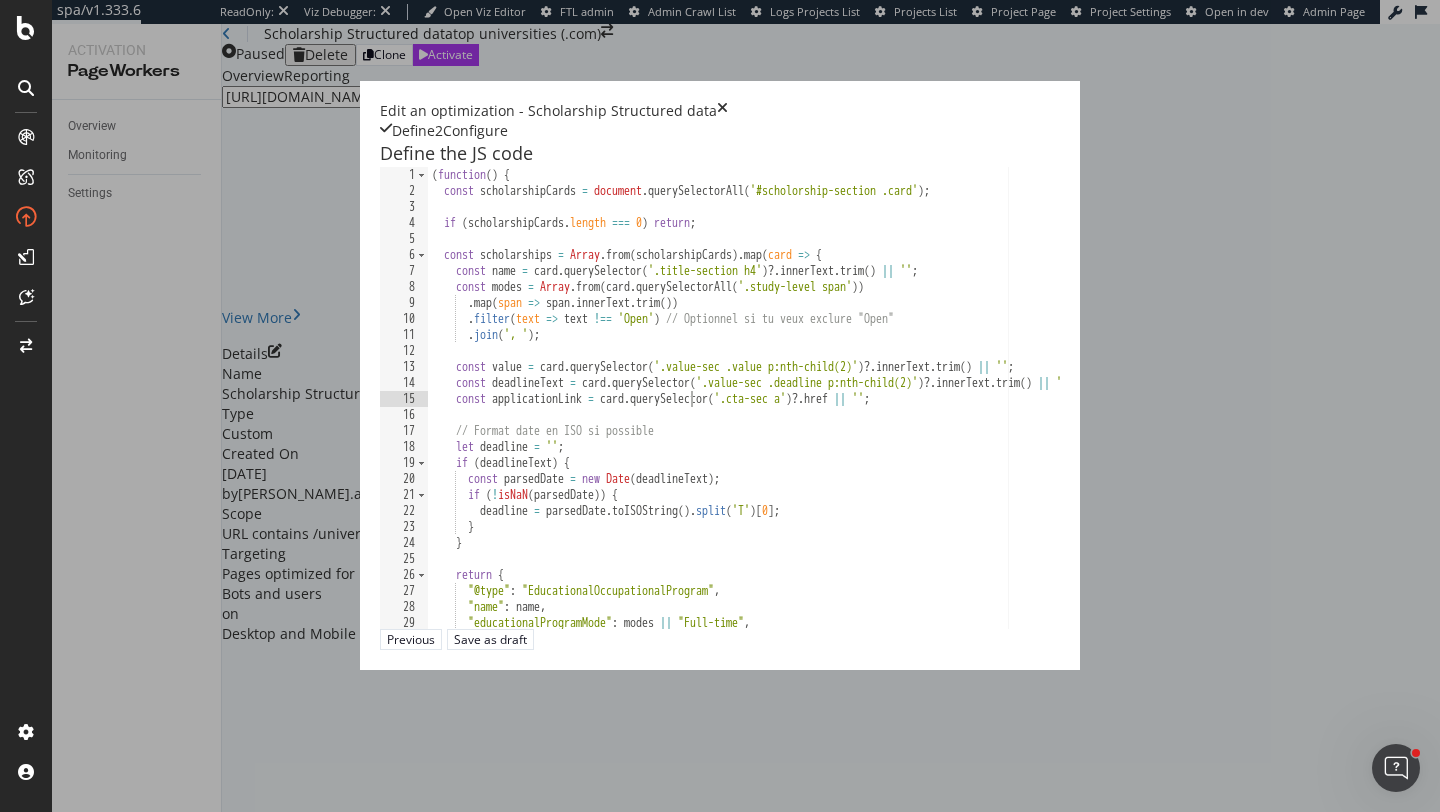 click on "( function ( )   {    const   scholarshipCards   =   document . querySelectorAll ( '#scholorship-section .card' ) ;    if   ( scholarshipCards . length   ===   0 )   return ;    const   scholarships   =   Array . from ( scholarshipCards ) . map ( card   =>   {      const   name   =   card . querySelector ( '.title-section h4' ) ?. innerText . trim ( )   ||   '' ;      const   modes   =   Array . from ( card . querySelectorAll ( '.study-level span' ))         . map ( span   =>   span . innerText . trim ( ))         . filter ( text   =>   text   !==   'Open' )   // Optionnel si tu veux exclure "Open"         . join ( ', ' ) ;      const   value   =   card . querySelector ( '.value-sec .value p:nth-child(2)' ) ?. innerText . trim ( )   ||   '' ;      const   deadlineText   =   card . querySelector ( '.value-sec .deadline p:nth-child(2)' ) ?. innerText . trim ( )   ||   '' ;      const   applicationLink   =   card . querySelector ( '.cta-sec a' ) ?. href   ||   '' ;      // Format date en ISO si possible      let" at bounding box center [1003, 413] 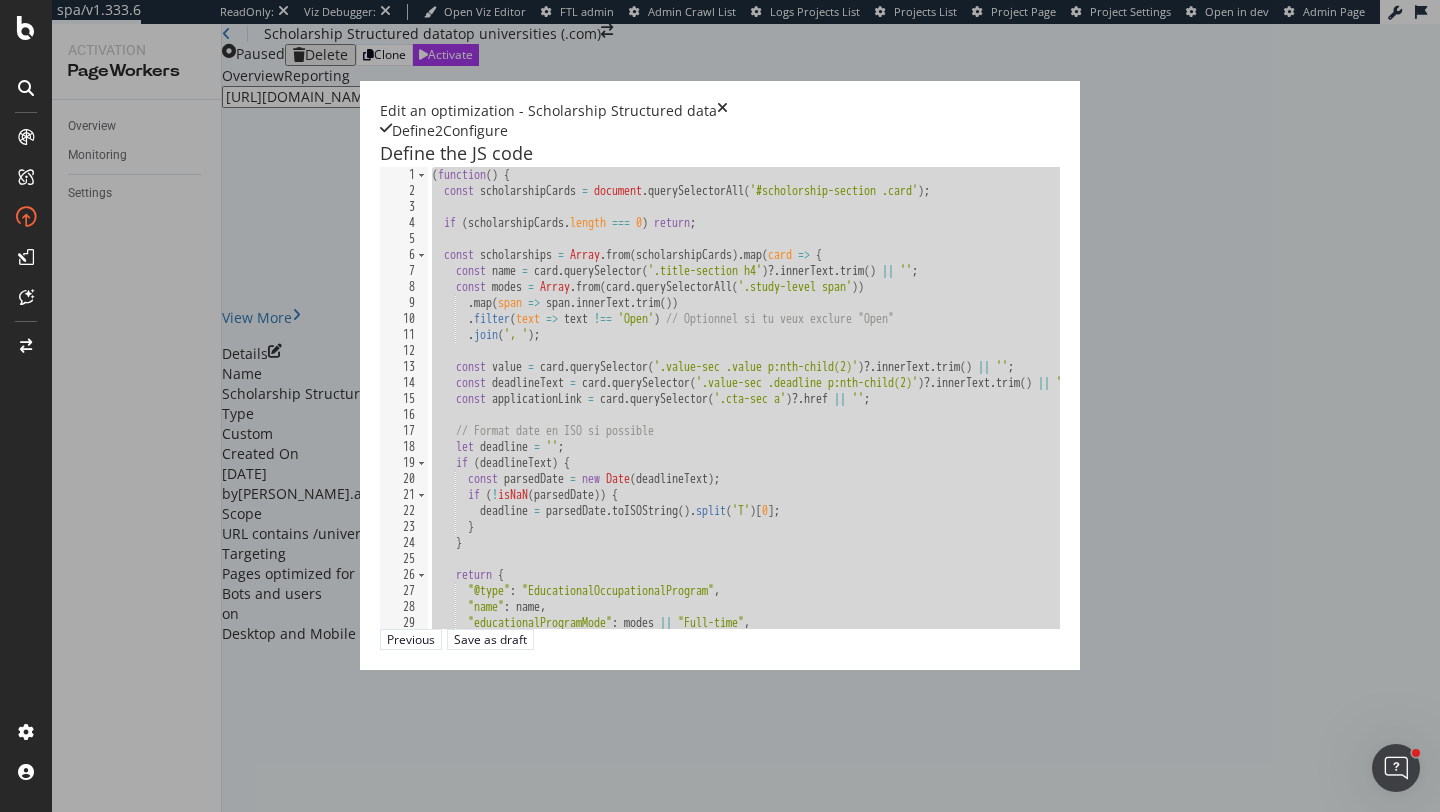 type on "//console.log('✅ JSON-LD des bourses injecté !', jsonLd);
})();" 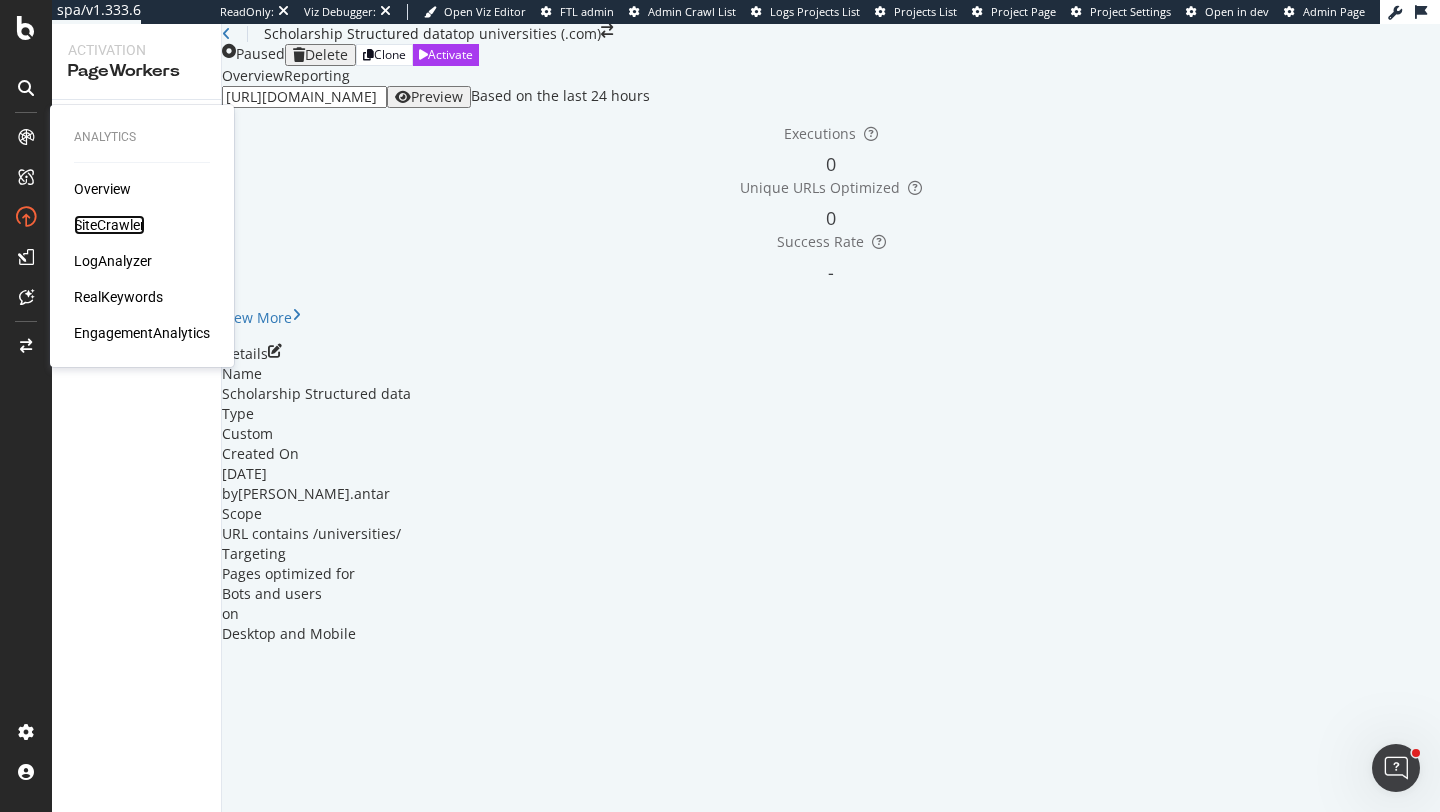 click on "SiteCrawler" at bounding box center (109, 225) 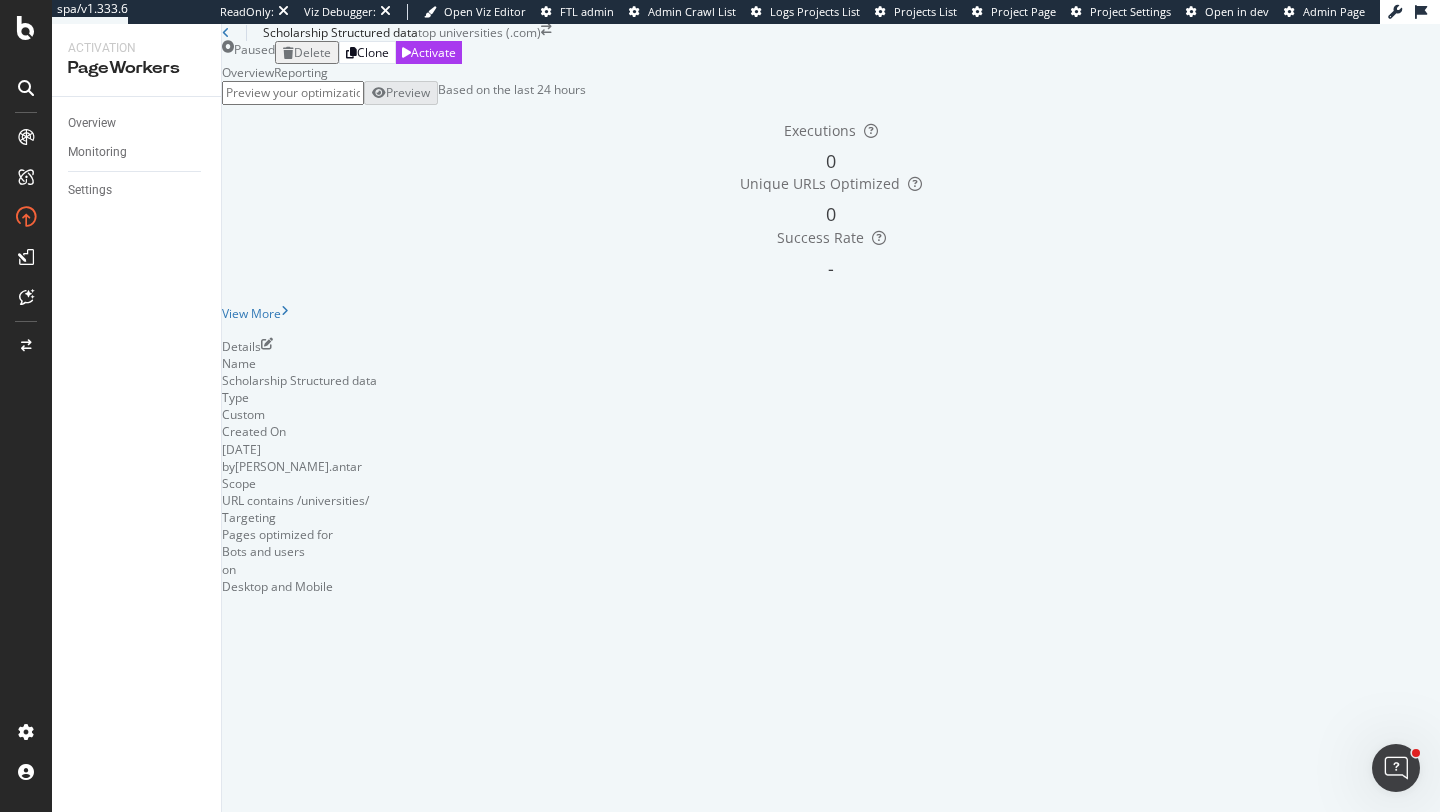 click on "Reporting" at bounding box center (301, 72) 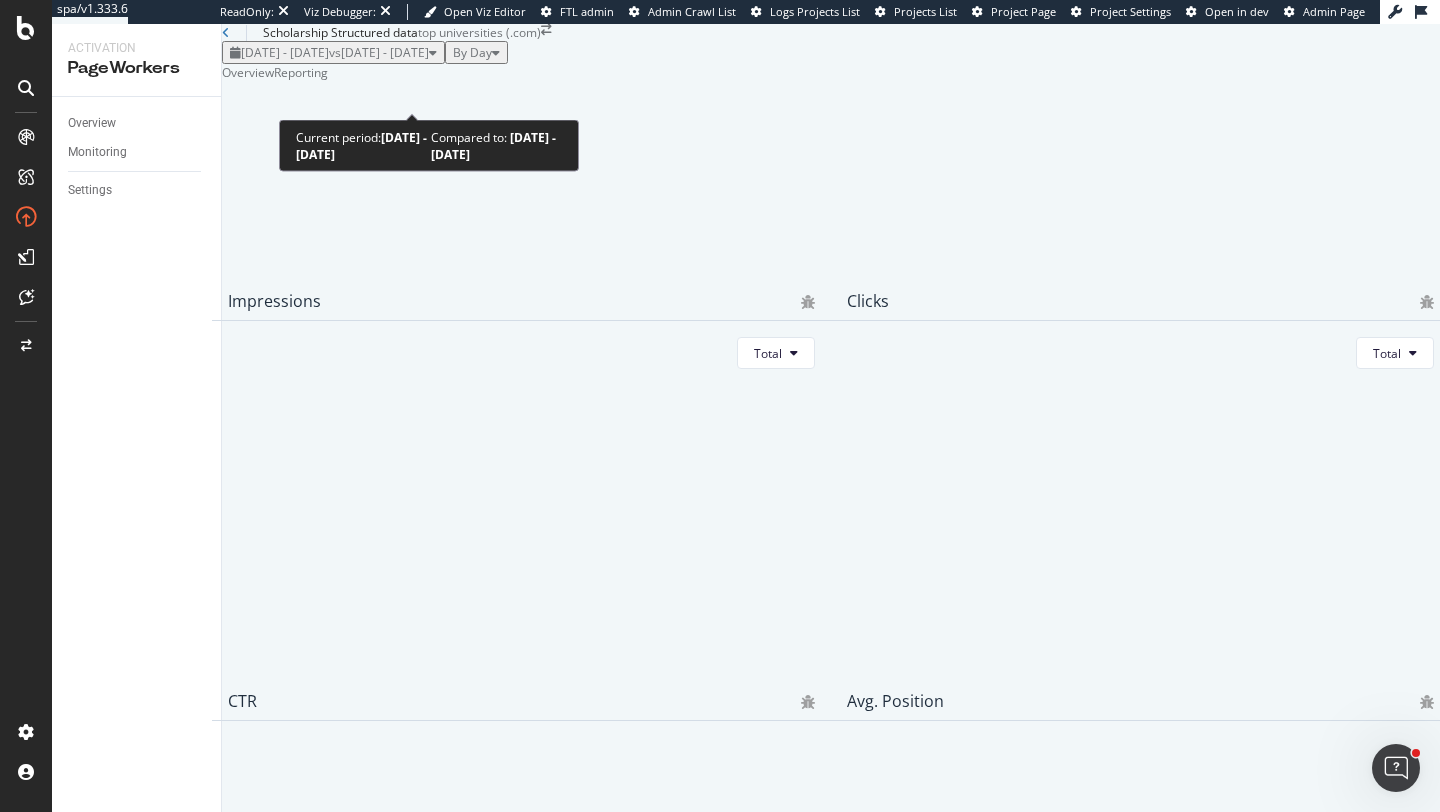 click on "vs  2025 May. 20th - Jun. 16th" at bounding box center [379, 52] 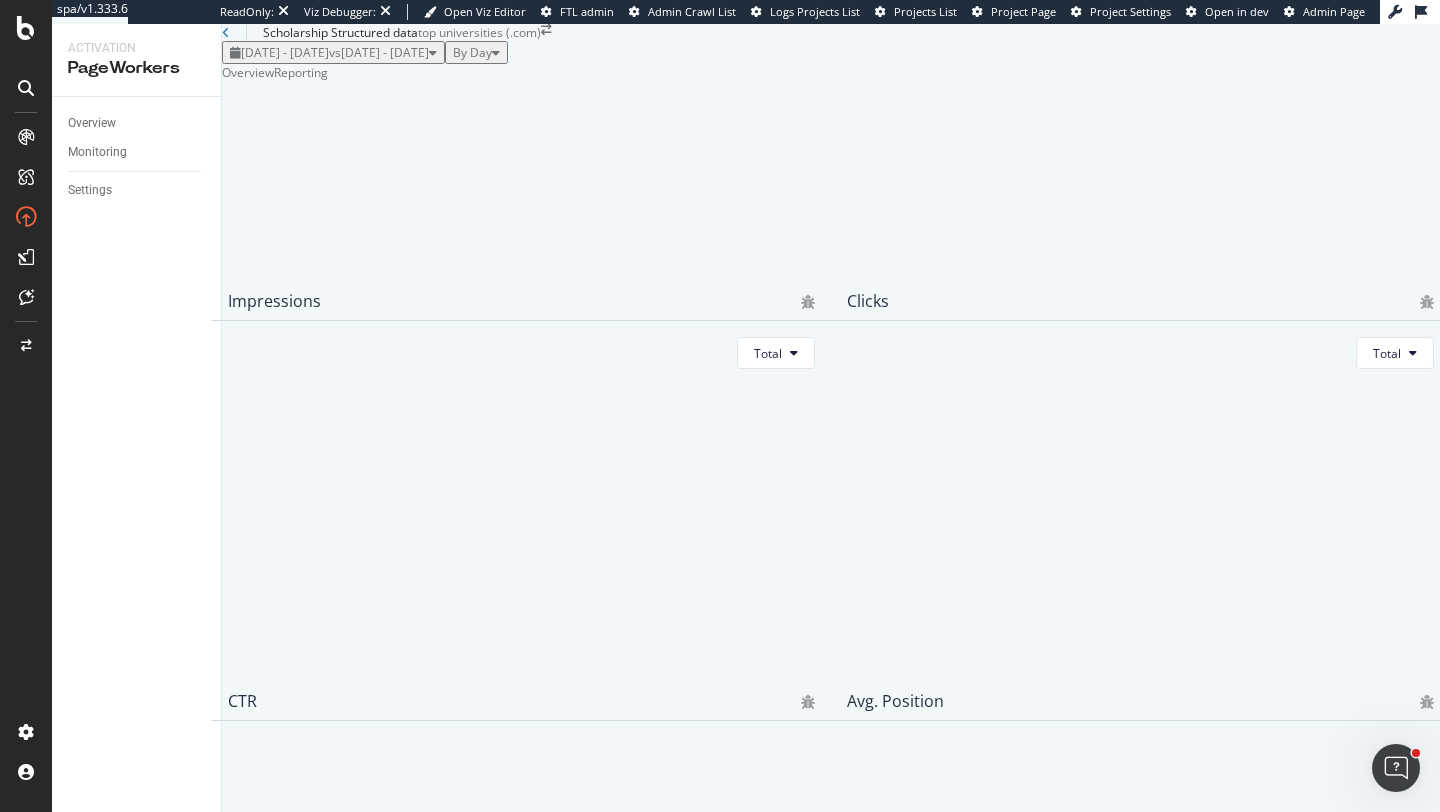 click at bounding box center (831, 97) 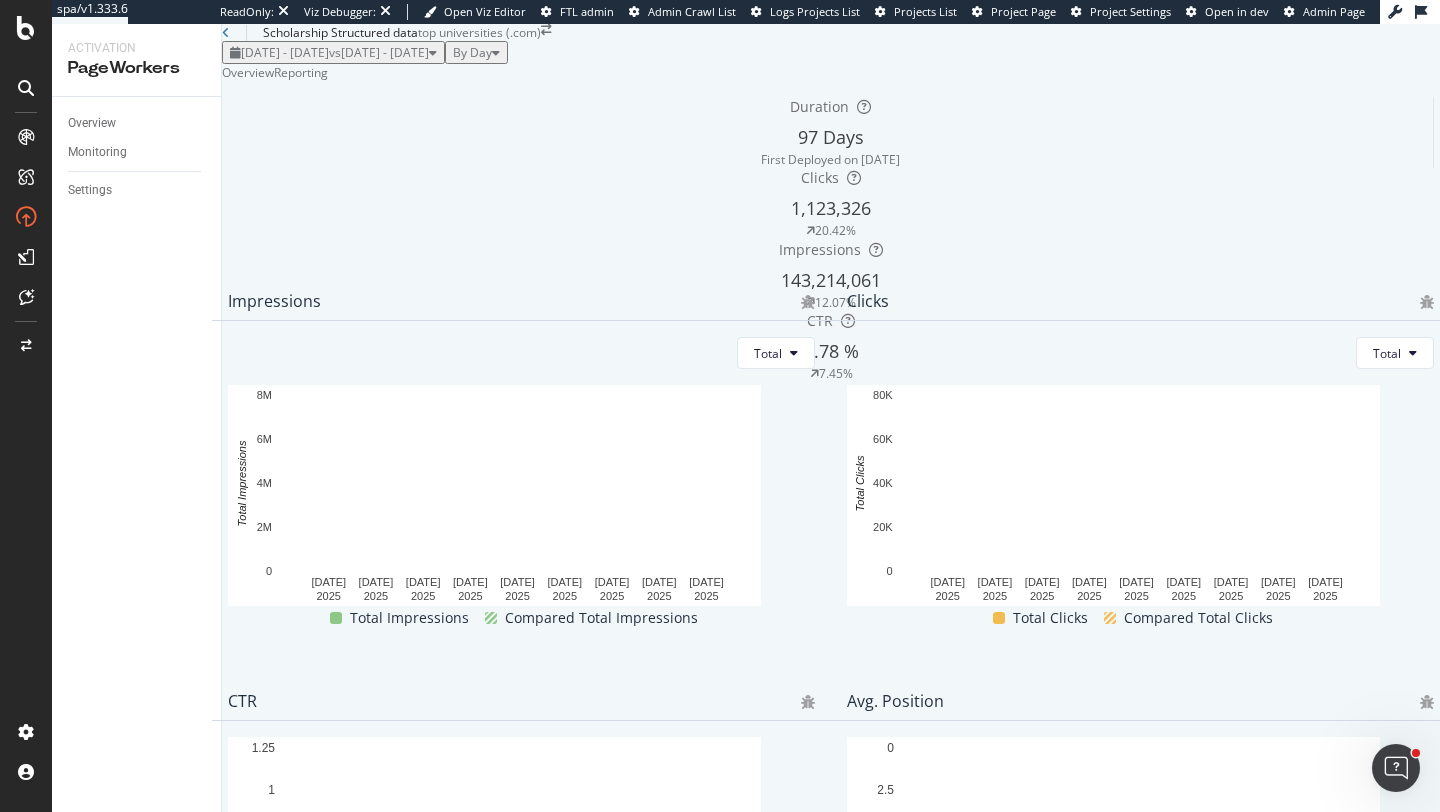 scroll, scrollTop: 0, scrollLeft: 0, axis: both 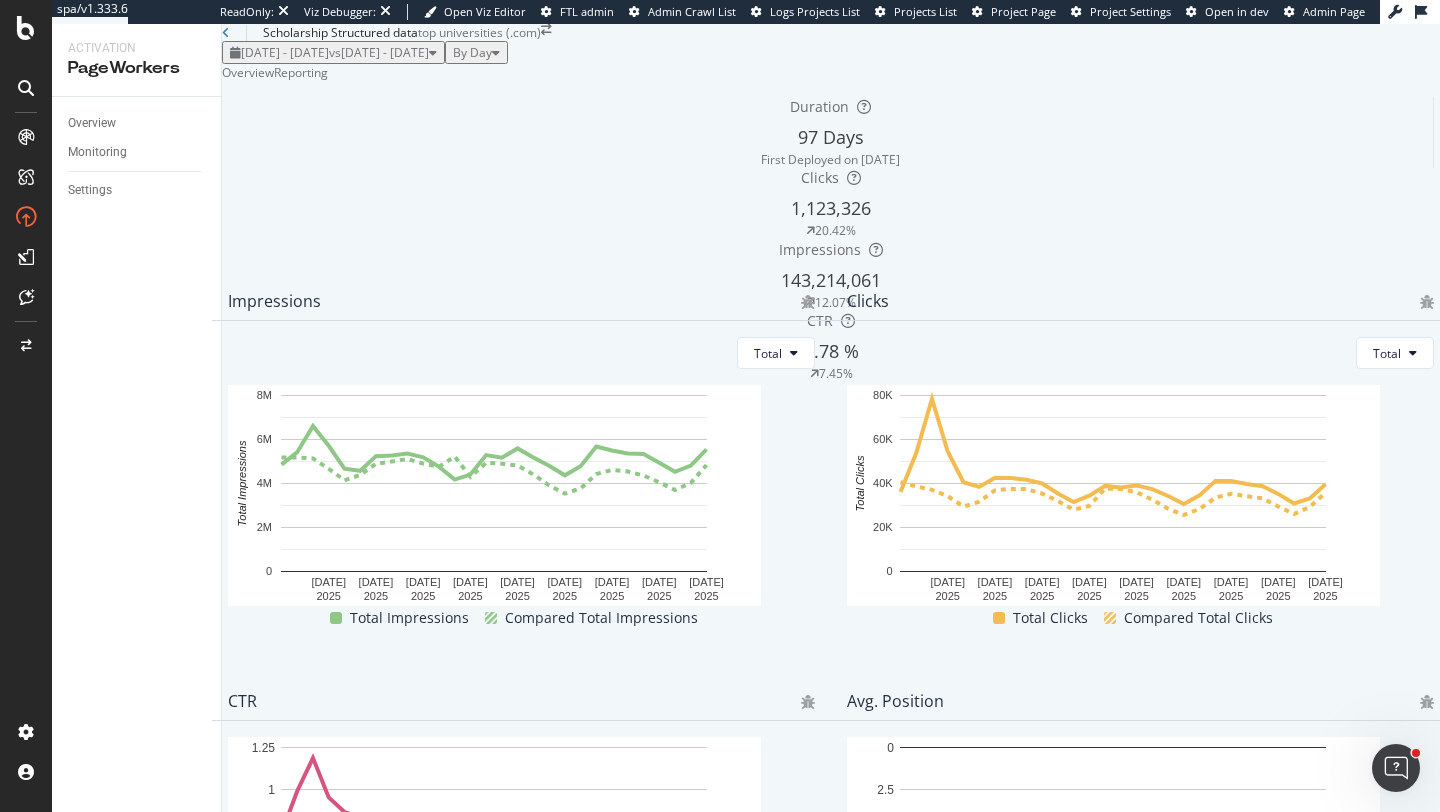 click on "97 Days" at bounding box center [831, 137] 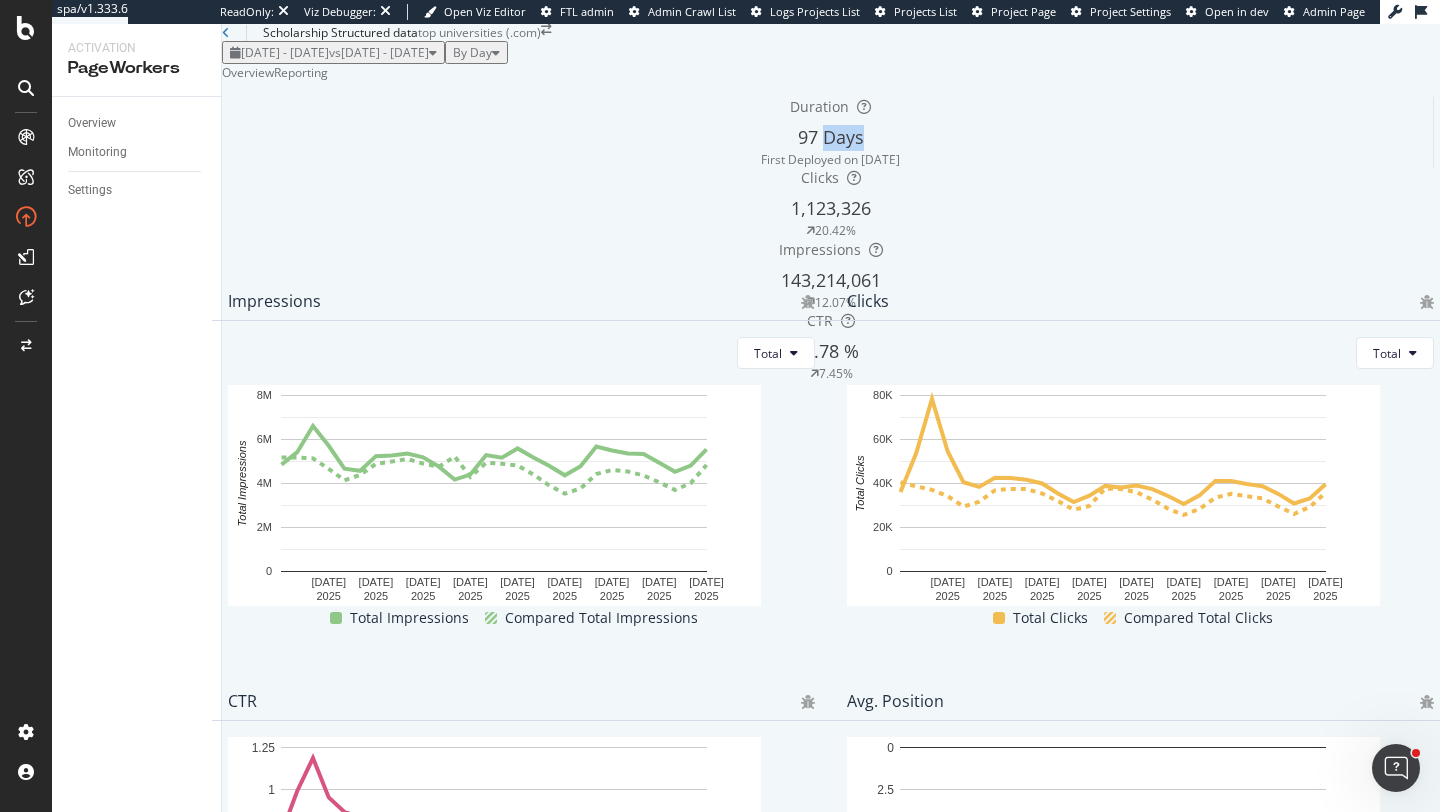 click on "97 Days" at bounding box center (831, 137) 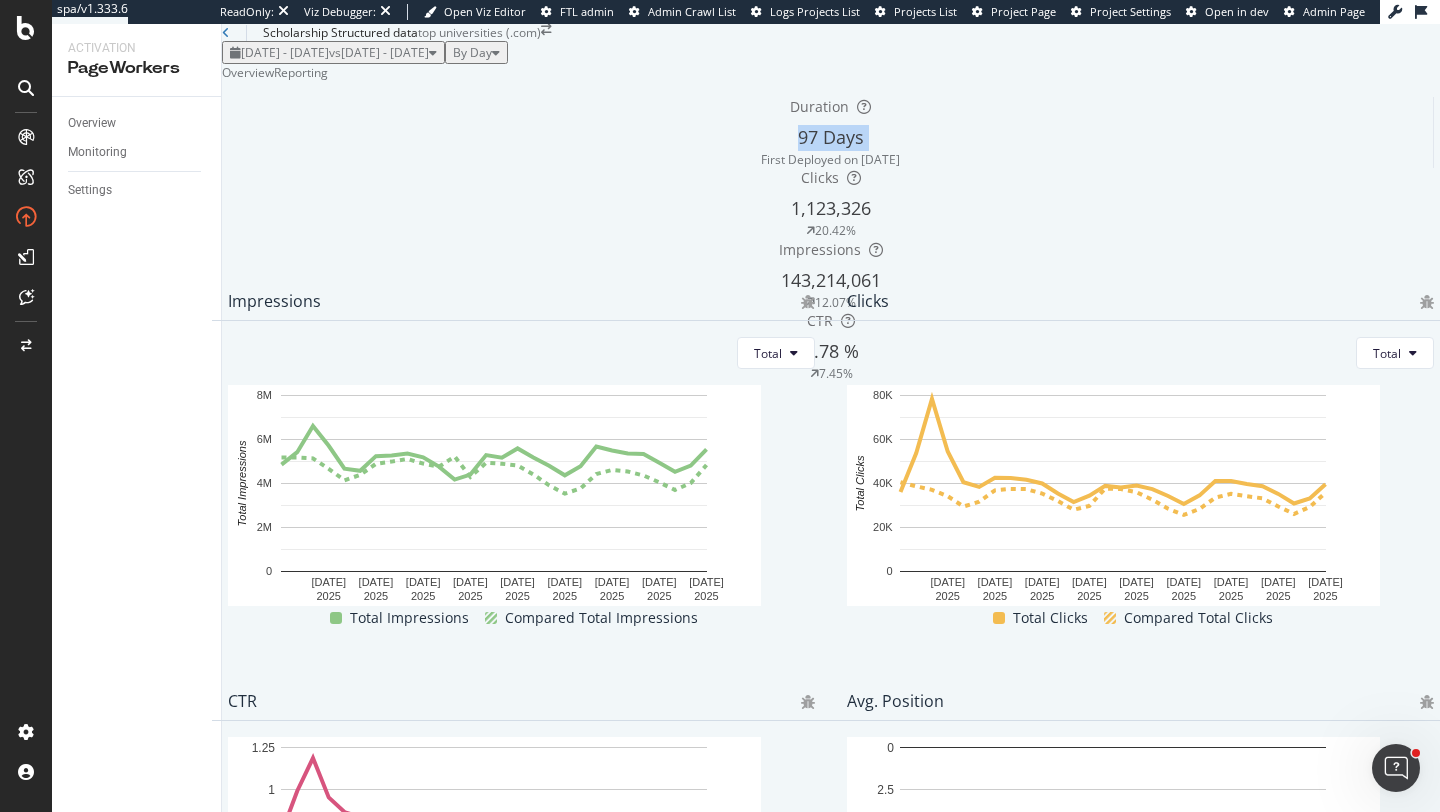 click on "97 Days" at bounding box center [831, 137] 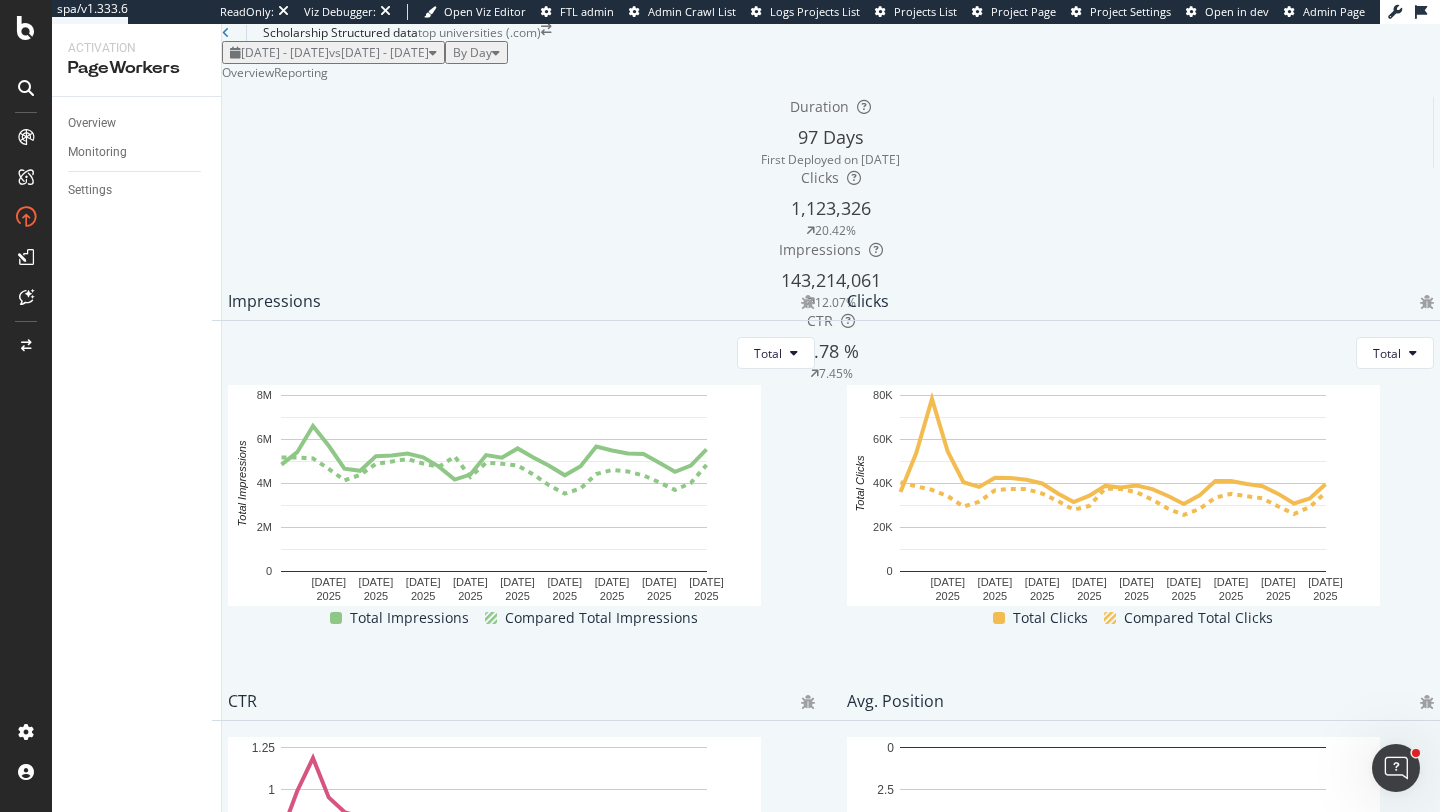 click on "Duration 97 Days First Deployed on 2025 Apr. 15th Clicks 1,123,326 20.42% Impressions 143,214,061 12.07% CTR 0.78 % 7.45%" at bounding box center (831, 239) 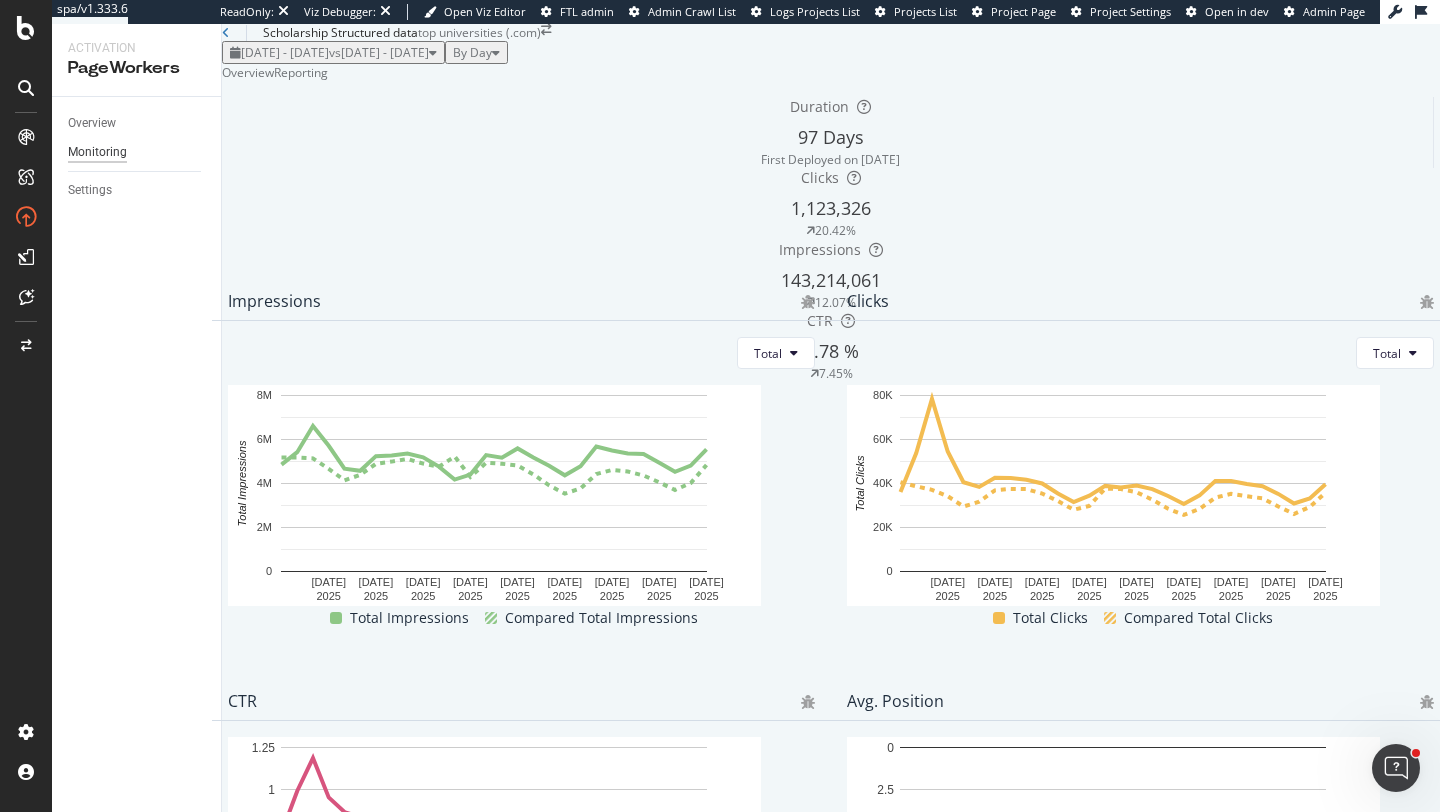 click on "Monitoring" at bounding box center (97, 152) 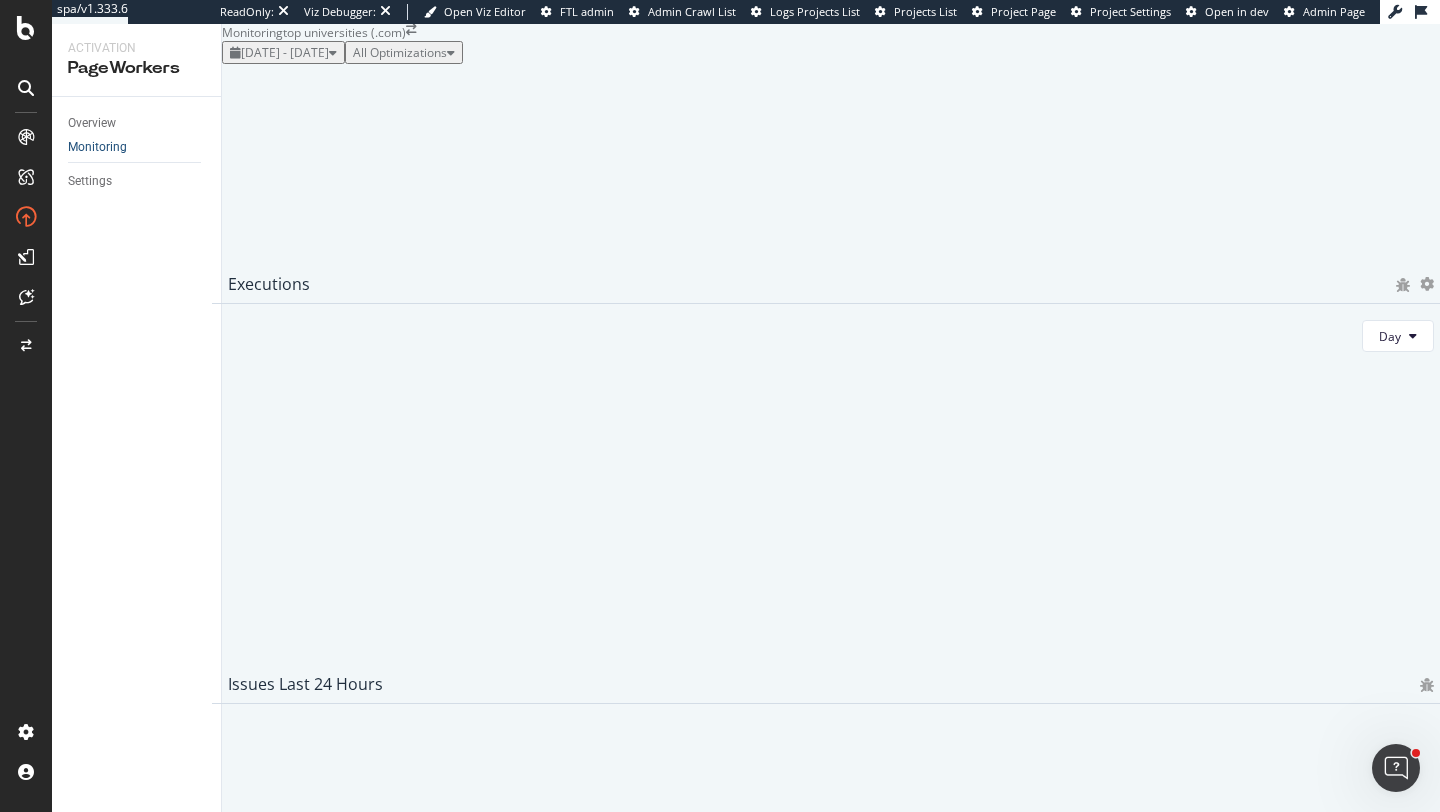 scroll, scrollTop: 0, scrollLeft: 0, axis: both 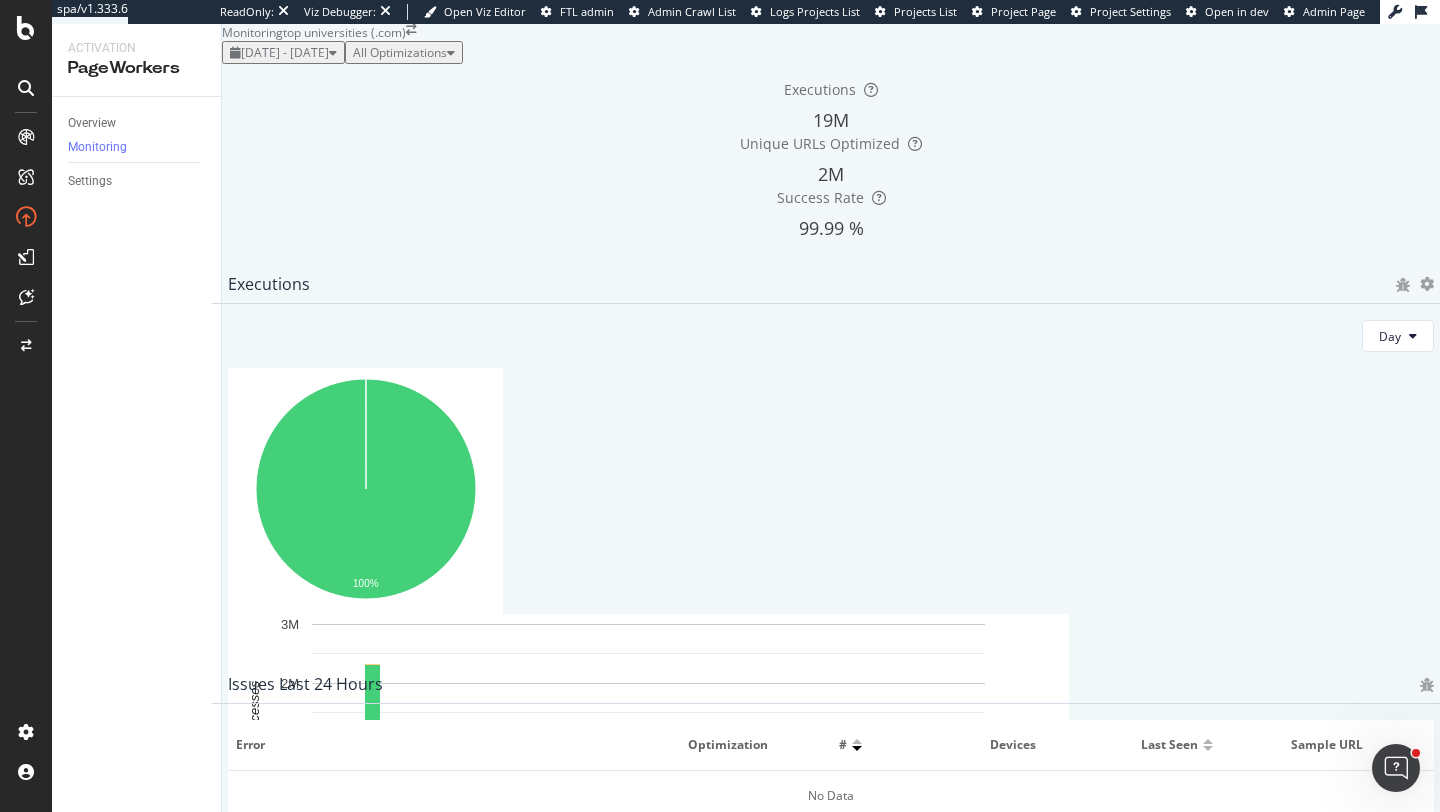 click on "All Optimizations" at bounding box center (404, 52) 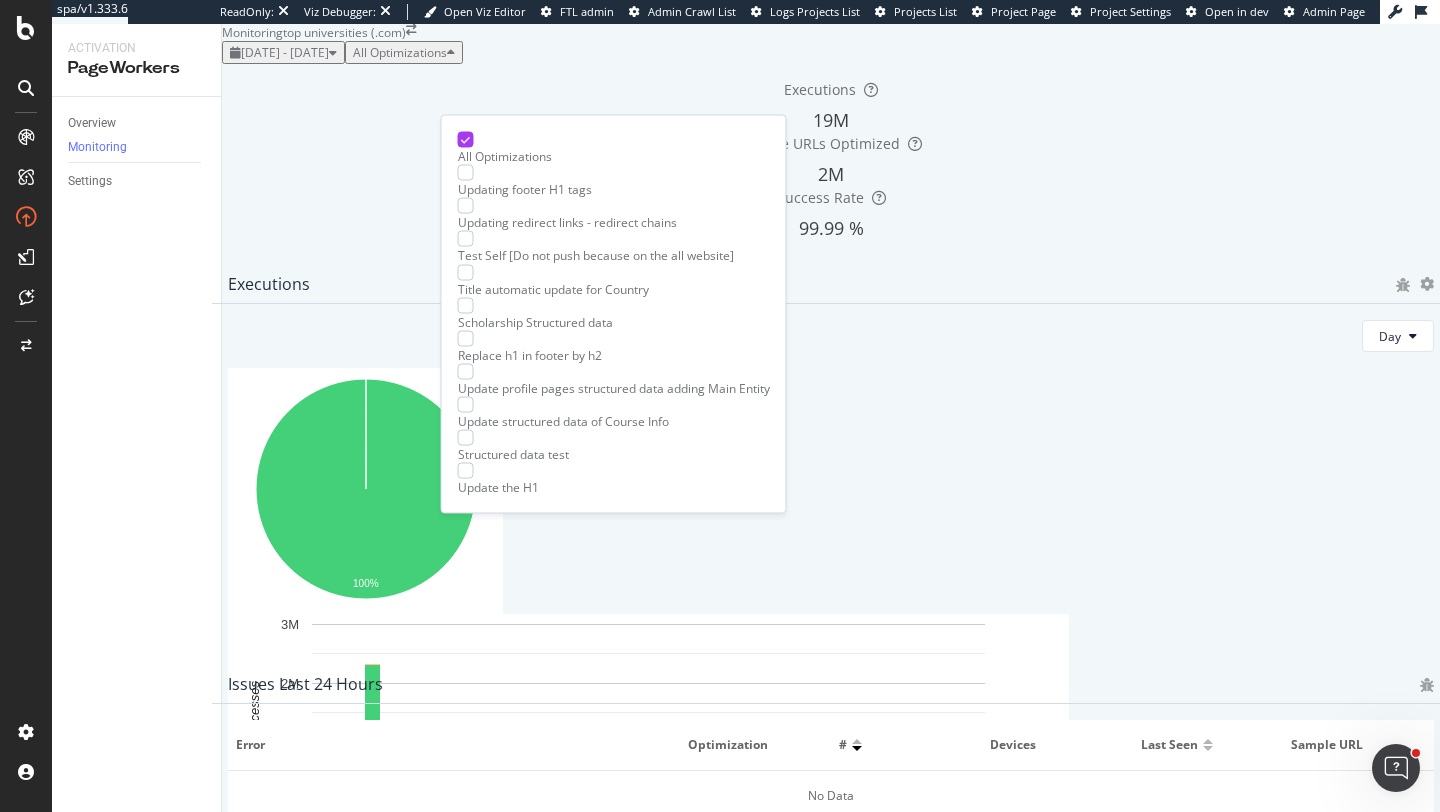 scroll, scrollTop: 0, scrollLeft: 0, axis: both 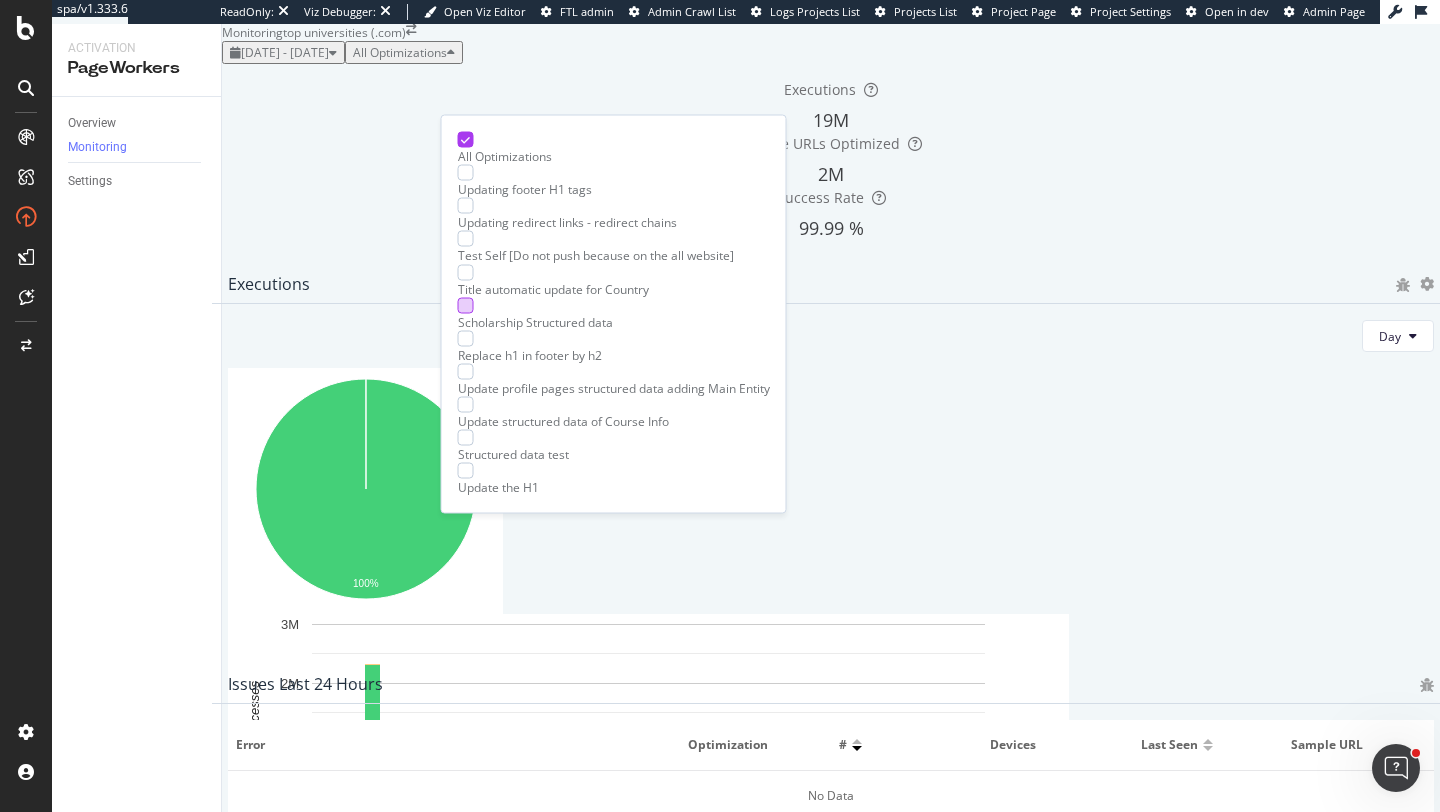 click at bounding box center (466, 305) 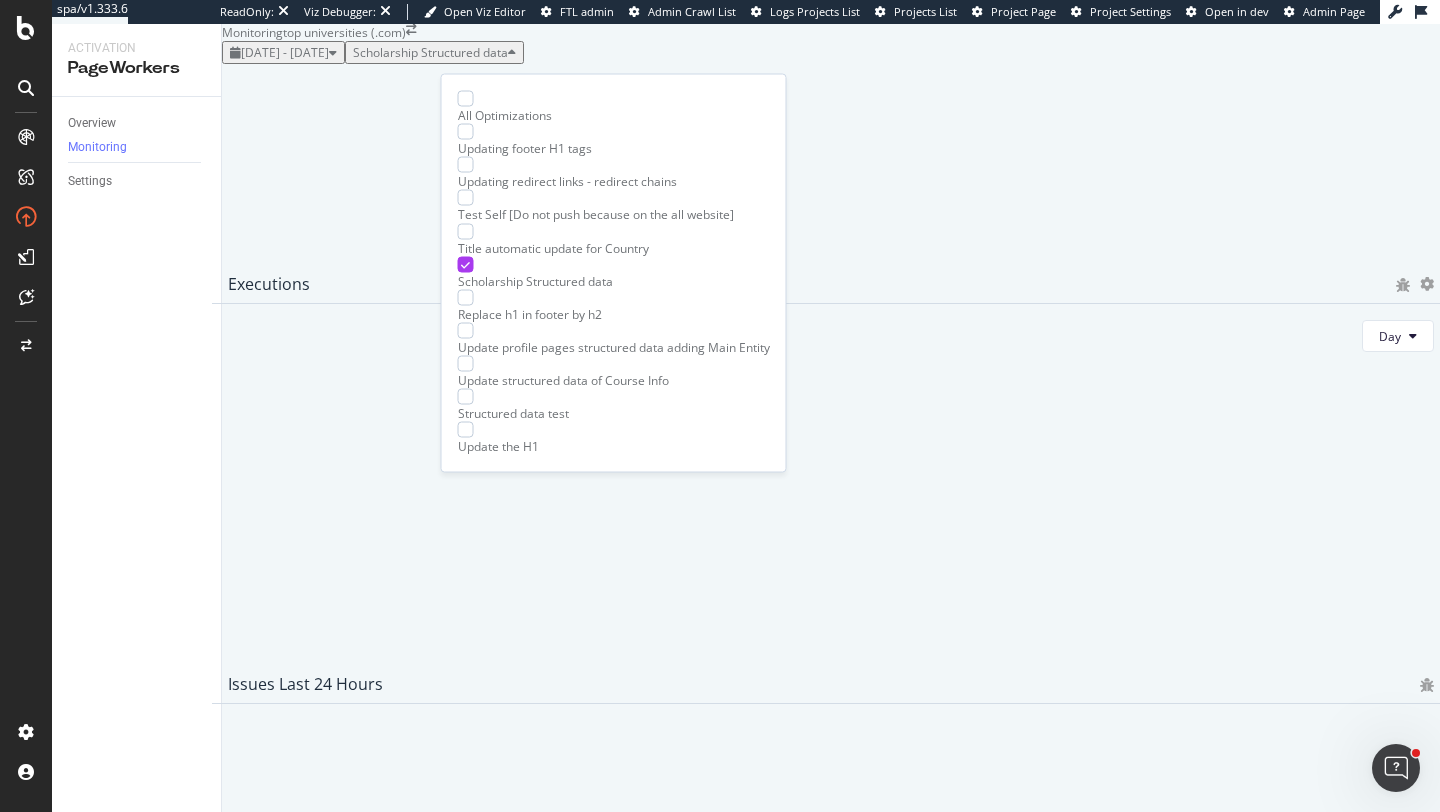 scroll, scrollTop: 48, scrollLeft: 0, axis: vertical 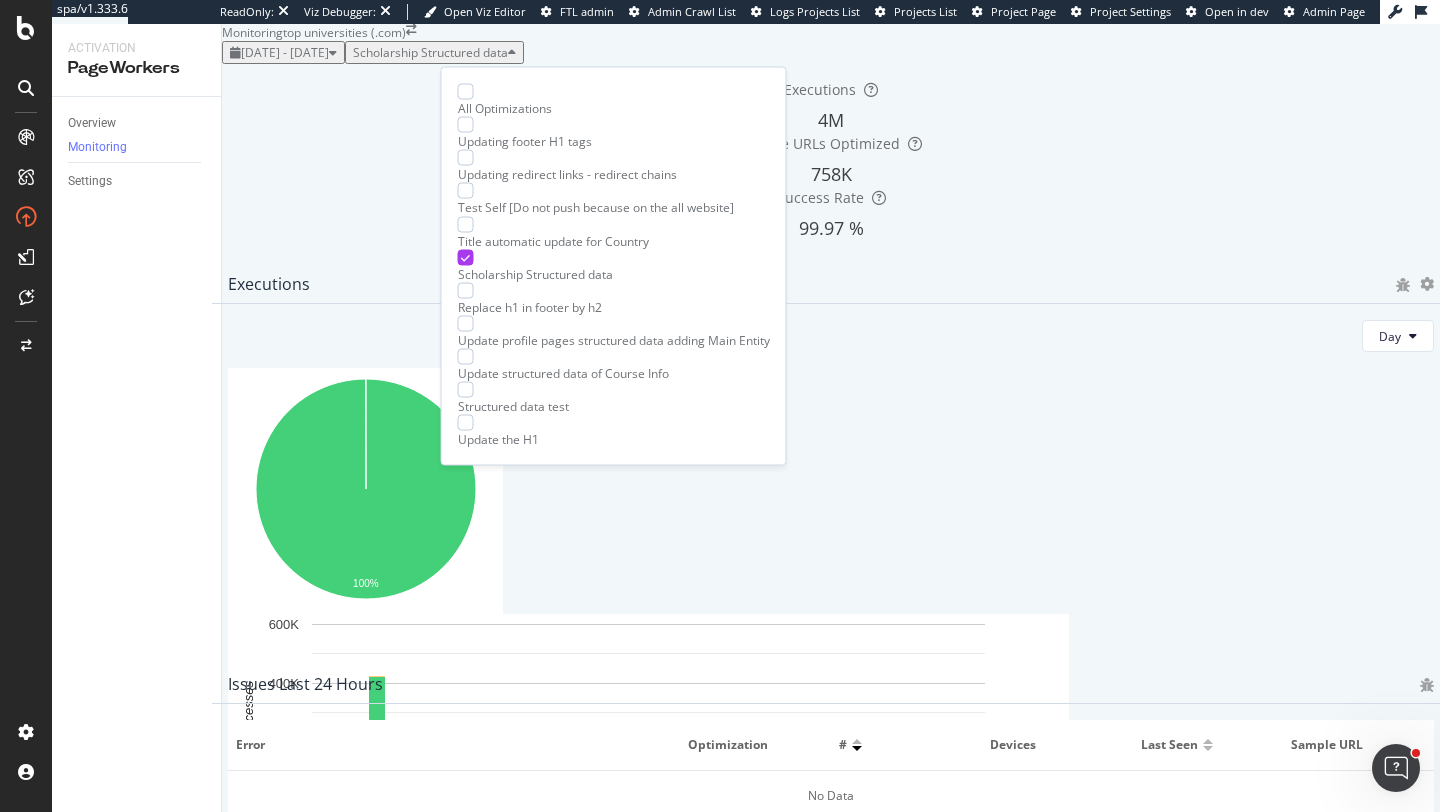 click on "Executions" at bounding box center [807, 284] 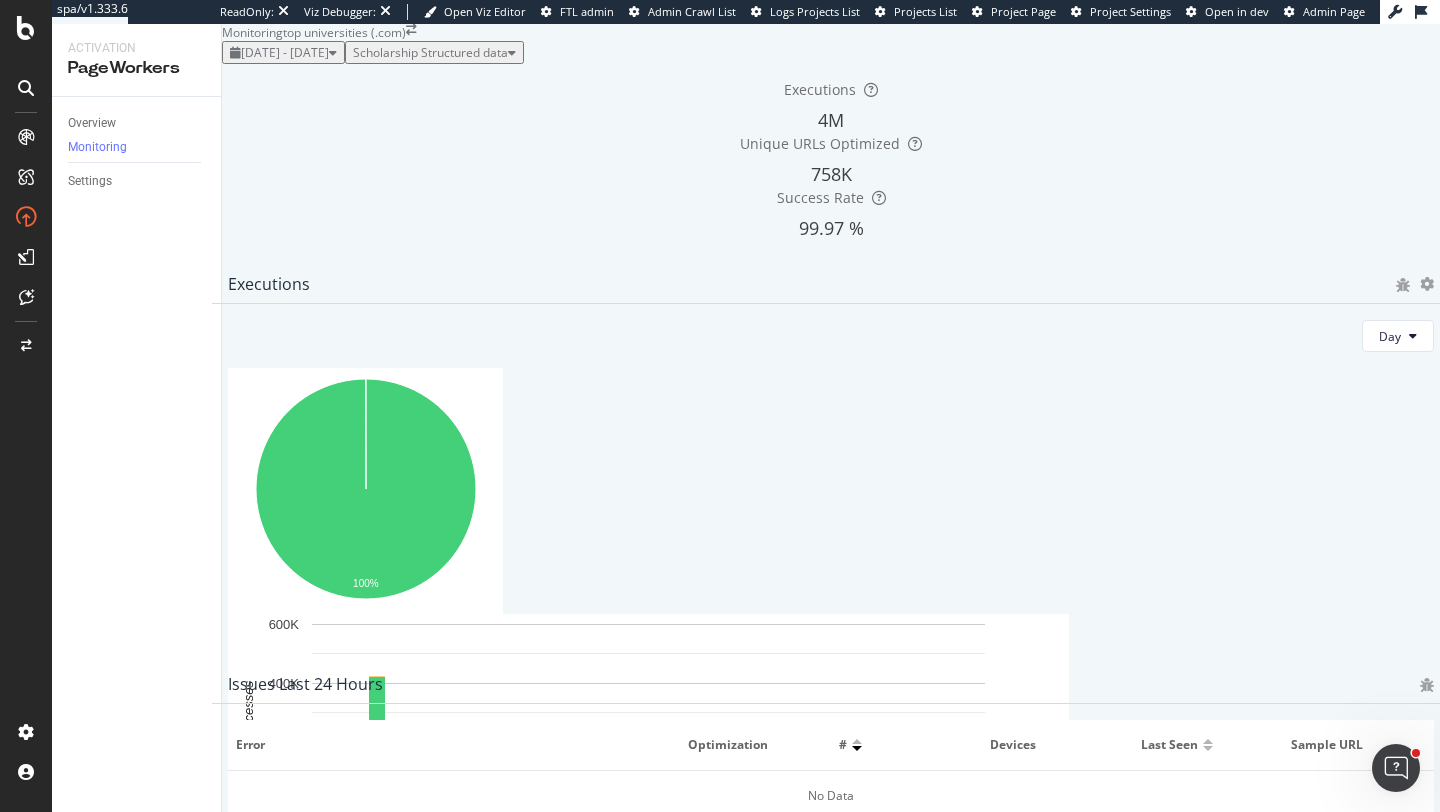 scroll, scrollTop: 0, scrollLeft: 0, axis: both 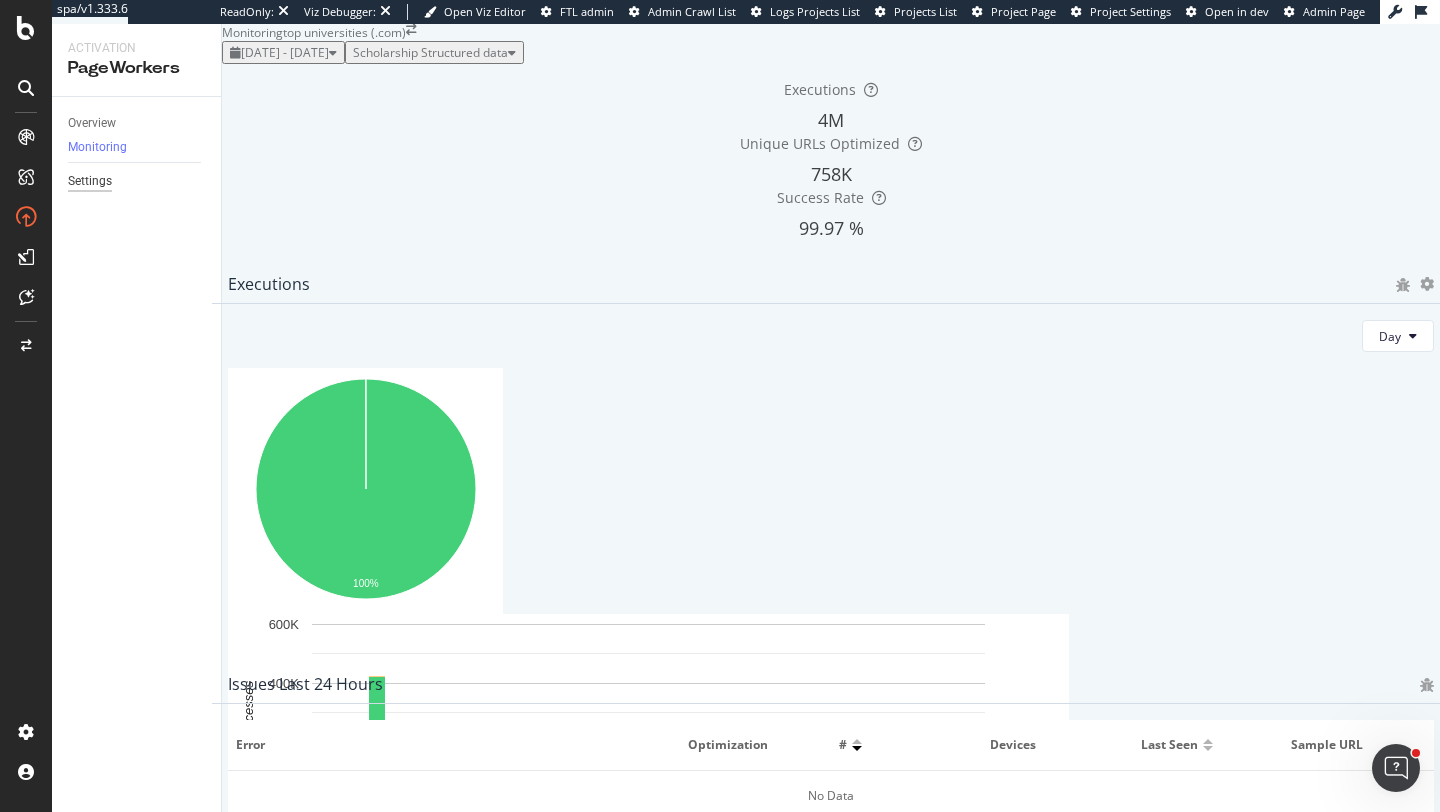 click on "Settings" at bounding box center (90, 181) 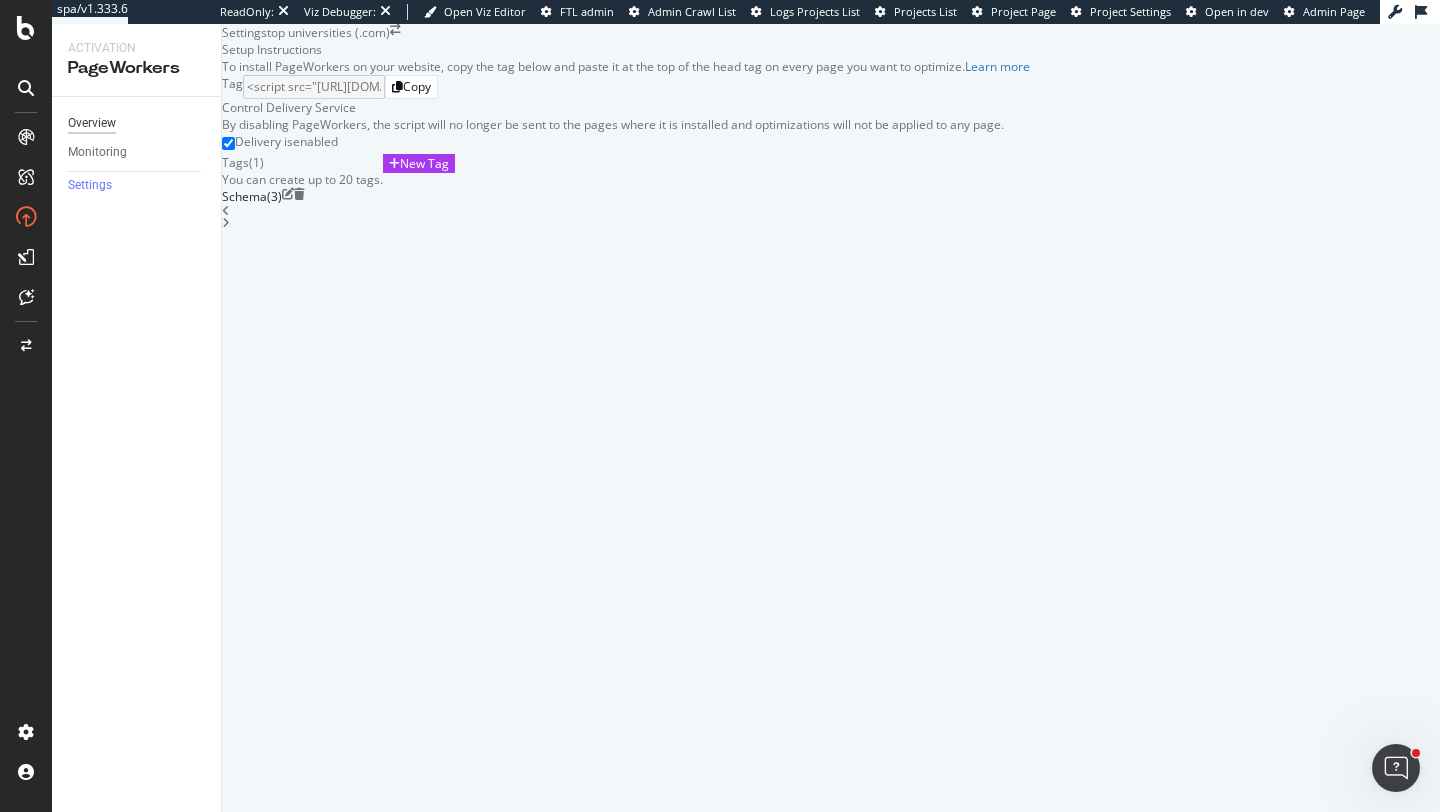 click on "Overview" at bounding box center (92, 123) 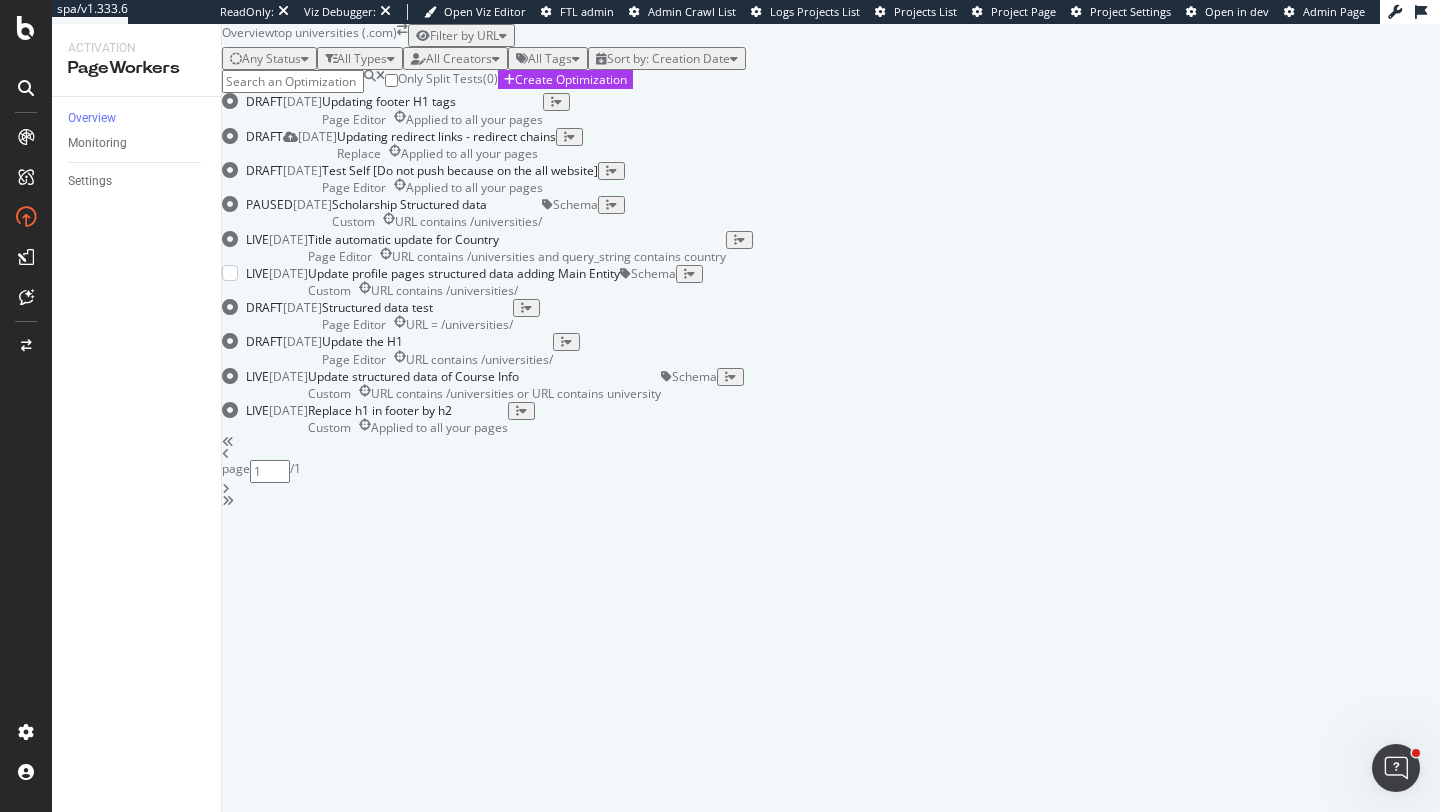 scroll, scrollTop: 10, scrollLeft: 0, axis: vertical 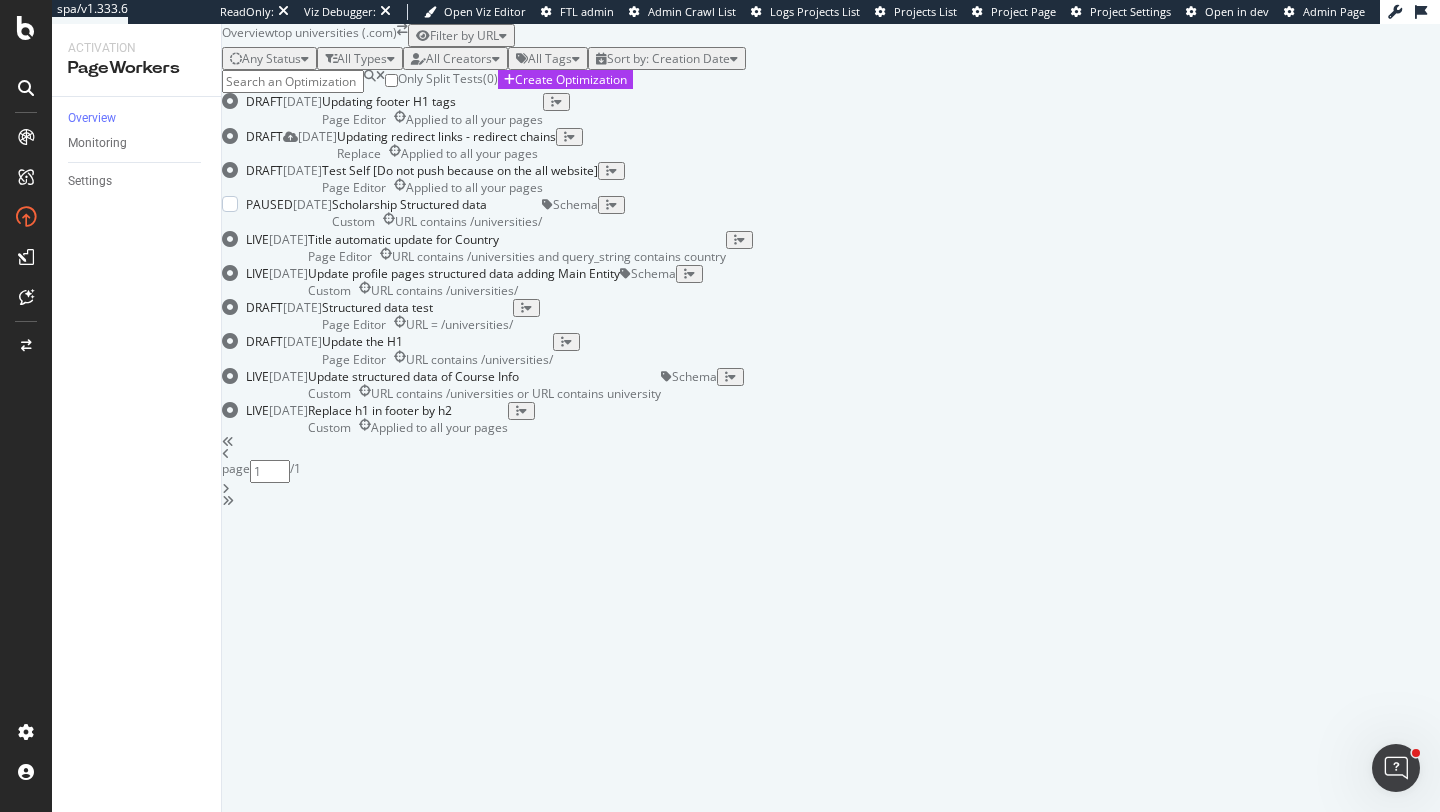 click on "Scholarship Structured data" at bounding box center [437, 204] 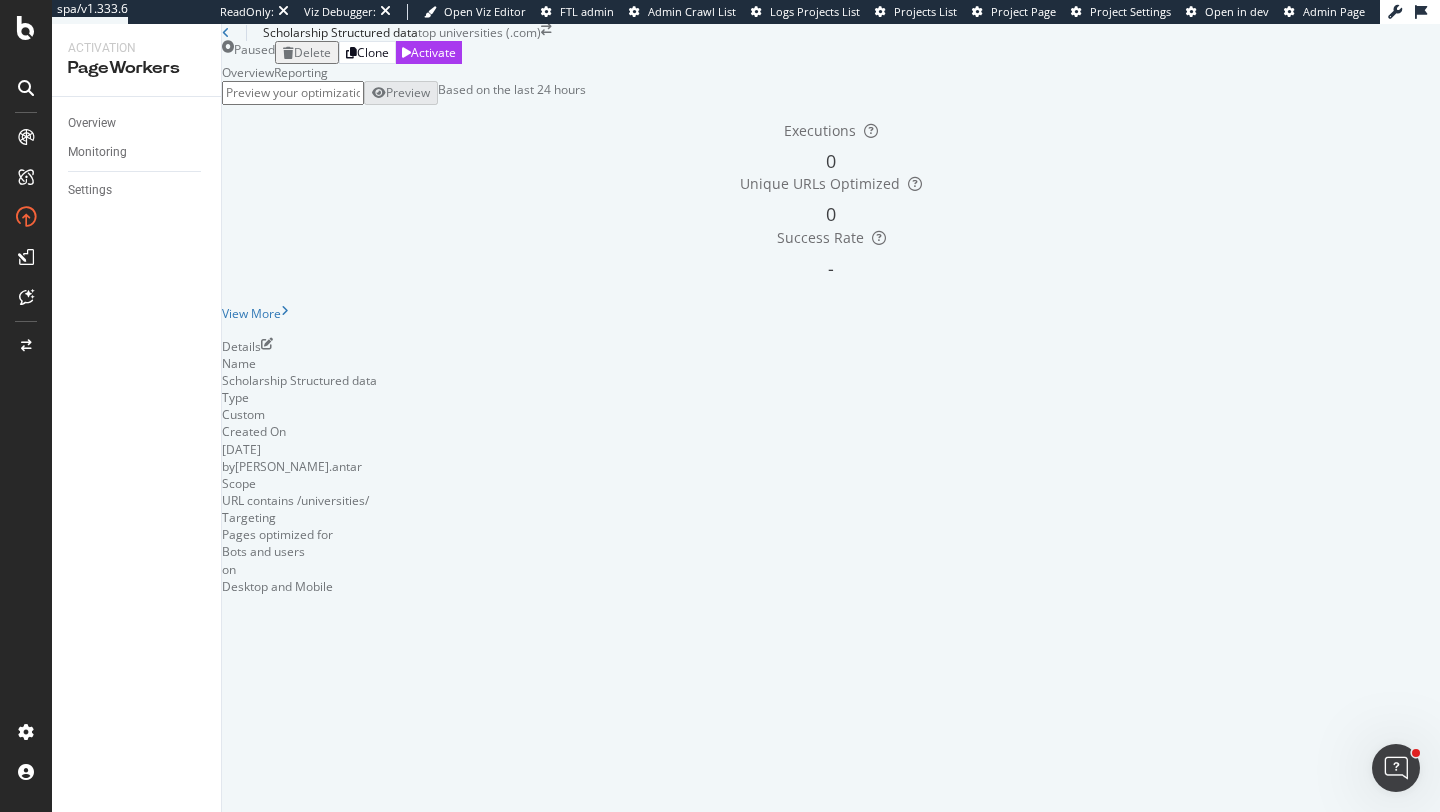 click on "Details" at bounding box center (831, 346) 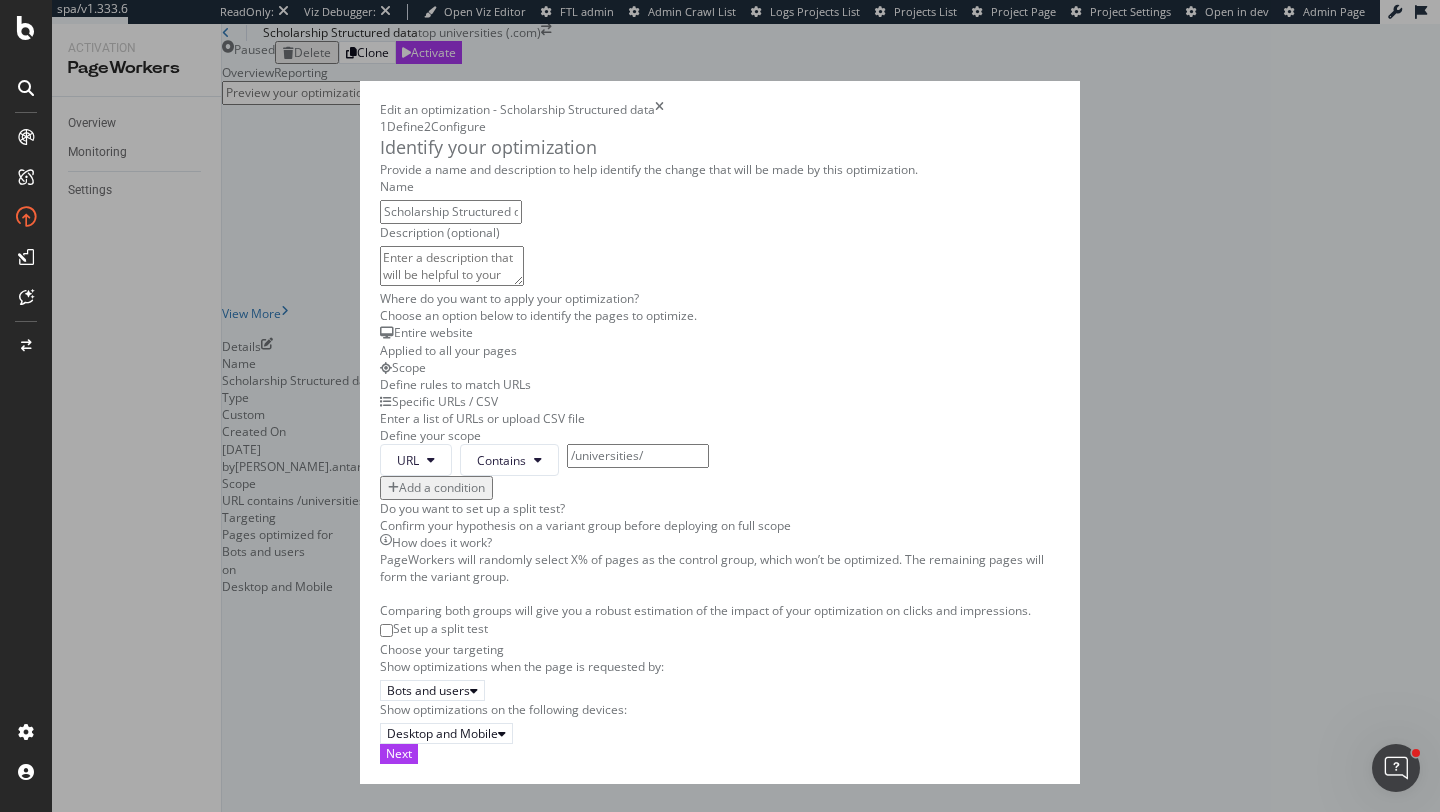 scroll, scrollTop: 271, scrollLeft: 0, axis: vertical 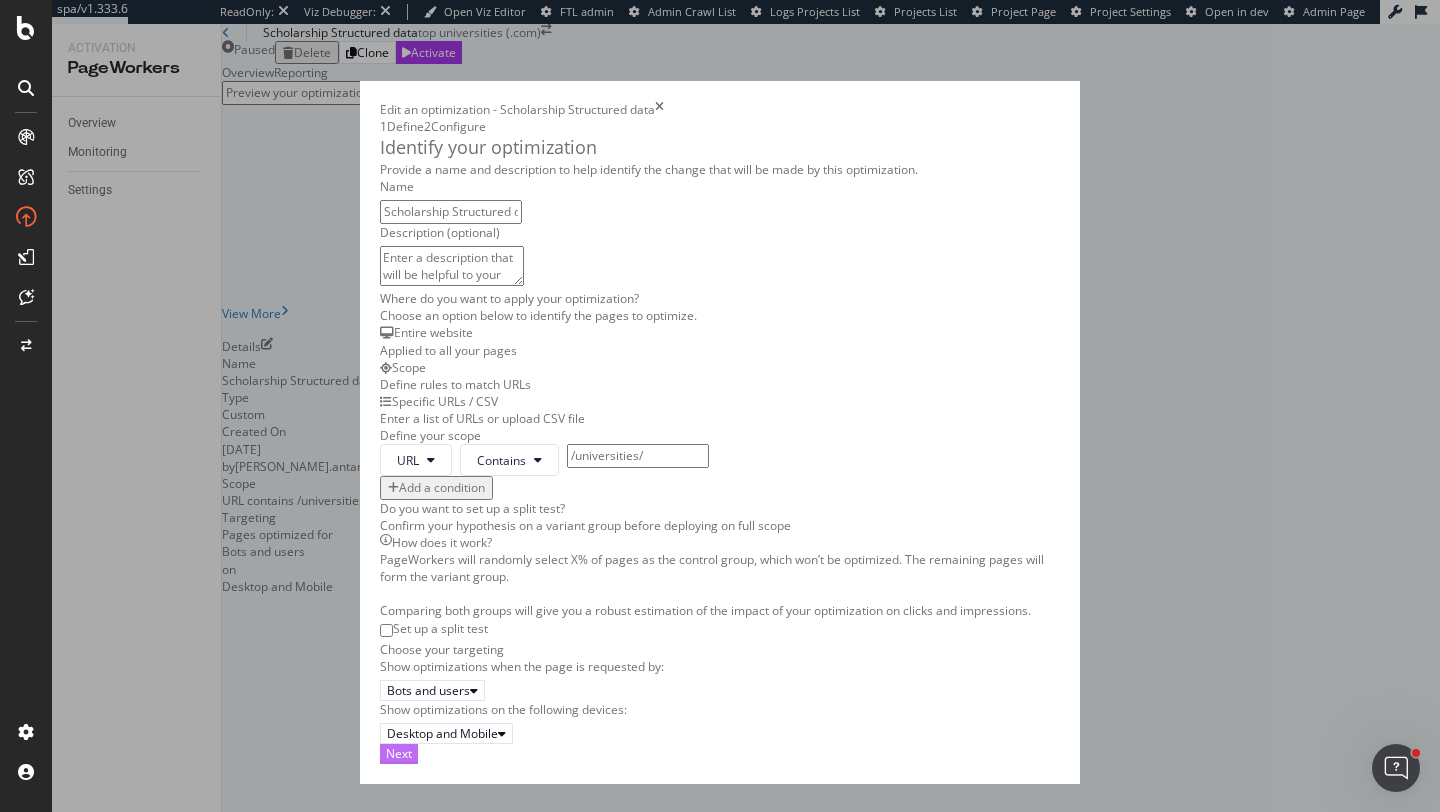 click on "Next" at bounding box center [399, 753] 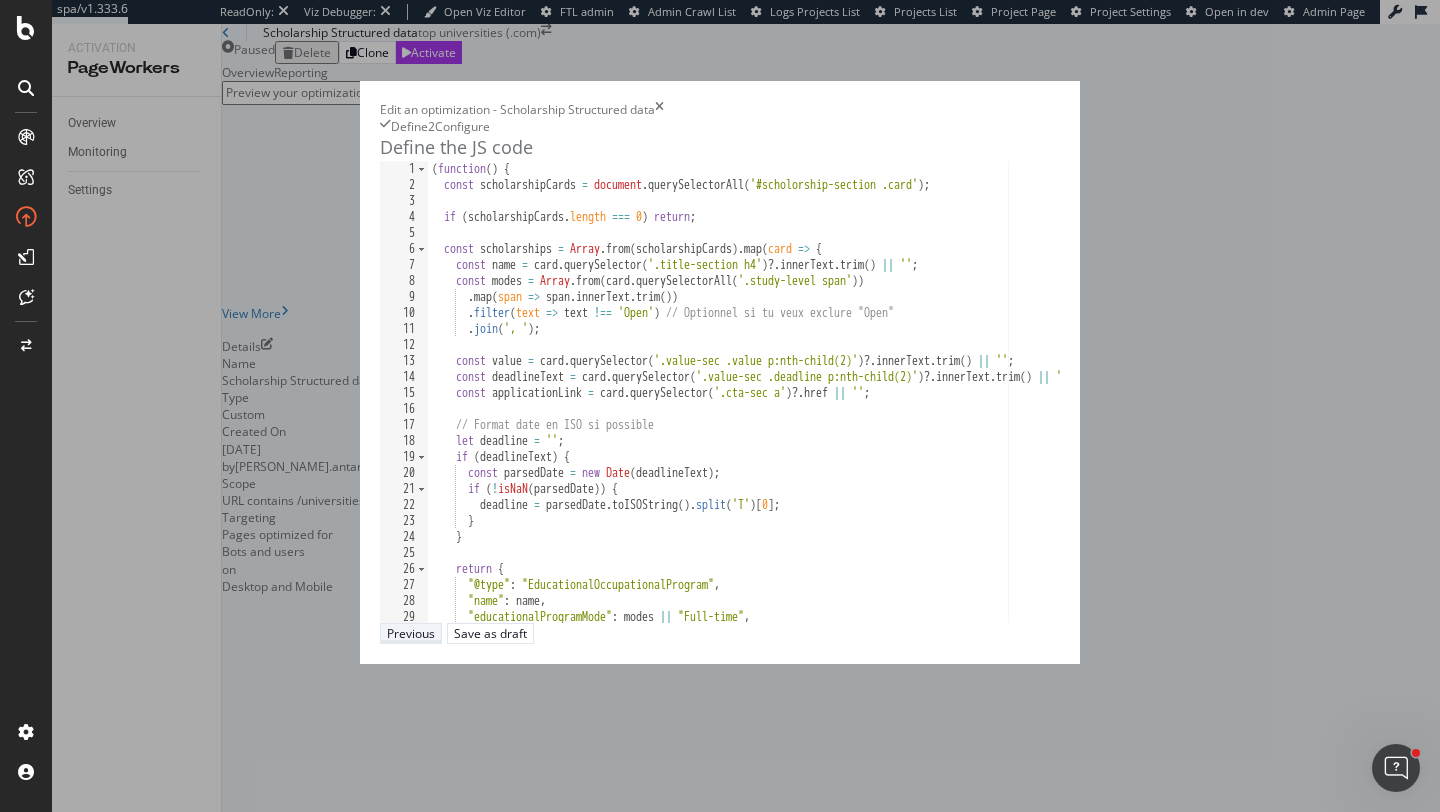 scroll, scrollTop: 0, scrollLeft: 0, axis: both 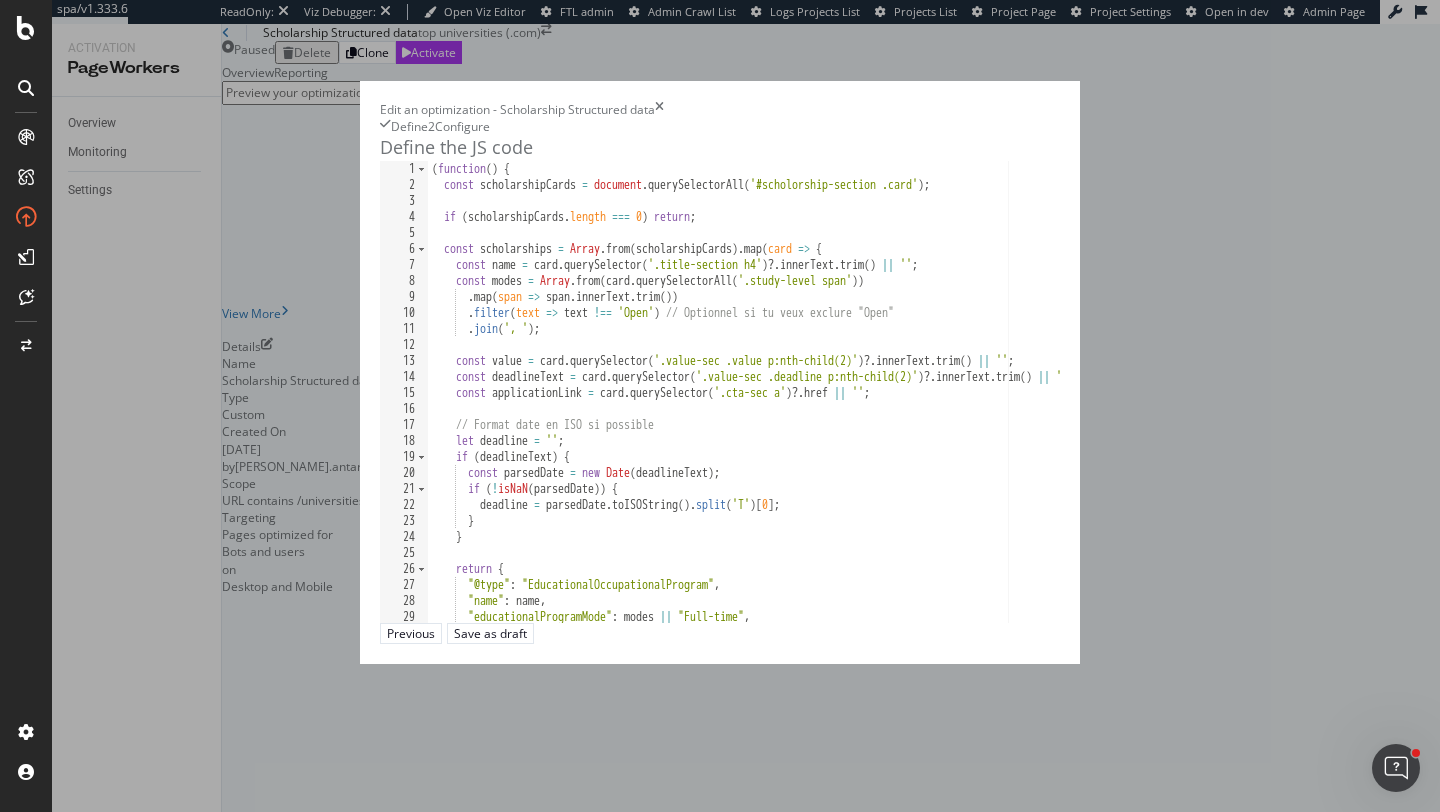 click on "( function ( )   {    const   scholarshipCards   =   document . querySelectorAll ( '#scholorship-section .card' ) ;    if   ( scholarshipCards . length   ===   0 )   return ;    const   scholarships   =   Array . from ( scholarshipCards ) . map ( card   =>   {      const   name   =   card . querySelector ( '.title-section h4' ) ?. innerText . trim ( )   ||   '' ;      const   modes   =   Array . from ( card . querySelectorAll ( '.study-level span' ))         . map ( span   =>   span . innerText . trim ( ))         . filter ( text   =>   text   !==   'Open' )   // Optionnel si tu veux exclure "Open"         . join ( ', ' ) ;      const   value   =   card . querySelector ( '.value-sec .value p:nth-child(2)' ) ?. innerText . trim ( )   ||   '' ;      const   deadlineText   =   card . querySelector ( '.value-sec .deadline p:nth-child(2)' ) ?. innerText . trim ( )   ||   '' ;      const   applicationLink   =   card . querySelector ( '.cta-sec a' ) ?. href   ||   '' ;      // Format date en ISO si possible      let" at bounding box center [1003, 407] 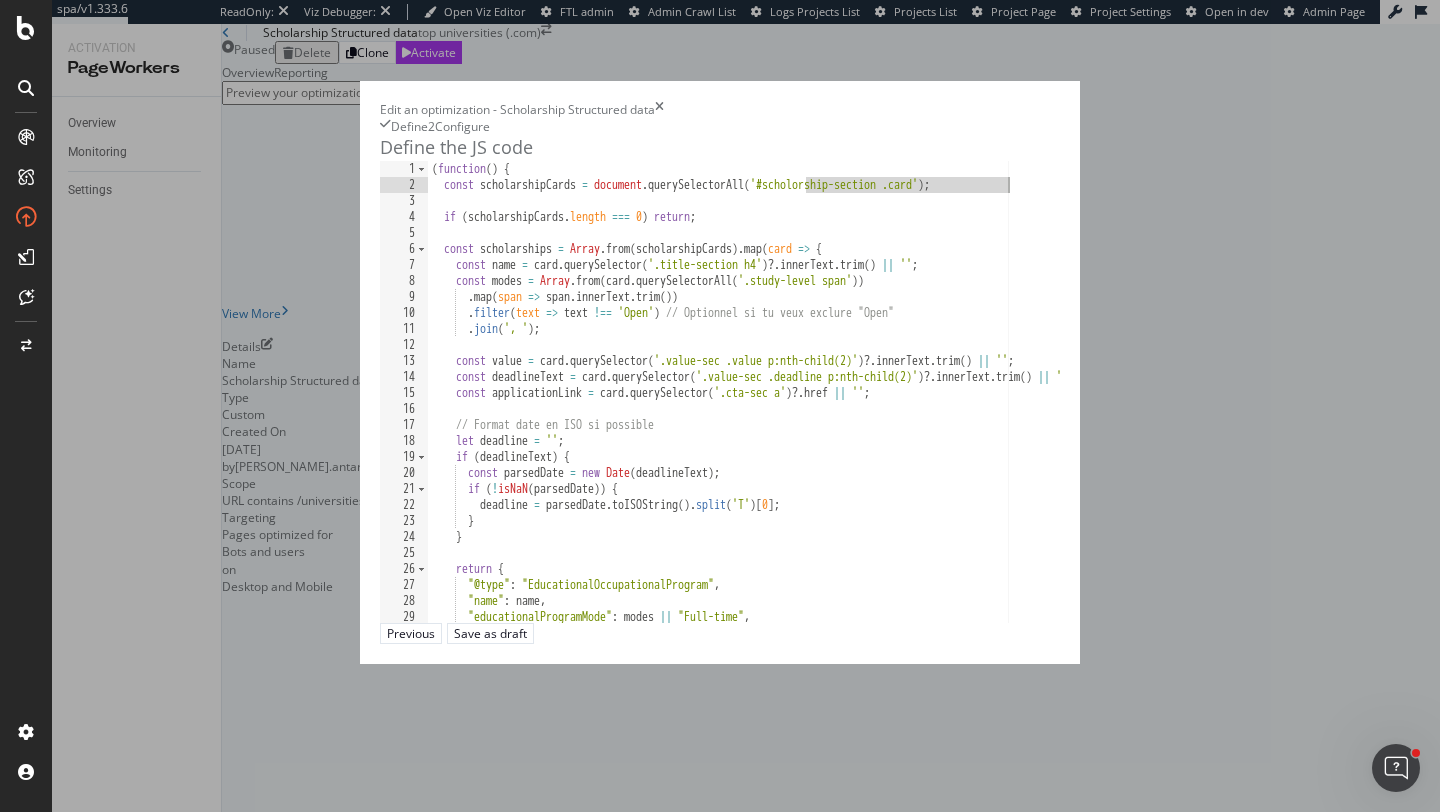drag, startPoint x: 563, startPoint y: 232, endPoint x: 725, endPoint y: 232, distance: 162 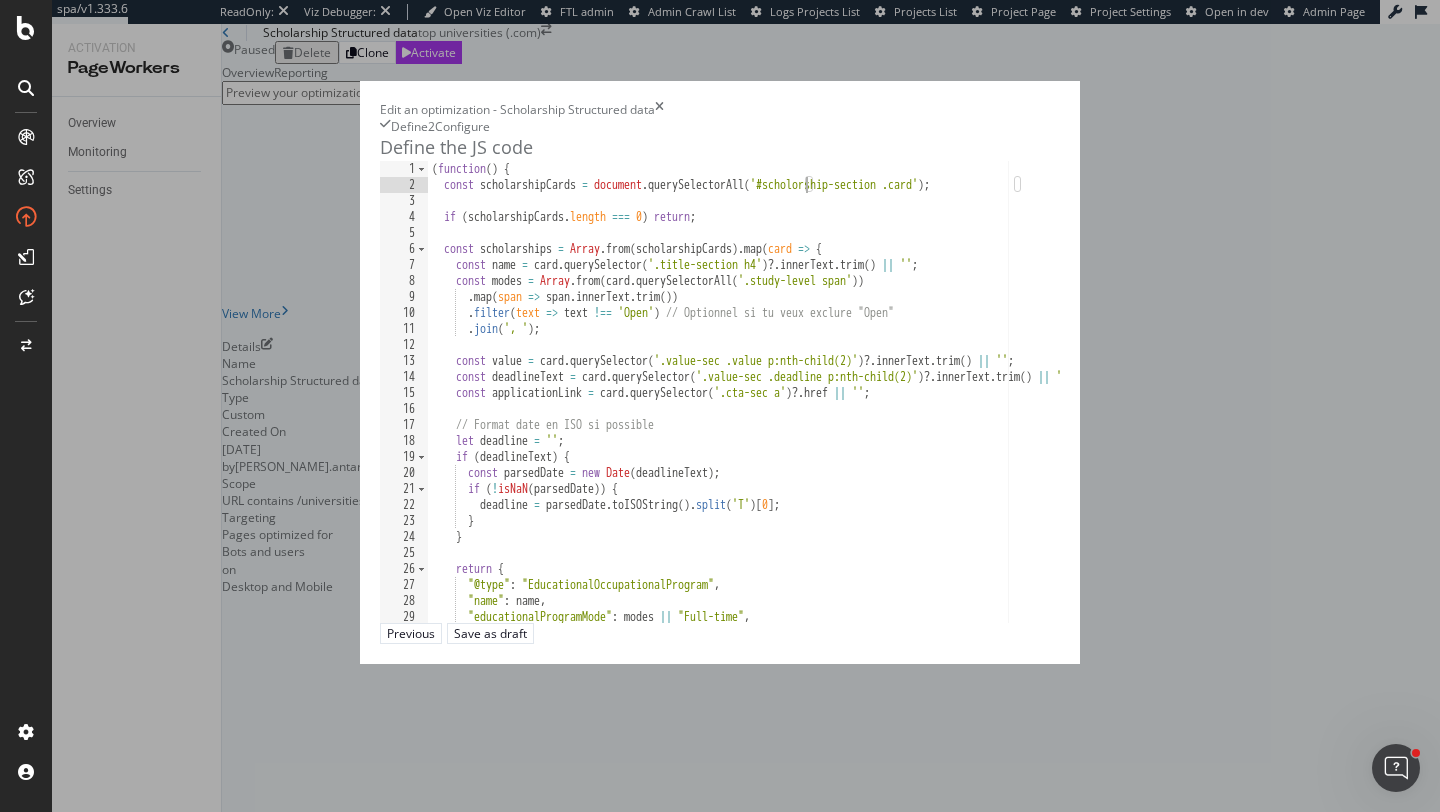 click on "( function ( )   {    const   scholarshipCards   =   document . querySelectorAll ( '#scholorship-section .card' ) ;    if   ( scholarshipCards . length   ===   0 )   return ;    const   scholarships   =   Array . from ( scholarshipCards ) . map ( card   =>   {      const   name   =   card . querySelector ( '.title-section h4' ) ?. innerText . trim ( )   ||   '' ;      const   modes   =   Array . from ( card . querySelectorAll ( '.study-level span' ))         . map ( span   =>   span . innerText . trim ( ))         . filter ( text   =>   text   !==   'Open' )   // Optionnel si tu veux exclure "Open"         . join ( ', ' ) ;      const   value   =   card . querySelector ( '.value-sec .value p:nth-child(2)' ) ?. innerText . trim ( )   ||   '' ;      const   deadlineText   =   card . querySelector ( '.value-sec .deadline p:nth-child(2)' ) ?. innerText . trim ( )   ||   '' ;      const   applicationLink   =   card . querySelector ( '.cta-sec a' ) ?. href   ||   '' ;      // Format date en ISO si possible      let" at bounding box center [1003, 407] 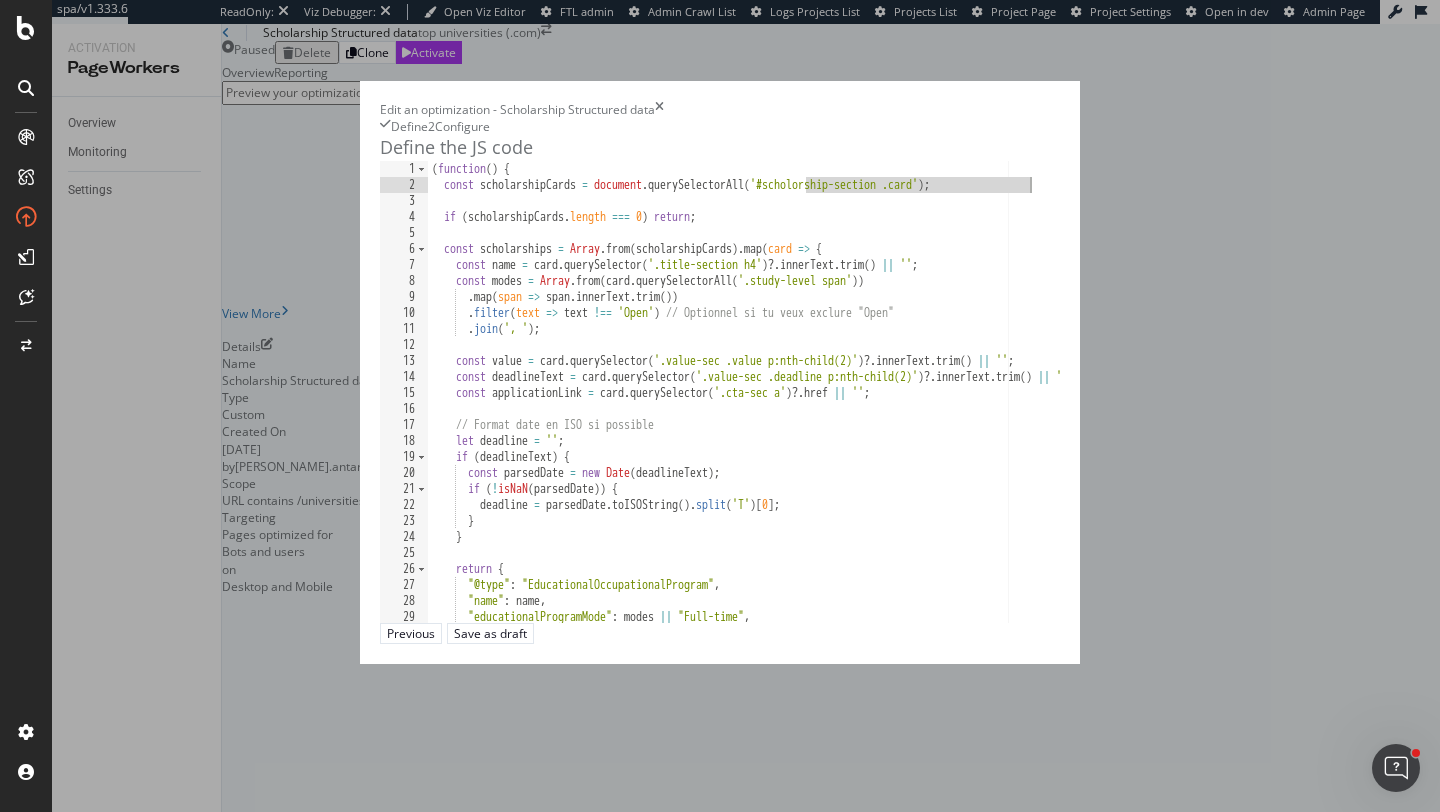 drag, startPoint x: 561, startPoint y: 234, endPoint x: 769, endPoint y: 235, distance: 208.00241 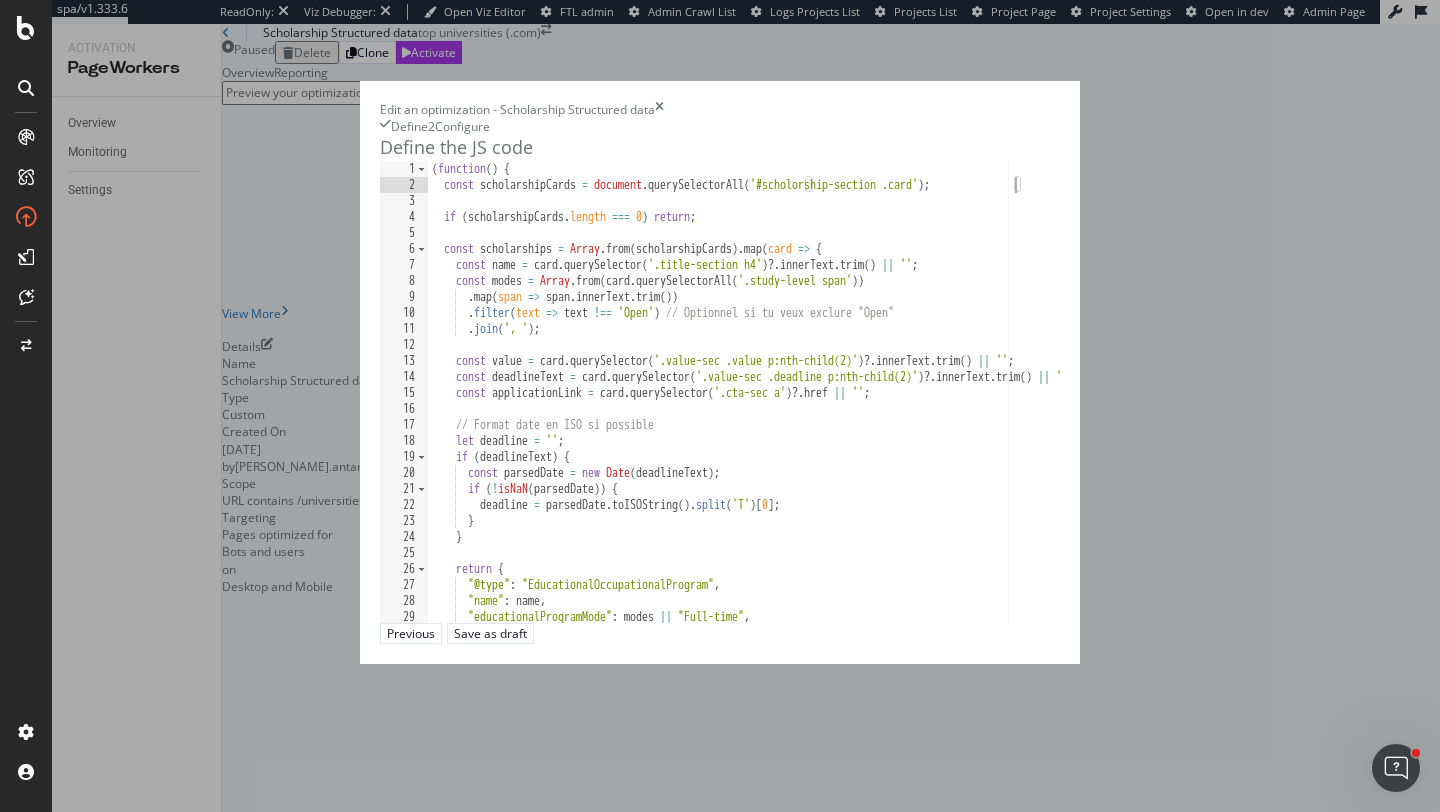 click on "( function ( )   {    const   scholarshipCards   =   document . querySelectorAll ( '#scholorship-section .card' ) ;    if   ( scholarshipCards . length   ===   0 )   return ;    const   scholarships   =   Array . from ( scholarshipCards ) . map ( card   =>   {      const   name   =   card . querySelector ( '.title-section h4' ) ?. innerText . trim ( )   ||   '' ;      const   modes   =   Array . from ( card . querySelectorAll ( '.study-level span' ))         . map ( span   =>   span . innerText . trim ( ))         . filter ( text   =>   text   !==   'Open' )   // Optionnel si tu veux exclure "Open"         . join ( ', ' ) ;      const   value   =   card . querySelector ( '.value-sec .value p:nth-child(2)' ) ?. innerText . trim ( )   ||   '' ;      const   deadlineText   =   card . querySelector ( '.value-sec .deadline p:nth-child(2)' ) ?. innerText . trim ( )   ||   '' ;      const   applicationLink   =   card . querySelector ( '.cta-sec a' ) ?. href   ||   '' ;      // Format date en ISO si possible      let" at bounding box center [1003, 407] 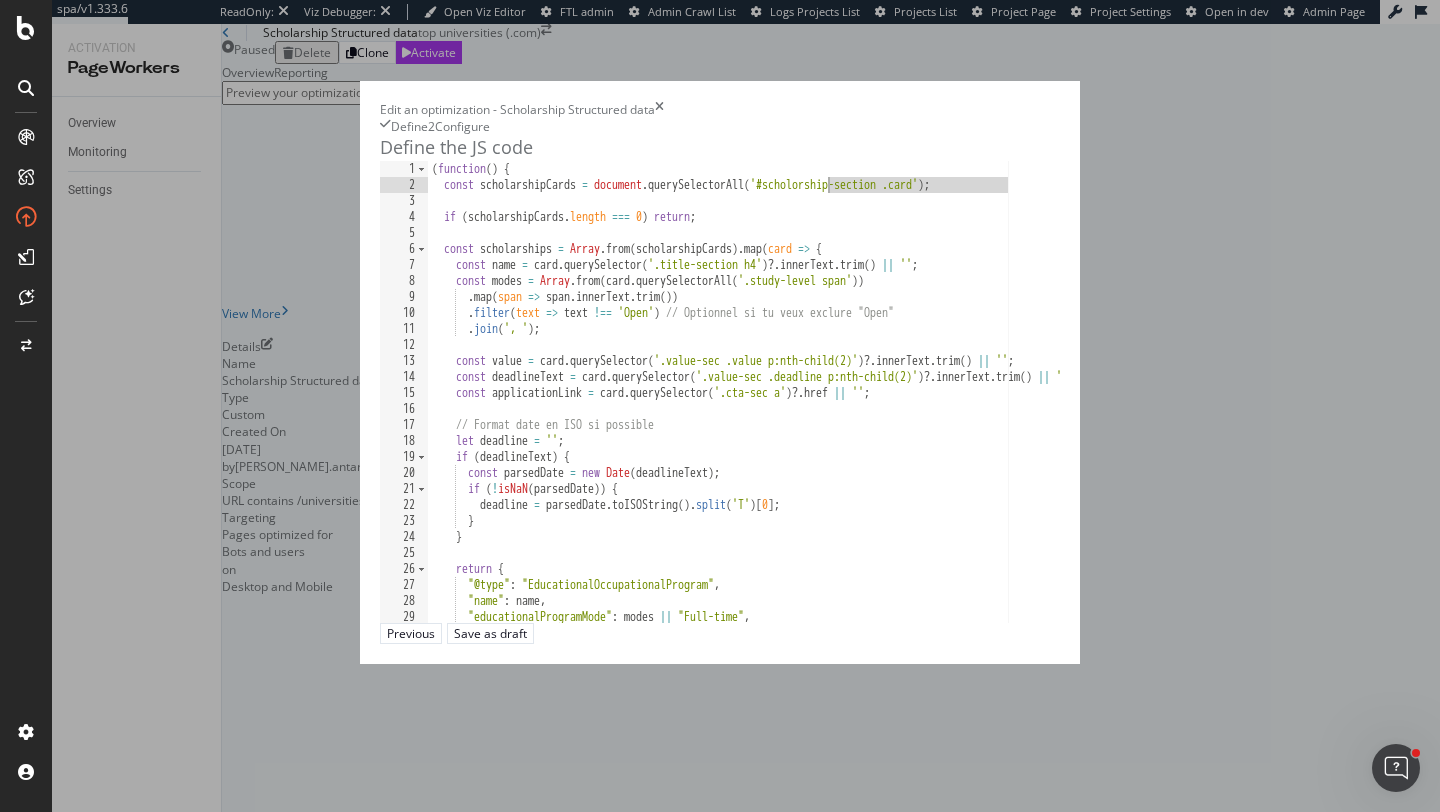 drag, startPoint x: 752, startPoint y: 237, endPoint x: 566, endPoint y: 231, distance: 186.09676 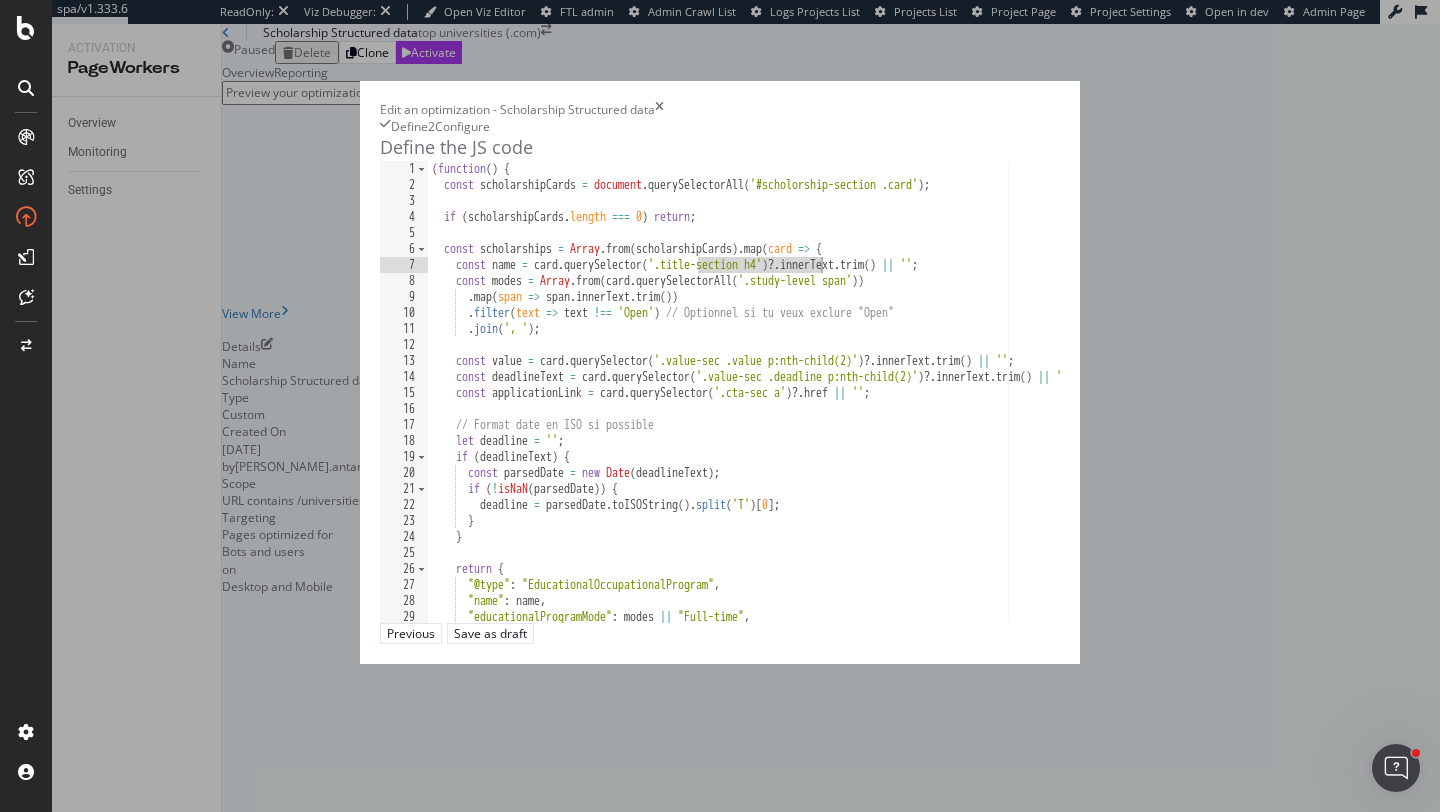 drag, startPoint x: 442, startPoint y: 313, endPoint x: 563, endPoint y: 317, distance: 121.0661 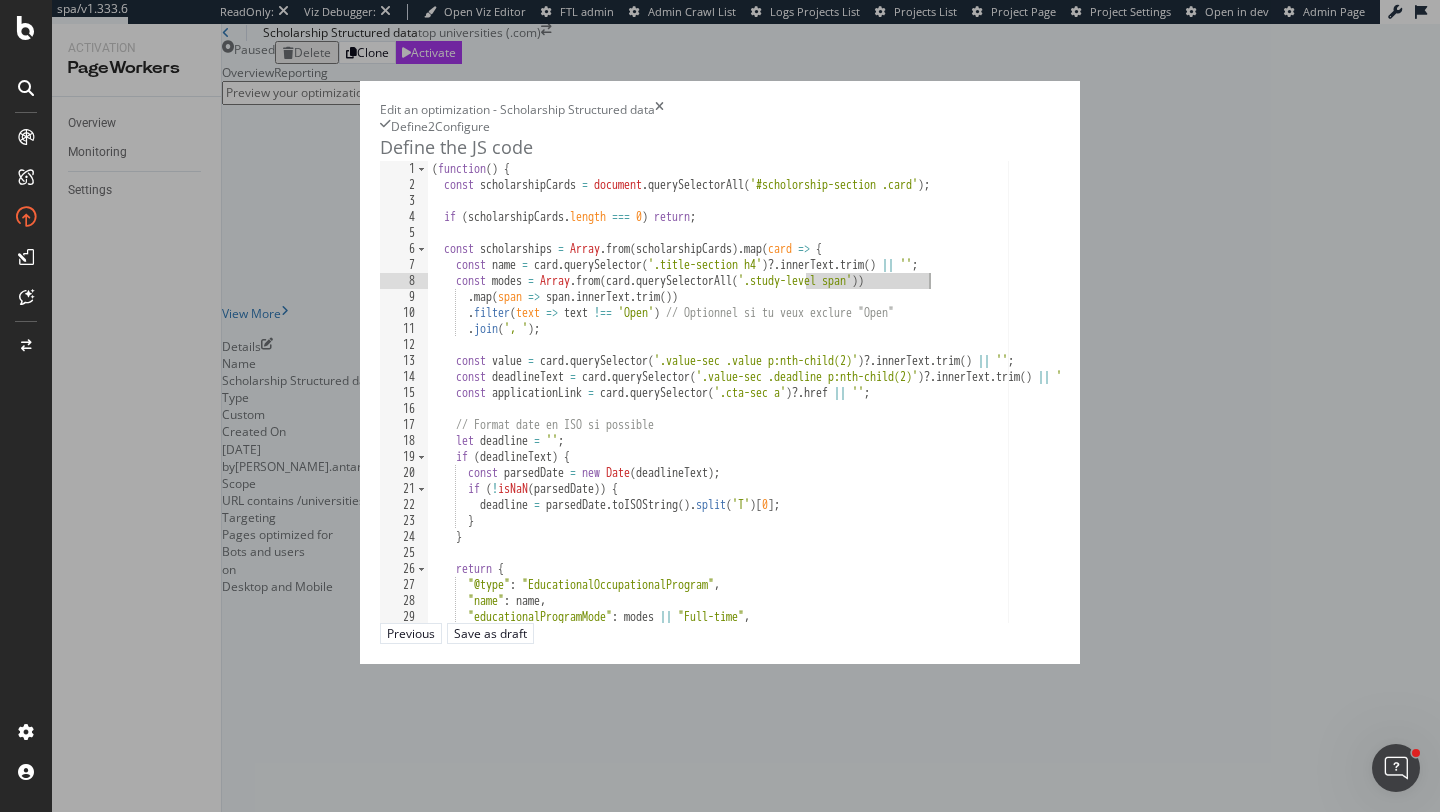 drag, startPoint x: 549, startPoint y: 333, endPoint x: 671, endPoint y: 331, distance: 122.016396 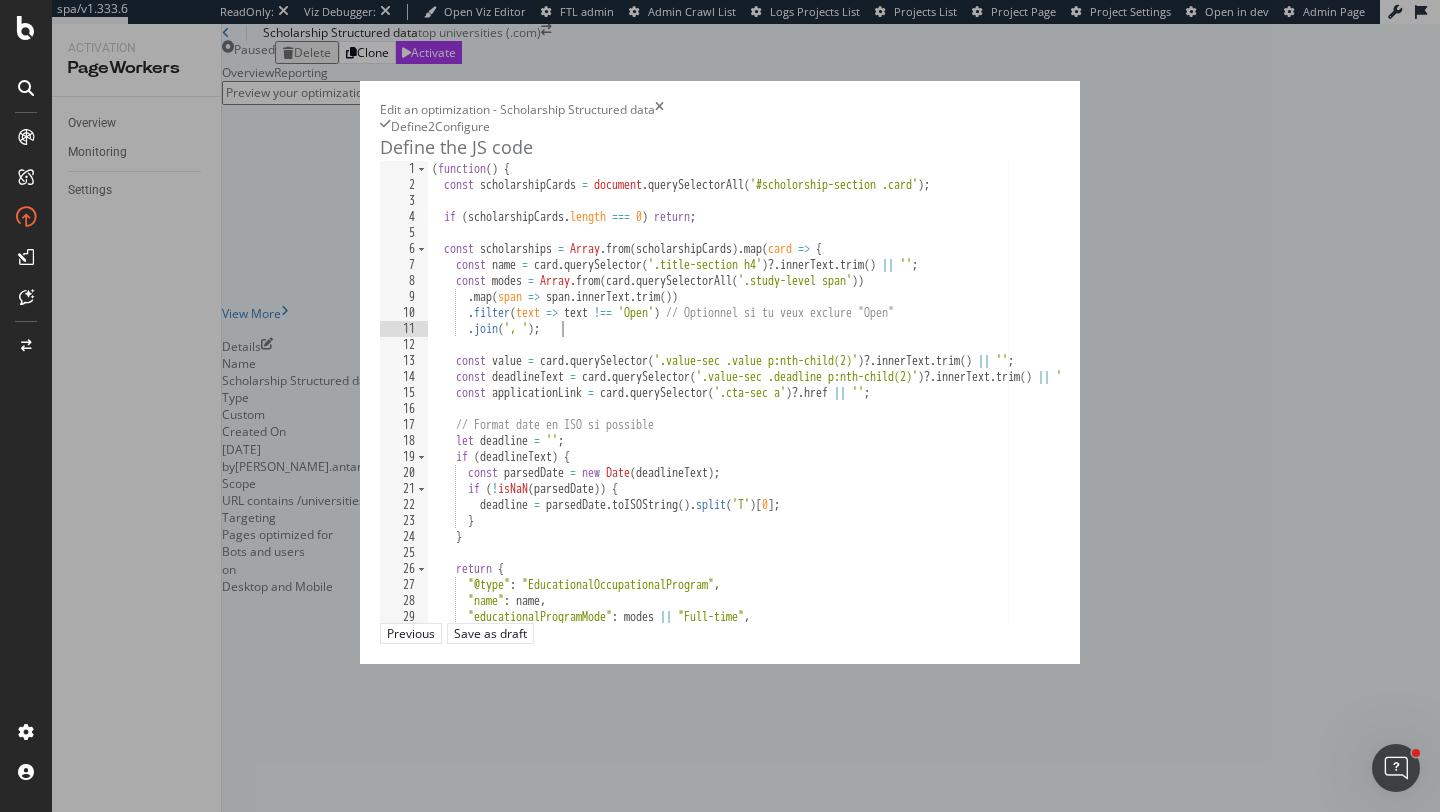 click on "( function ( )   {    const   scholarshipCards   =   document . querySelectorAll ( '#scholorship-section .card' ) ;    if   ( scholarshipCards . length   ===   0 )   return ;    const   scholarships   =   Array . from ( scholarshipCards ) . map ( card   =>   {      const   name   =   card . querySelector ( '.title-section h4' ) ?. innerText . trim ( )   ||   '' ;      const   modes   =   Array . from ( card . querySelectorAll ( '.study-level span' ))         . map ( span   =>   span . innerText . trim ( ))         . filter ( text   =>   text   !==   'Open' )   // Optionnel si tu veux exclure "Open"         . join ( ', ' ) ;      const   value   =   card . querySelector ( '.value-sec .value p:nth-child(2)' ) ?. innerText . trim ( )   ||   '' ;      const   deadlineText   =   card . querySelector ( '.value-sec .deadline p:nth-child(2)' ) ?. innerText . trim ( )   ||   '' ;      const   applicationLink   =   card . querySelector ( '.cta-sec a' ) ?. href   ||   '' ;      // Format date en ISO si possible      let" at bounding box center [1003, 407] 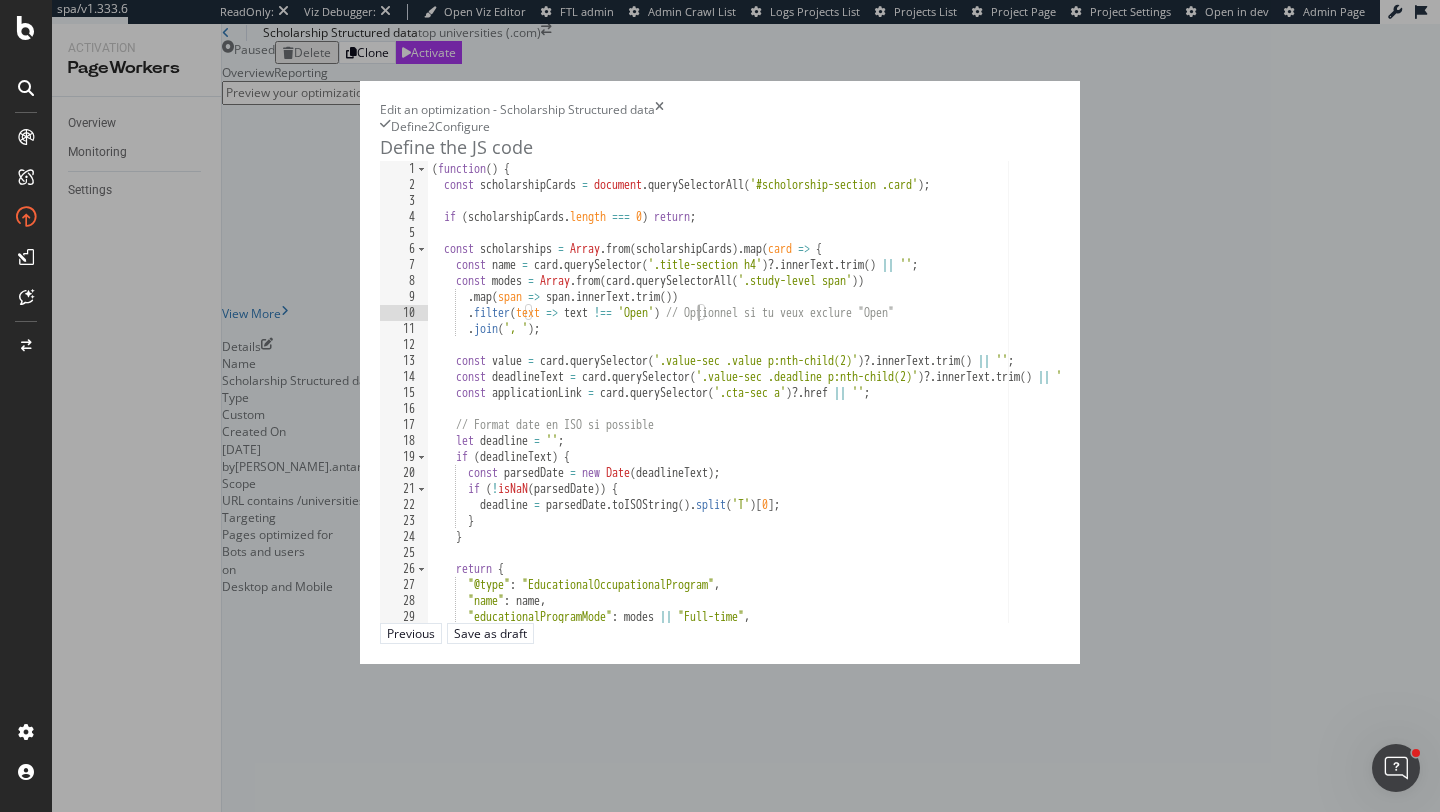 click on "( function ( )   {    const   scholarshipCards   =   document . querySelectorAll ( '#scholorship-section .card' ) ;    if   ( scholarshipCards . length   ===   0 )   return ;    const   scholarships   =   Array . from ( scholarshipCards ) . map ( card   =>   {      const   name   =   card . querySelector ( '.title-section h4' ) ?. innerText . trim ( )   ||   '' ;      const   modes   =   Array . from ( card . querySelectorAll ( '.study-level span' ))         . map ( span   =>   span . innerText . trim ( ))         . filter ( text   =>   text   !==   'Open' )   // Optionnel si tu veux exclure "Open"         . join ( ', ' ) ;      const   value   =   card . querySelector ( '.value-sec .value p:nth-child(2)' ) ?. innerText . trim ( )   ||   '' ;      const   deadlineText   =   card . querySelector ( '.value-sec .deadline p:nth-child(2)' ) ?. innerText . trim ( )   ||   '' ;      const   applicationLink   =   card . querySelector ( '.cta-sec a' ) ?. href   ||   '' ;      // Format date en ISO si possible      let" at bounding box center [1003, 407] 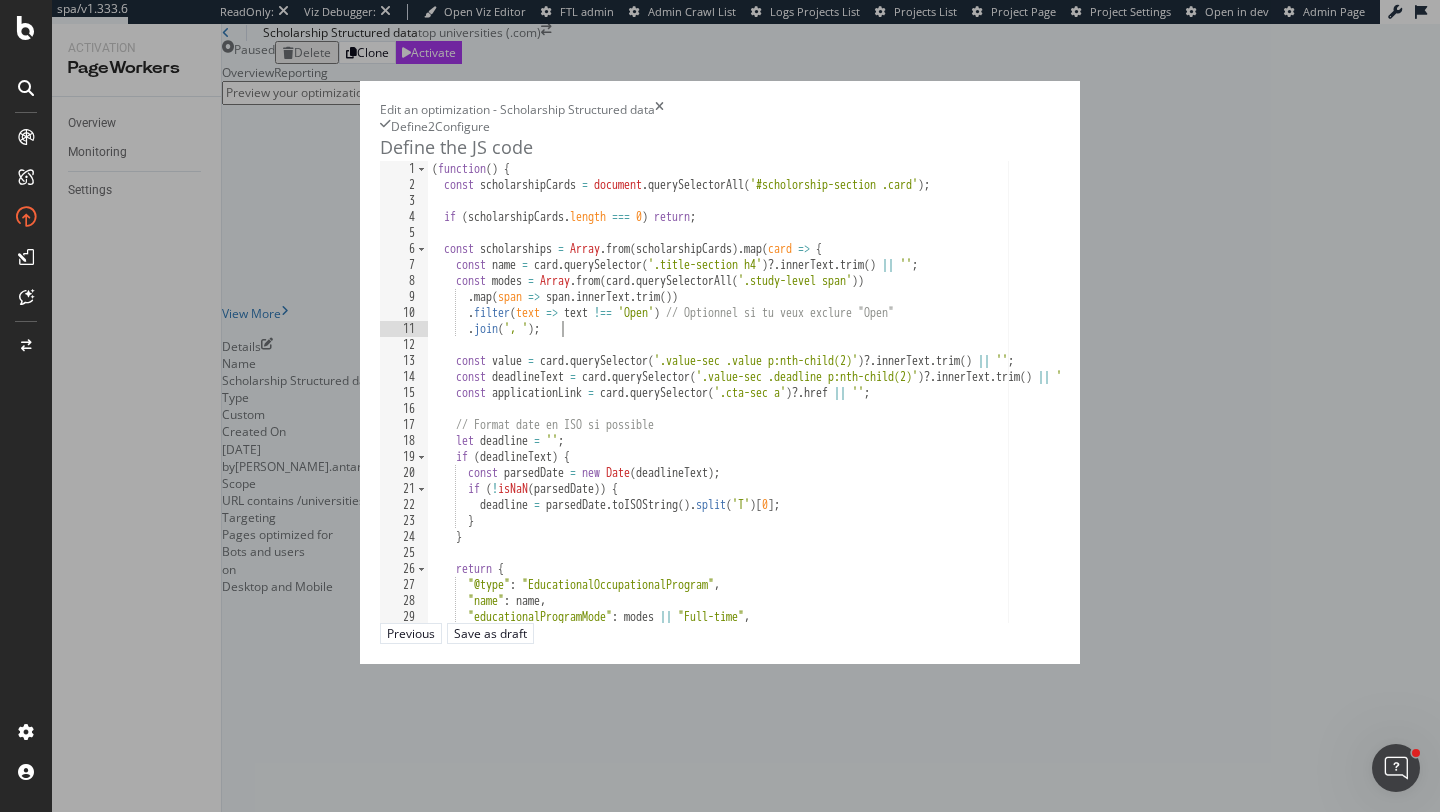 click on "( function ( )   {    const   scholarshipCards   =   document . querySelectorAll ( '#scholorship-section .card' ) ;    if   ( scholarshipCards . length   ===   0 )   return ;    const   scholarships   =   Array . from ( scholarshipCards ) . map ( card   =>   {      const   name   =   card . querySelector ( '.title-section h4' ) ?. innerText . trim ( )   ||   '' ;      const   modes   =   Array . from ( card . querySelectorAll ( '.study-level span' ))         . map ( span   =>   span . innerText . trim ( ))         . filter ( text   =>   text   !==   'Open' )   // Optionnel si tu veux exclure "Open"         . join ( ', ' ) ;      const   value   =   card . querySelector ( '.value-sec .value p:nth-child(2)' ) ?. innerText . trim ( )   ||   '' ;      const   deadlineText   =   card . querySelector ( '.value-sec .deadline p:nth-child(2)' ) ?. innerText . trim ( )   ||   '' ;      const   applicationLink   =   card . querySelector ( '.cta-sec a' ) ?. href   ||   '' ;      // Format date en ISO si possible      let" at bounding box center (1003, 407) 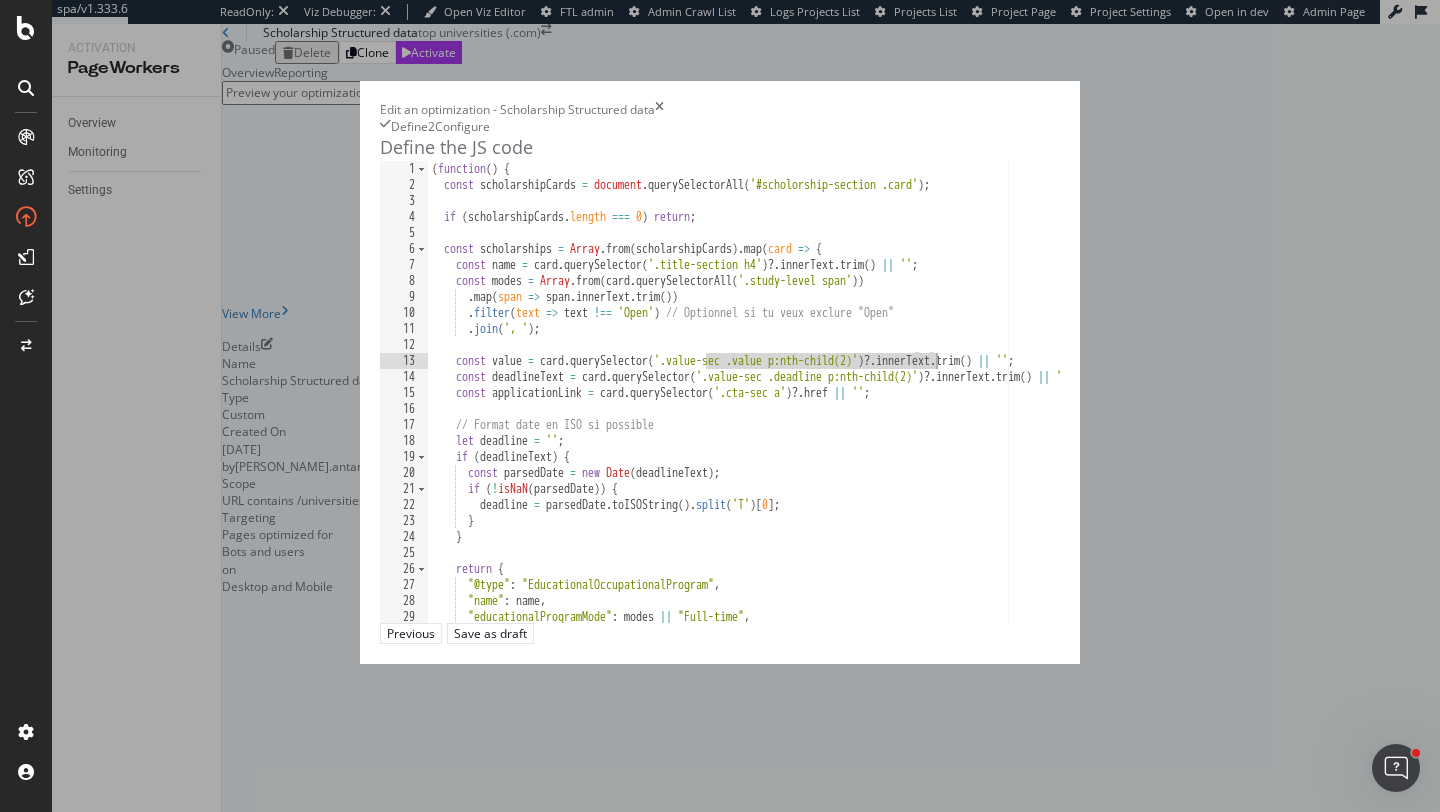 drag, startPoint x: 447, startPoint y: 410, endPoint x: 672, endPoint y: 403, distance: 225.10886 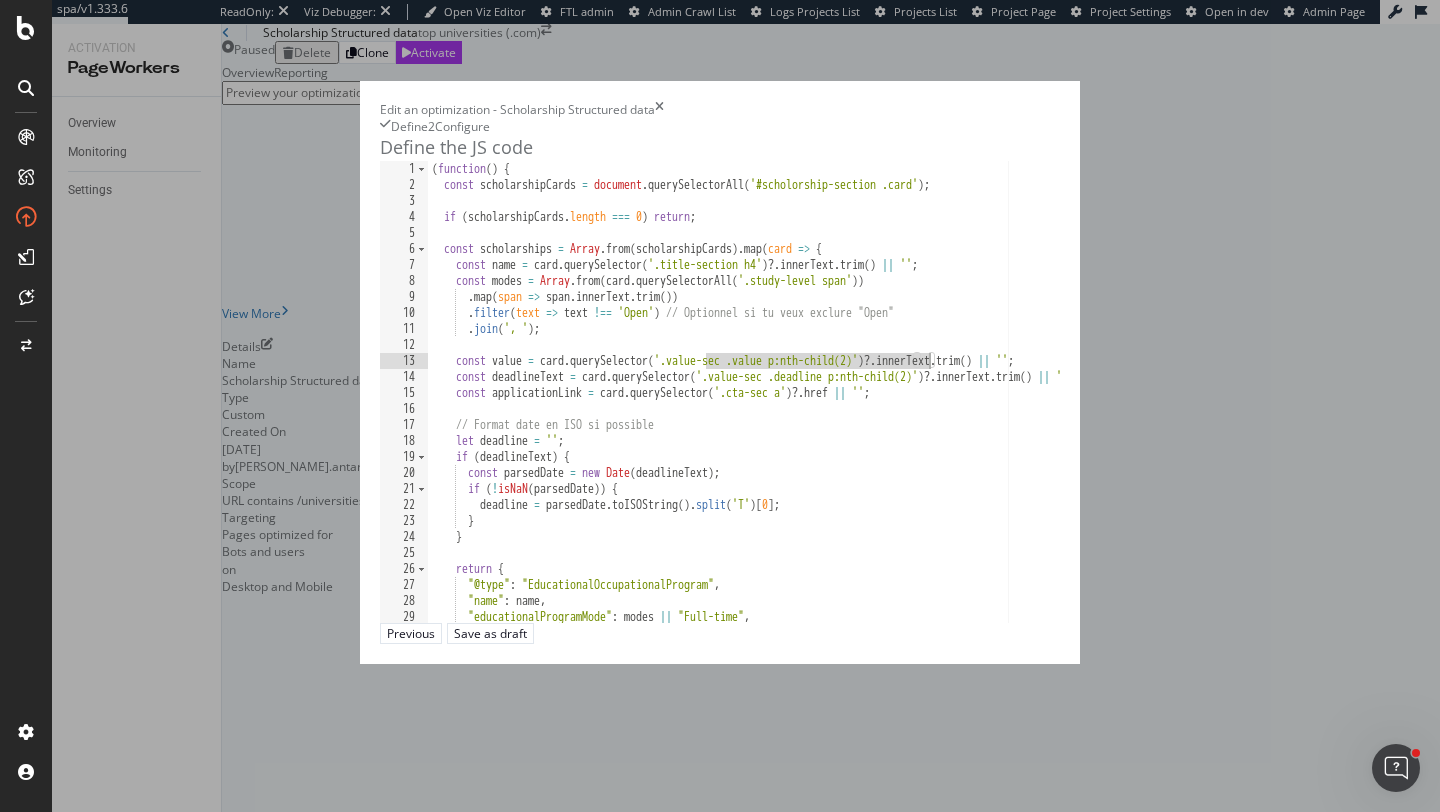 type on "const value = card.querySelector('.value-sec .value p:nth-child(2)')?.innerText.trim() || '';" 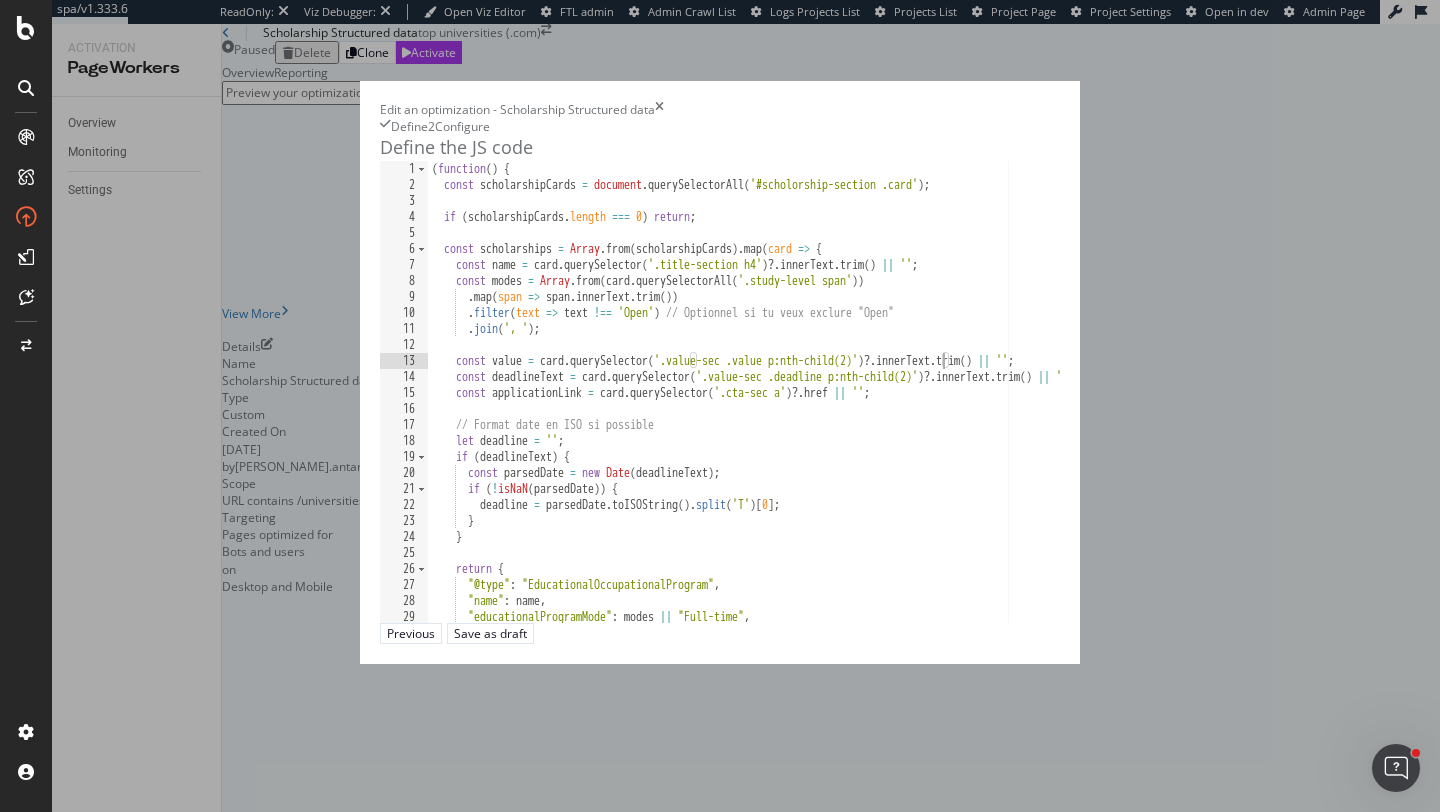 click on "( function ( )   {    const   scholarshipCards   =   document . querySelectorAll ( '#scholorship-section .card' ) ;    if   ( scholarshipCards . length   ===   0 )   return ;    const   scholarships   =   Array . from ( scholarshipCards ) . map ( card   =>   {      const   name   =   card . querySelector ( '.title-section h4' ) ?. innerText . trim ( )   ||   '' ;      const   modes   =   Array . from ( card . querySelectorAll ( '.study-level span' ))         . map ( span   =>   span . innerText . trim ( ))         . filter ( text   =>   text   !==   'Open' )   // Optionnel si tu veux exclure "Open"         . join ( ', ' ) ;      const   value   =   card . querySelector ( '.value-sec .value p:nth-child(2)' ) ?. innerText . trim ( )   ||   '' ;      const   deadlineText   =   card . querySelector ( '.value-sec .deadline p:nth-child(2)' ) ?. innerText . trim ( )   ||   '' ;      const   applicationLink   =   card . querySelector ( '.cta-sec a' ) ?. href   ||   '' ;      // Format date en ISO si possible      let" at bounding box center [1003, 407] 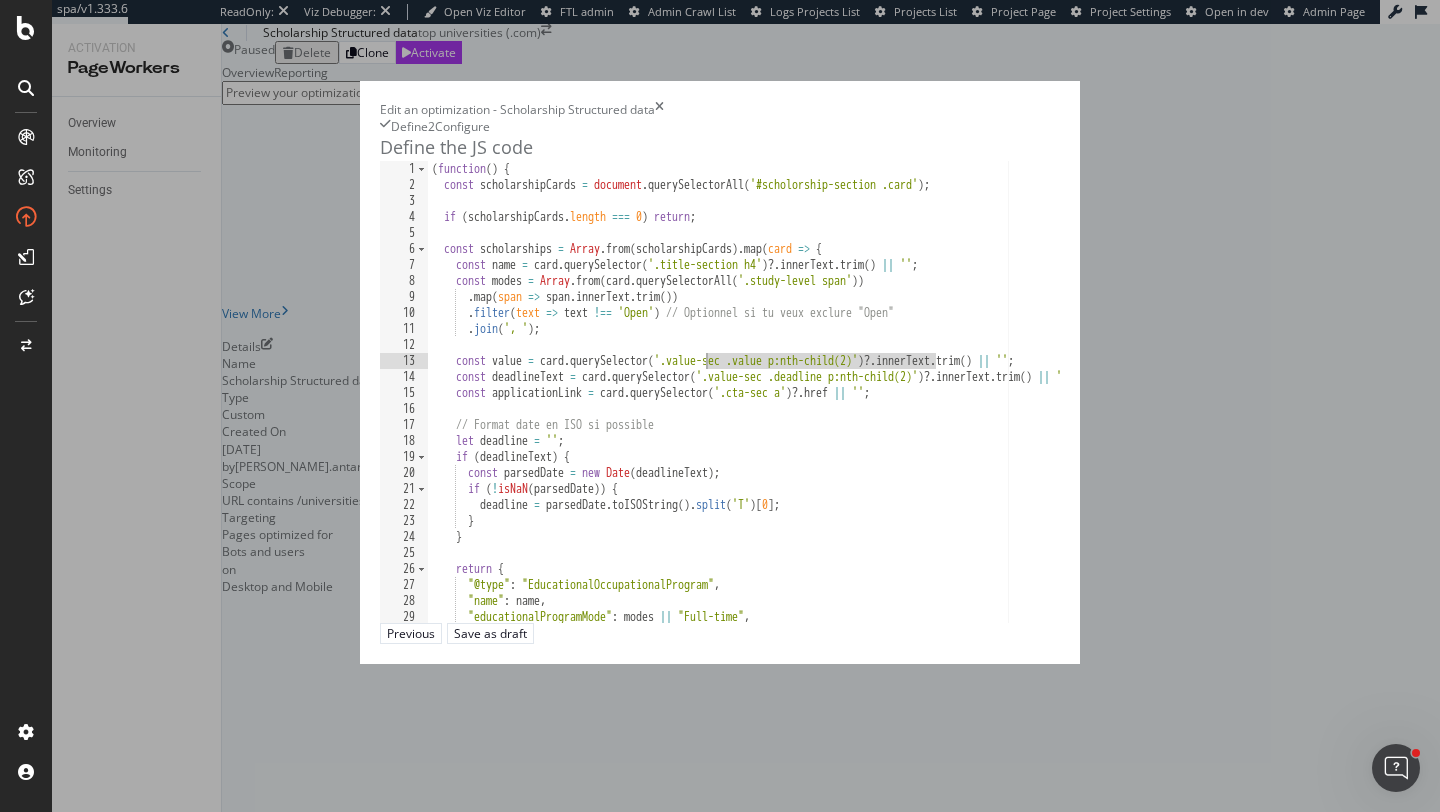 drag, startPoint x: 679, startPoint y: 408, endPoint x: 445, endPoint y: 411, distance: 234.01923 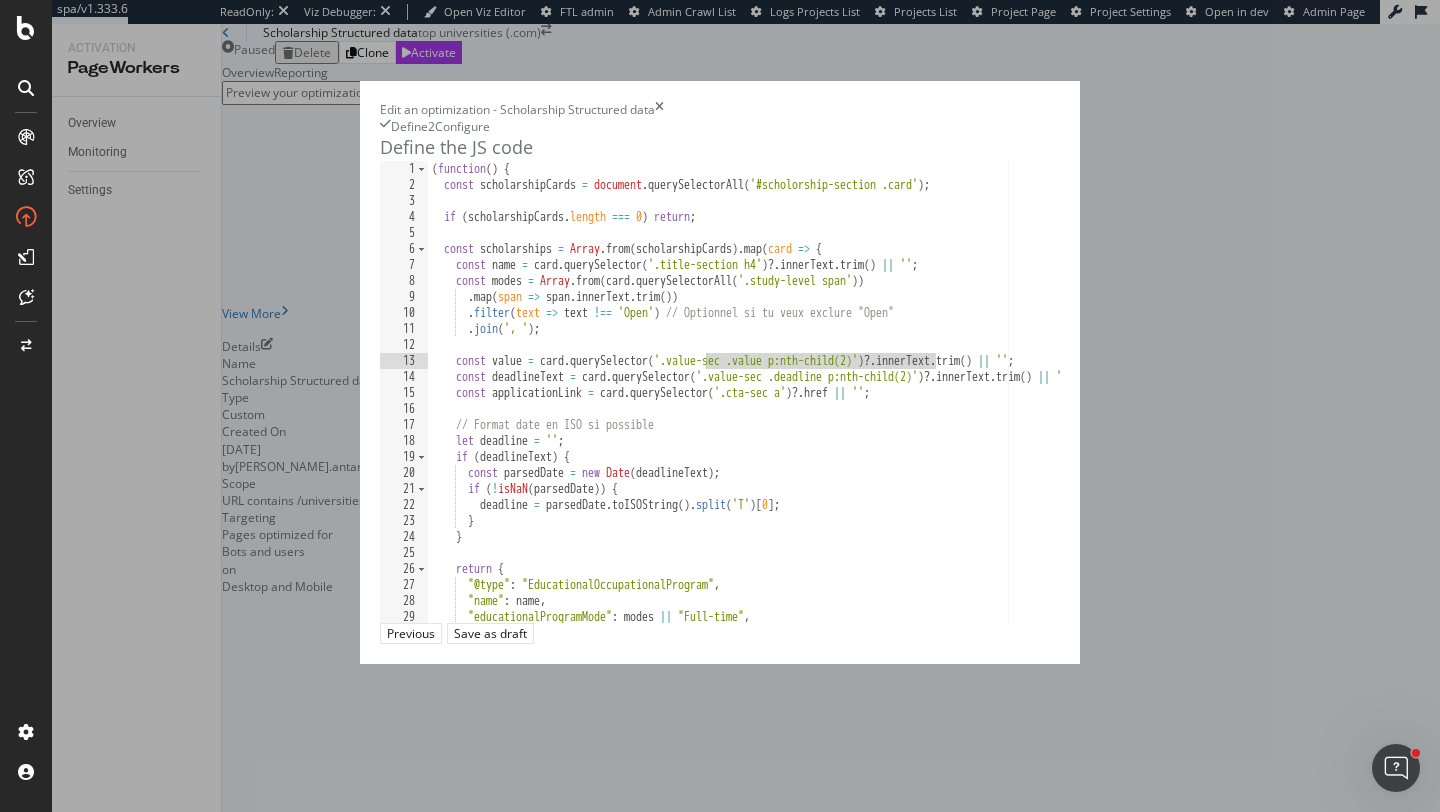 click on "( function ( )   {    const   scholarshipCards   =   document . querySelectorAll ( '#scholorship-section .card' ) ;    if   ( scholarshipCards . length   ===   0 )   return ;    const   scholarships   =   Array . from ( scholarshipCards ) . map ( card   =>   {      const   name   =   card . querySelector ( '.title-section h4' ) ?. innerText . trim ( )   ||   '' ;      const   modes   =   Array . from ( card . querySelectorAll ( '.study-level span' ))         . map ( span   =>   span . innerText . trim ( ))         . filter ( text   =>   text   !==   'Open' )   // Optionnel si tu veux exclure "Open"         . join ( ', ' ) ;      const   value   =   card . querySelector ( '.value-sec .value p:nth-child(2)' ) ?. innerText . trim ( )   ||   '' ;      const   deadlineText   =   card . querySelector ( '.value-sec .deadline p:nth-child(2)' ) ?. innerText . trim ( )   ||   '' ;      const   applicationLink   =   card . querySelector ( '.cta-sec a' ) ?. href   ||   '' ;      // Format date en ISO si possible      let" 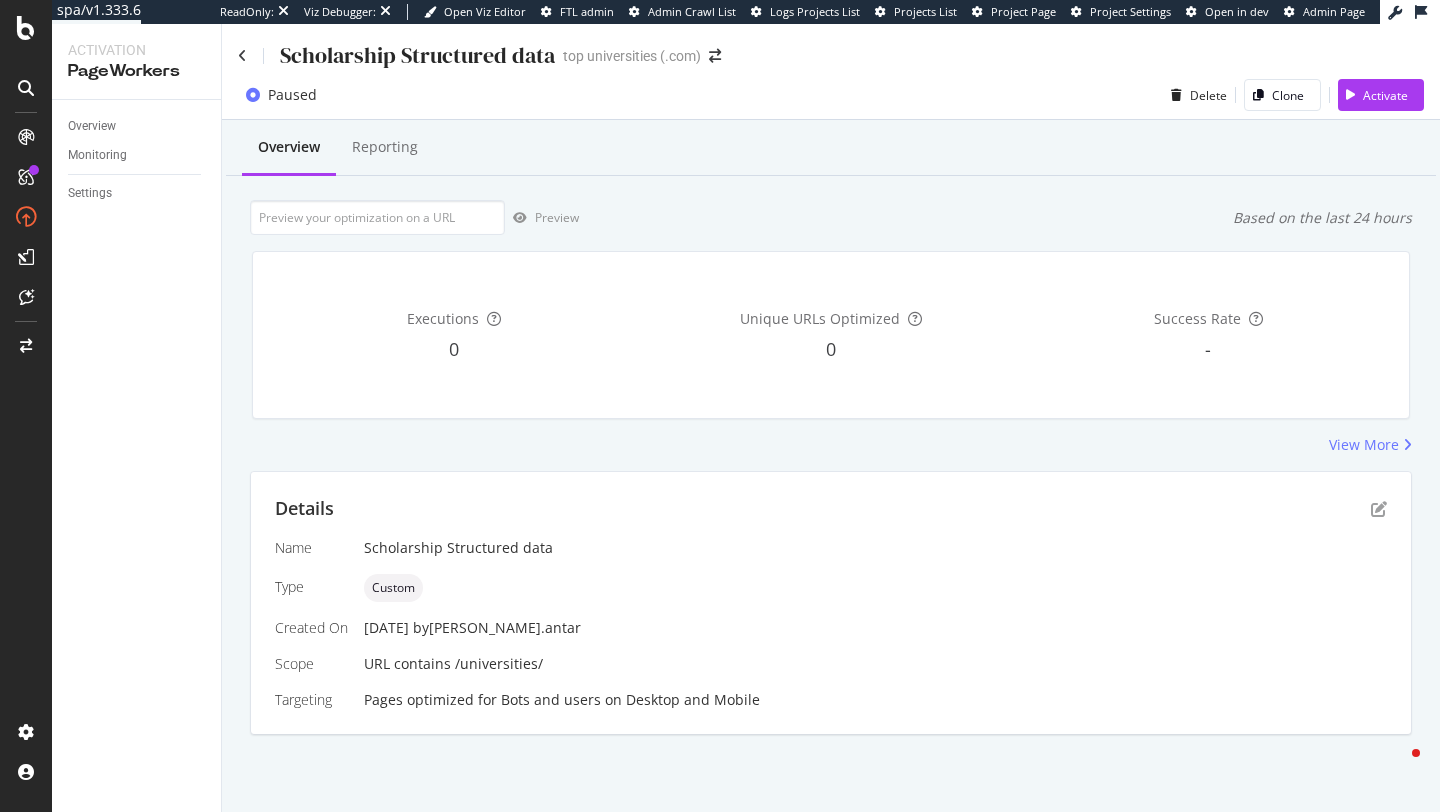 scroll, scrollTop: 0, scrollLeft: 0, axis: both 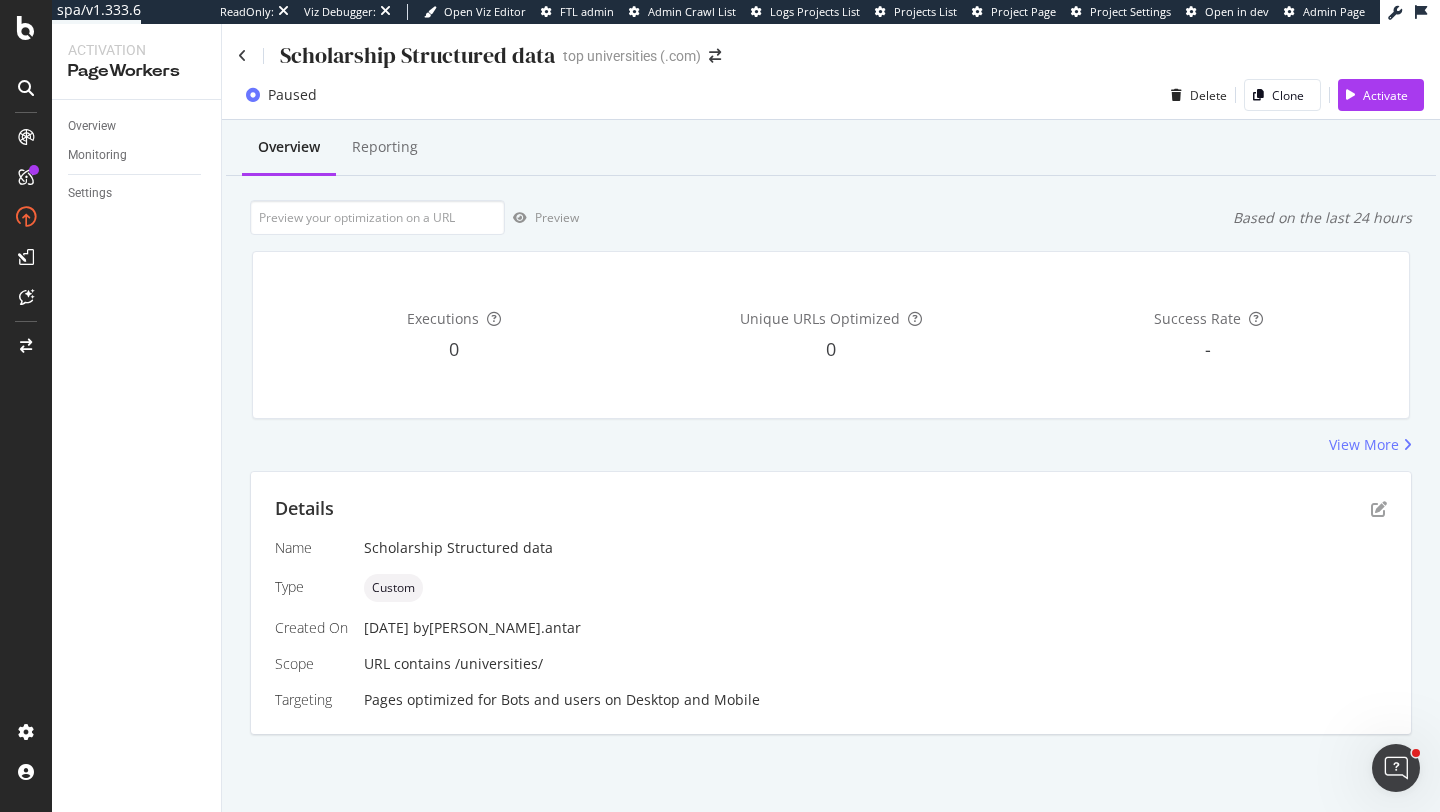 click on "Overview Monitoring Settings" at bounding box center (136, 456) 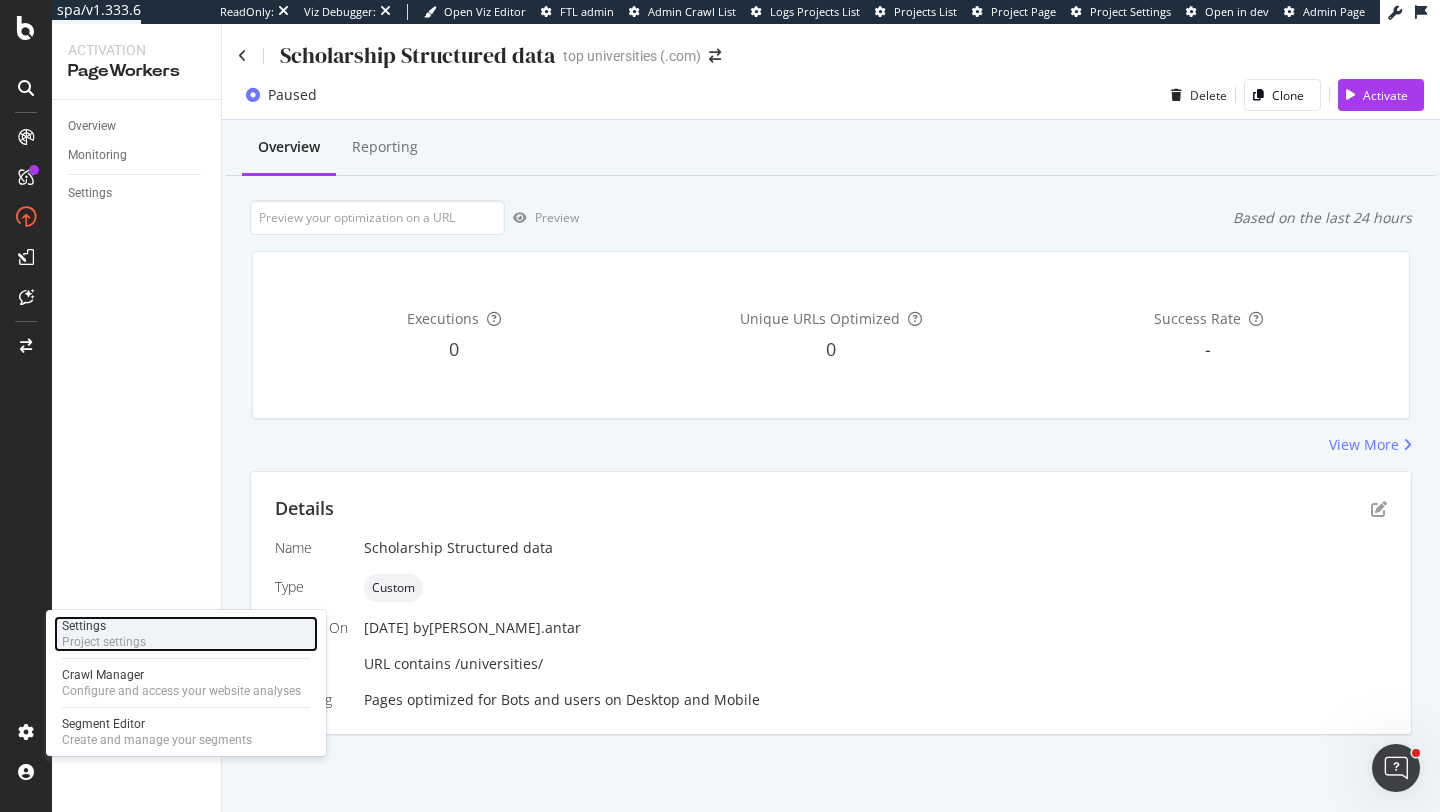 click on "Settings Project settings" at bounding box center [186, 634] 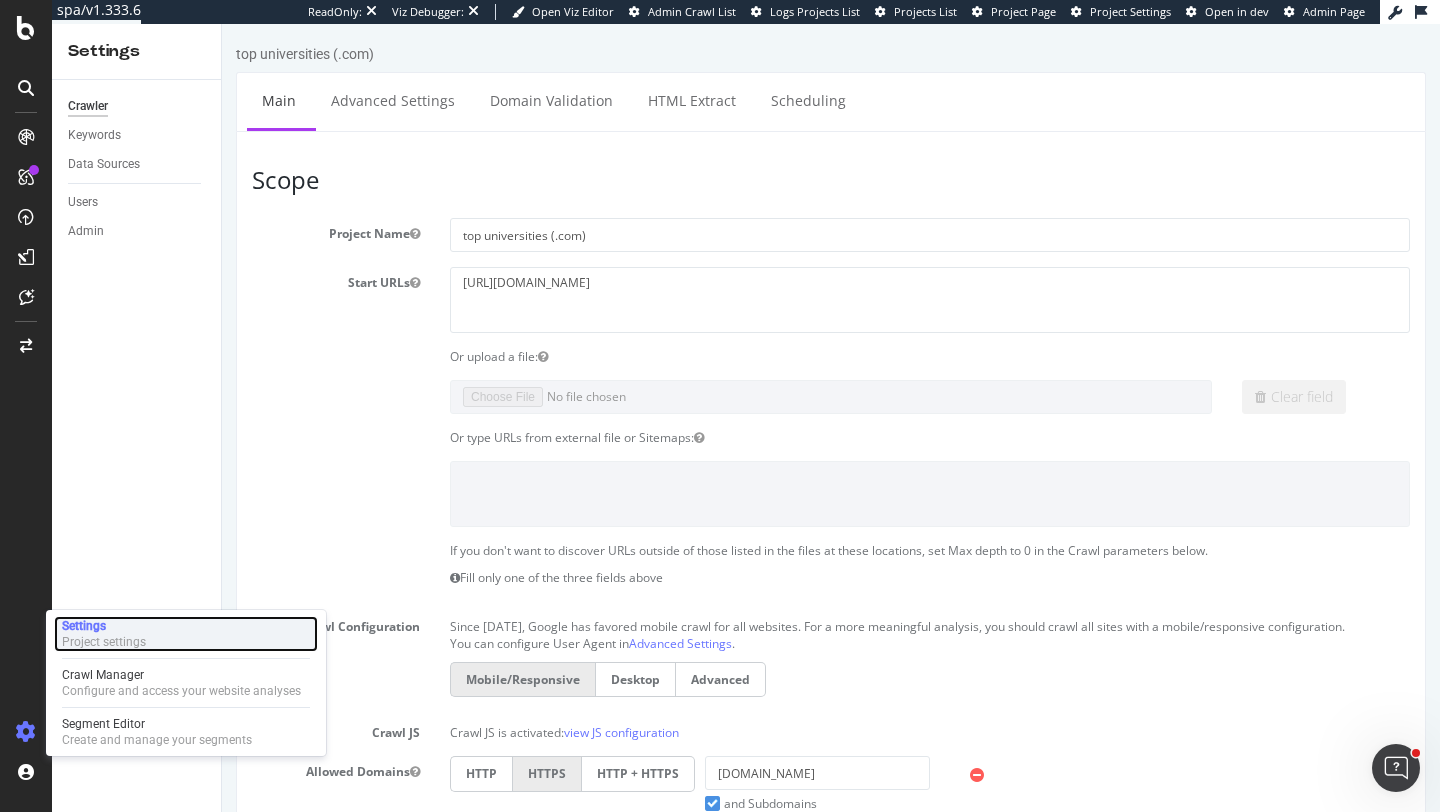 scroll, scrollTop: 0, scrollLeft: 0, axis: both 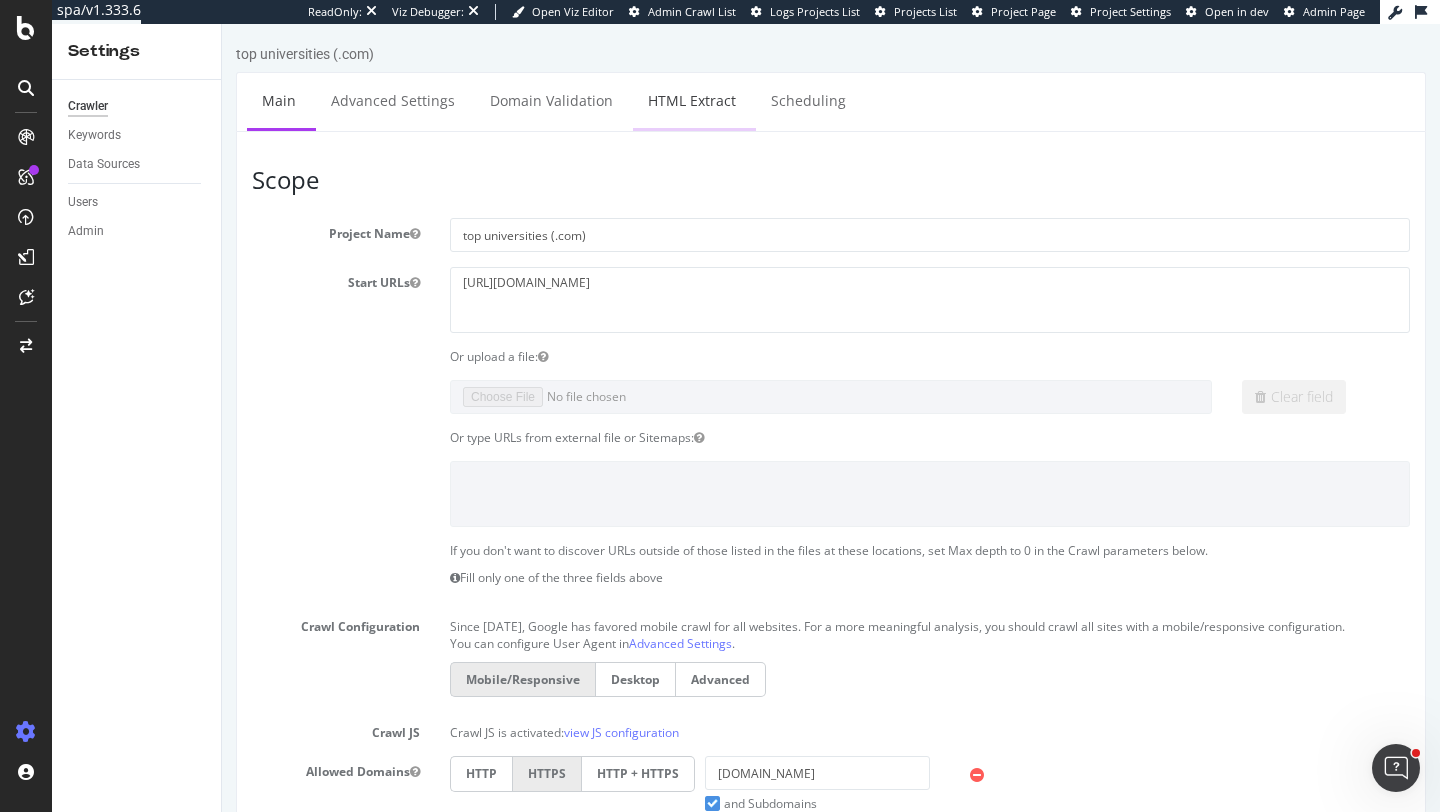 click on "HTML Extract" at bounding box center [692, 100] 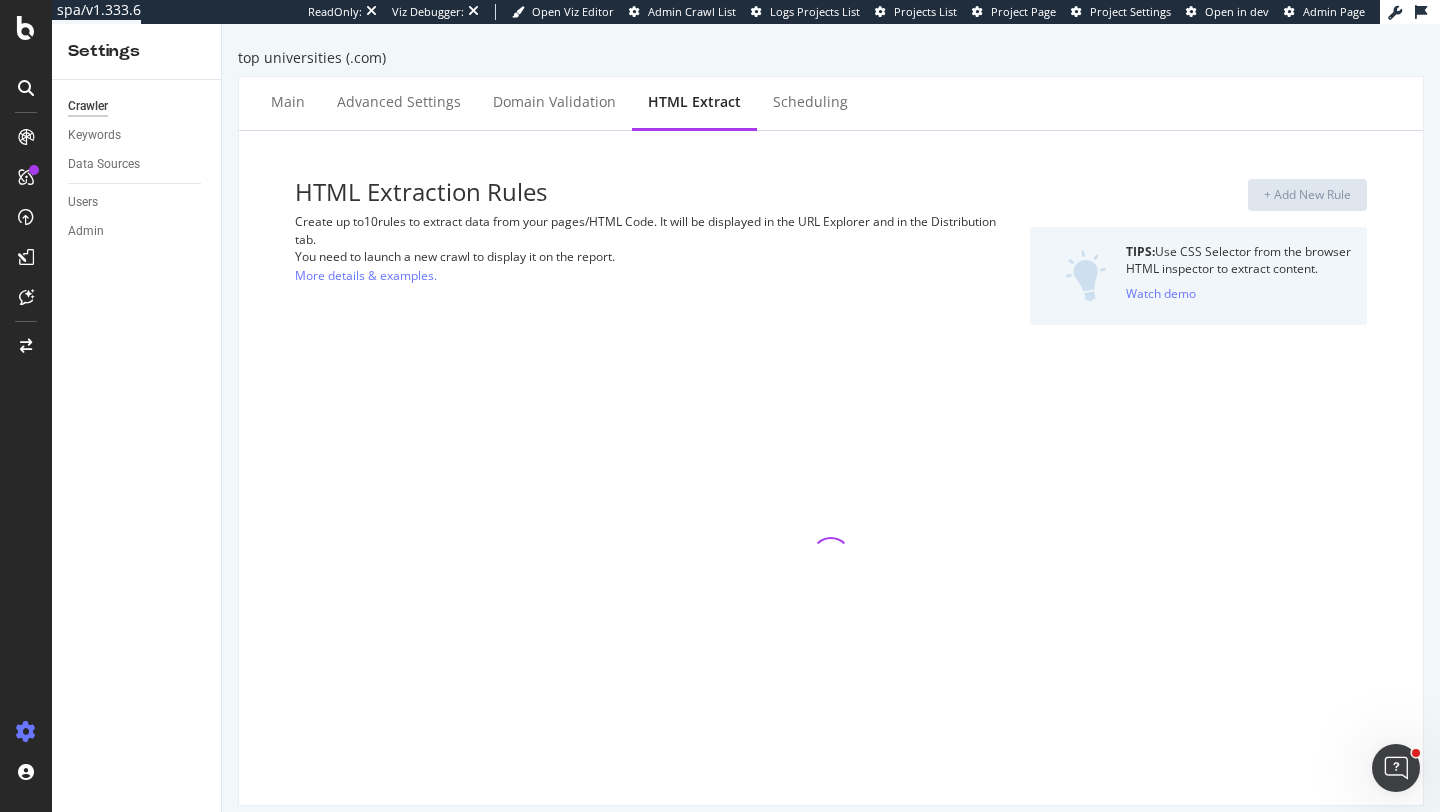 select on "exist" 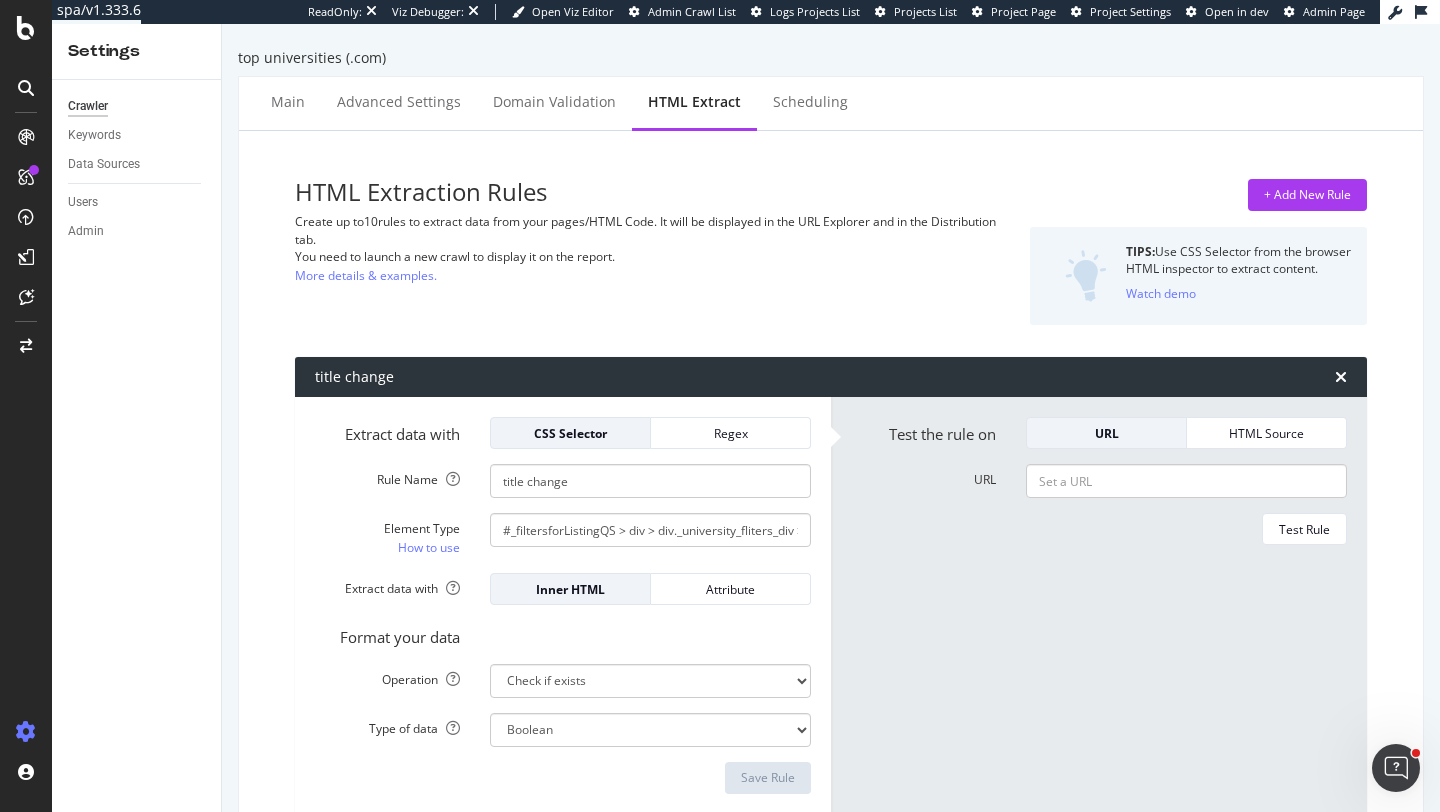 scroll, scrollTop: 75, scrollLeft: 0, axis: vertical 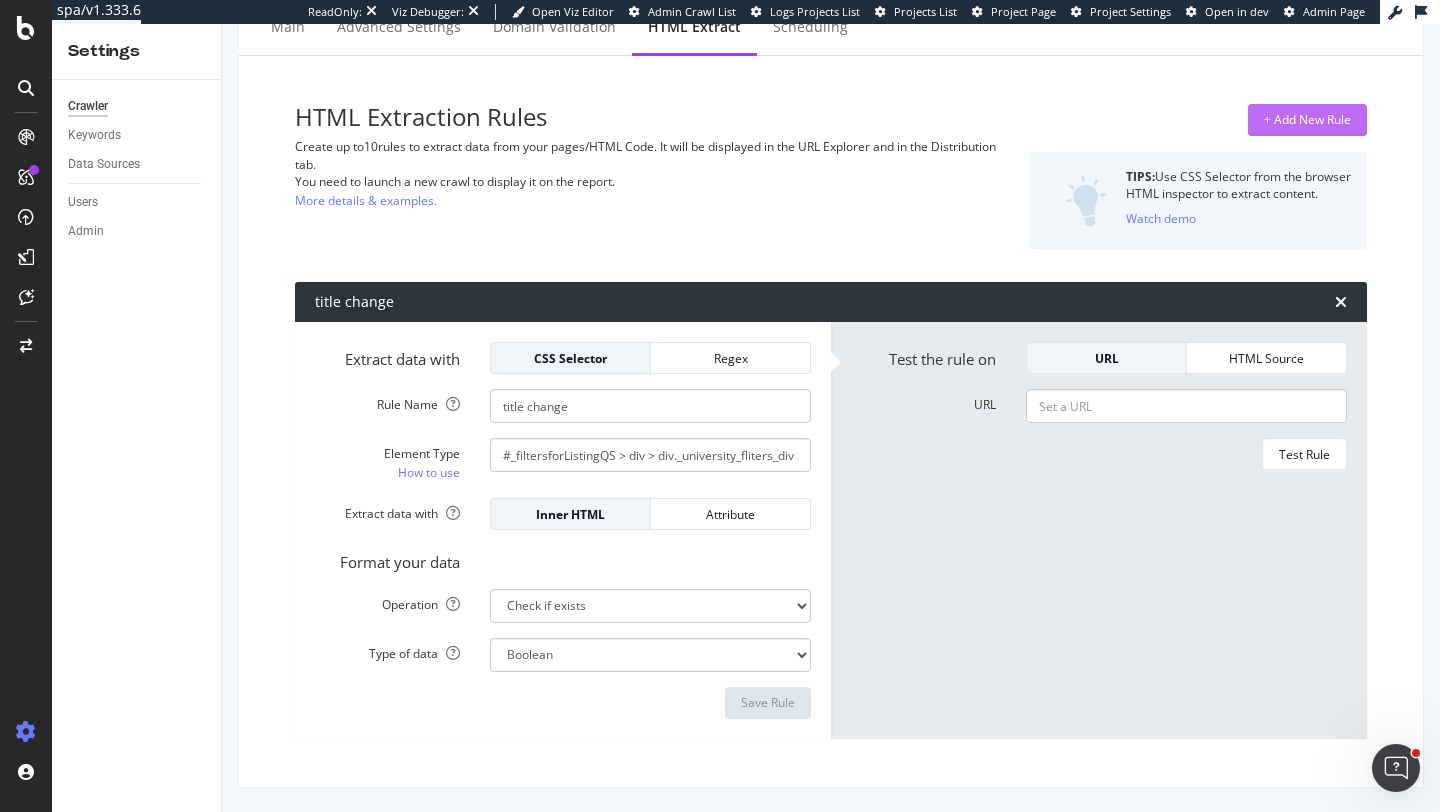 click on "+ Add New Rule" at bounding box center [1307, 119] 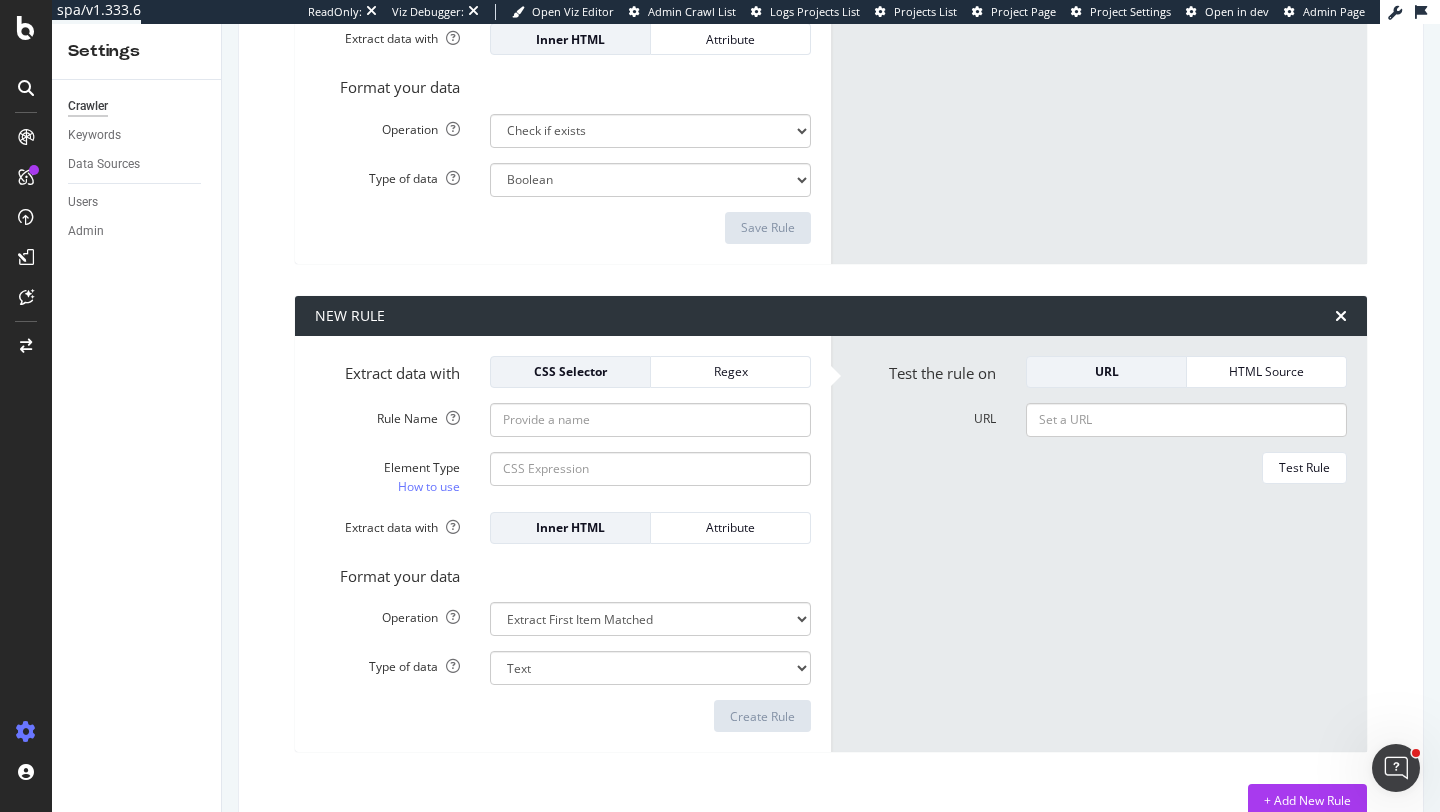 scroll, scrollTop: 586, scrollLeft: 0, axis: vertical 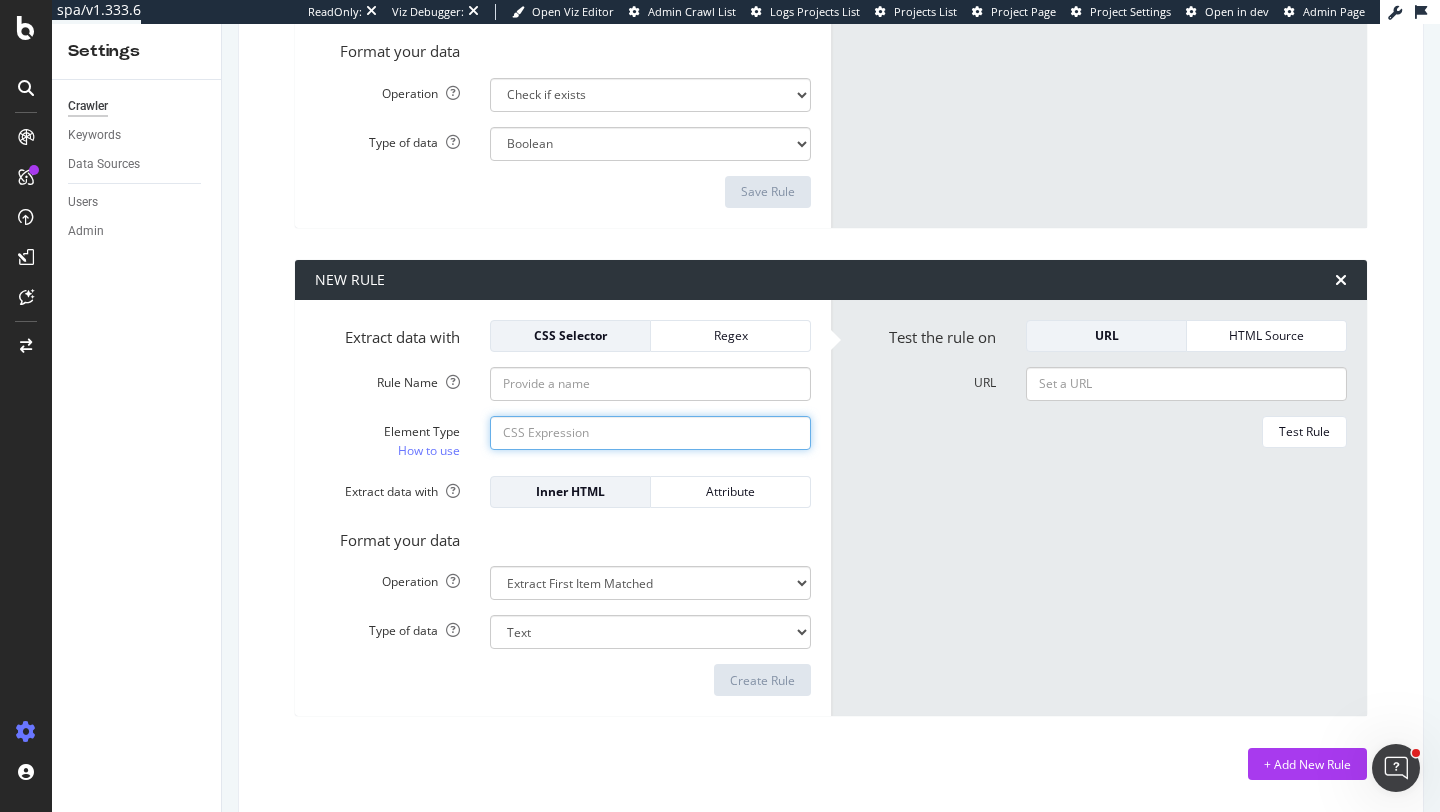 click on "Element Type How to use" at bounding box center (650, -56) 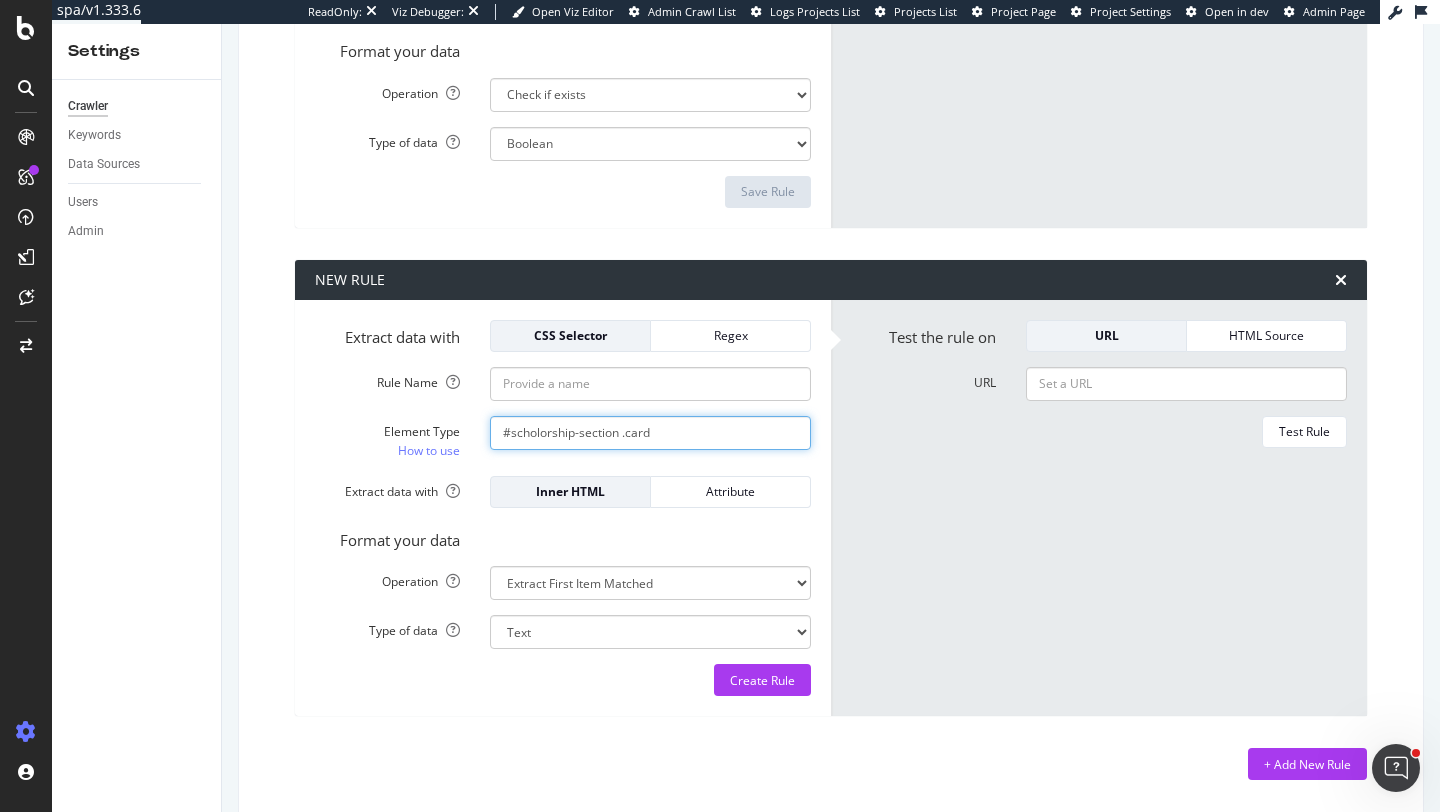 type on "#scholorship-section .card" 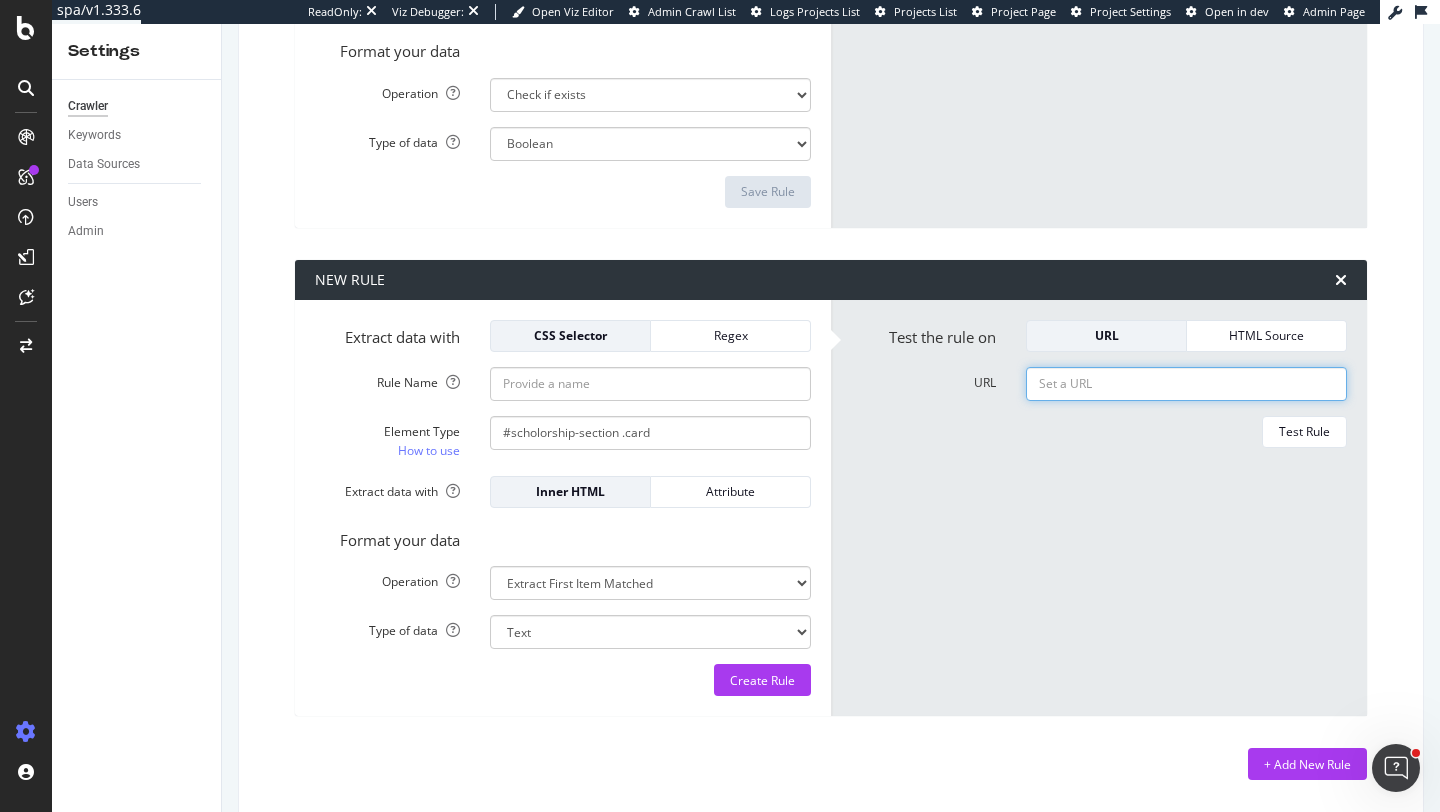 click on "URL" at bounding box center (1186, -105) 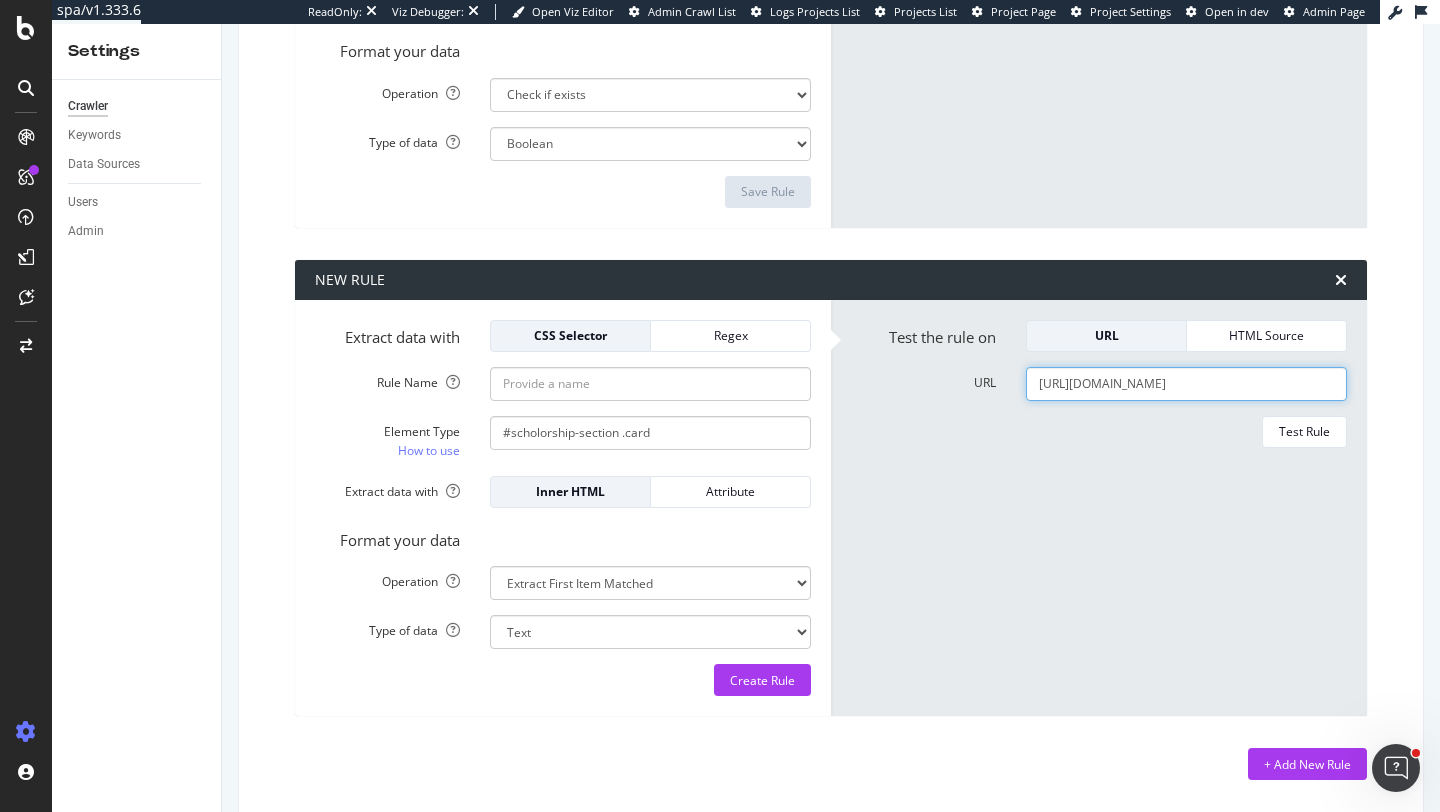 scroll, scrollTop: 0, scrollLeft: 84, axis: horizontal 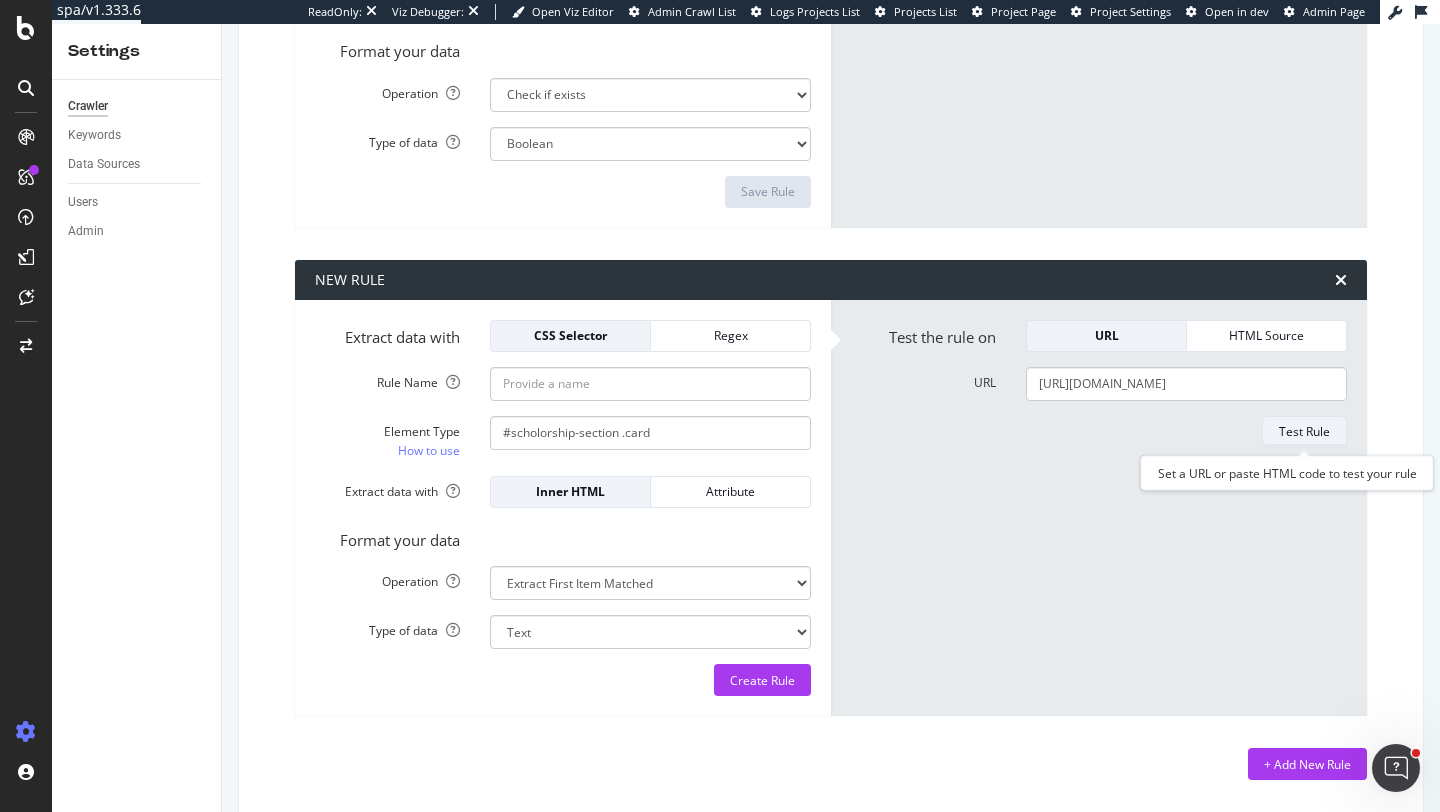 click on "Test Rule" at bounding box center (1304, 432) 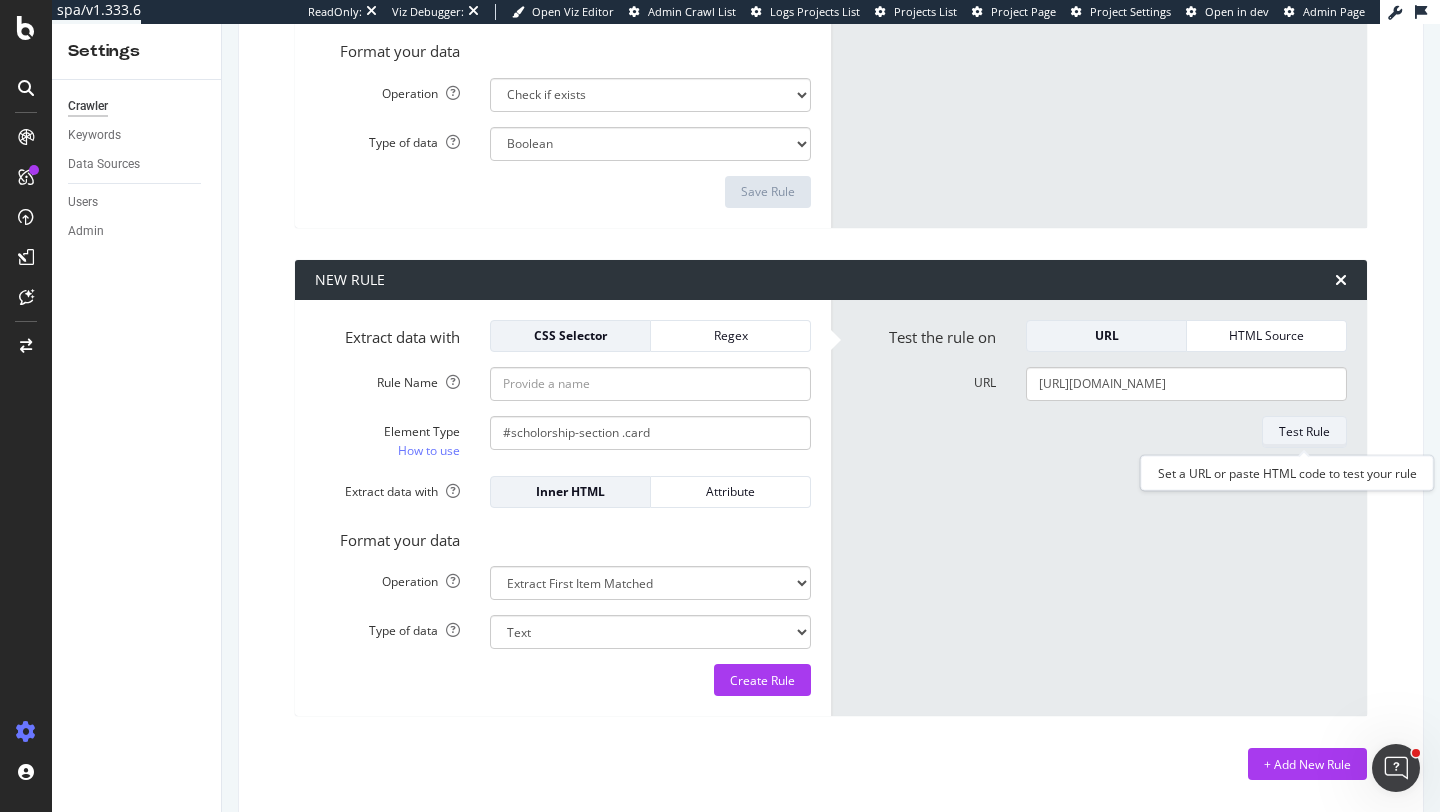 scroll, scrollTop: 0, scrollLeft: 0, axis: both 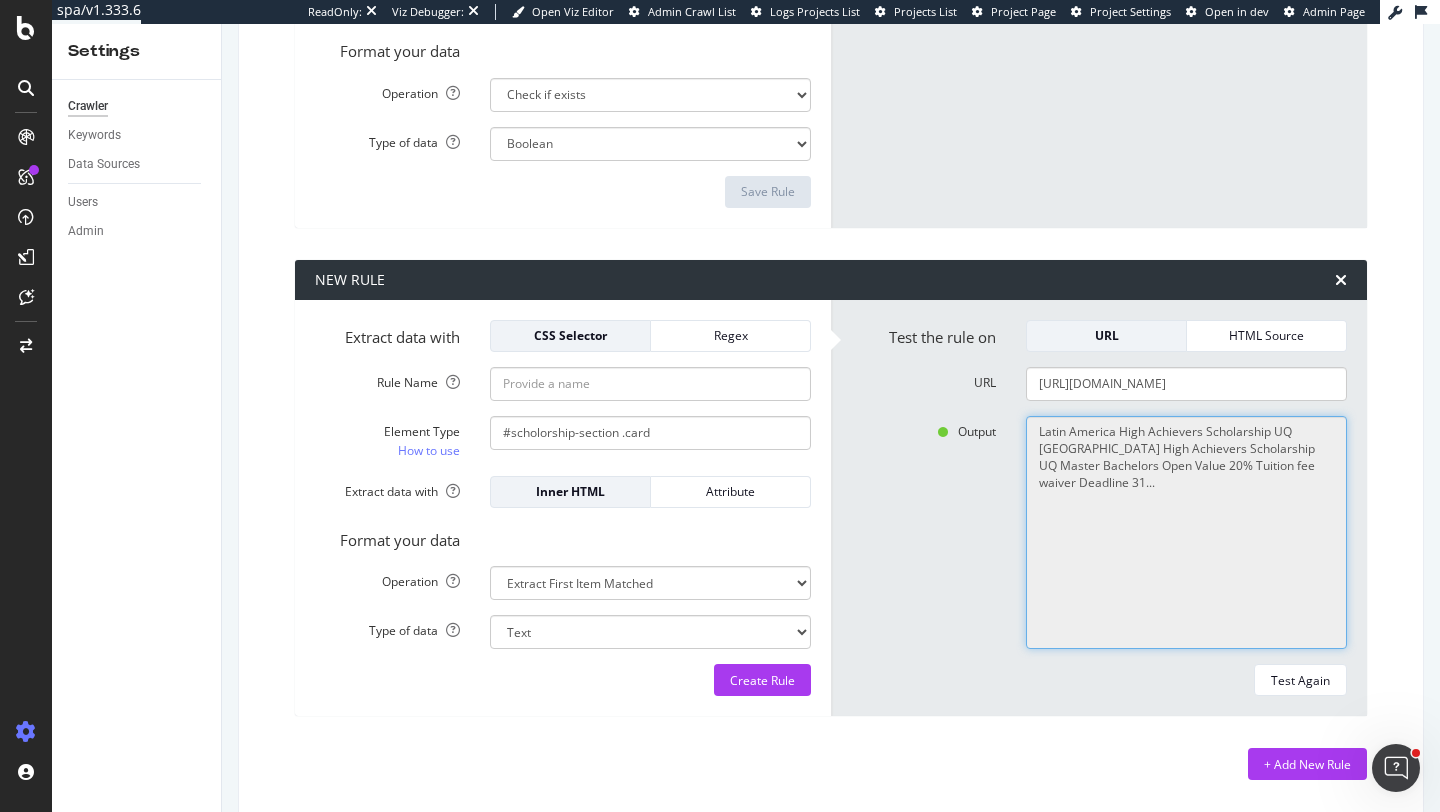 click on "Latin America High Achievers Scholarship UQ [GEOGRAPHIC_DATA] High Achievers Scholarship UQ Master Bachelors Open Value 20% Tuition fee waiver Deadline 31..." at bounding box center (1186, 533) 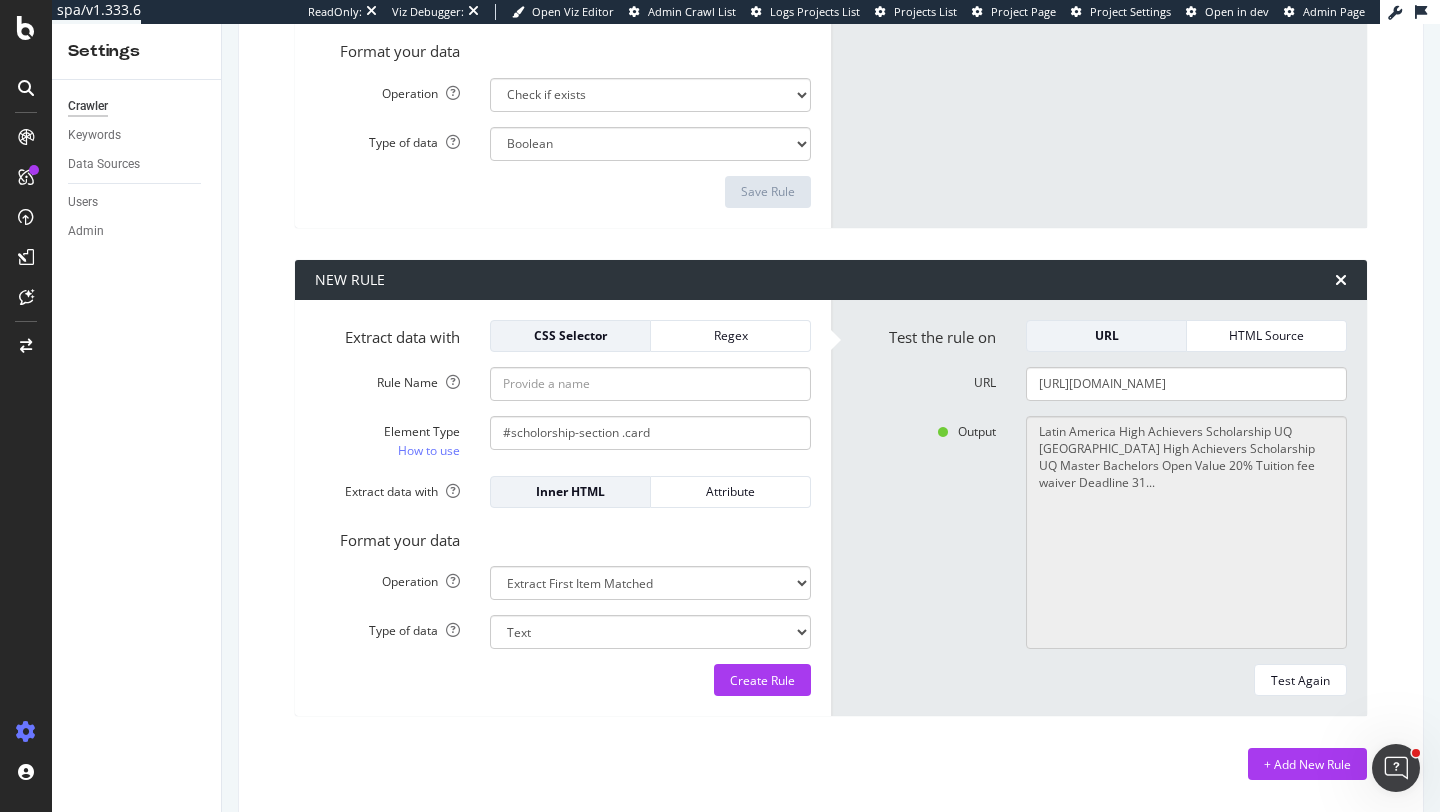 click on "Test the rule on URL HTML Source URL [URL][DOMAIN_NAME] Output [GEOGRAPHIC_DATA] High Achievers Scholarship UQ [GEOGRAPHIC_DATA] High Achievers Scholarship UQ Master Bachelors Open Value 20% Tuition fee waiver Deadline 31... Test Again" at bounding box center (1099, 508) 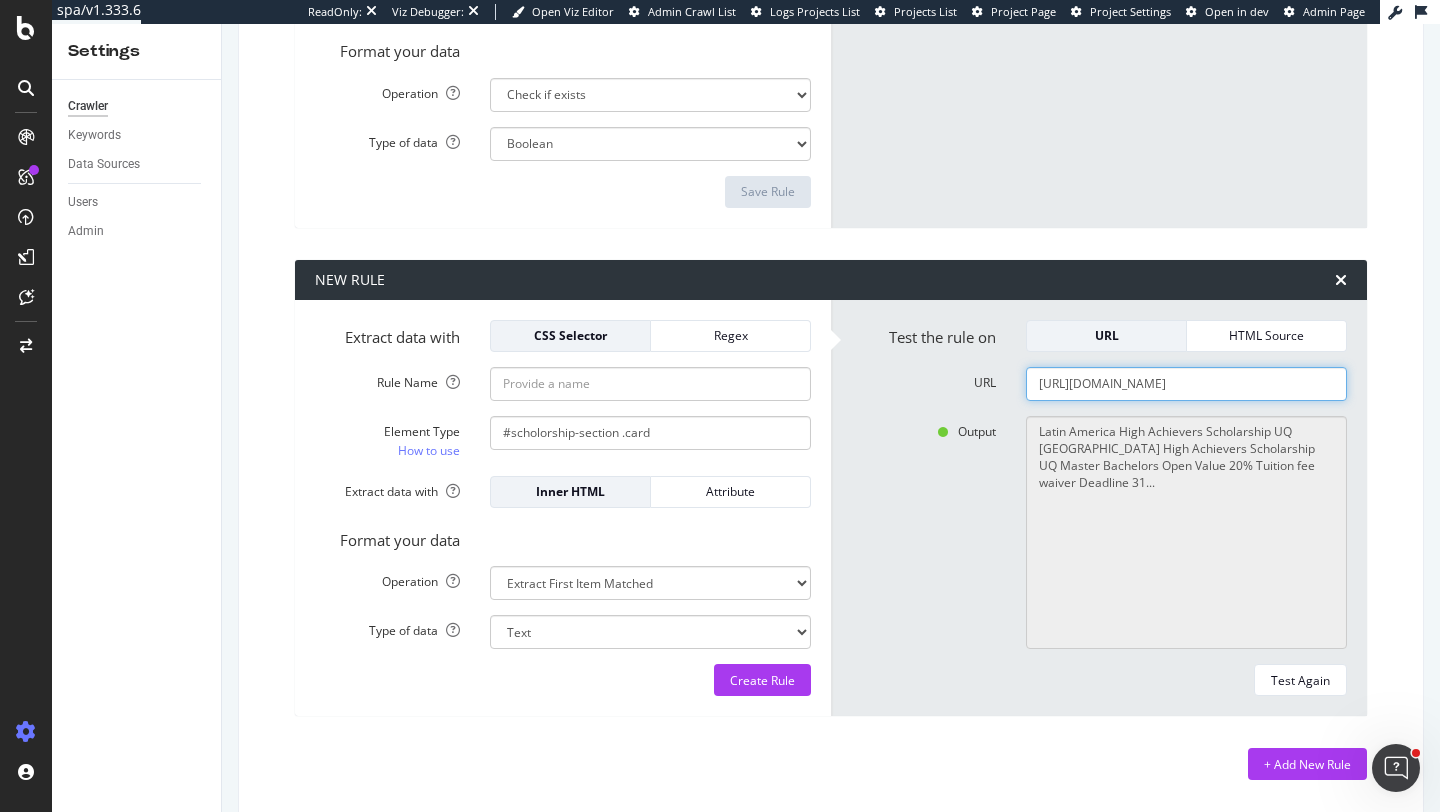 click on "https://www.topuniversities.com/universities/university-queensland" at bounding box center (1186, -105) 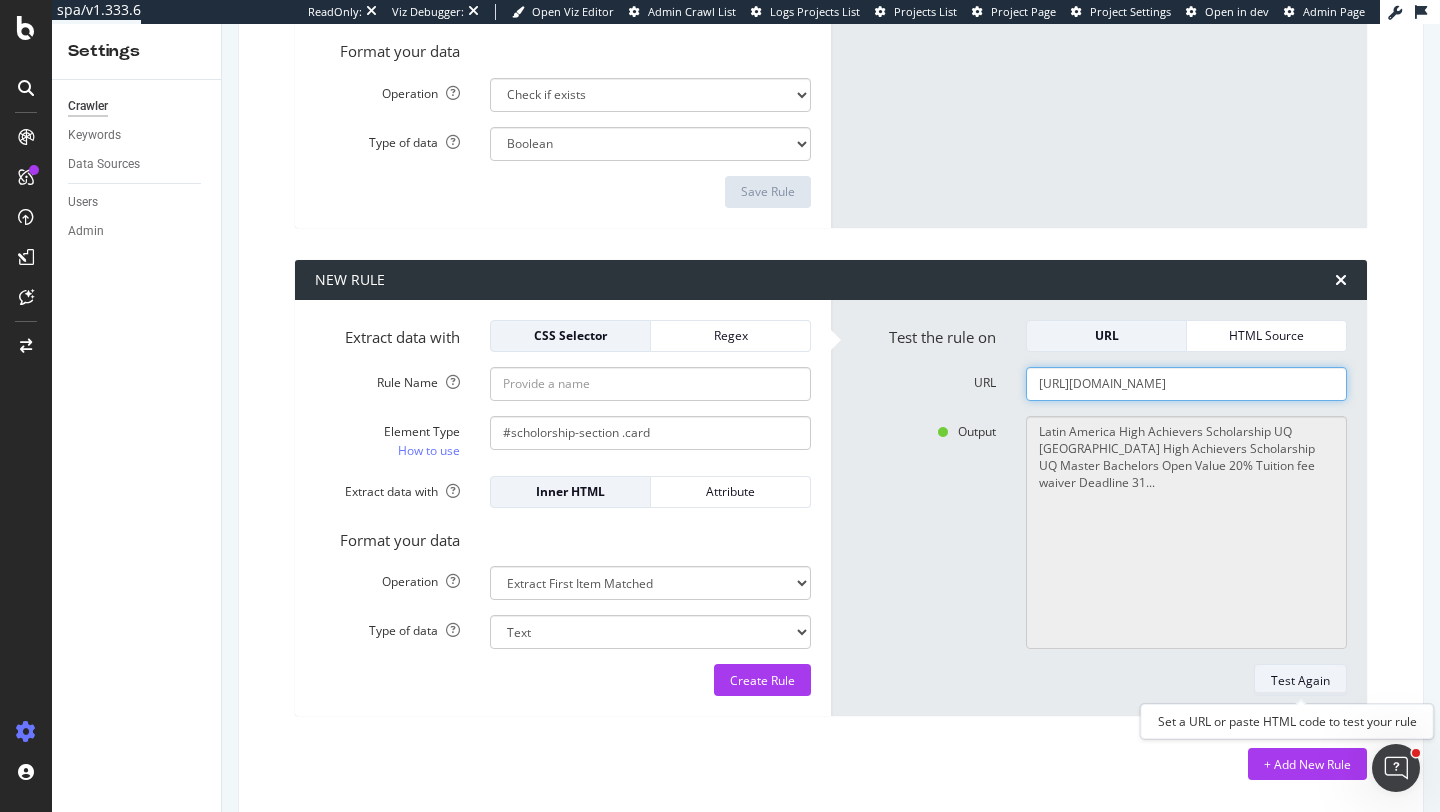 type on "[URL][DOMAIN_NAME]" 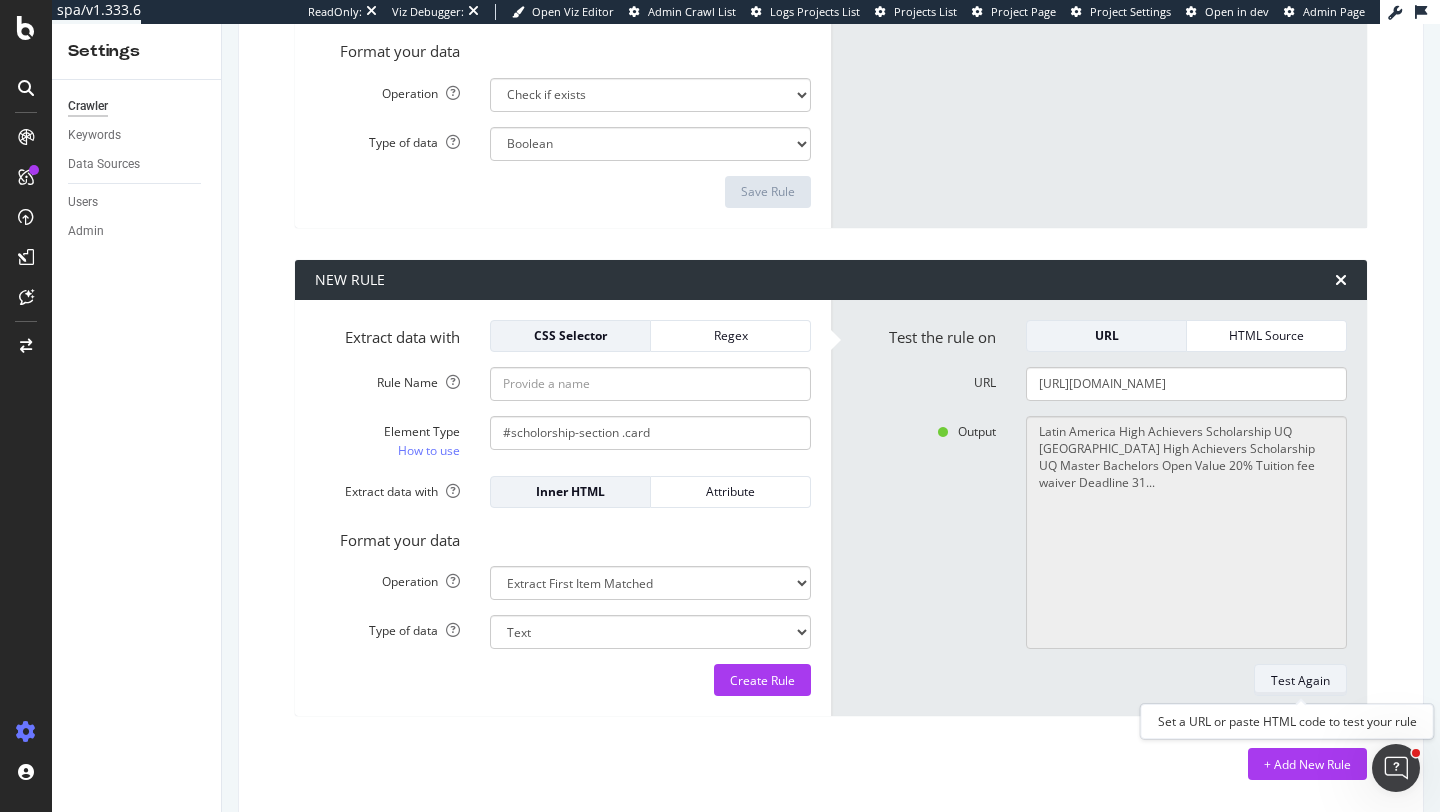 click on "Test Again" at bounding box center (1300, 680) 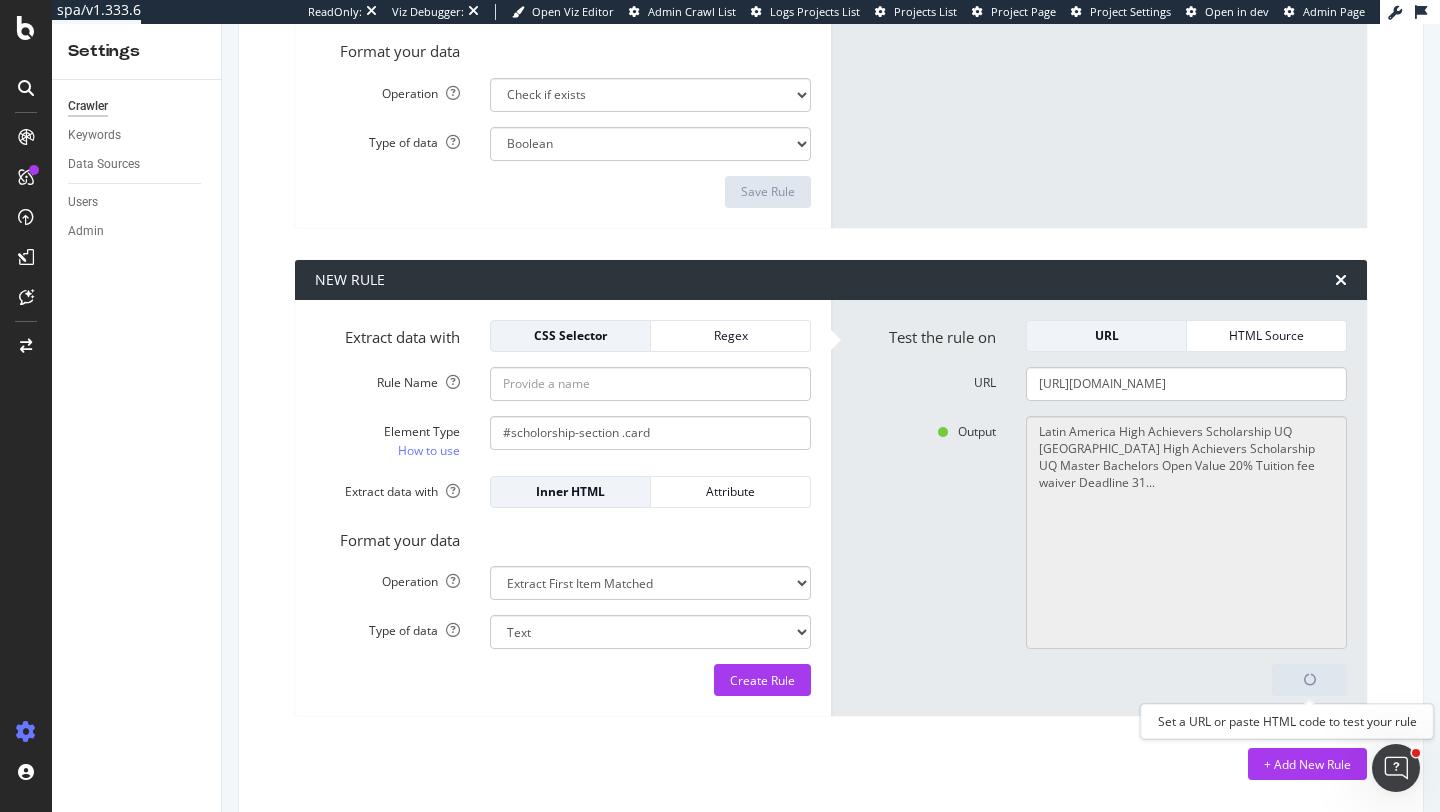 type on "No results matched this rule" 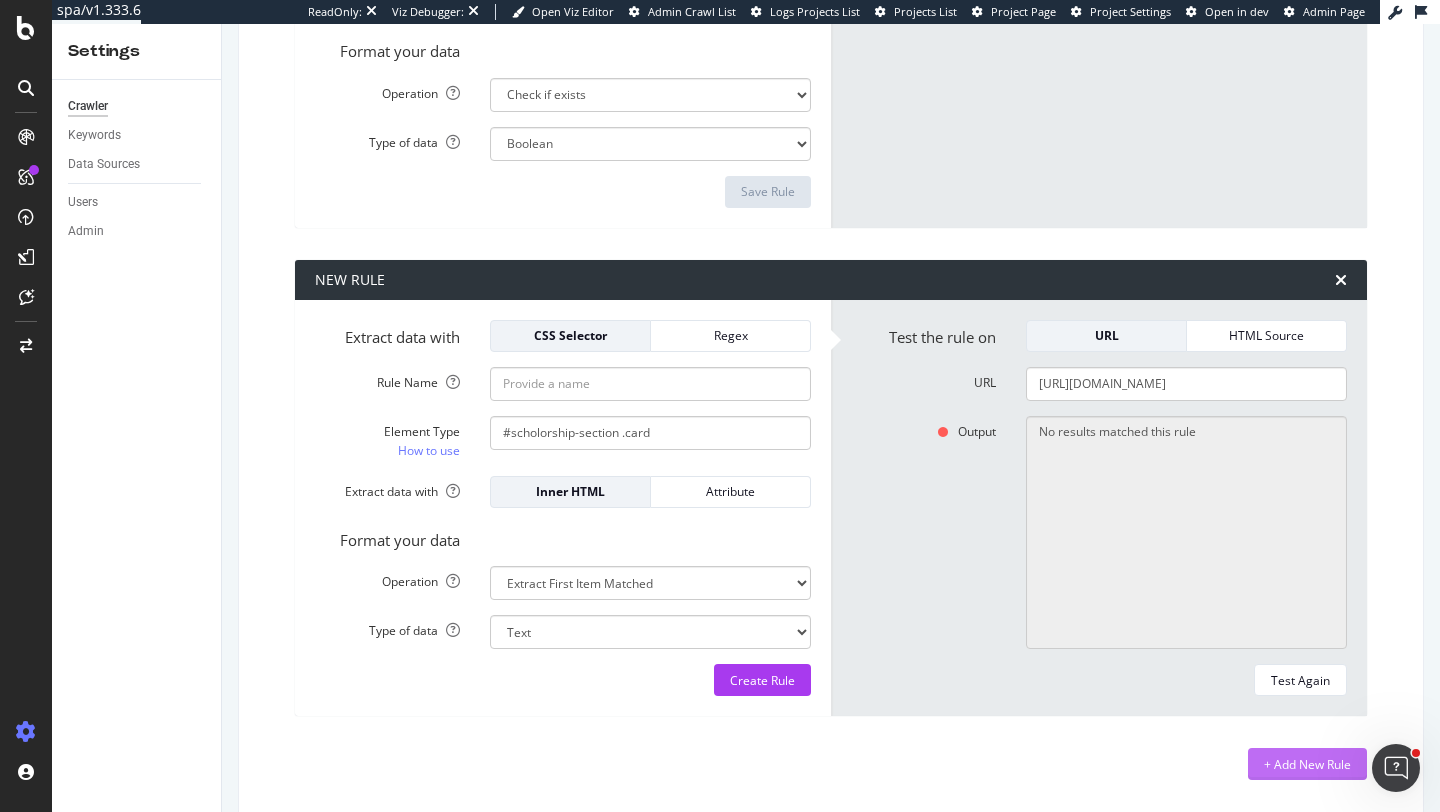 click on "+ Add New Rule" at bounding box center (1307, 764) 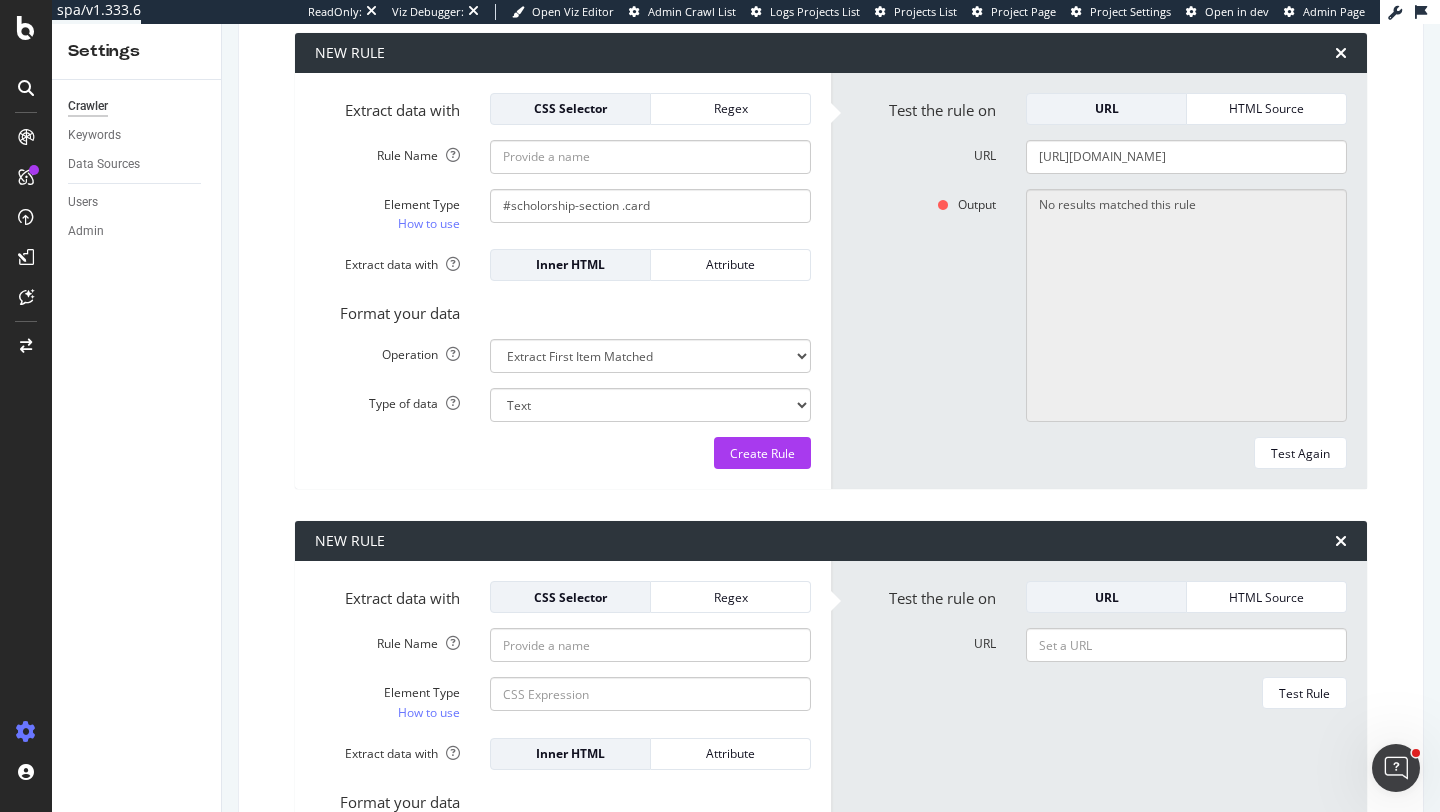 scroll, scrollTop: 666, scrollLeft: 0, axis: vertical 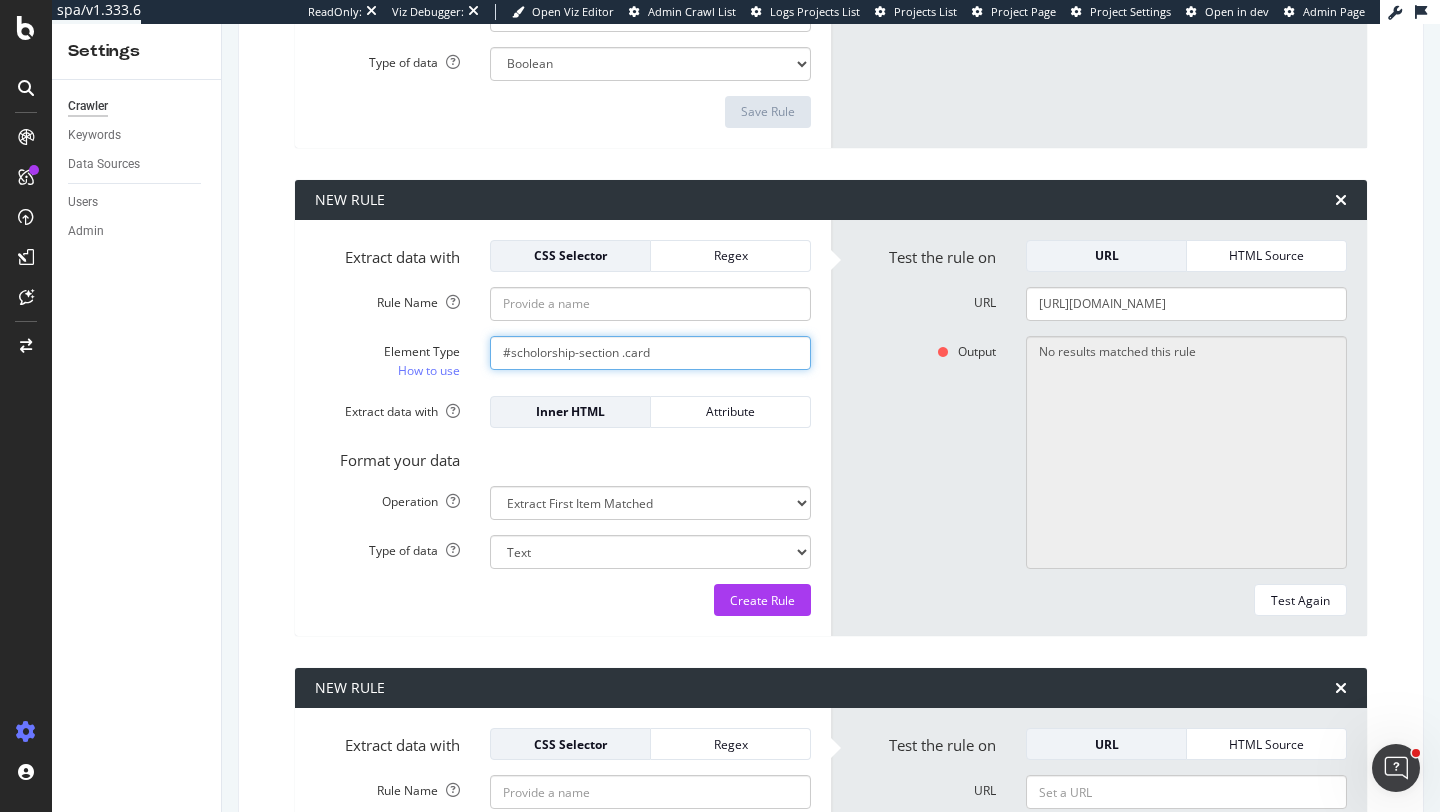 click on "#scholorship-section .card" at bounding box center (650, -136) 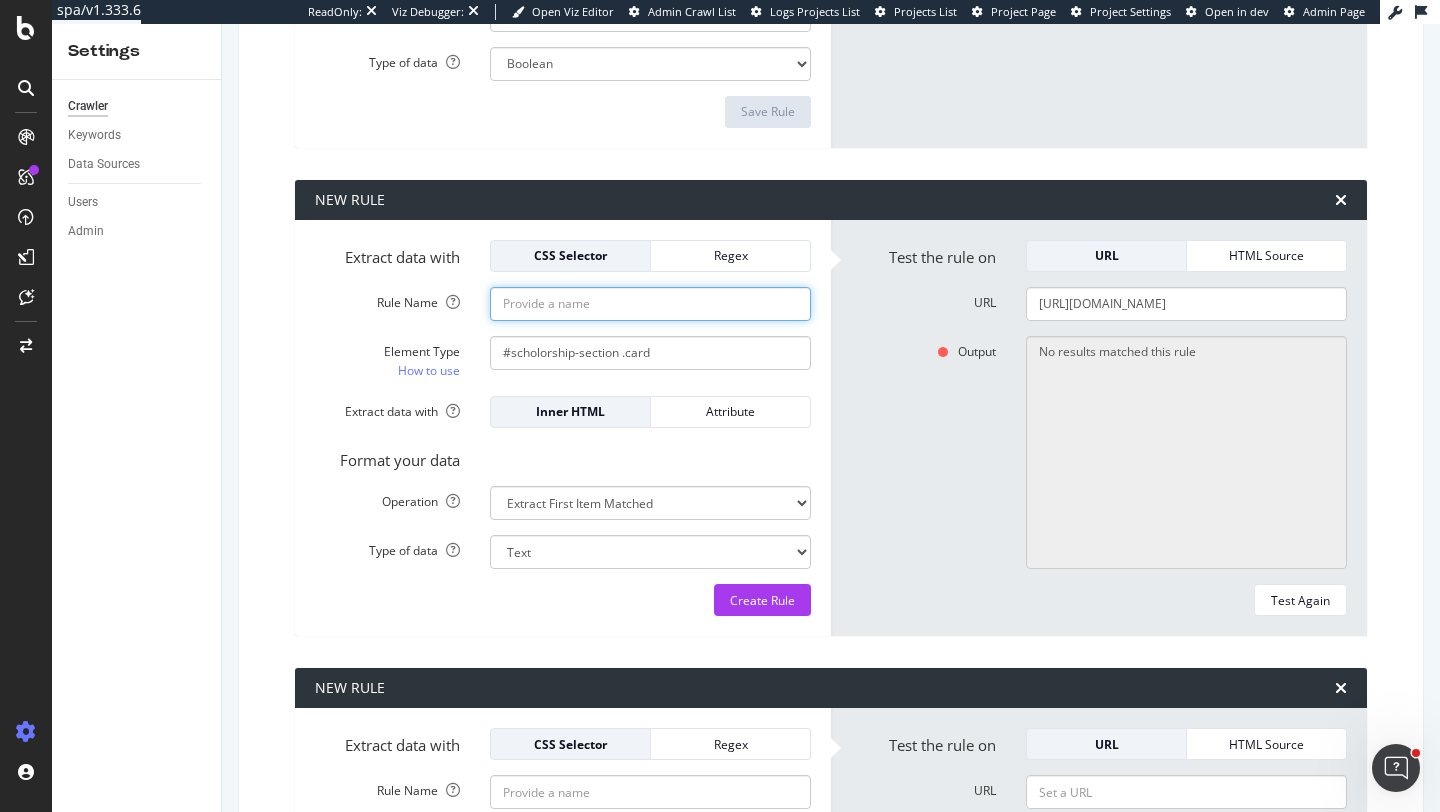 click on "Rule Name" at bounding box center [650, -185] 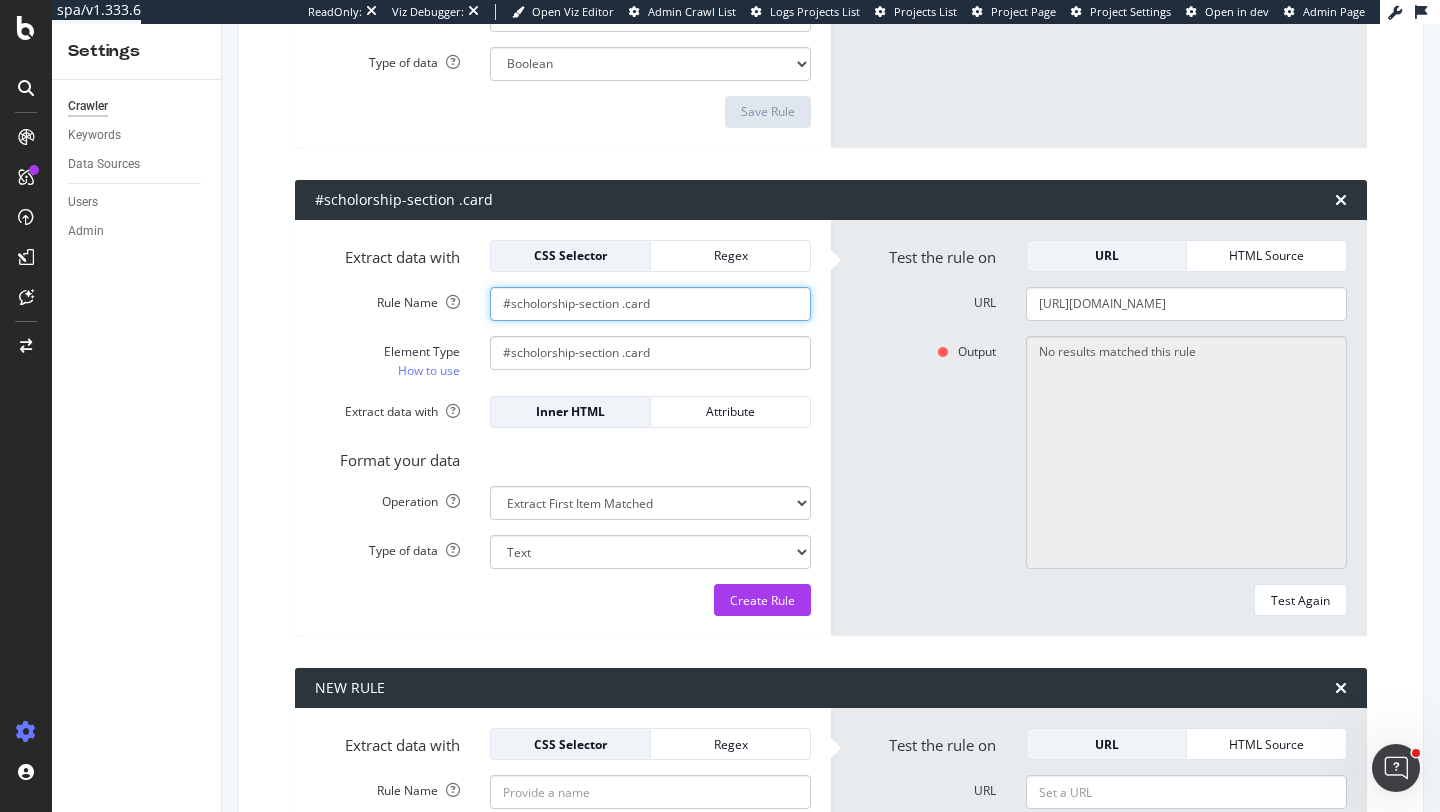 type on "#scholorship-section .card" 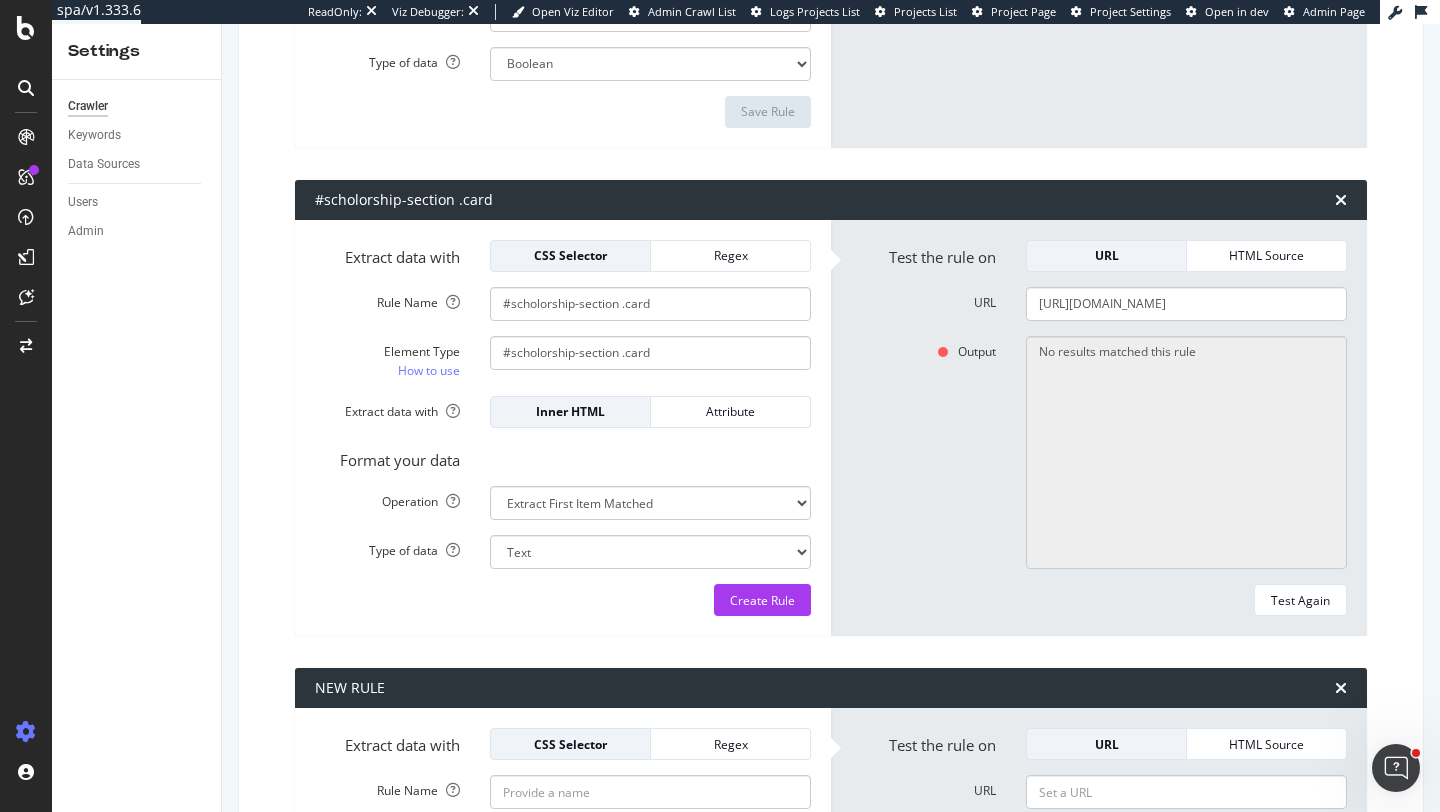 click on "HTML Extraction Rules Create up to  10  rules to extract data from your pages/HTML Code. It will be displayed in the URL Explorer and in the Distribution tab. You need to launch a new crawl to display it on the report. More details & examples. + Add New Rule TIPS:  Use CSS Selector from the browser HTML inspector to extract content. Watch demo title change Extract data with CSS Selector Regex Rule Name title change Element Type How to use #_filtersforListingQS > div > div._university_fliters_div > div > div:nth-child(2) > div.f-field._custom_inputselect.fix-width-zig.country.country-select-ind-realdiv > div > div > a > span Extract data with Inner HTML Attribute Format your data Operation Extract First Item Matched Extract First 3 Items Matched Count Number of Occurences Check if exists Text Length Type of data Boolean Save Rule Test the rule on URL HTML Source URL Test Rule #scholorship-section .card Extract data with CSS Selector Regex Rule Name #scholorship-section .card Element Type How to use Inner HTML" at bounding box center [831, 351] 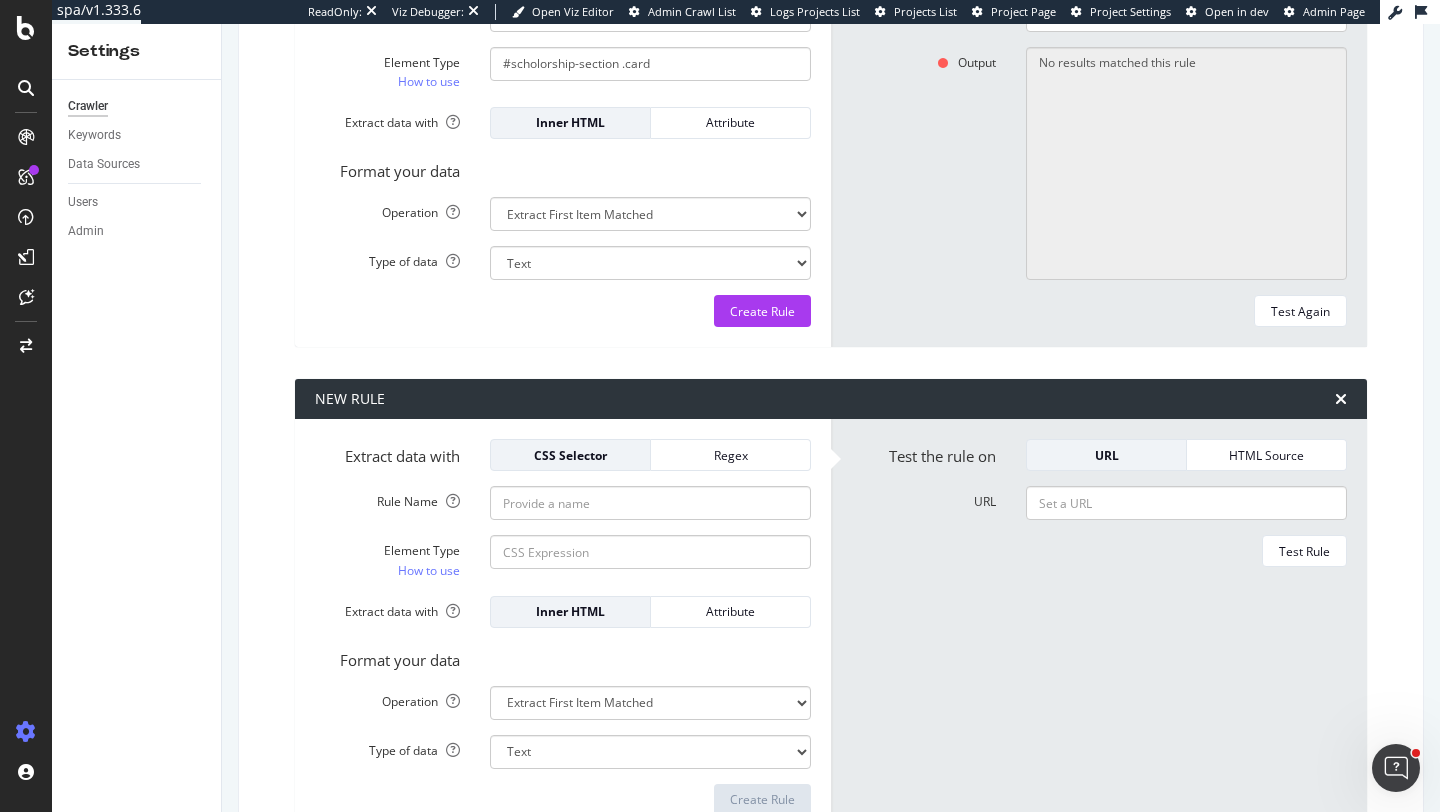 scroll, scrollTop: 964, scrollLeft: 0, axis: vertical 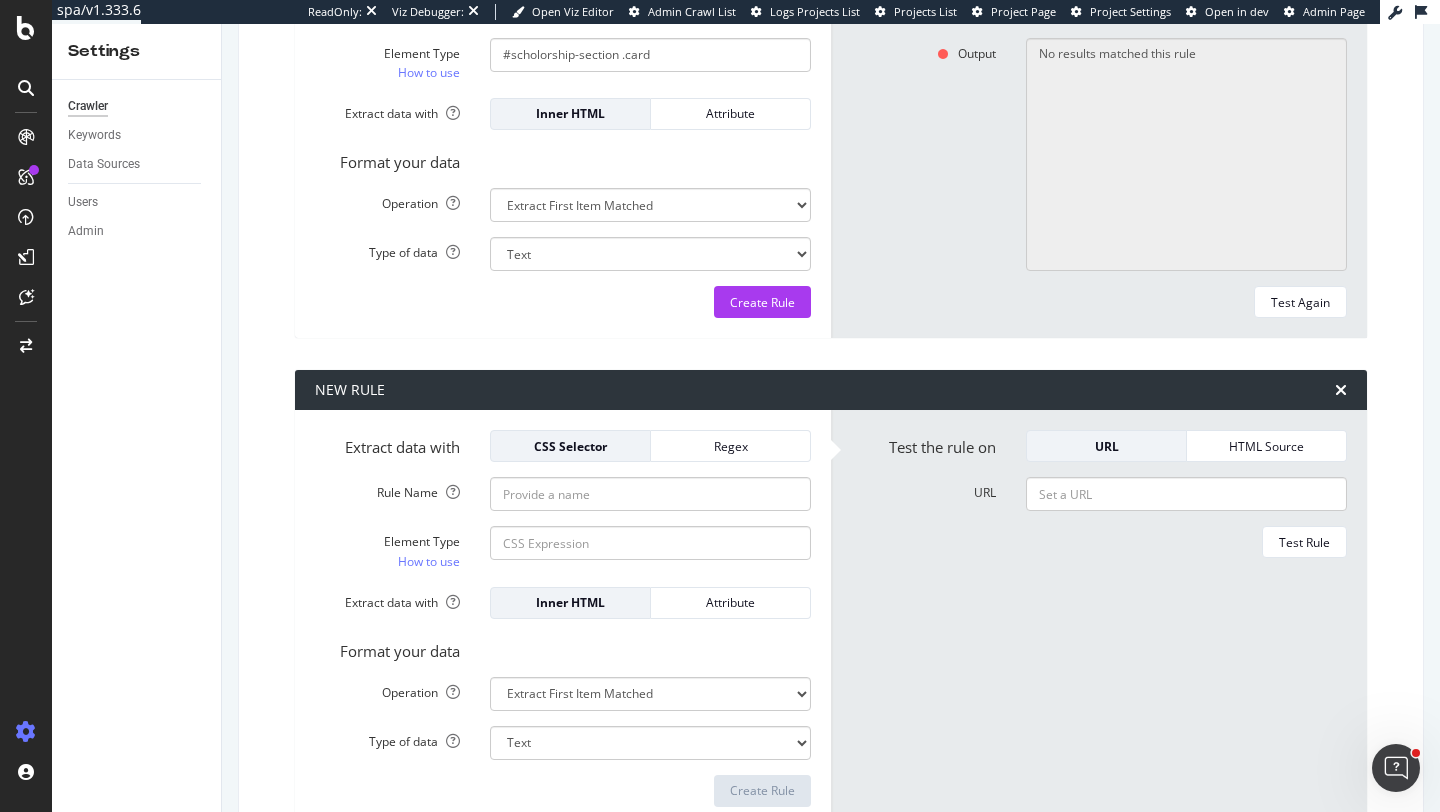 click on "Extract data with CSS Selector Regex Rule Name Element Type How to use Extract data with Inner HTML Attribute Format your data Operation Extract First Item Matched Extract First 3 Items Matched Count Number of Occurences Check if exists Text Length Type of data Text Integer number Floating point number Date Create Rule" at bounding box center [563, 618] 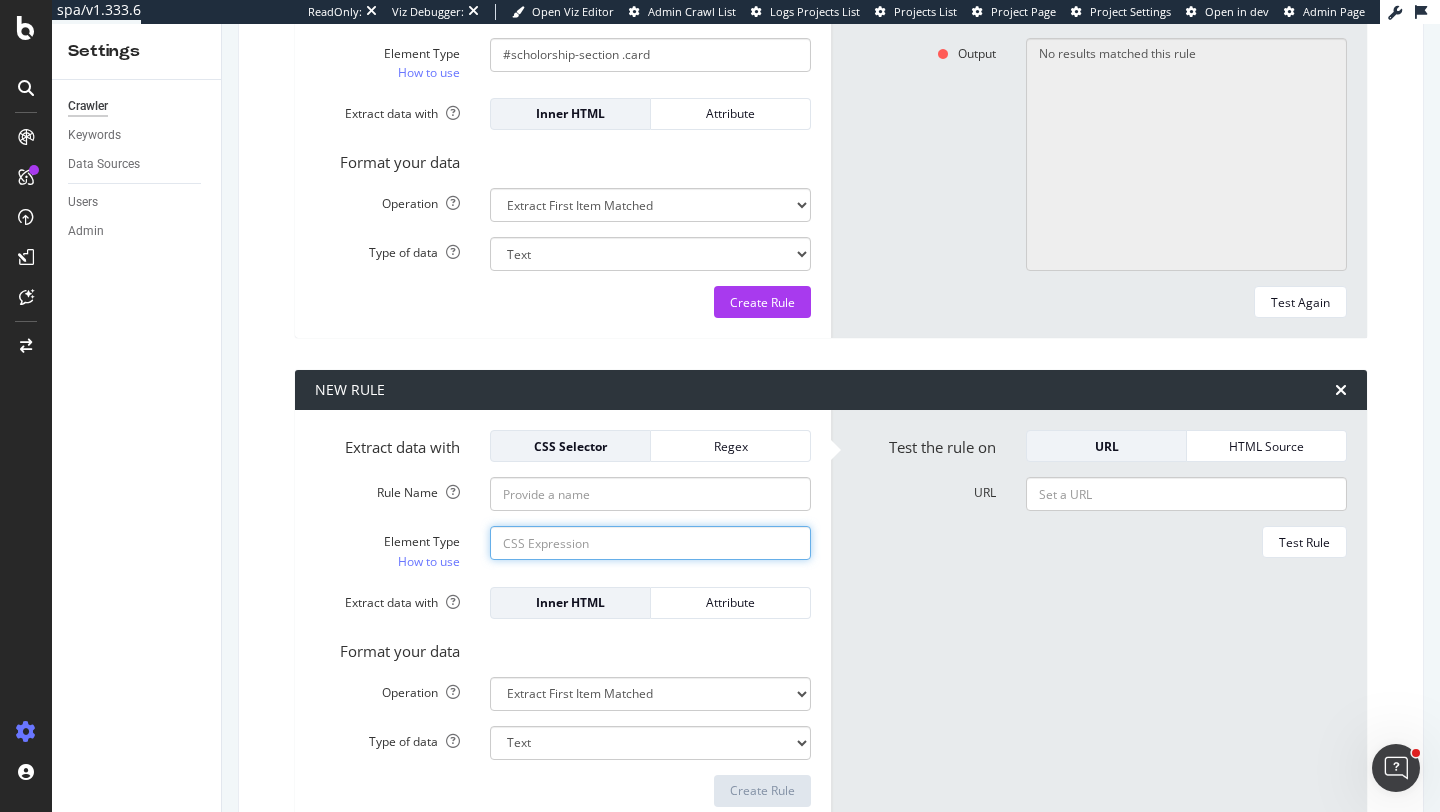 click on "Element Type How to use" at bounding box center (650, -434) 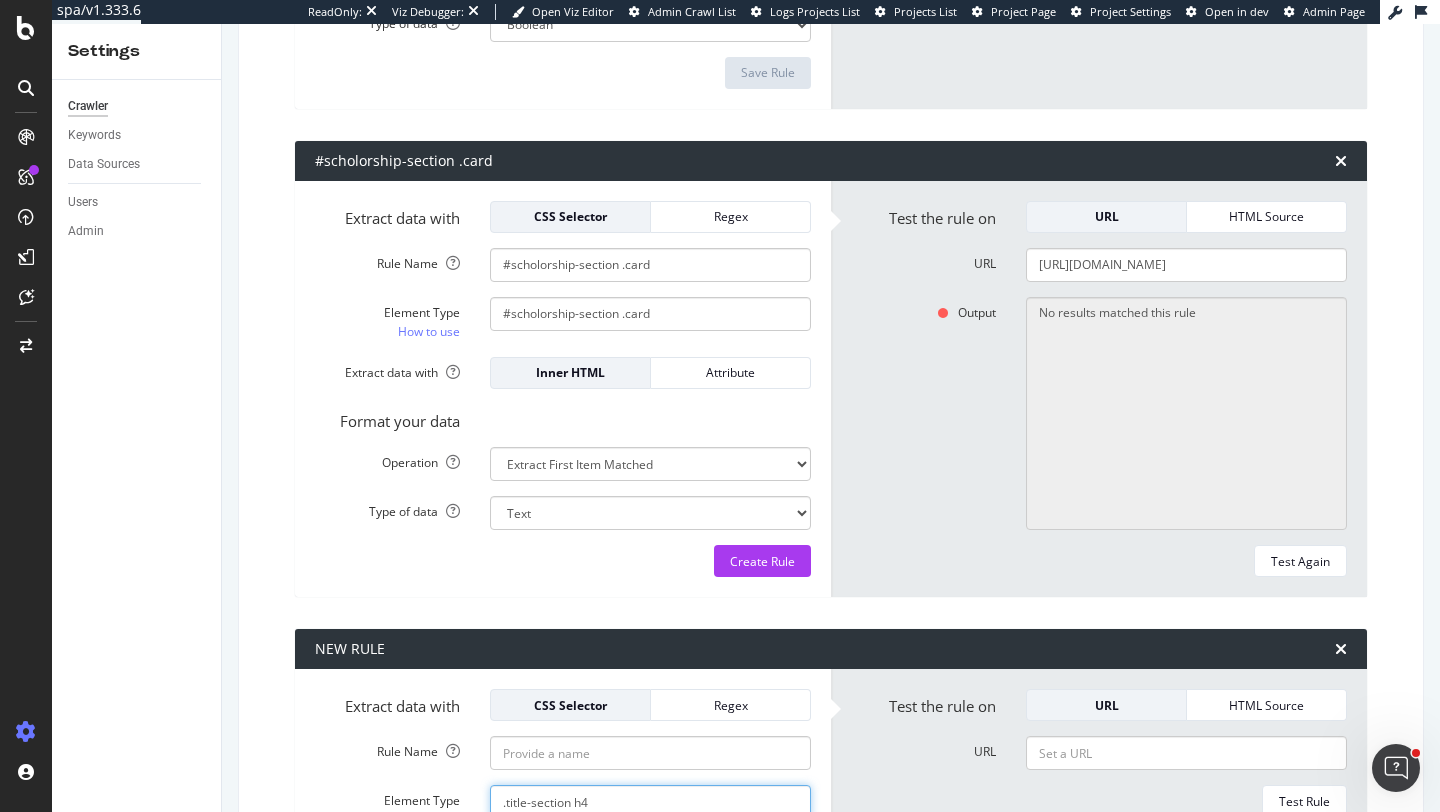 scroll, scrollTop: 670, scrollLeft: 0, axis: vertical 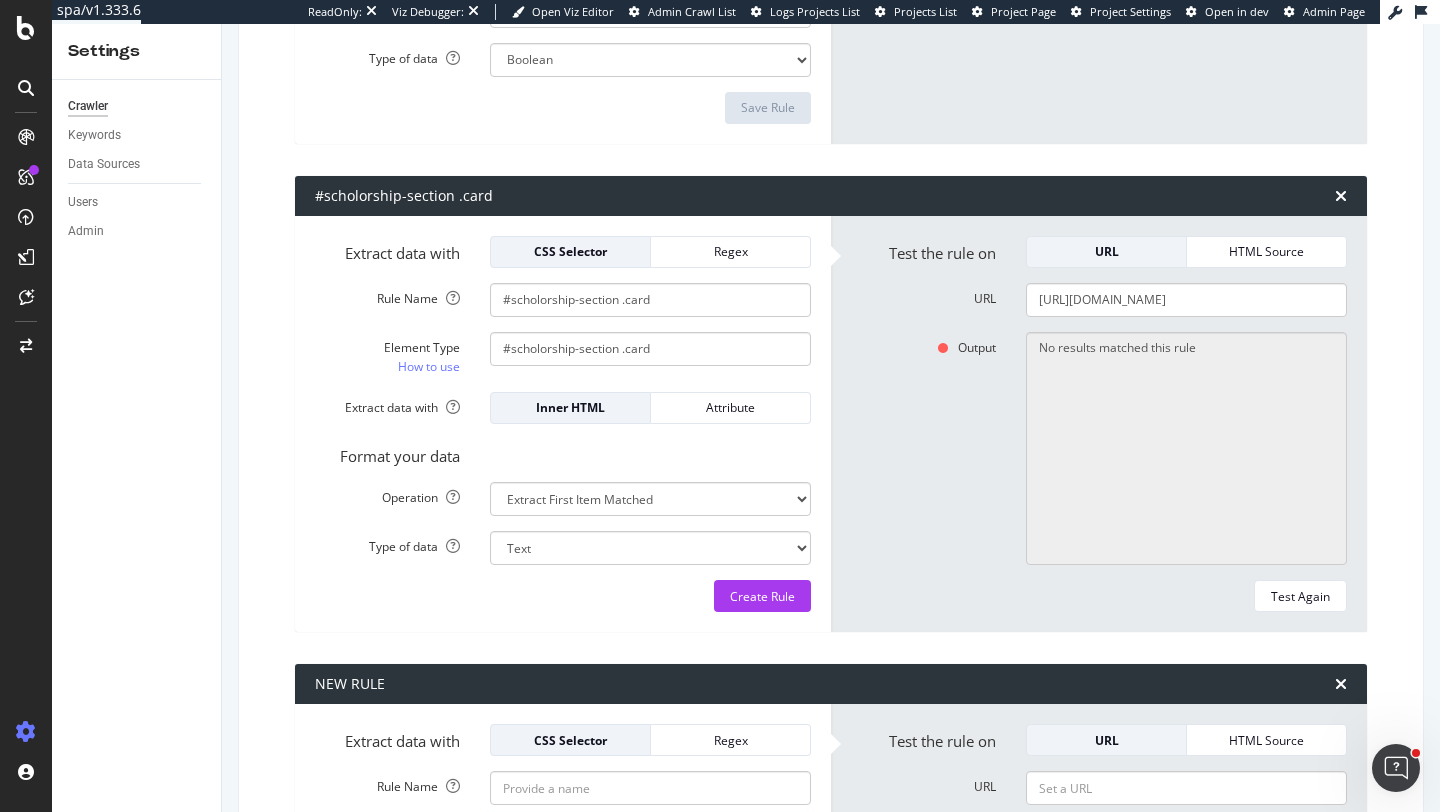 type on ".title-section h4" 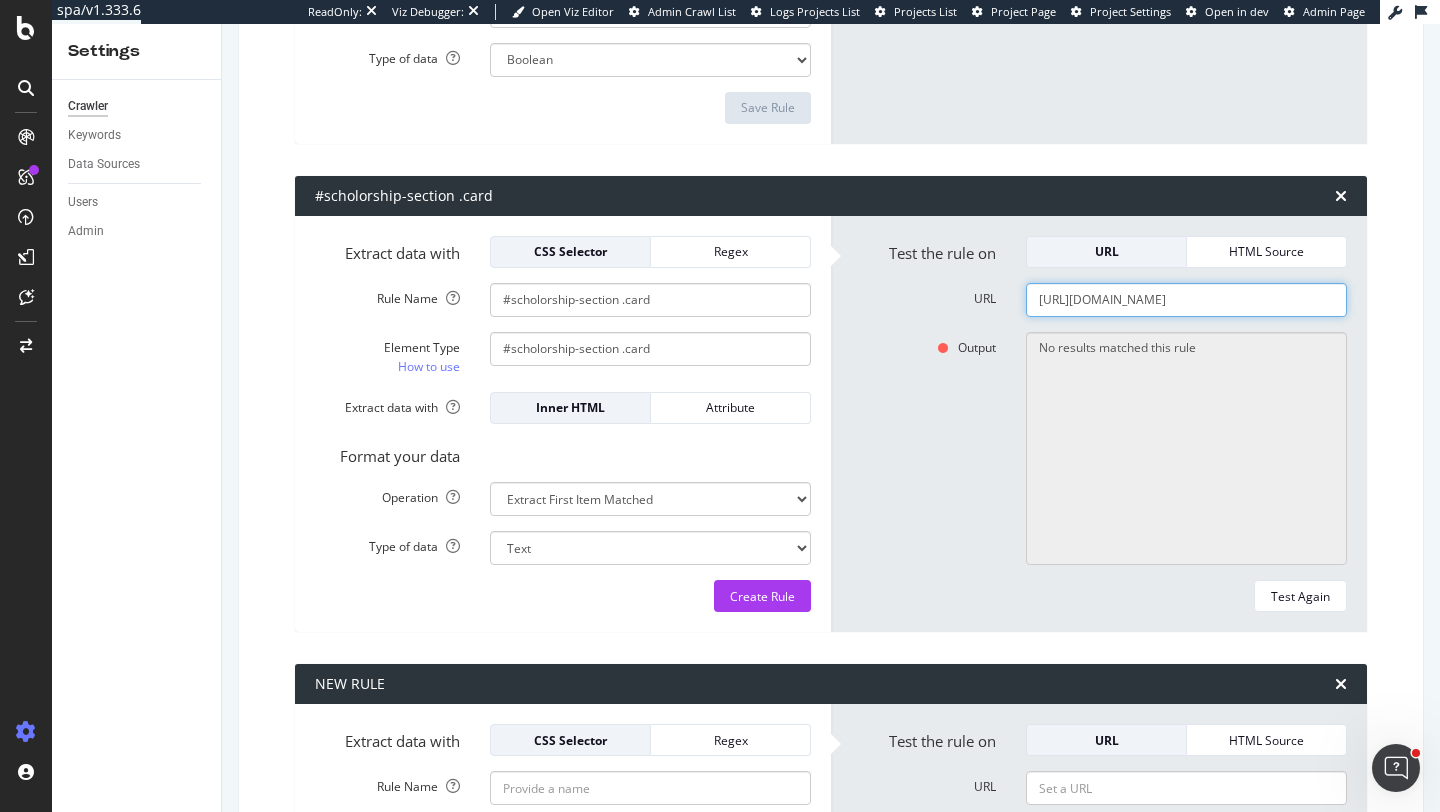click on "[URL][DOMAIN_NAME]" at bounding box center (1186, -189) 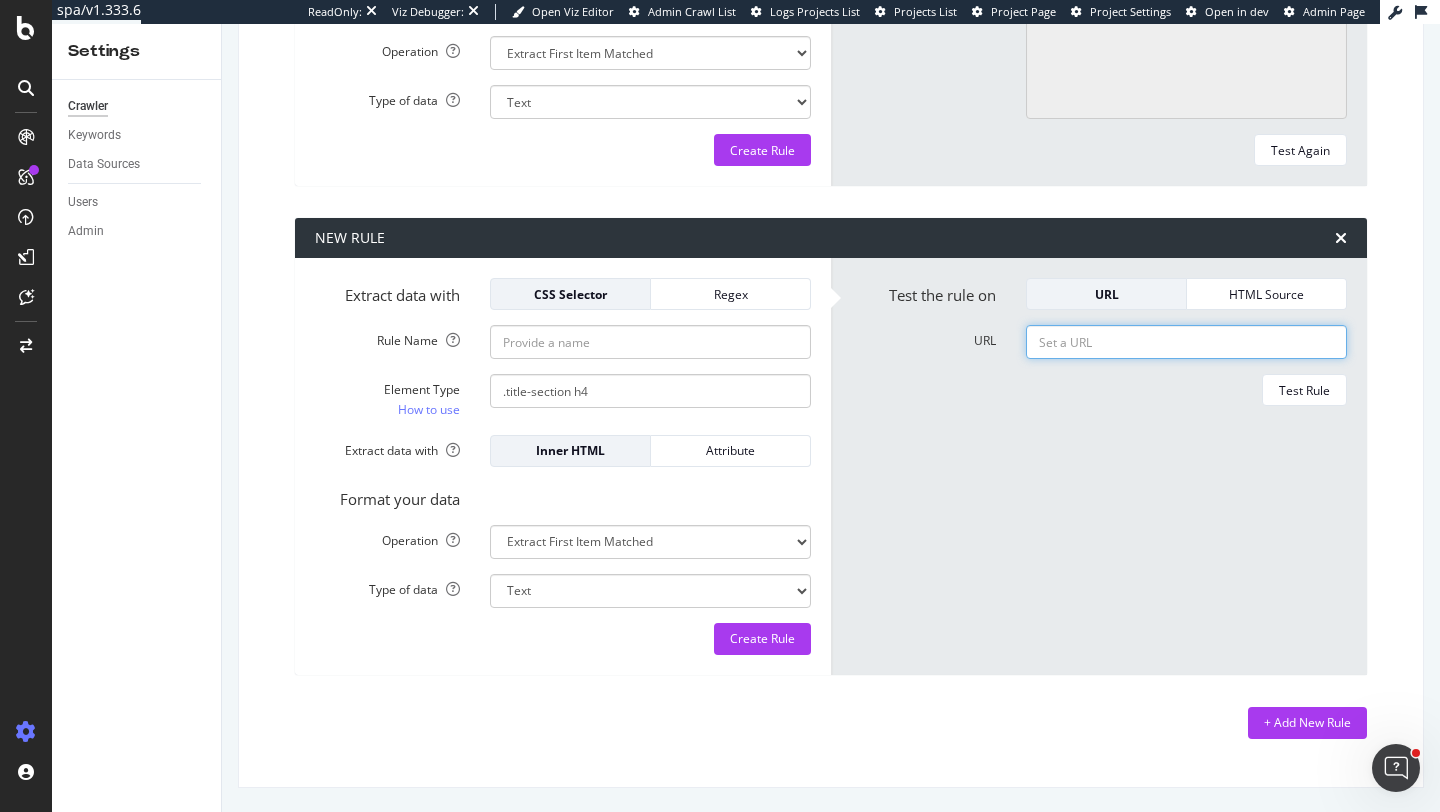 click on "URL" at bounding box center [1186, -635] 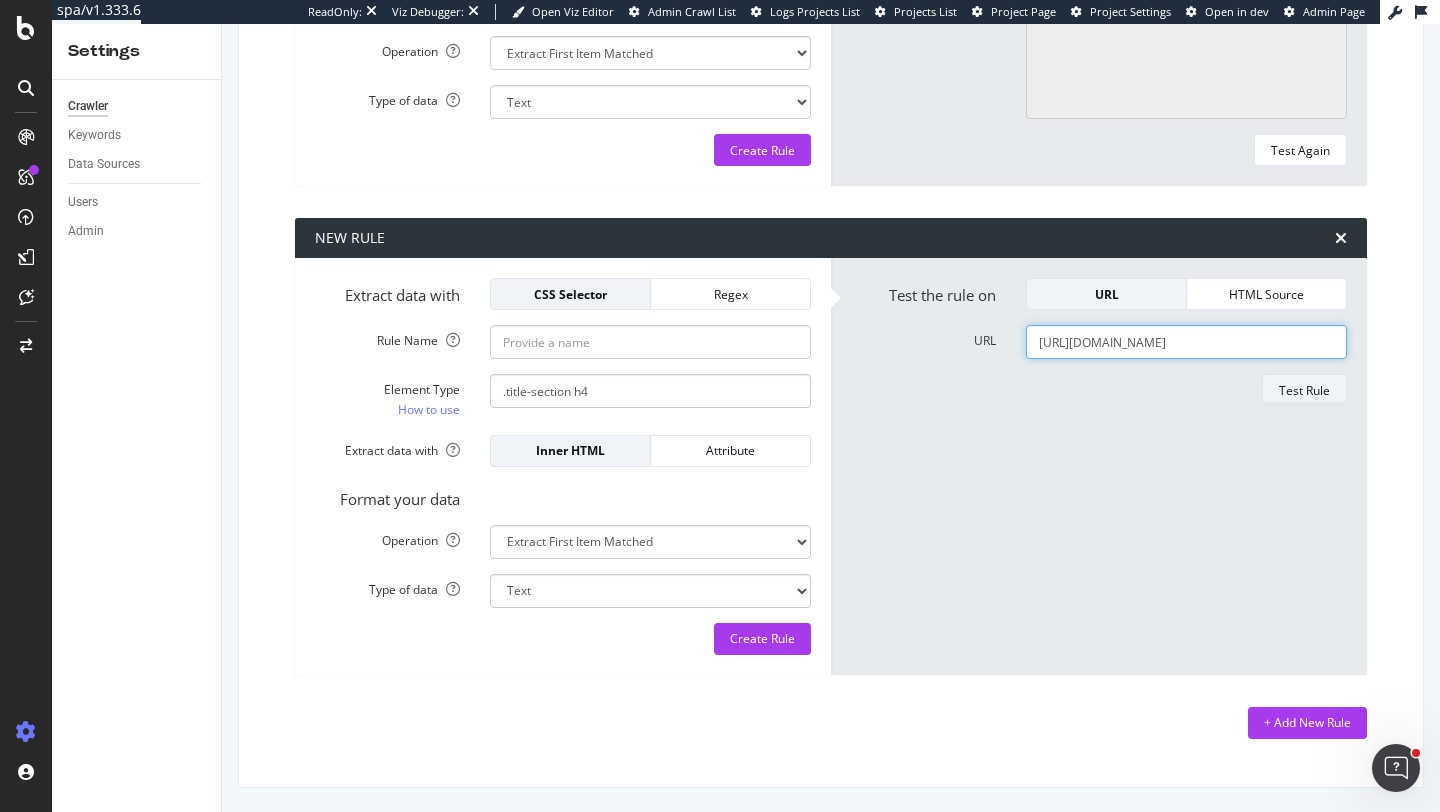 scroll, scrollTop: 0, scrollLeft: 172, axis: horizontal 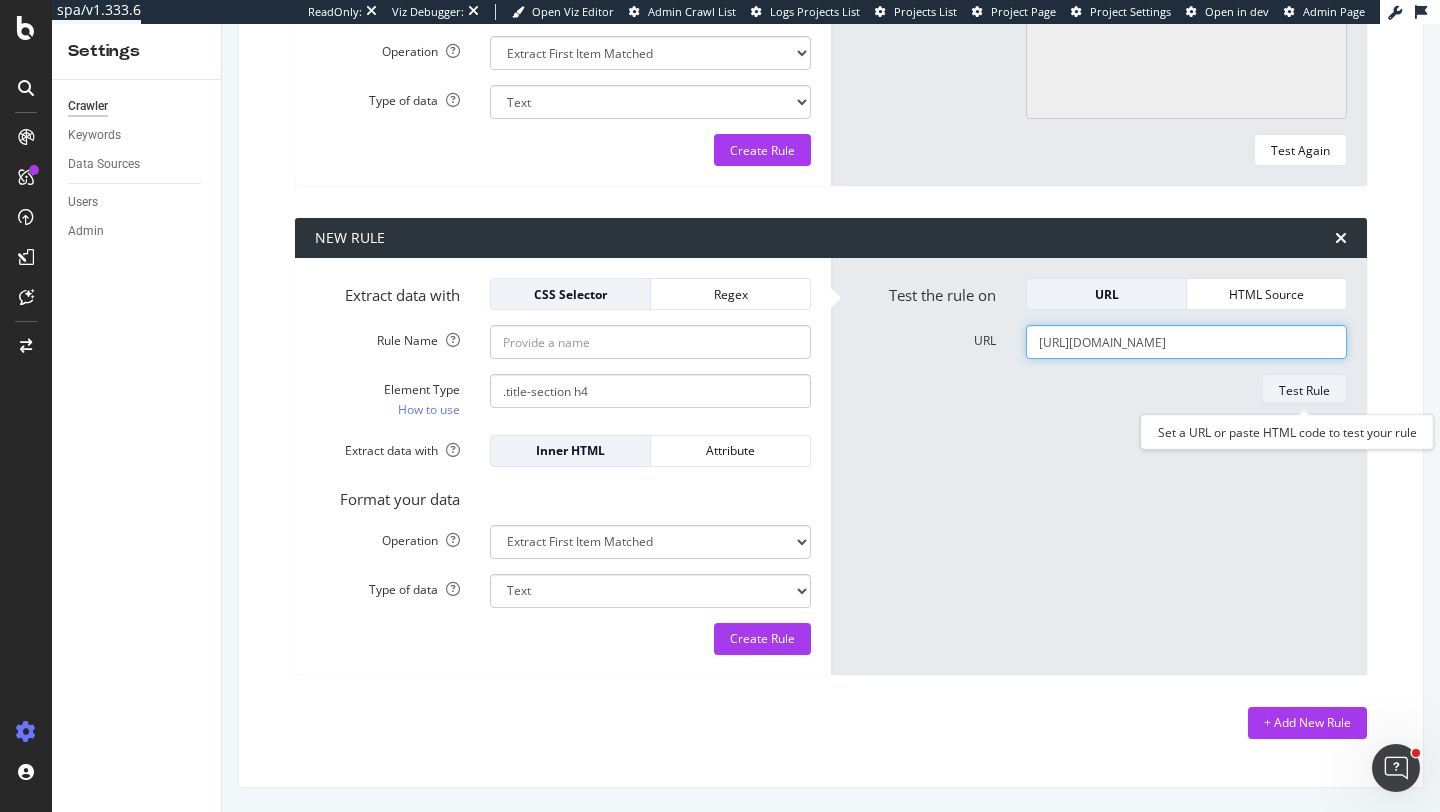 type on "[URL][DOMAIN_NAME]" 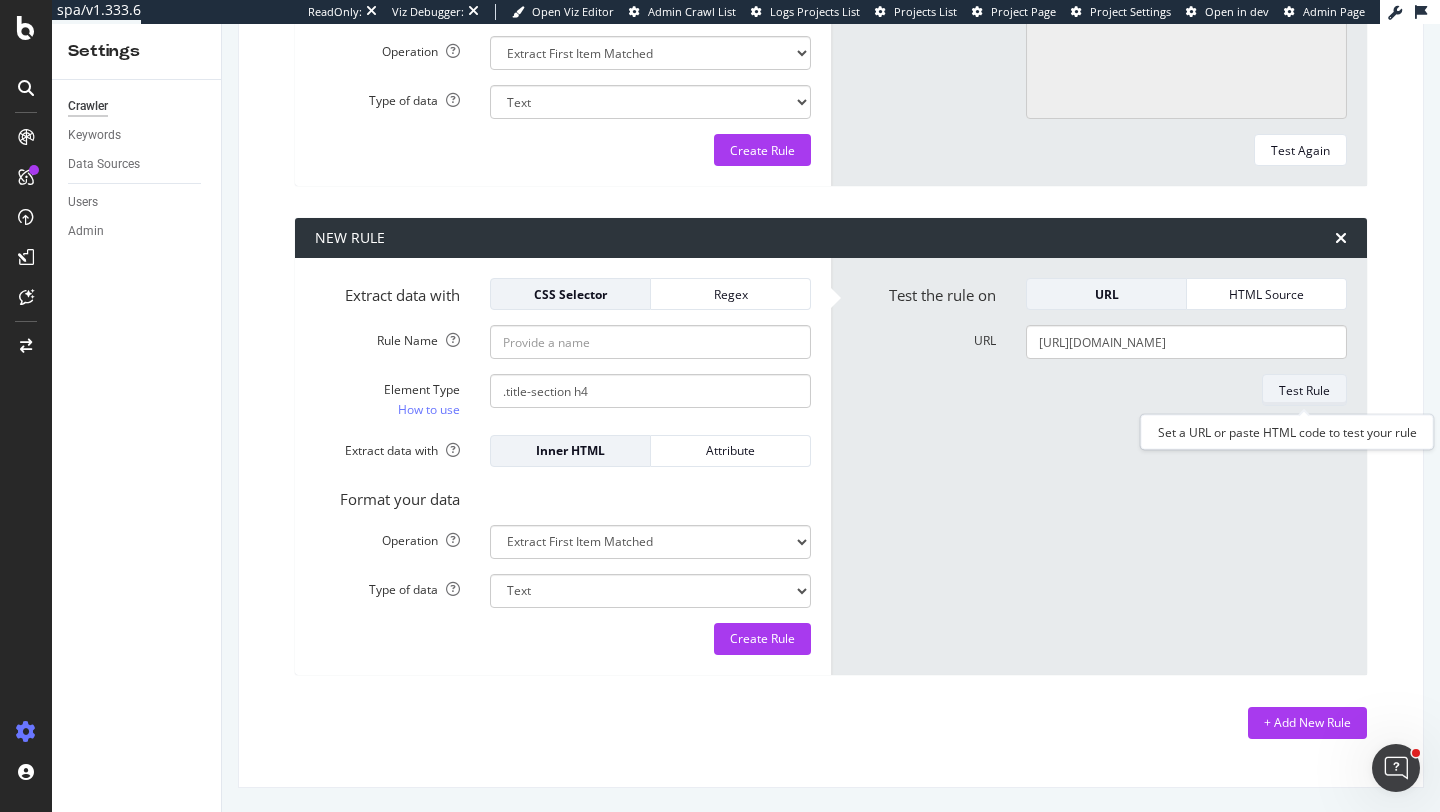 click on "Test Rule" at bounding box center [1304, 390] 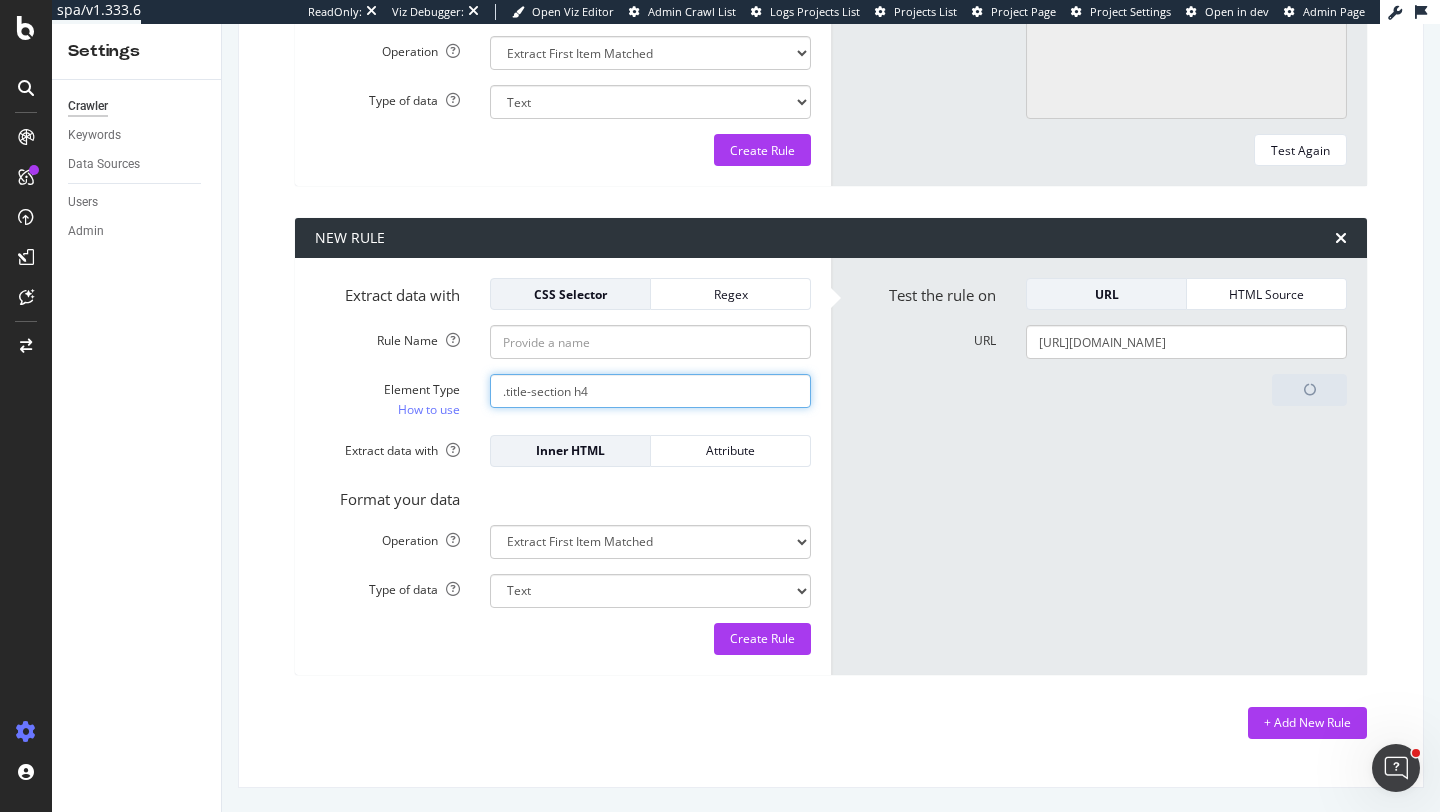 click on ".title-section h4" at bounding box center (650, -586) 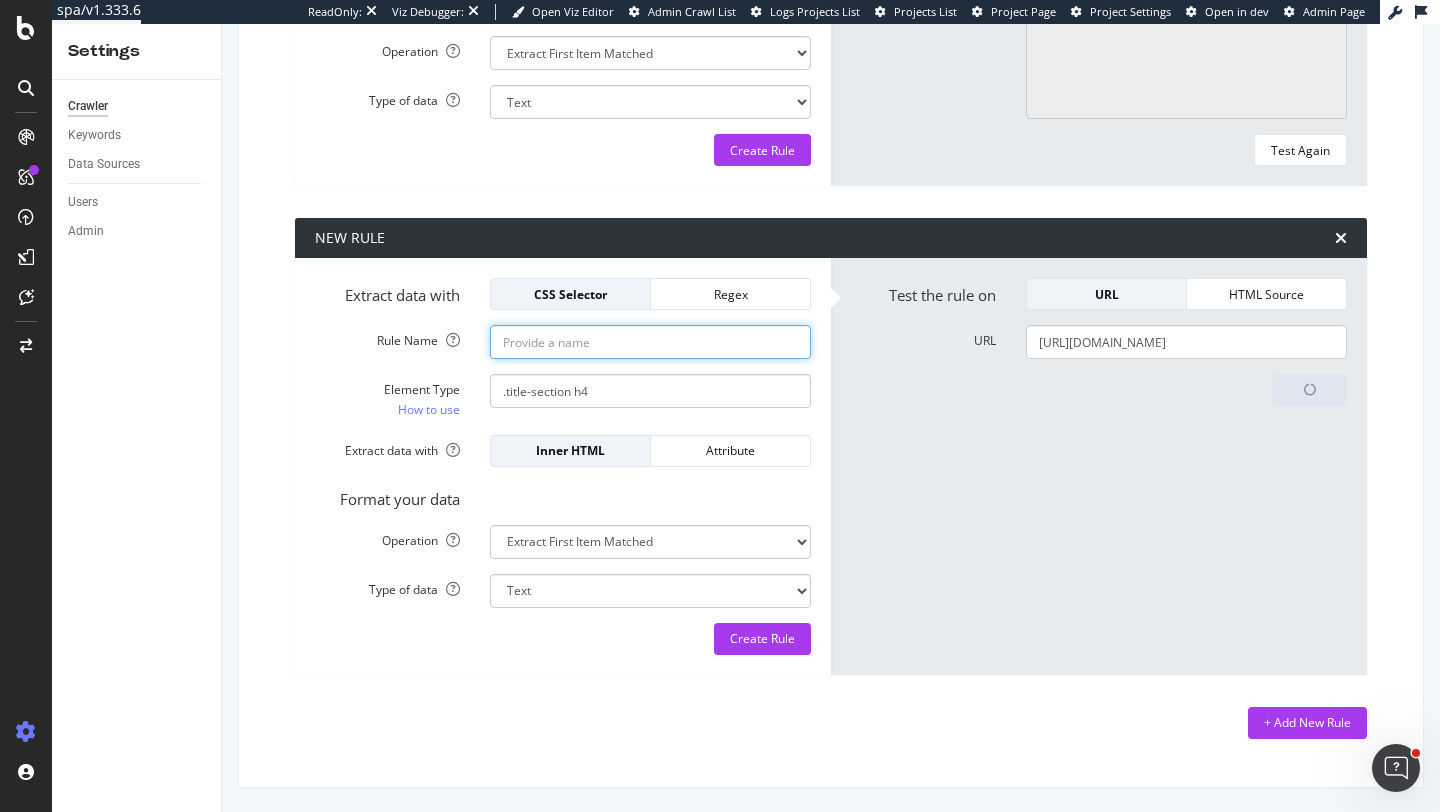 click on "Rule Name" at bounding box center (650, -635) 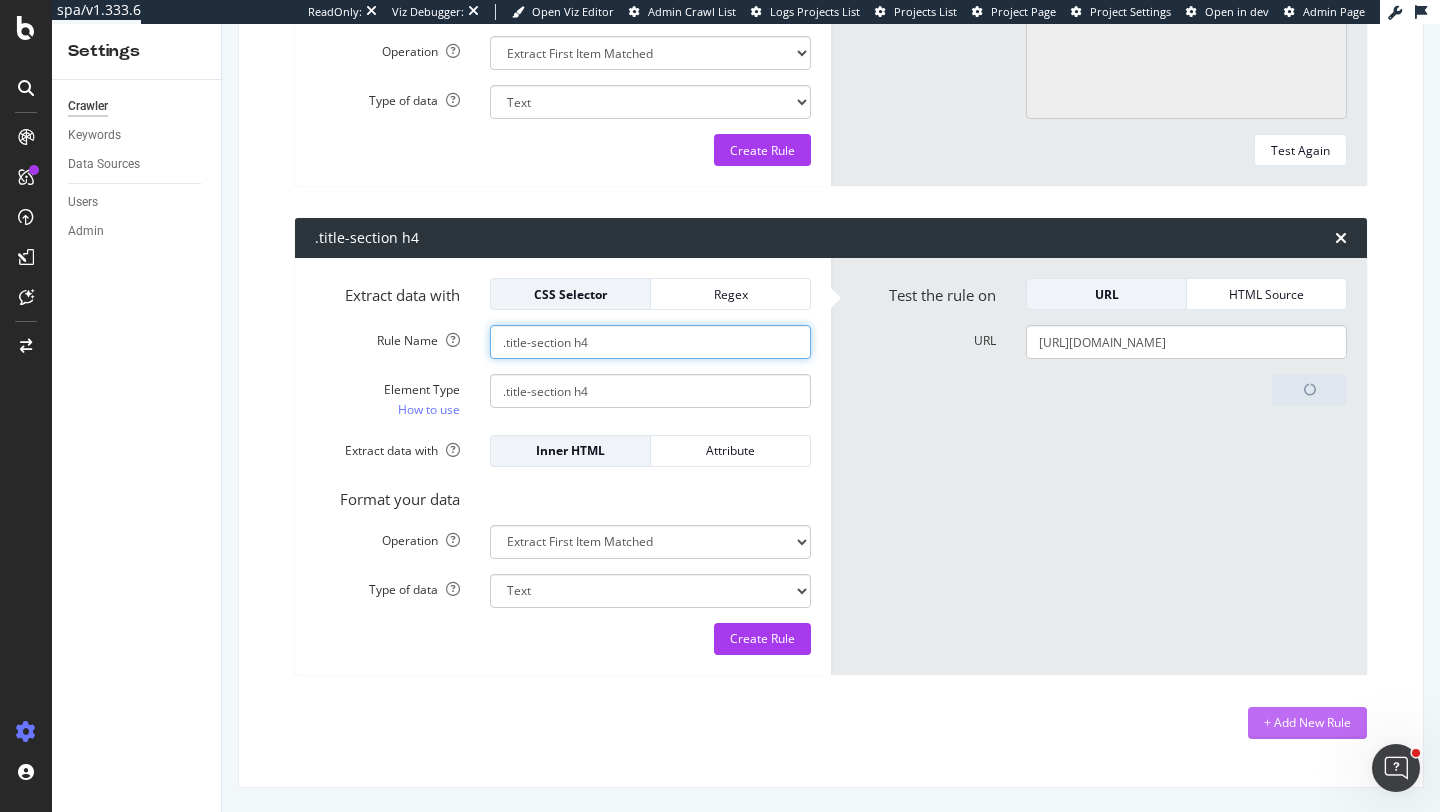 type on ".title-section h4" 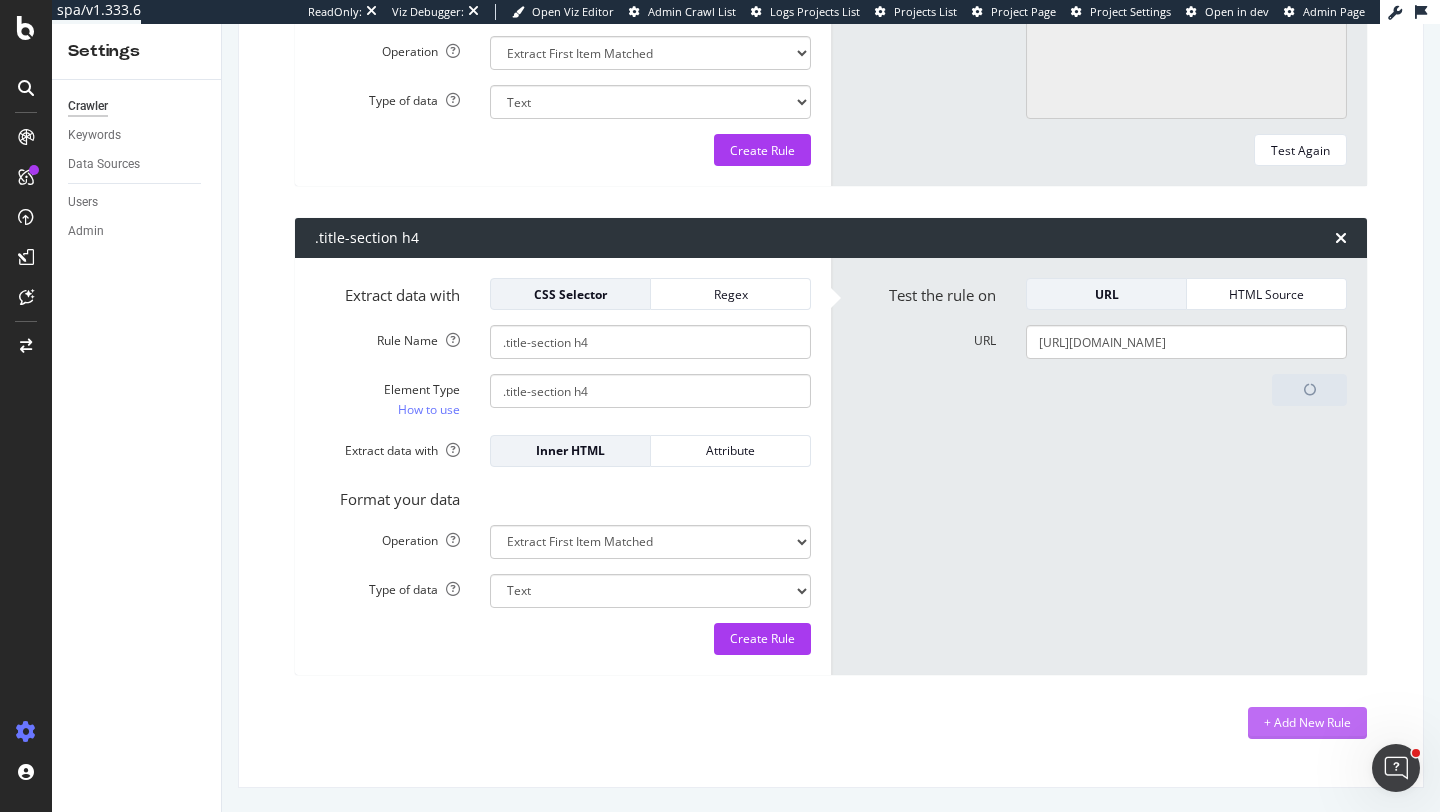 click on "+ Add New Rule" at bounding box center (1307, 723) 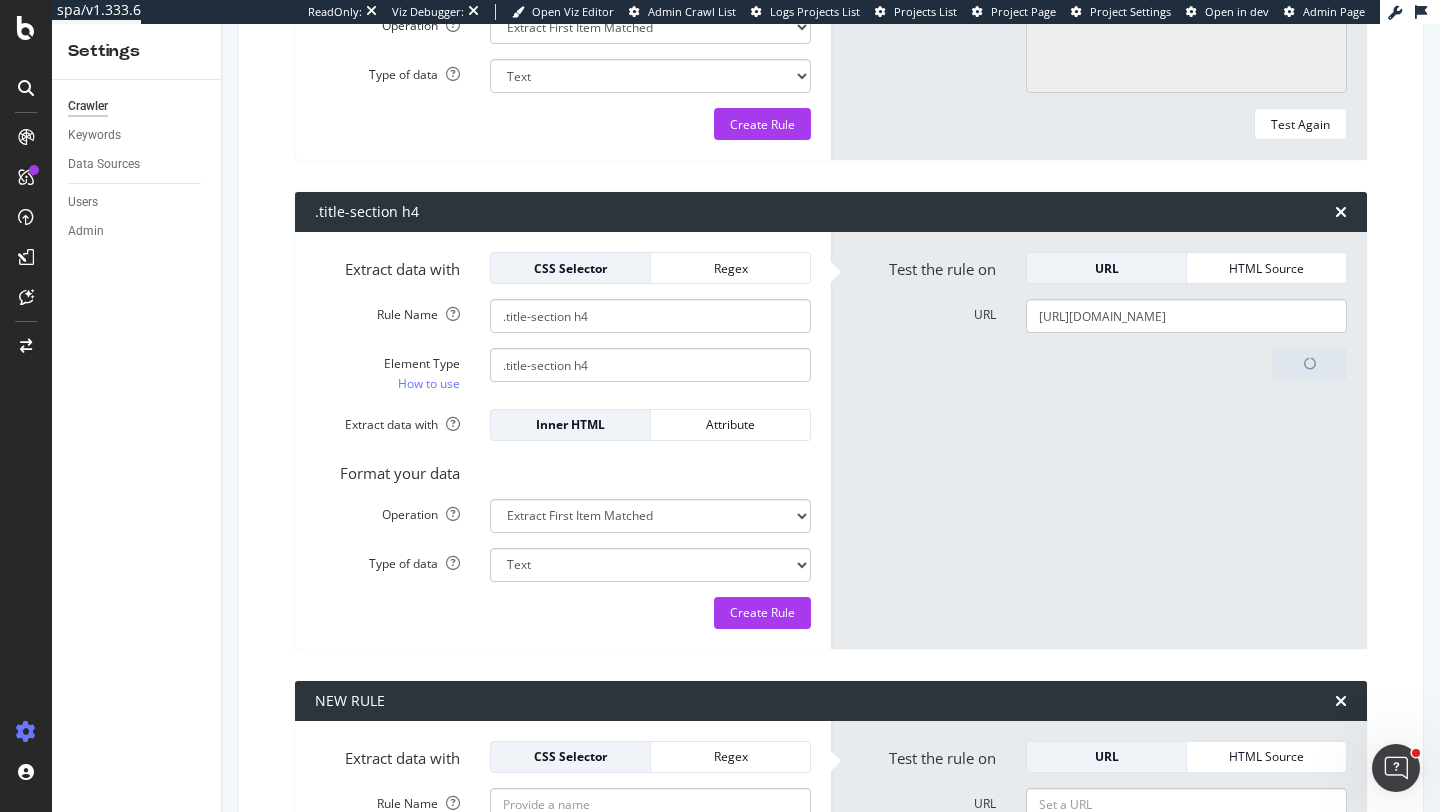 scroll, scrollTop: 1138, scrollLeft: 0, axis: vertical 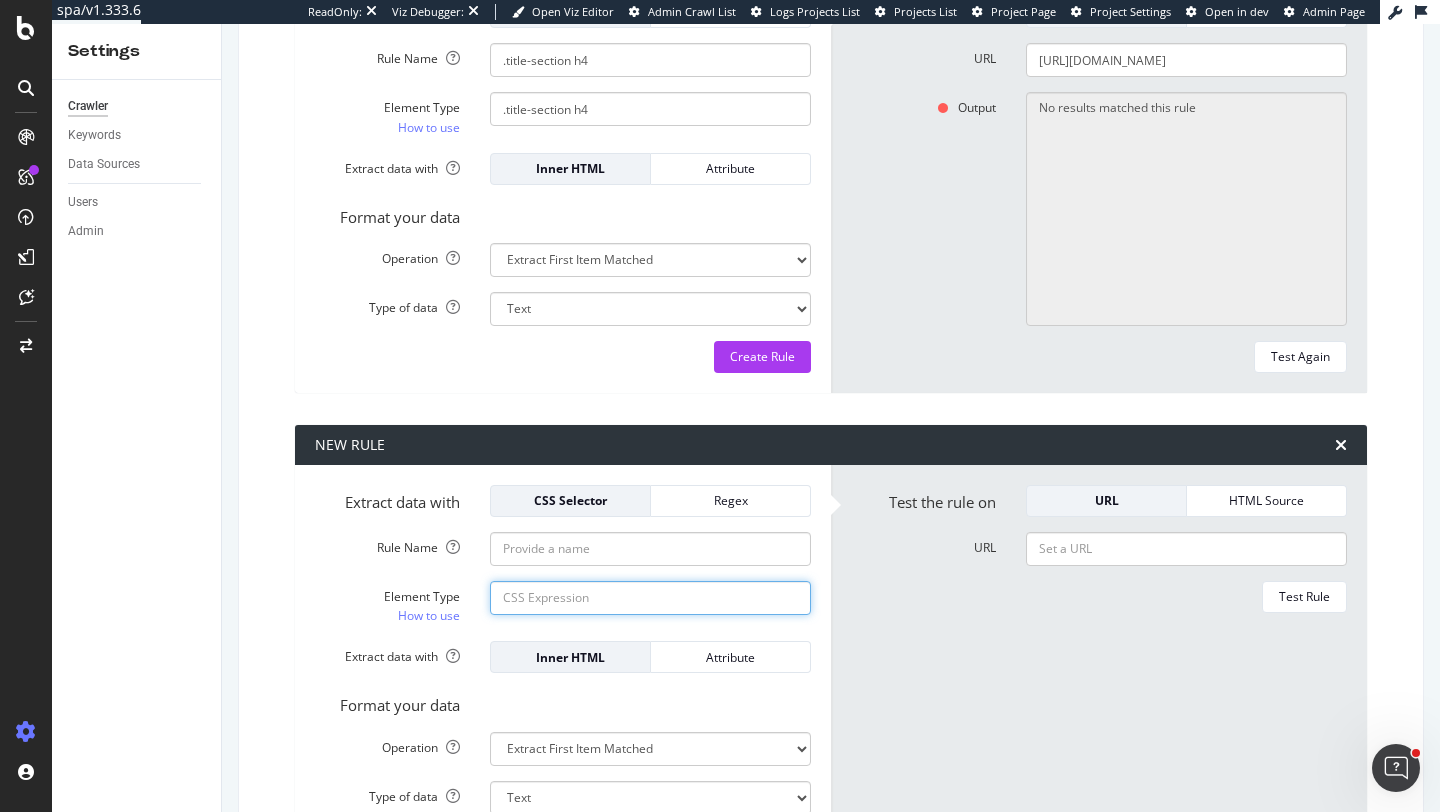 click on "Element Type How to use" at bounding box center (650, -868) 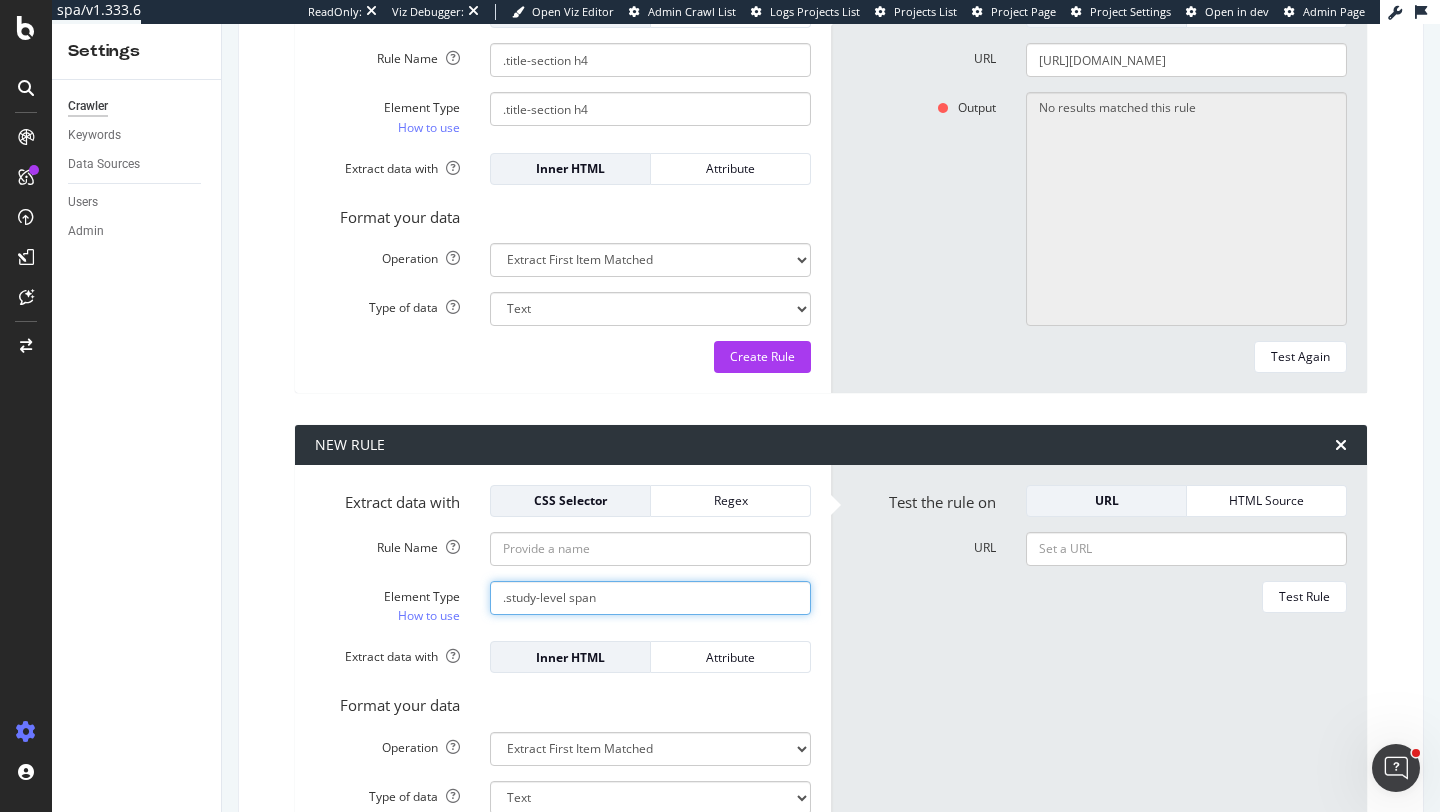 type on ".study-level span" 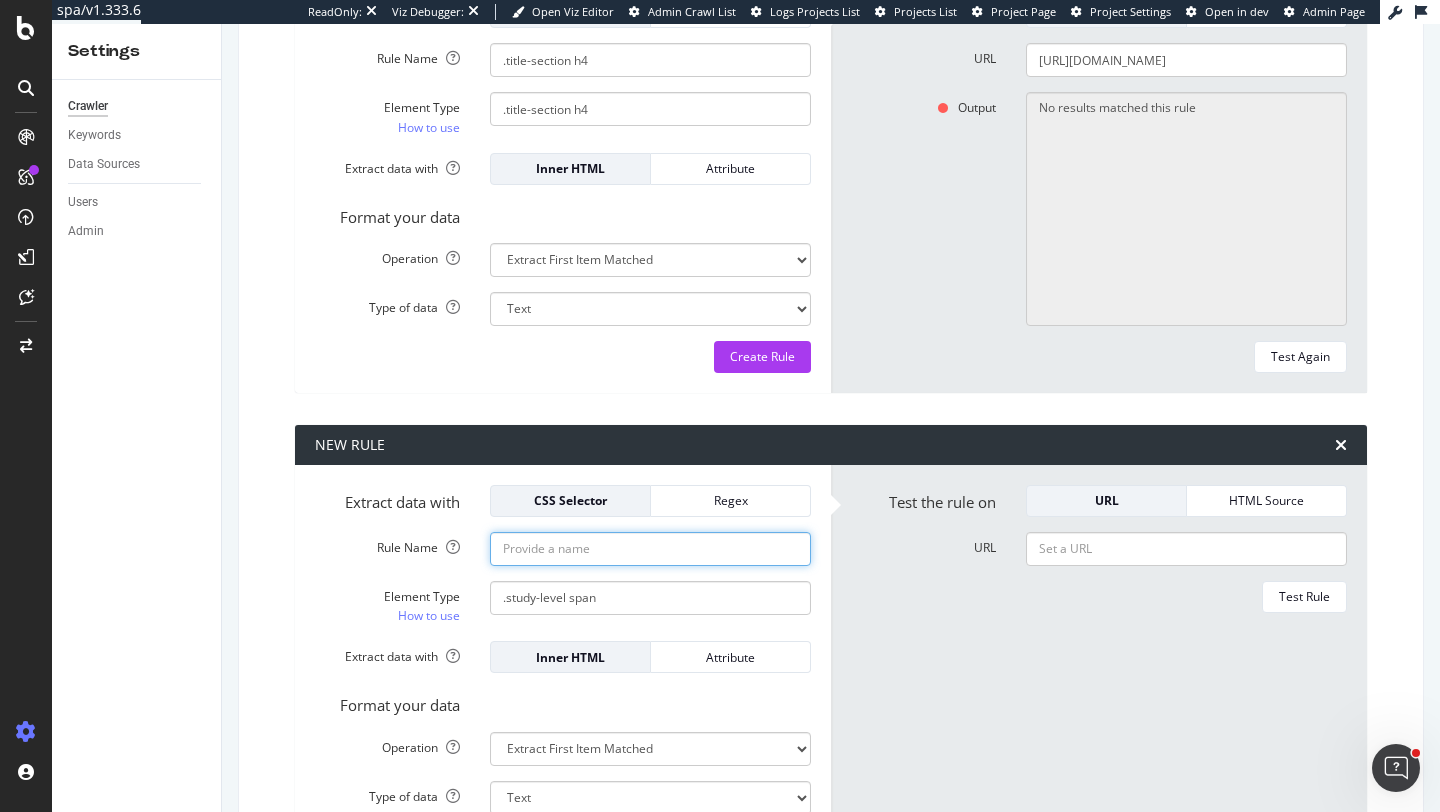 click on "Rule Name" at bounding box center (650, -917) 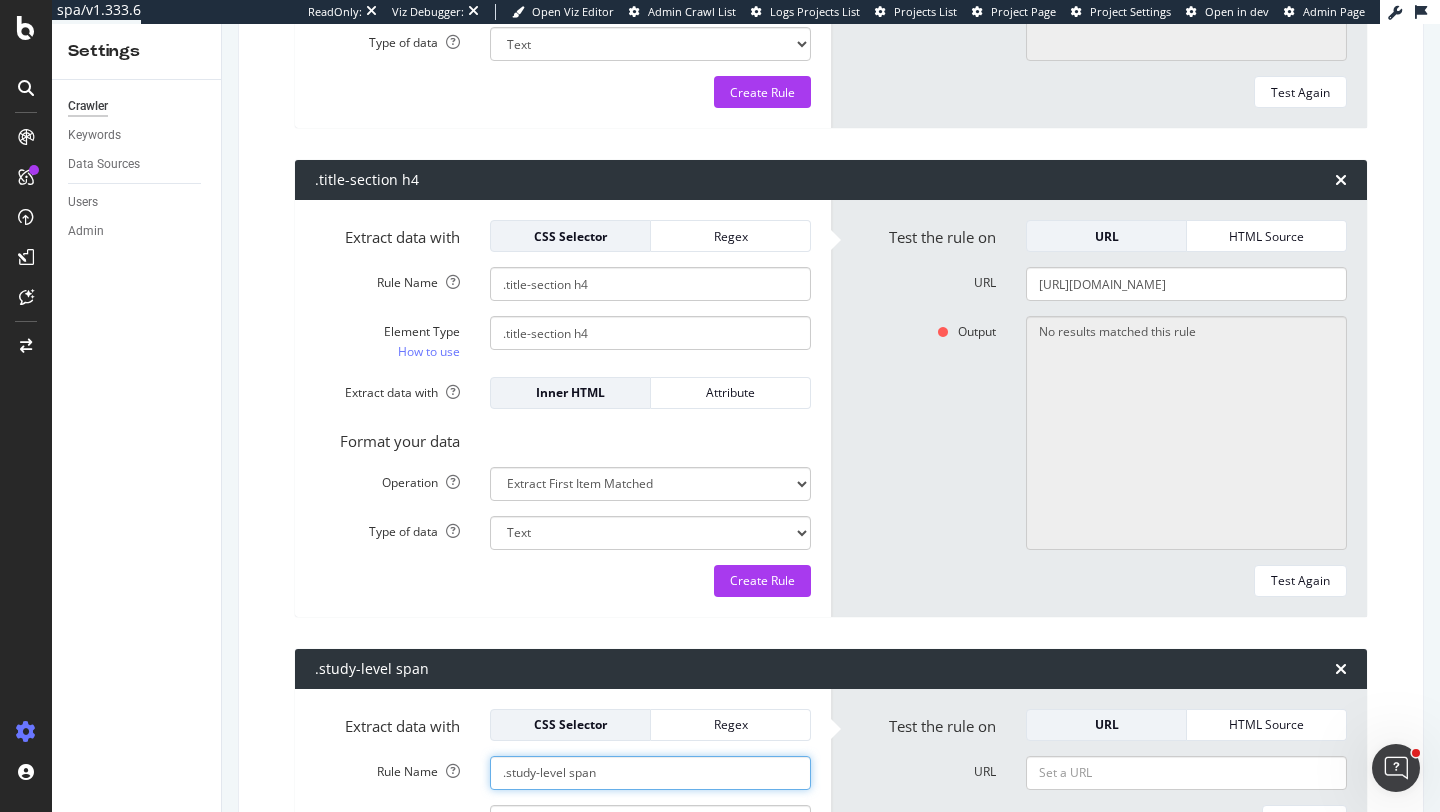 scroll, scrollTop: 1143, scrollLeft: 0, axis: vertical 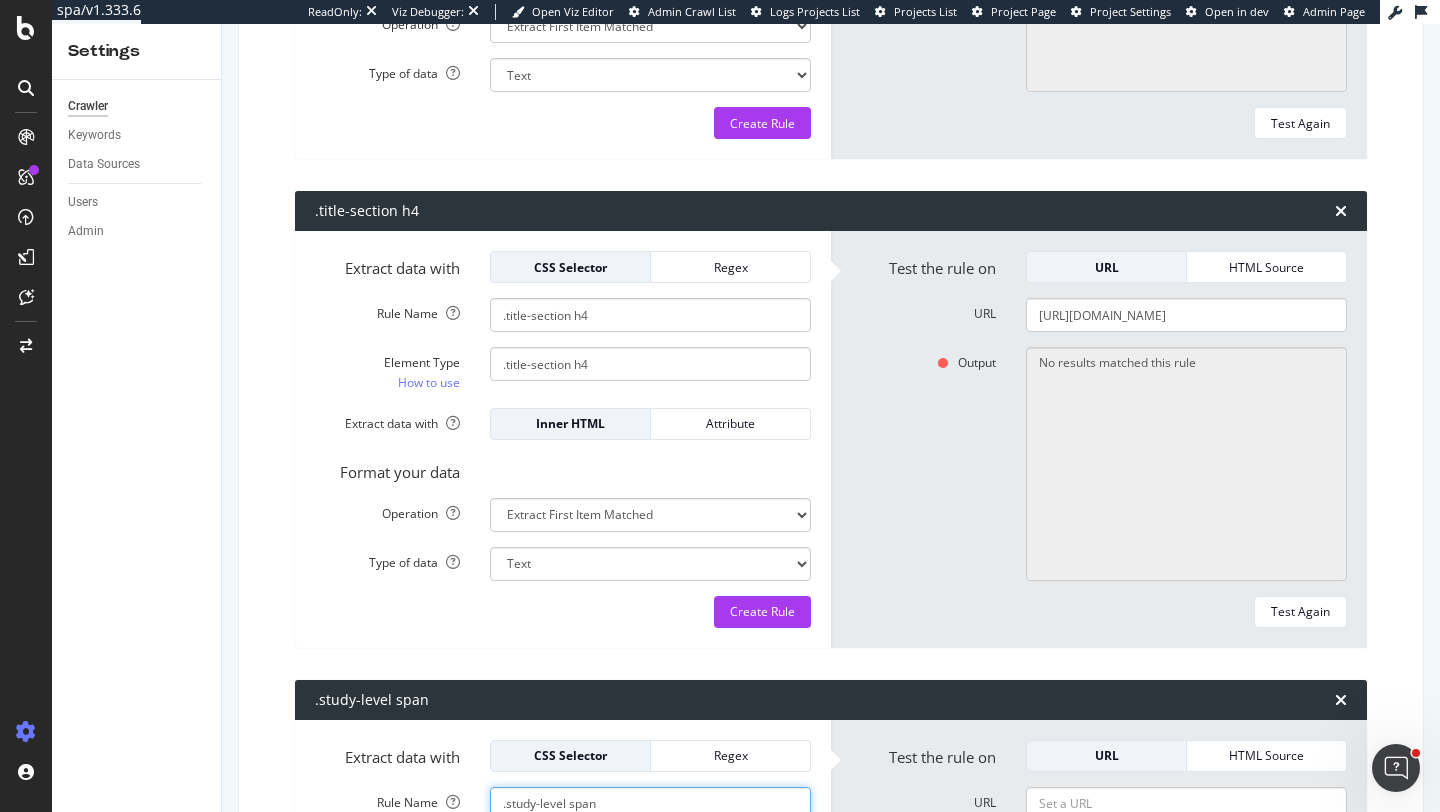type on ".study-level span" 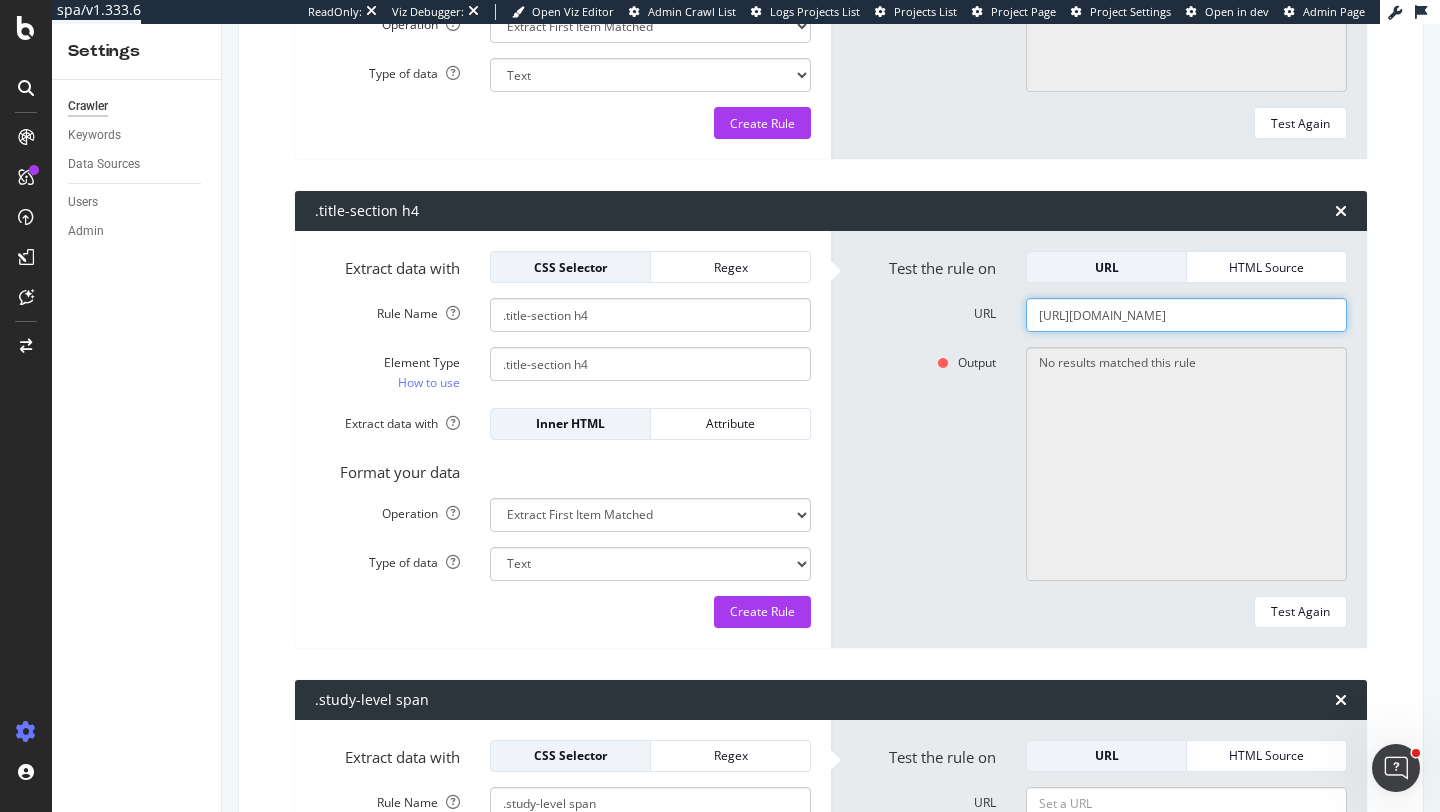 click on "[URL][DOMAIN_NAME]" at bounding box center [1186, -662] 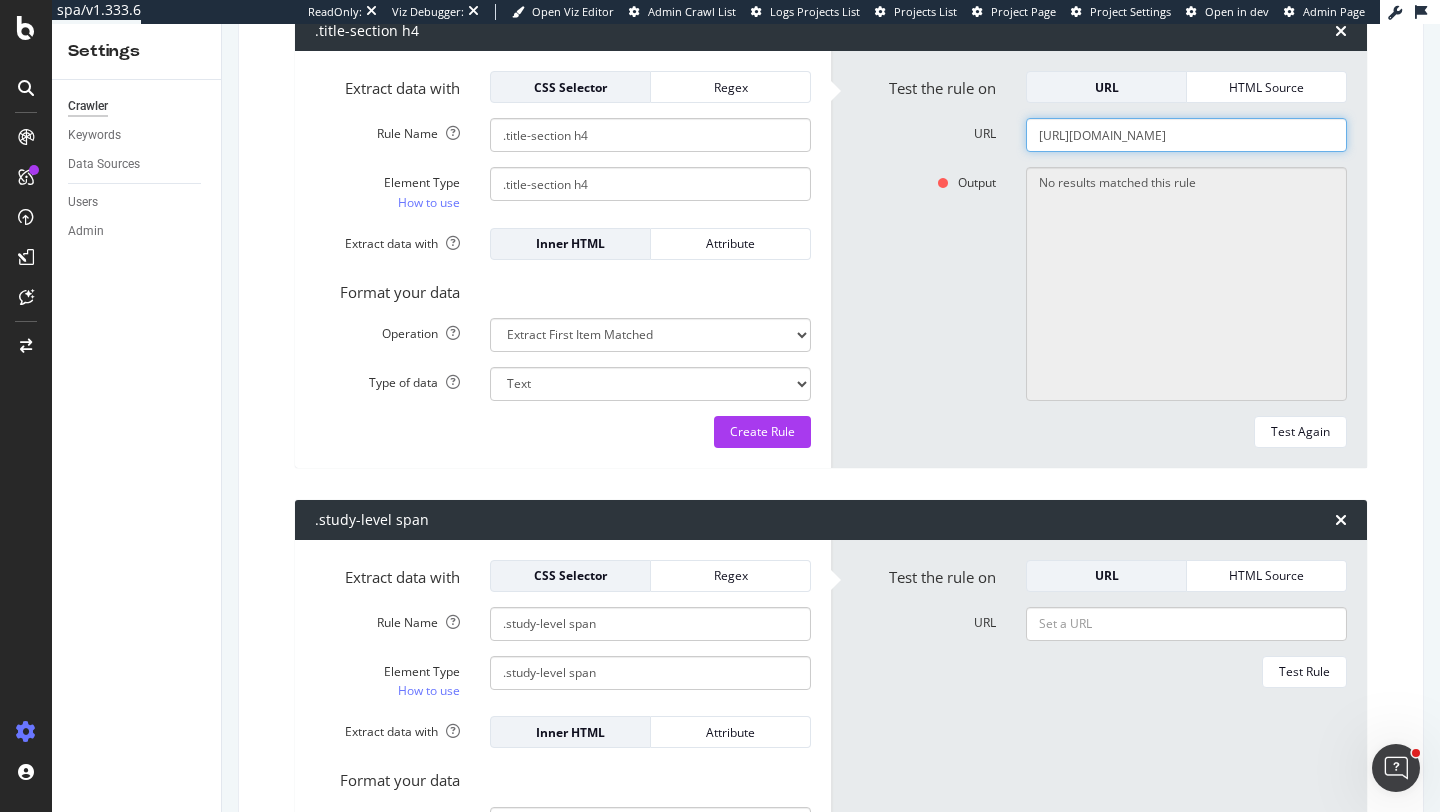 scroll, scrollTop: 1398, scrollLeft: 0, axis: vertical 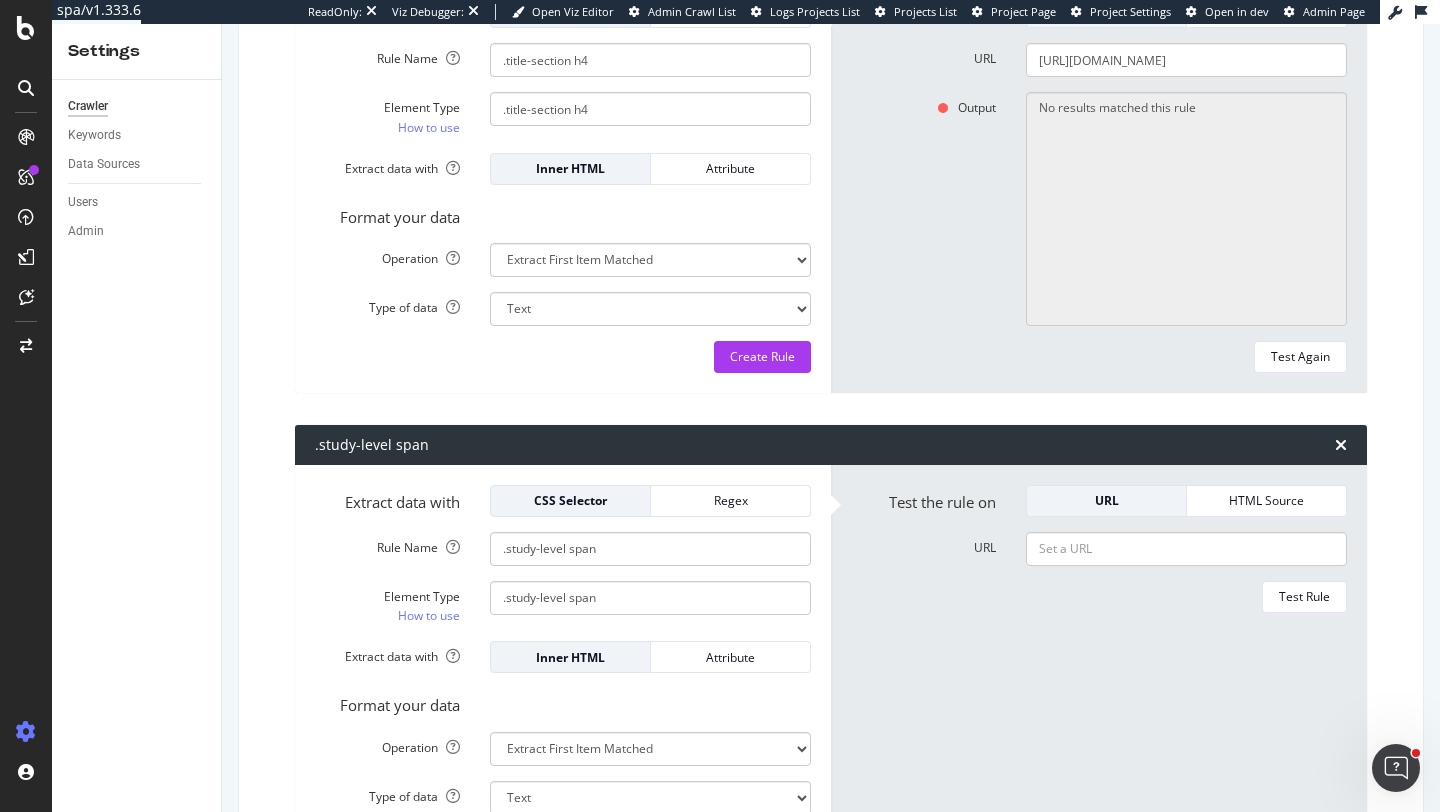 click on "Test the rule on URL HTML Source URL Test Rule" at bounding box center [1099, 673] 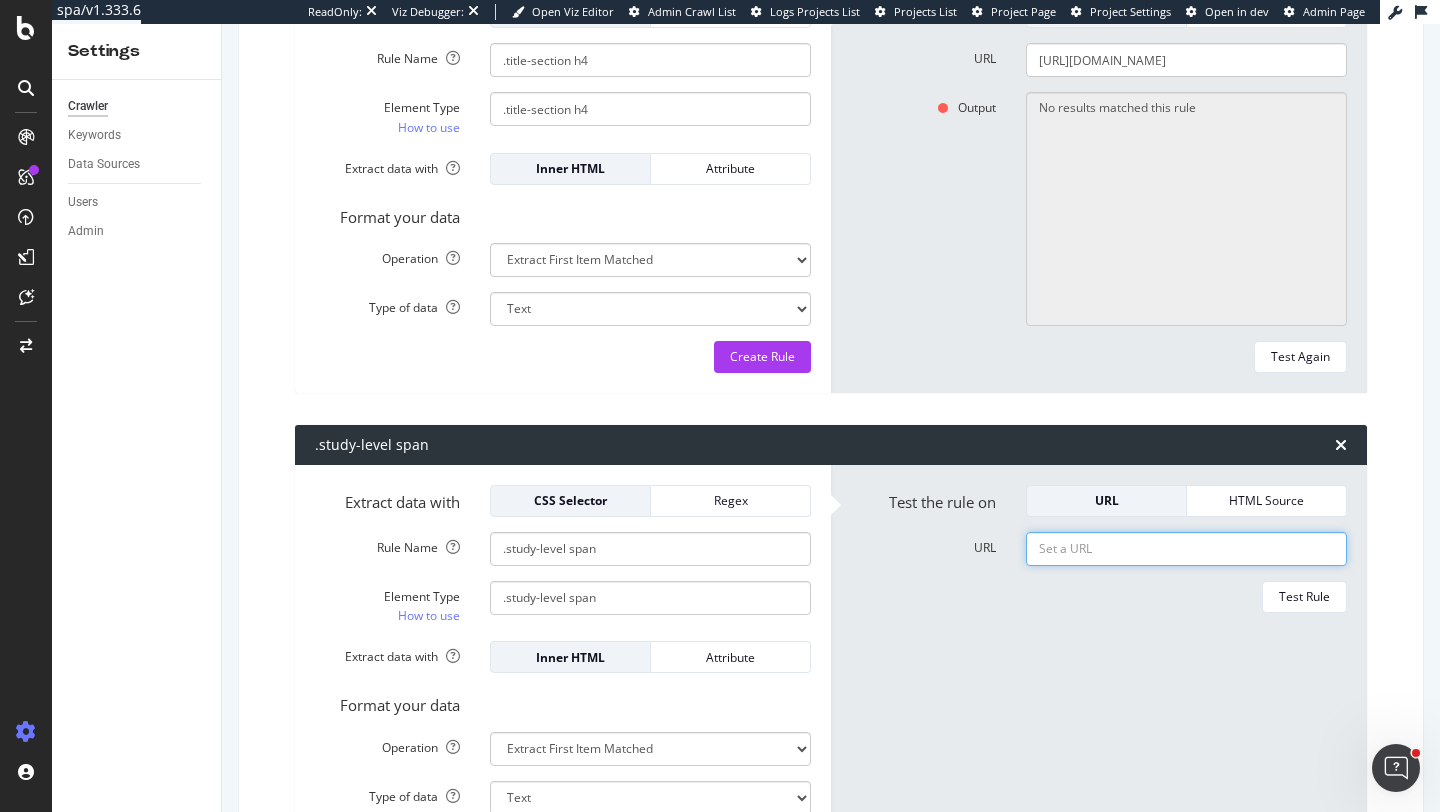 click on "URL" at bounding box center (1186, -917) 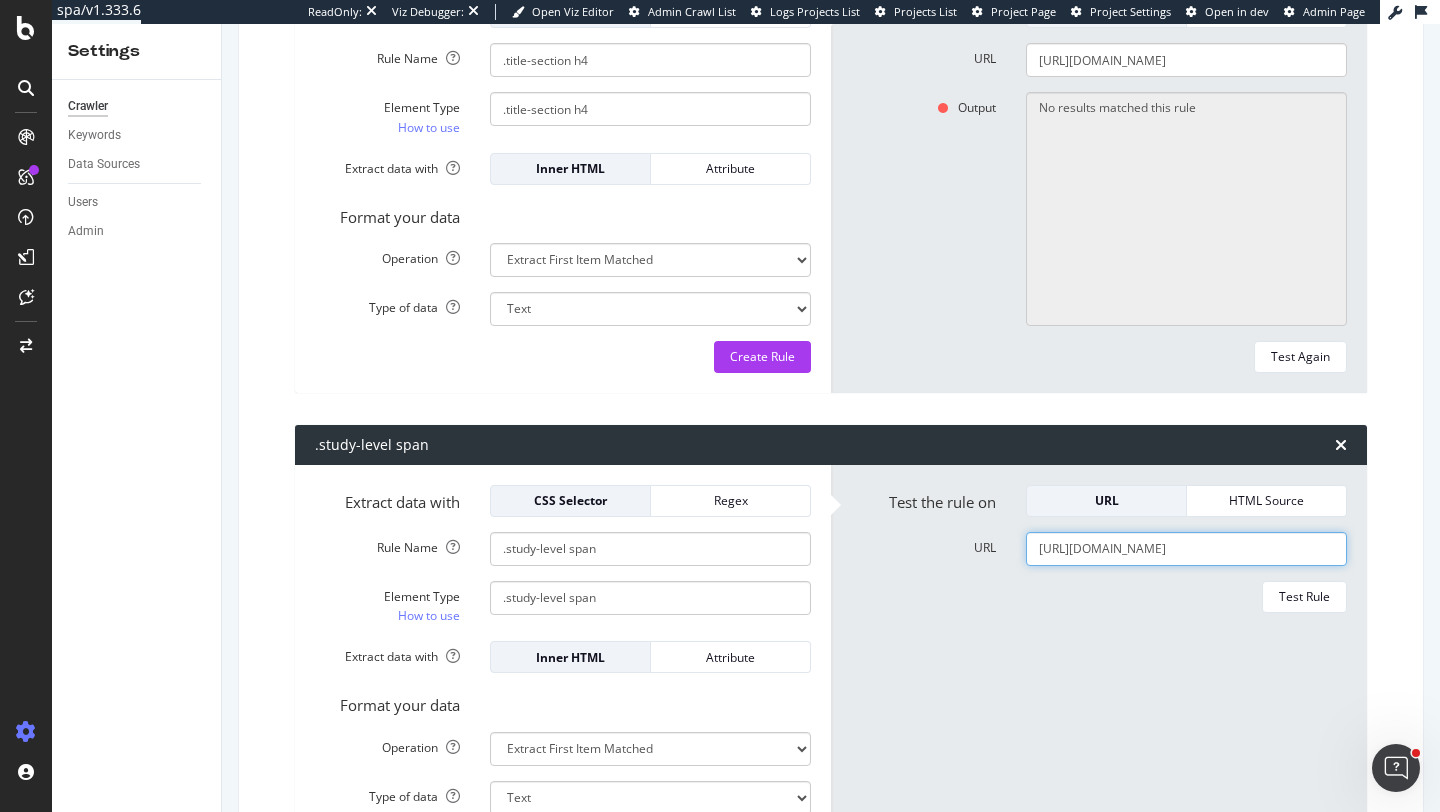 scroll, scrollTop: 0, scrollLeft: 172, axis: horizontal 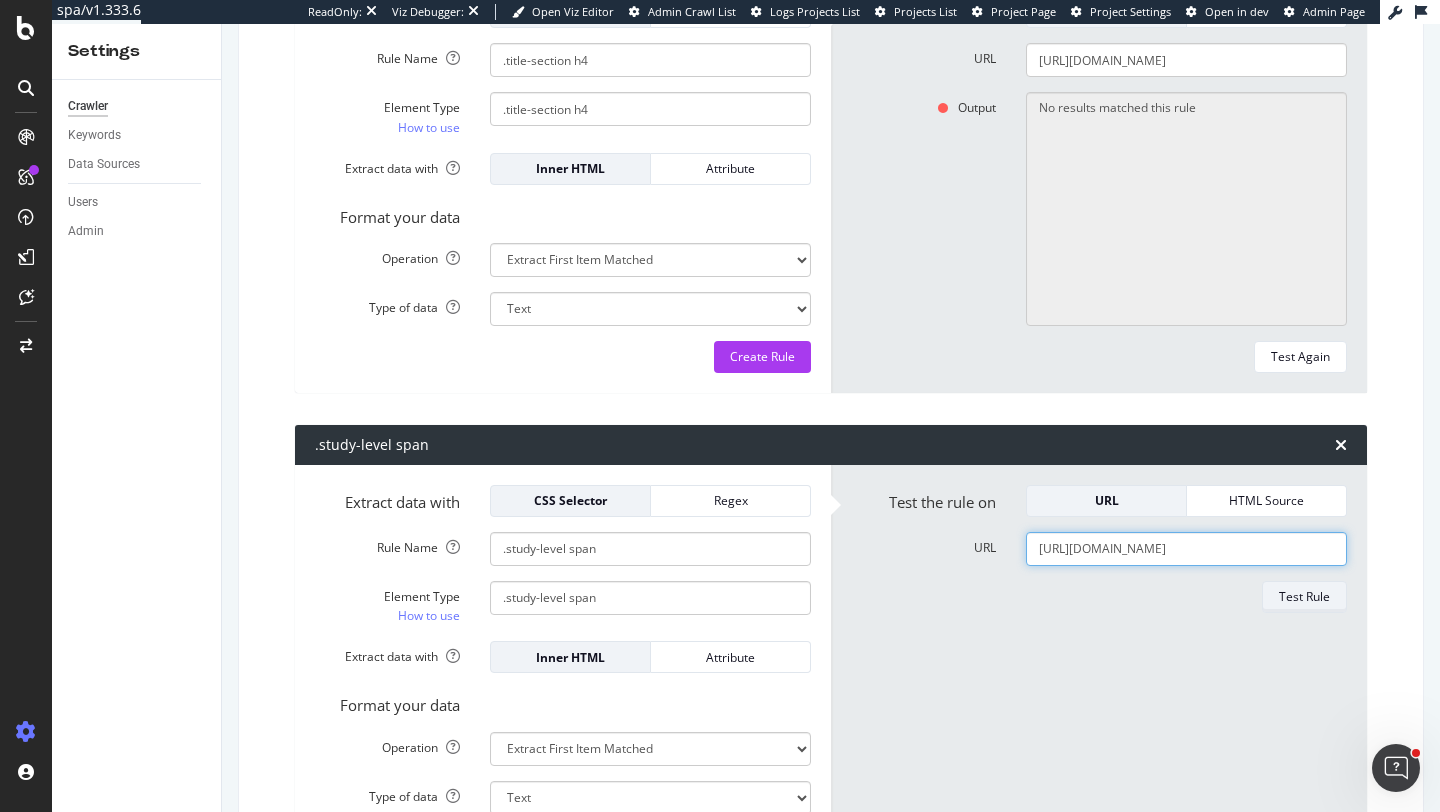 type on "[URL][DOMAIN_NAME]" 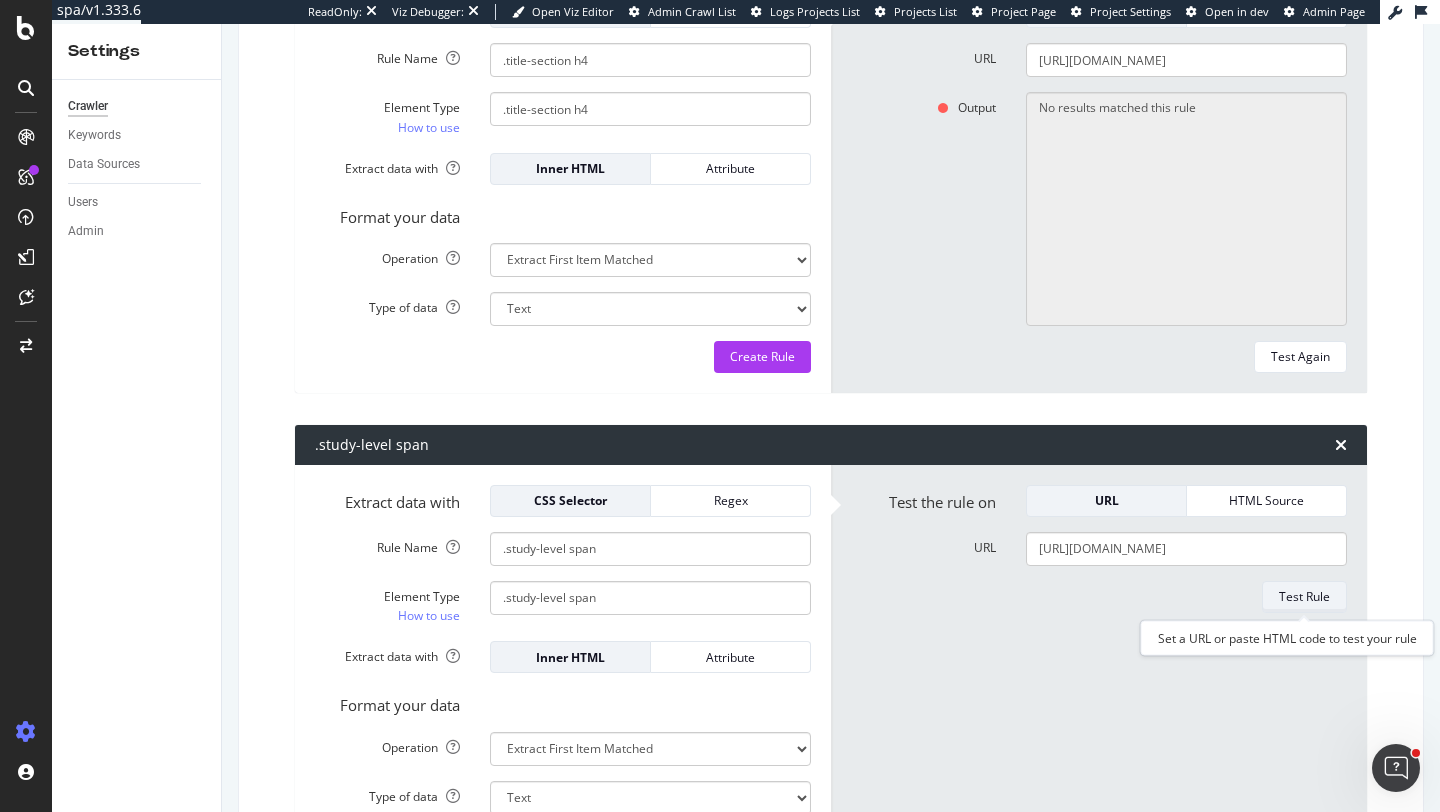 scroll, scrollTop: 0, scrollLeft: 0, axis: both 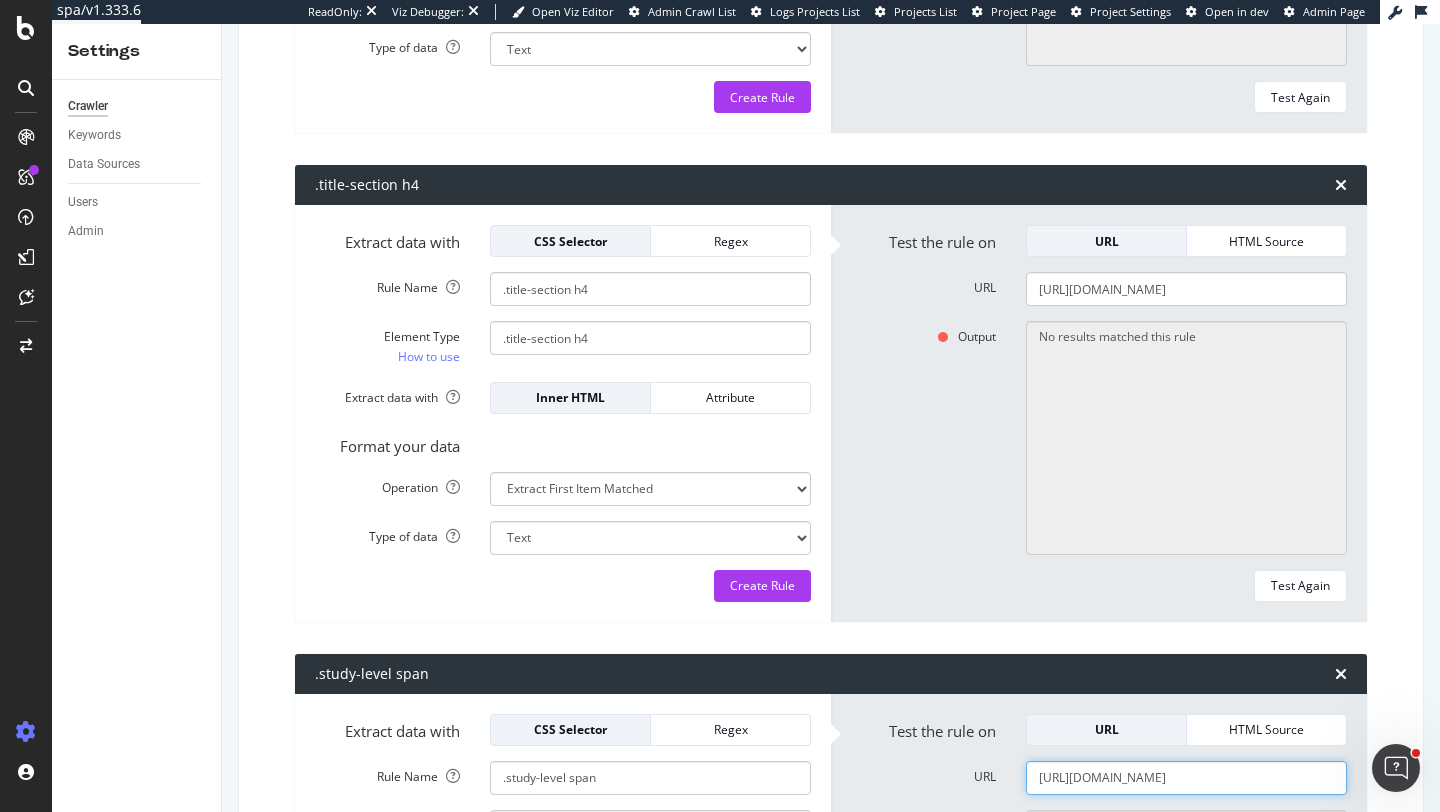 click on "[URL][DOMAIN_NAME]" at bounding box center (1186, -688) 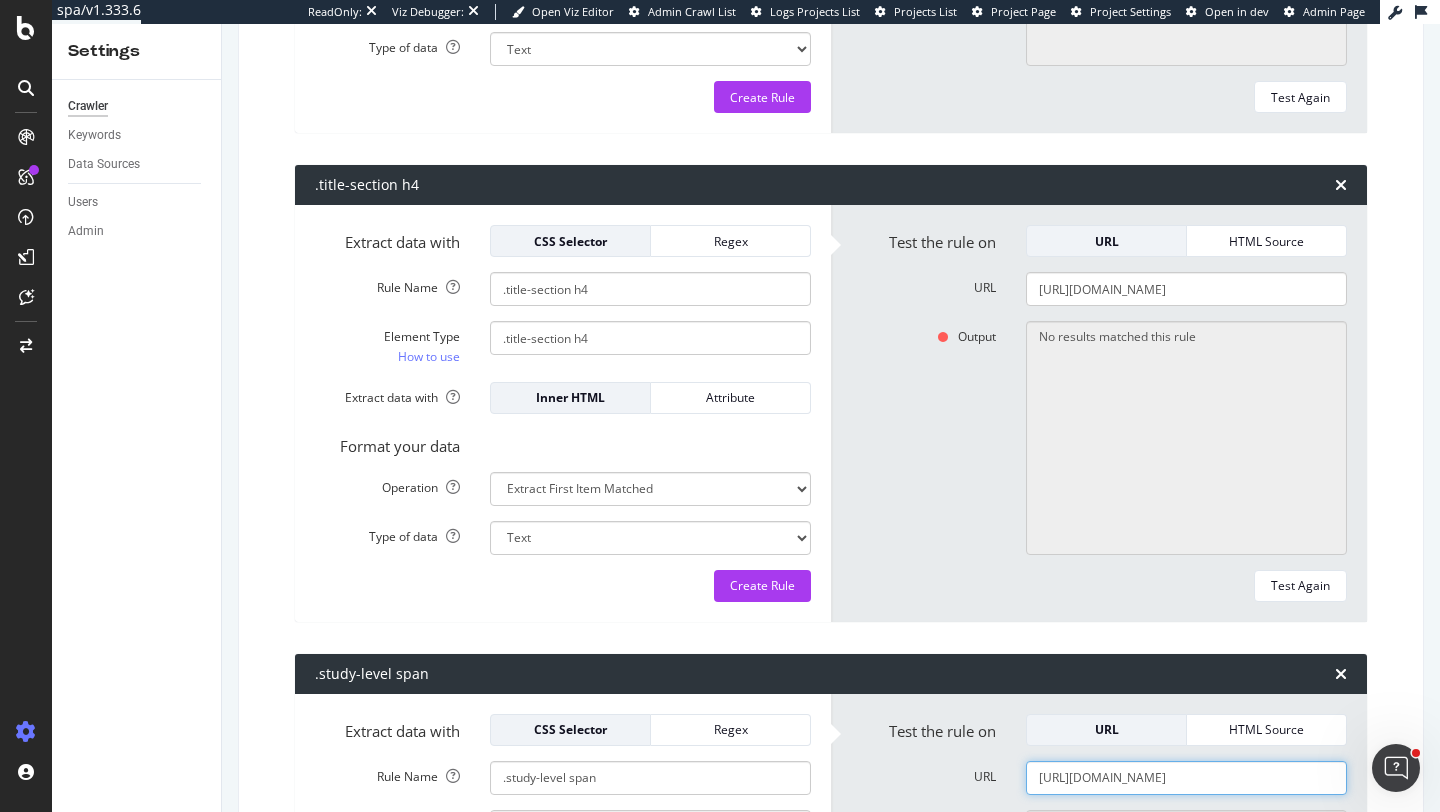 scroll, scrollTop: 0, scrollLeft: 0, axis: both 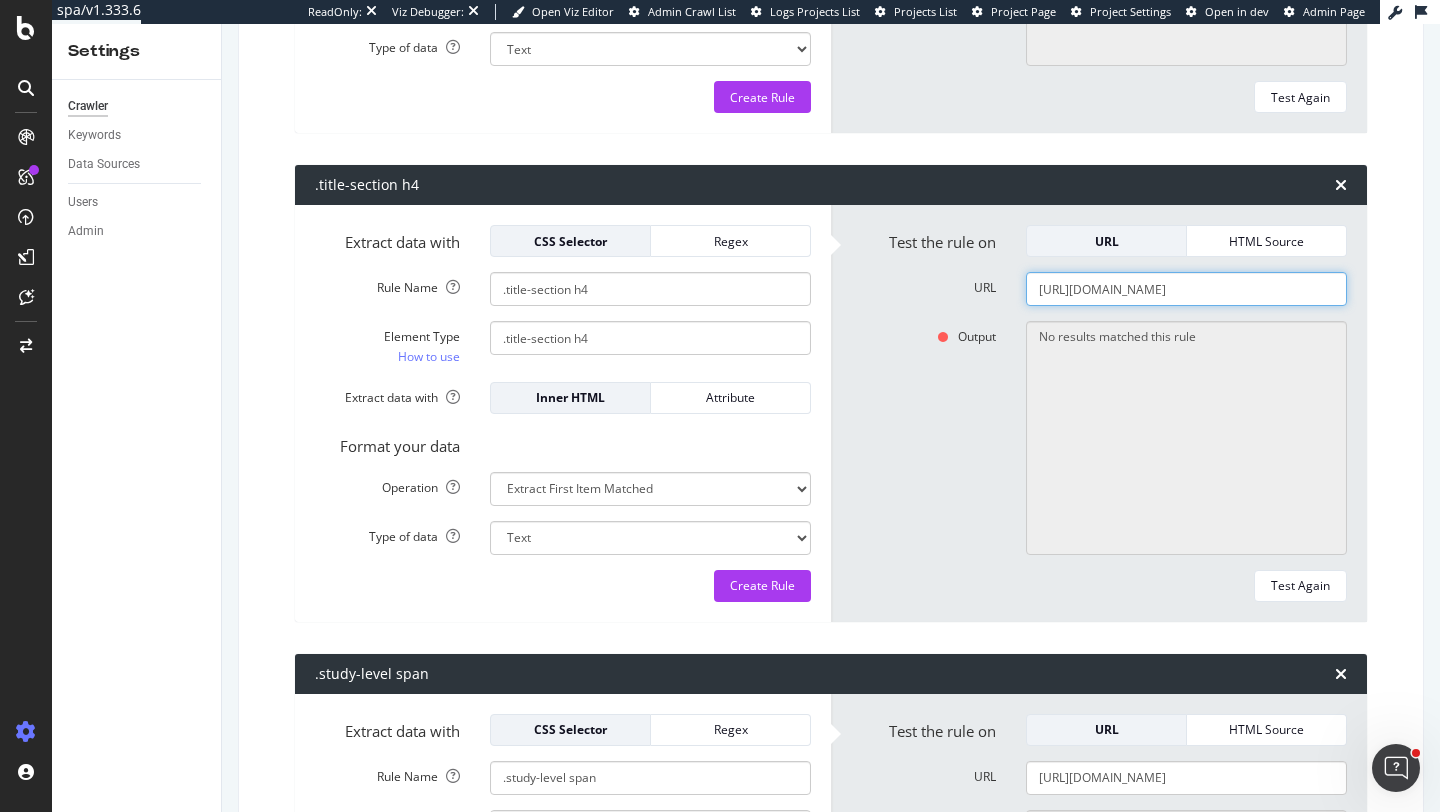 click on "[URL][DOMAIN_NAME]" at bounding box center [1186, -688] 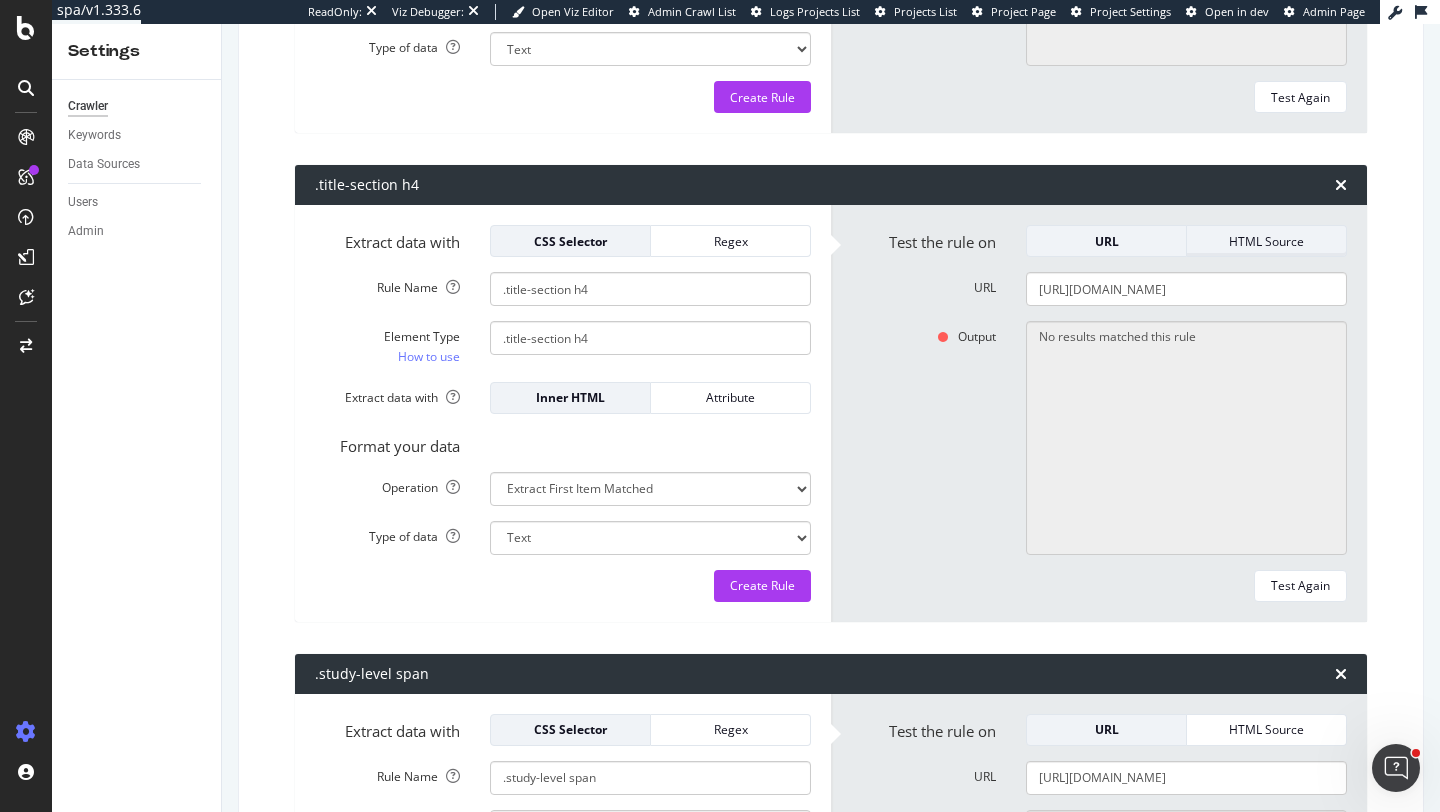 click on "HTML Source" at bounding box center (1266, 241) 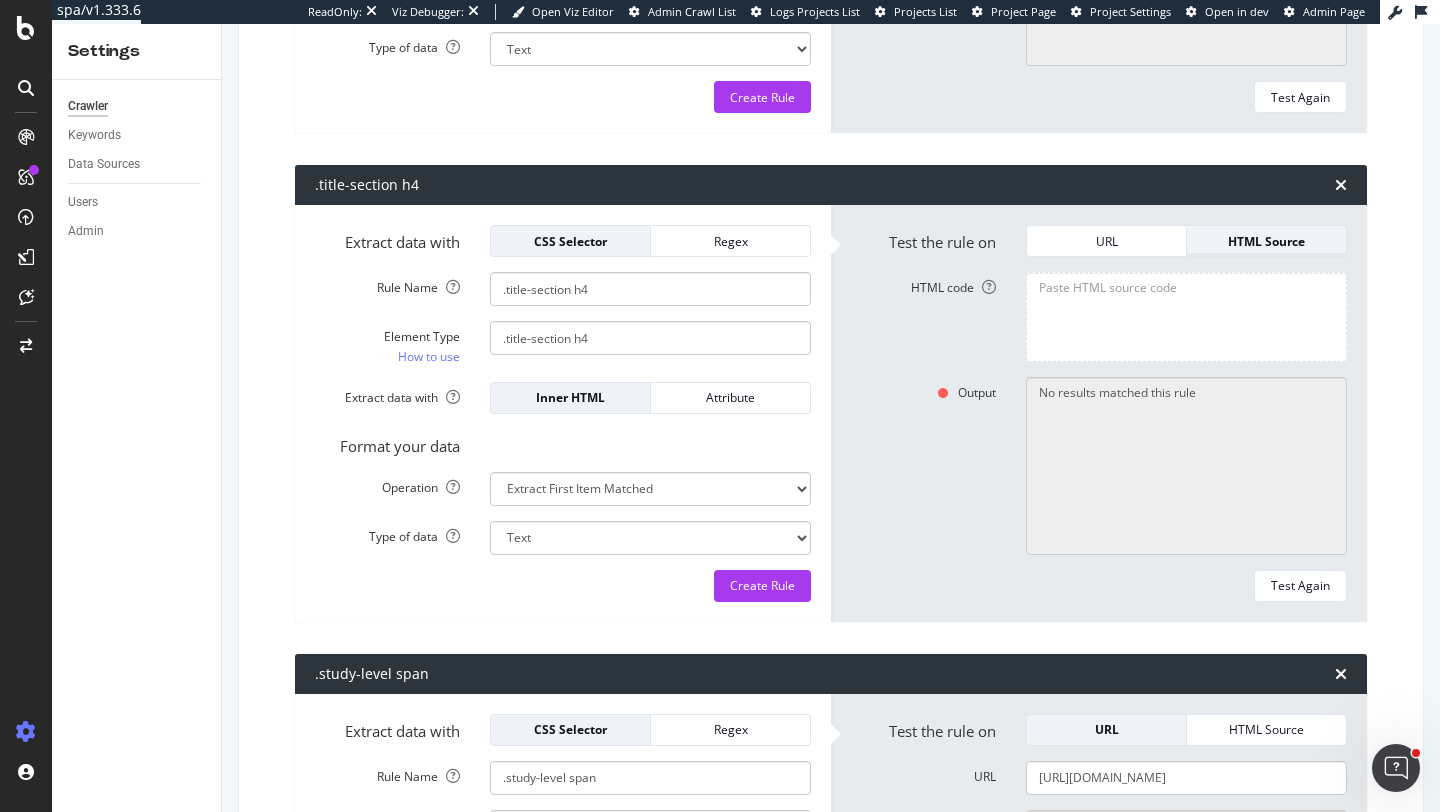 type 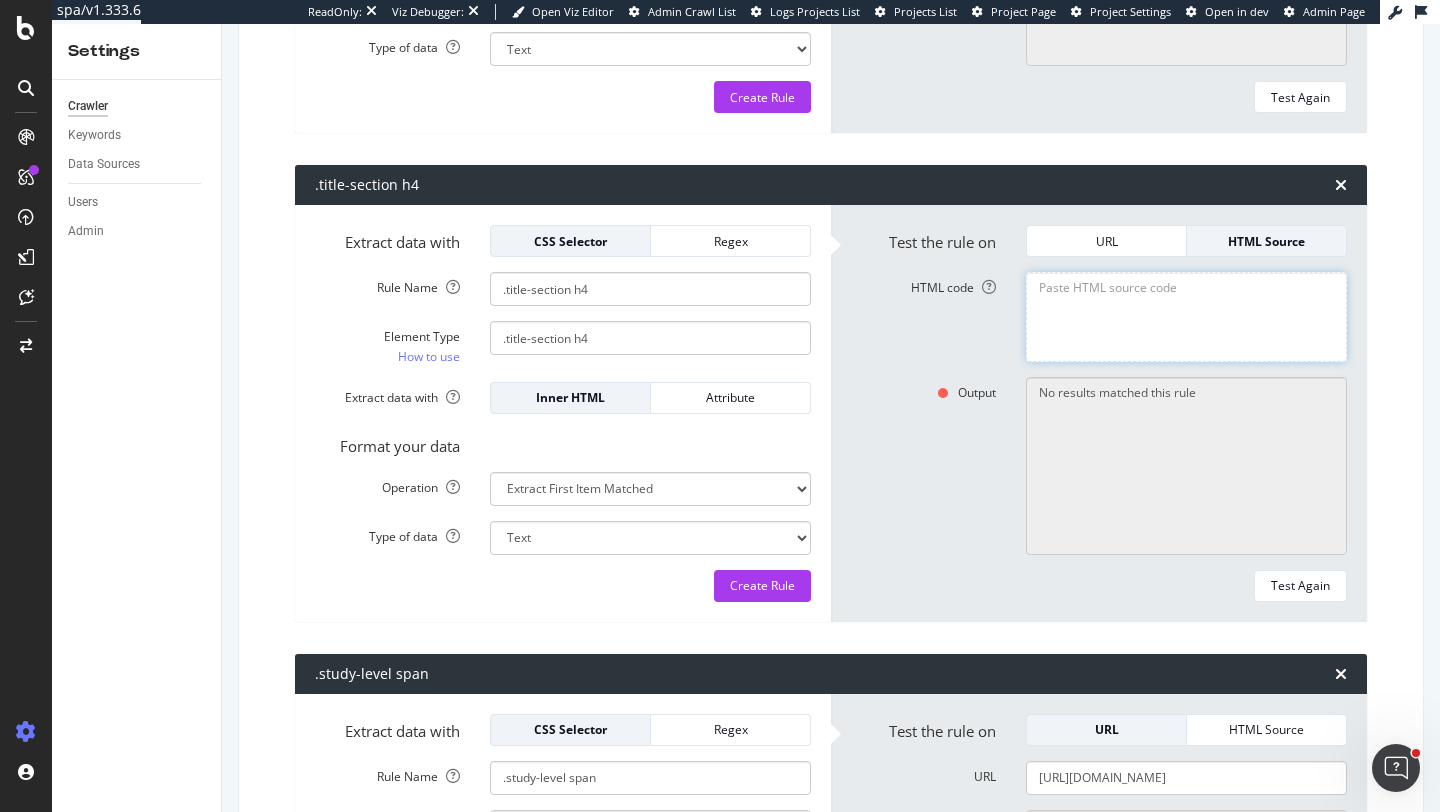 click on "HTML code" at bounding box center [1186, 316] 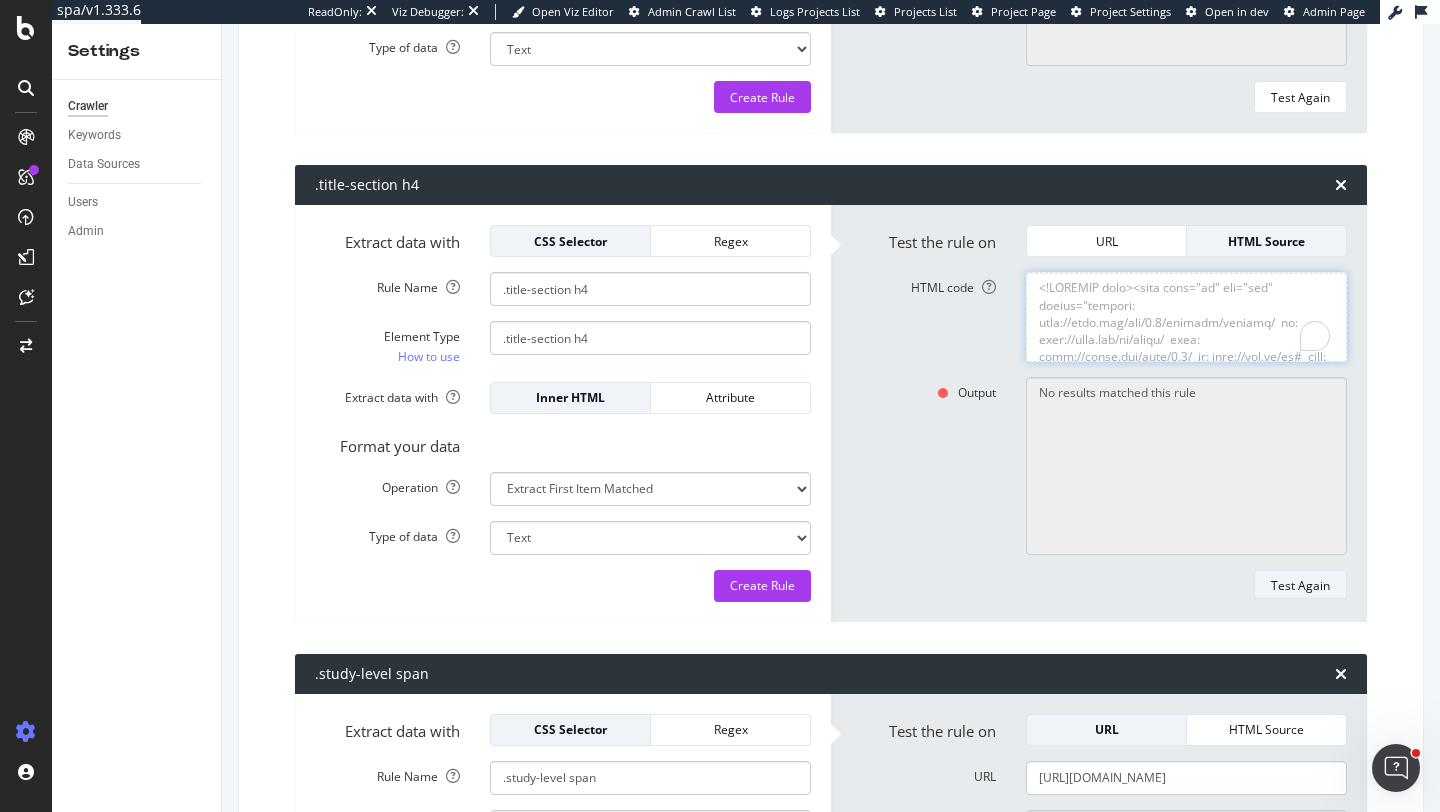 type on "<!DOCTYPE html><html lang="en" dir="ltr" prefix="content: [URL][DOMAIN_NAME]  dc: [URL][DOMAIN_NAME]  foaf: [URL][DOMAIN_NAME]  og: [URL][DOMAIN_NAME]  rdfs: [URL][DOMAIN_NAME]  schema: [URL][DOMAIN_NAME]  sioc: [URL][DOMAIN_NAME]  sioct: [URL][DOMAIN_NAME]  skos: [URL][DOMAIN_NAME]  xsd: [URL][DOMAIN_NAME] " class=" js" data-once="webform-dialog"><head attr="[URL][DOMAIN_NAME]">
<!-- AbTasty - DIG-130-->
<!-- Botify Activation for TFBBL-90 -->
<!-- ADM Smart Pixel - QS TopUnis - [DOMAIN_NAME] - [DATE] - DO NOT MODIFY -->
<noscript>&lt;img fetchpriority="low" loading="lazy" height="1" width="1" style="display:none" src="[URL][DOMAIN_NAME]" /&gt;</noscript>
<!-- End of ADM Smart Pixel -->
<!-- Facebook domain verification -->
<meta name="facebook-domain-verification" content="jyed73etkbrc34h8gwtc8axnj2g5v3">
<!-- Facebook domai..." 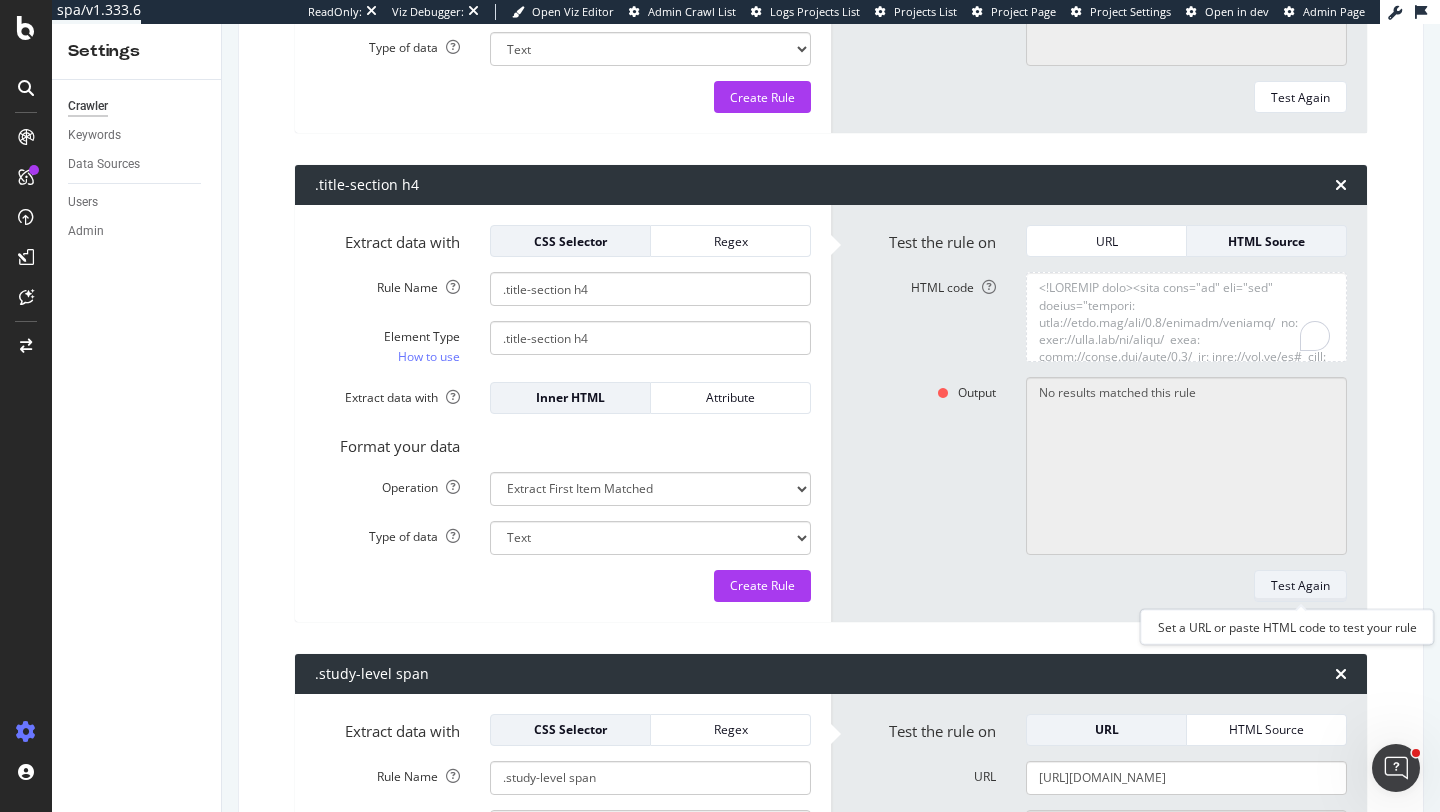 click on "Test Again" at bounding box center (1300, 585) 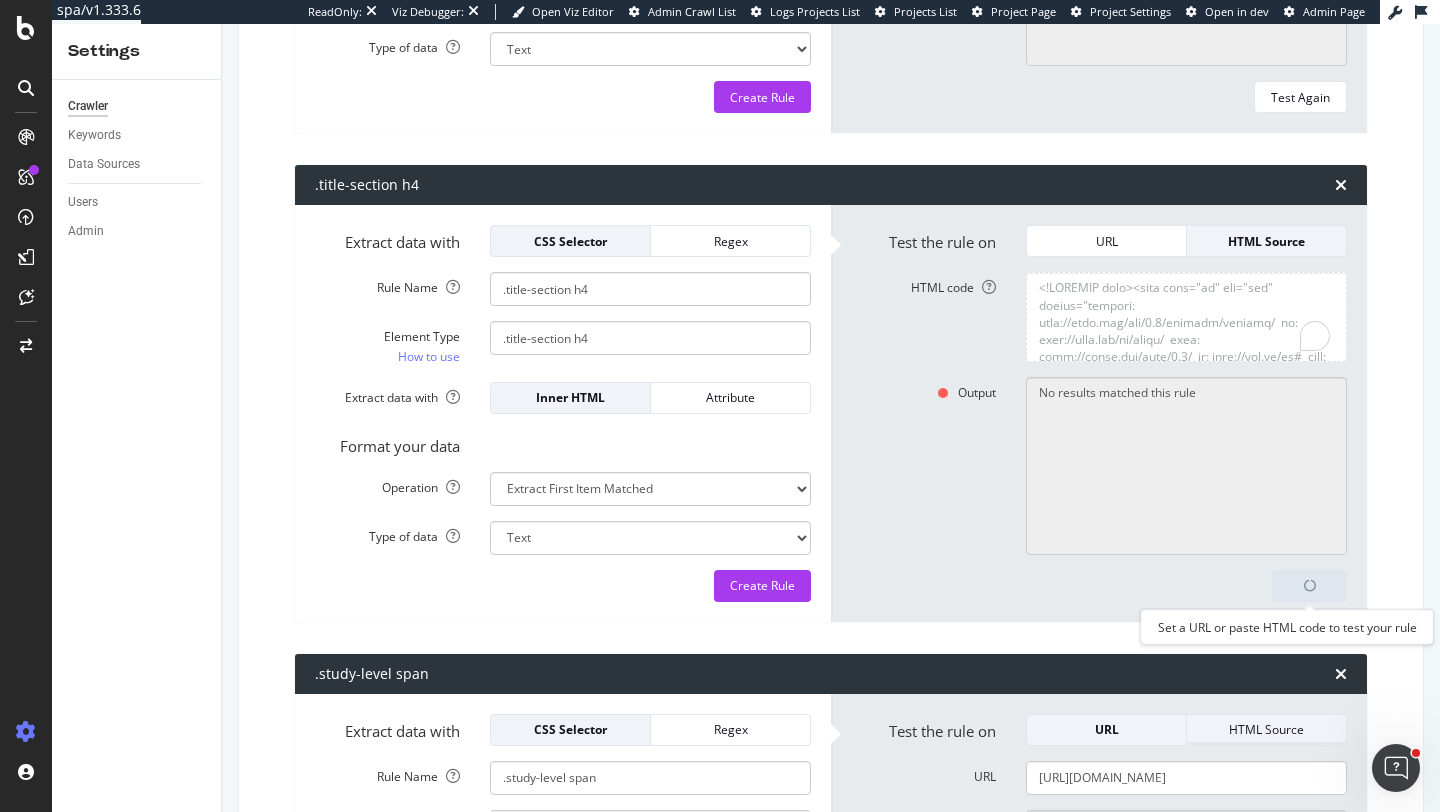 scroll, scrollTop: 481416, scrollLeft: 0, axis: vertical 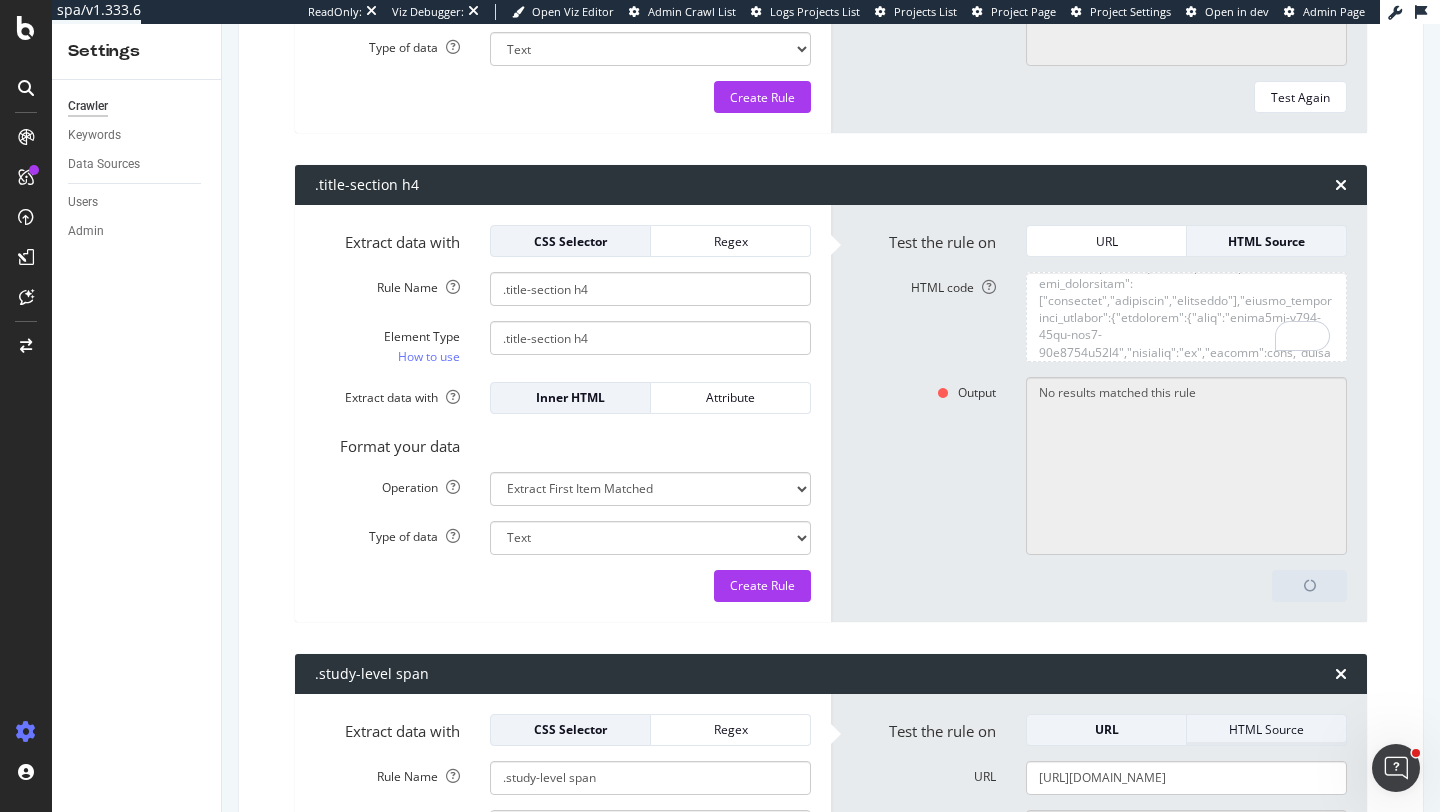 click on "HTML Source" at bounding box center (1266, 729) 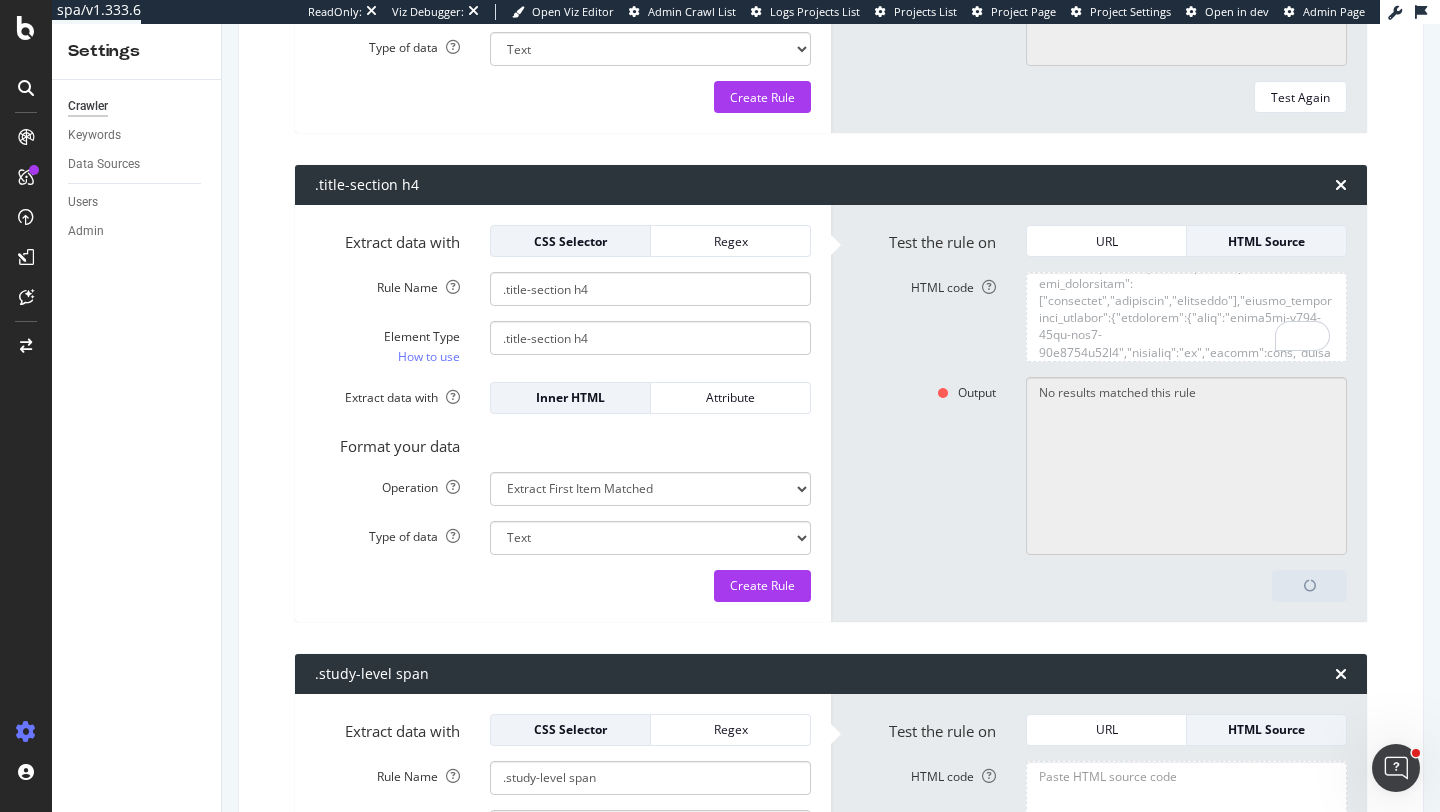 scroll, scrollTop: 1509, scrollLeft: 0, axis: vertical 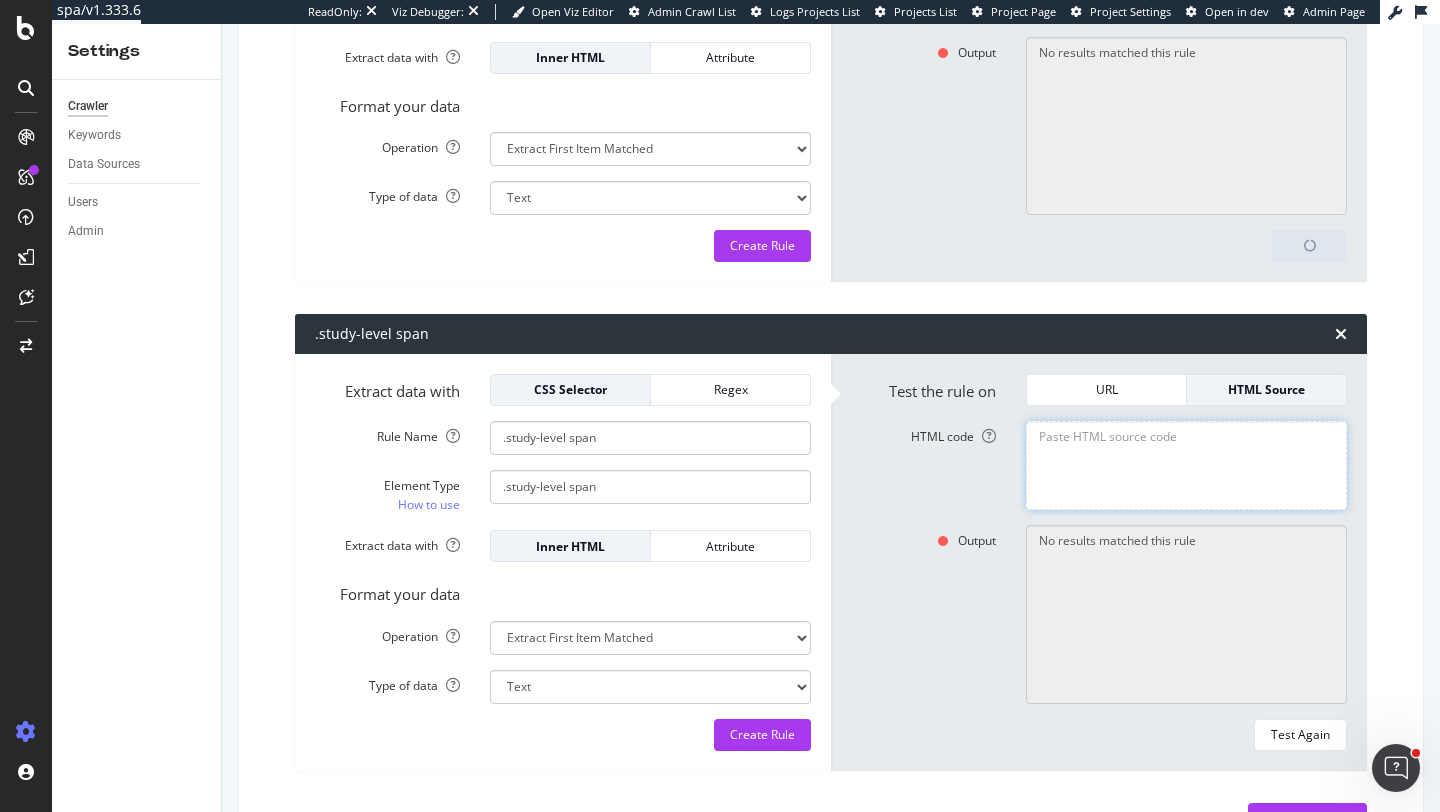 click on "HTML code" at bounding box center (1186, 465) 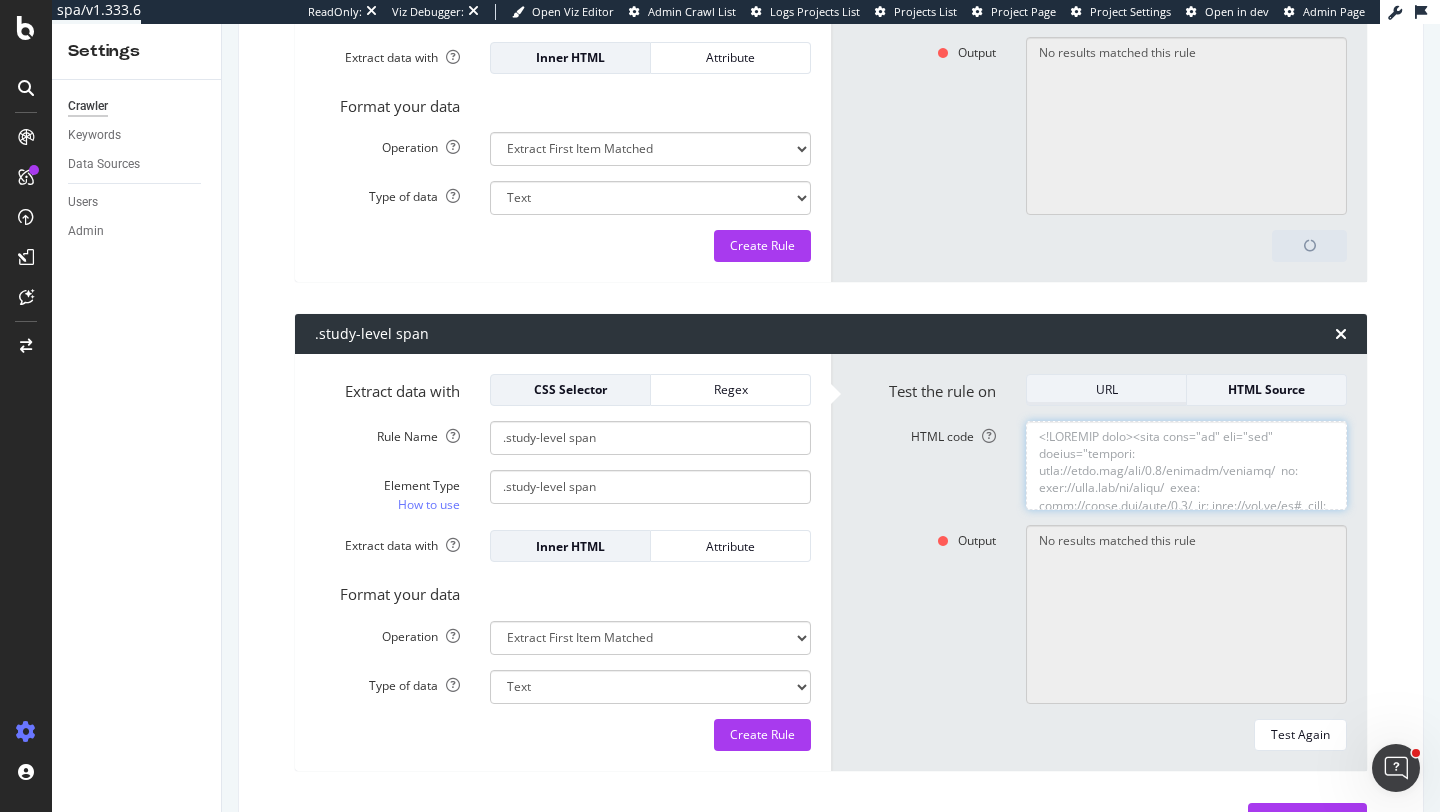 click on "HTML code" at bounding box center [1186, 465] 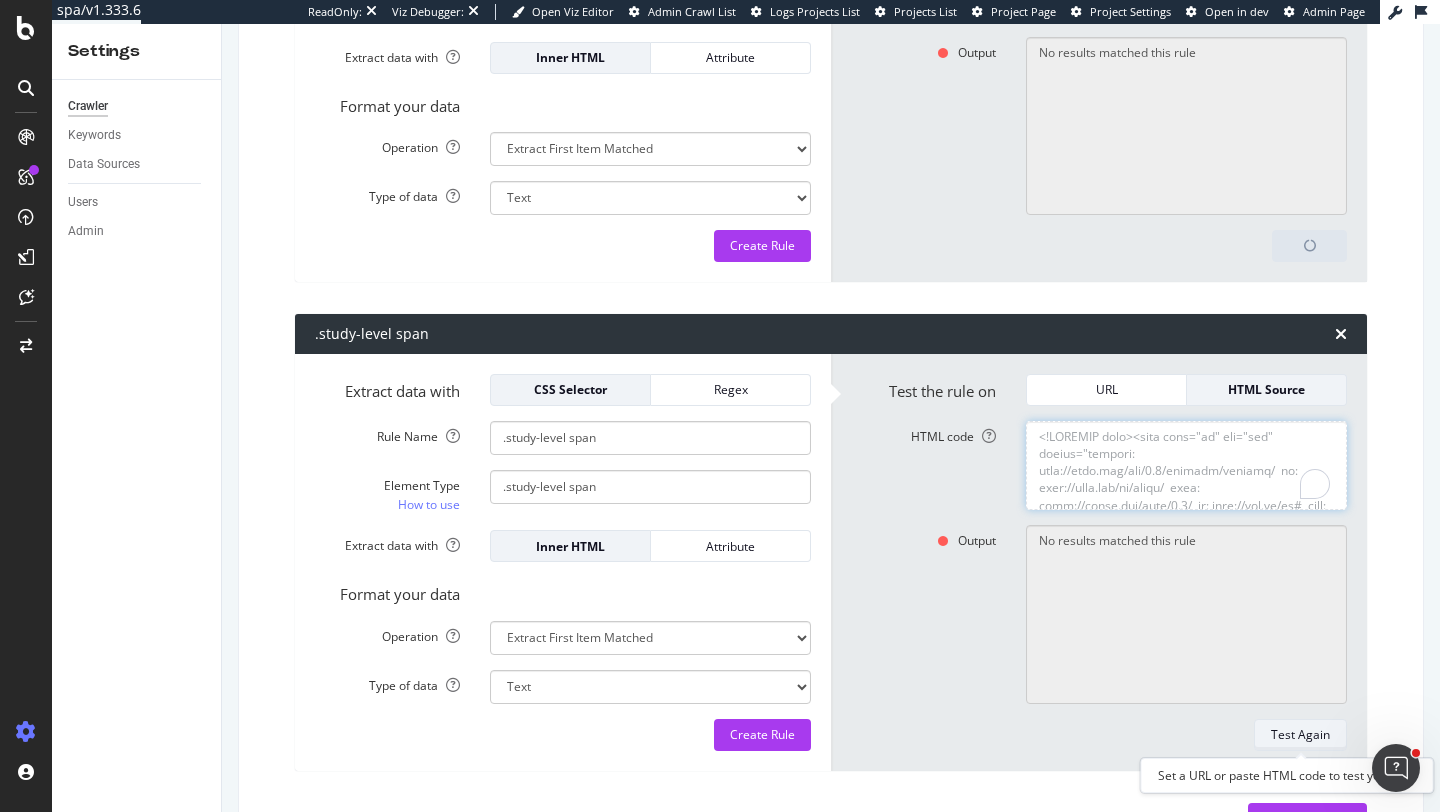 scroll, scrollTop: 481416, scrollLeft: 0, axis: vertical 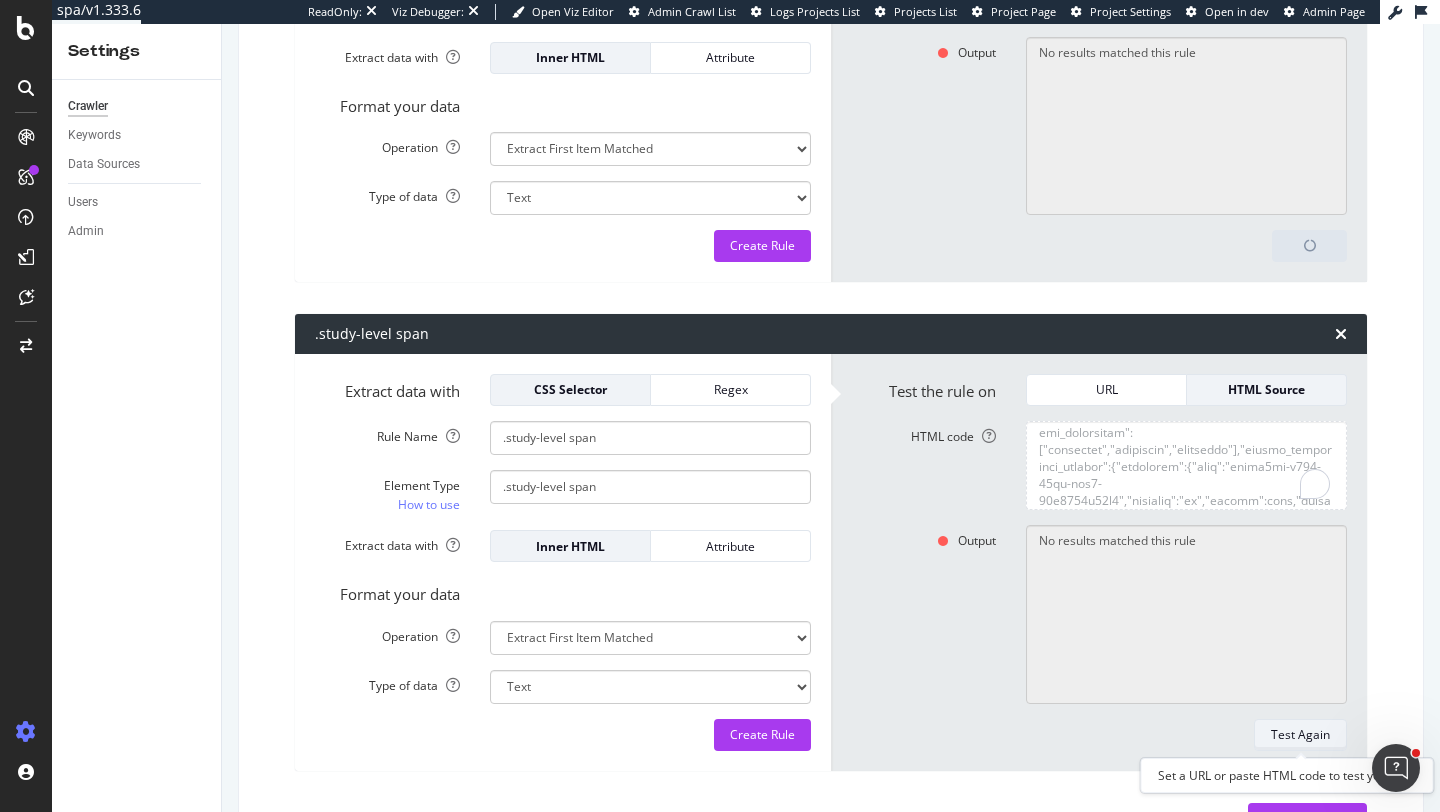 click on "Test Again" at bounding box center (1300, 734) 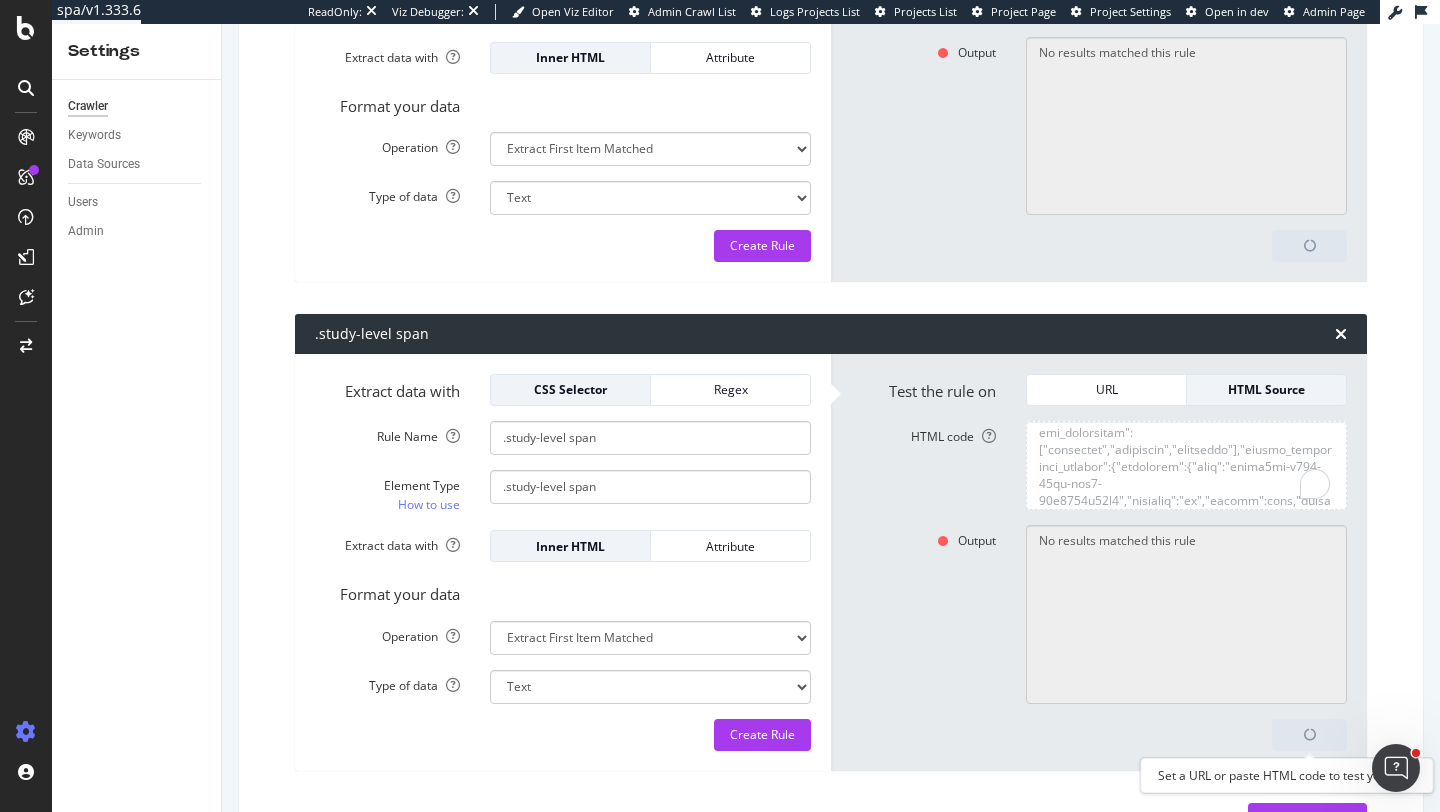 type on "Scholarships for Sponsors COLFUTURO / ANID / BECAL / PRONABEC" 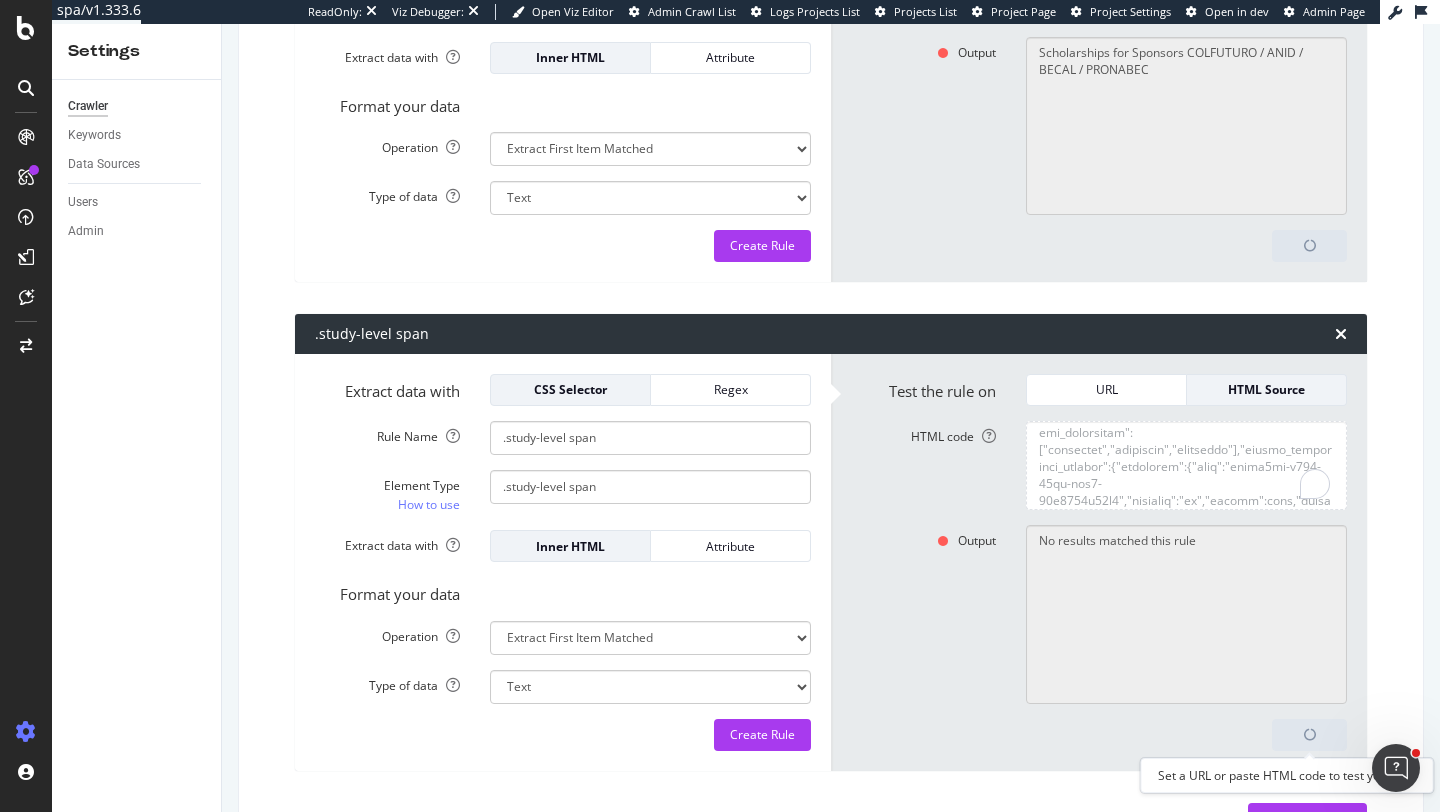 scroll, scrollTop: 481416, scrollLeft: 0, axis: vertical 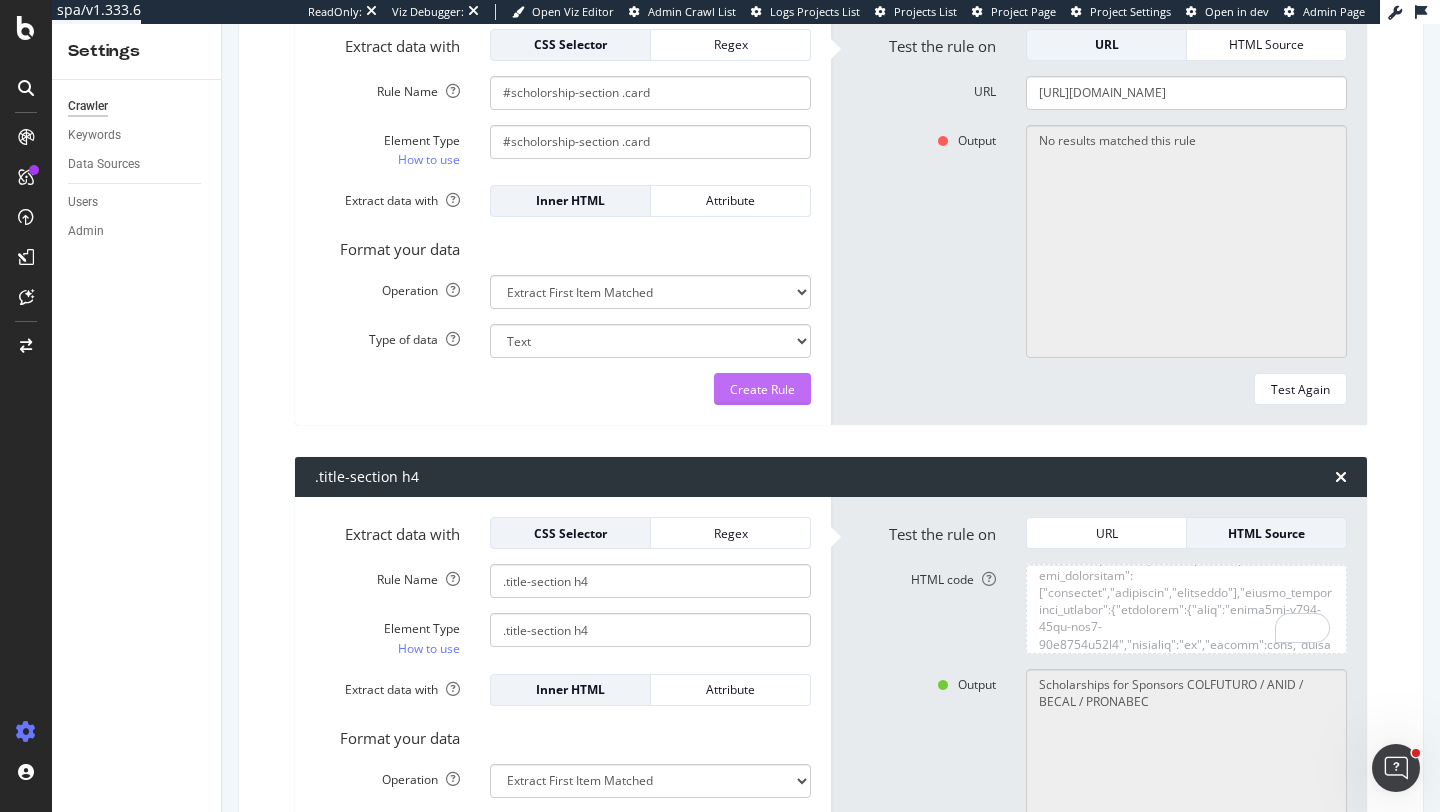 click on "Create Rule" at bounding box center [762, 389] 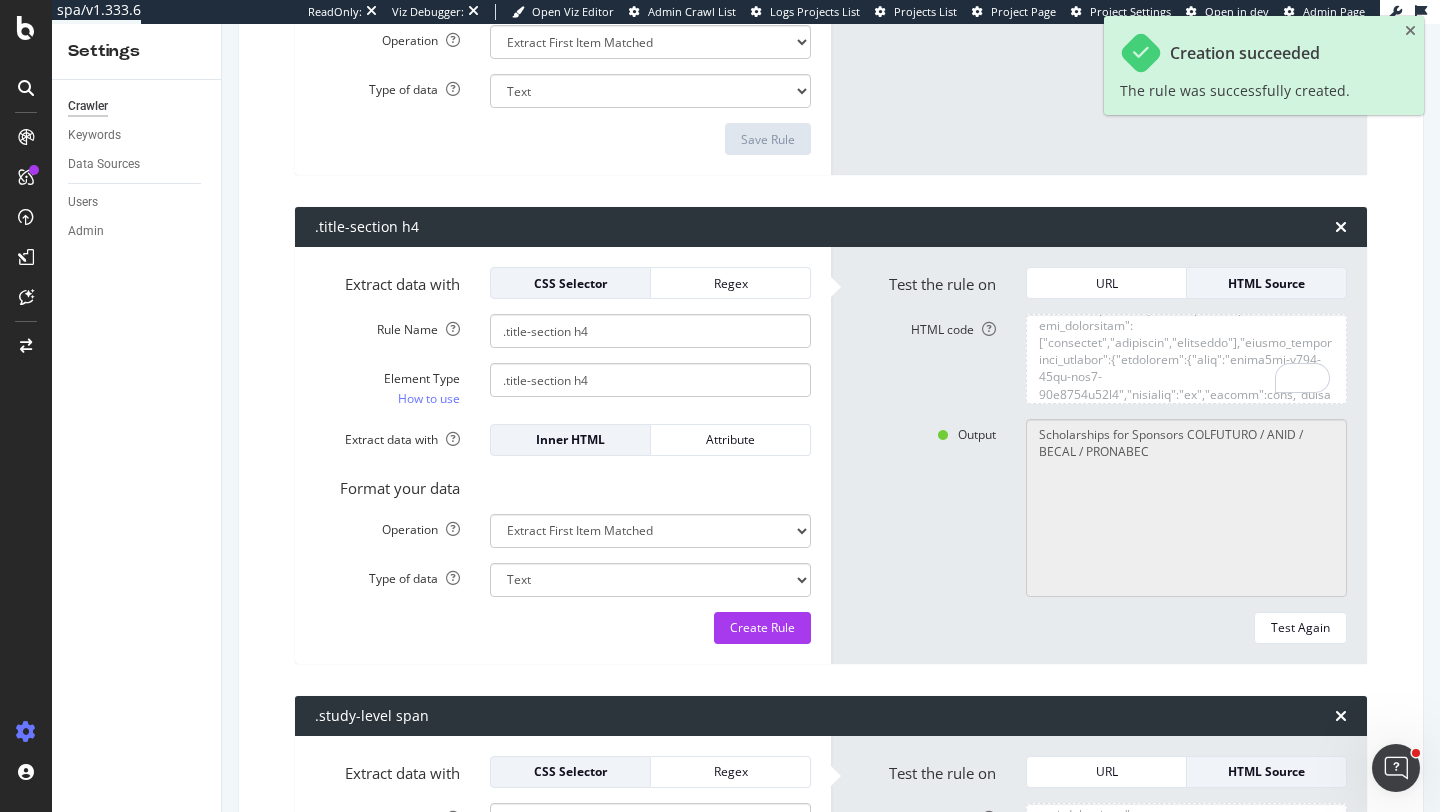 scroll, scrollTop: 1137, scrollLeft: 0, axis: vertical 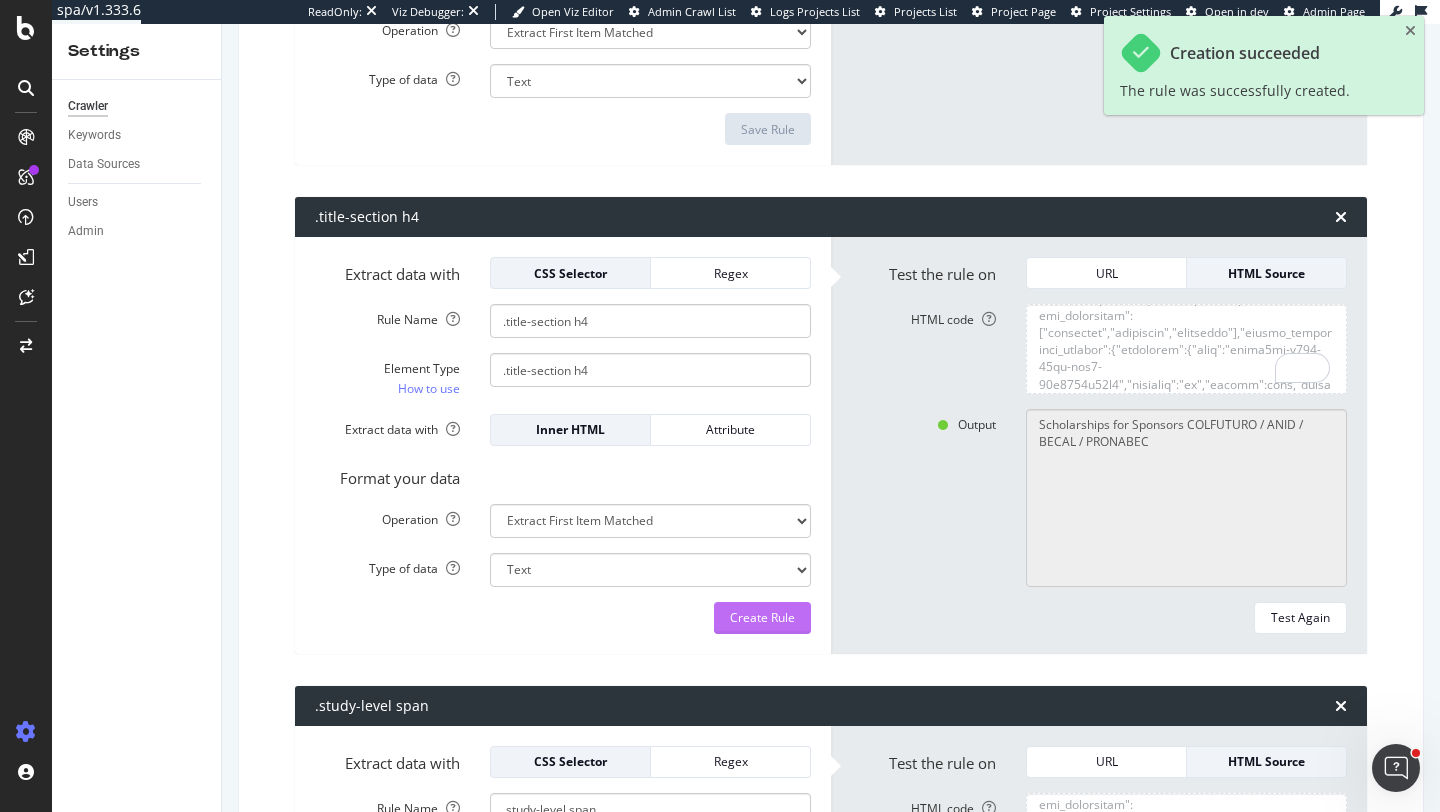 click on "Create Rule" at bounding box center [762, 617] 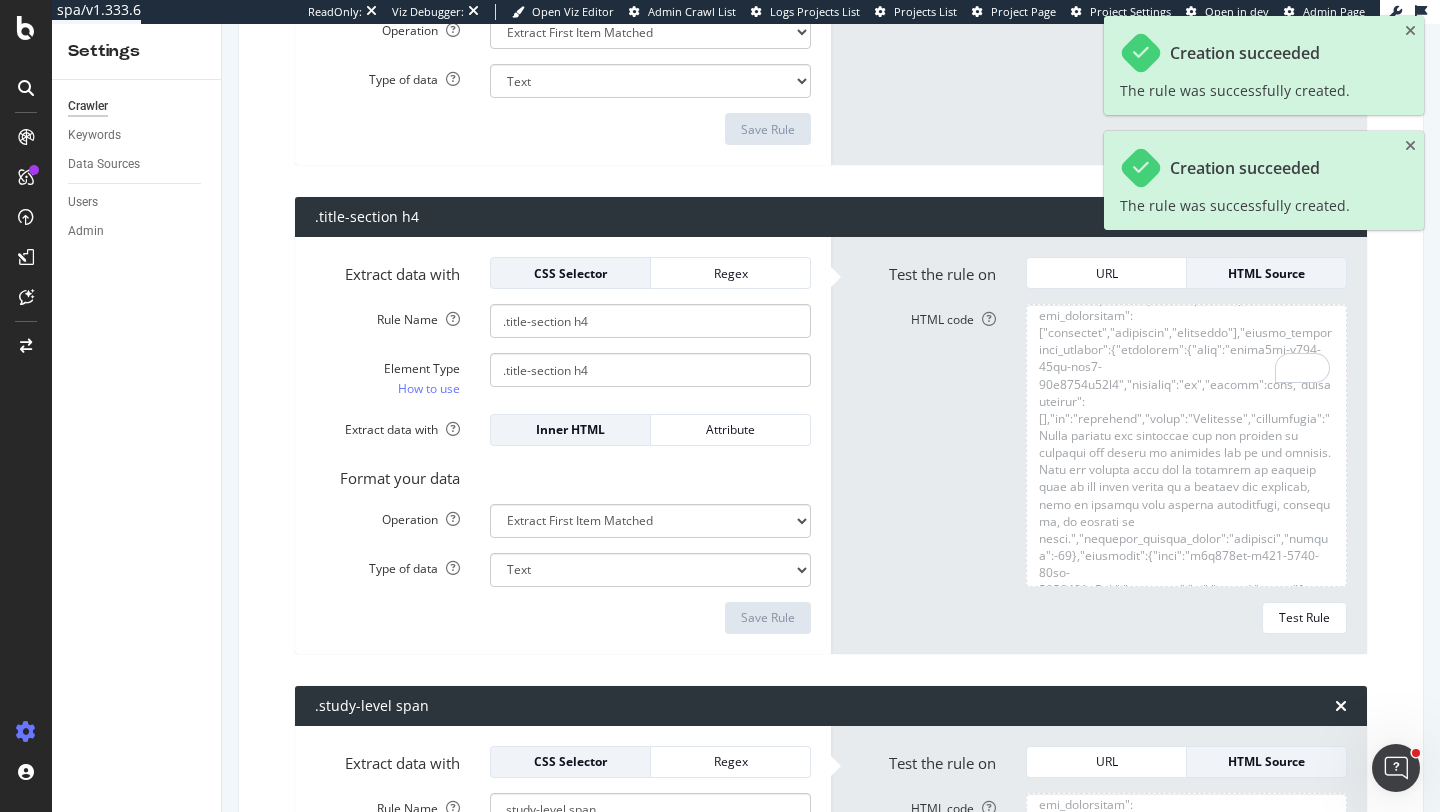 scroll, scrollTop: 481229, scrollLeft: 0, axis: vertical 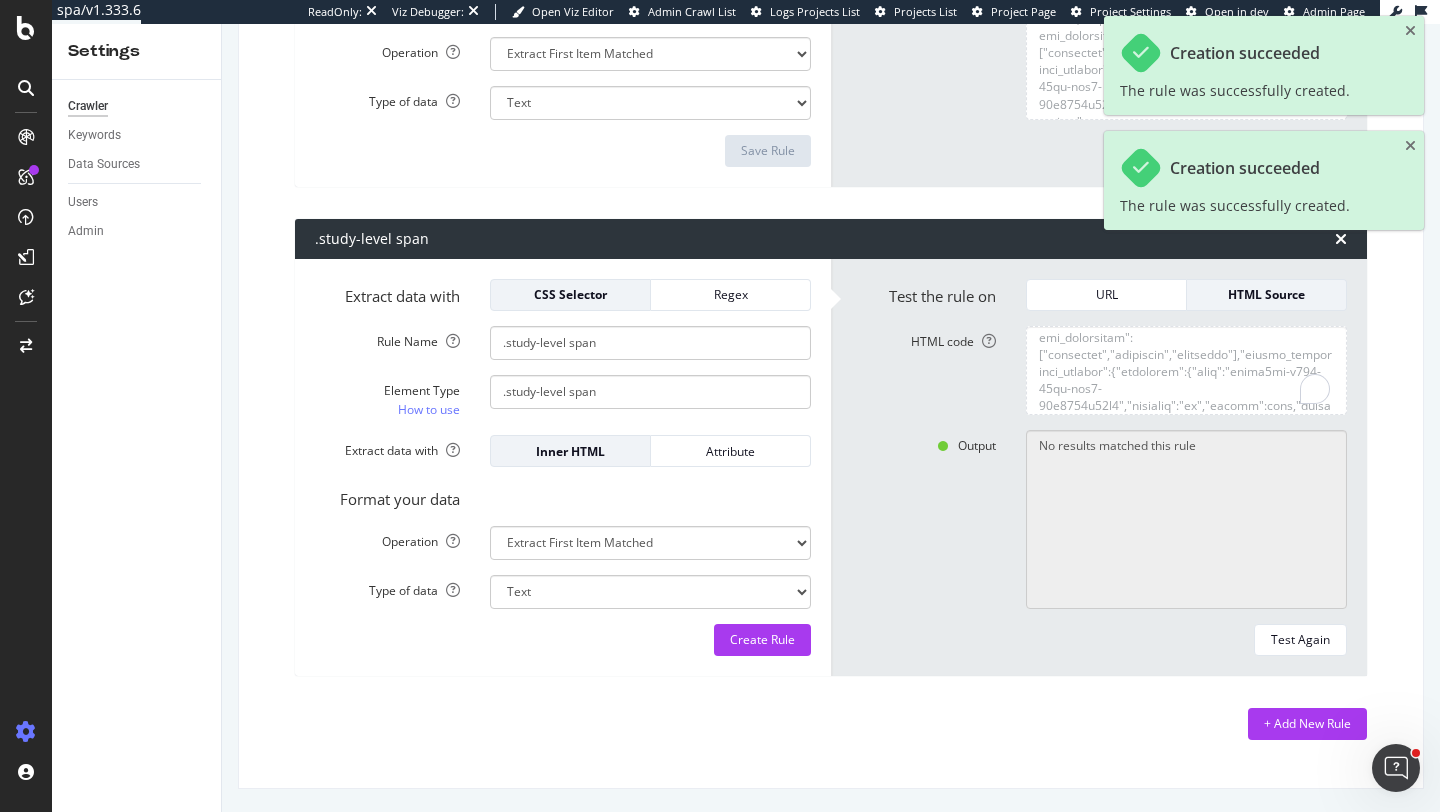 type on "Master" 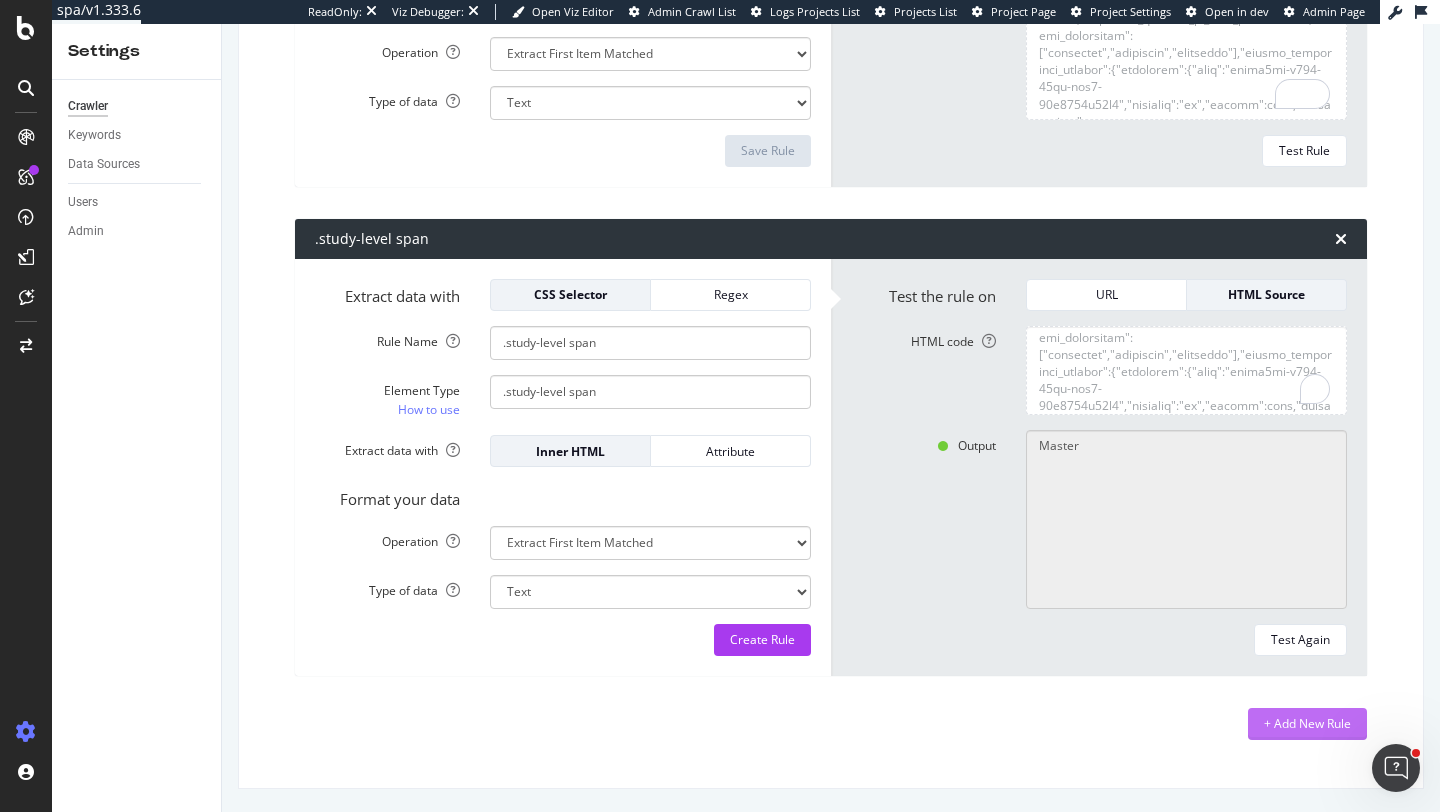 click on "+ Add New Rule" at bounding box center (1307, 723) 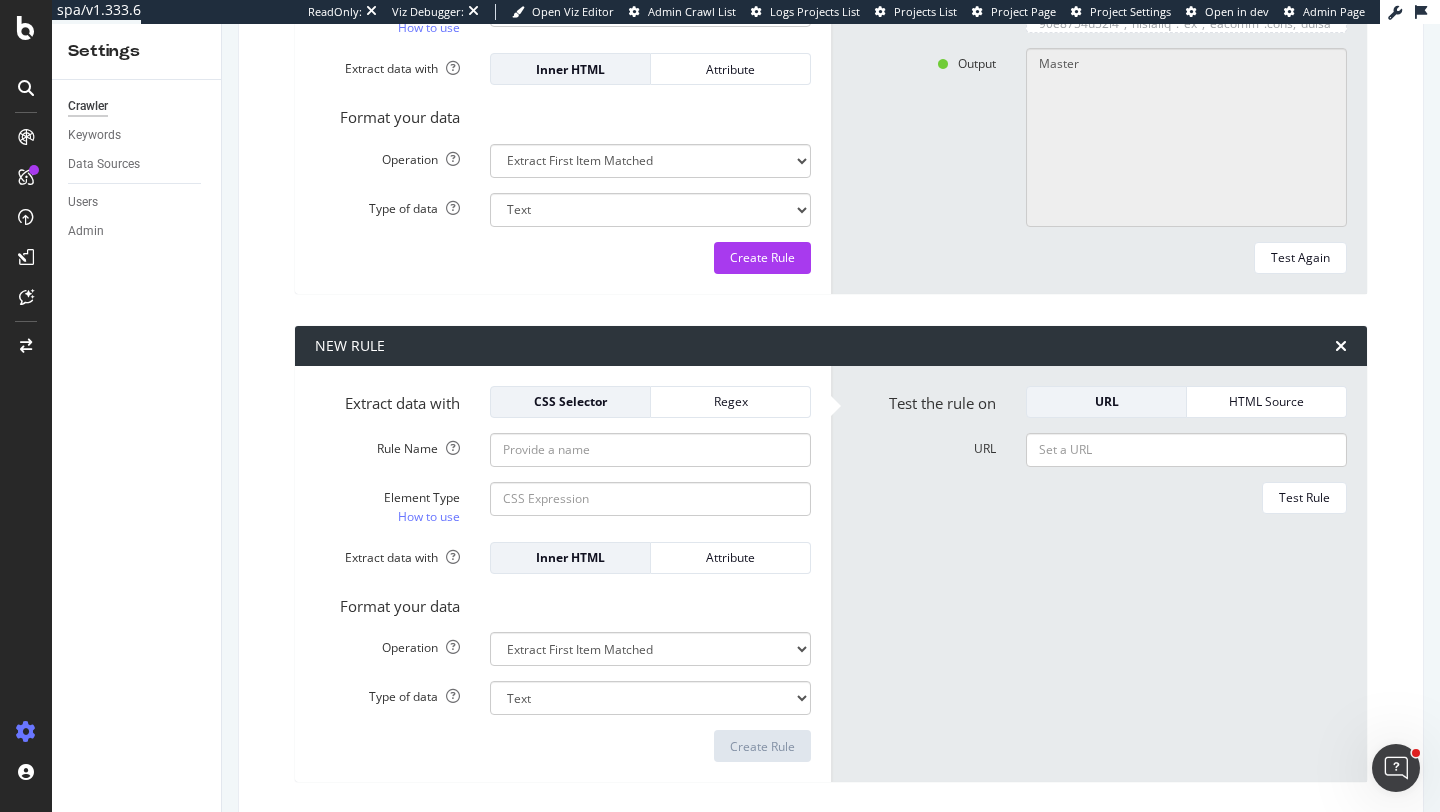 scroll, scrollTop: 2052, scrollLeft: 0, axis: vertical 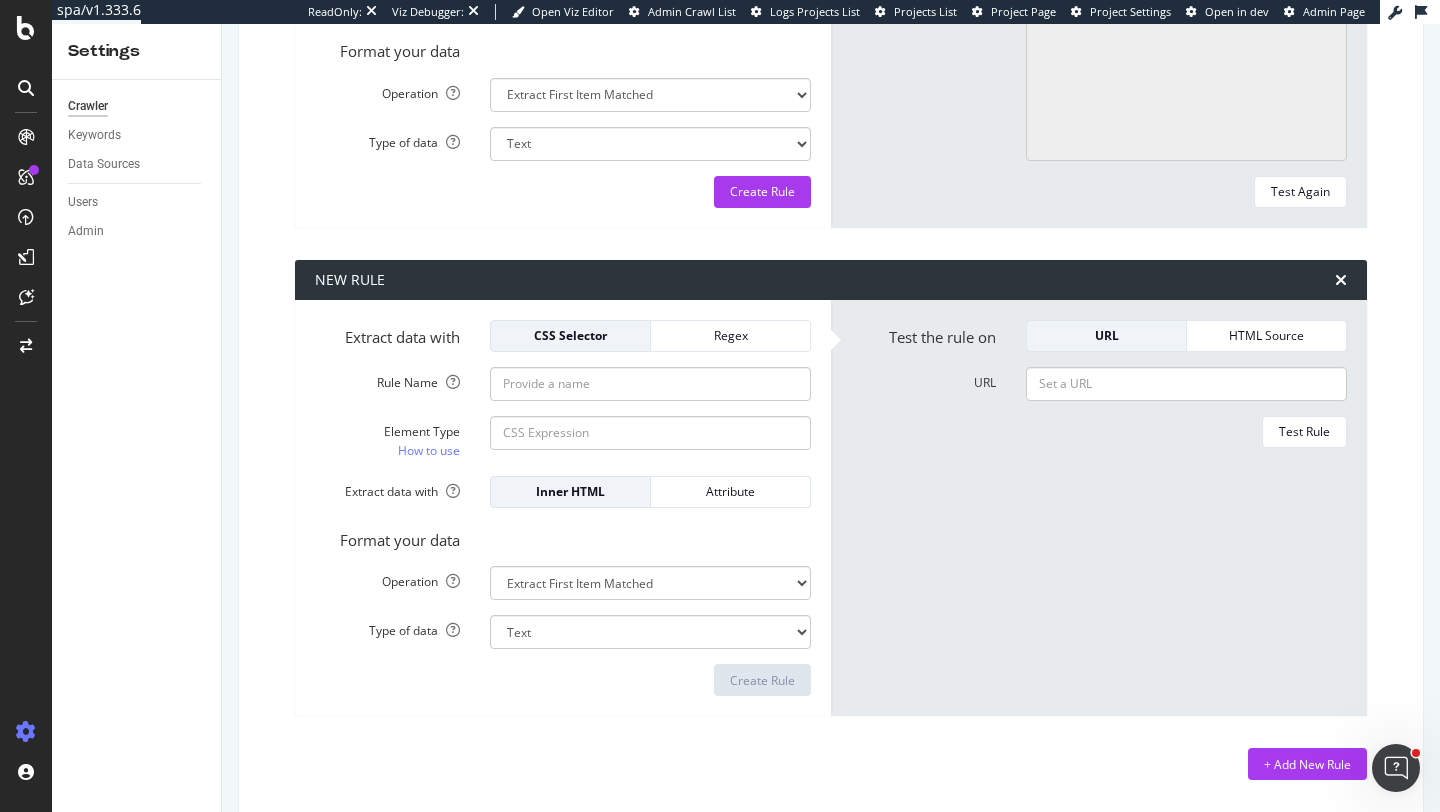 click on "Extract data with CSS Selector Regex Rule Name Element Type How to use Extract data with Inner HTML Attribute Format your data Operation Extract First Item Matched Extract First 3 Items Matched Count Number of Occurences Check if exists Text Length Type of data Text Integer number Floating point number Date Create Rule" at bounding box center (563, 508) 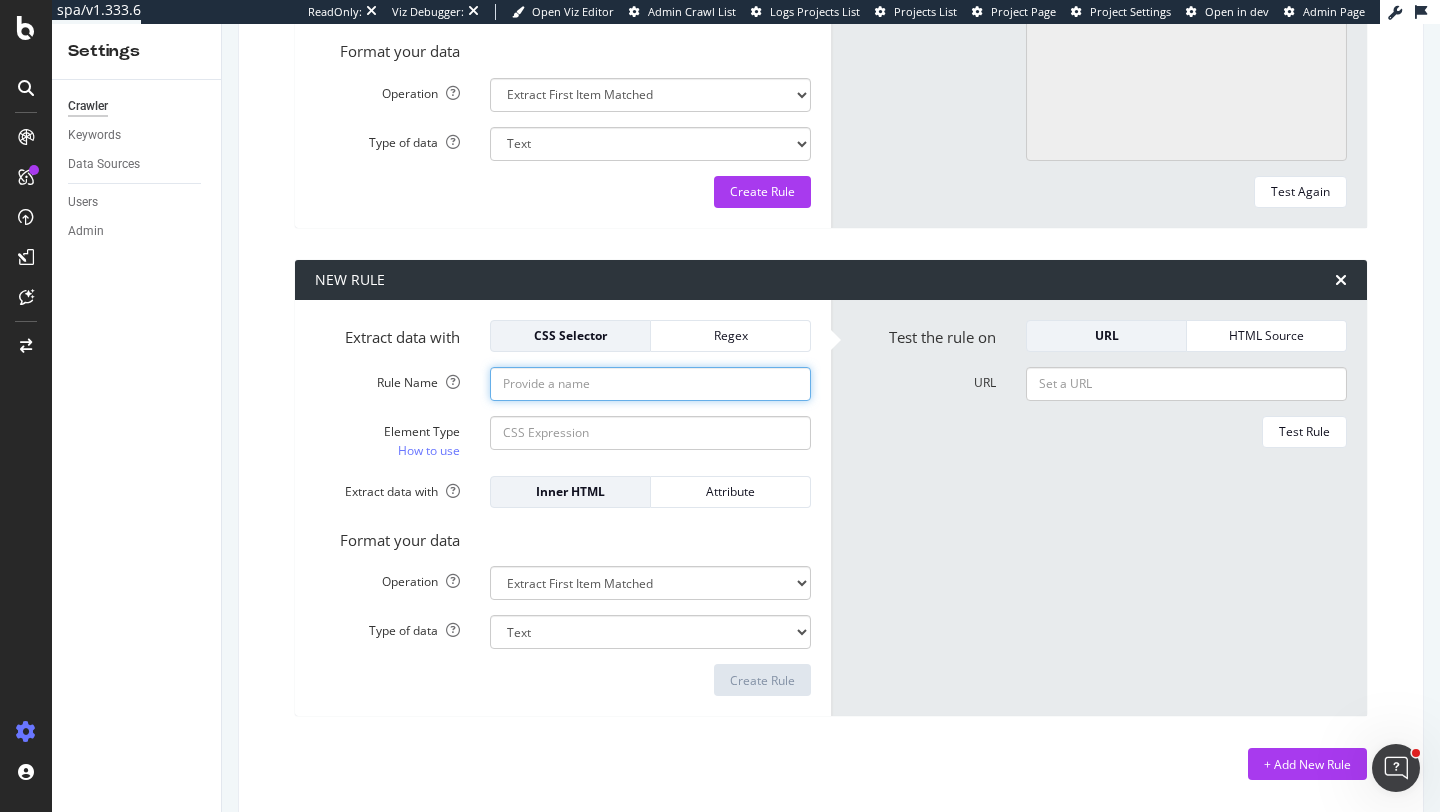 click on "Rule Name" at bounding box center (650, -1571) 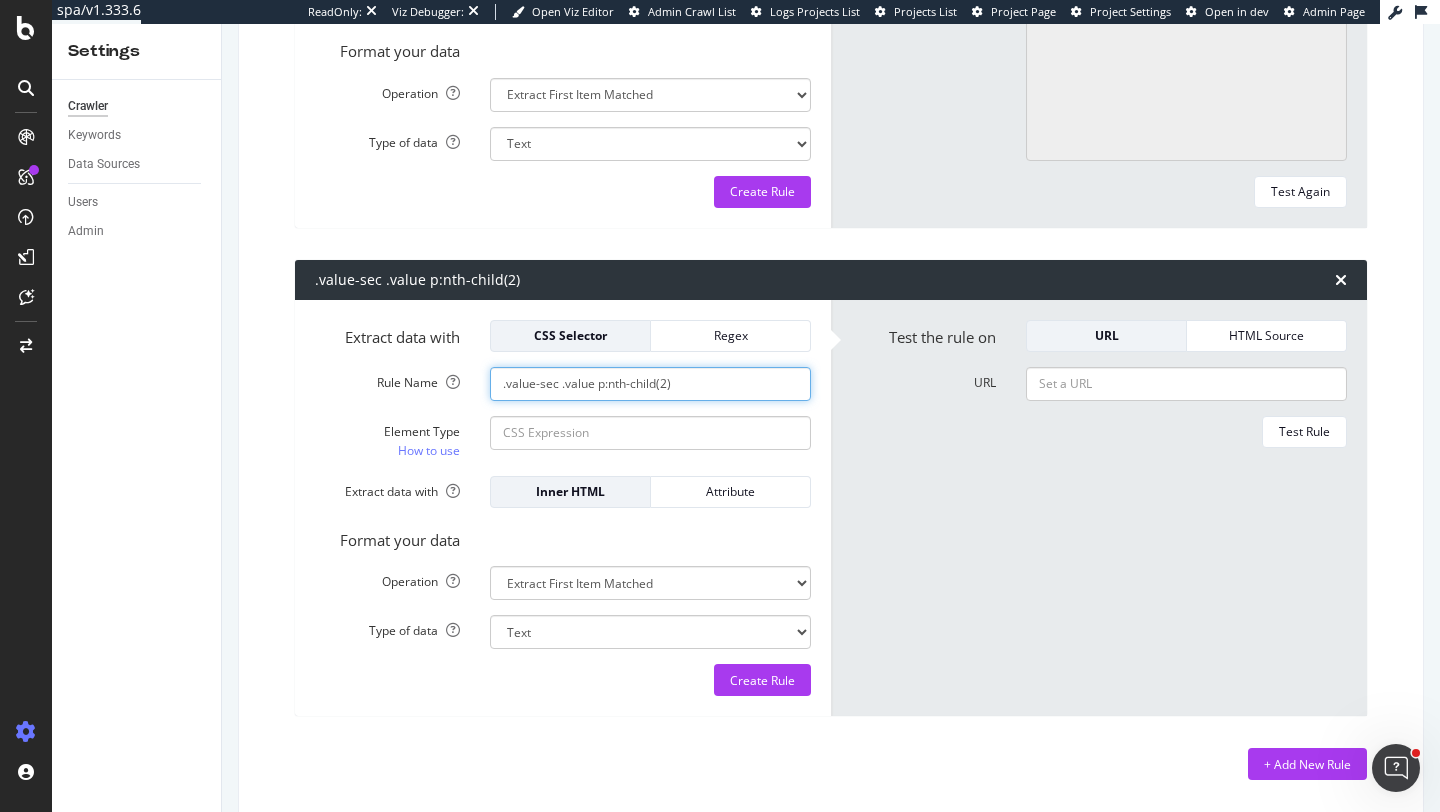 type on ".value-sec .value p:nth-child(2)" 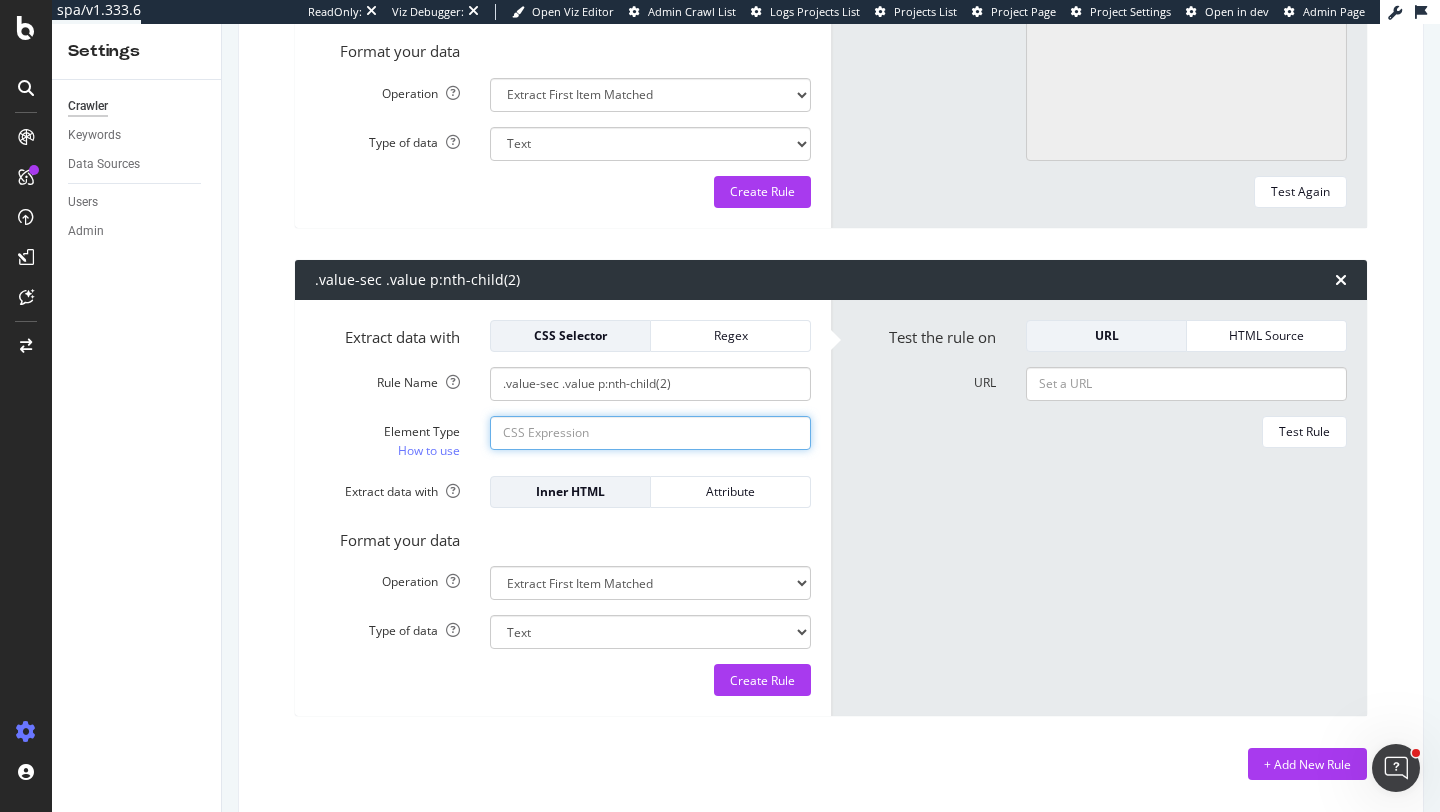 click on "Element Type How to use" at bounding box center [650, -1522] 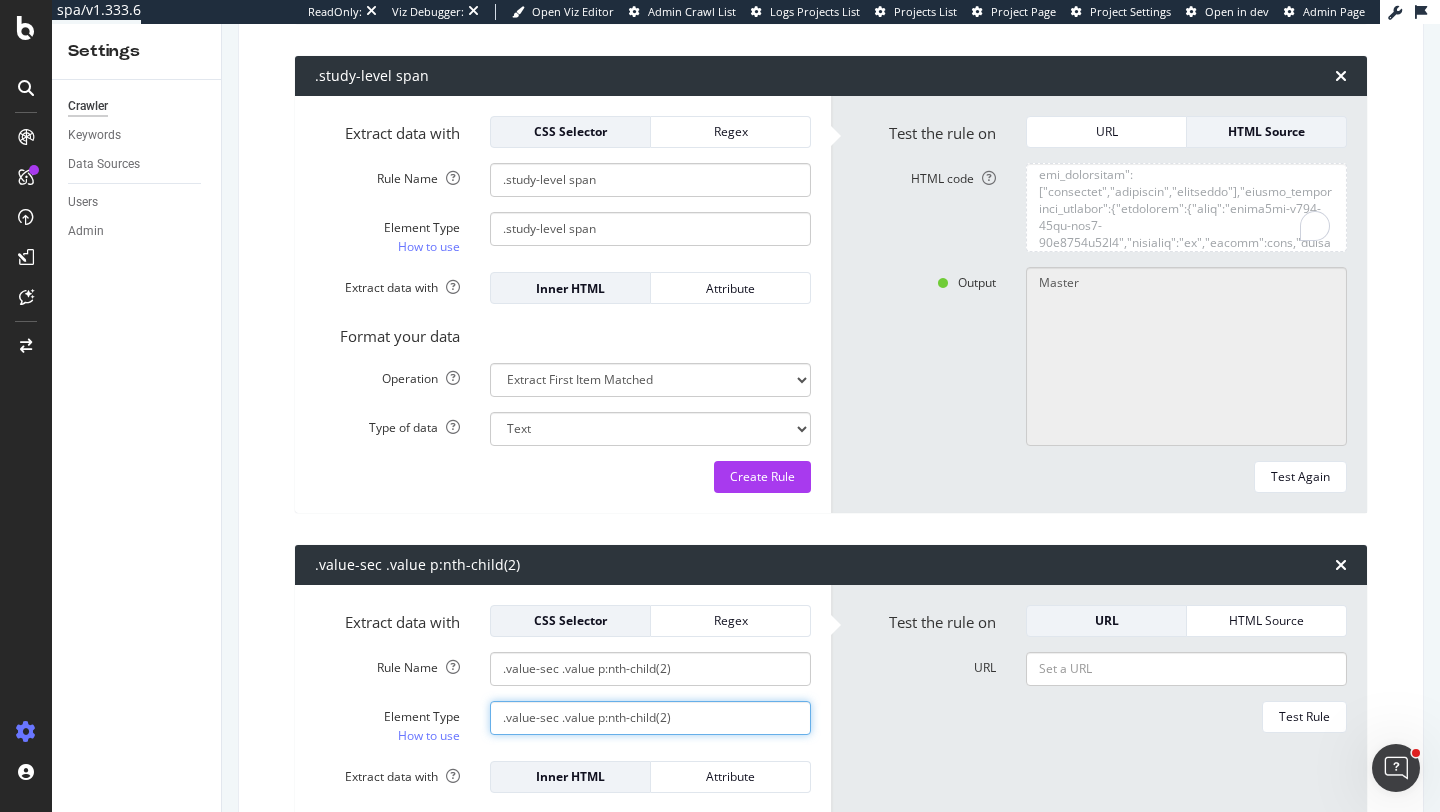 scroll, scrollTop: 1664, scrollLeft: 0, axis: vertical 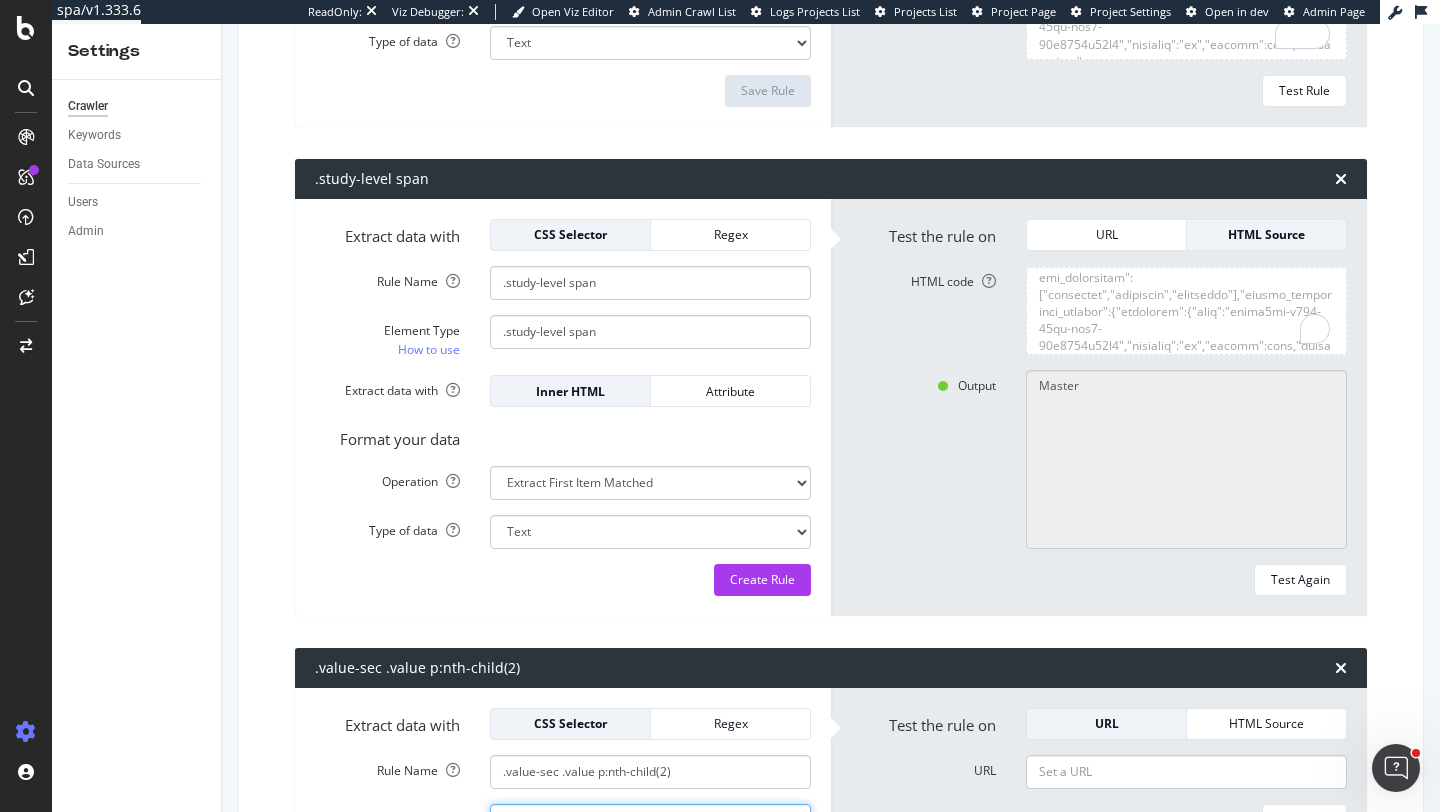 type on ".value-sec .value p:nth-child(2)" 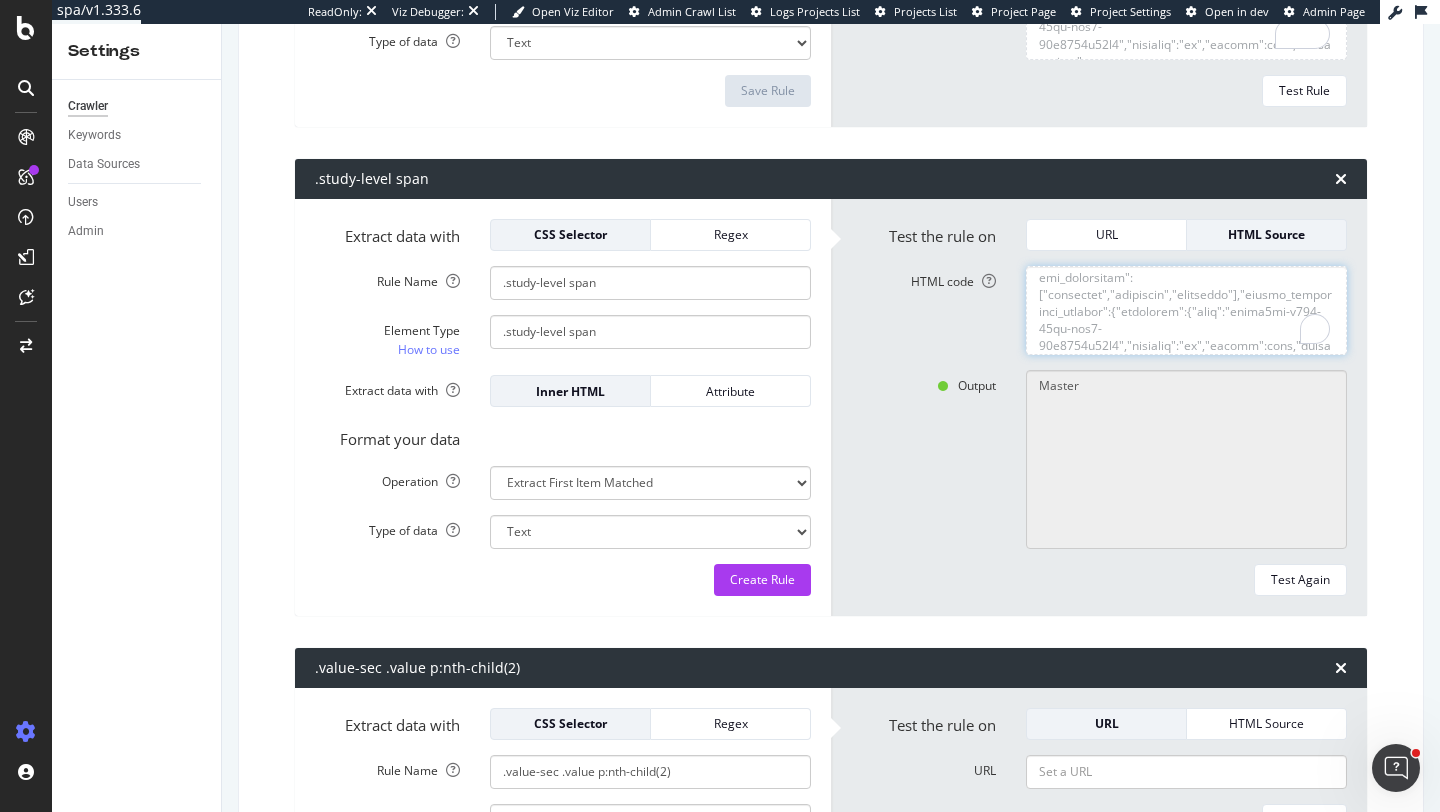click on "HTML code" at bounding box center (1186, -82) 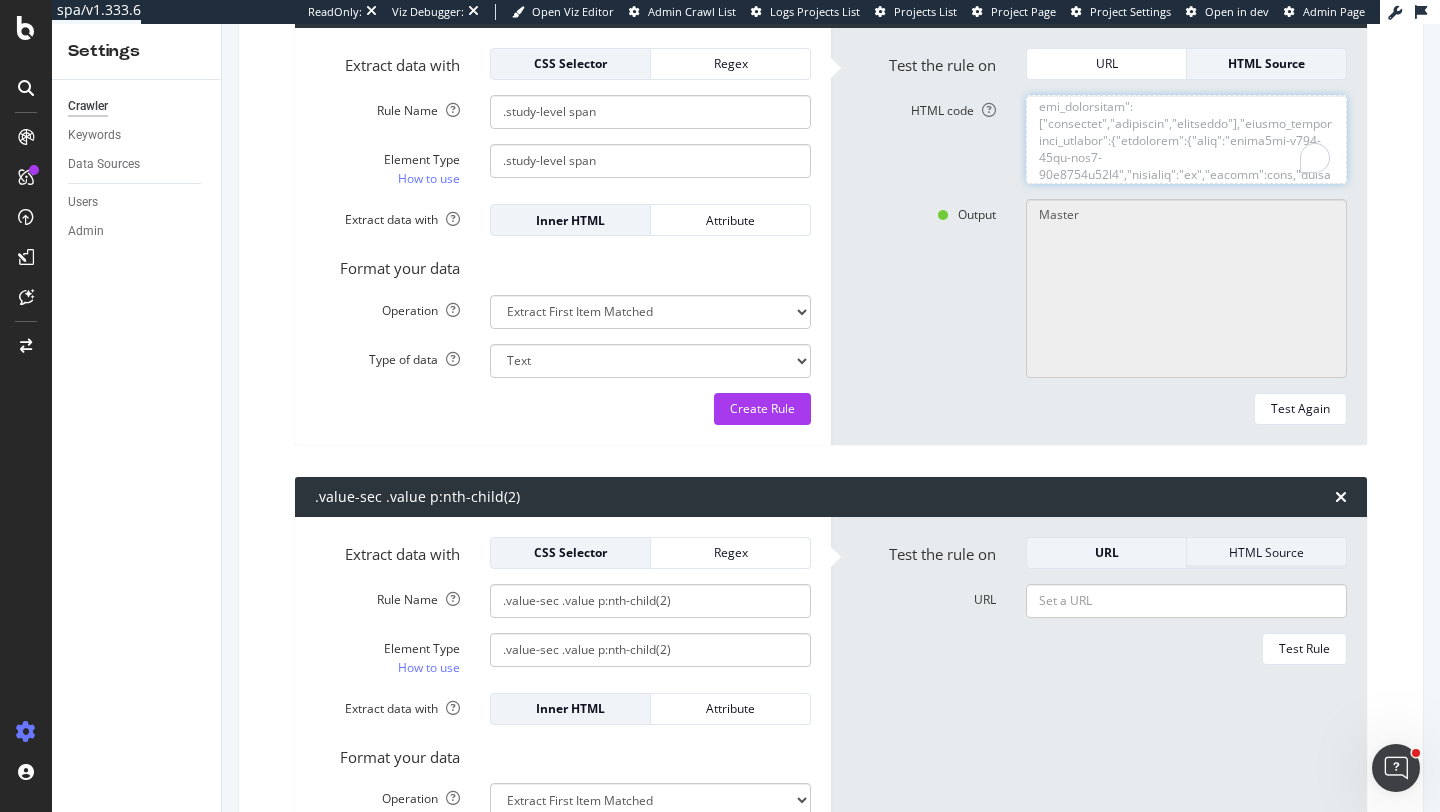 scroll, scrollTop: 1838, scrollLeft: 0, axis: vertical 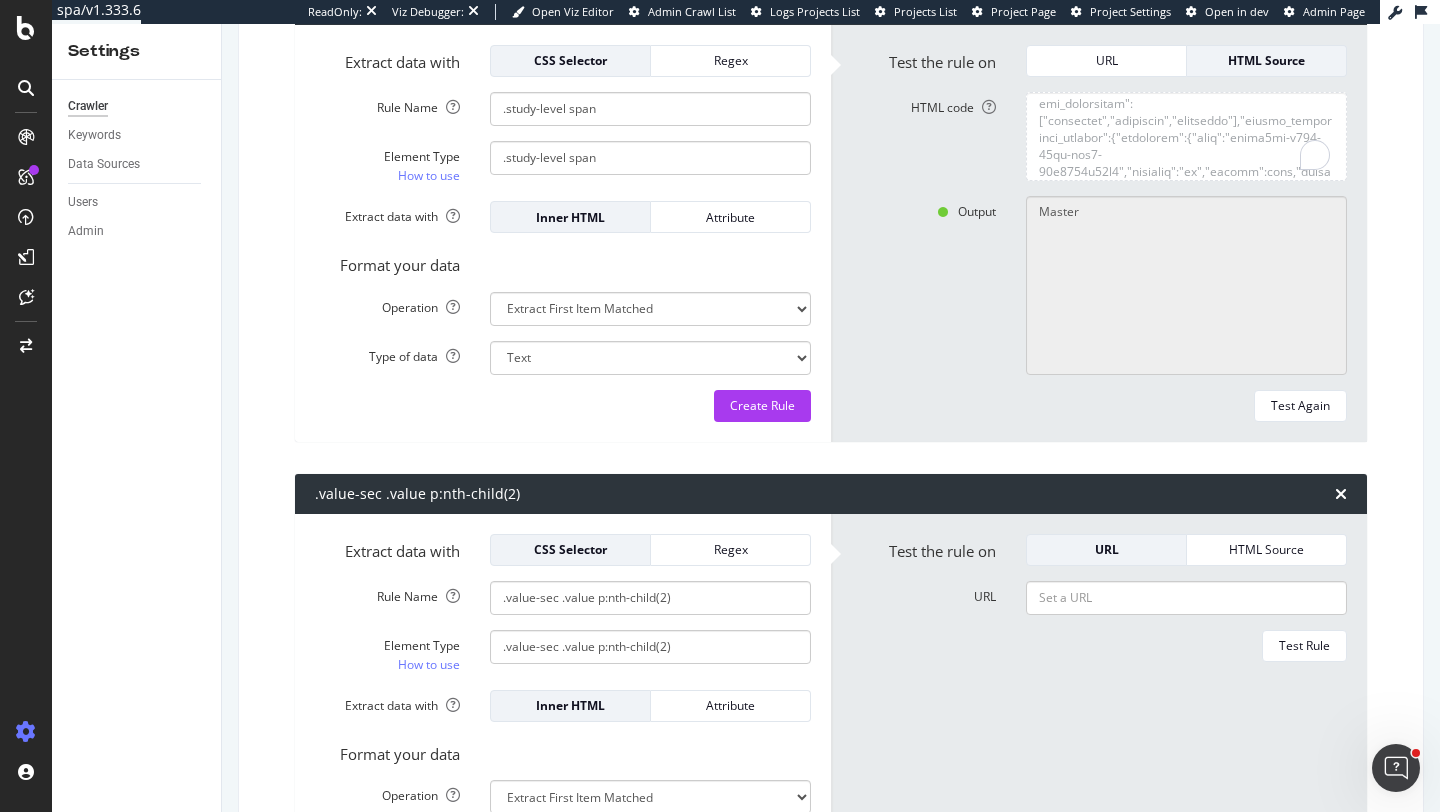 click on "Test the rule on URL HTML Source URL Test Rule" at bounding box center (1099, 722) 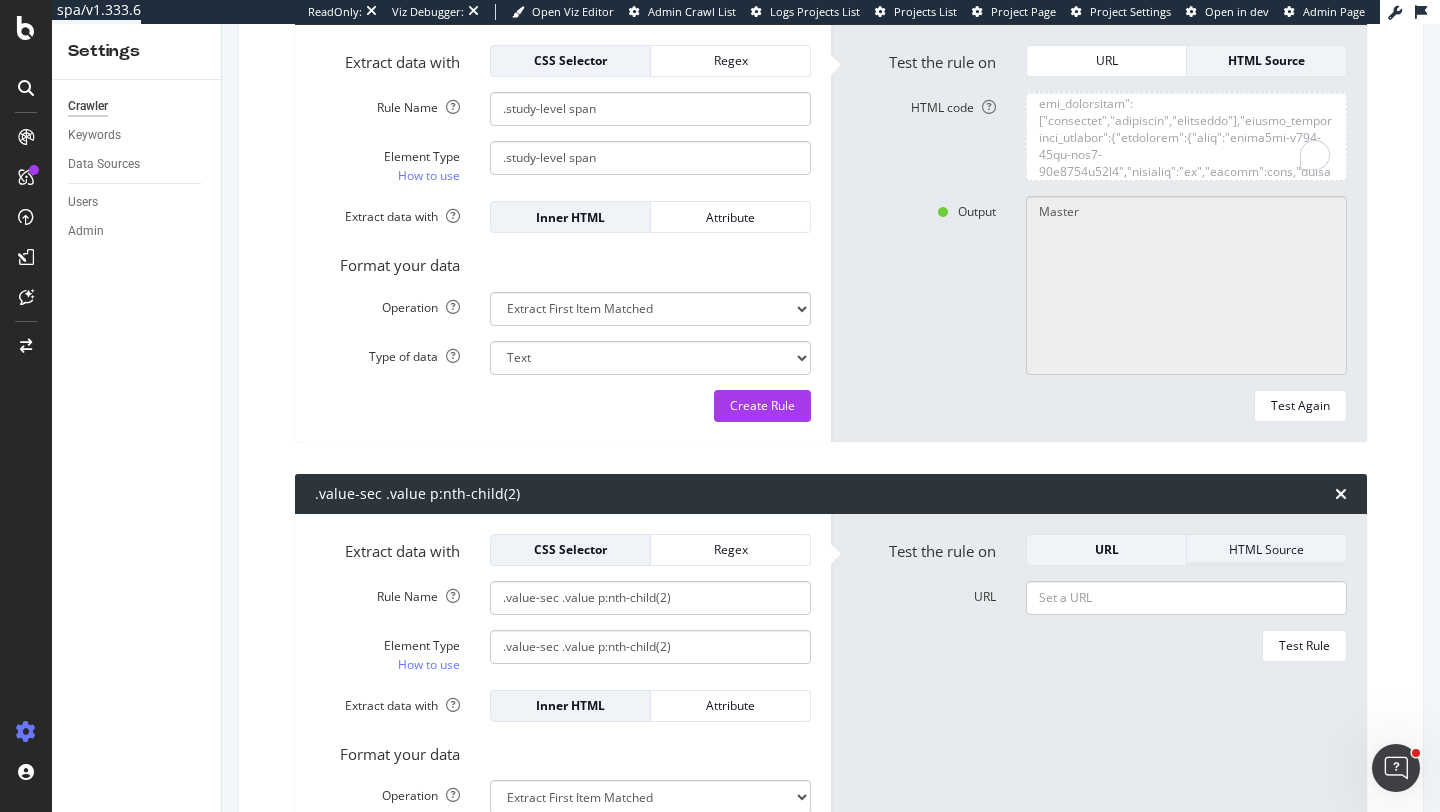 click on "HTML Source" at bounding box center [1266, 549] 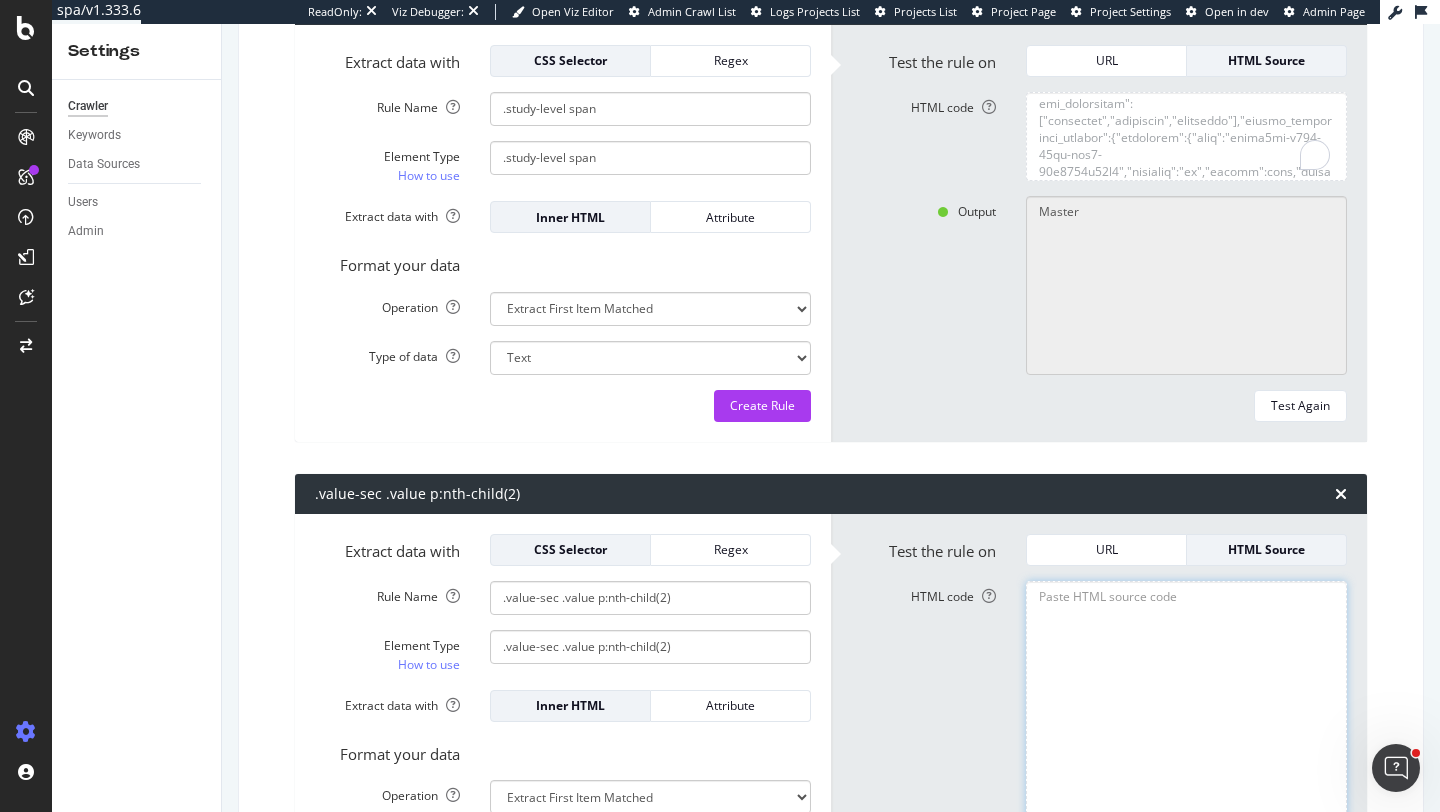 click on "HTML code" at bounding box center [1186, 722] 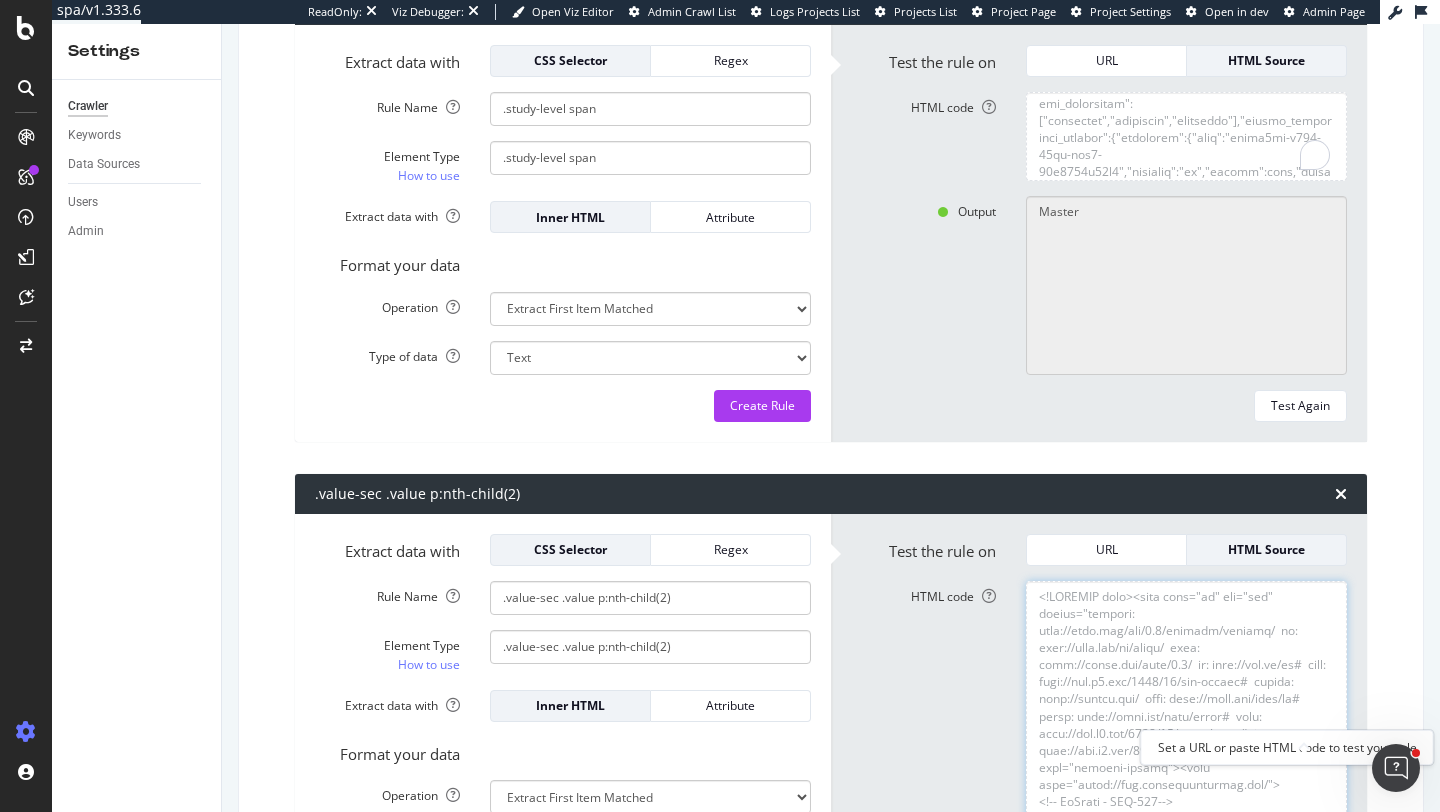 scroll, scrollTop: 481222, scrollLeft: 0, axis: vertical 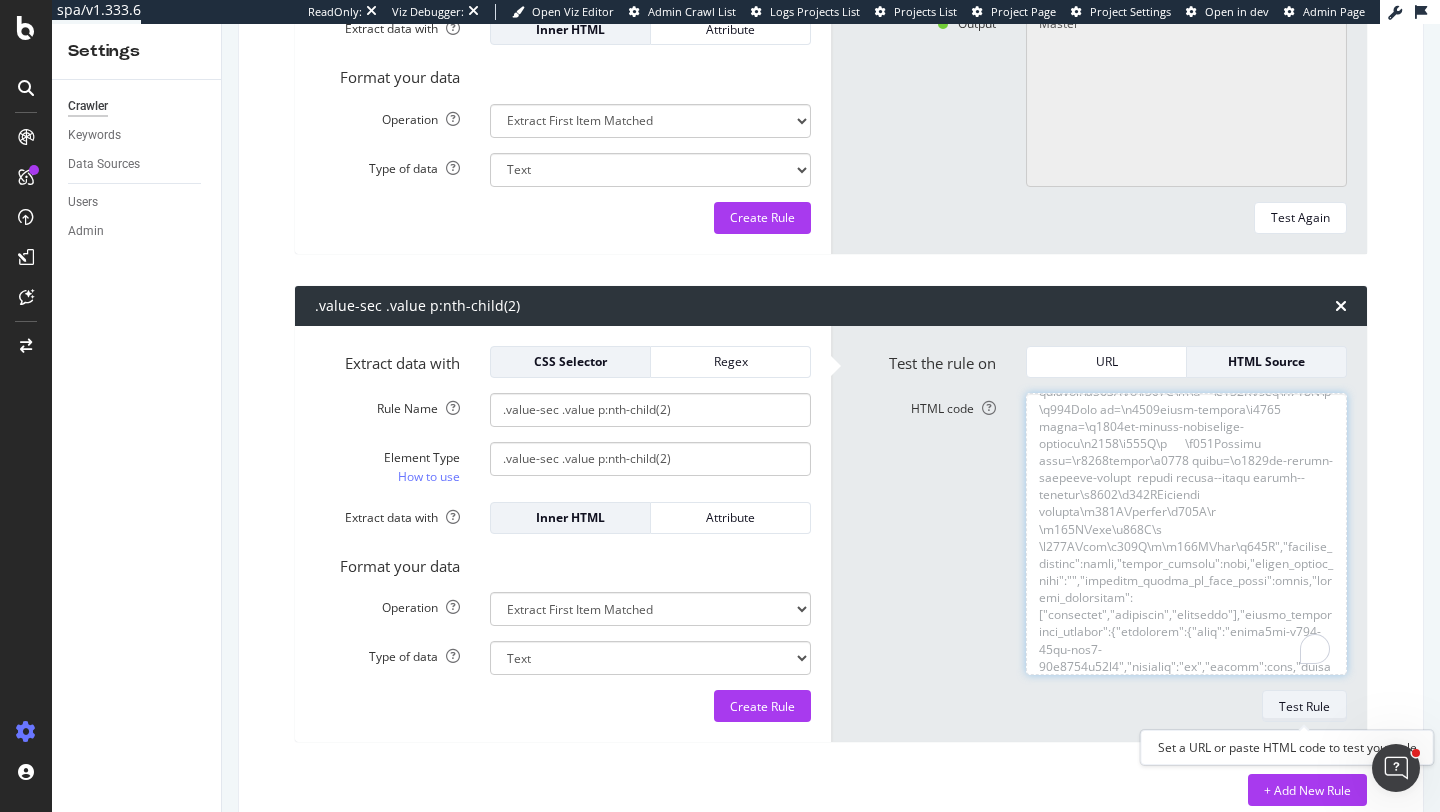 type on "<!DOCTYPE html><html lang="en" dir="ltr" prefix="content: [URL][DOMAIN_NAME]  dc: [URL][DOMAIN_NAME]  foaf: [URL][DOMAIN_NAME]  og: [URL][DOMAIN_NAME]  rdfs: [URL][DOMAIN_NAME]  schema: [URL][DOMAIN_NAME]  sioc: [URL][DOMAIN_NAME]  sioct: [URL][DOMAIN_NAME]  skos: [URL][DOMAIN_NAME]  xsd: [URL][DOMAIN_NAME] " class=" js" data-once="webform-dialog"><head attr="[URL][DOMAIN_NAME]">
<!-- AbTasty - DIG-130-->
<!-- Botify Activation for TFBBL-90 -->
<!-- ADM Smart Pixel - QS TopUnis - [DOMAIN_NAME] - [DATE] - DO NOT MODIFY -->
<noscript>&lt;img fetchpriority="low" loading="lazy" height="1" width="1" style="display:none" src="[URL][DOMAIN_NAME]" /&gt;</noscript>
<!-- End of ADM Smart Pixel -->
<!-- Facebook domain verification -->
<meta name="facebook-domain-verification" content="jyed73etkbrc34h8gwtc8axnj2g5v3">
<!-- Facebook domai..." 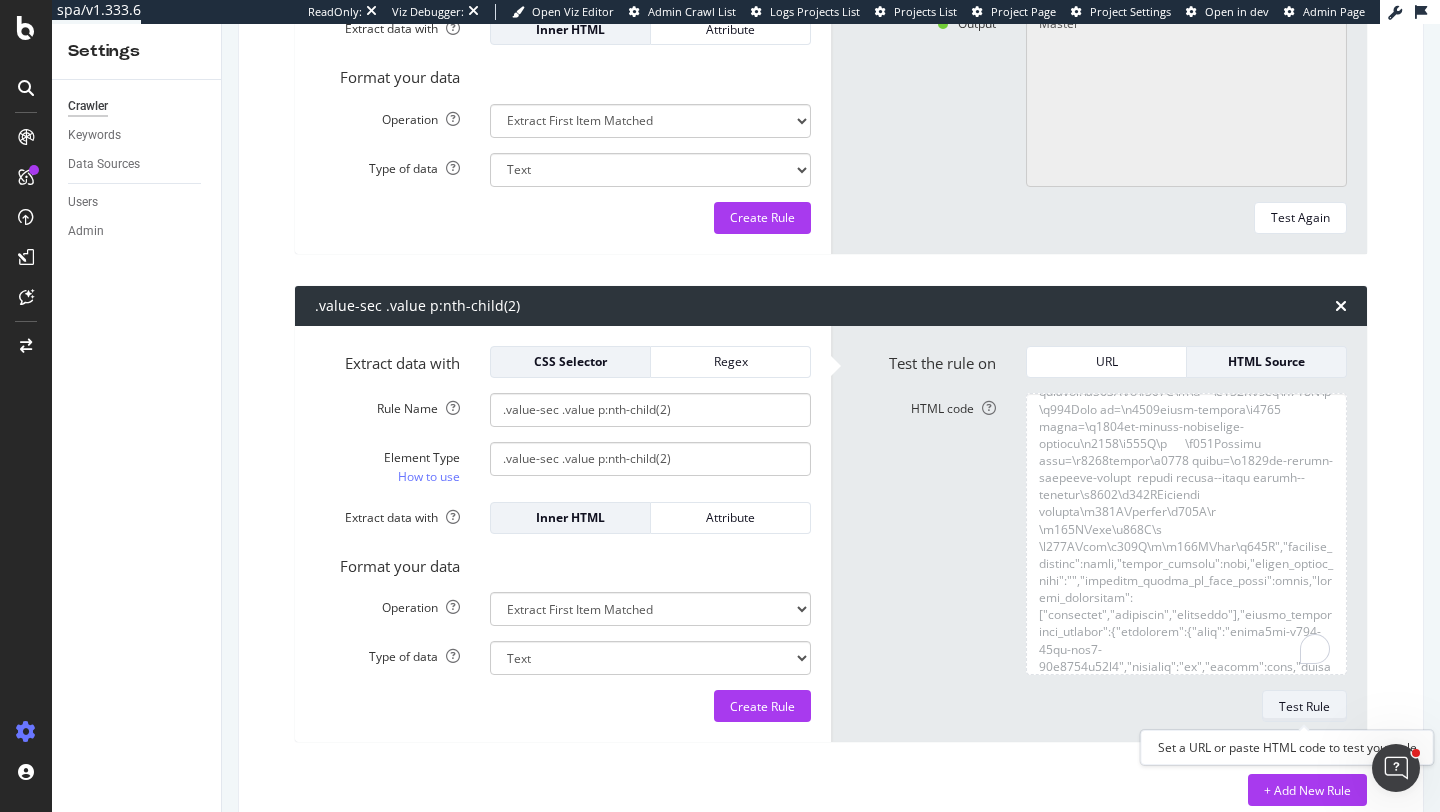 click on "Test Rule" at bounding box center [1304, 706] 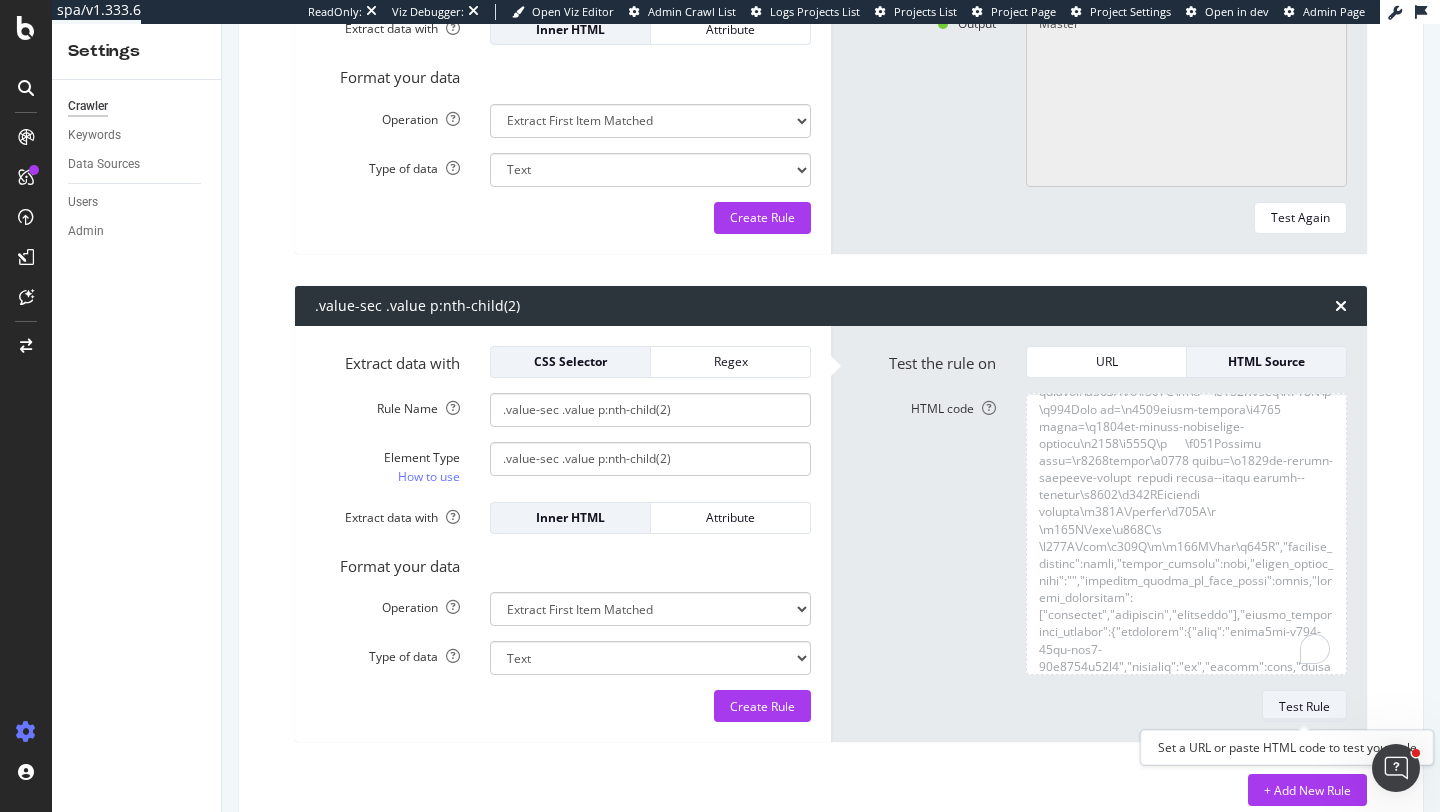 scroll, scrollTop: 481222, scrollLeft: 0, axis: vertical 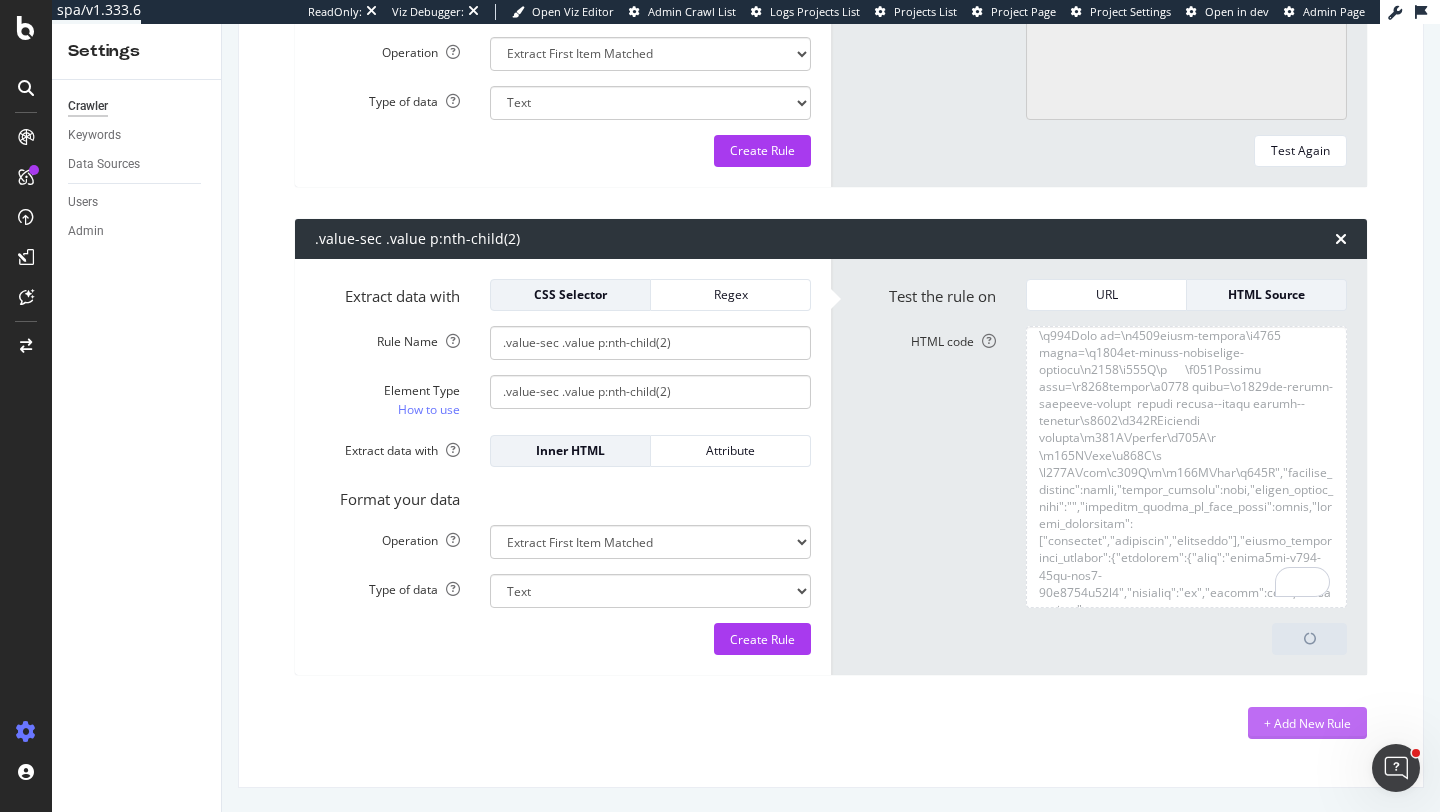click on "+ Add New Rule" at bounding box center [1307, 723] 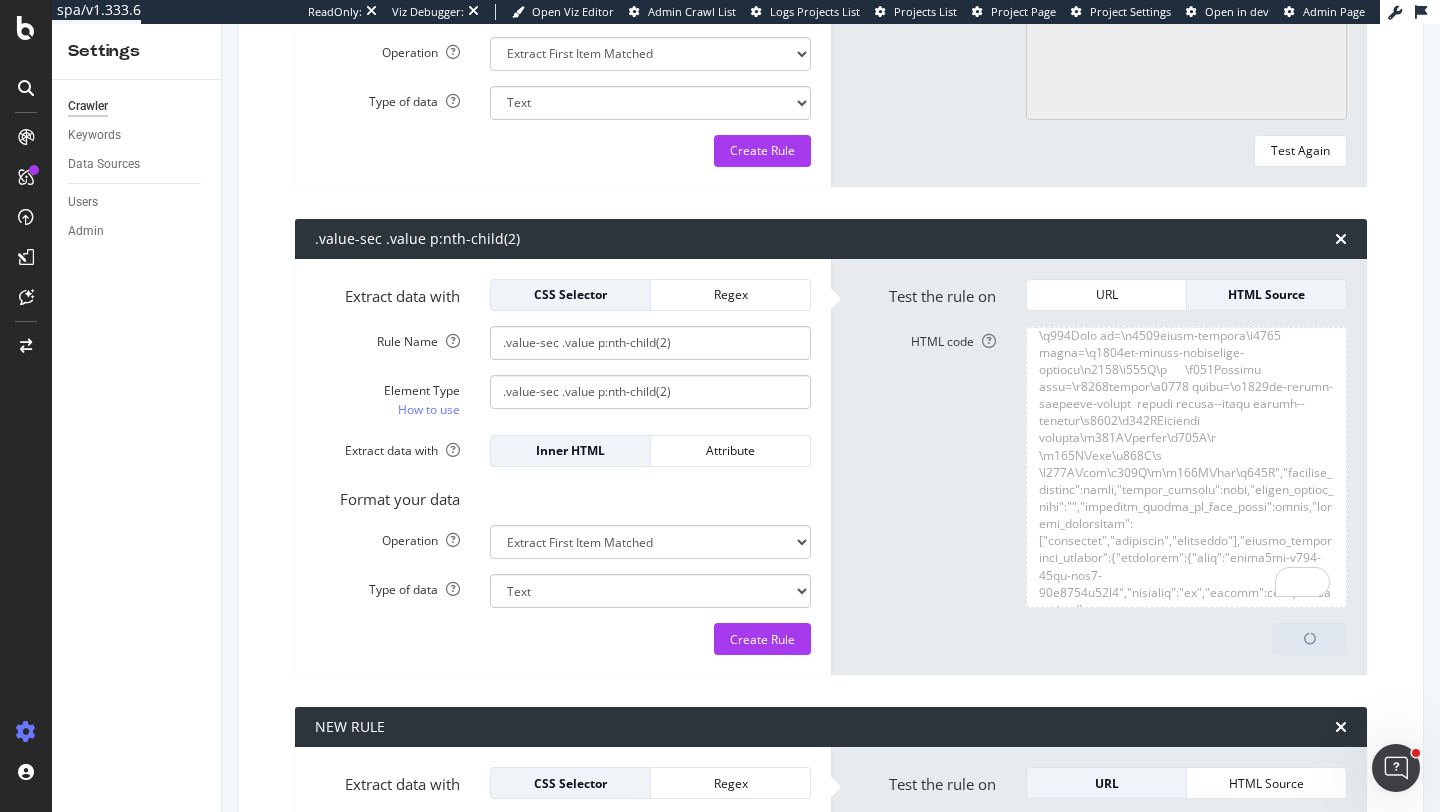 scroll, scrollTop: 2367, scrollLeft: 0, axis: vertical 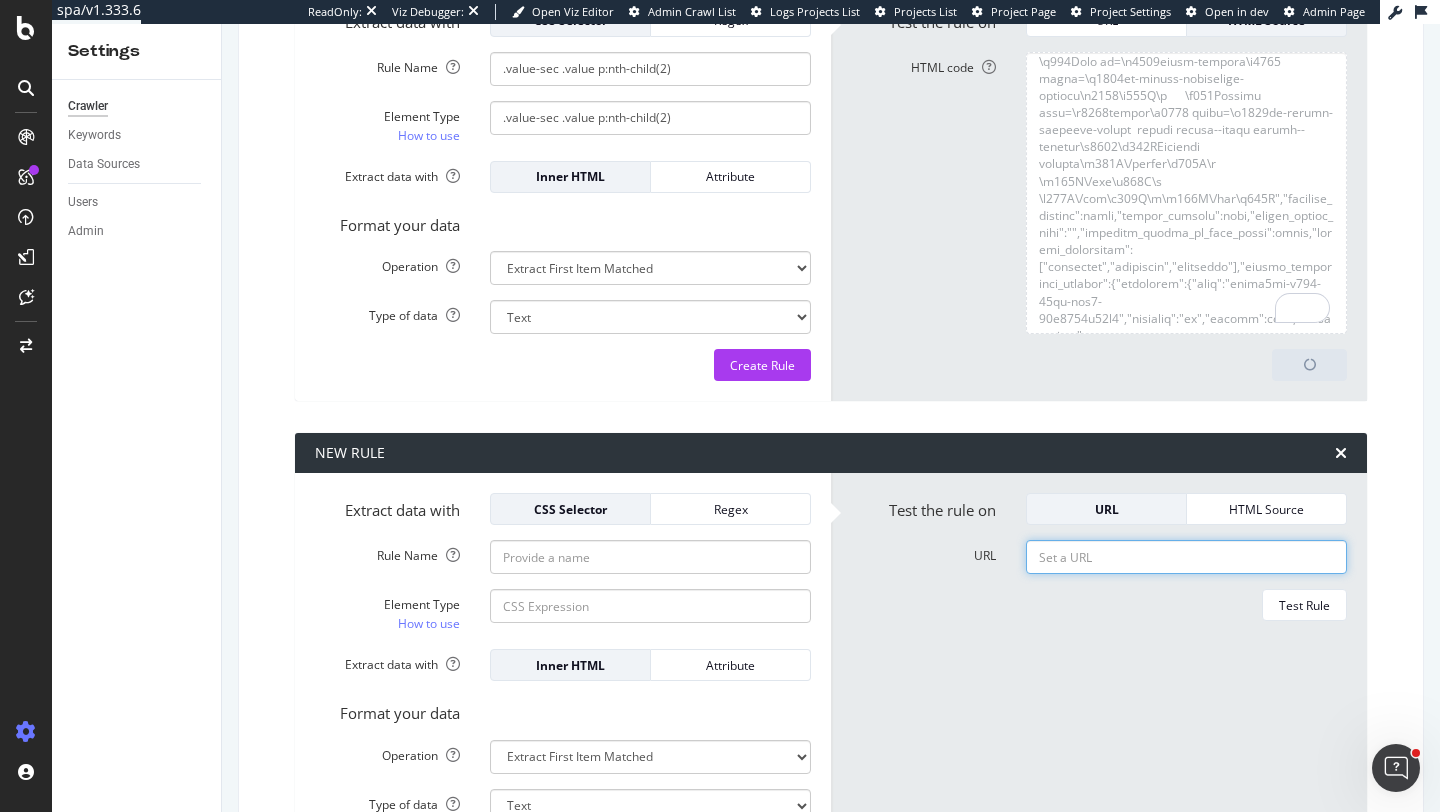 click on "URL" at bounding box center (1186, -1886) 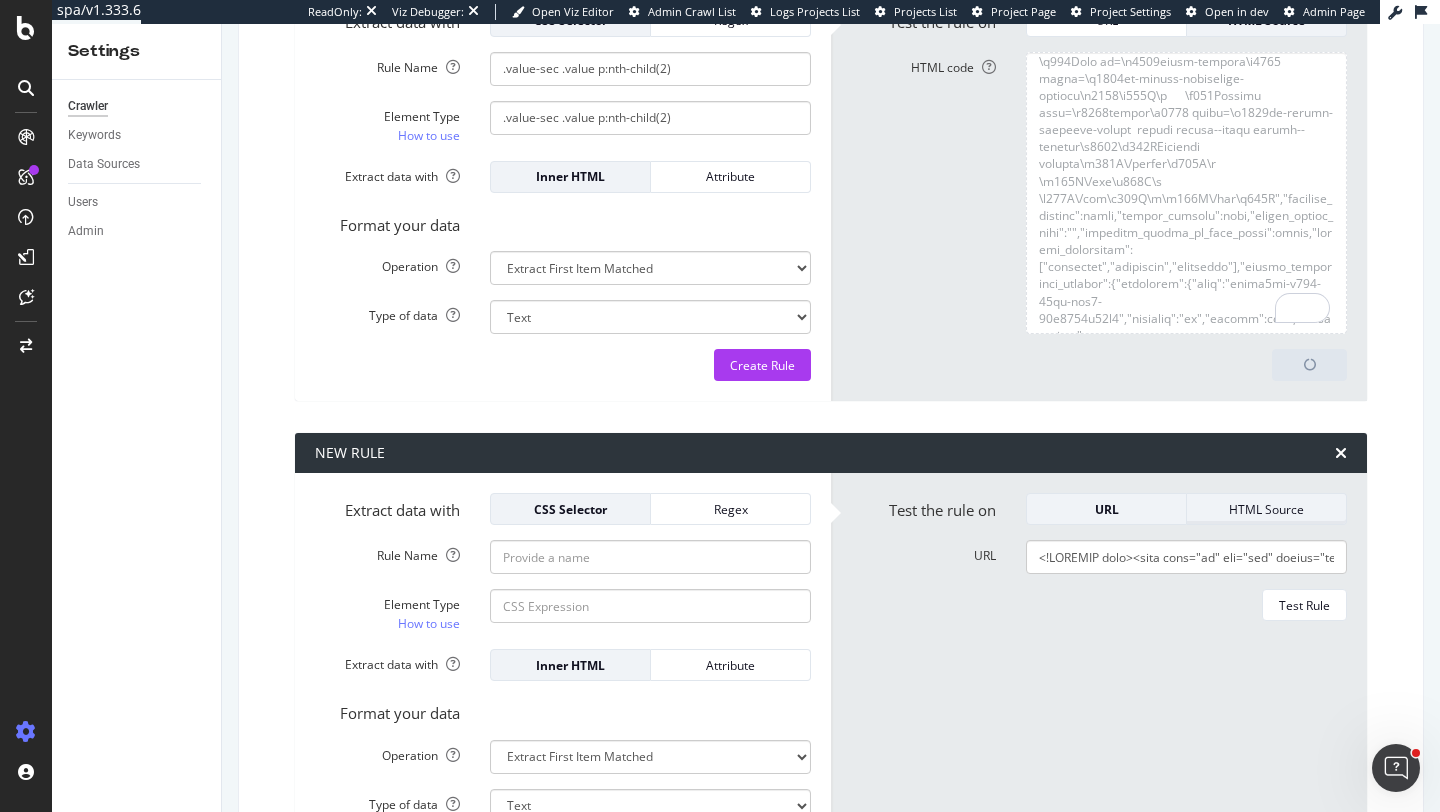 click on "Test the rule on URL HTML Source URL Test Rule" at bounding box center (1099, 681) 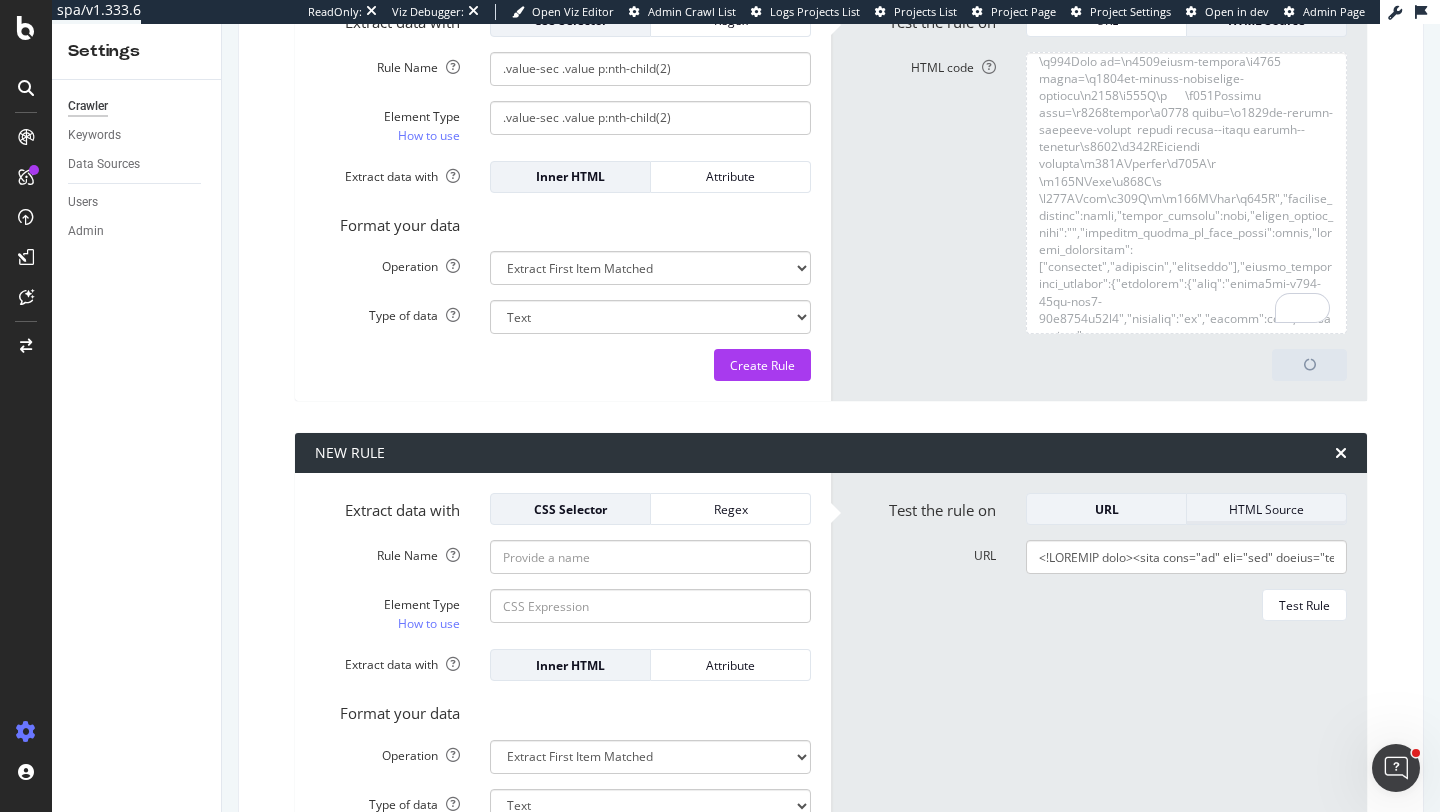 click on "HTML Source" at bounding box center [1266, 509] 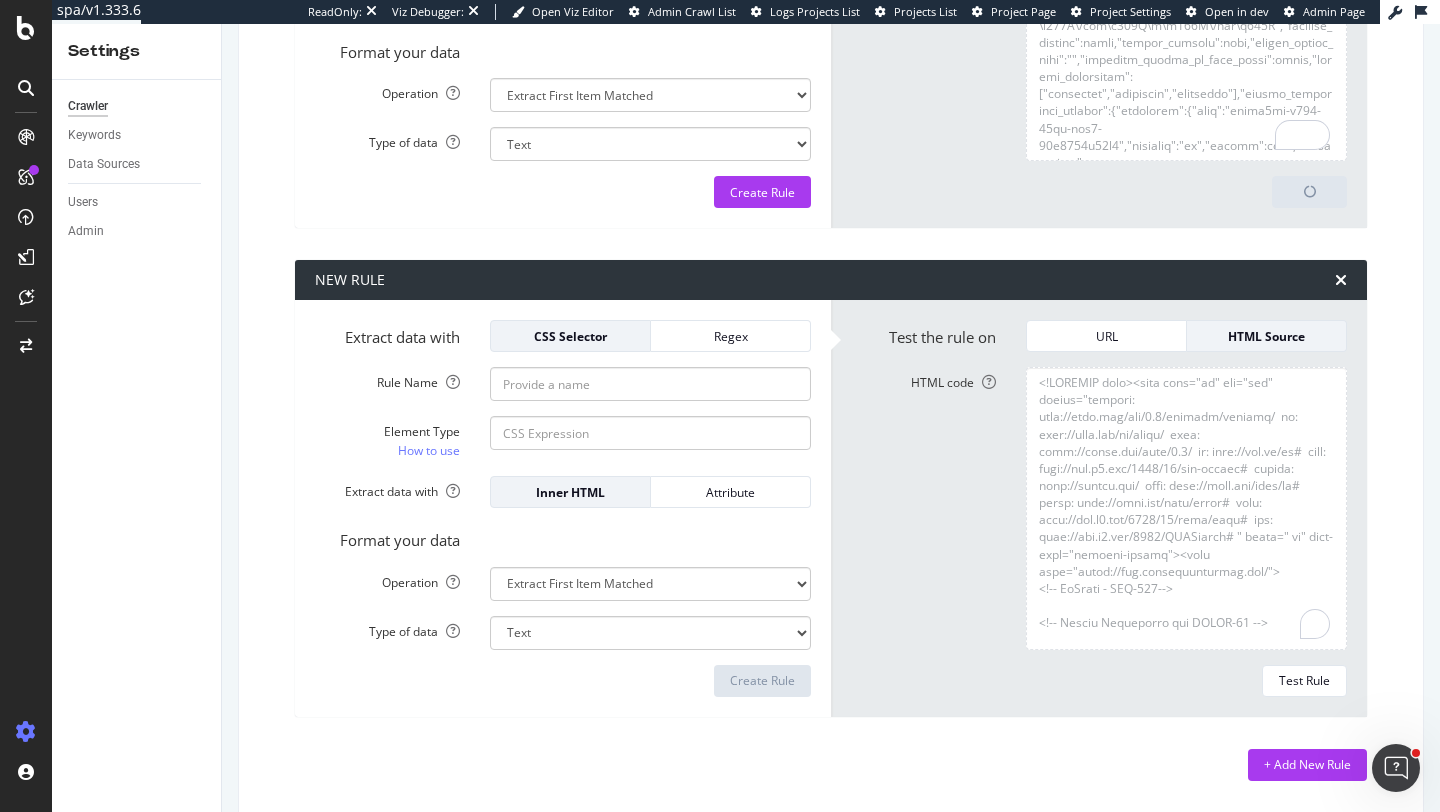 type on "<!DOCTYPE html><html lang="en" dir="ltr" prefix="content: [URL][DOMAIN_NAME]  dc: [URL][DOMAIN_NAME]  foaf: [URL][DOMAIN_NAME]  og: [URL][DOMAIN_NAME]  rdfs: [URL][DOMAIN_NAME]  schema: [URL][DOMAIN_NAME]  sioc: [URL][DOMAIN_NAME]  sioct: [URL][DOMAIN_NAME]  skos: [URL][DOMAIN_NAME]  xsd: [URL][DOMAIN_NAME] " class=" js" data-once="webform-dialog"><head attr="[URL][DOMAIN_NAME]">
<!-- AbTasty - DIG-130-->
<!-- Botify Activation for TFBBL-90 -->
<!-- ADM Smart Pixel - QS TopUnis - [DOMAIN_NAME] - [DATE] - DO NOT MODIFY -->
<noscript>&lt;img fetchpriority="low" loading="lazy" height="1" width="1" style="display:none" src="[URL][DOMAIN_NAME]" /&gt;</noscript>
<!-- End of ADM Smart Pixel -->
<!-- Facebook domain verification -->
<meta name="facebook-domain-verification" content="jyed73etkbrc34h8gwtc8axnj2g5v3">
<!-- Facebook domai..." 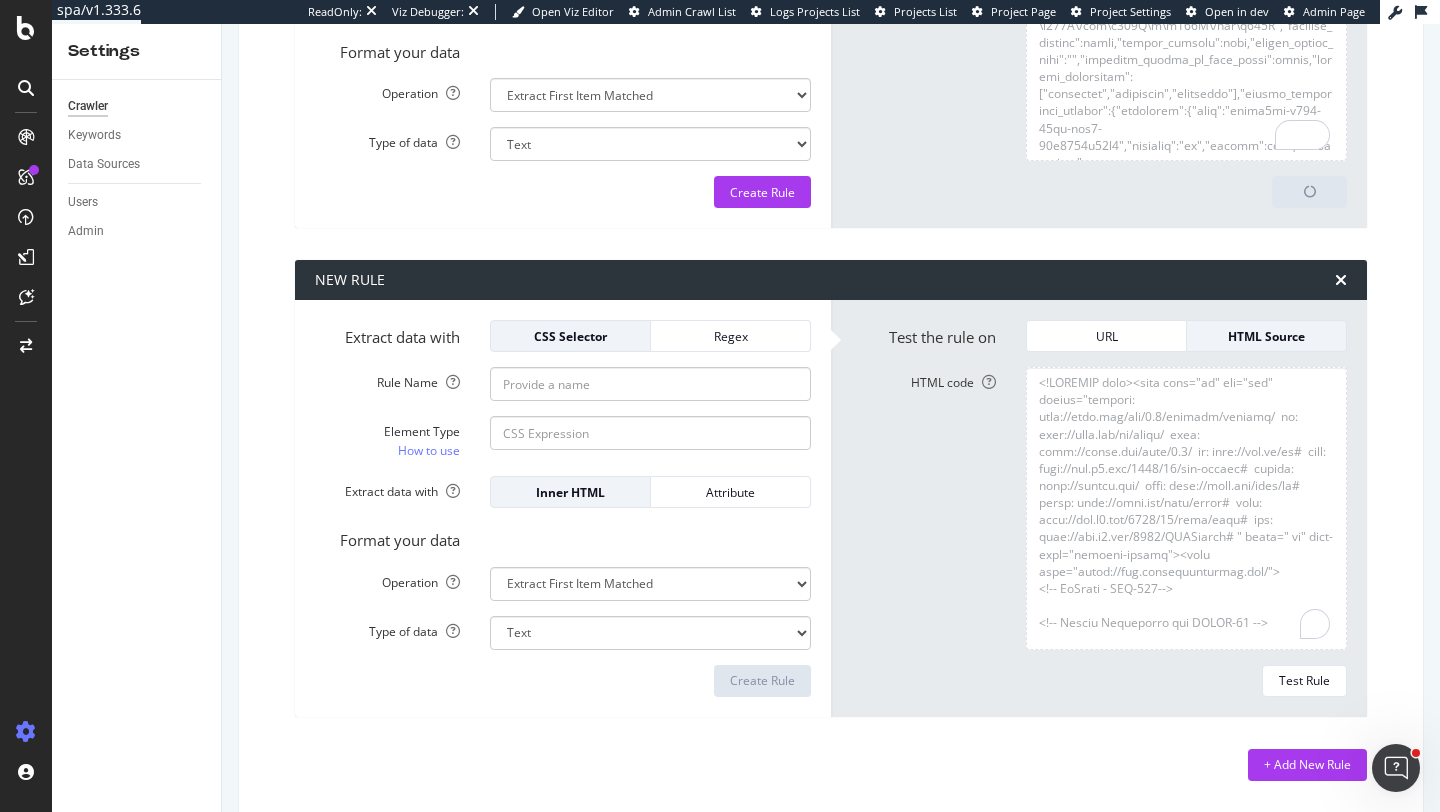 click on "Extract data with CSS Selector Regex Rule Name .value-sec .value p:nth-child(2) Element Type How to use .value-sec .value p:nth-child(2) Extract data with Inner HTML Attribute Format your data Operation Extract First Item Matched Extract First 3 Items Matched Count Number of Occurences Check if exists Text Length Type of data Text Integer number Floating point number Date Create Rule" at bounding box center (563, 20) 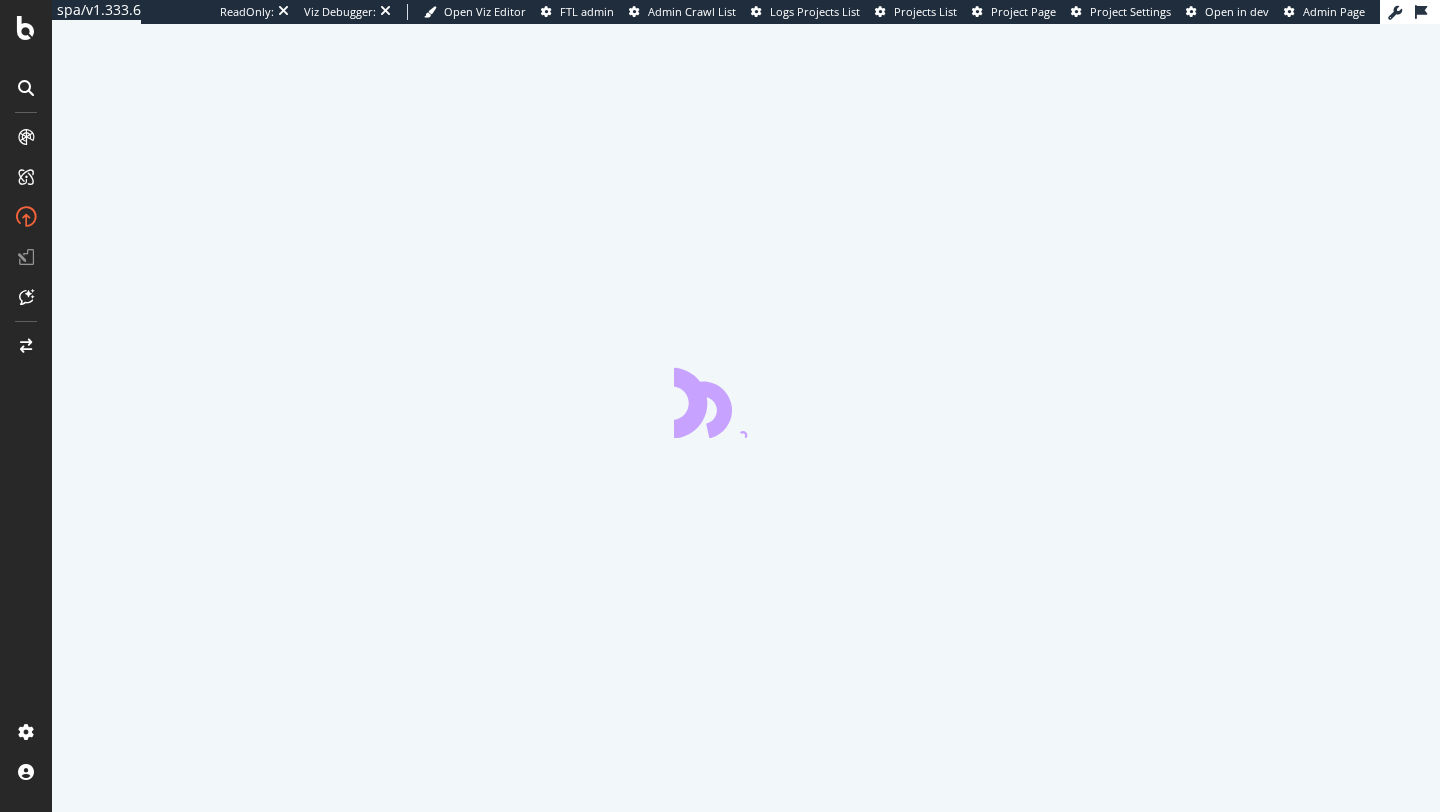 scroll, scrollTop: 0, scrollLeft: 0, axis: both 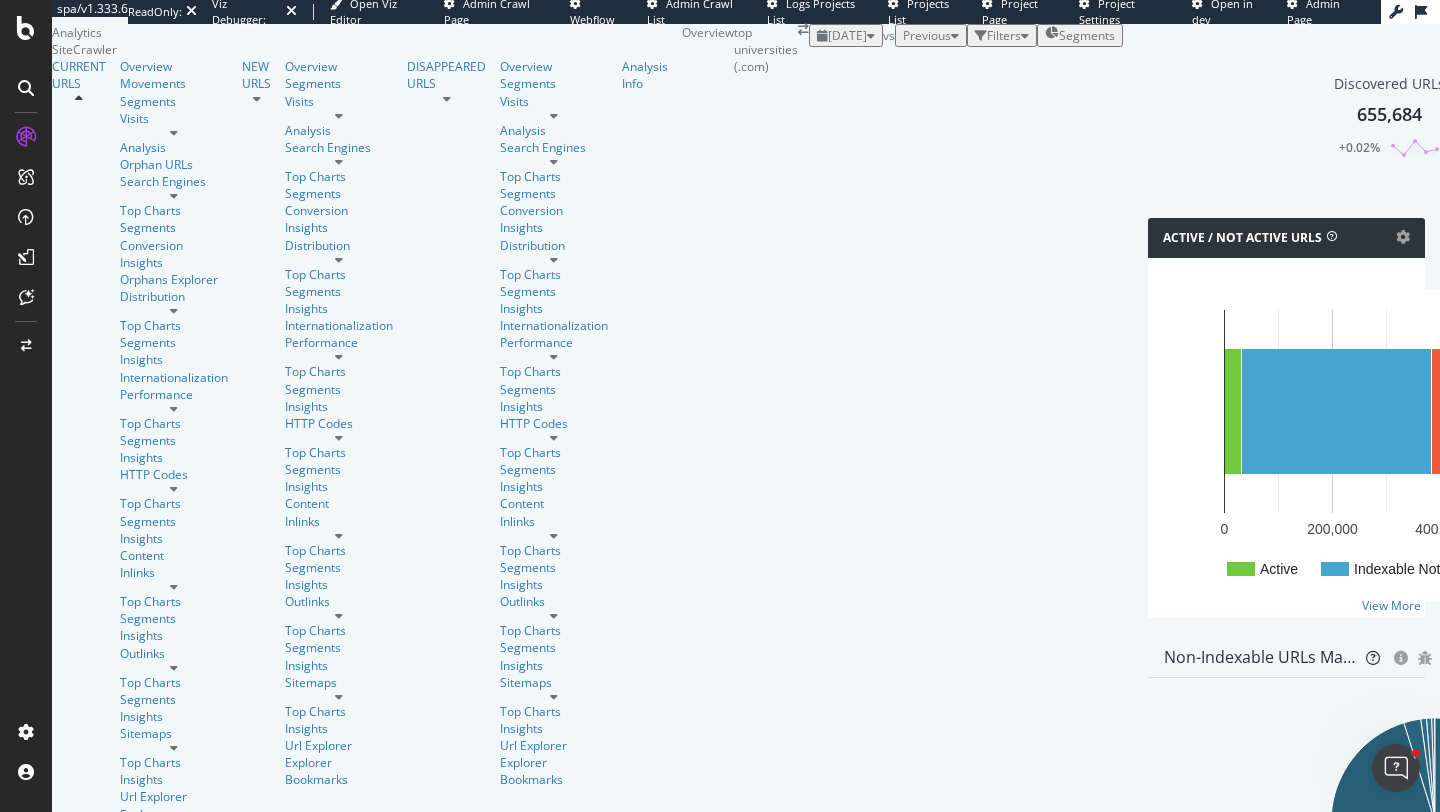 click on "[DATE]" at bounding box center (847, 35) 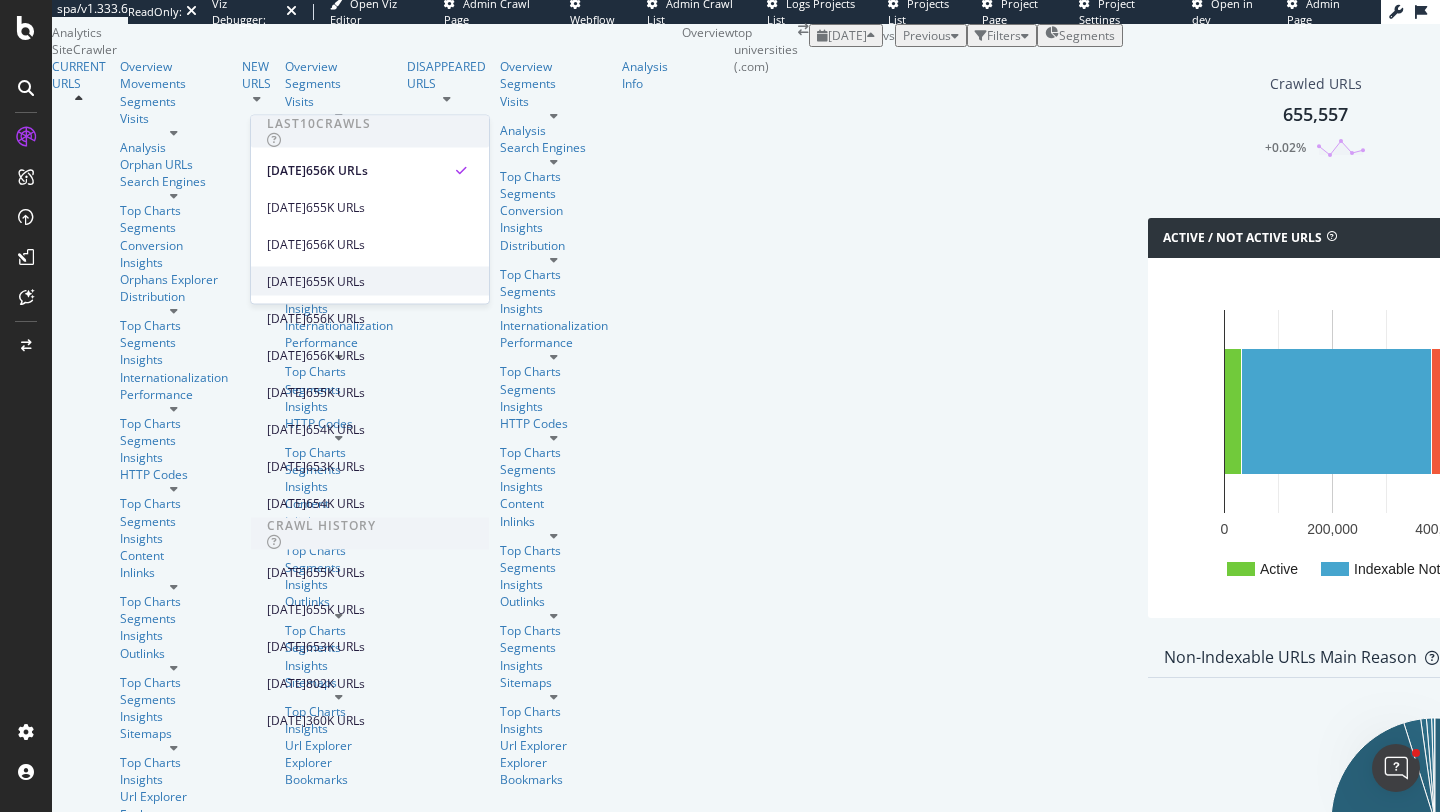 scroll, scrollTop: 149, scrollLeft: 0, axis: vertical 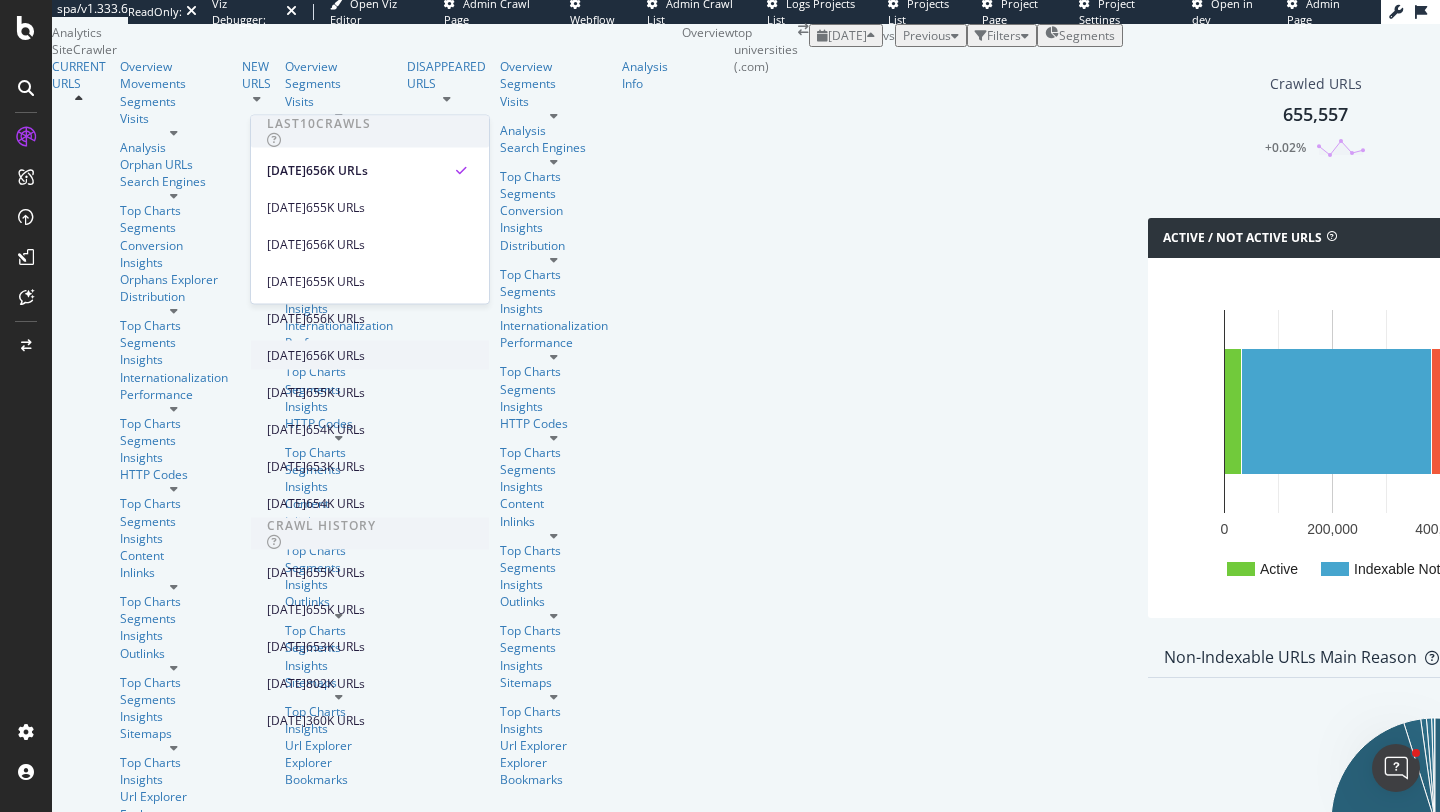 click on "2025 Jun. 14th" at bounding box center [286, 355] 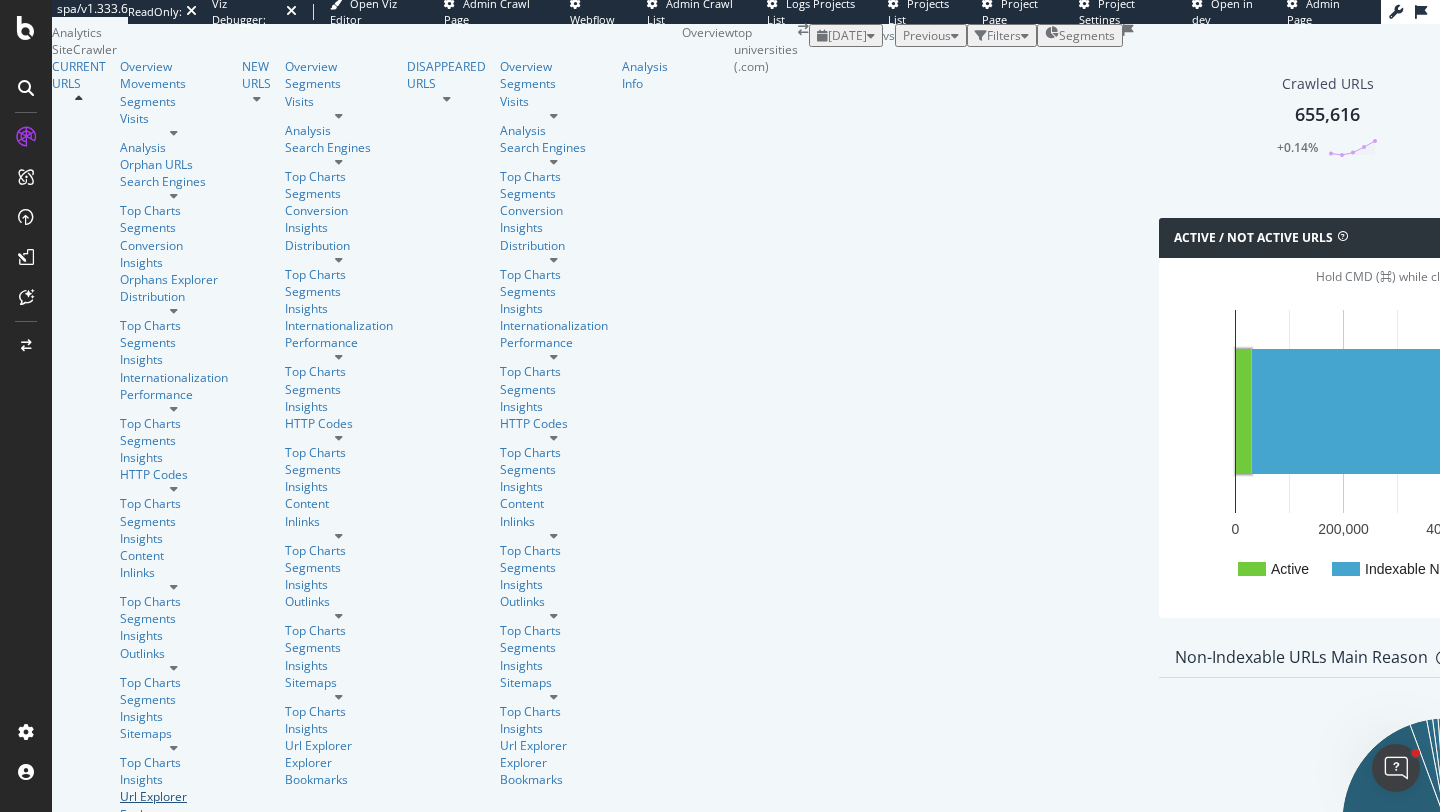 click on "Url Explorer" at bounding box center [174, 796] 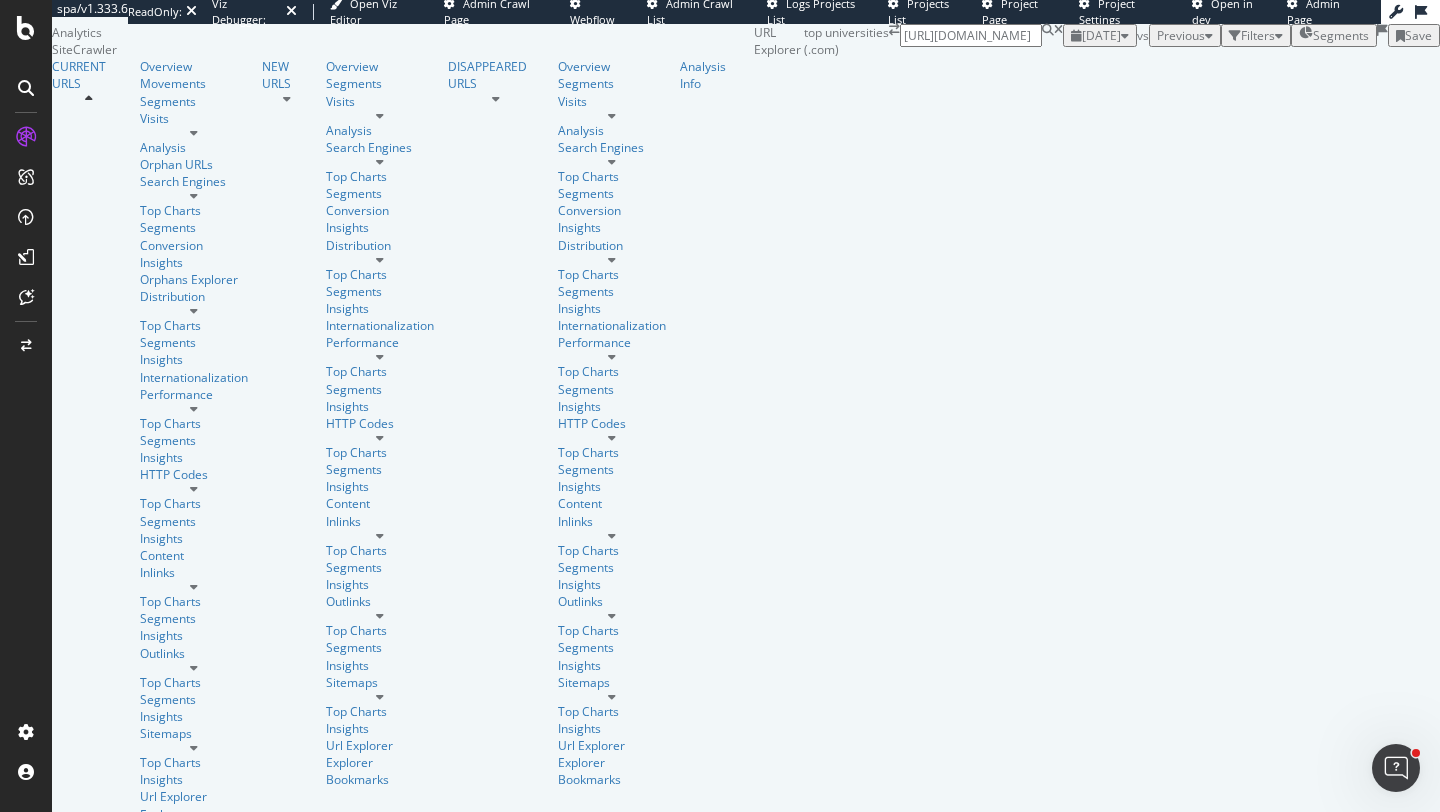scroll, scrollTop: 0, scrollLeft: 242, axis: horizontal 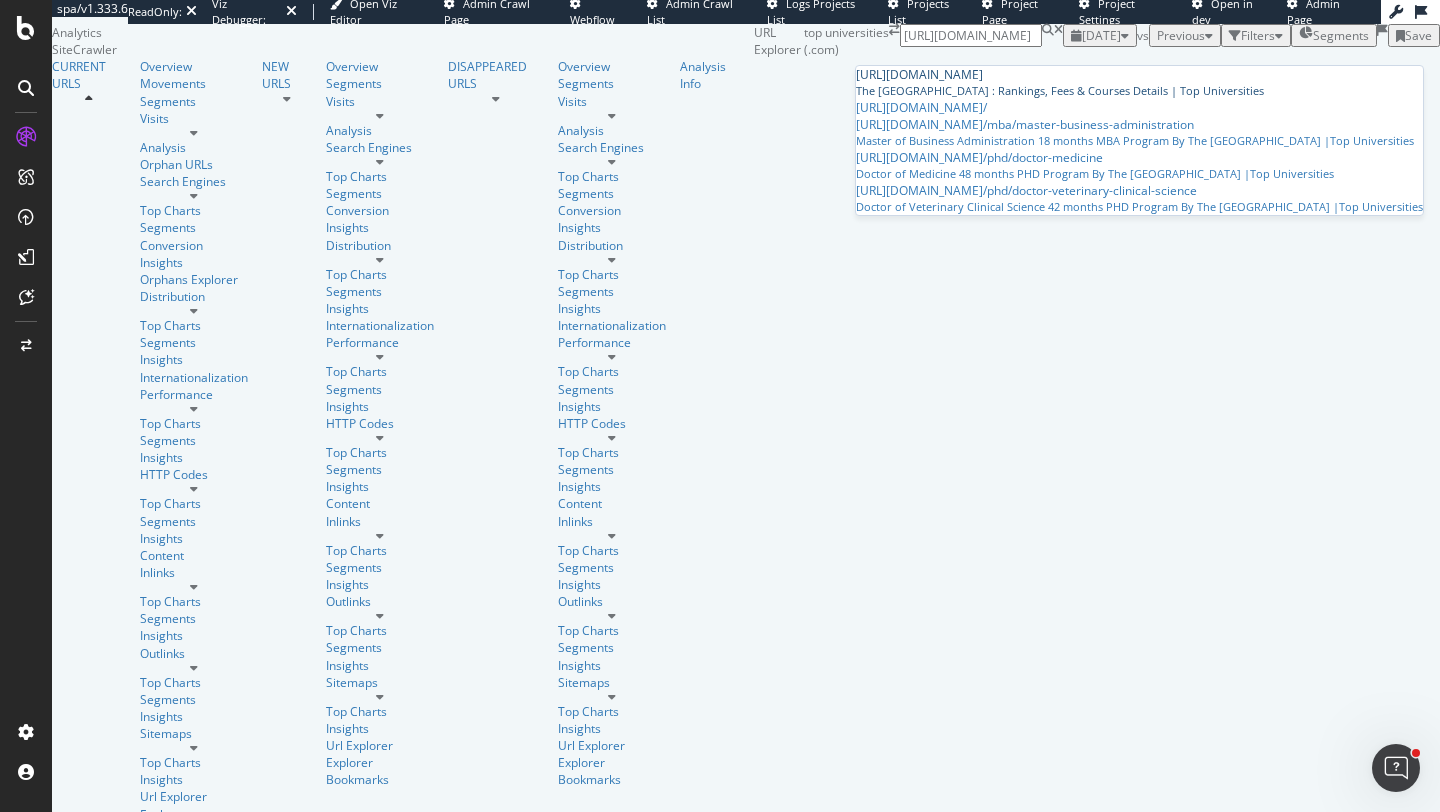 type on "[URL][DOMAIN_NAME]" 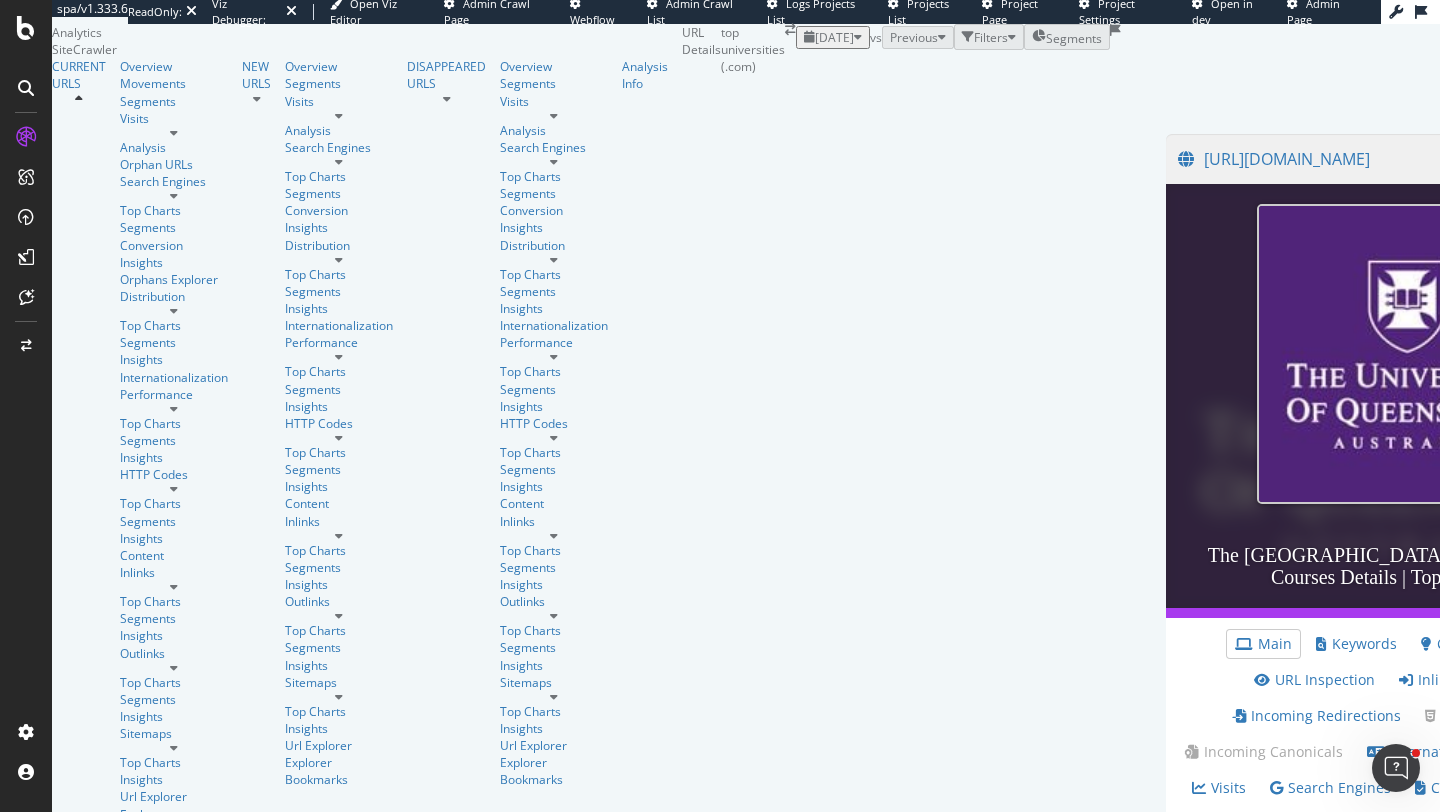 click on "View HTML Source" at bounding box center (1578, 158) 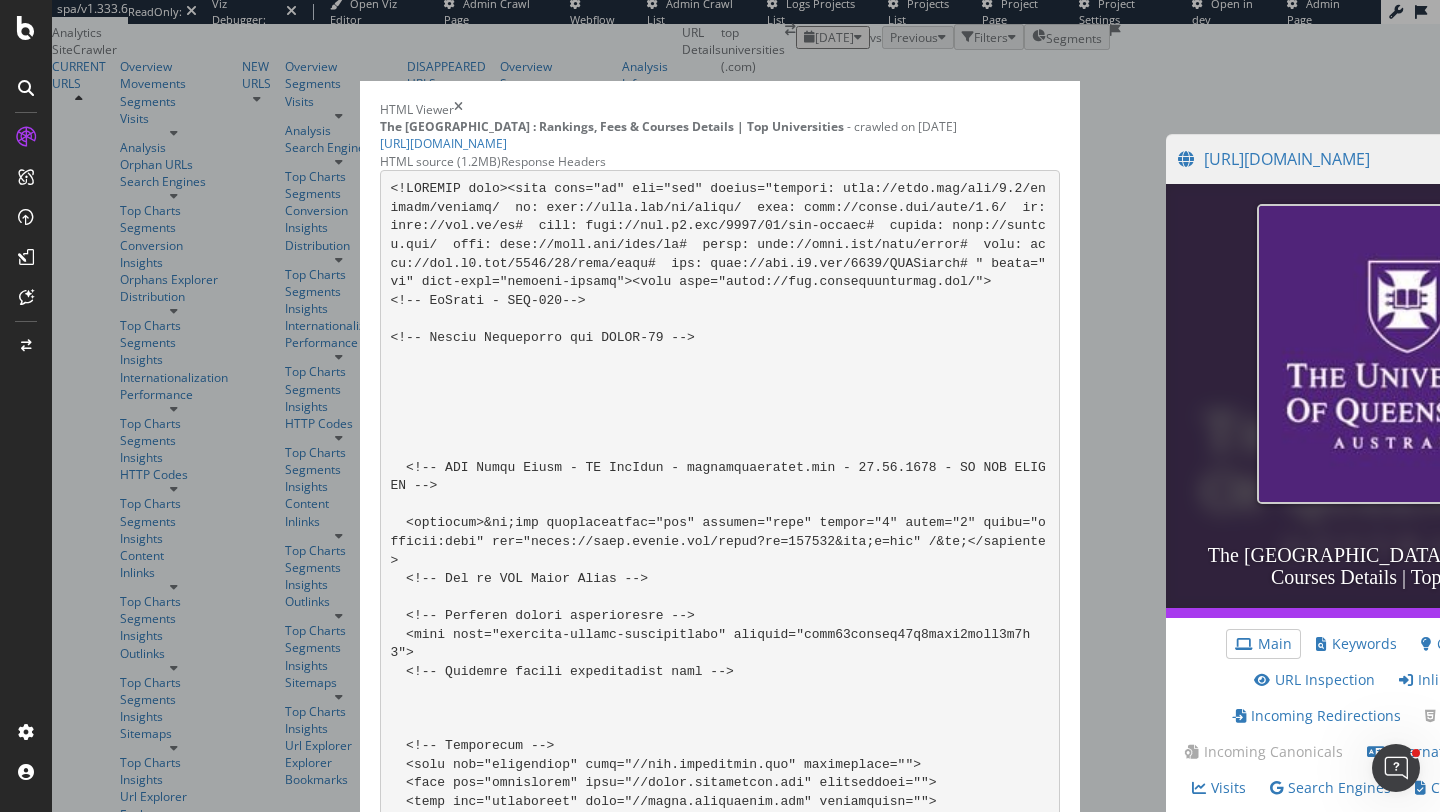 scroll, scrollTop: 6531, scrollLeft: 0, axis: vertical 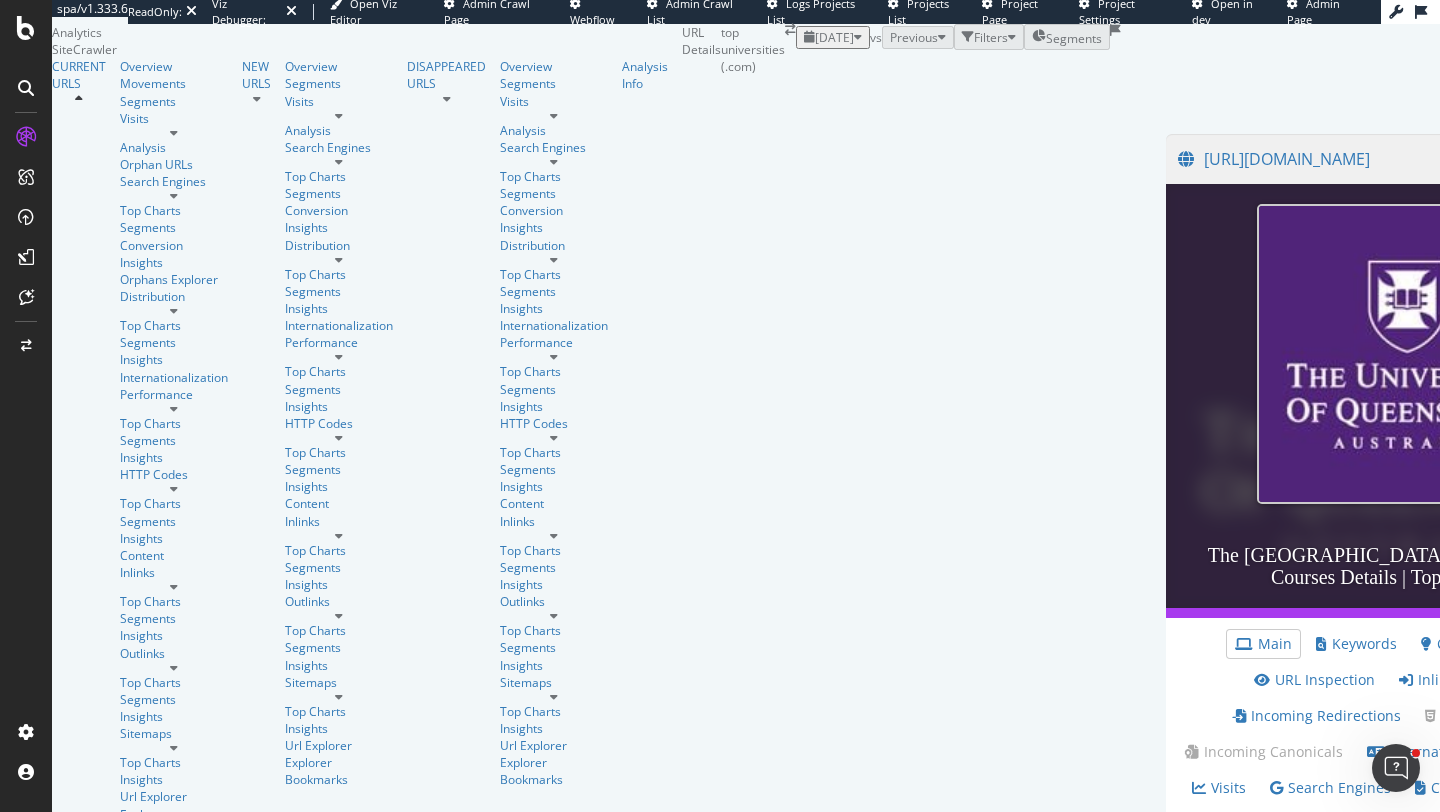 click on "2025 Jun. 14th vs Previous Filters Segments" at bounding box center (958, 37) 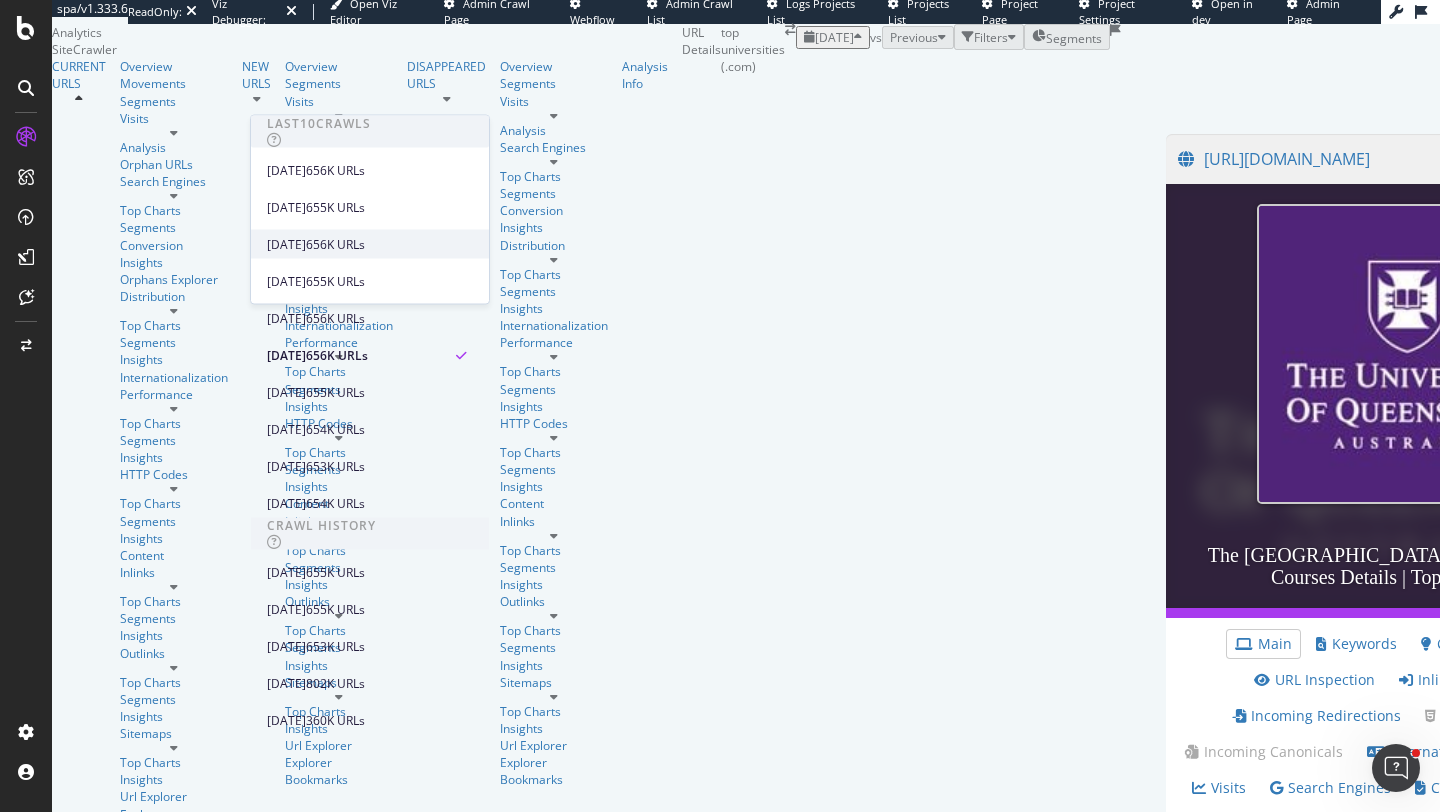 click on "2025 Jul. 5th" at bounding box center [286, 244] 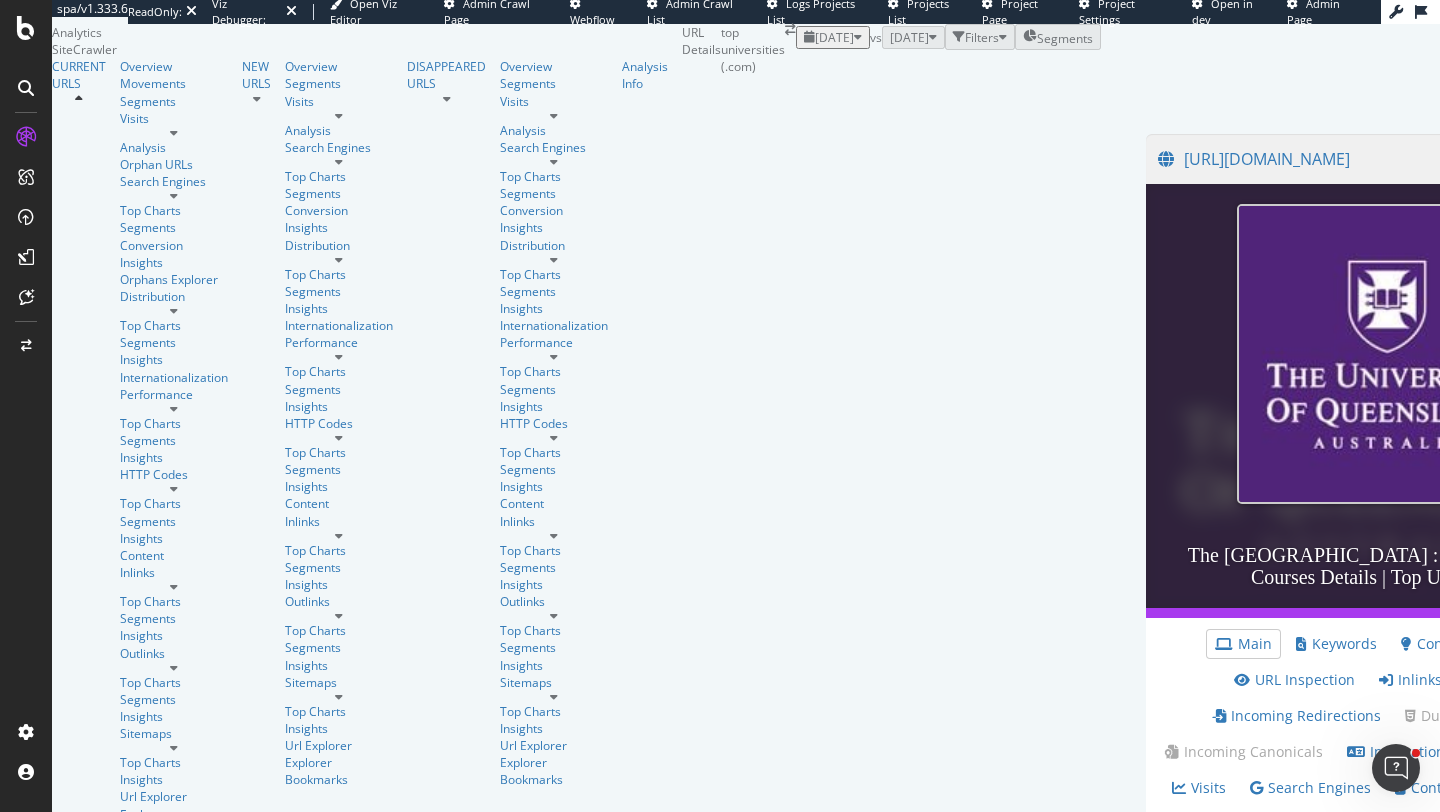 click on "View HTML Source" at bounding box center (1550, 158) 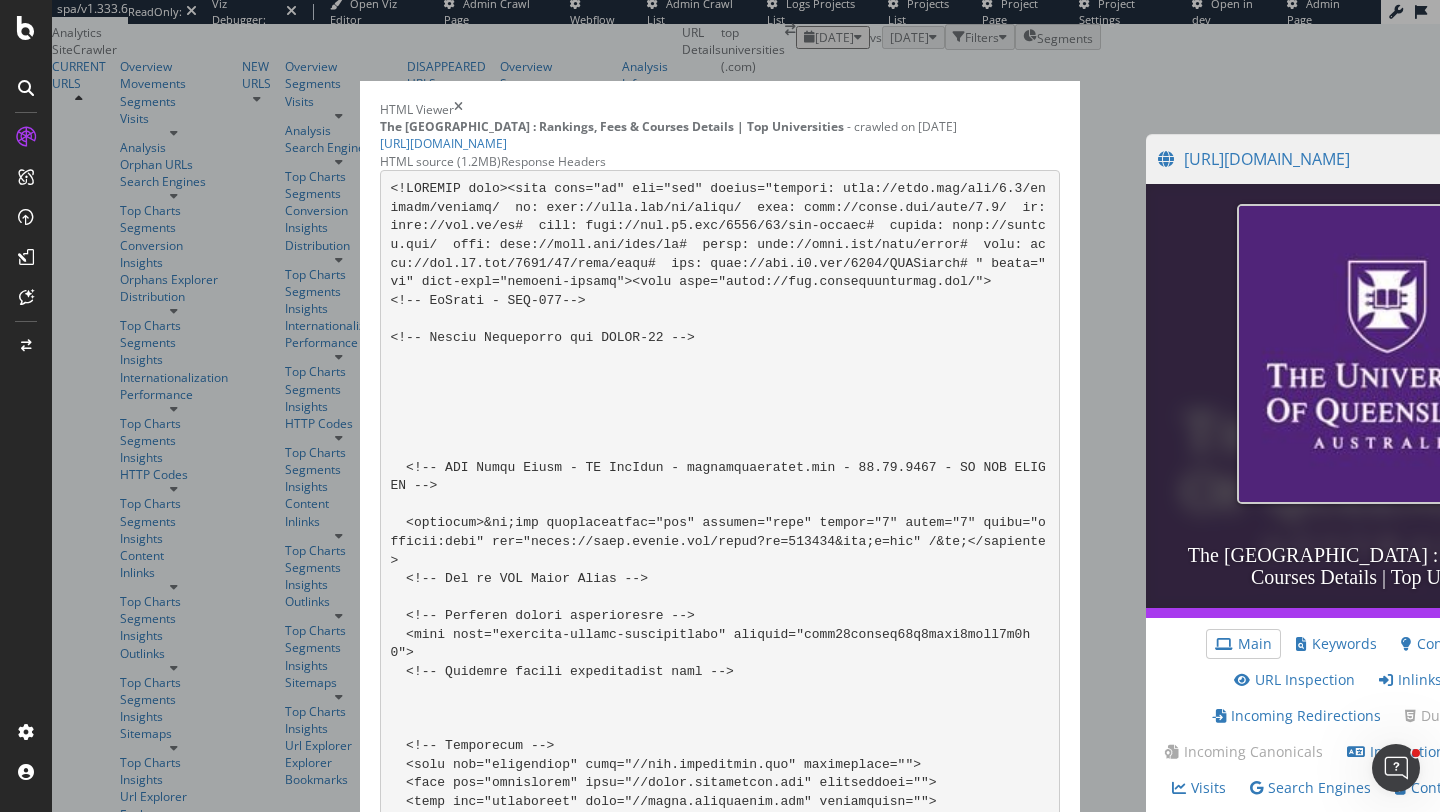 scroll, scrollTop: 2572, scrollLeft: 0, axis: vertical 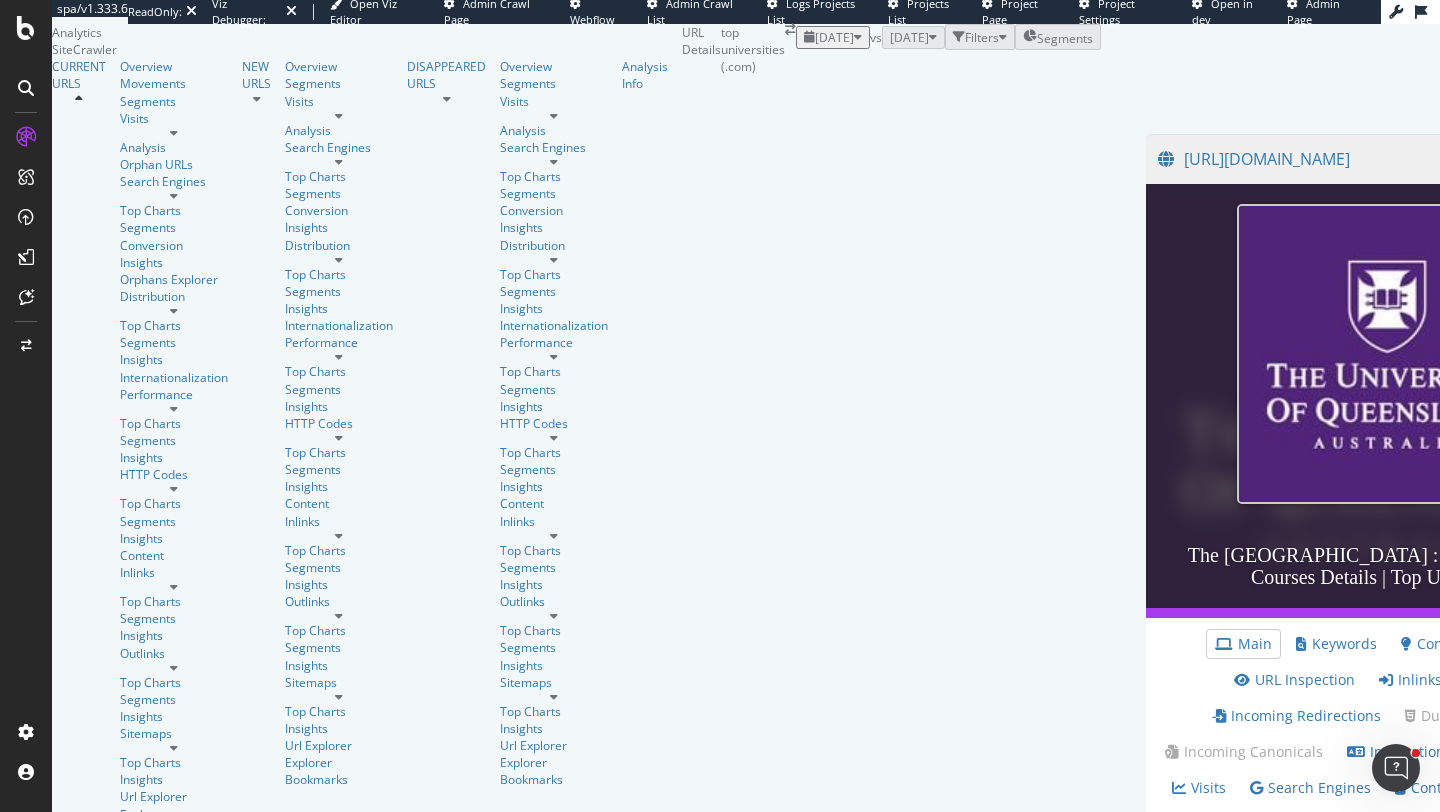 click on "View HTML Source" at bounding box center (1558, 158) 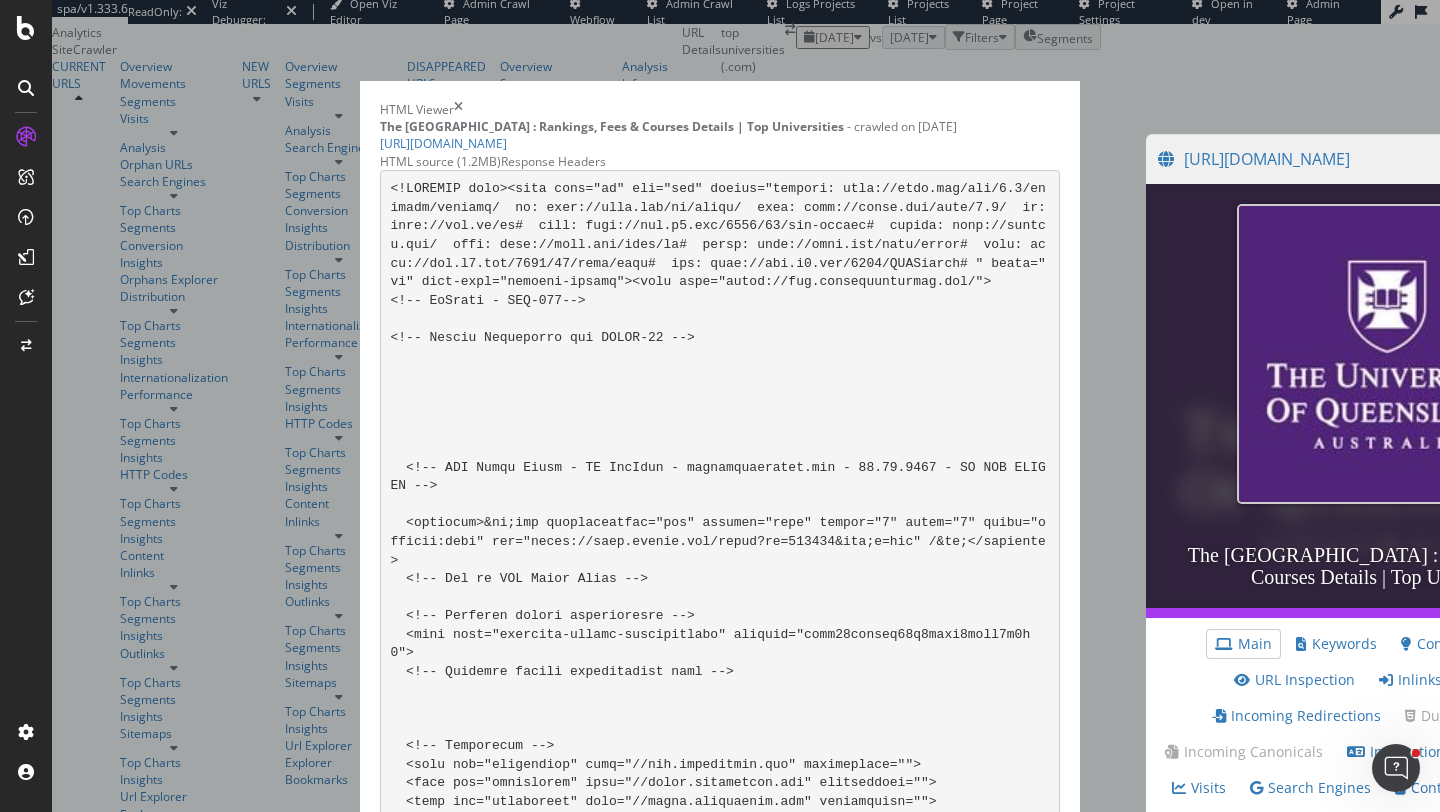 click on "Select content" at bounding box center (427, 431734) 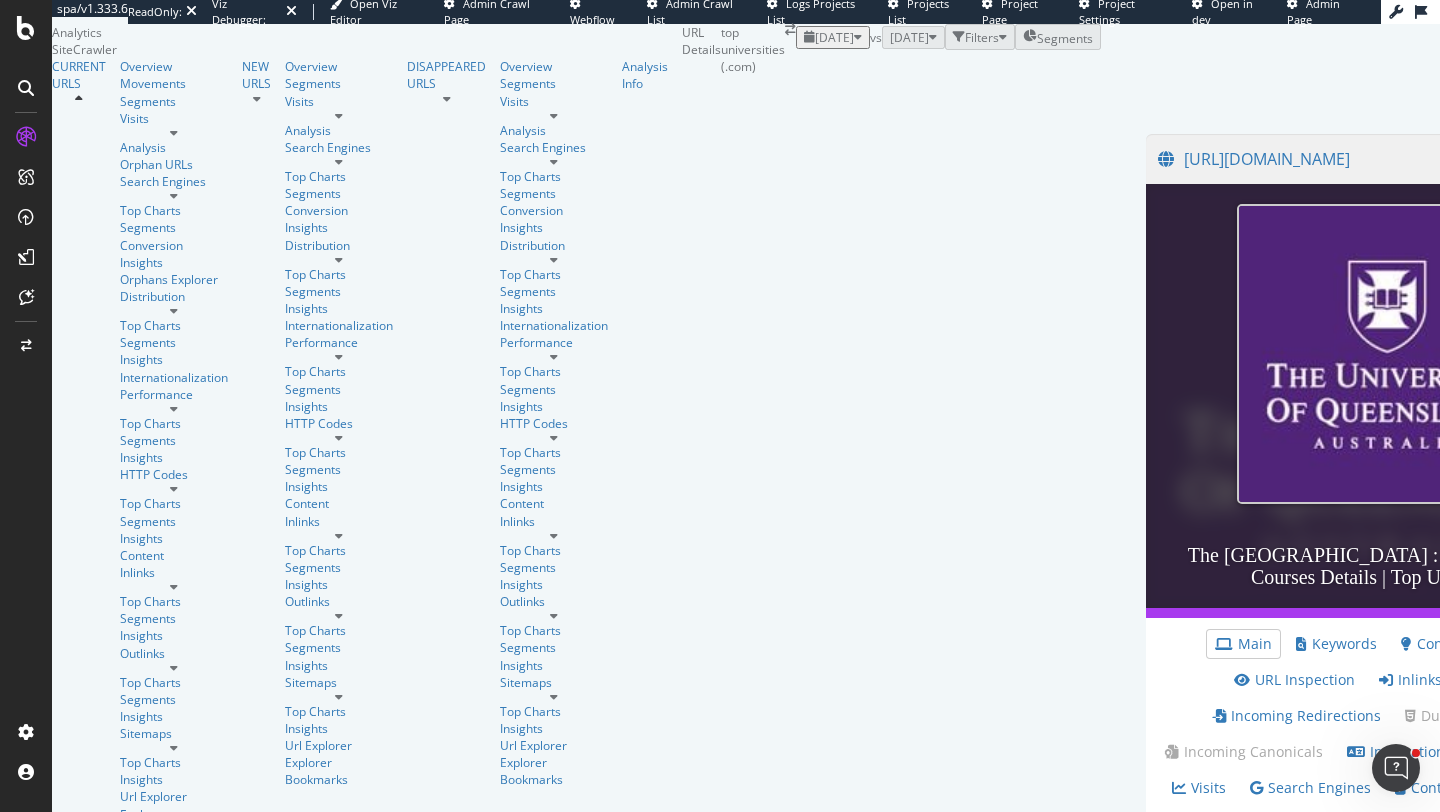 click on "2025 Jul. 5th" at bounding box center (834, 37) 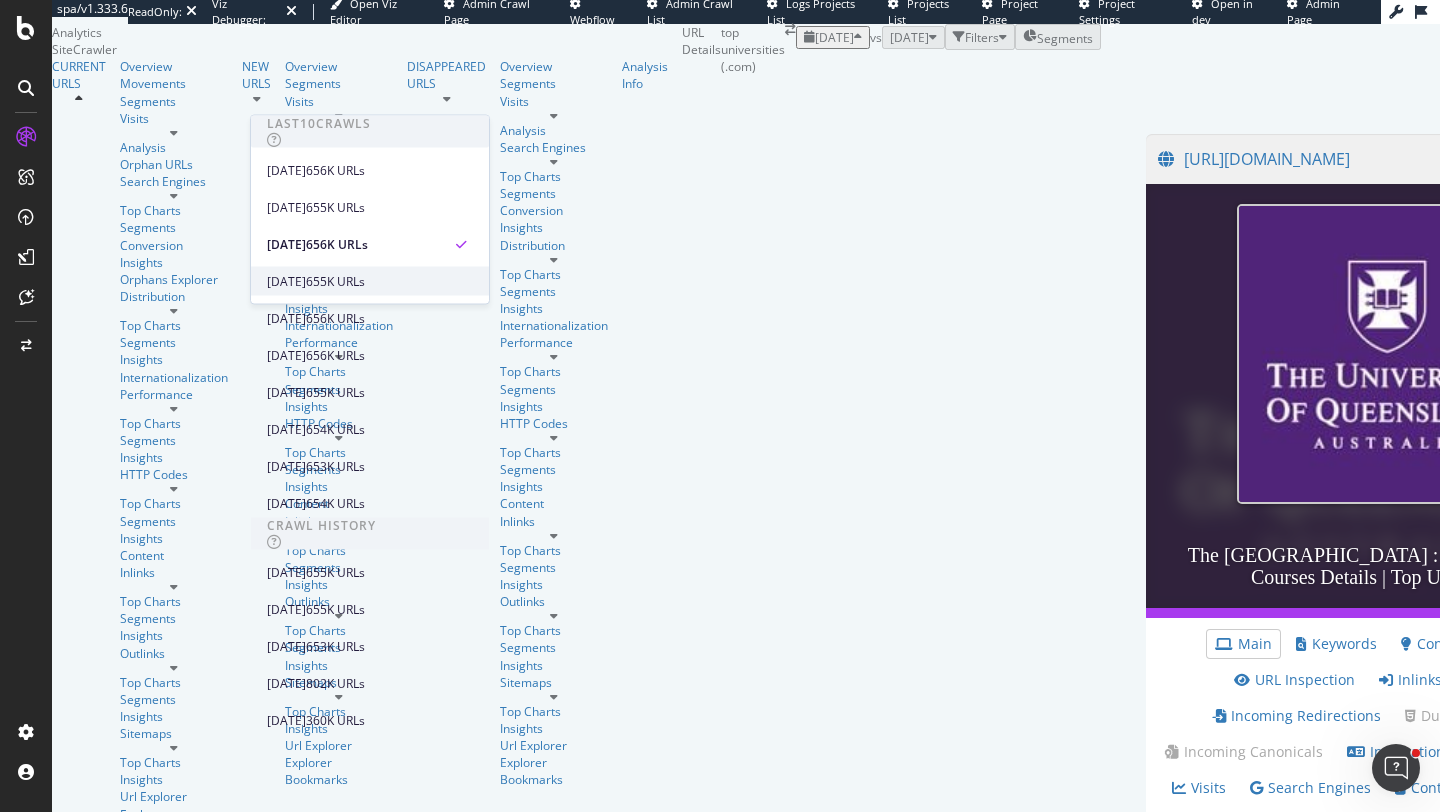 scroll, scrollTop: 155, scrollLeft: 0, axis: vertical 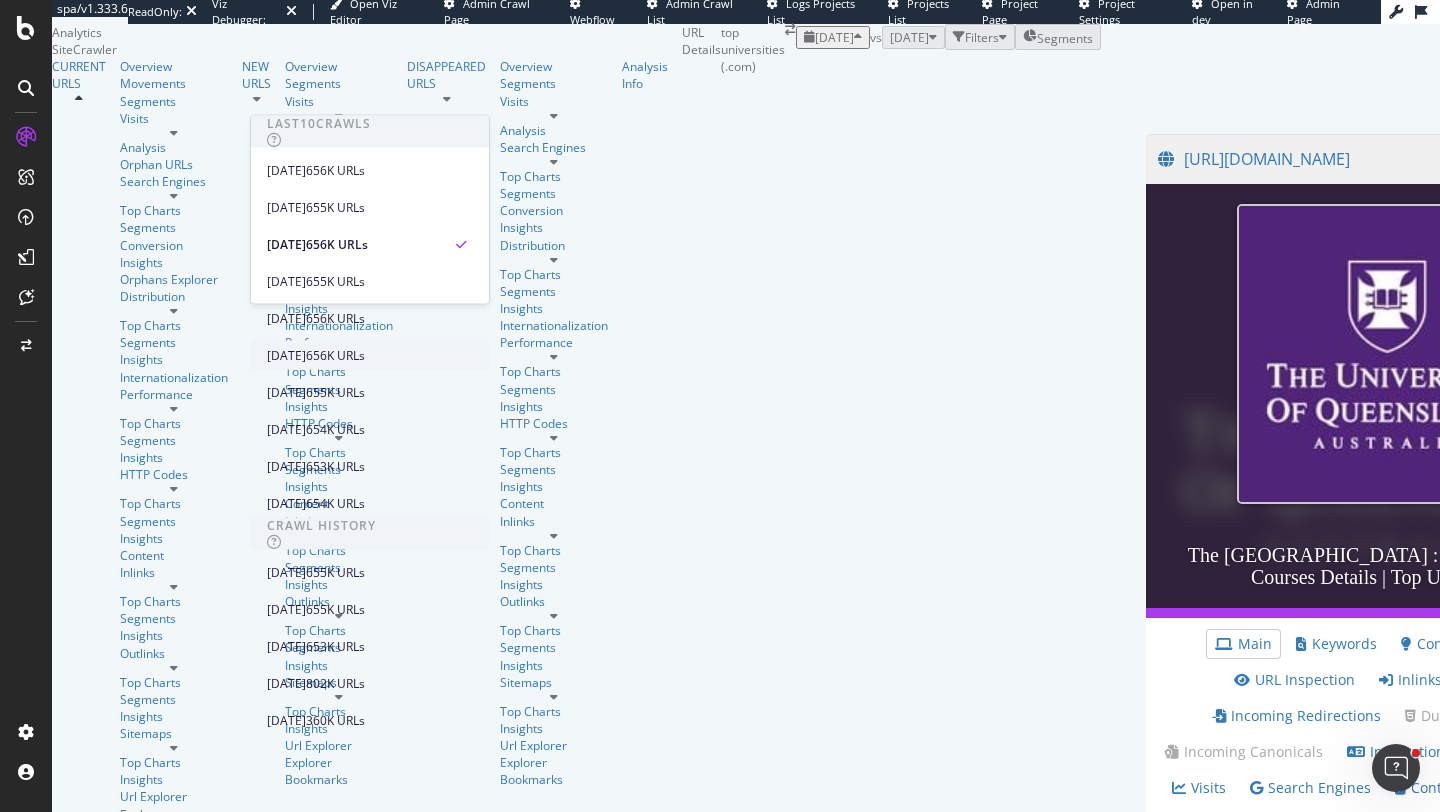 click on "2025 Jun. 14th 656K URLs" at bounding box center [370, 355] 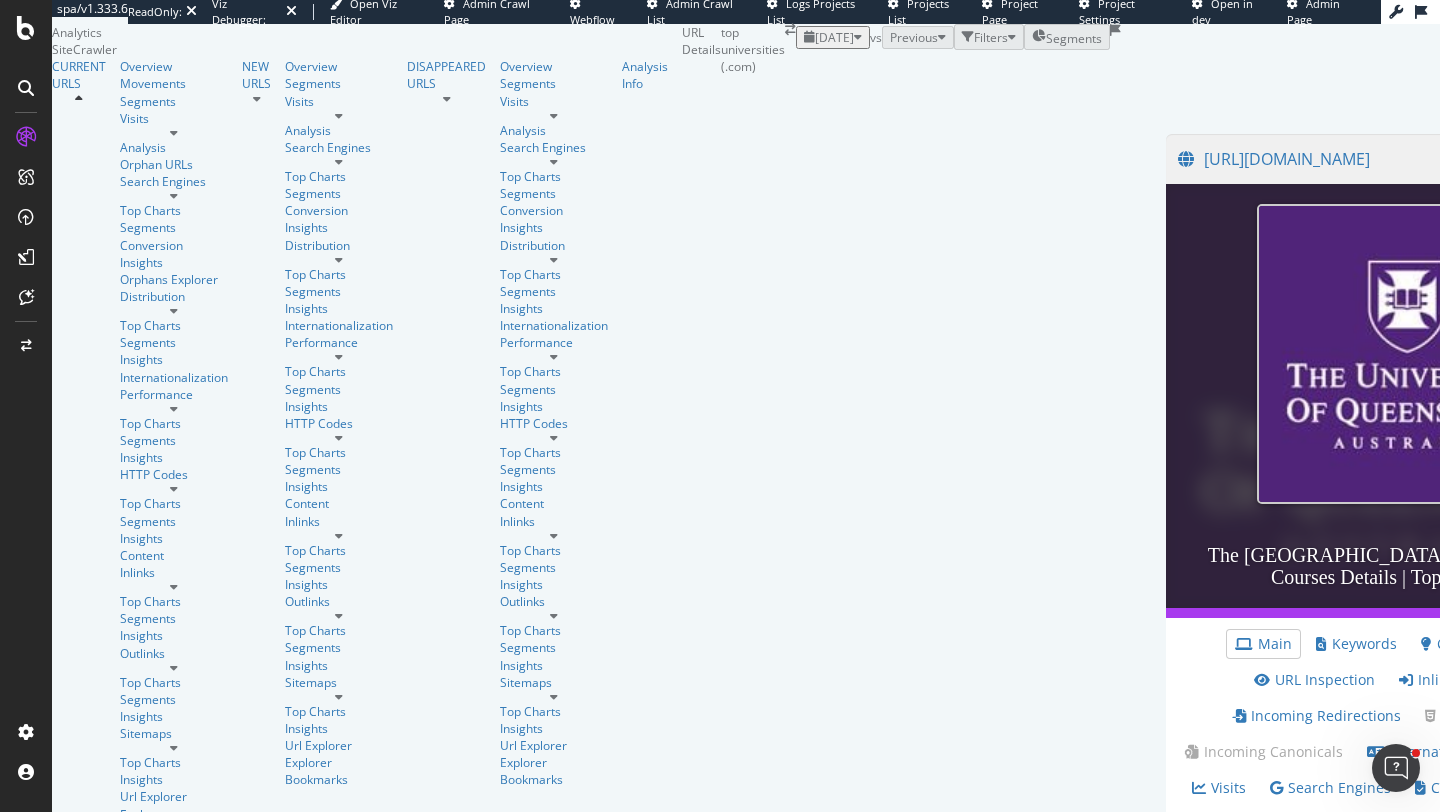 click on "View HTML Source" at bounding box center (1578, 158) 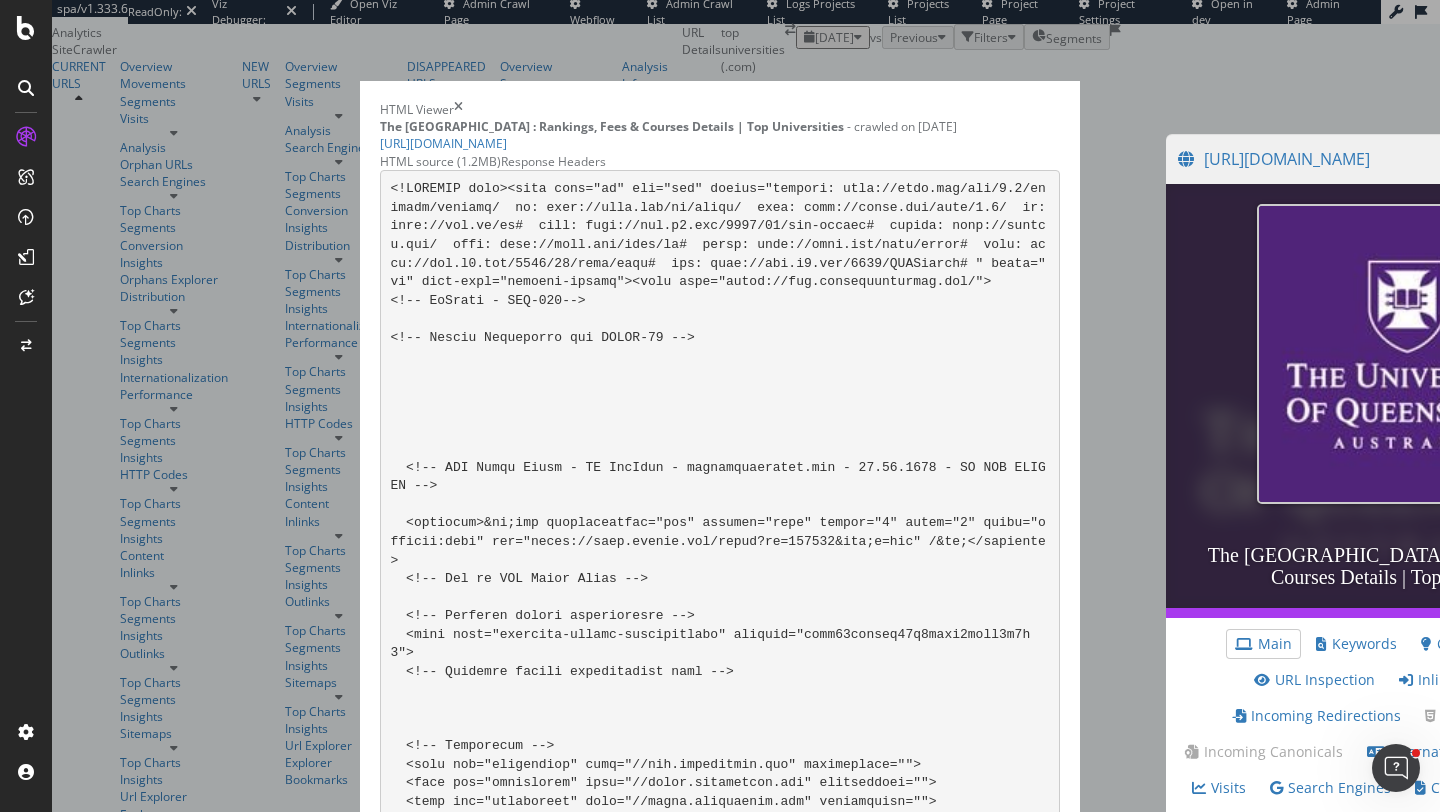 click on "Select content" at bounding box center [427, 430305] 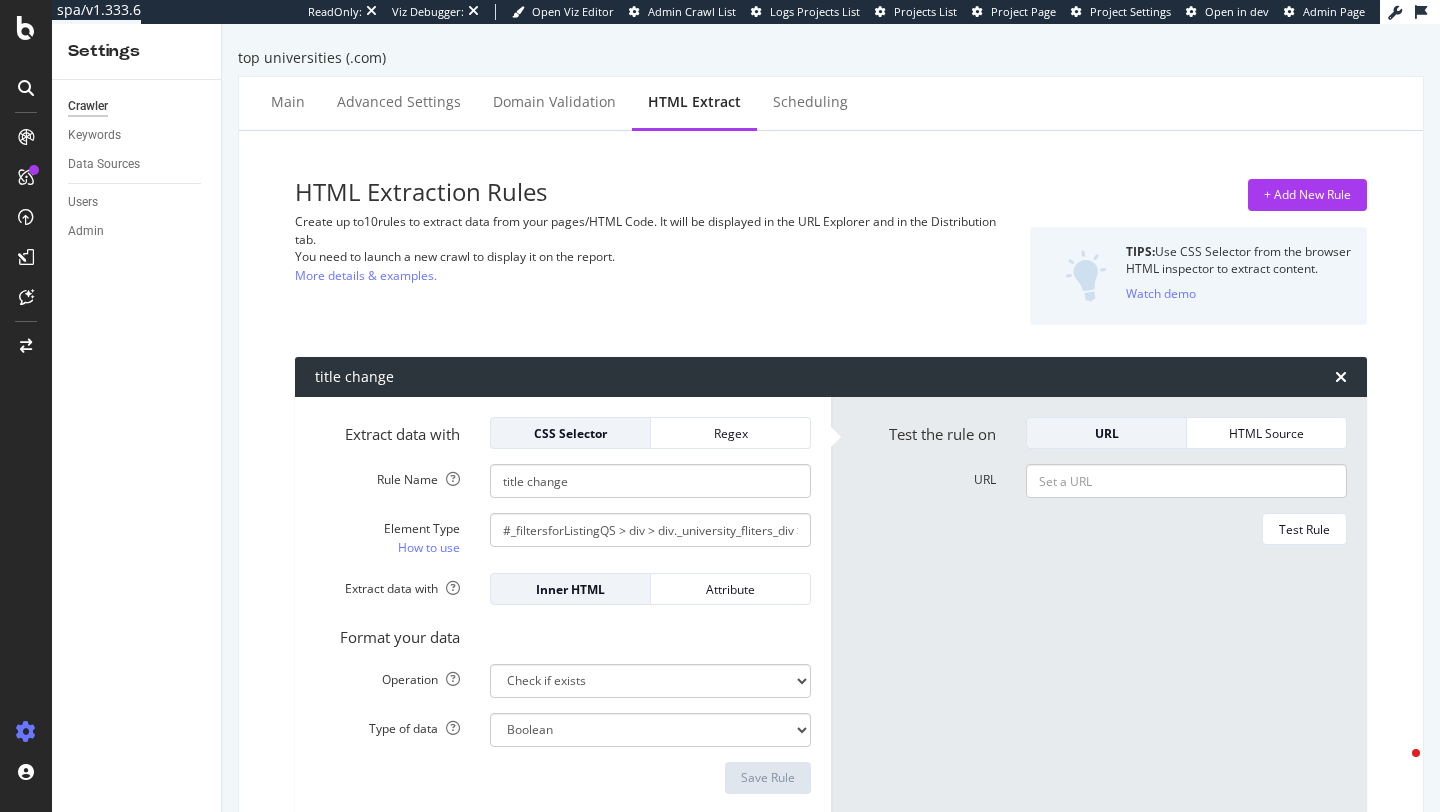 select on "exist" 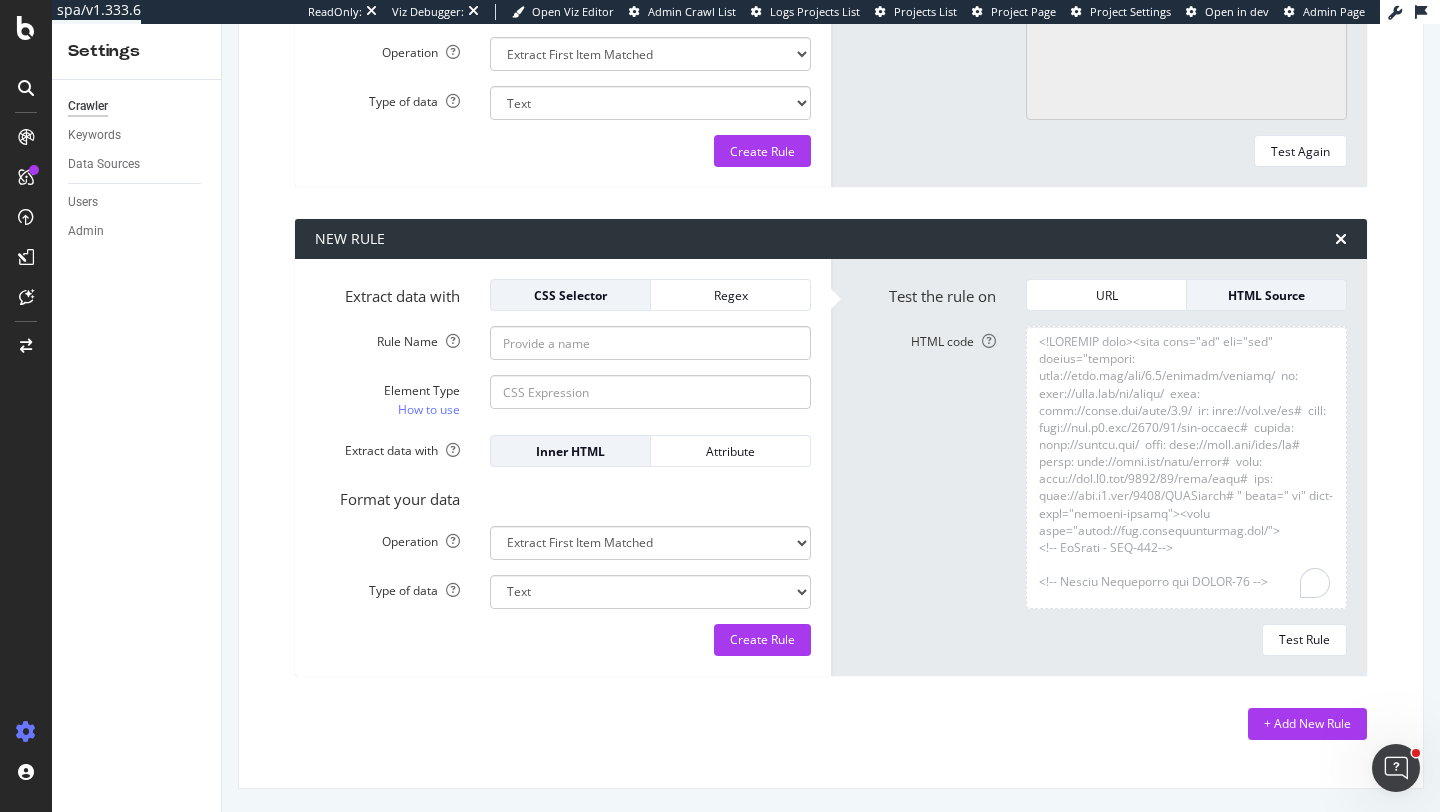 scroll, scrollTop: 481229, scrollLeft: 0, axis: vertical 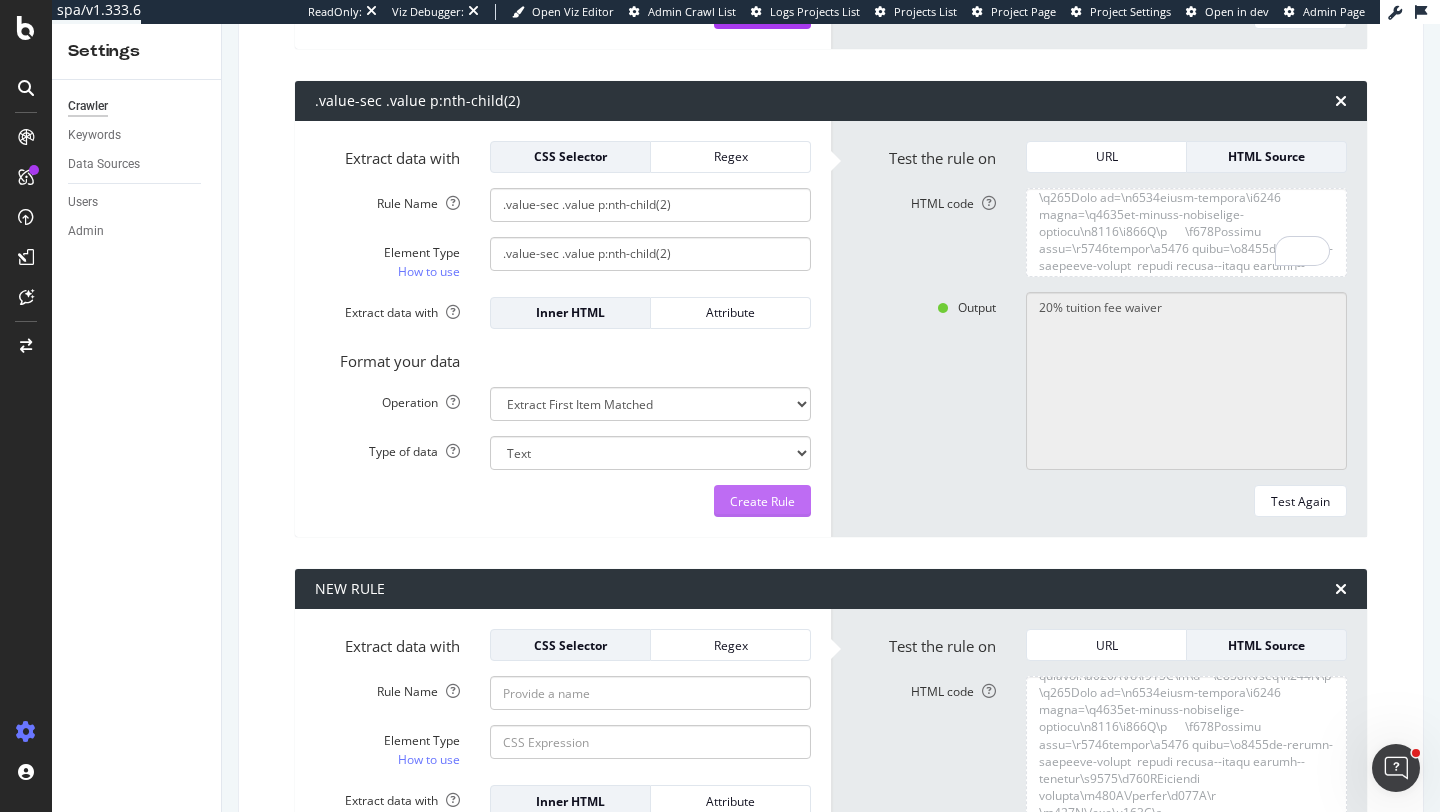 click on "Create Rule" at bounding box center (762, 501) 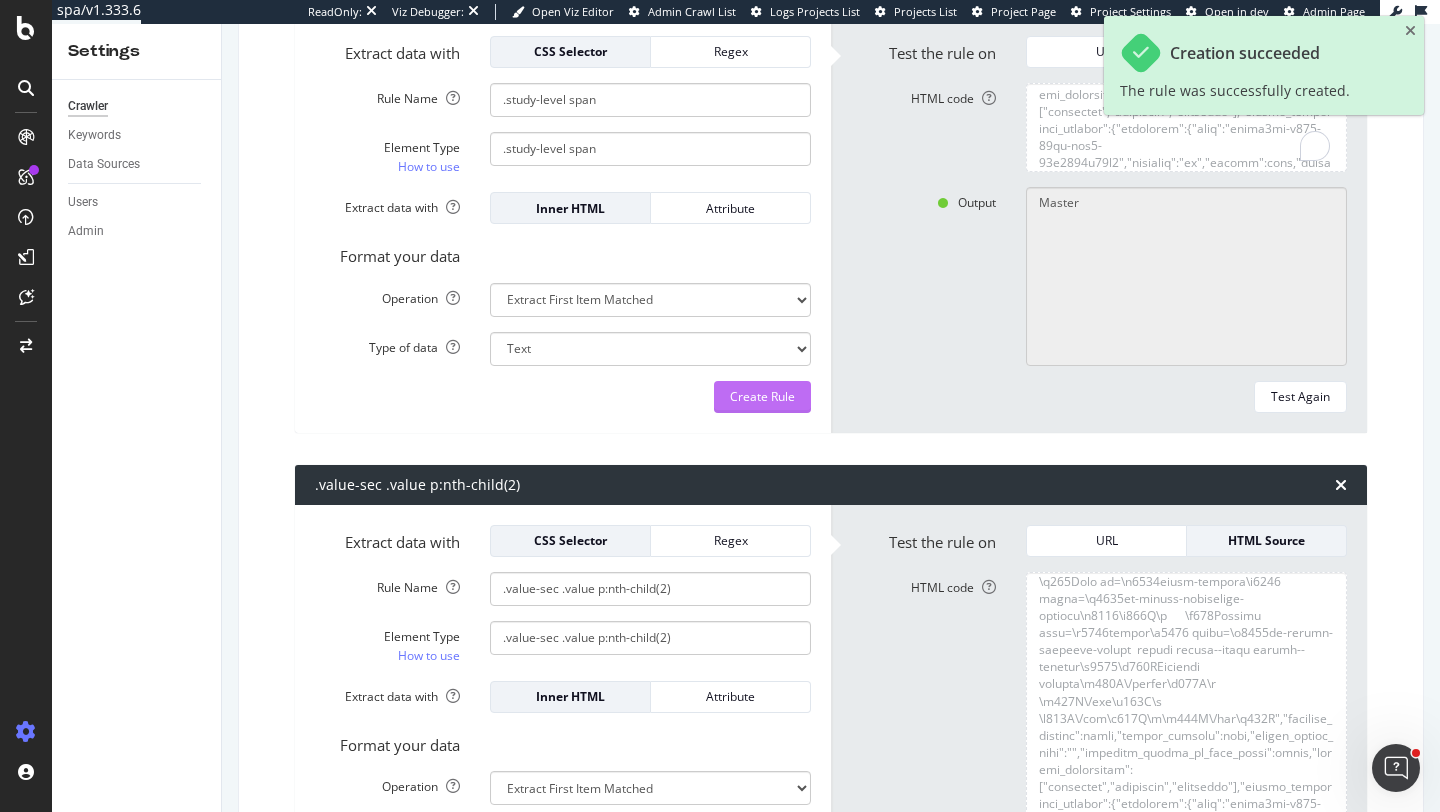 scroll, scrollTop: 1807, scrollLeft: 0, axis: vertical 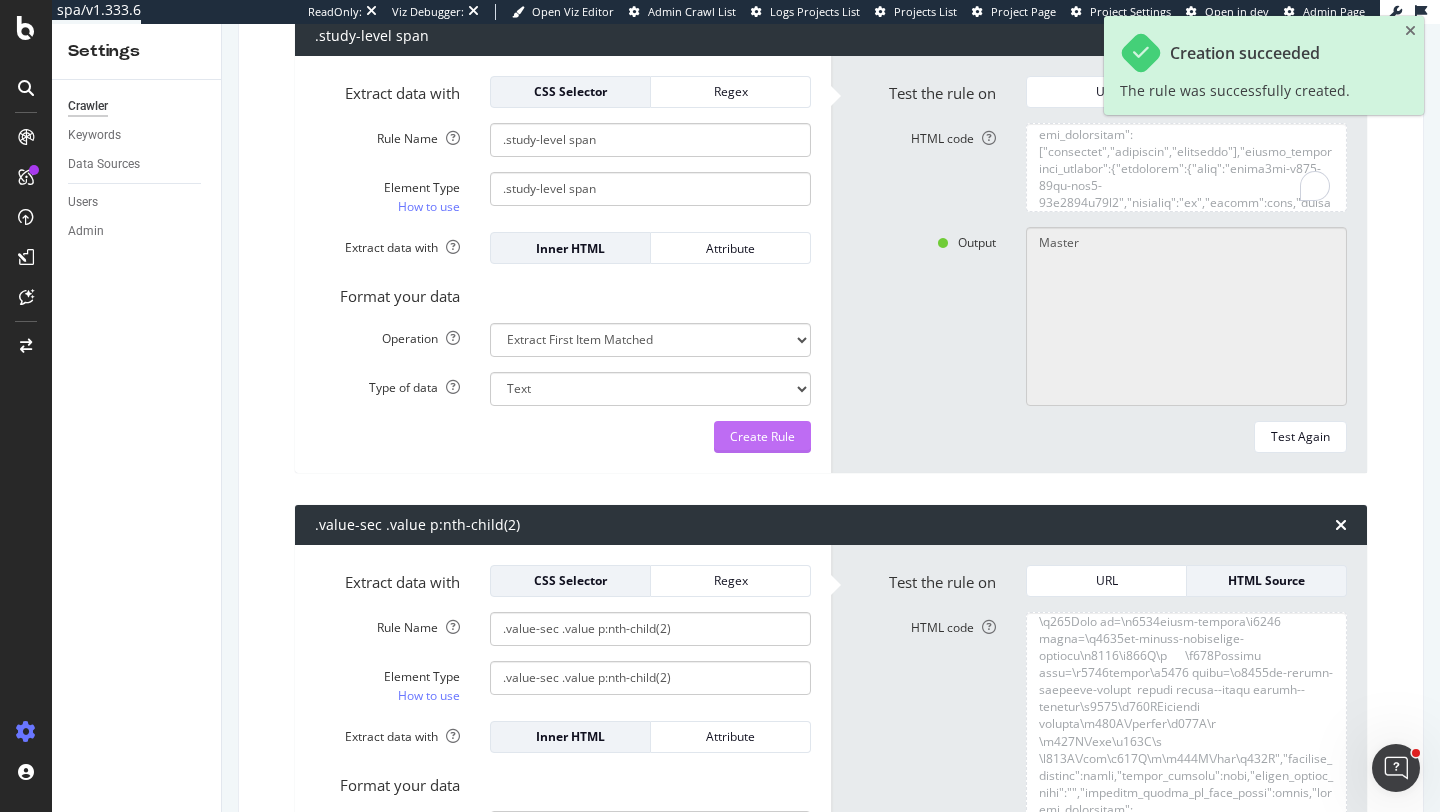 click on "Create Rule" at bounding box center [762, 436] 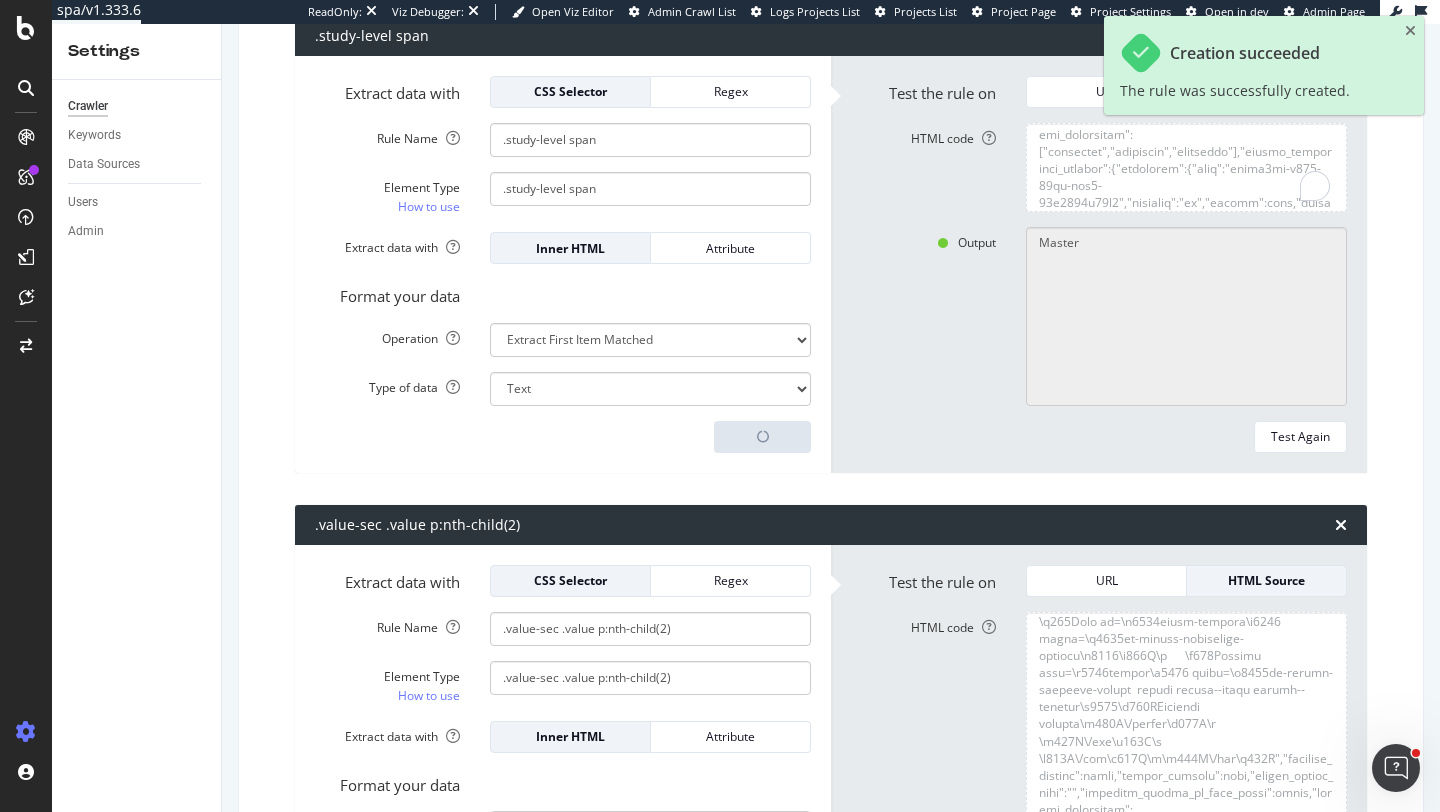 scroll, scrollTop: 1445, scrollLeft: 0, axis: vertical 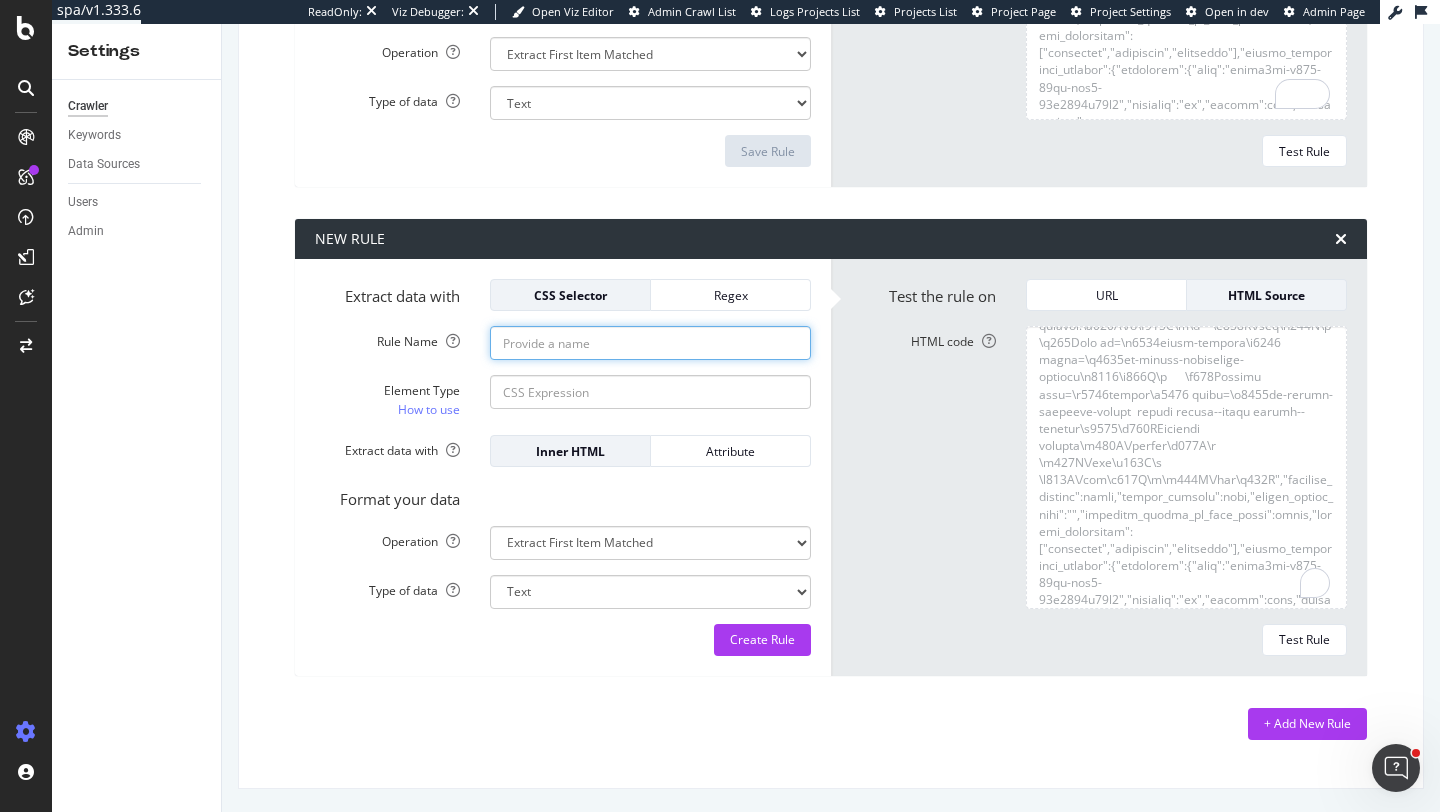 click on "Rule Name" at bounding box center (650, -2100) 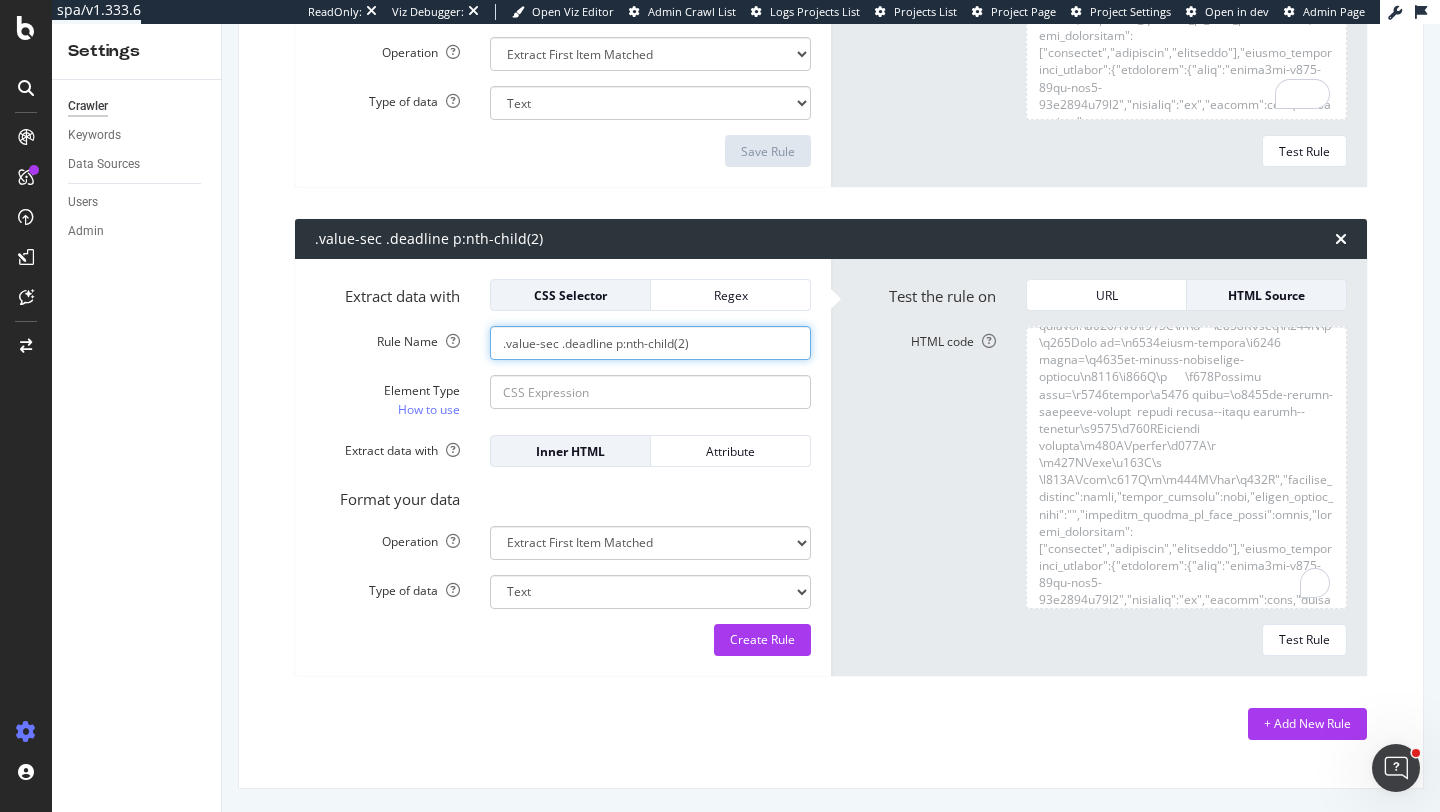 type on ".value-sec .deadline p:nth-child(2)" 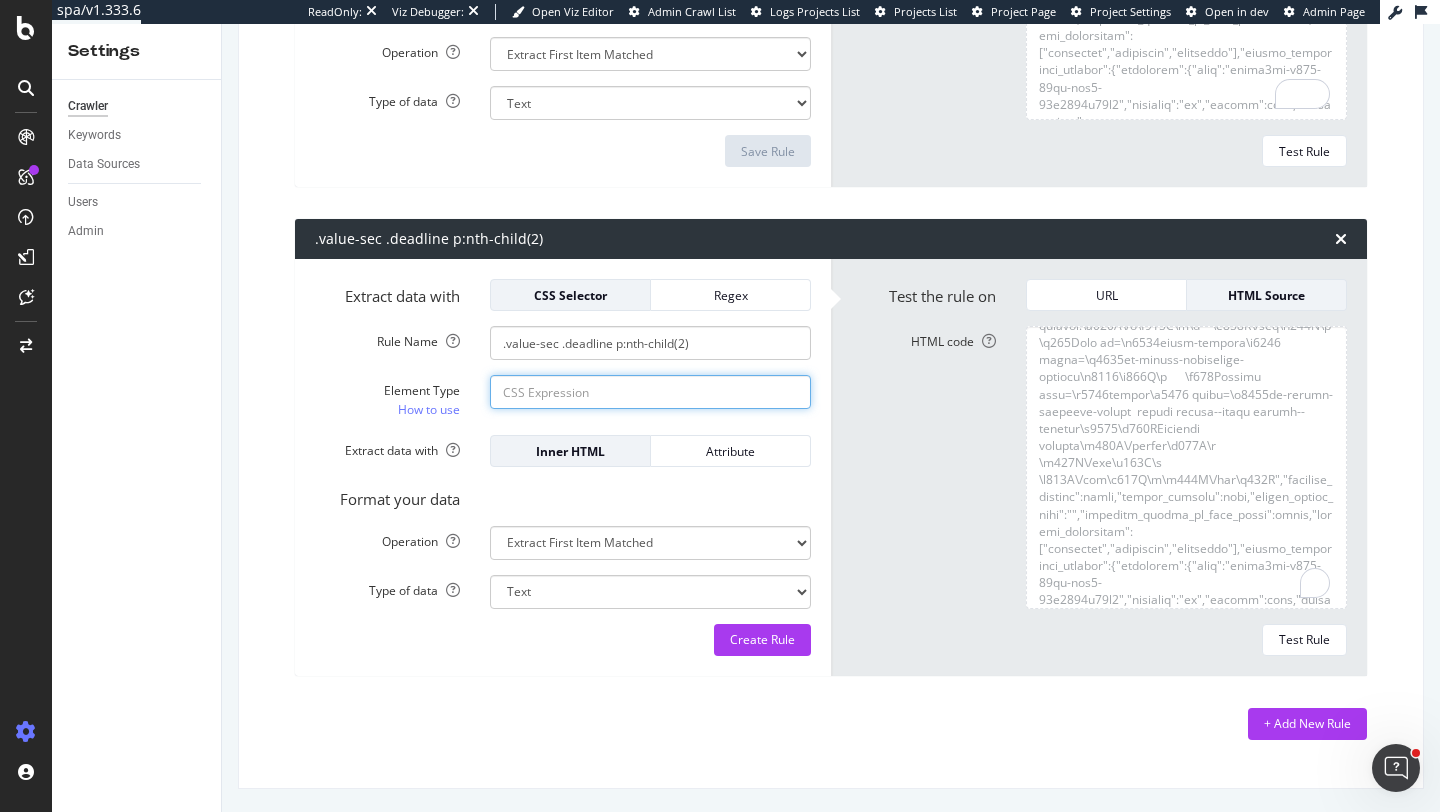click on "Element Type How to use" at bounding box center (650, -2051) 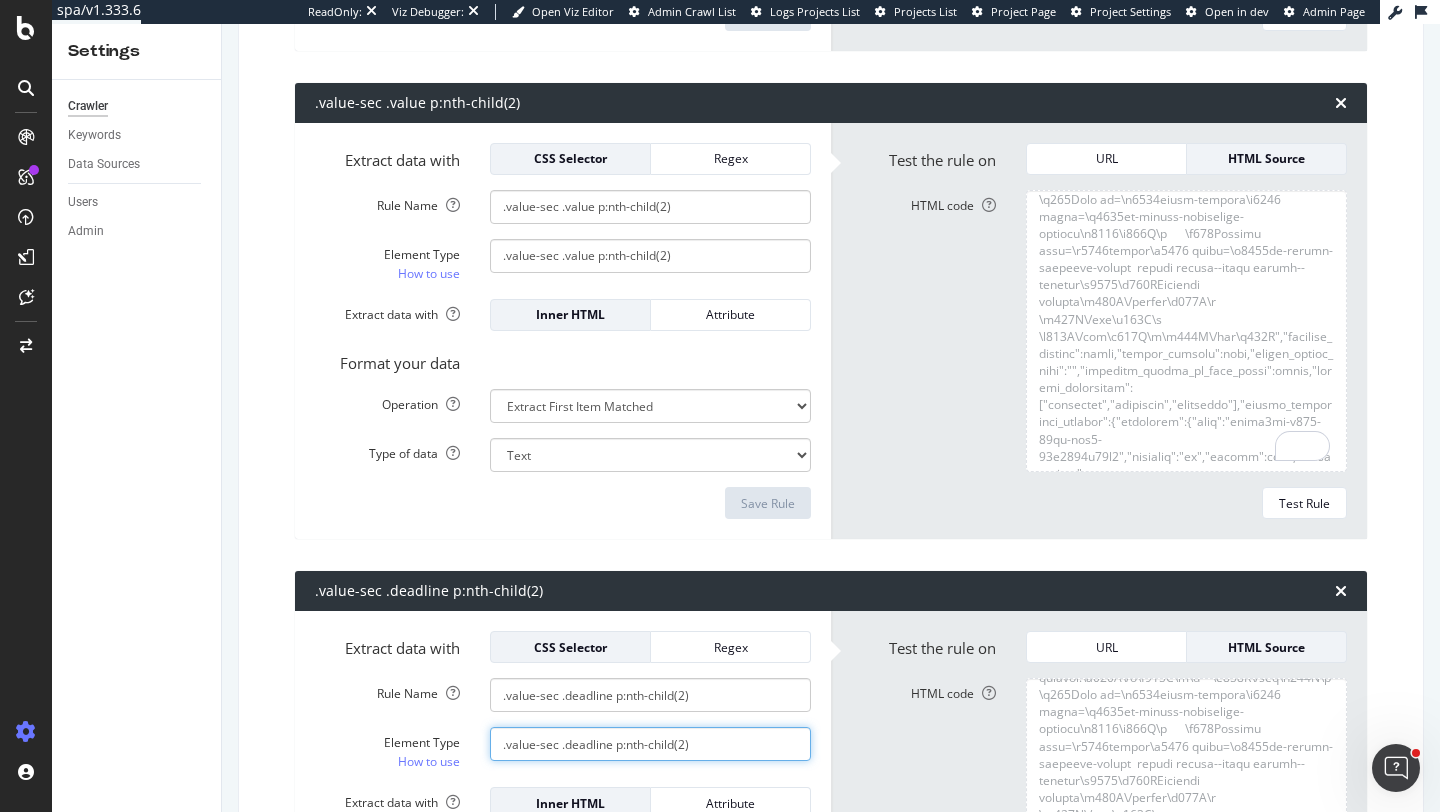 scroll, scrollTop: 2581, scrollLeft: 0, axis: vertical 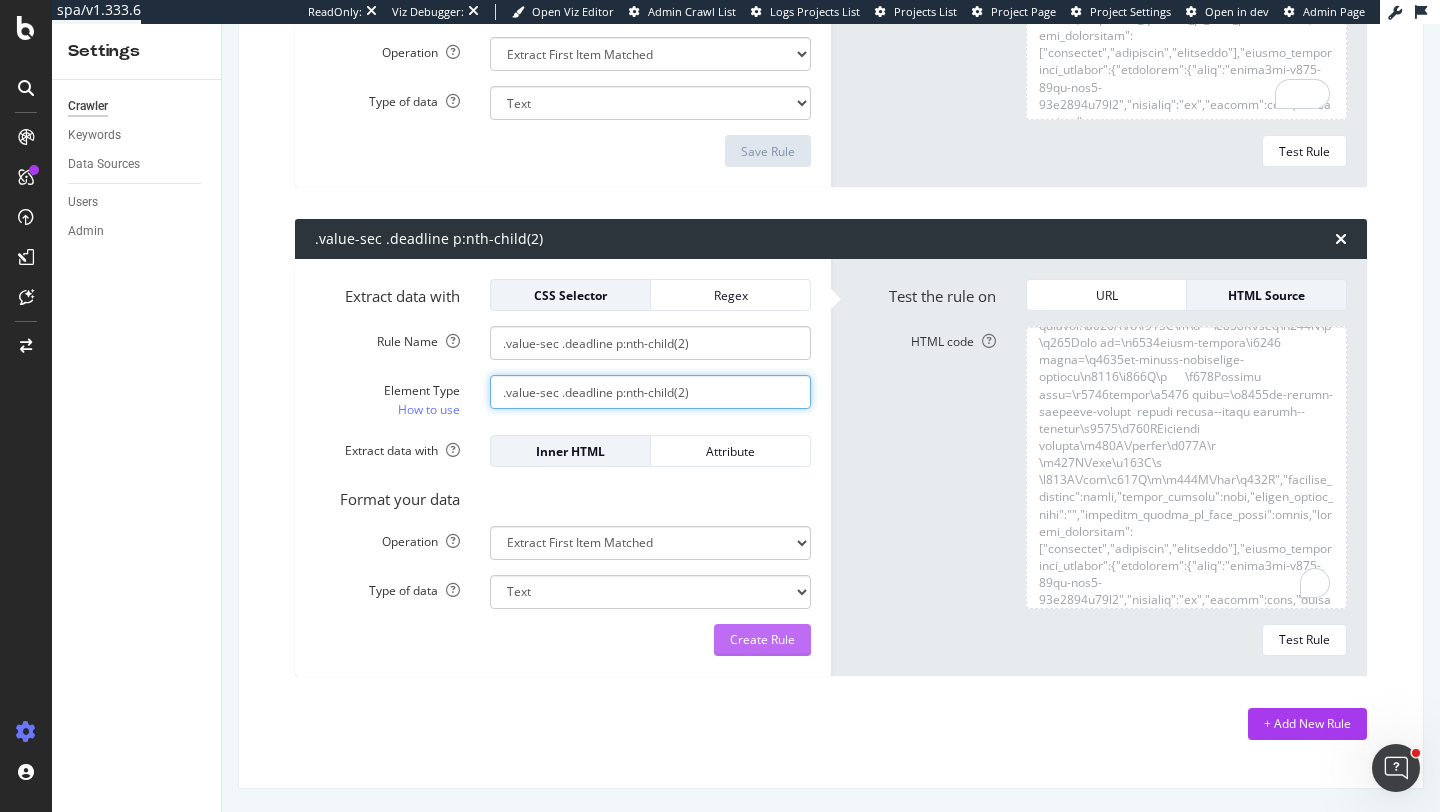 type on ".value-sec .deadline p:nth-child(2)" 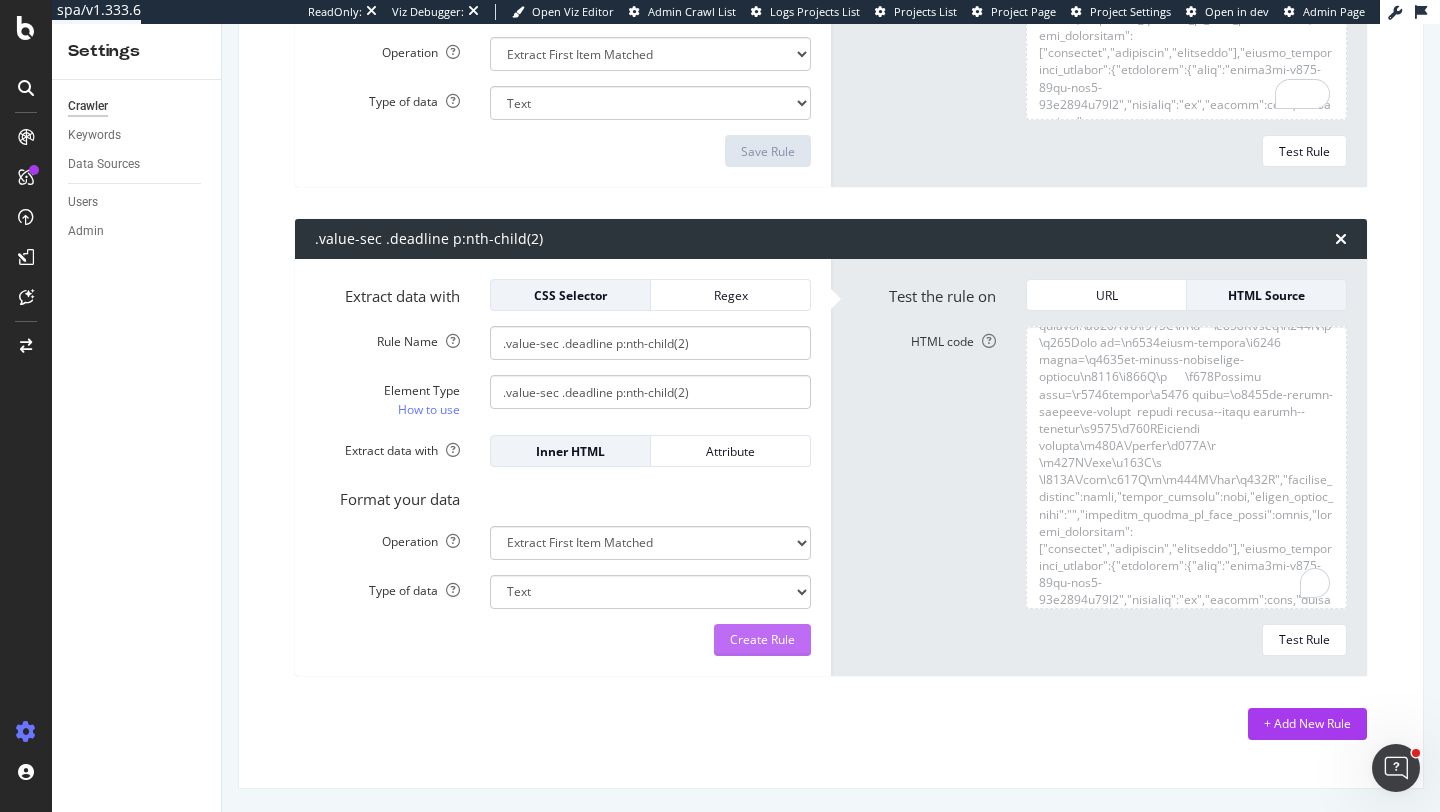 click on "Create Rule" at bounding box center [762, 639] 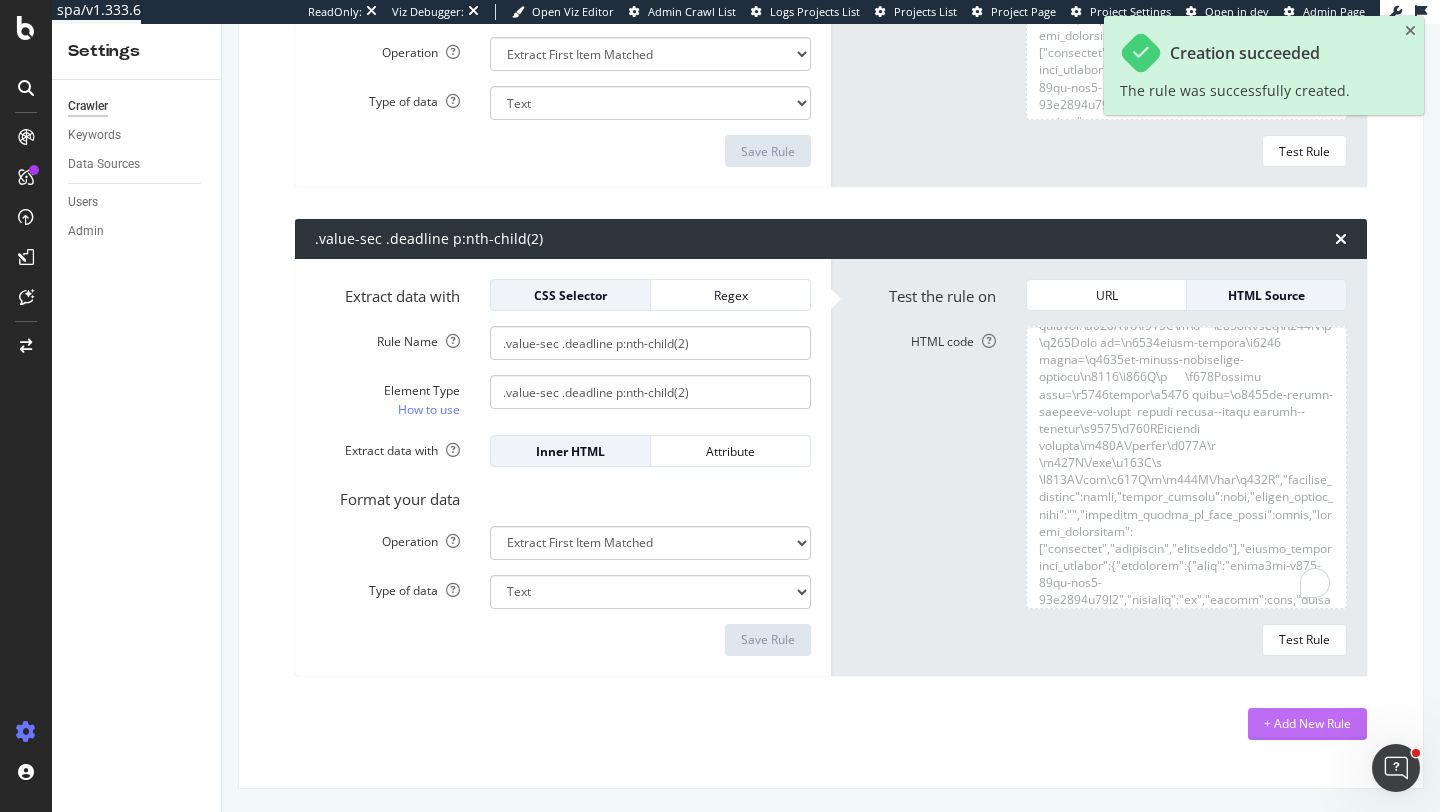 click on "+ Add New Rule" at bounding box center [1307, 723] 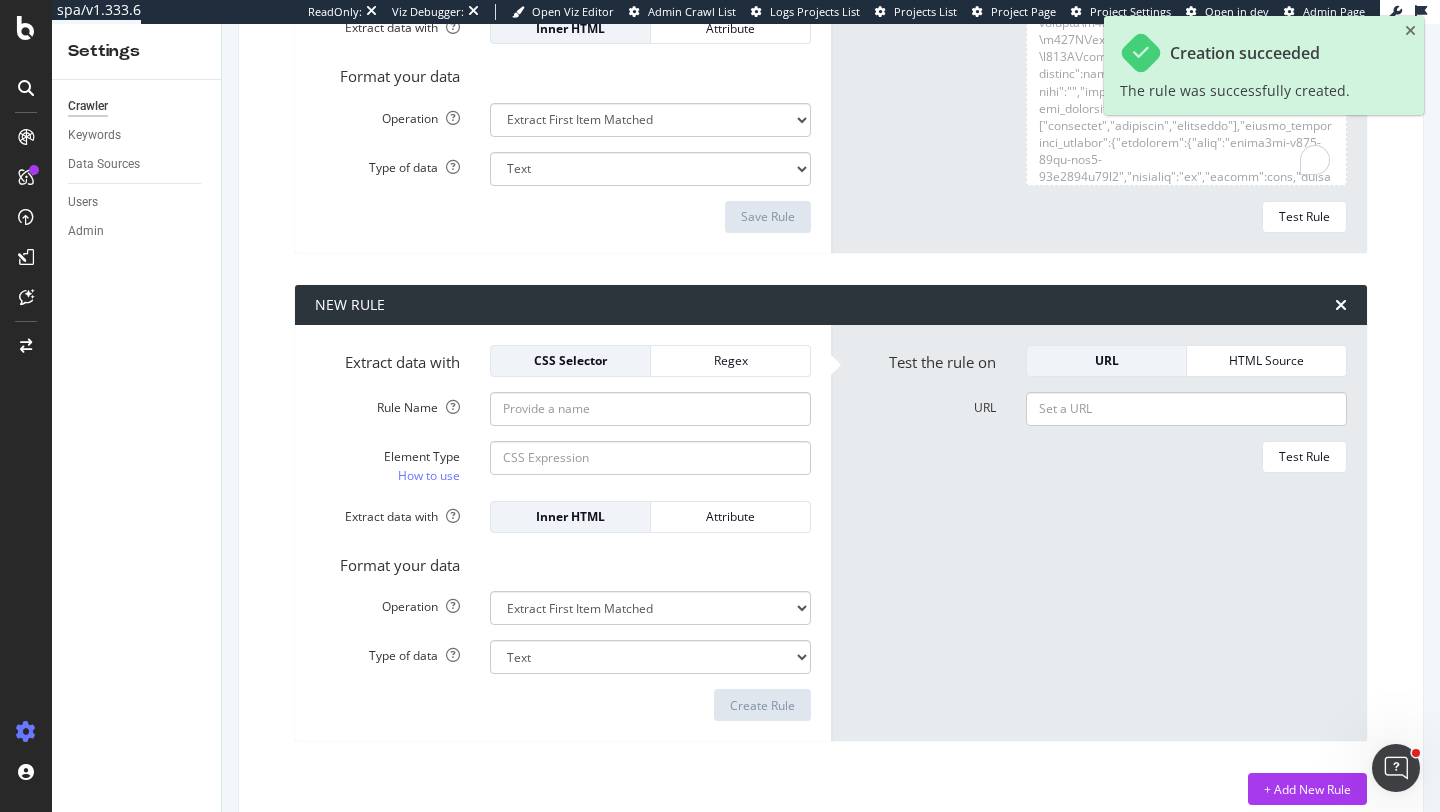 scroll, scrollTop: 3029, scrollLeft: 0, axis: vertical 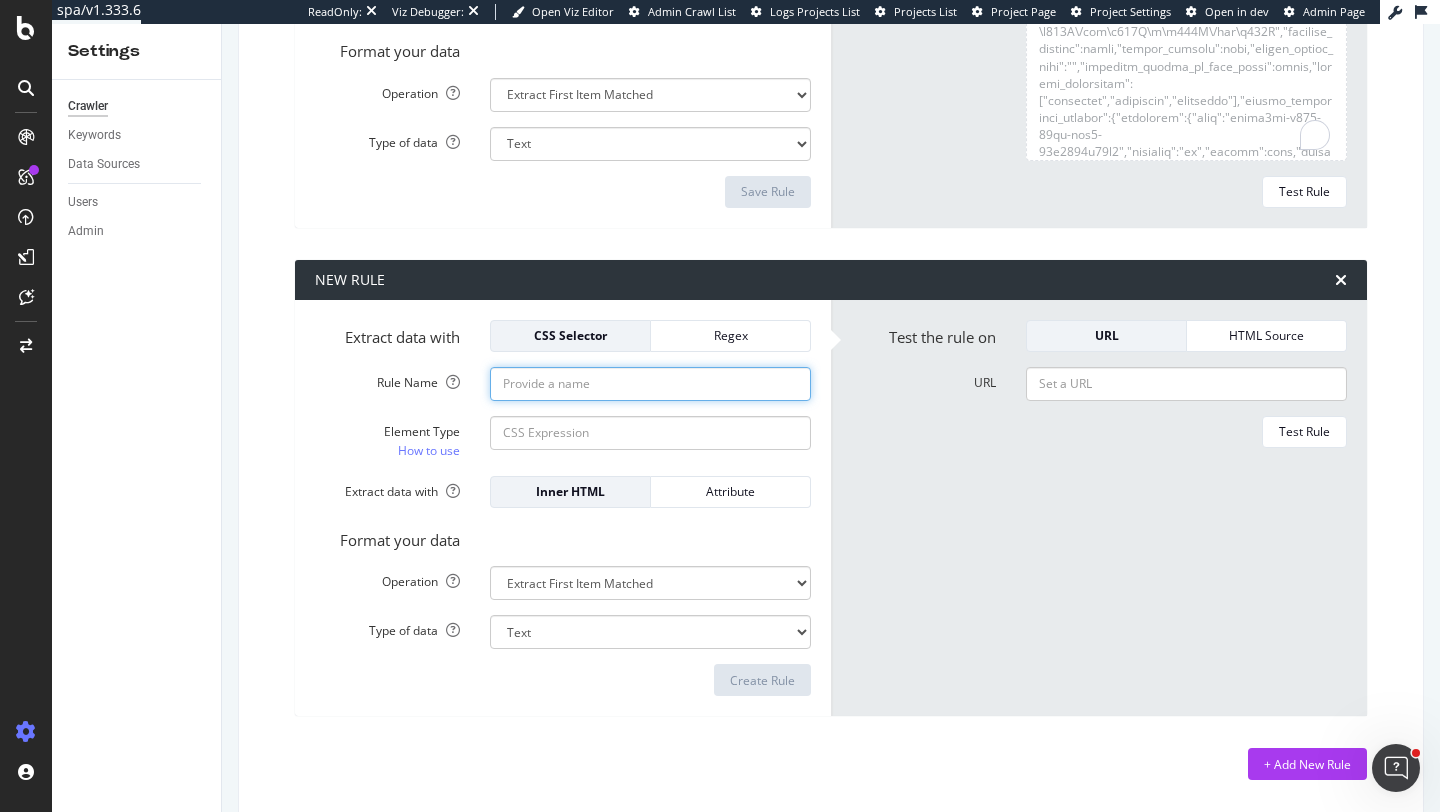 click on "Rule Name" at bounding box center (650, -2548) 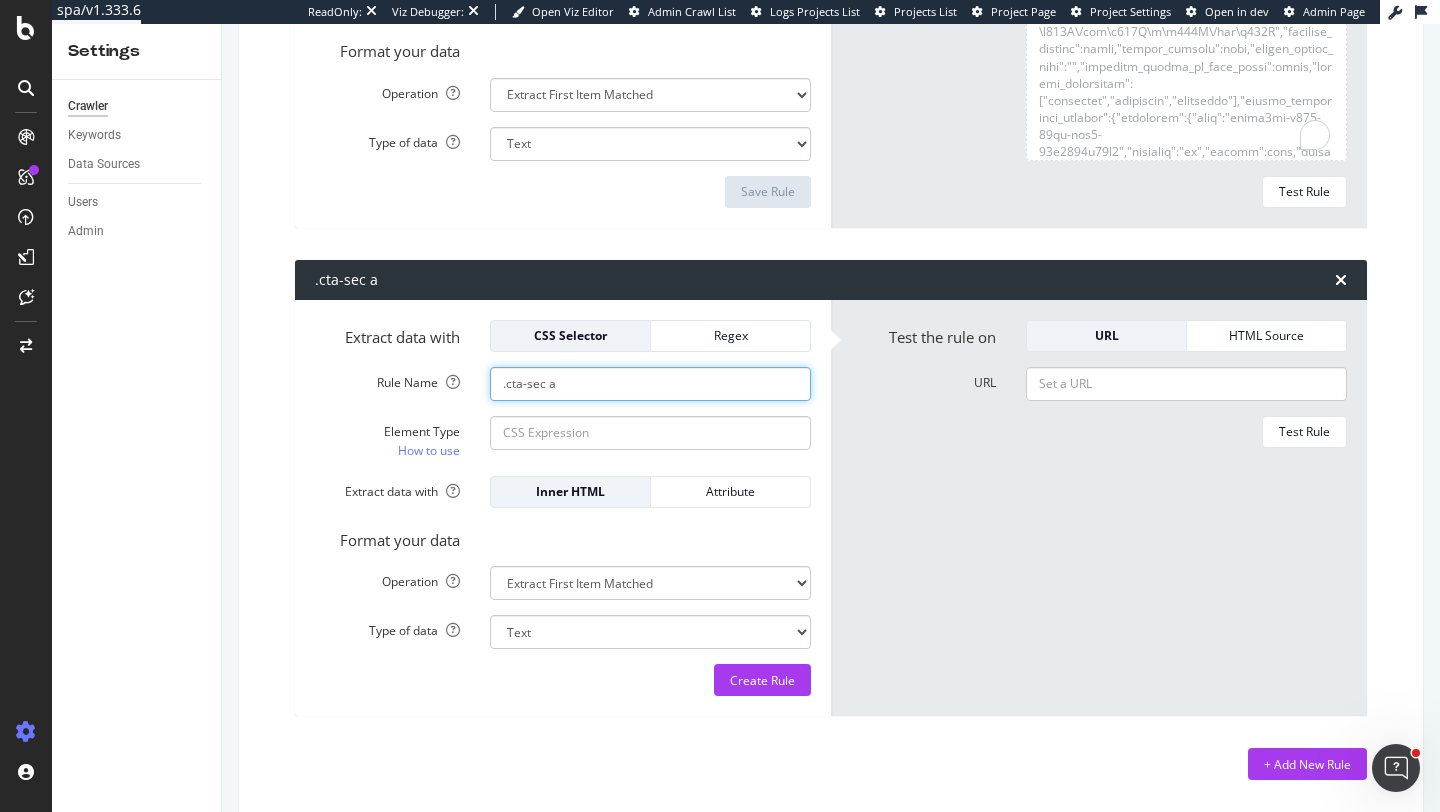 type on ".cta-sec a" 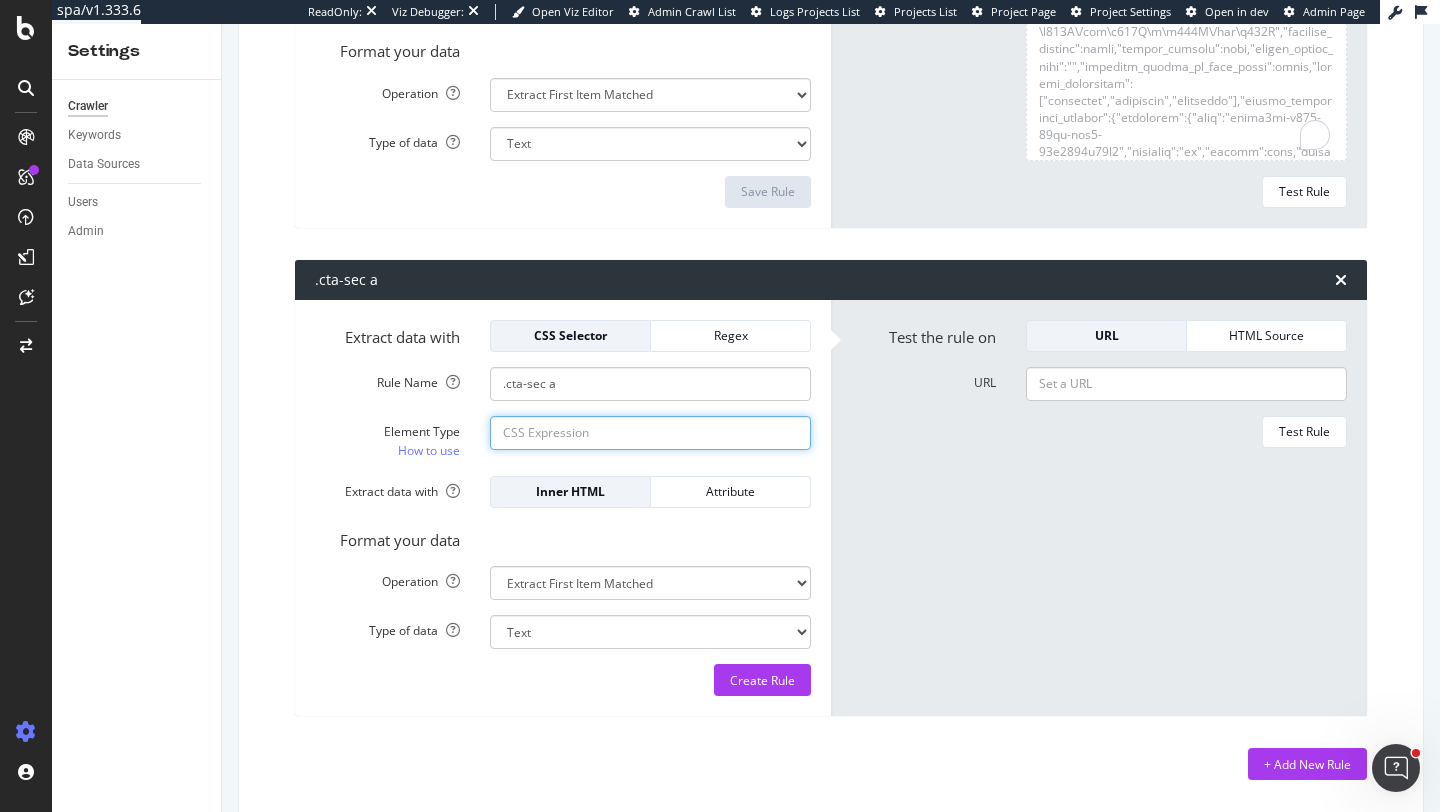 click on "Element Type How to use" at bounding box center (650, -2499) 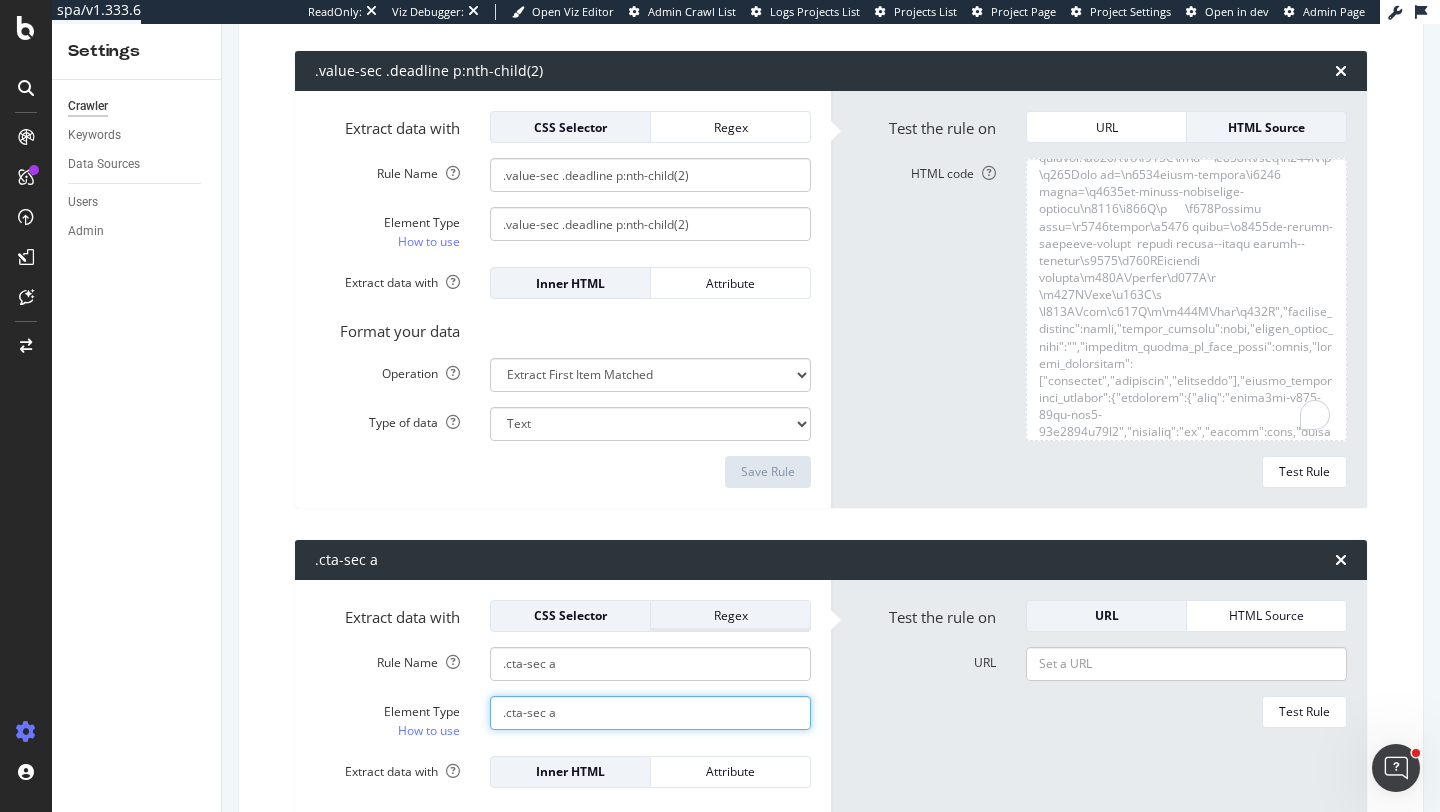 scroll, scrollTop: 2613, scrollLeft: 0, axis: vertical 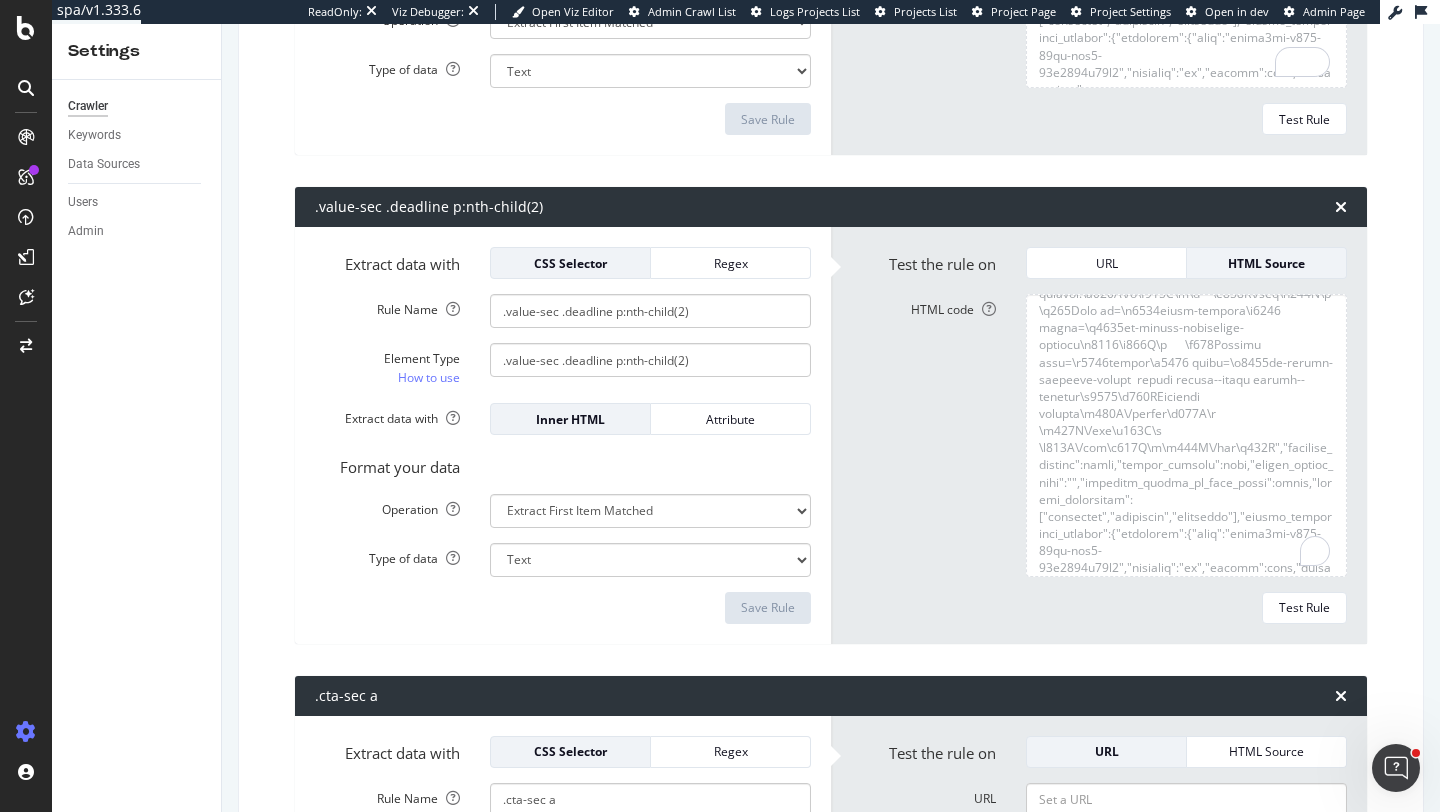 type on ".cta-sec a" 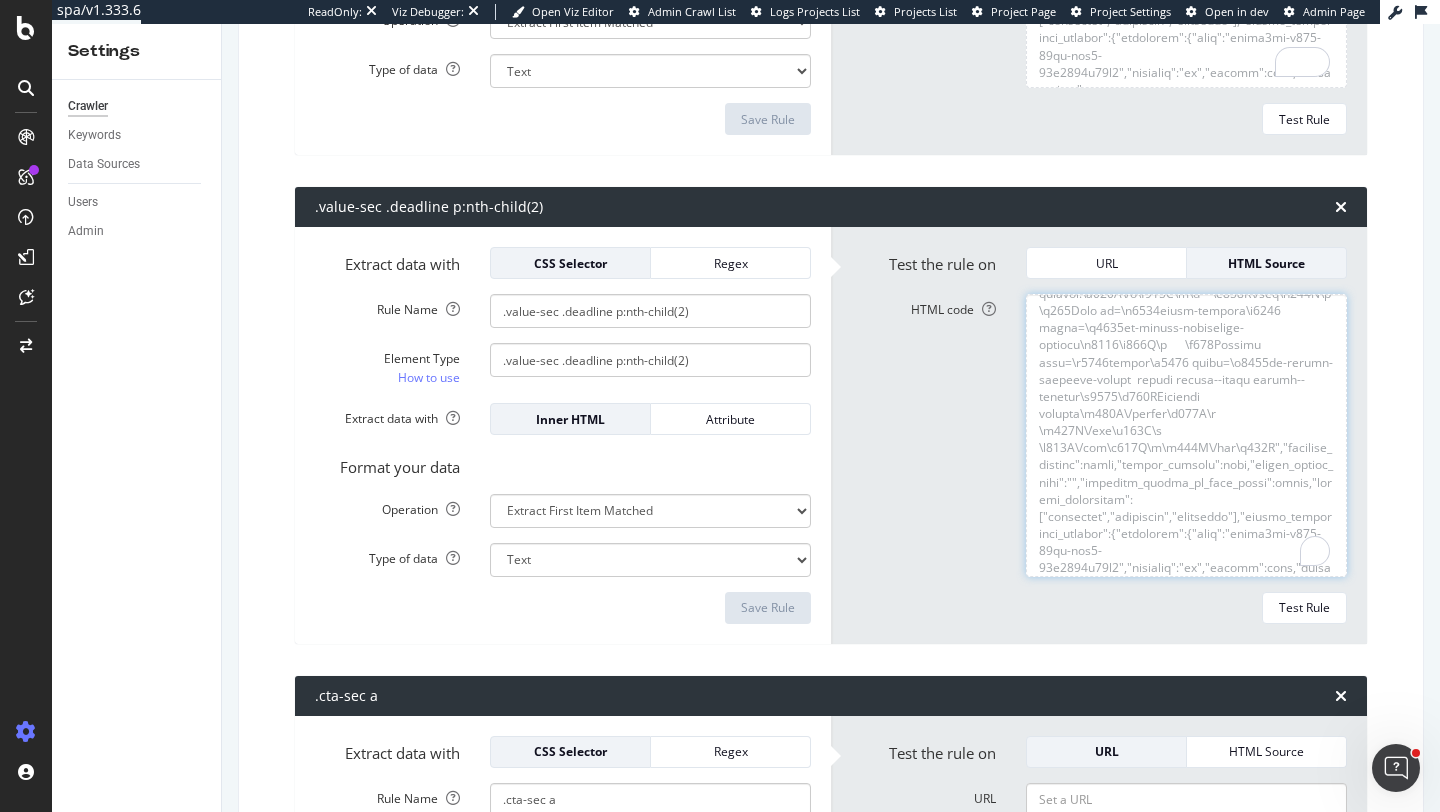 click on "HTML code" at bounding box center (1186, -1031) 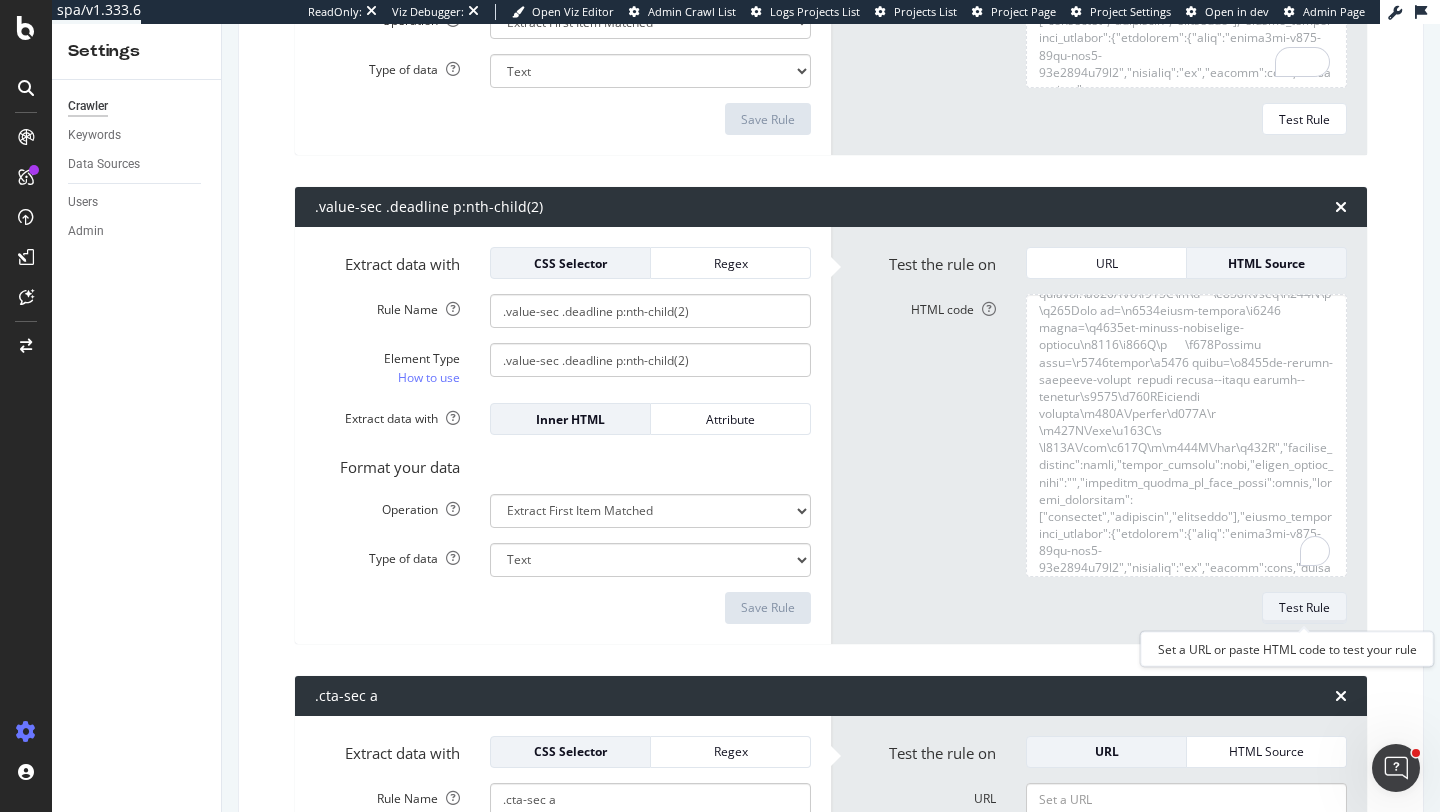 click on "Test Rule" at bounding box center (1304, 608) 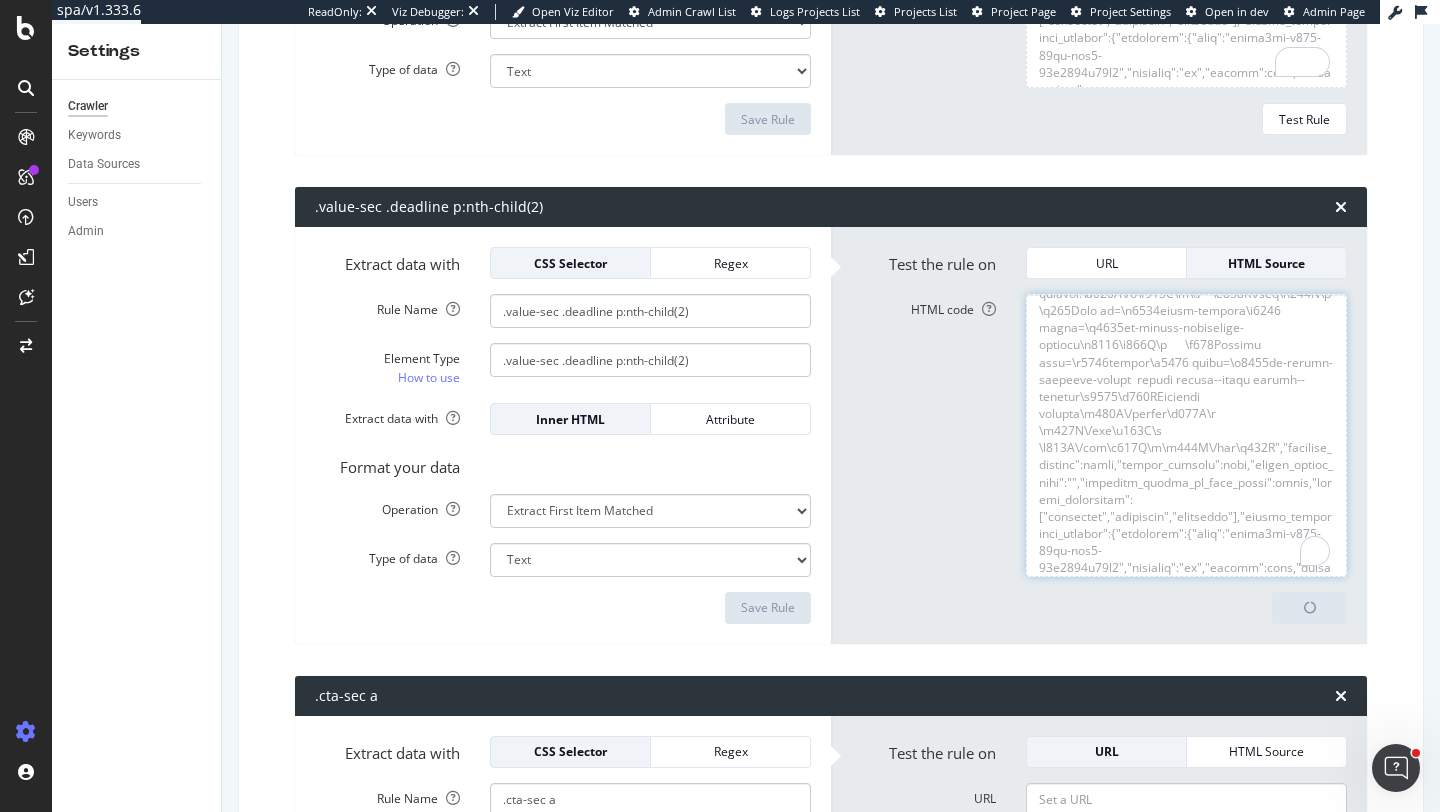 click on "HTML code" at bounding box center (1186, -1031) 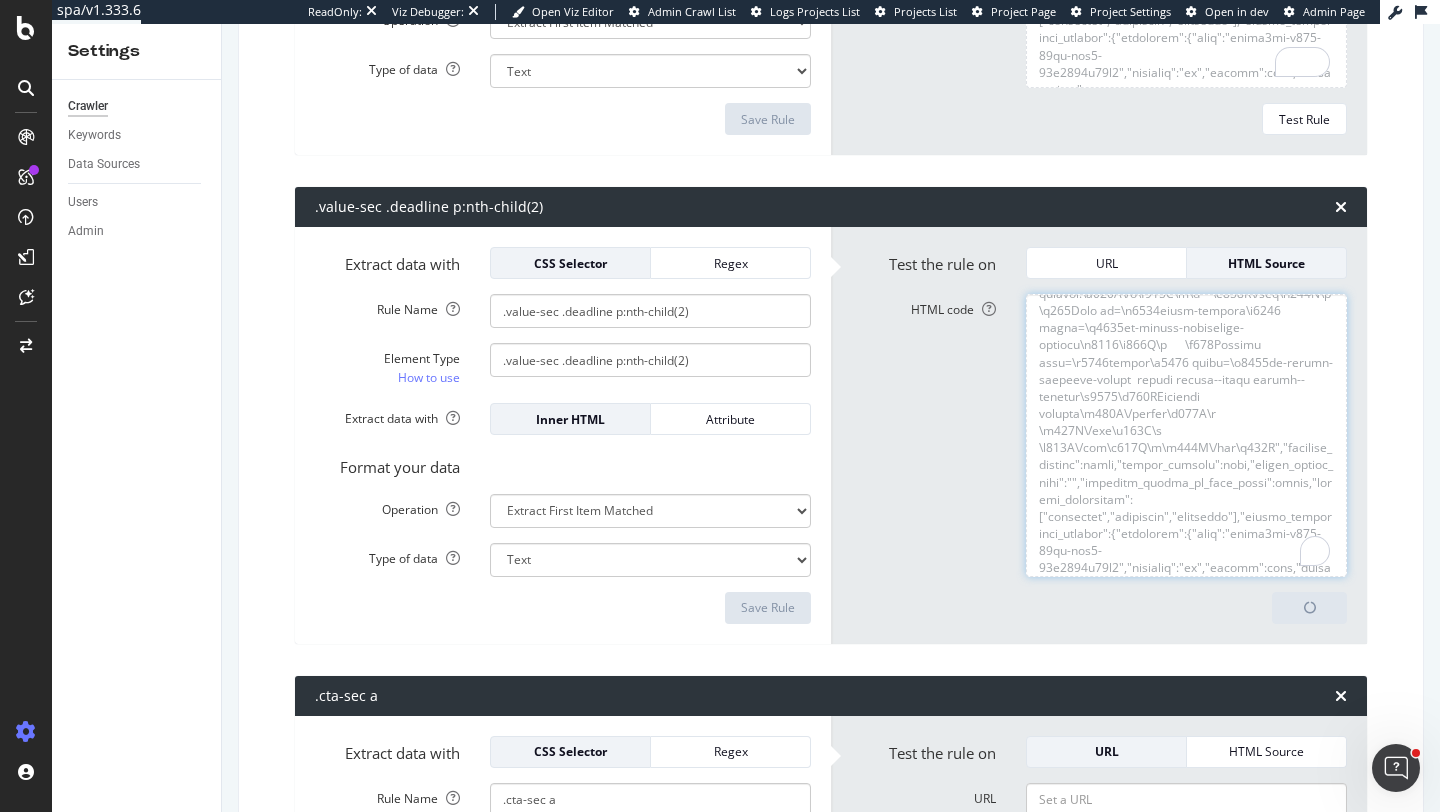 scroll, scrollTop: 481229, scrollLeft: 0, axis: vertical 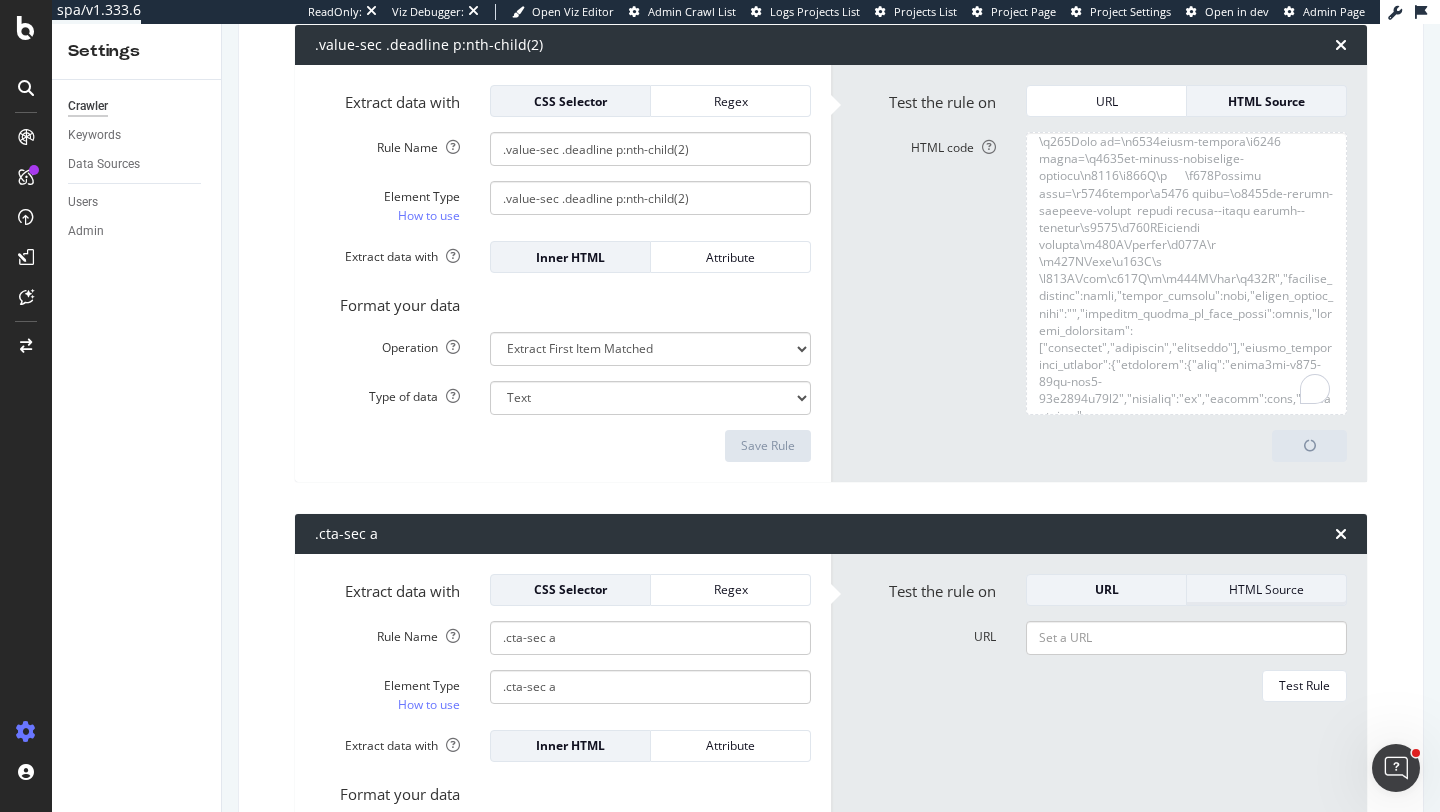 click on "HTML Source" at bounding box center [1266, 590] 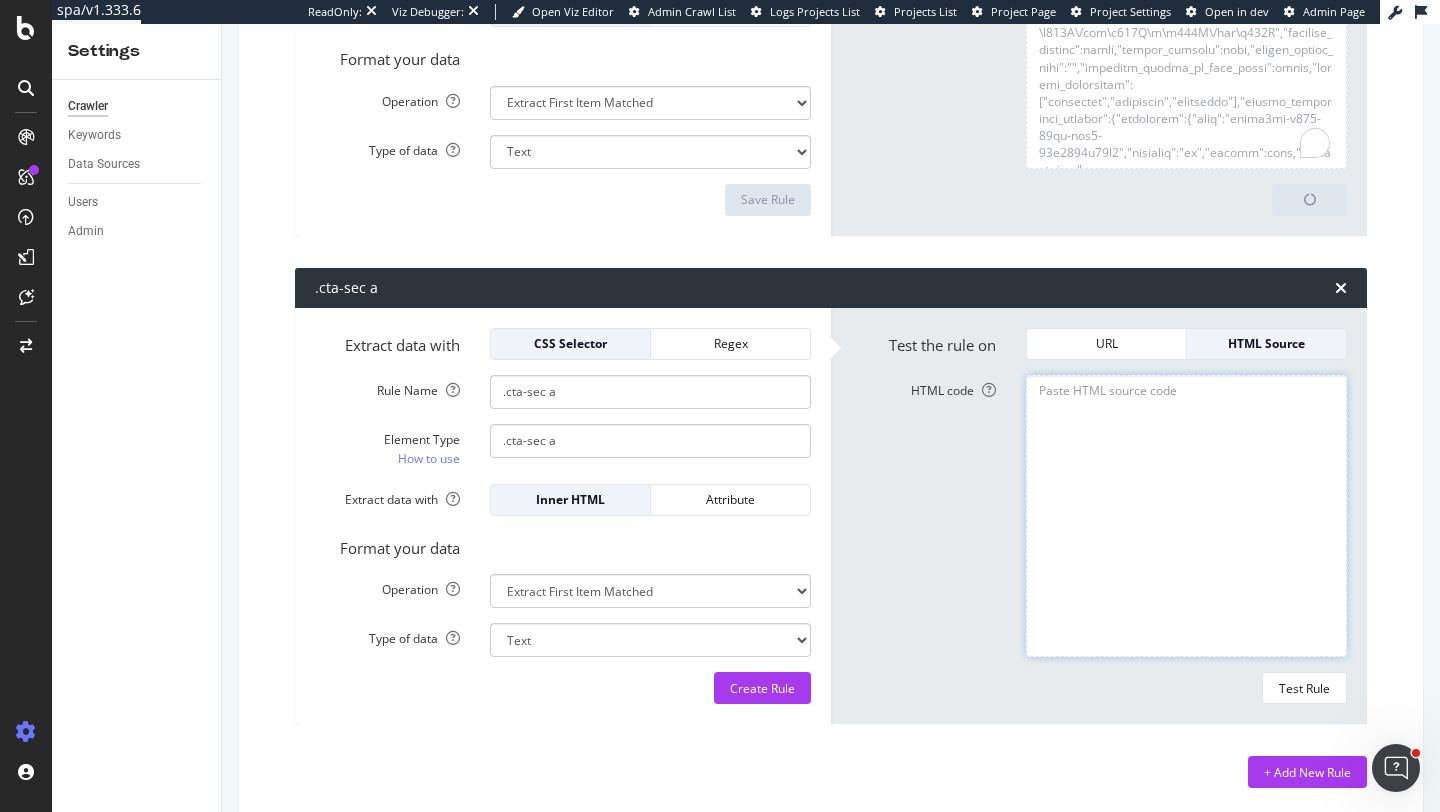 click on "HTML code" at bounding box center (1186, 516) 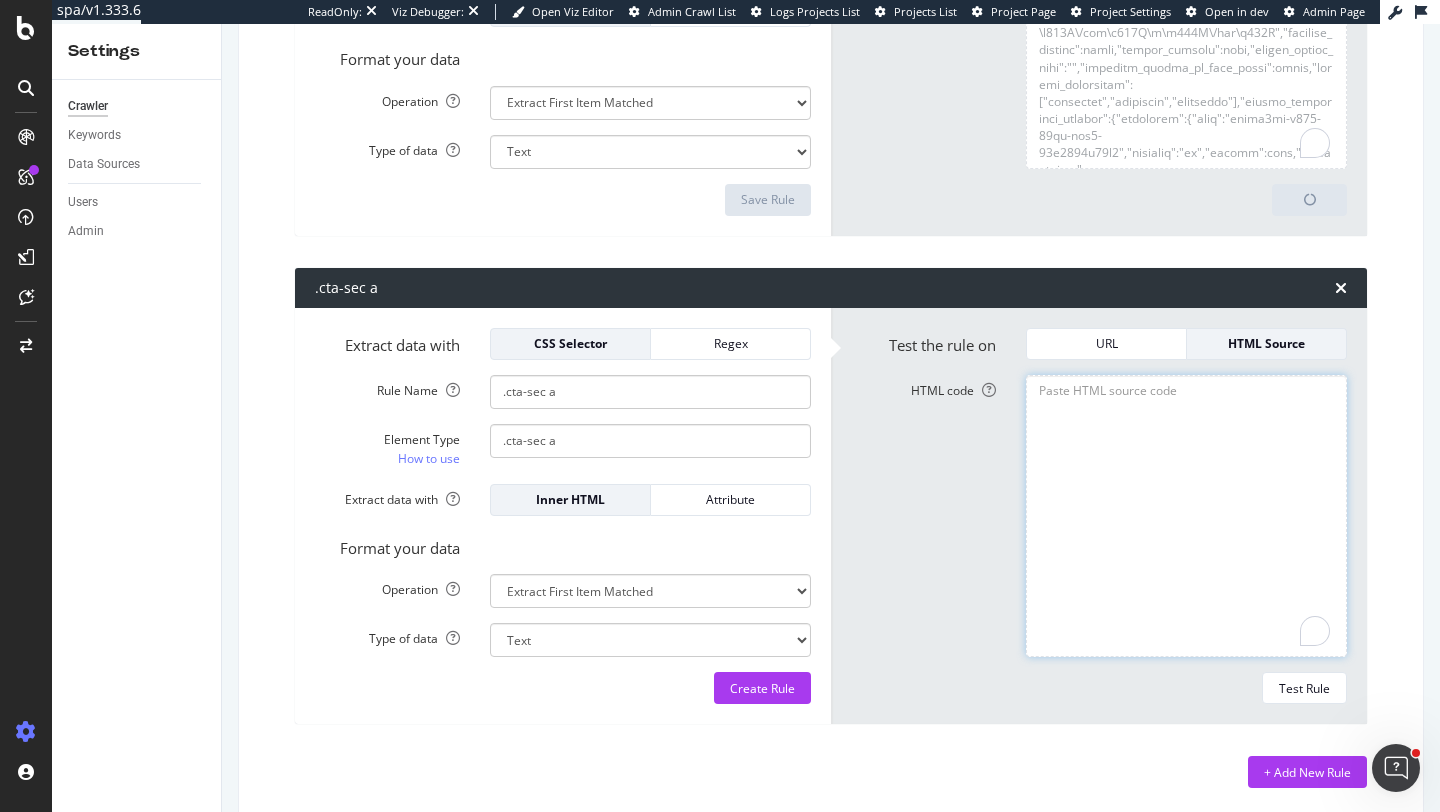 paste on "<!DOCTYPE html><html lang="en" dir="ltr" prefix="content: http://purl.org/rss/1.0/modules/content/  dc: http://purl.org/dc/terms/  foaf: http://xmlns.com/foaf/0.1/  og: http://ogp.me/ns#  rdfs: http://www.w3.org/2000/01/rdf-schema#  schema: http://schema.org/  sioc: http://rdfs.org/sioc/ns#  sioct: http://rdfs.org/sioc/types#  skos: http://www.w3.org/2004/02/skos/core#  xsd: http://www.w3.org/2001/XMLSchema# " class=" js" data-once="webform-dialog"><head attr="https://www.topuniversities.com/">
<!-- AbTasty - DIG-130-->
<!-- Botify Activation for TFBBL-90 -->
<!-- ADM Smart Pixel - QS TopUnis - topuniversities.com - 29.06.2018 - DO NOT MODIFY -->
<noscript>&lt;img fetchpriority="low" loading="lazy" height="1" width="1" style="display:none" src="https://pool.admedo.com/pixel?id=136038&amp;t=img" /&gt;</noscript>
<!-- End of ADM Smart Pixel -->
<!-- Facebook domain verification -->
<meta name="facebook-domain-verification" content="jyed73etkbrc34h8gwtc8axnj2g5v3">
<!-- Facebook domai..." 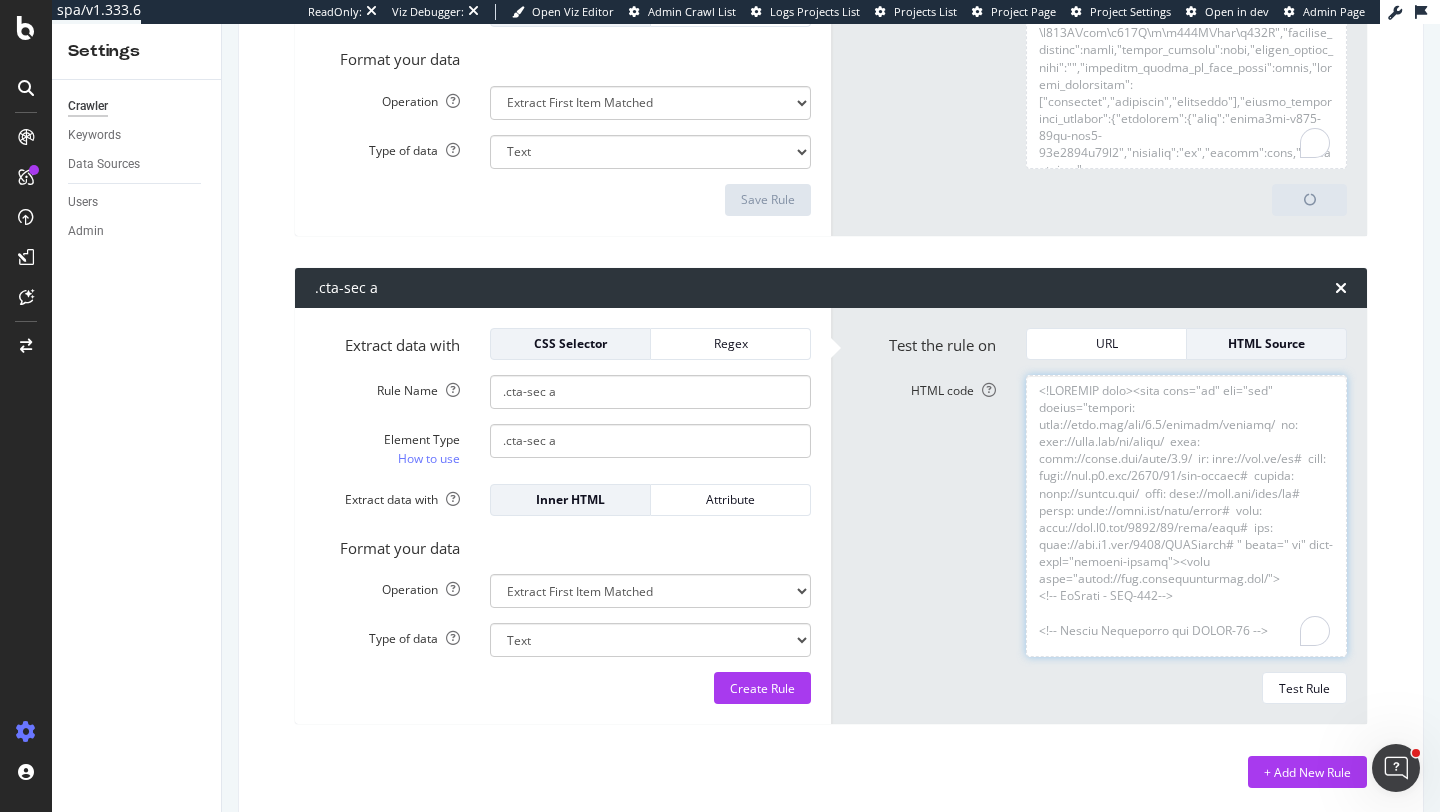 click on "HTML code" at bounding box center (1186, -1439) 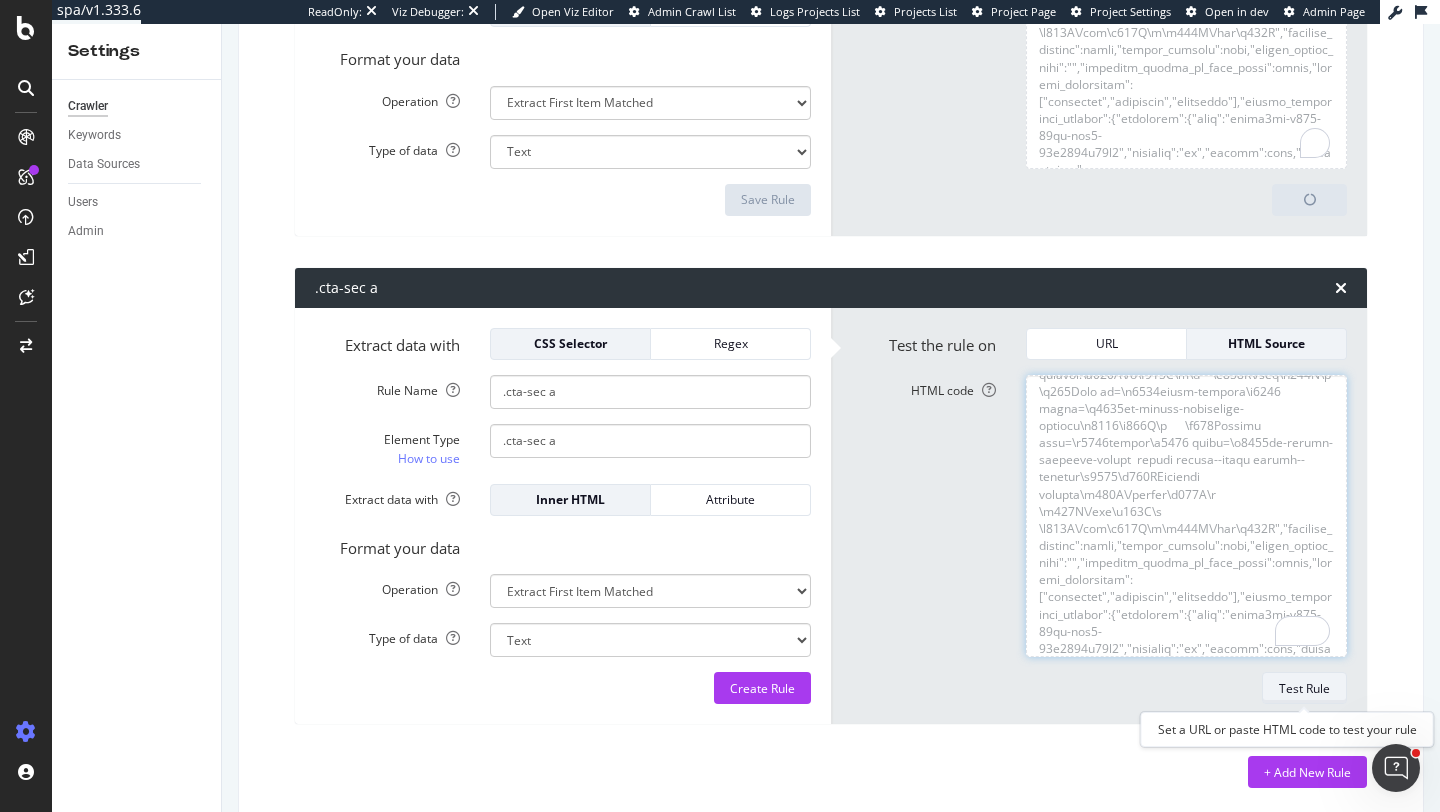 type on "<!DOCTYPE html><html lang="en" dir="ltr" prefix="content: http://purl.org/rss/1.0/modules/content/  dc: http://purl.org/dc/terms/  foaf: http://xmlns.com/foaf/0.1/  og: http://ogp.me/ns#  rdfs: http://www.w3.org/2000/01/rdf-schema#  schema: http://schema.org/  sioc: http://rdfs.org/sioc/ns#  sioct: http://rdfs.org/sioc/types#  skos: http://www.w3.org/2004/02/skos/core#  xsd: http://www.w3.org/2001/XMLSchema# " class=" js" data-once="webform-dialog"><head attr="https://www.topuniversities.com/">
<!-- AbTasty - DIG-130-->
<!-- Botify Activation for TFBBL-90 -->
<!-- ADM Smart Pixel - QS TopUnis - topuniversities.com - 29.06.2018 - DO NOT MODIFY -->
<noscript>&lt;img fetchpriority="low" loading="lazy" height="1" width="1" style="display:none" src="https://pool.admedo.com/pixel?id=136038&amp;t=img" /&gt;</noscript>
<!-- End of ADM Smart Pixel -->
<!-- Facebook domain verification -->
<meta name="facebook-domain-verification" content="jyed73etkbrc34h8gwtc8axnj2g5v3">
<!-- Facebook domai..." 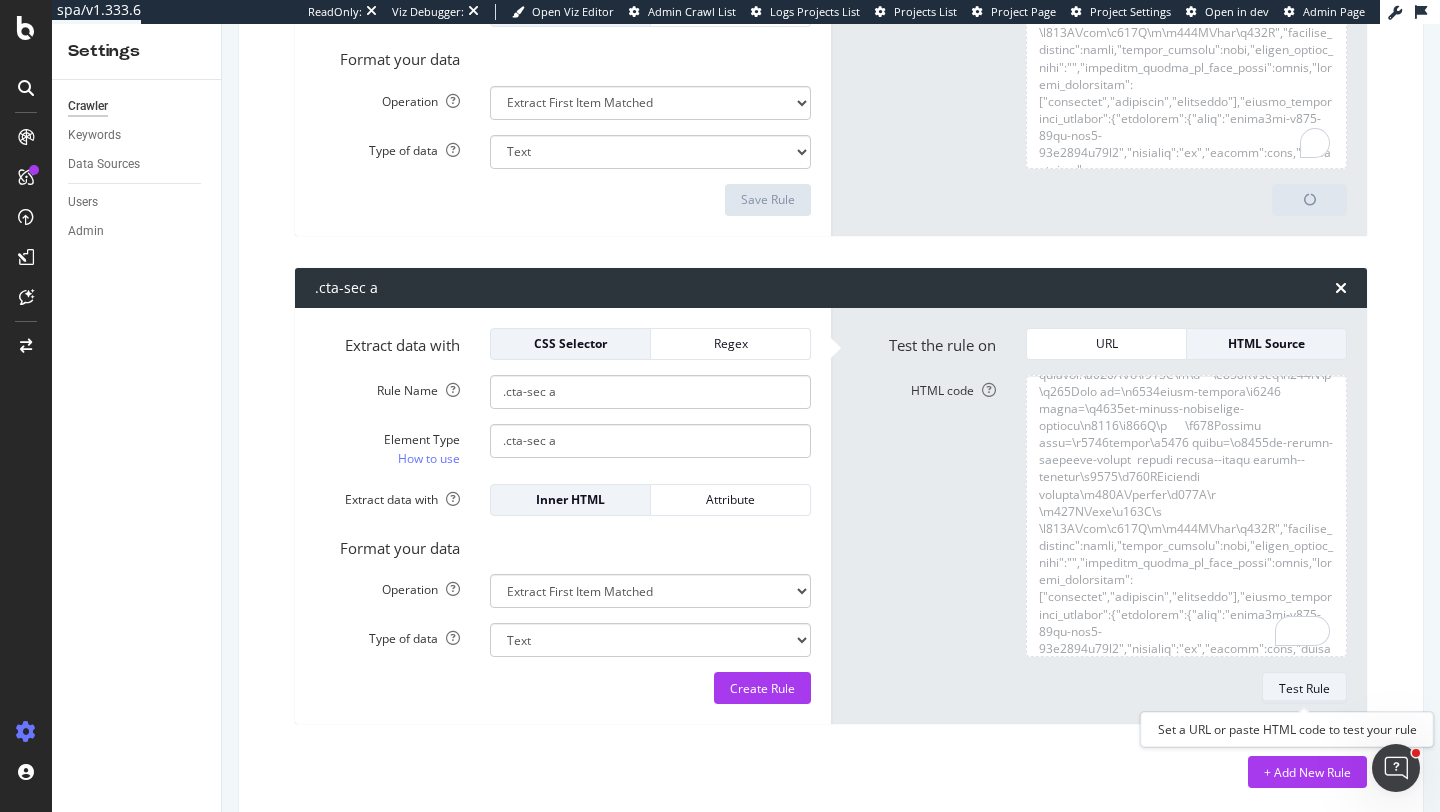 click on "Test Rule" at bounding box center (1304, 688) 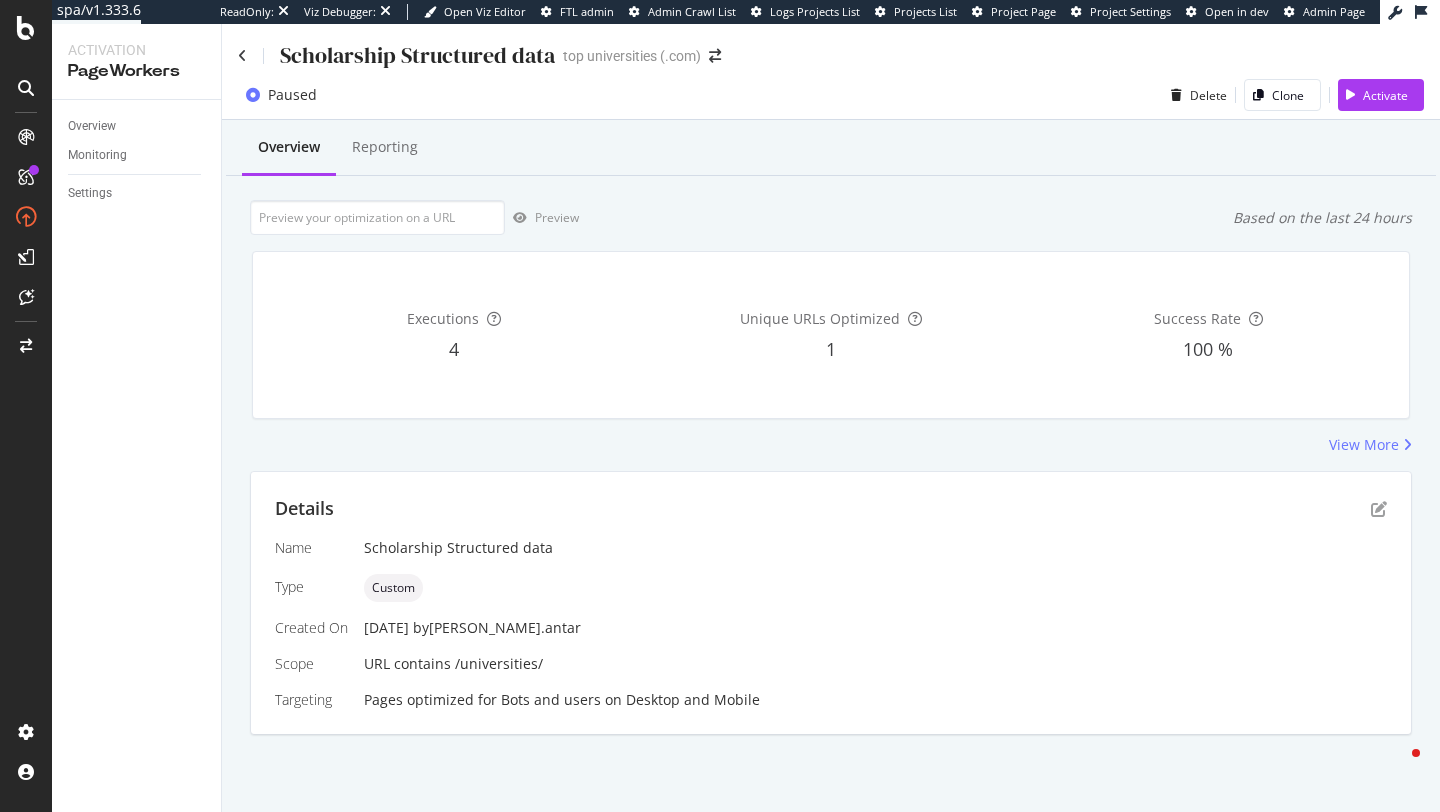 scroll, scrollTop: 0, scrollLeft: 0, axis: both 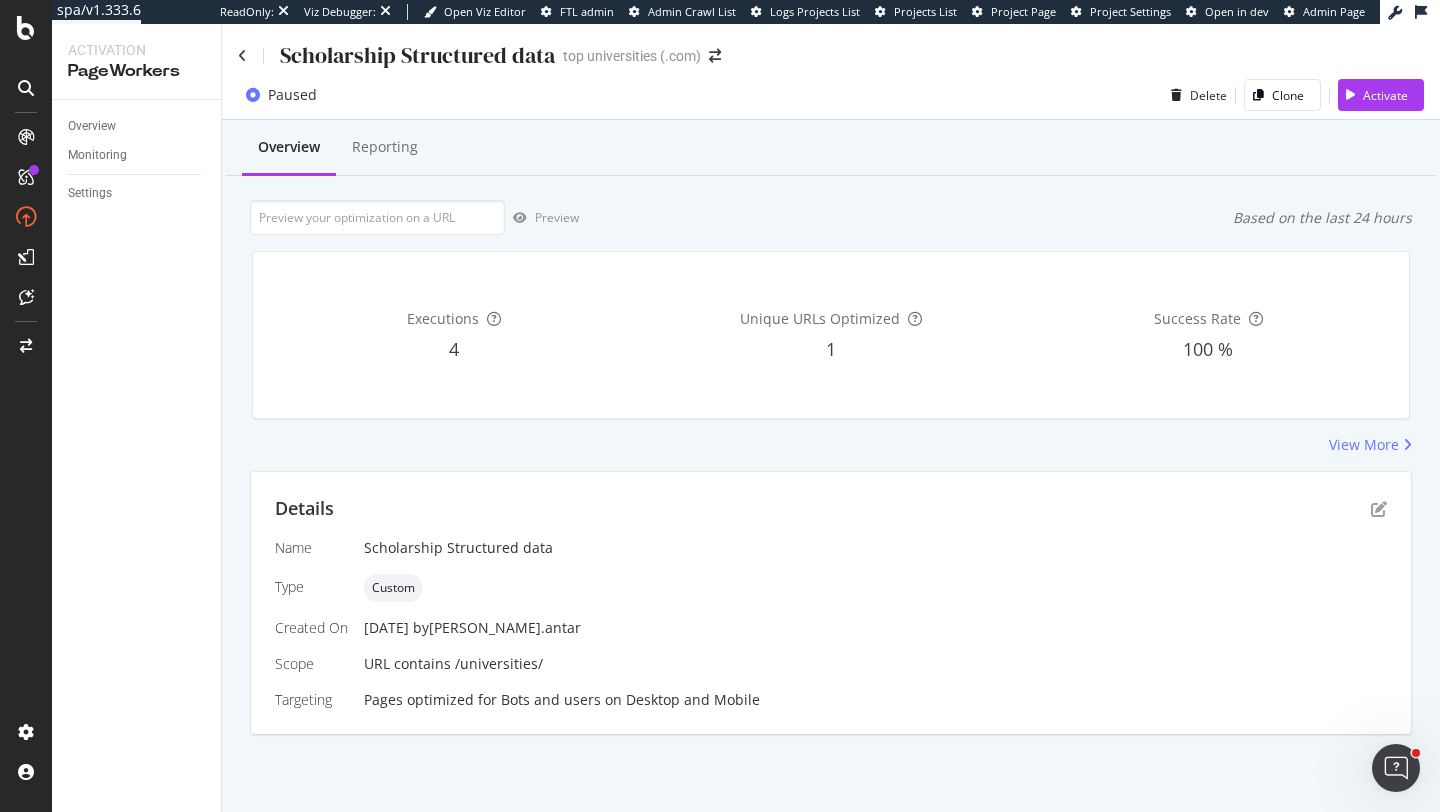 click on "Details" at bounding box center [831, 509] 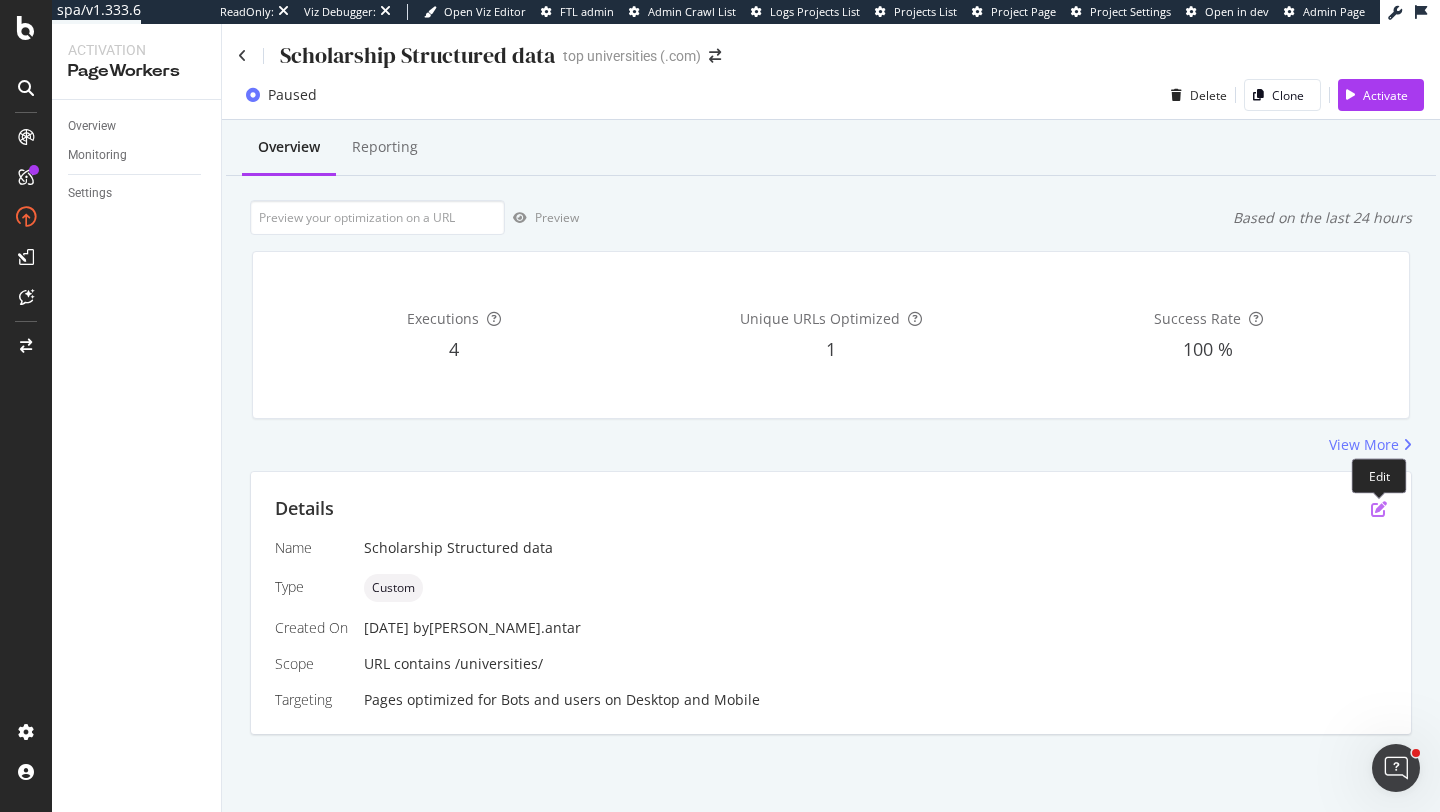 click at bounding box center [1379, 509] 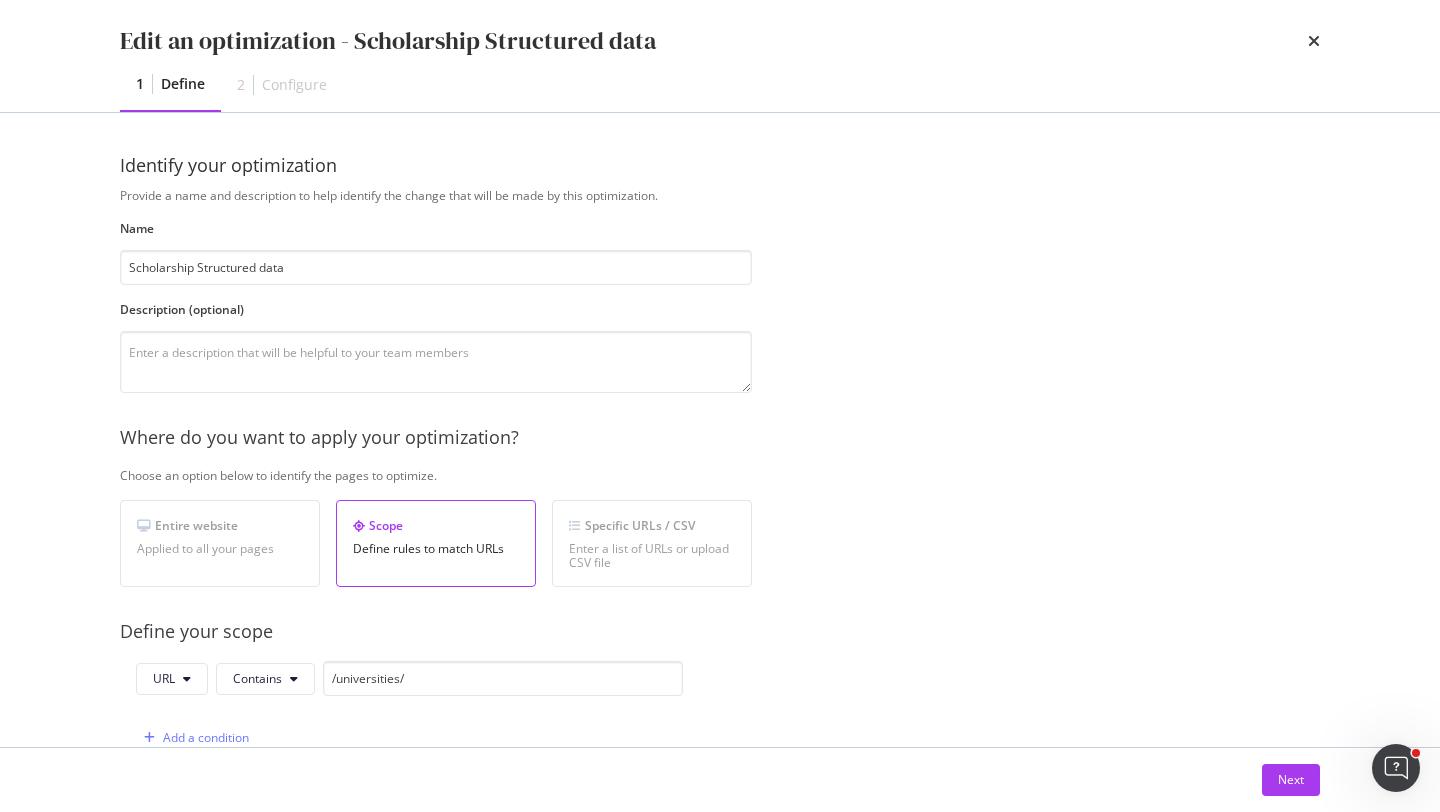 click on "Next" at bounding box center (720, 780) 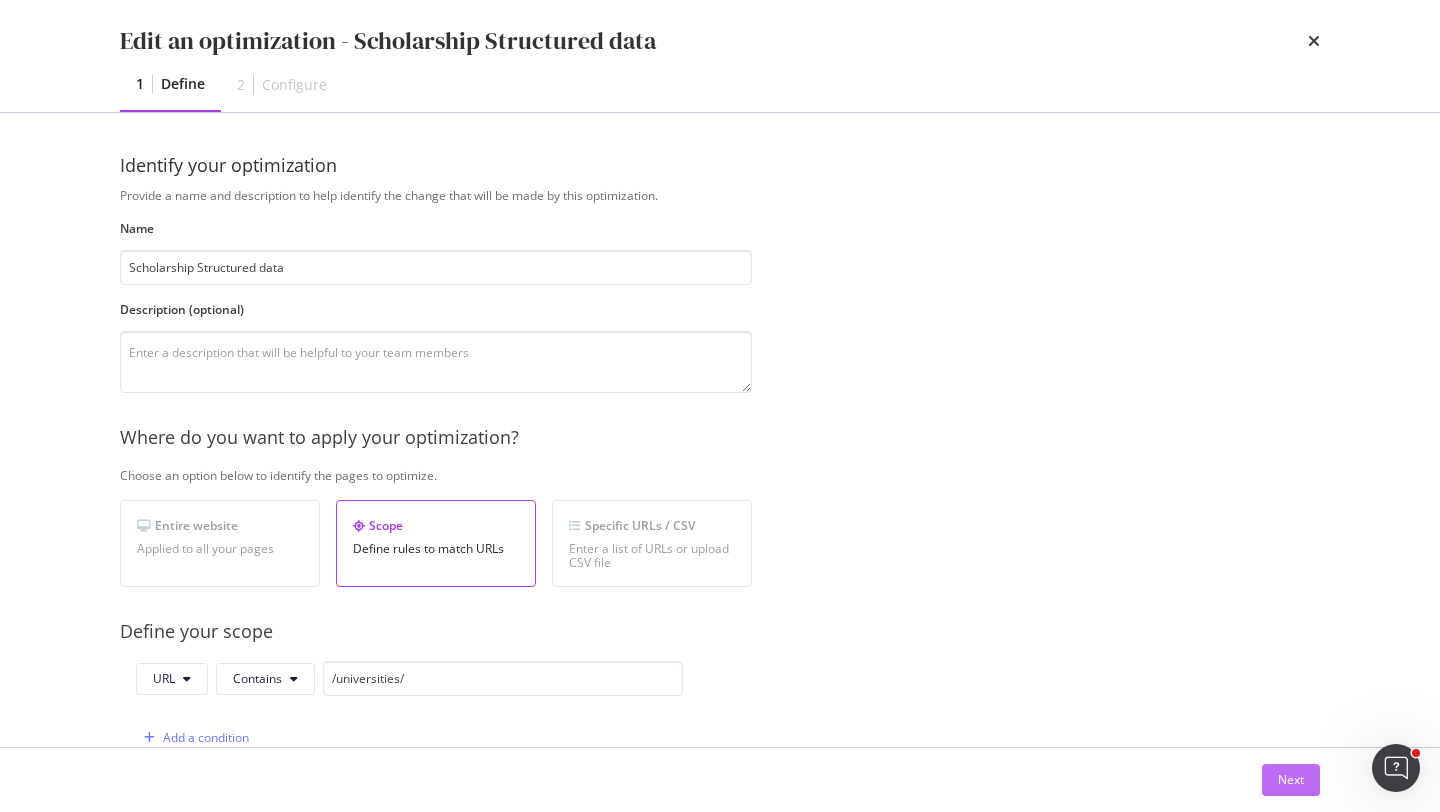 click on "Next" at bounding box center [1291, 779] 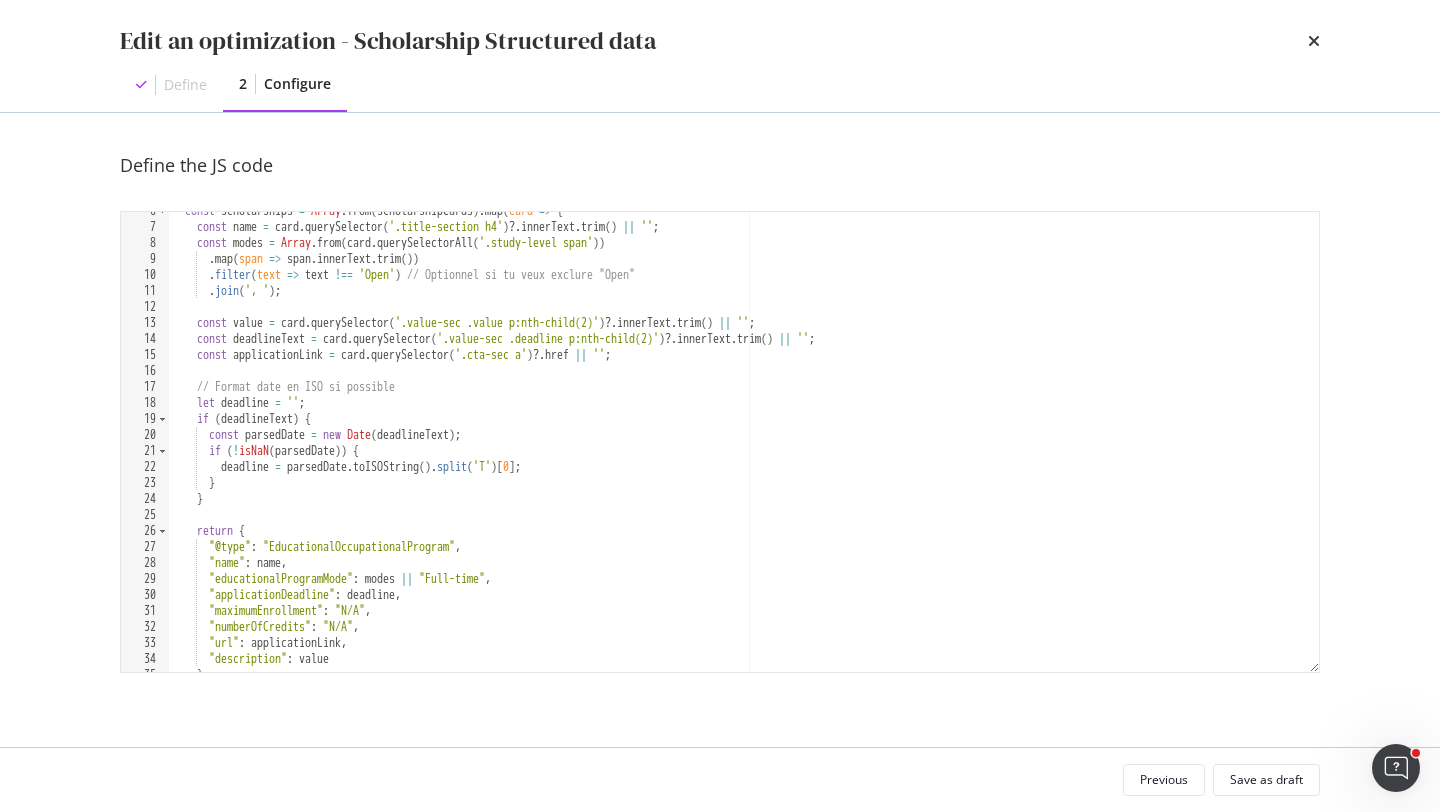 scroll, scrollTop: 101, scrollLeft: 0, axis: vertical 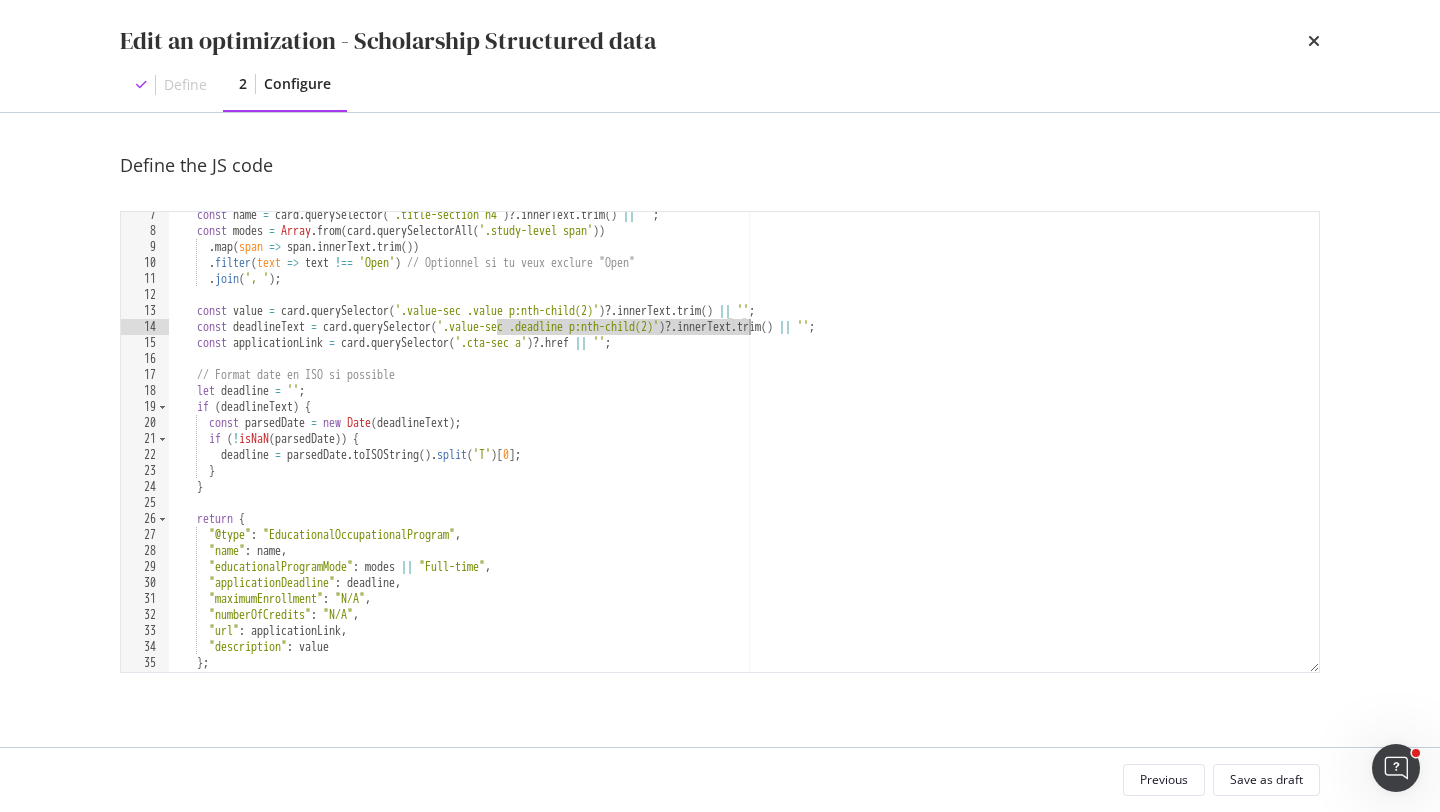 drag, startPoint x: 500, startPoint y: 327, endPoint x: 748, endPoint y: 329, distance: 248.00807 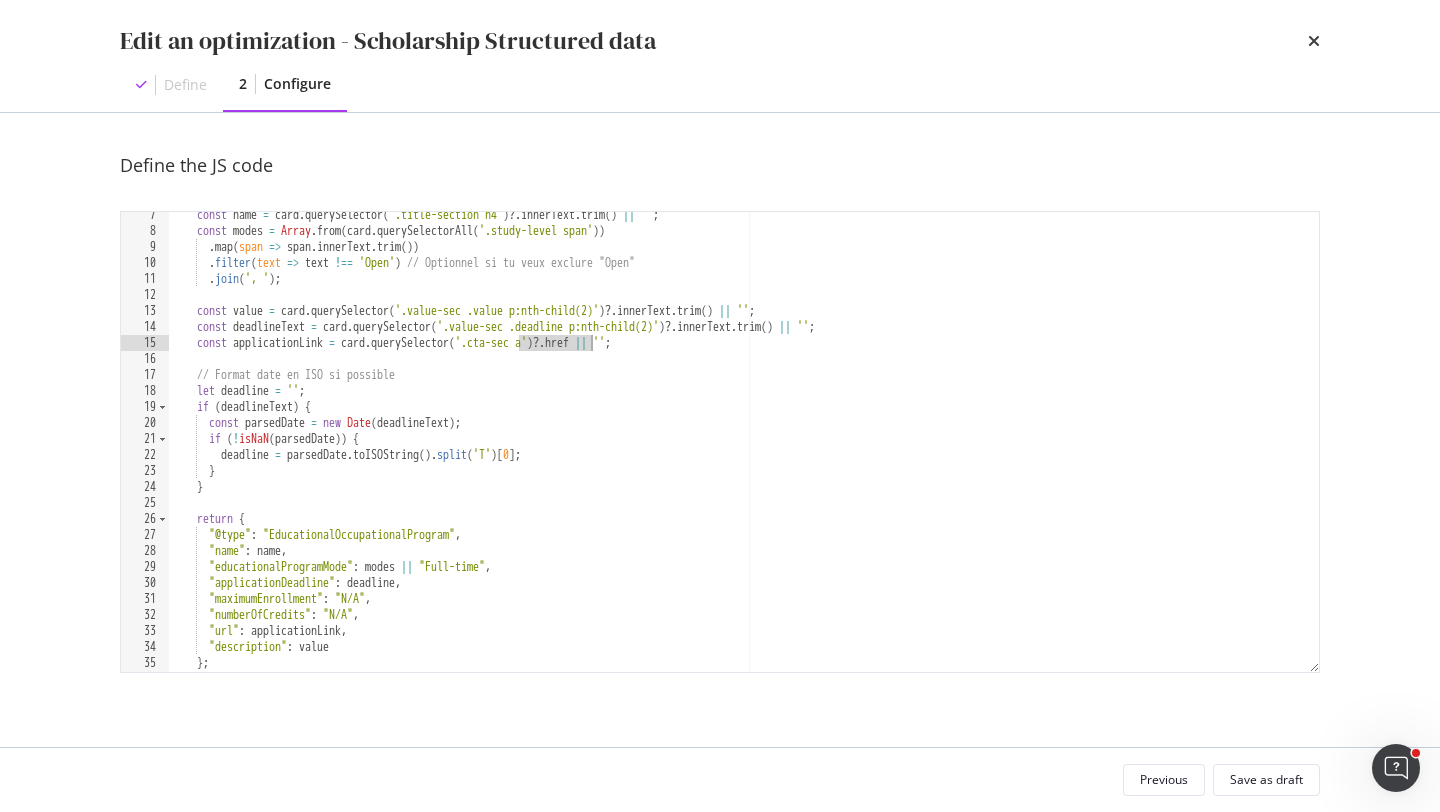 drag, startPoint x: 521, startPoint y: 342, endPoint x: 592, endPoint y: 347, distance: 71.17584 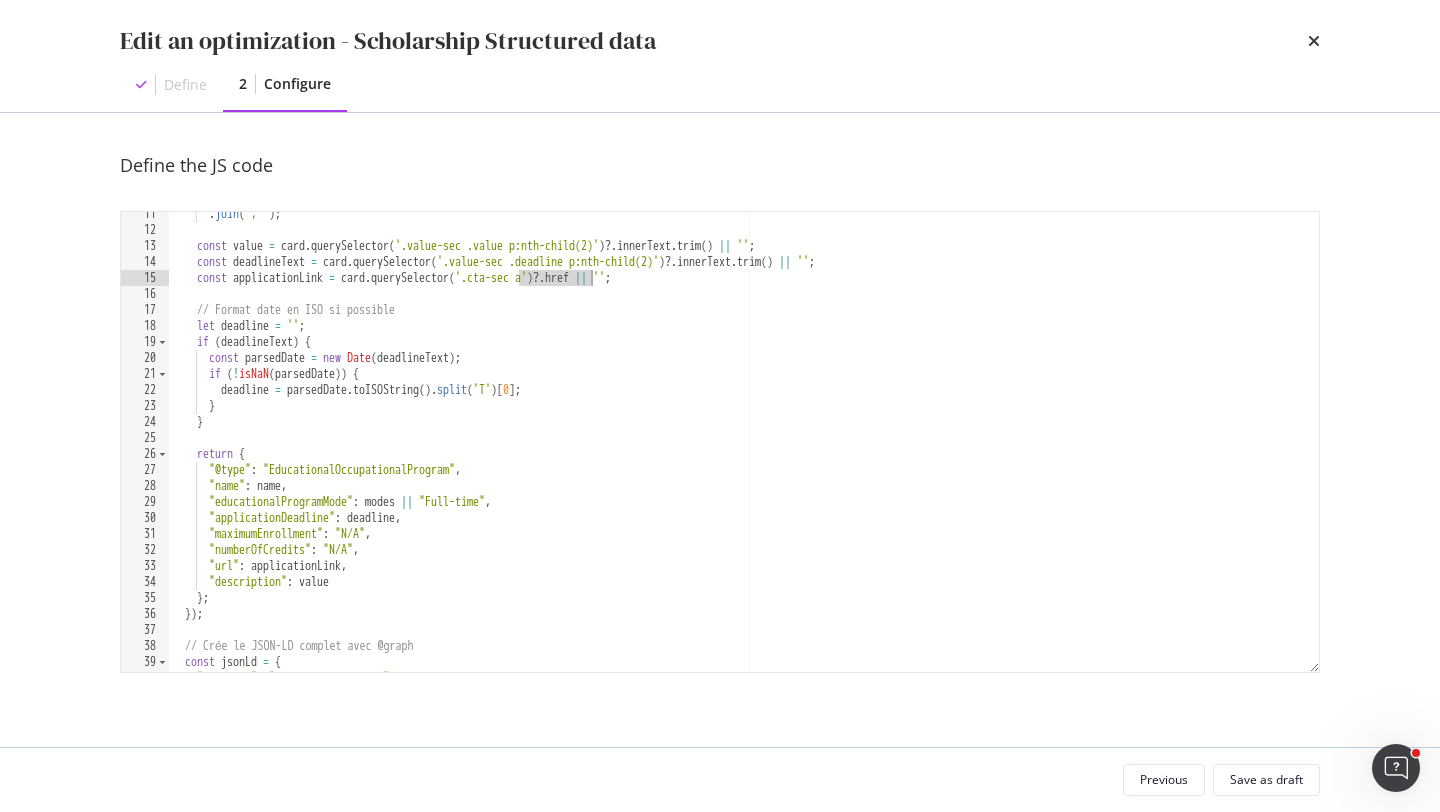 scroll, scrollTop: 166, scrollLeft: 0, axis: vertical 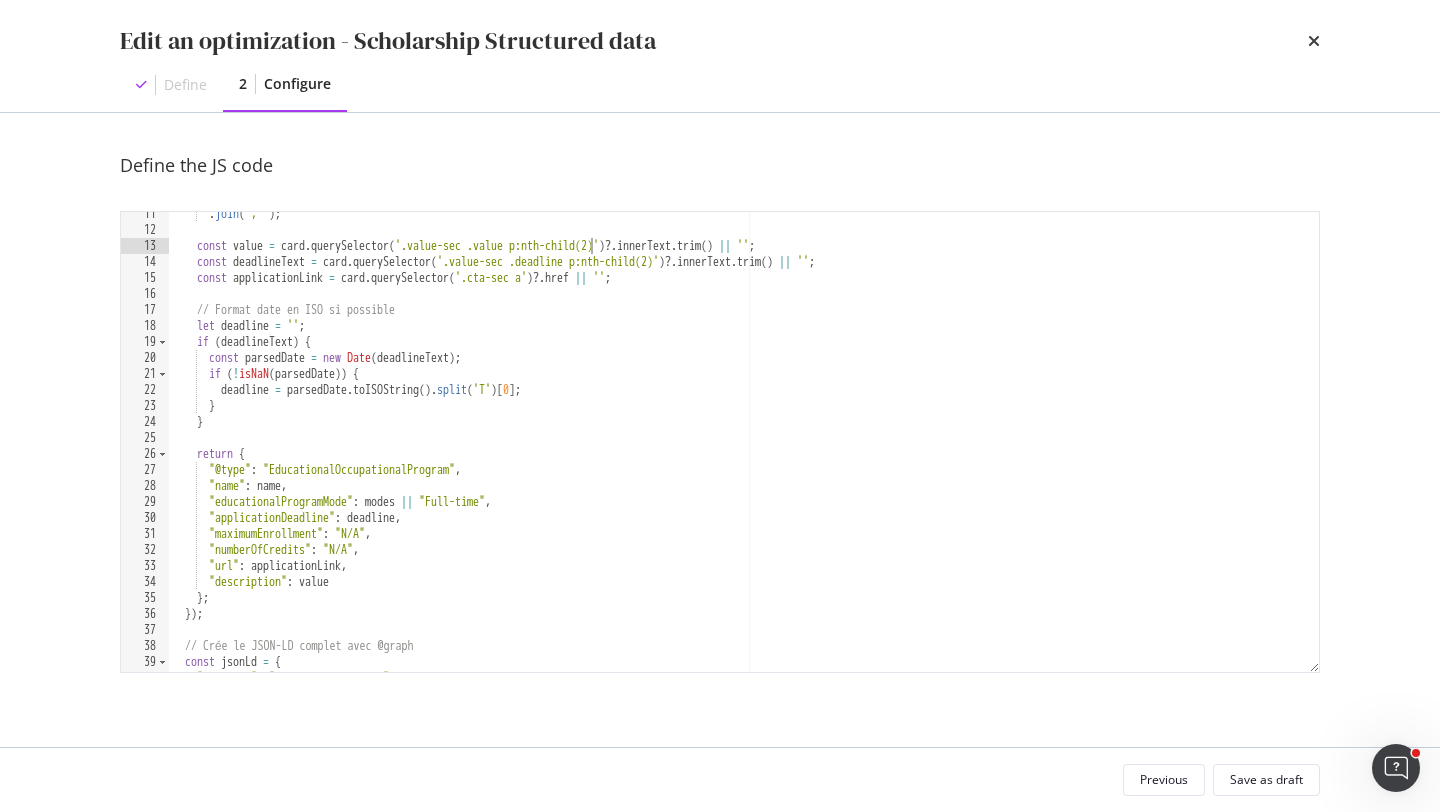 click on ". join ( ', ' ) ;      const   value   =   card . querySelector ( '.value-sec .value p:nth-child(2)' ) ?. innerText . trim ( )   ||   '' ;      const   deadlineText   =   card . querySelector ( '.value-sec .deadline p:nth-child(2)' ) ?. innerText . trim ( )   ||   '' ;      const   applicationLink   =   card . querySelector ( '.cta-sec a' ) ?. href   ||   '' ;      // Format date en ISO si possible      let   deadline   =   '' ;      if   ( deadlineText )   {         const   parsedDate   =   new   Date ( deadlineText ) ;         if   ( ! isNaN ( parsedDate ))   {           deadline   =   parsedDate . toISOString ( ) . split ( 'T' ) [ 0 ] ;         }      }      return   {         "@type" :   "EducationalOccupationalProgram" ,         "name" :   name ,         "educationalProgramMode" :   modes   ||   "Full-time" ,         "applicationDeadline" :   deadline ,         "maximumEnrollment" :   "N/A" ,         "numberOfCredits" :   "N/A" ,         "url" :   applicationLink ,         "description" :   value" at bounding box center [744, 452] 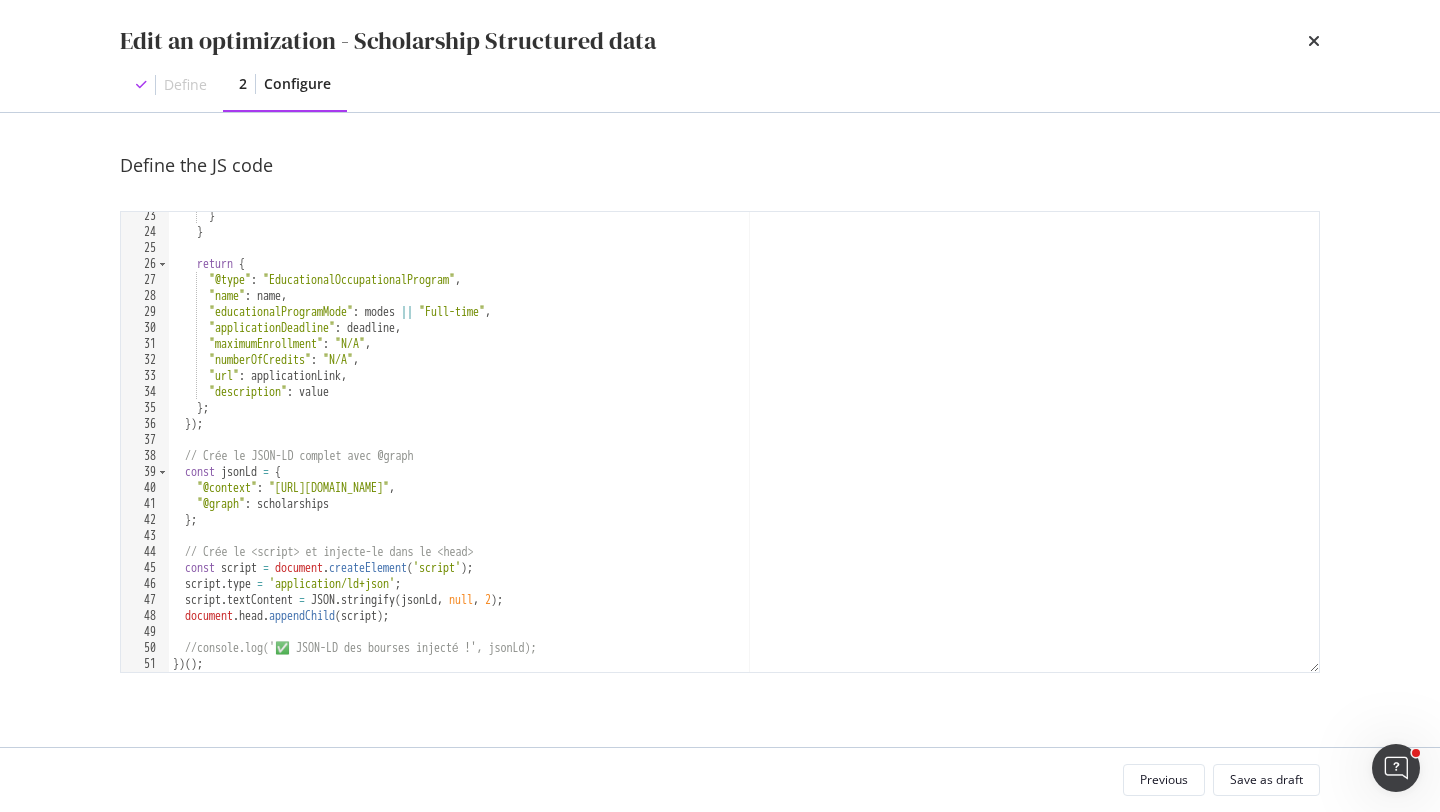 scroll, scrollTop: 356, scrollLeft: 0, axis: vertical 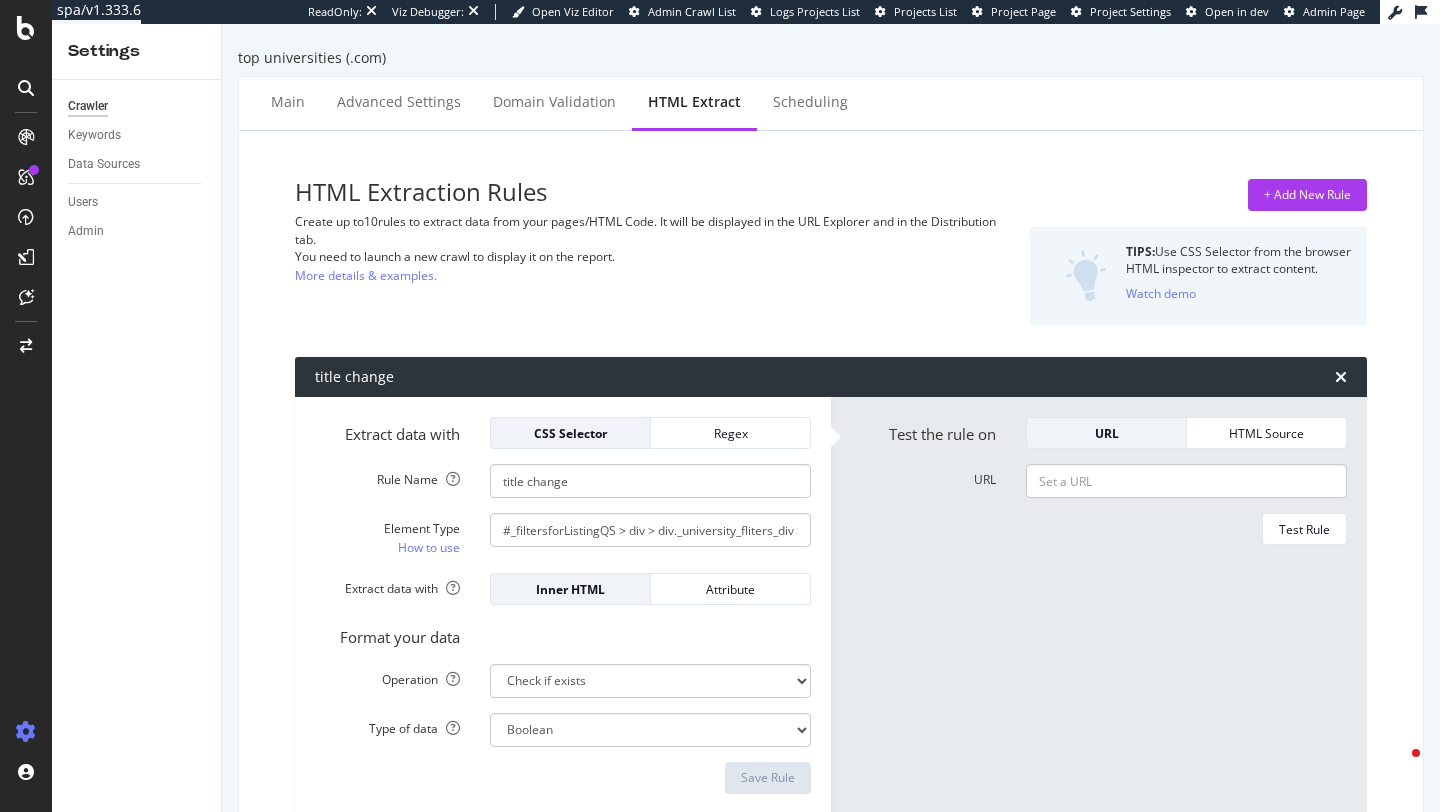 select on "exist" 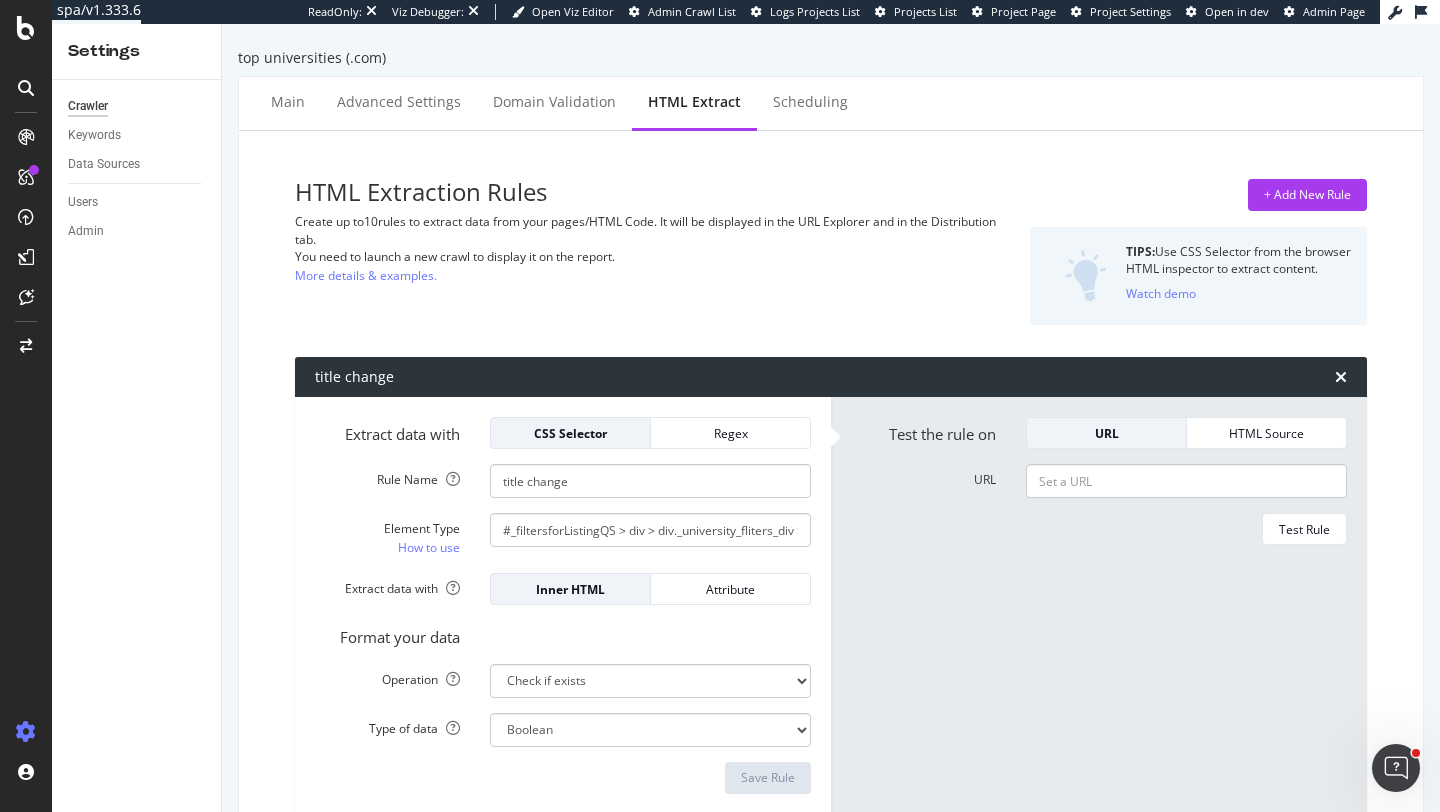scroll, scrollTop: 0, scrollLeft: 0, axis: both 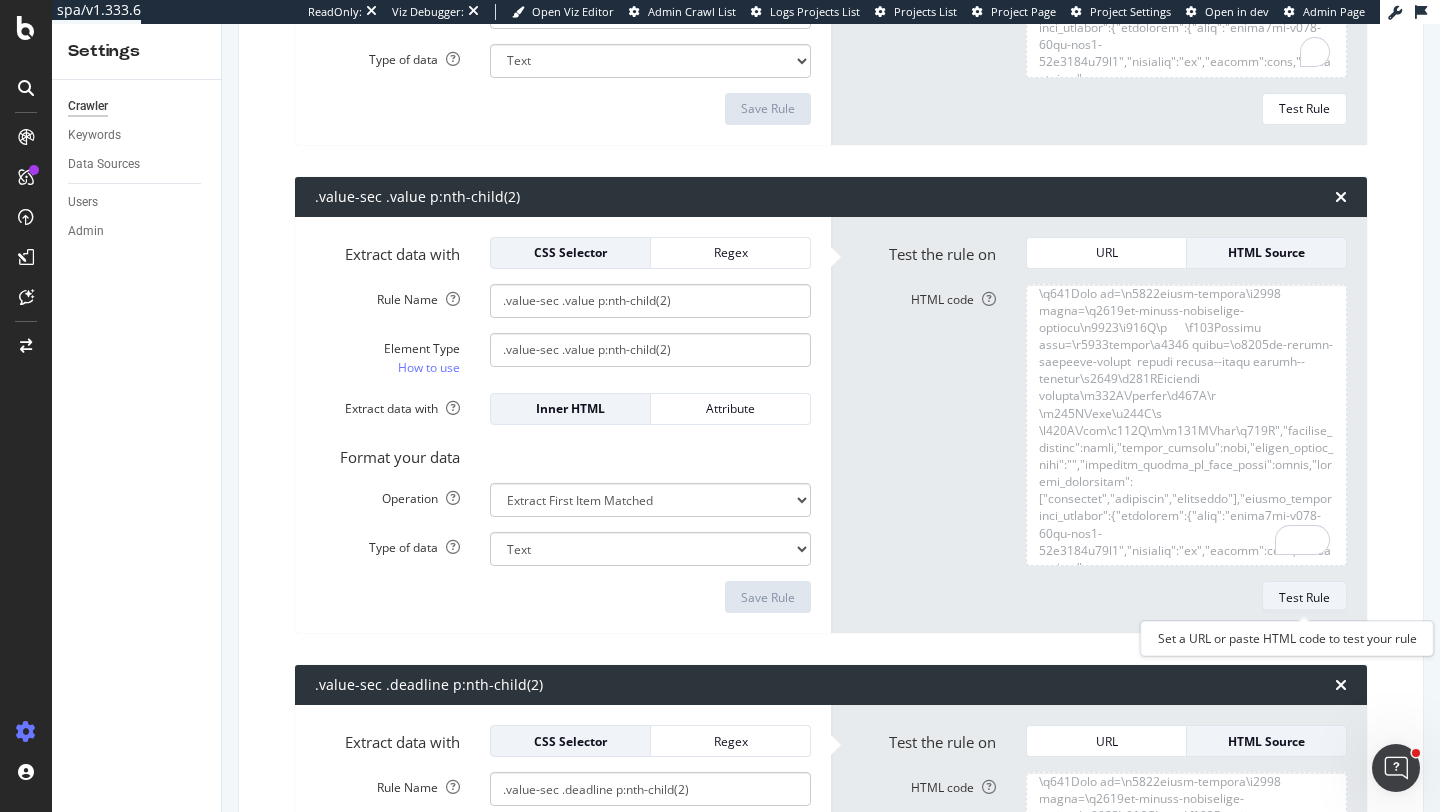 click on "Test Rule" at bounding box center [1304, 597] 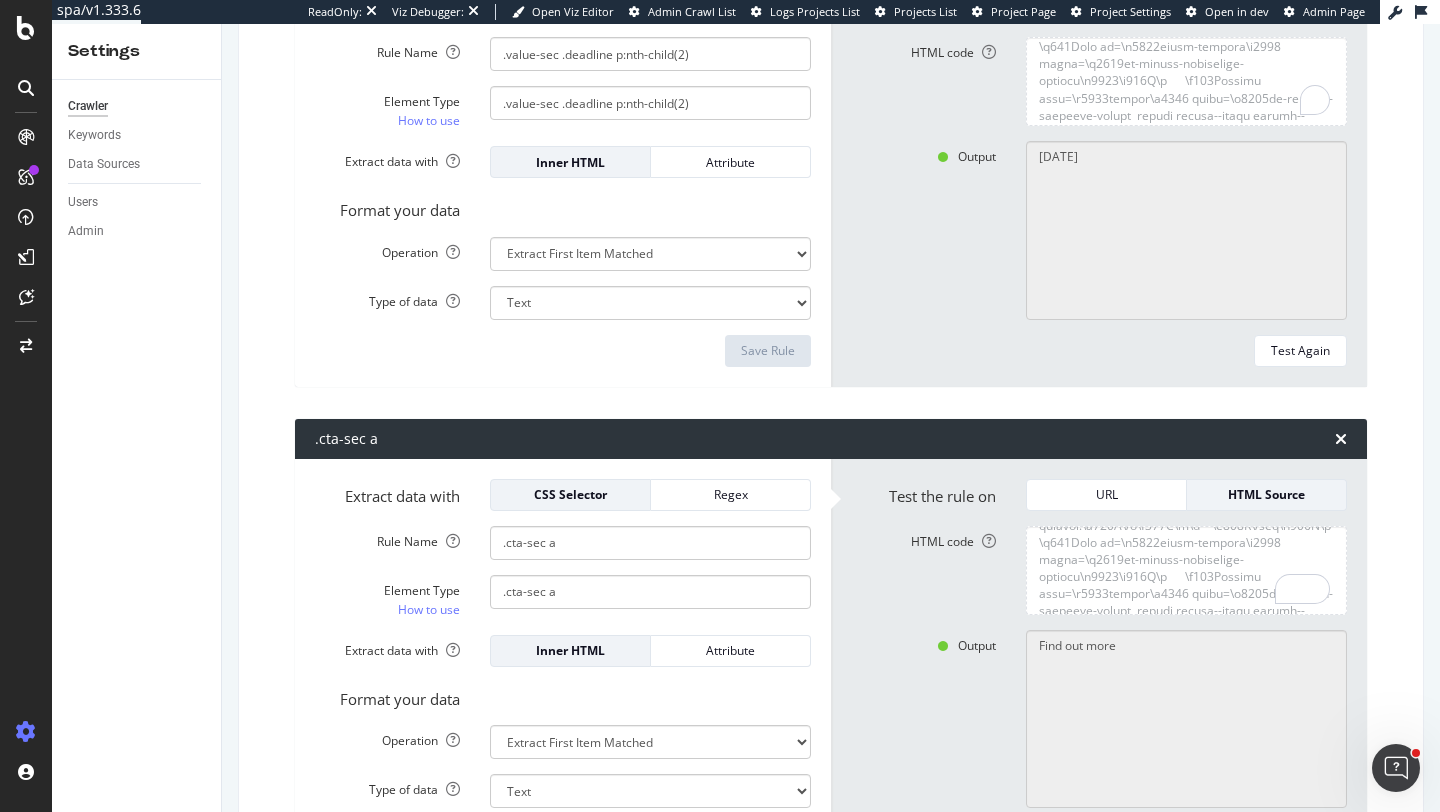 scroll, scrollTop: 3070, scrollLeft: 0, axis: vertical 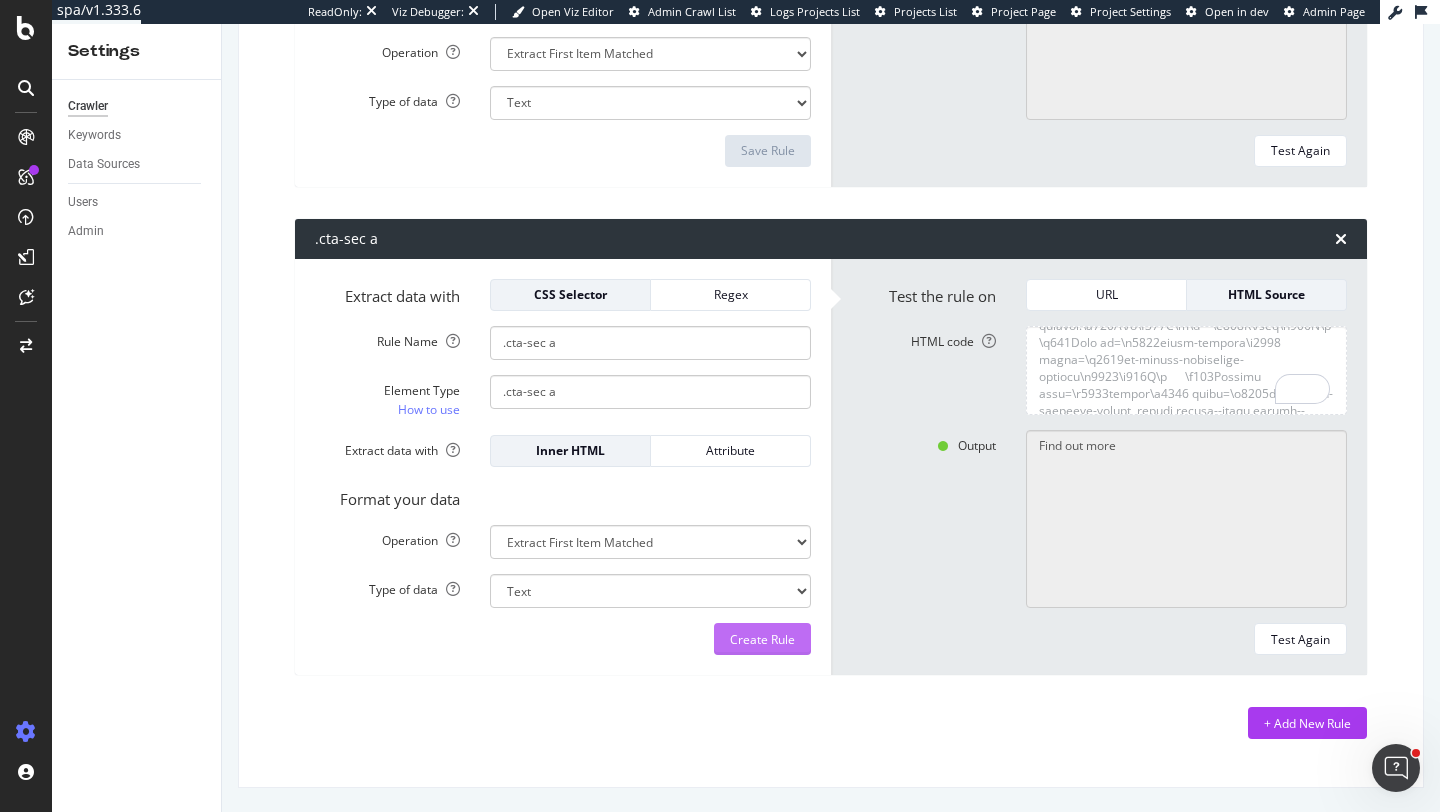 click on "Create Rule" at bounding box center [762, 639] 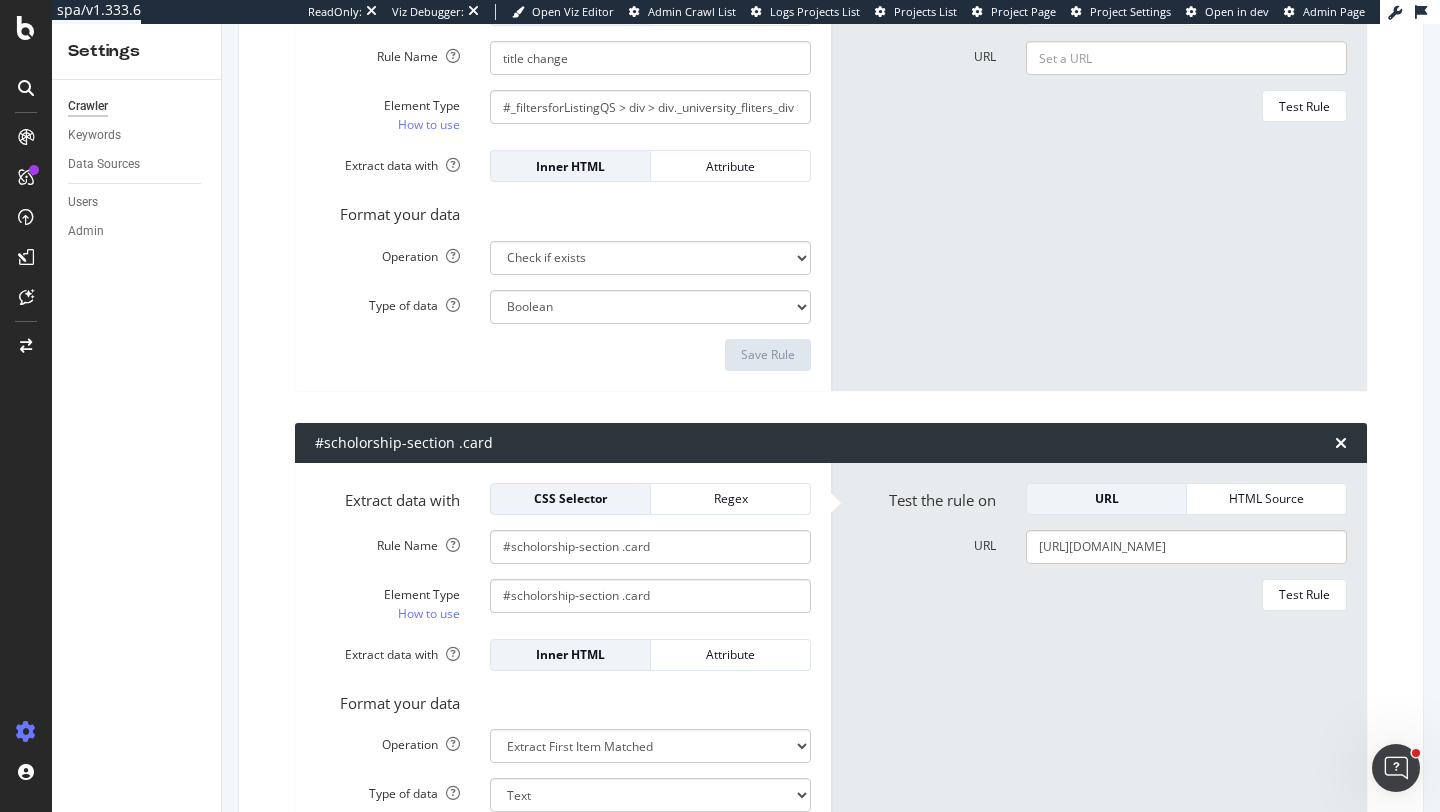 scroll, scrollTop: 3070, scrollLeft: 0, axis: vertical 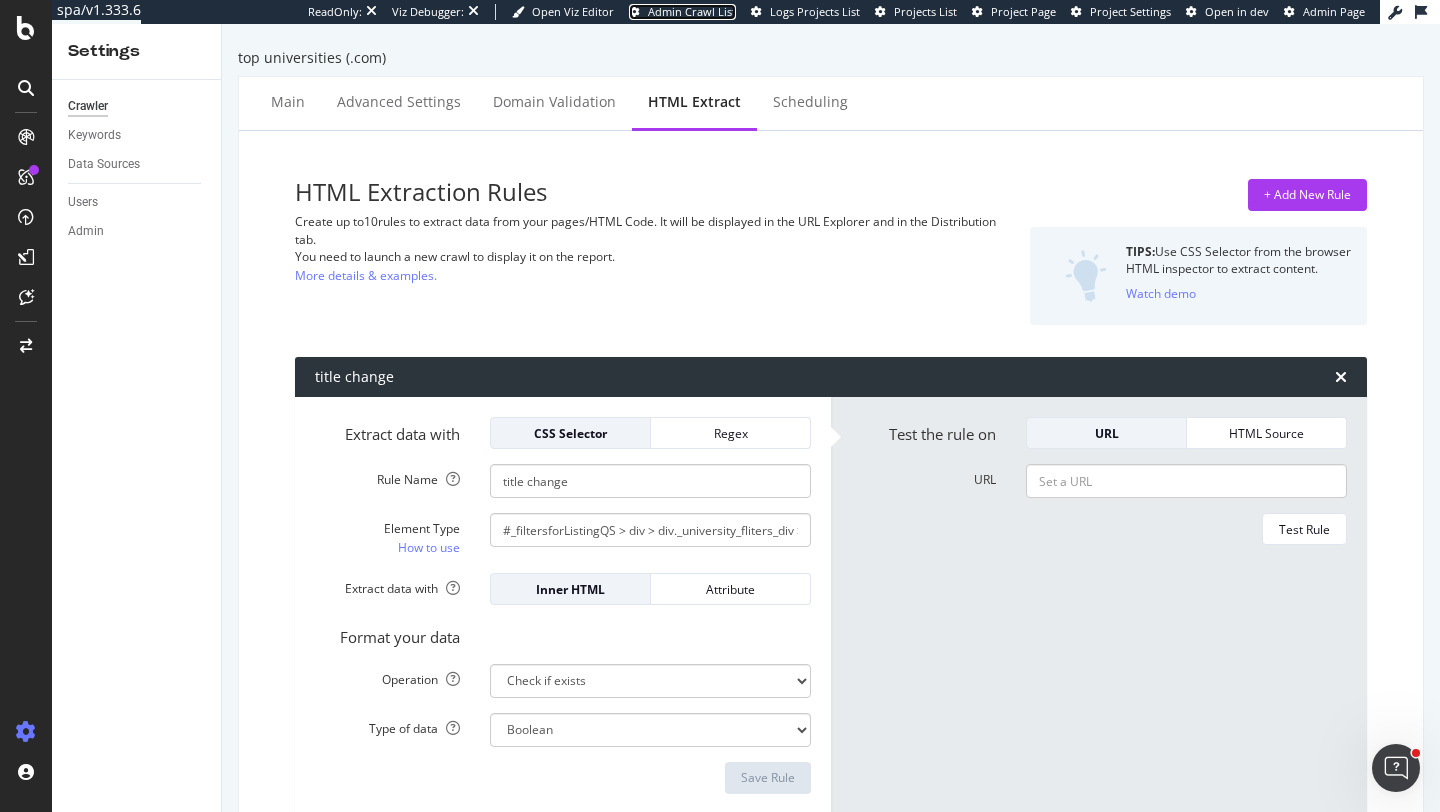 click on "Admin Crawl List" at bounding box center [692, 11] 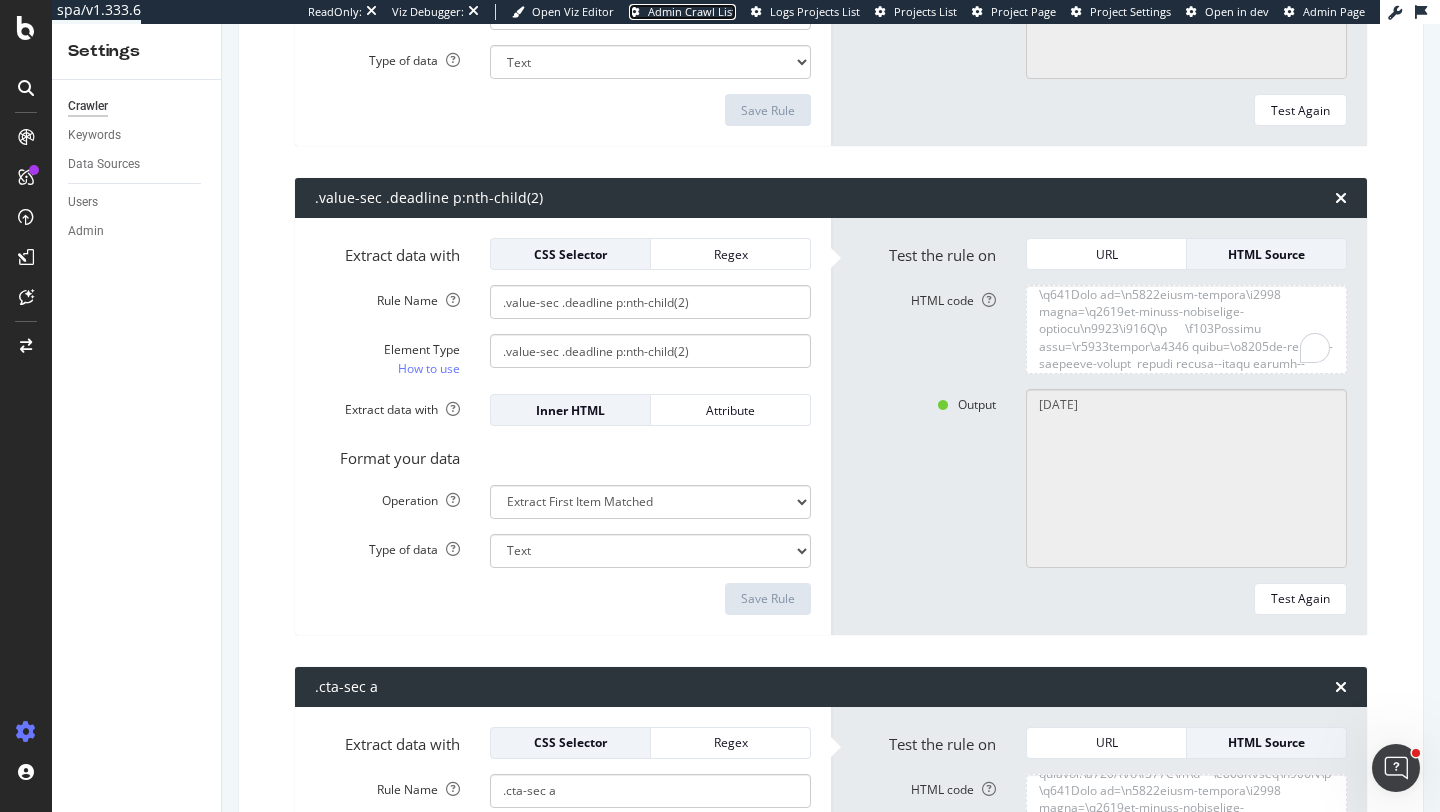 scroll, scrollTop: 2706, scrollLeft: 0, axis: vertical 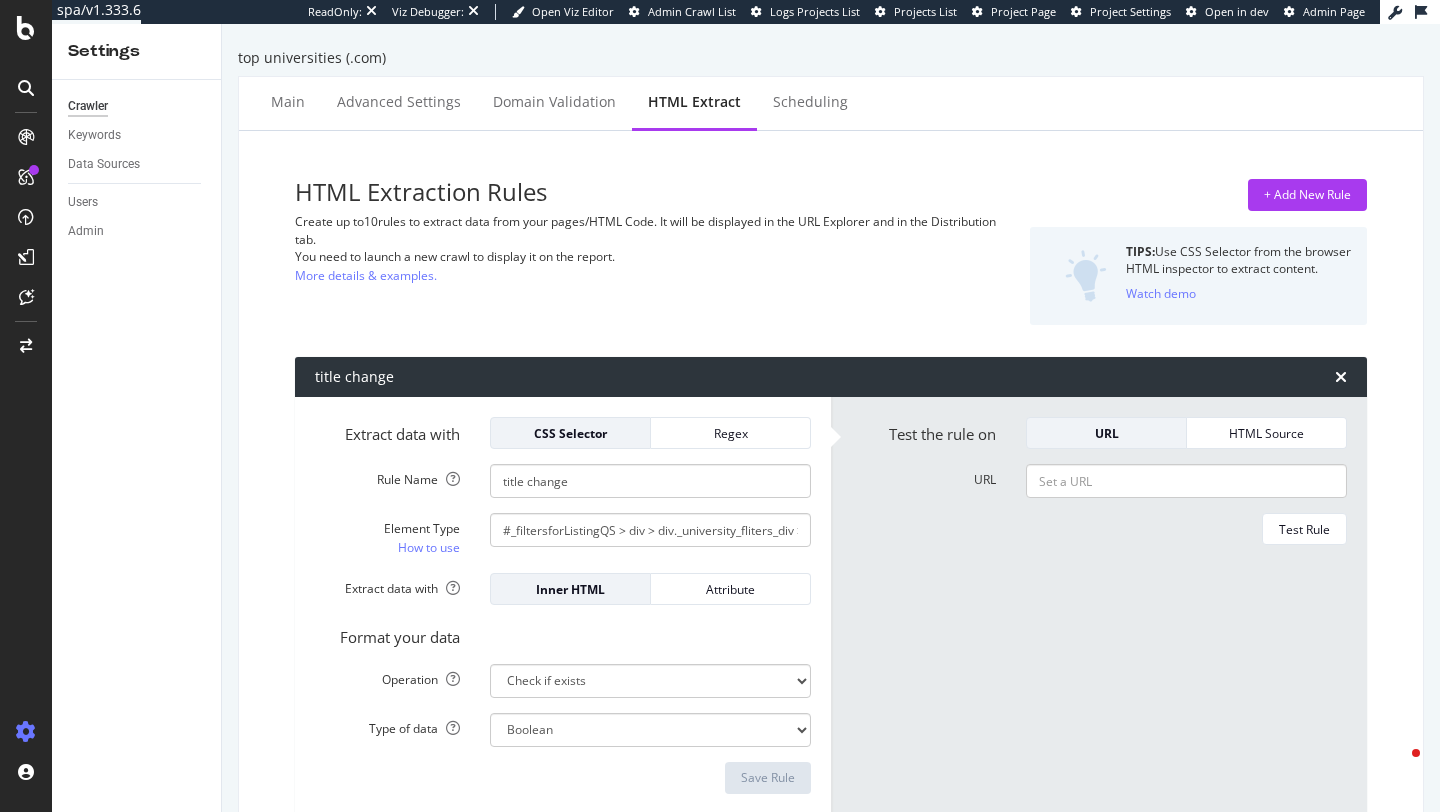 select on "exist" 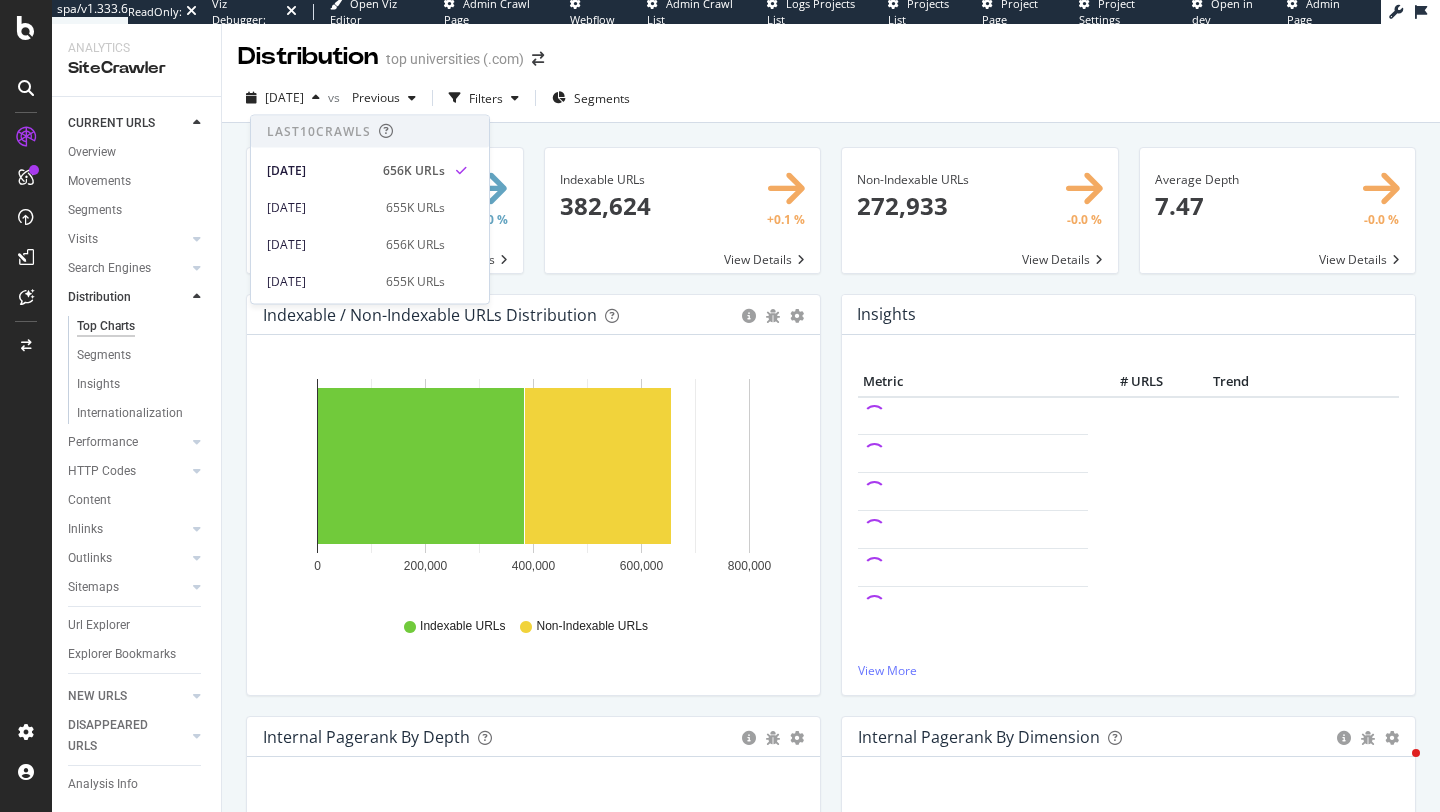 scroll, scrollTop: 0, scrollLeft: 0, axis: both 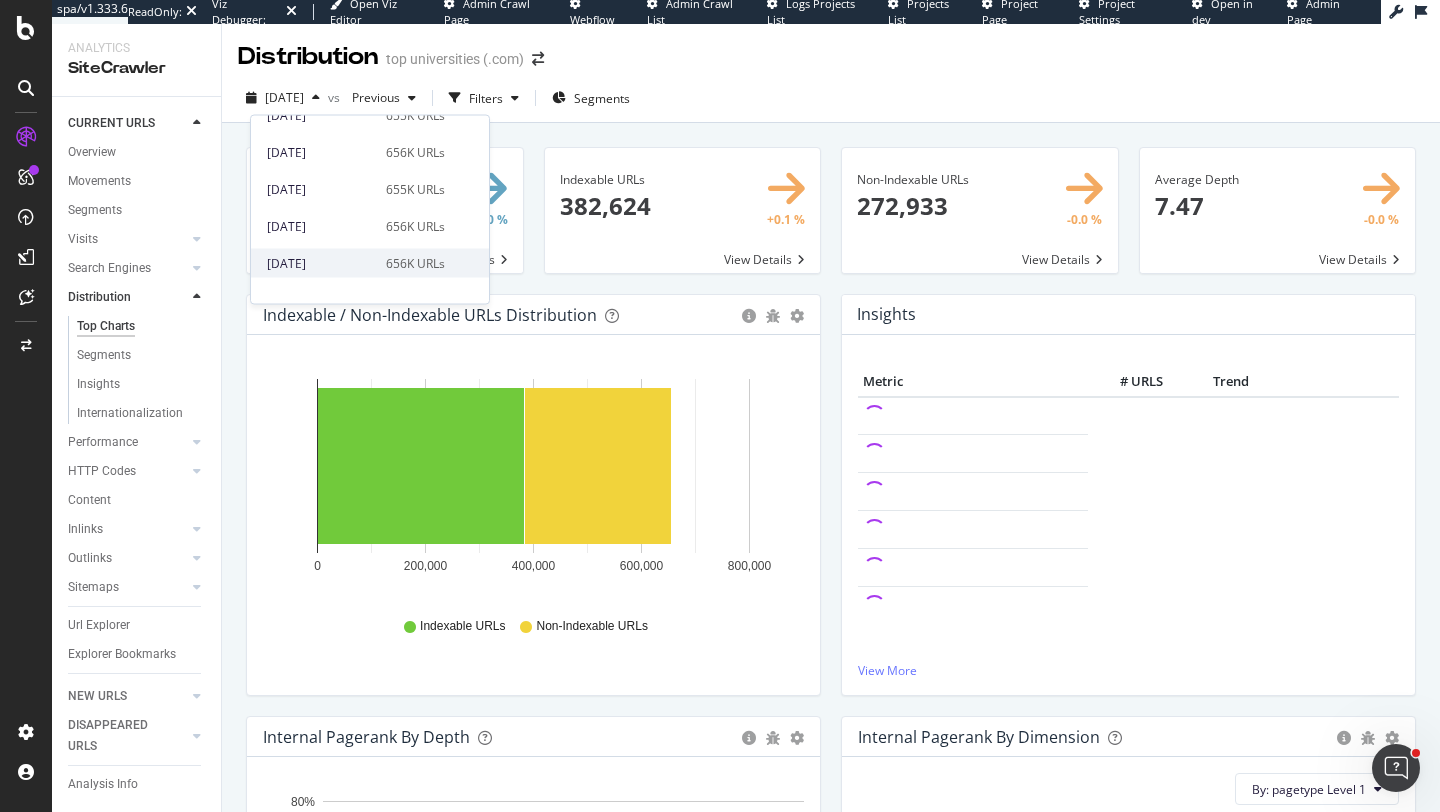 click on "[DATE]" at bounding box center [320, 263] 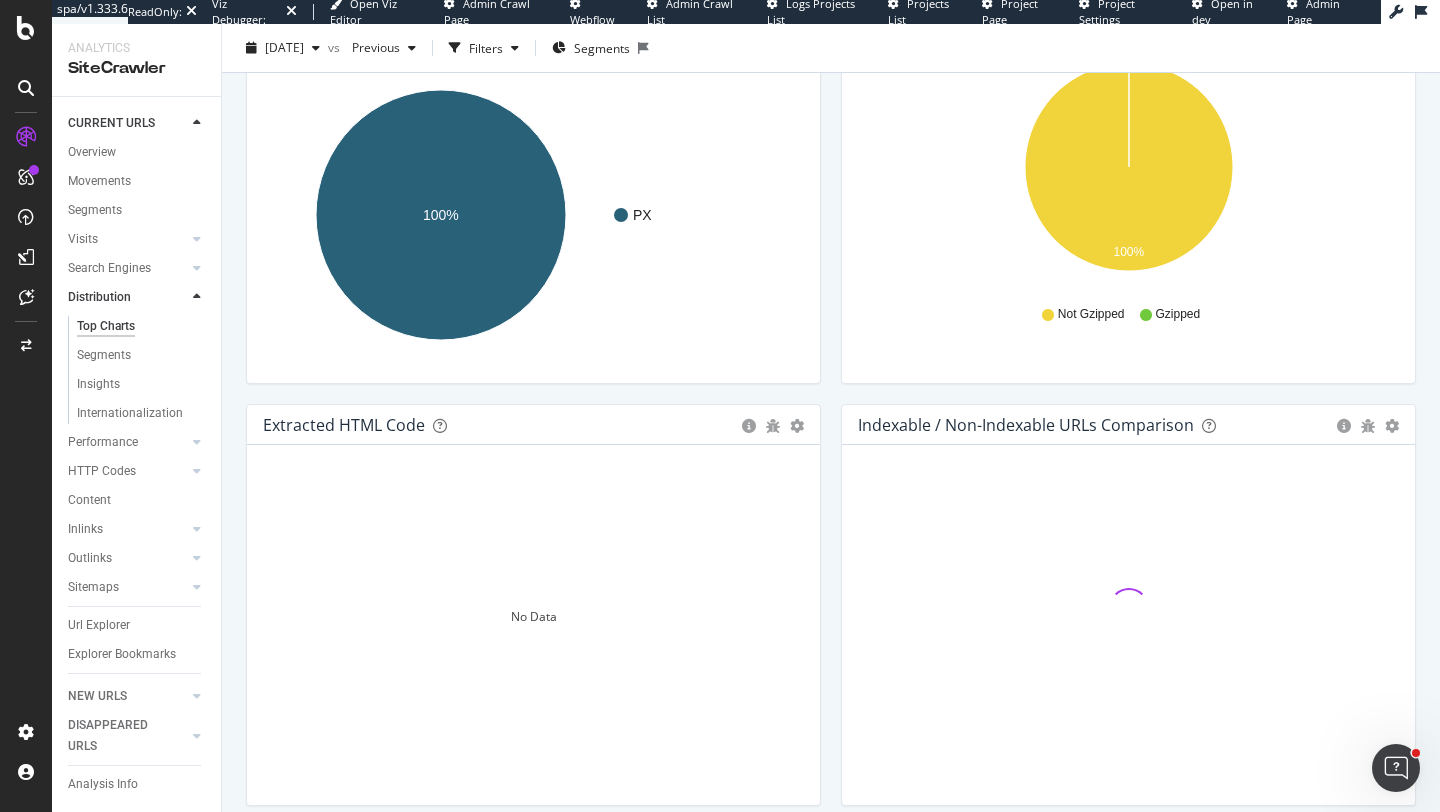 scroll, scrollTop: 2928, scrollLeft: 0, axis: vertical 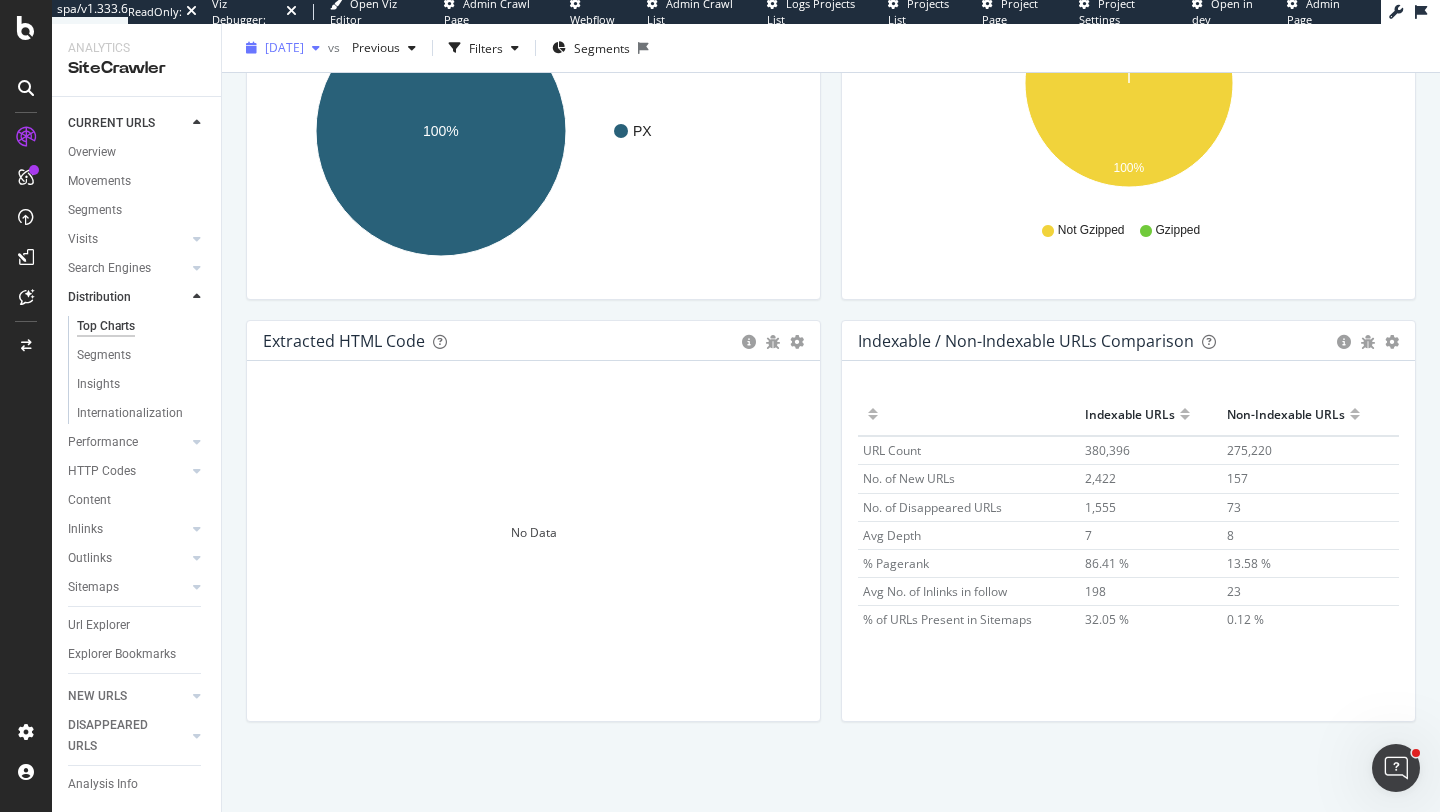 click on "2025 Jun. 14th" at bounding box center [284, 47] 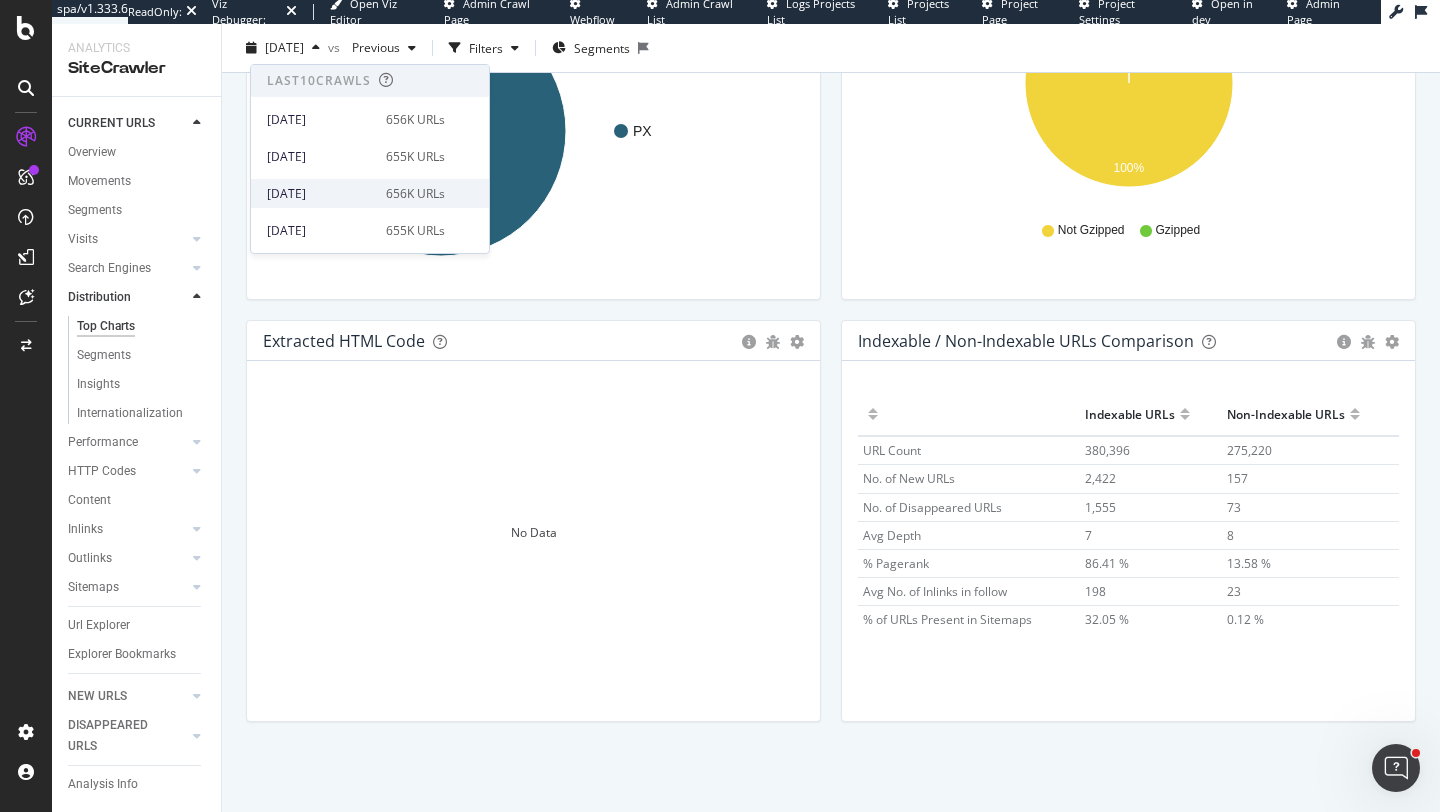 click on "2025 Jul. 5th" at bounding box center (320, 194) 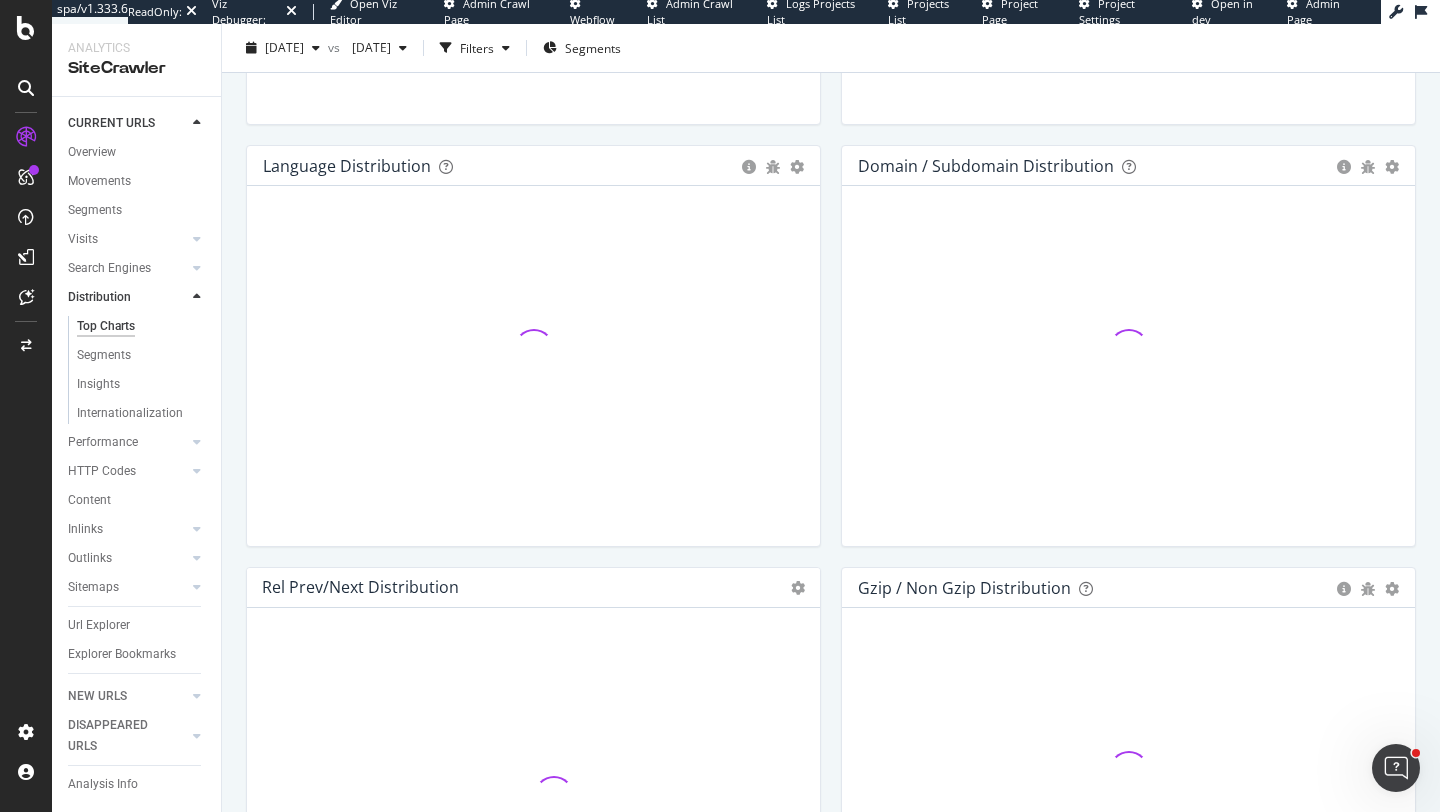 scroll, scrollTop: 2928, scrollLeft: 0, axis: vertical 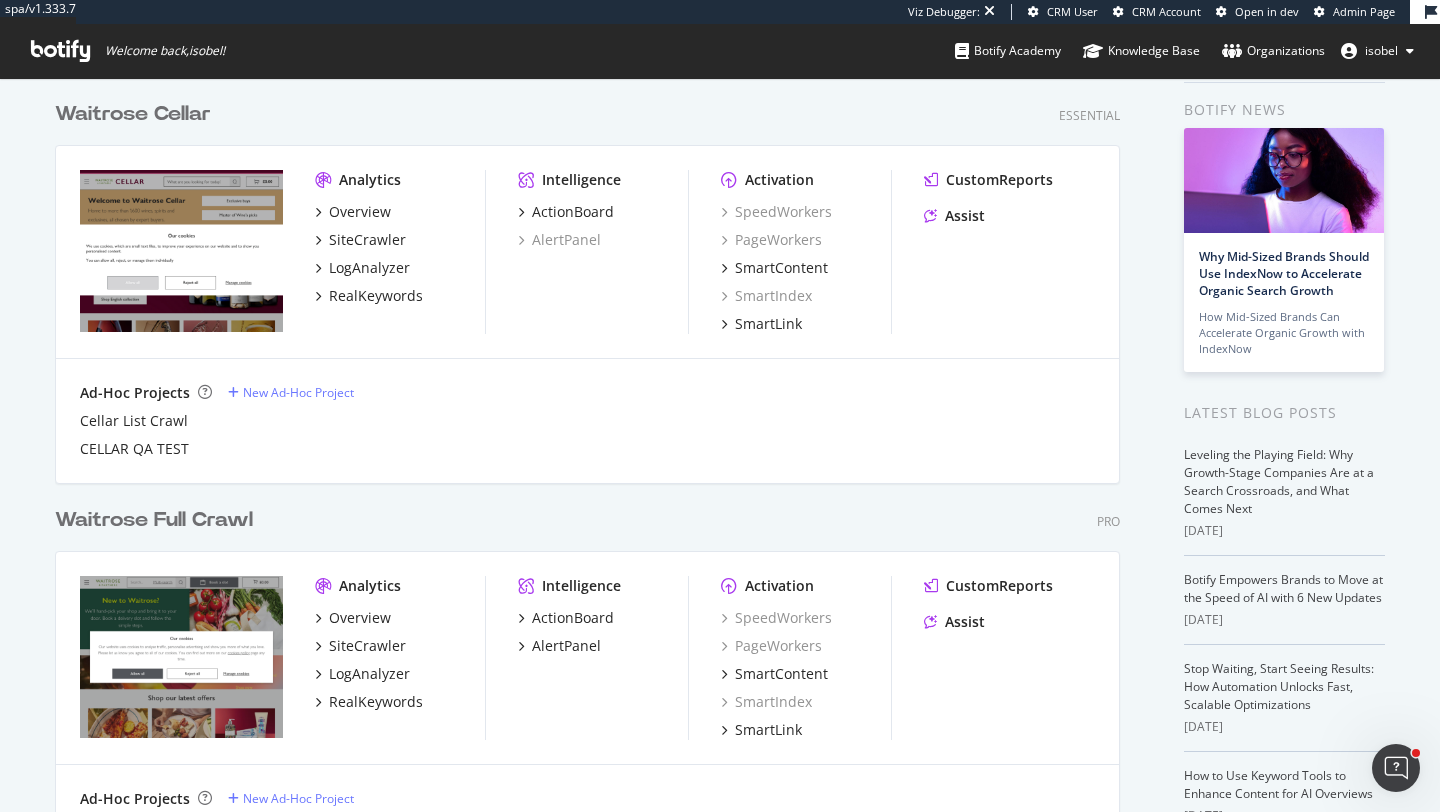 click 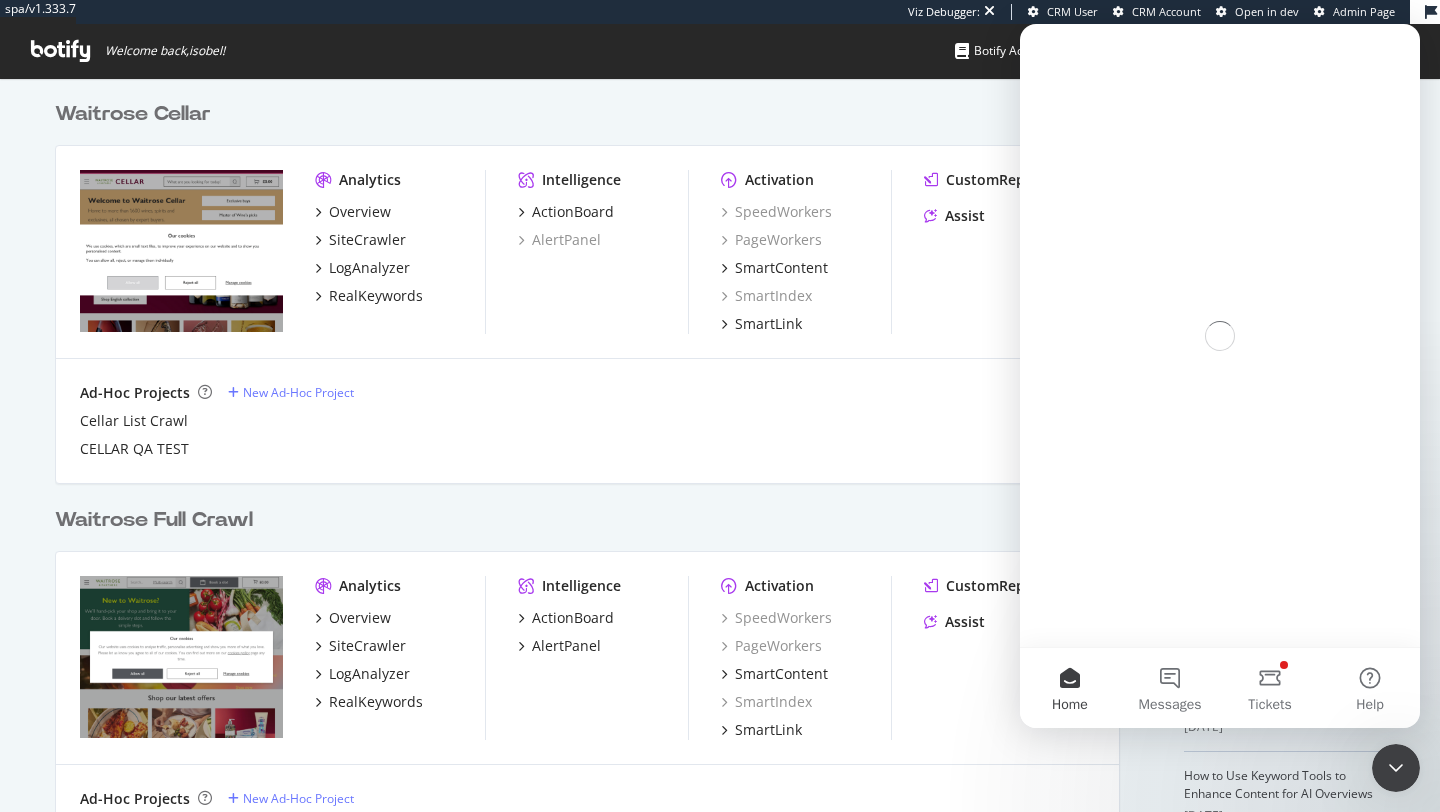 scroll, scrollTop: 0, scrollLeft: 0, axis: both 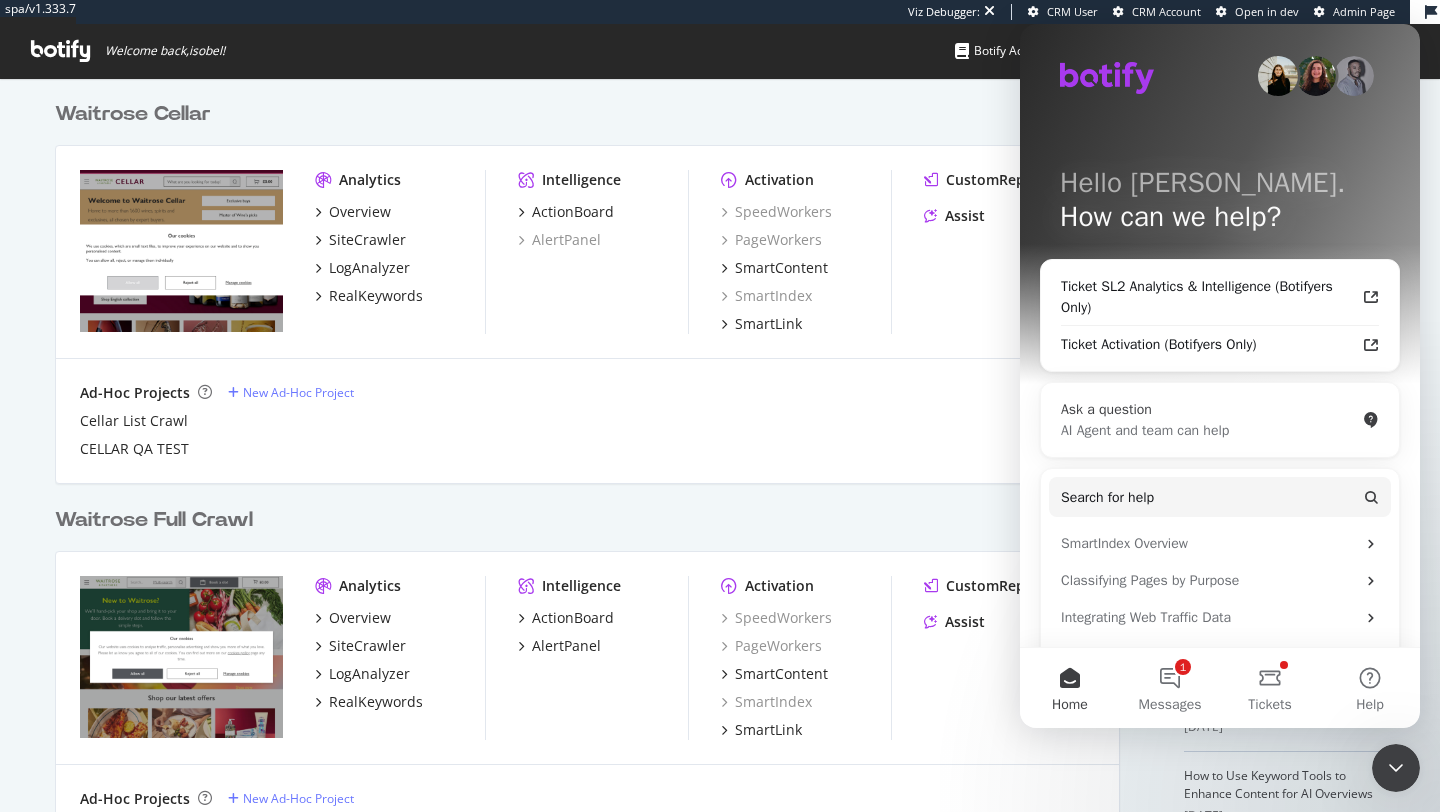 click on "AI Agent and team can help" at bounding box center (1208, 430) 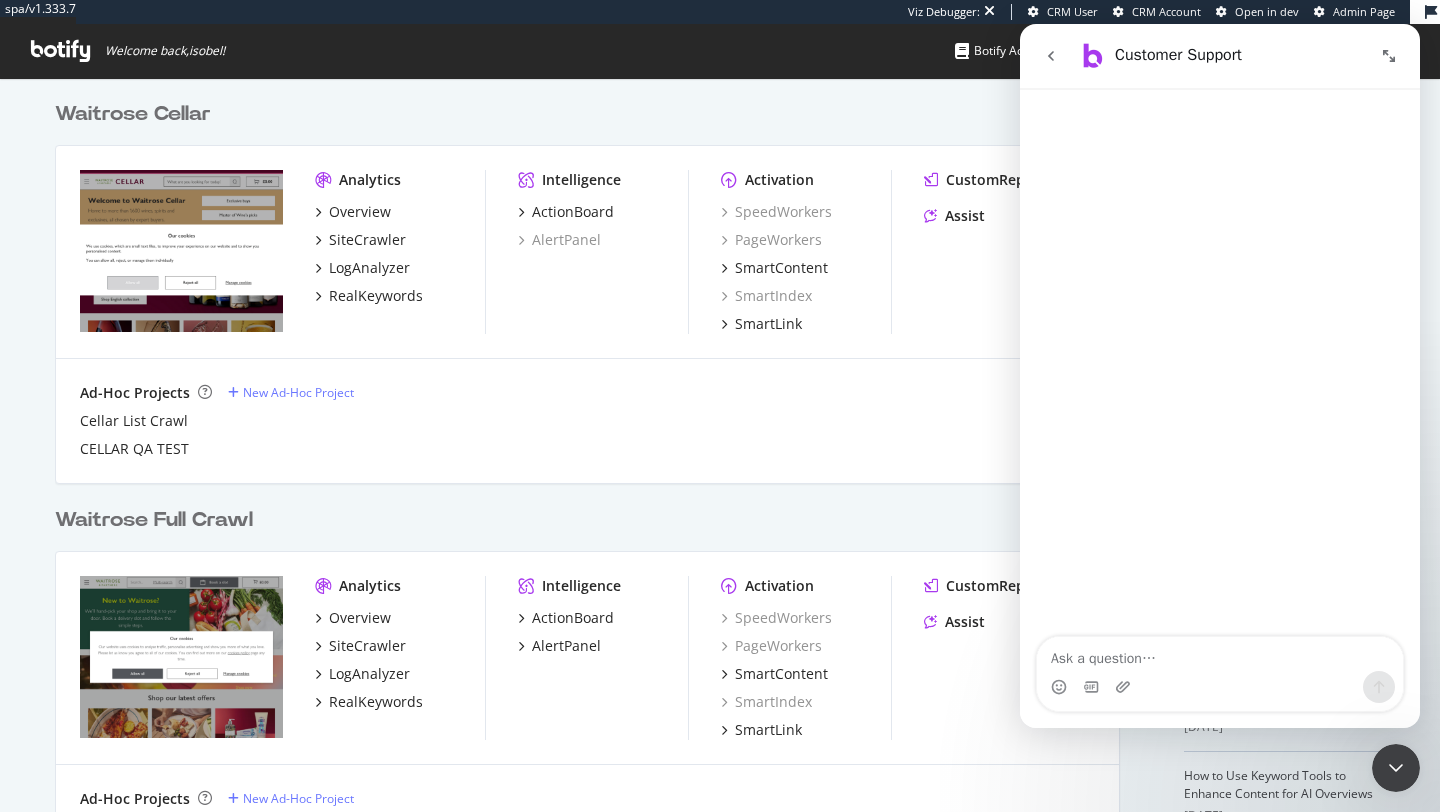 click at bounding box center [1051, 56] 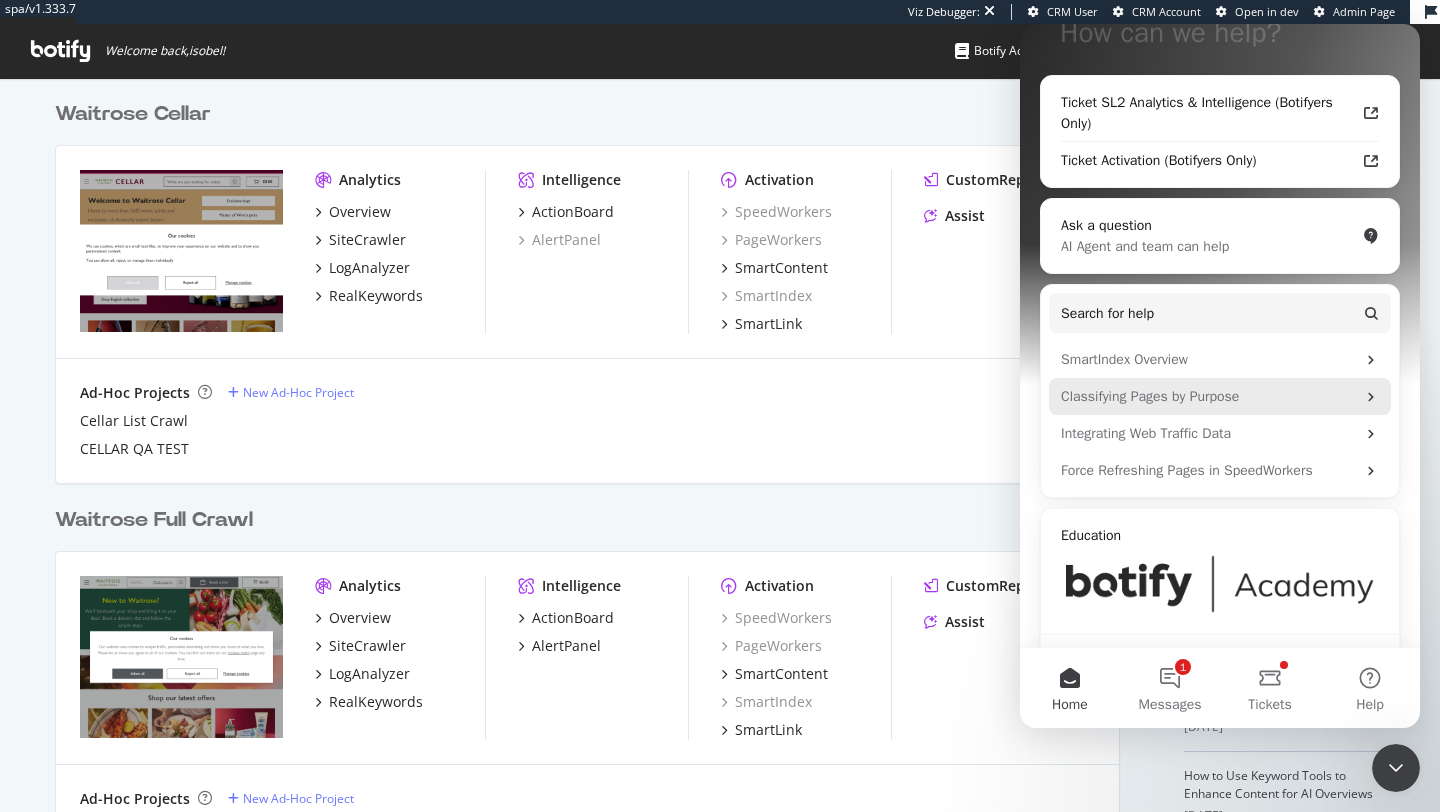 scroll, scrollTop: 234, scrollLeft: 0, axis: vertical 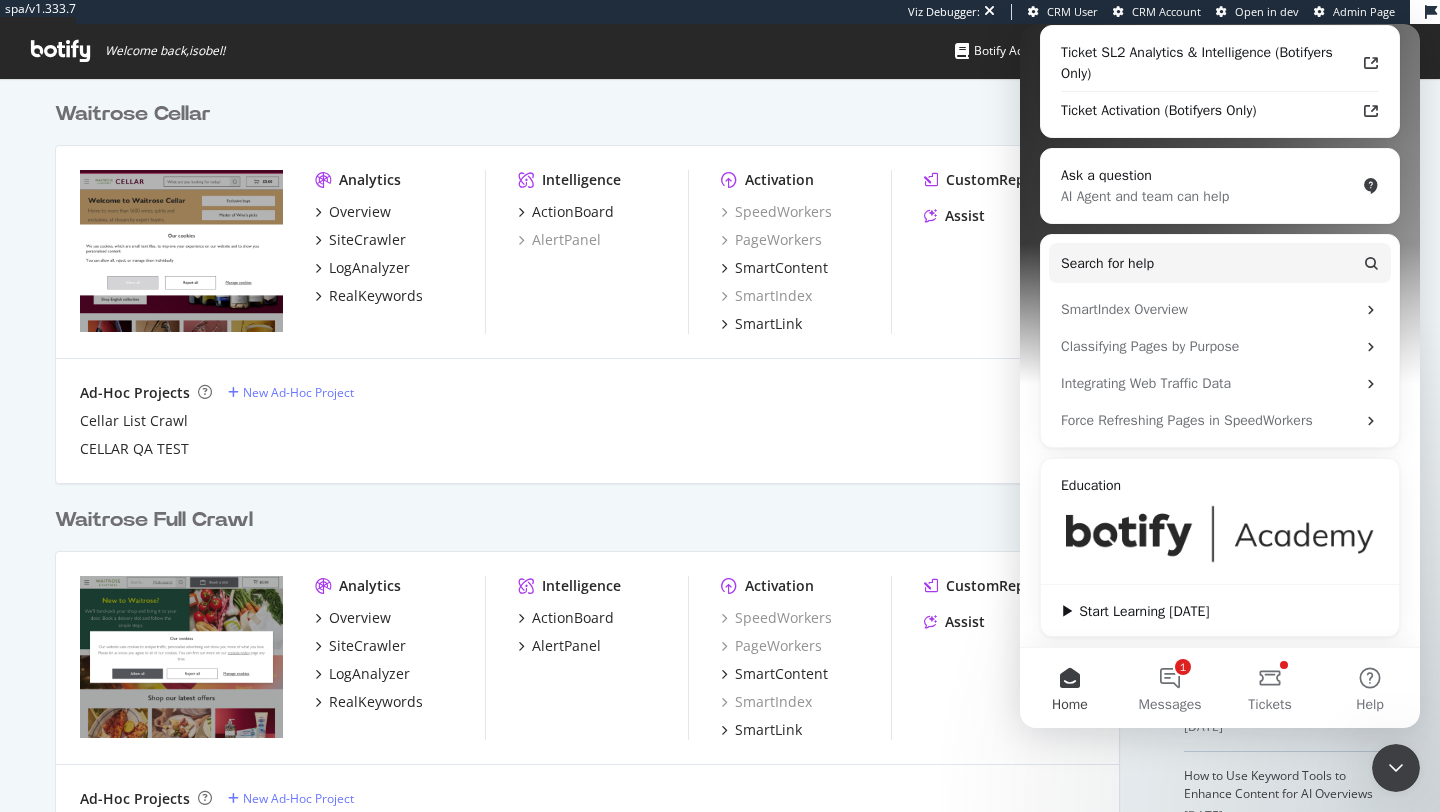 click 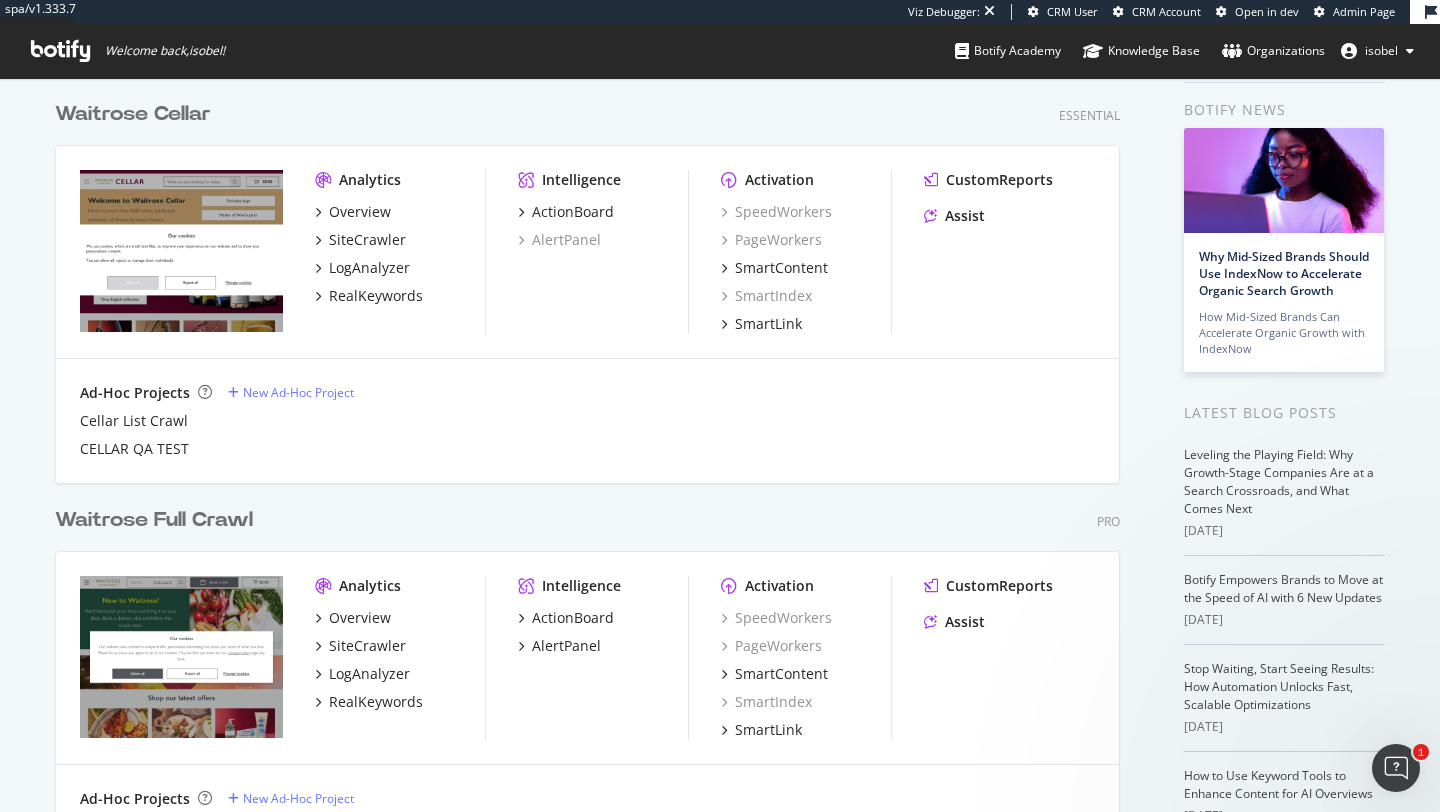 scroll, scrollTop: 0, scrollLeft: 0, axis: both 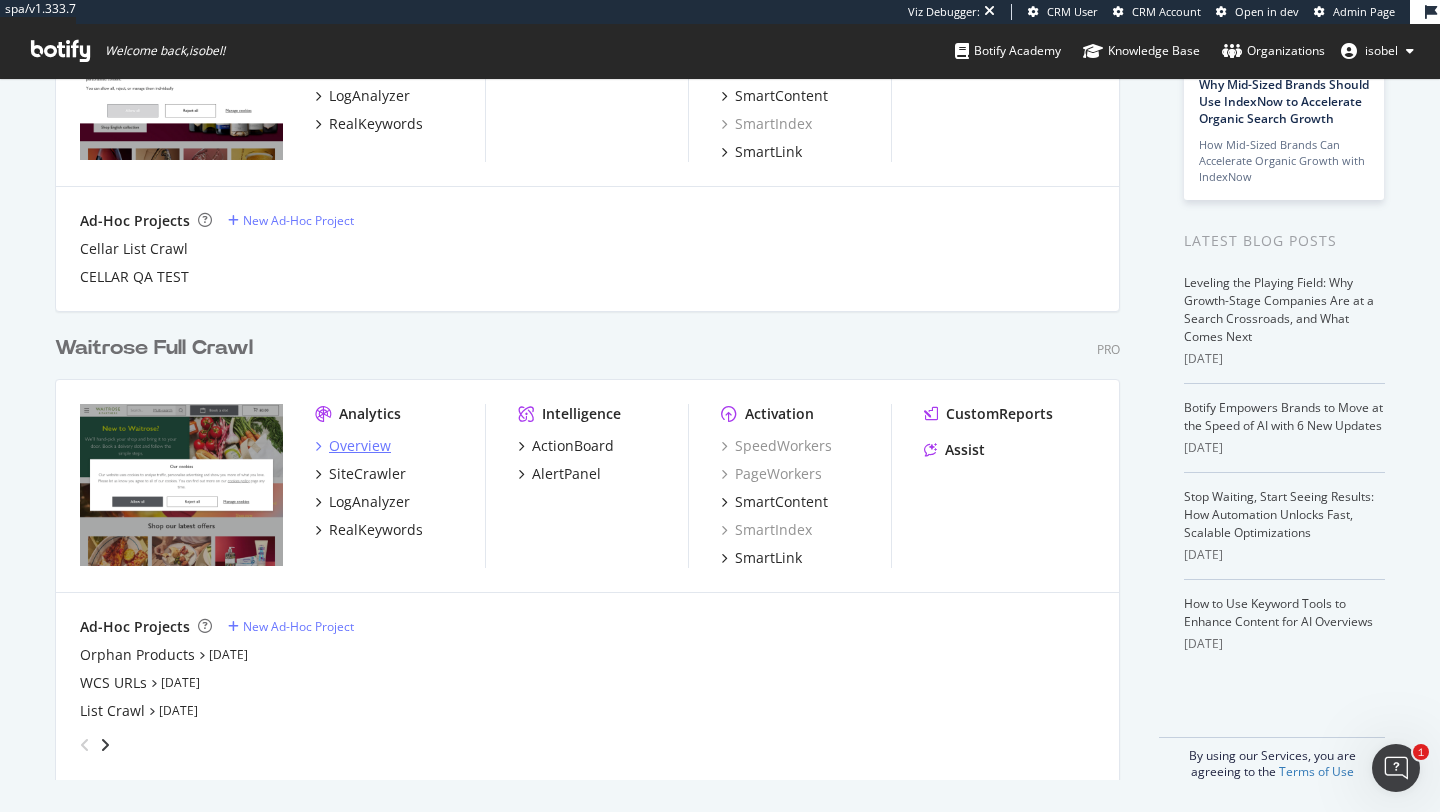 click on "Overview" at bounding box center [360, 446] 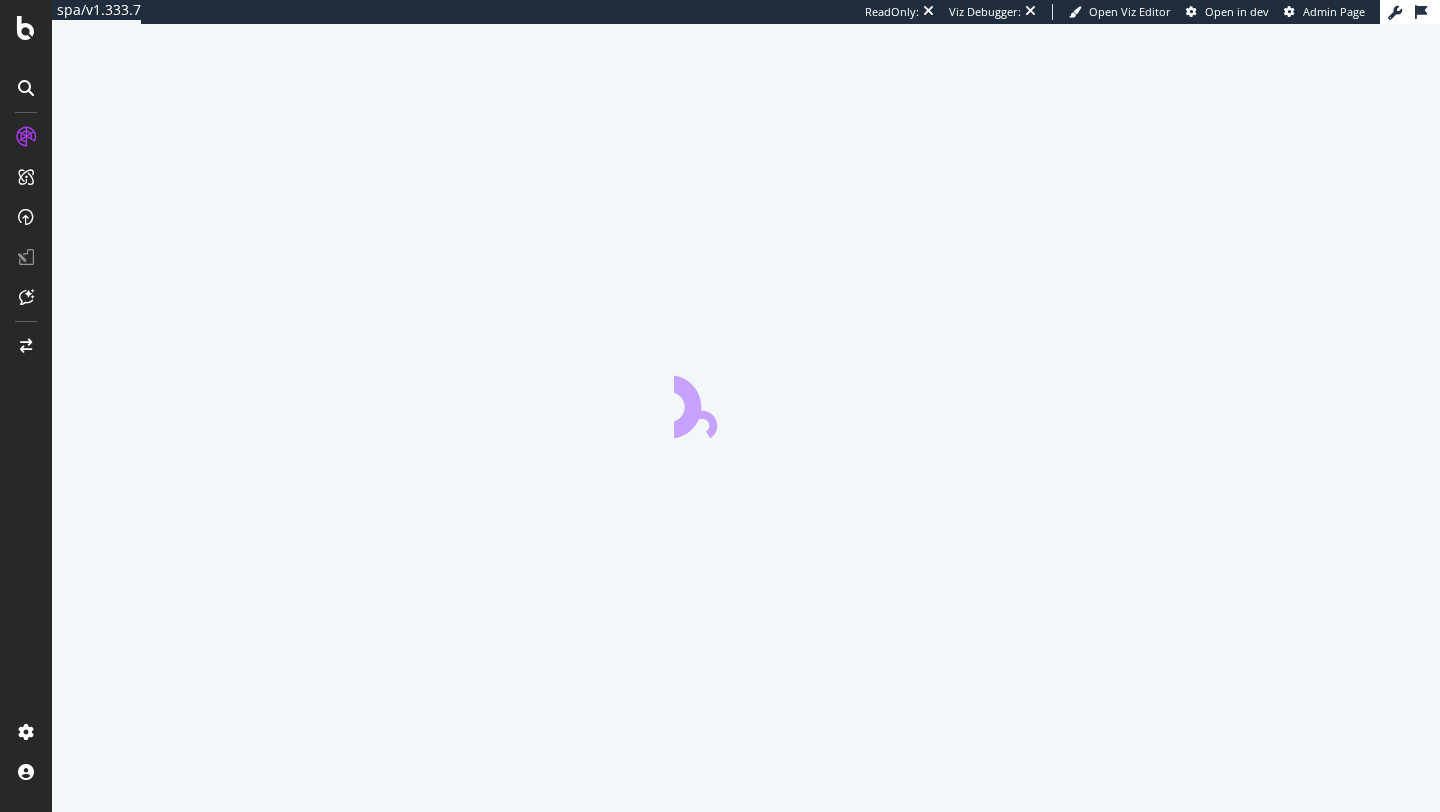 scroll, scrollTop: 0, scrollLeft: 0, axis: both 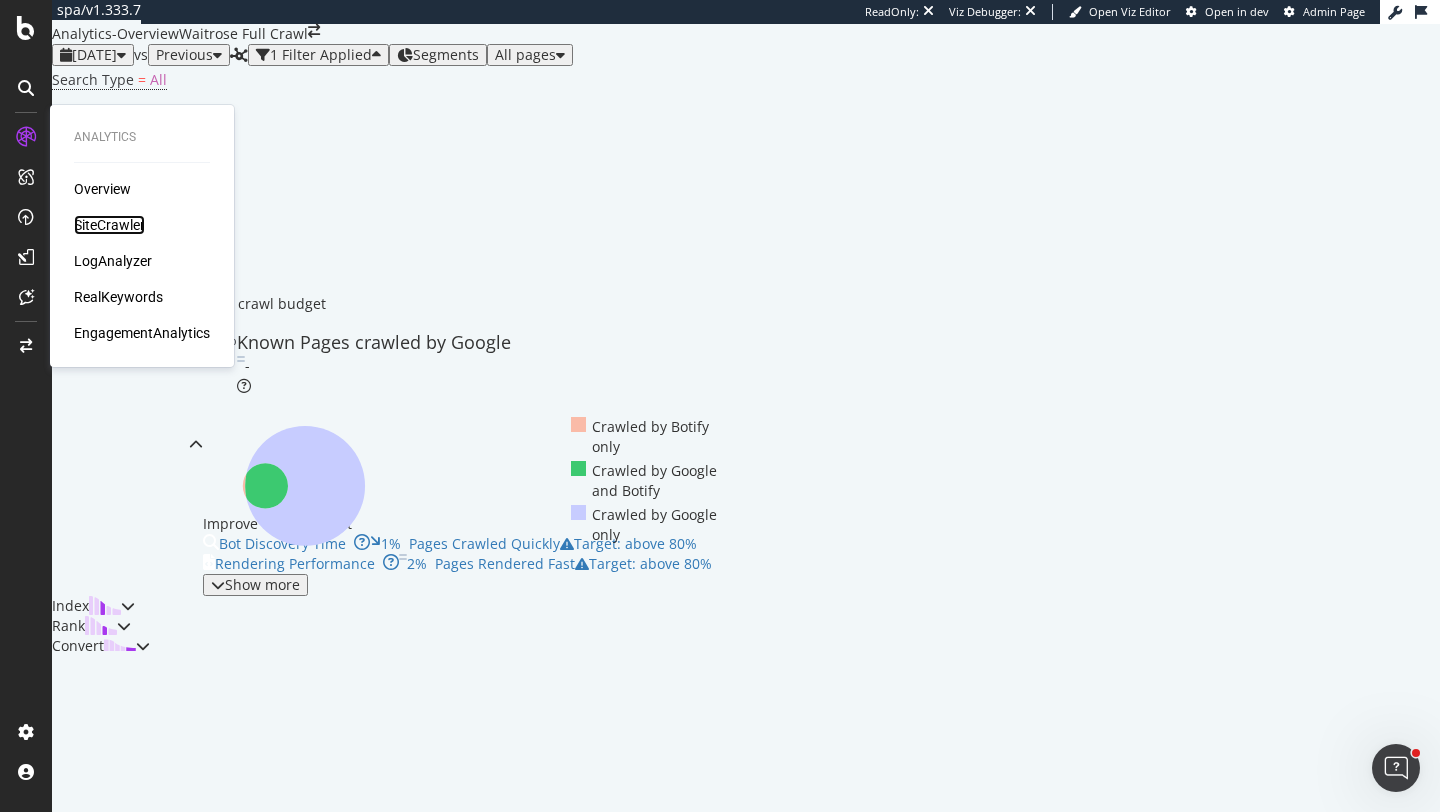 click on "SiteCrawler" at bounding box center [109, 225] 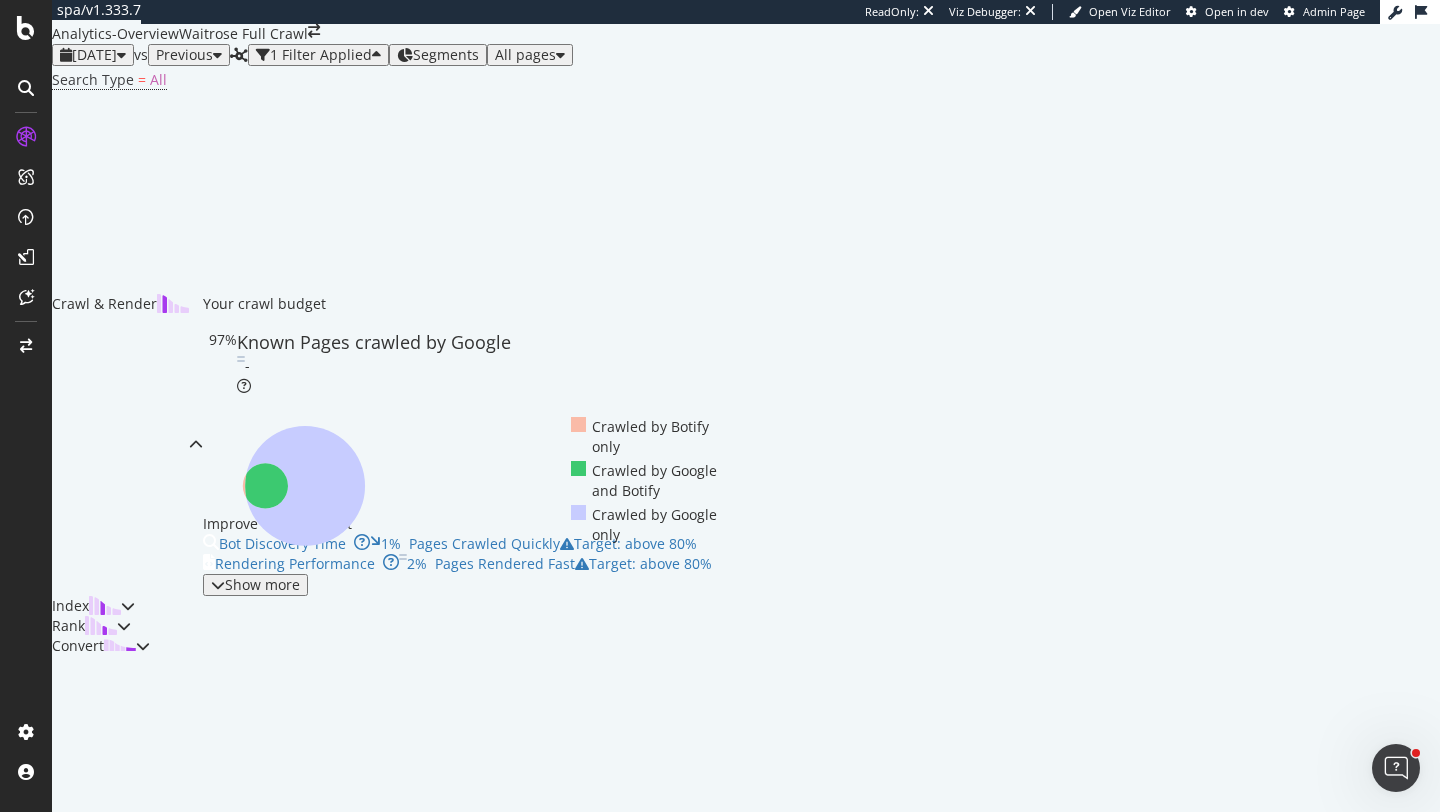 scroll, scrollTop: 0, scrollLeft: 0, axis: both 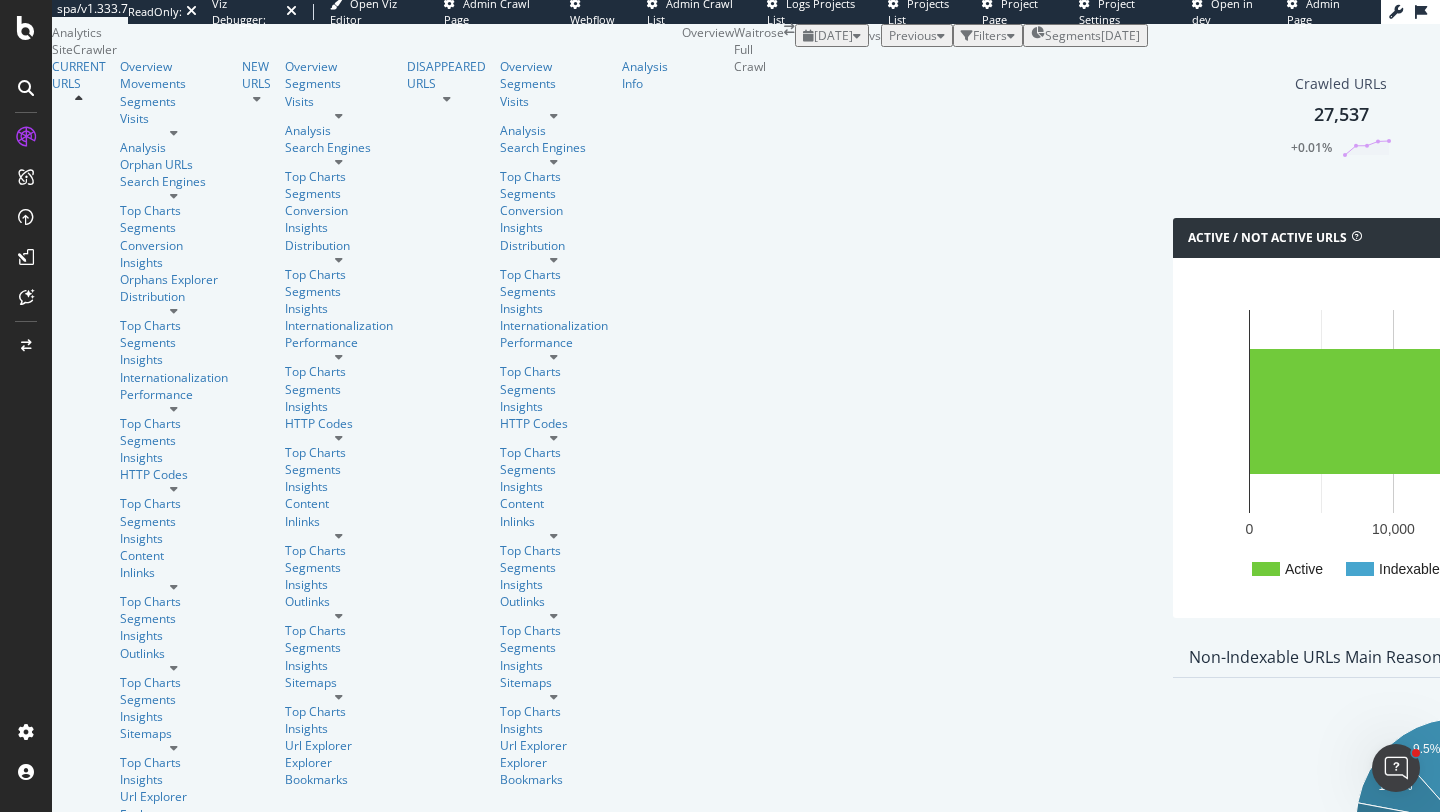 click on "Analytics SiteCrawler" at bounding box center (367, 41) 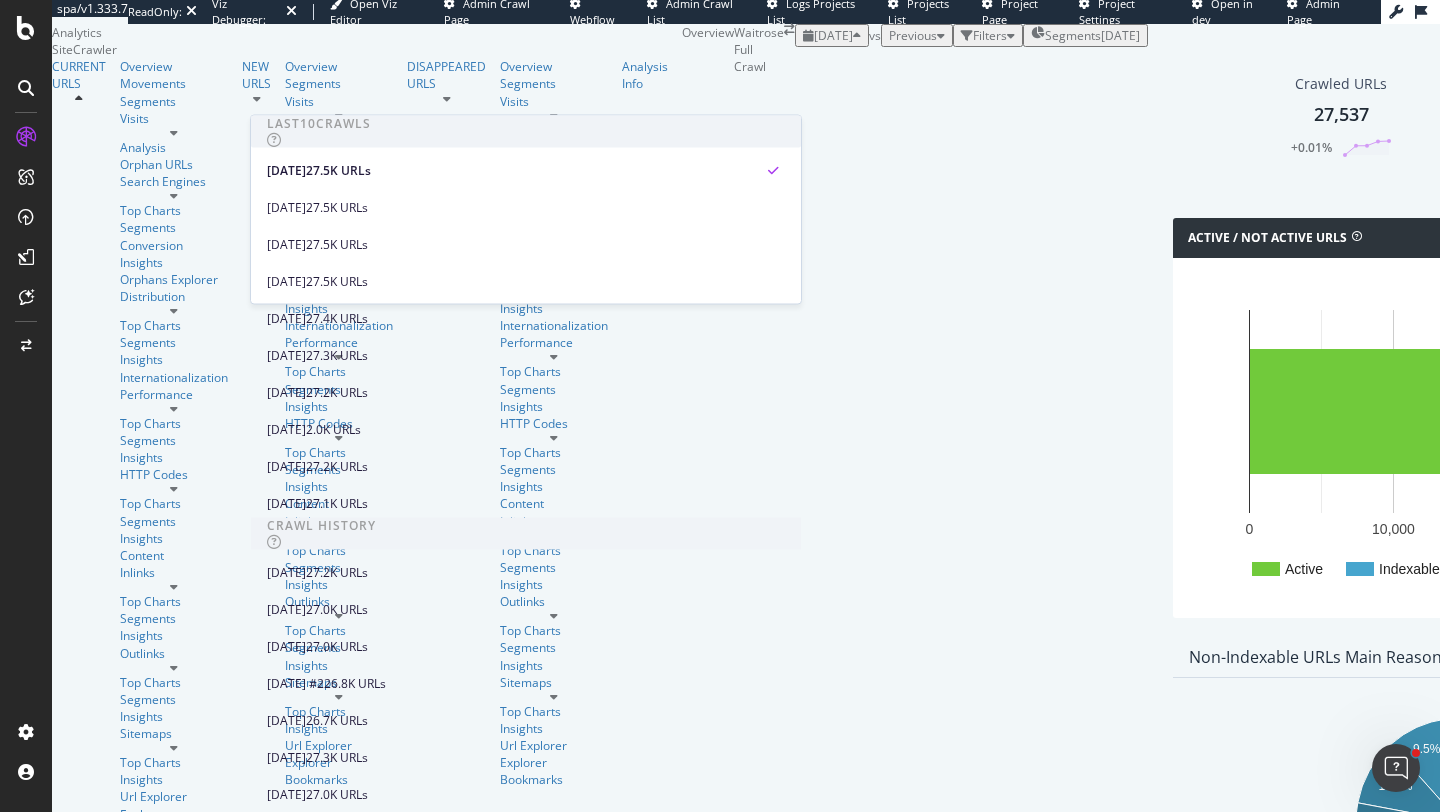 scroll, scrollTop: 0, scrollLeft: 0, axis: both 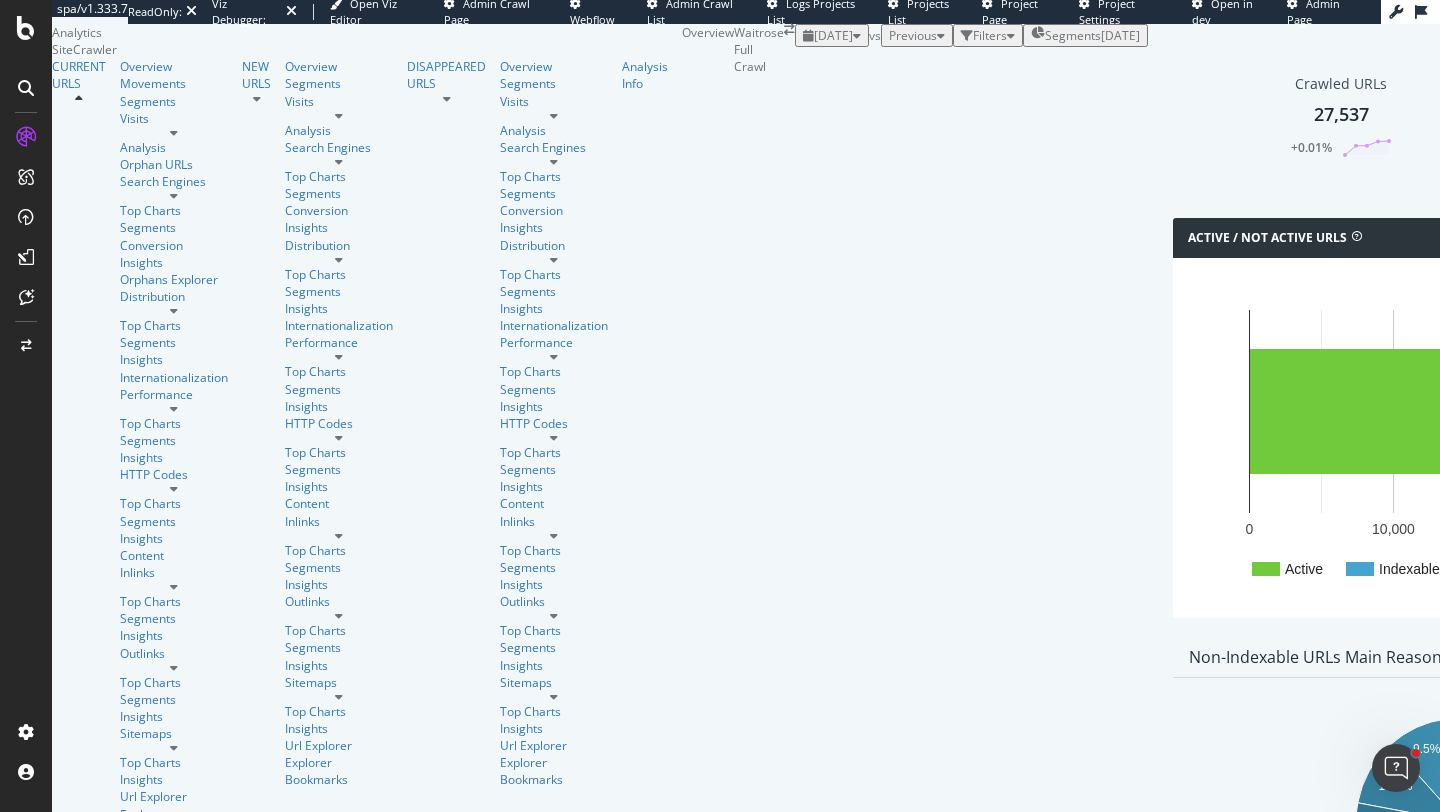 click on "[DATE] vs Previous Filters Segments [DATE]" at bounding box center [971, 35] 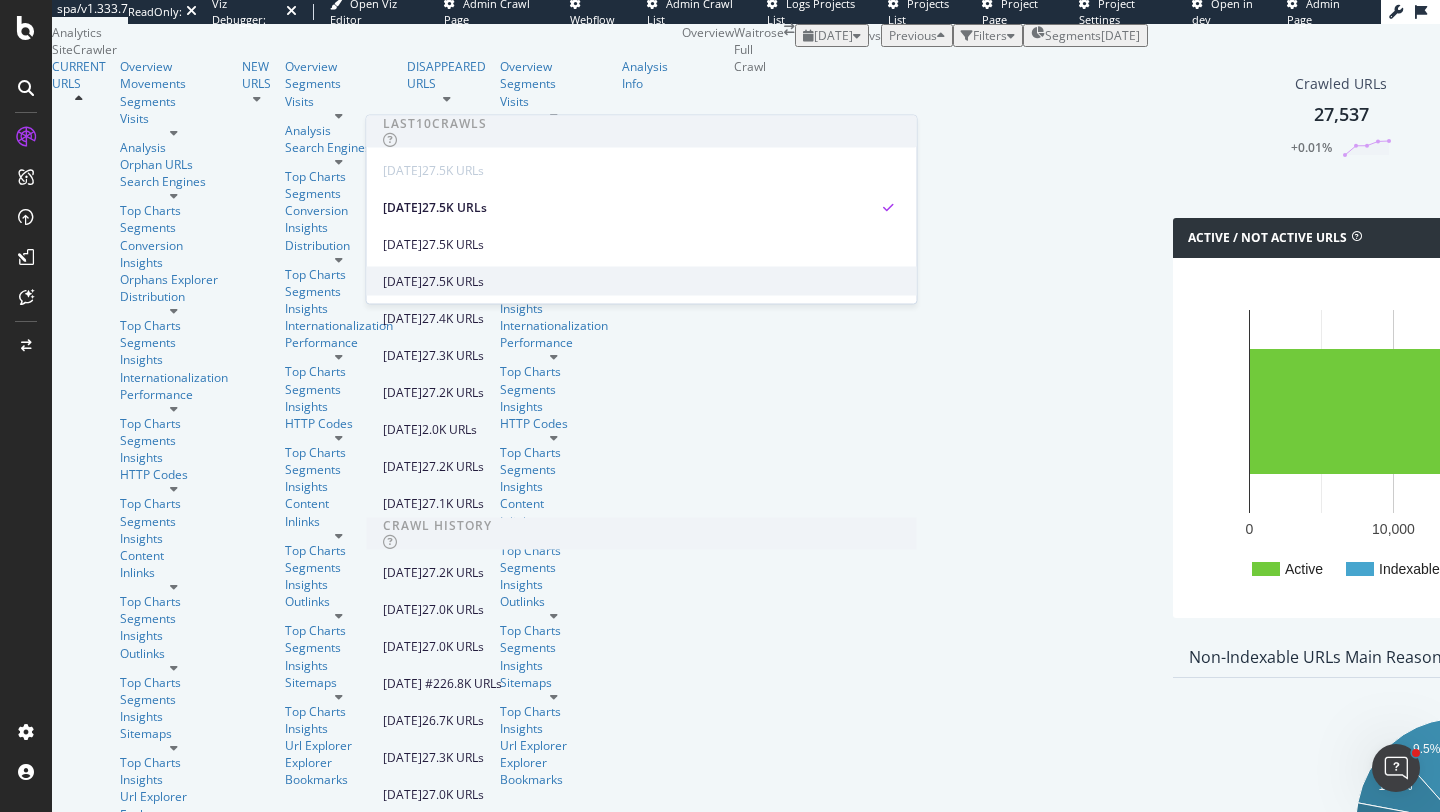 scroll, scrollTop: 0, scrollLeft: 0, axis: both 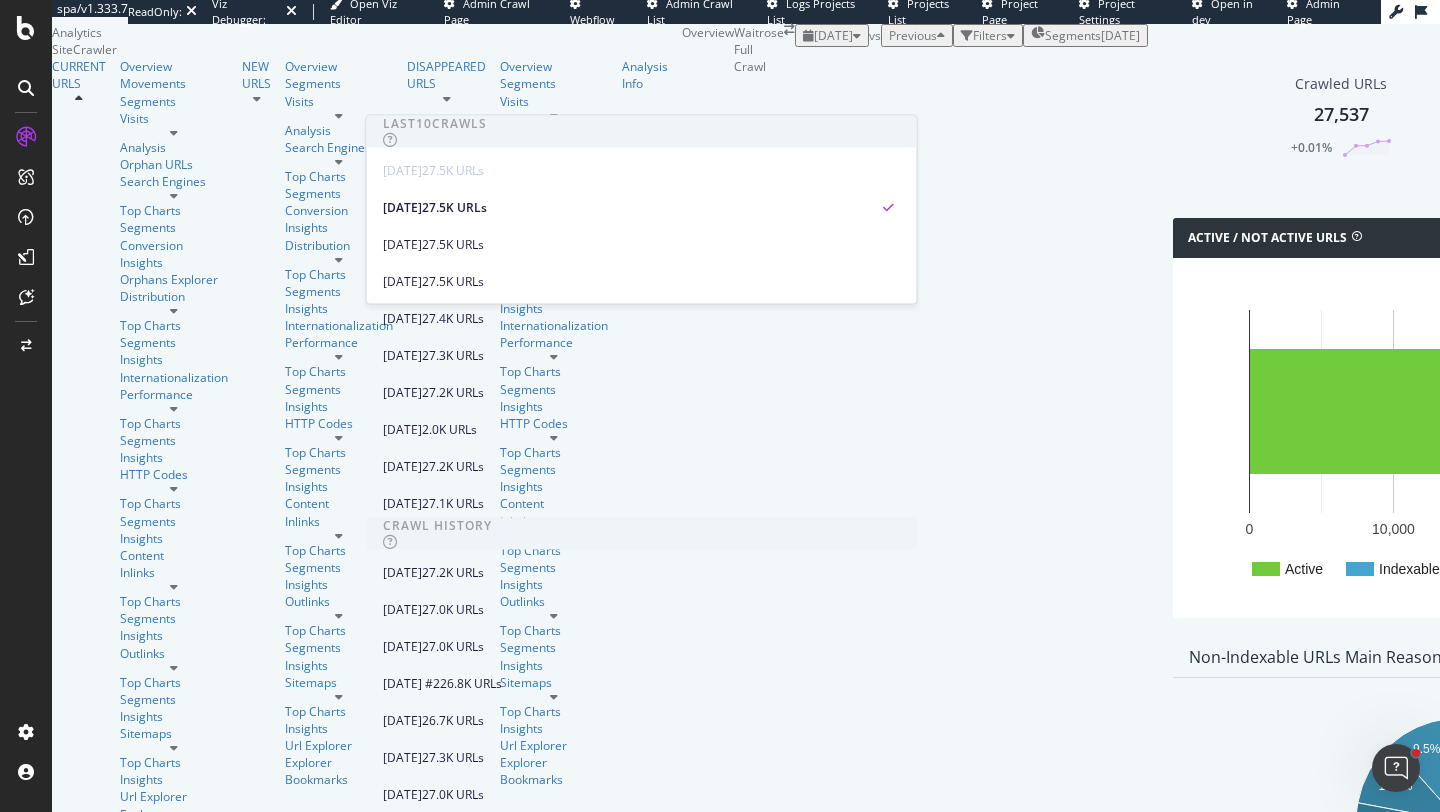 click on "Crawled URLs 27,537 +0.01% Discovered URLs 27,537 +0.01% % Active URLs 71.61 % +0.14 Visits Volume 641,799 +1.44%" at bounding box center [1757, 116] 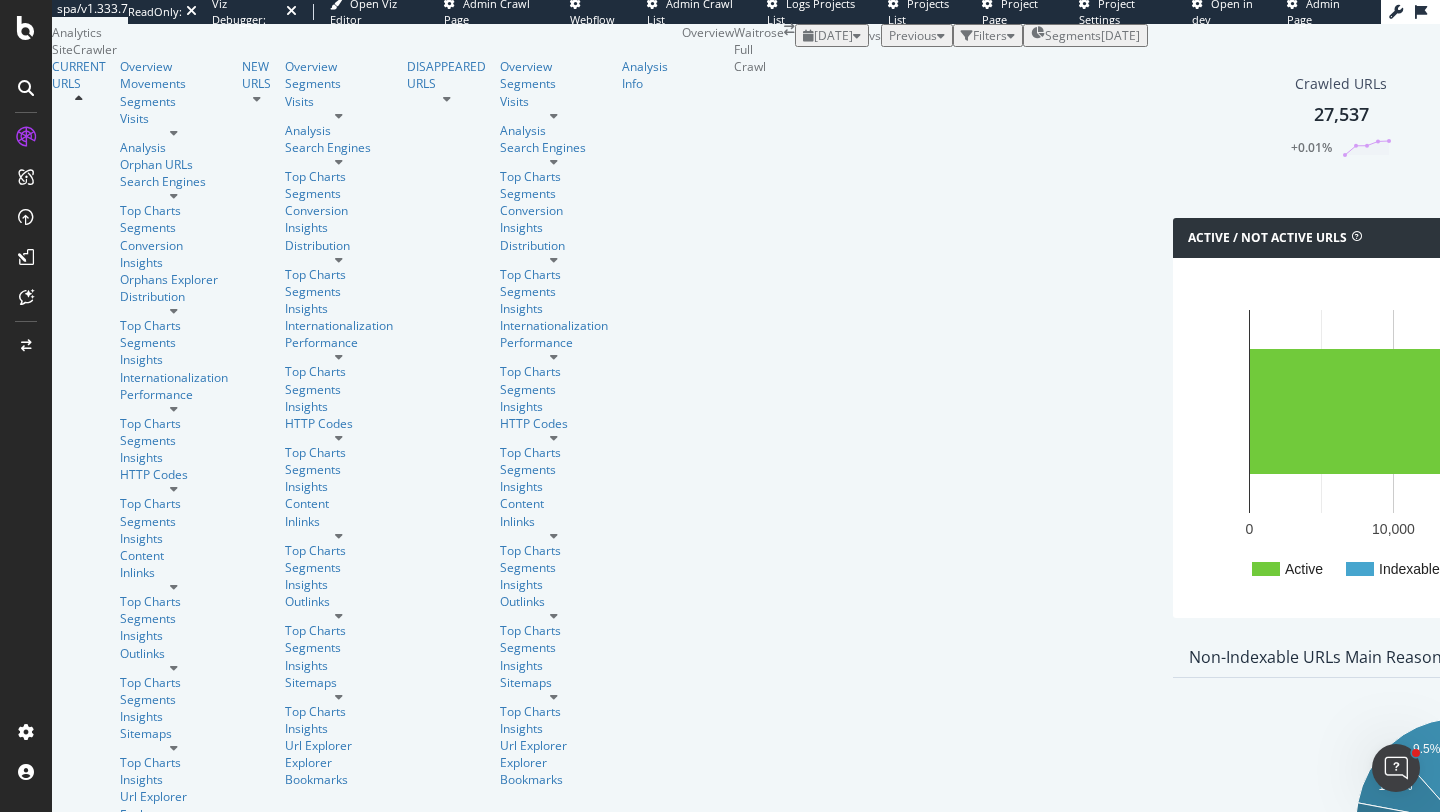 click on "Previous" at bounding box center (913, 35) 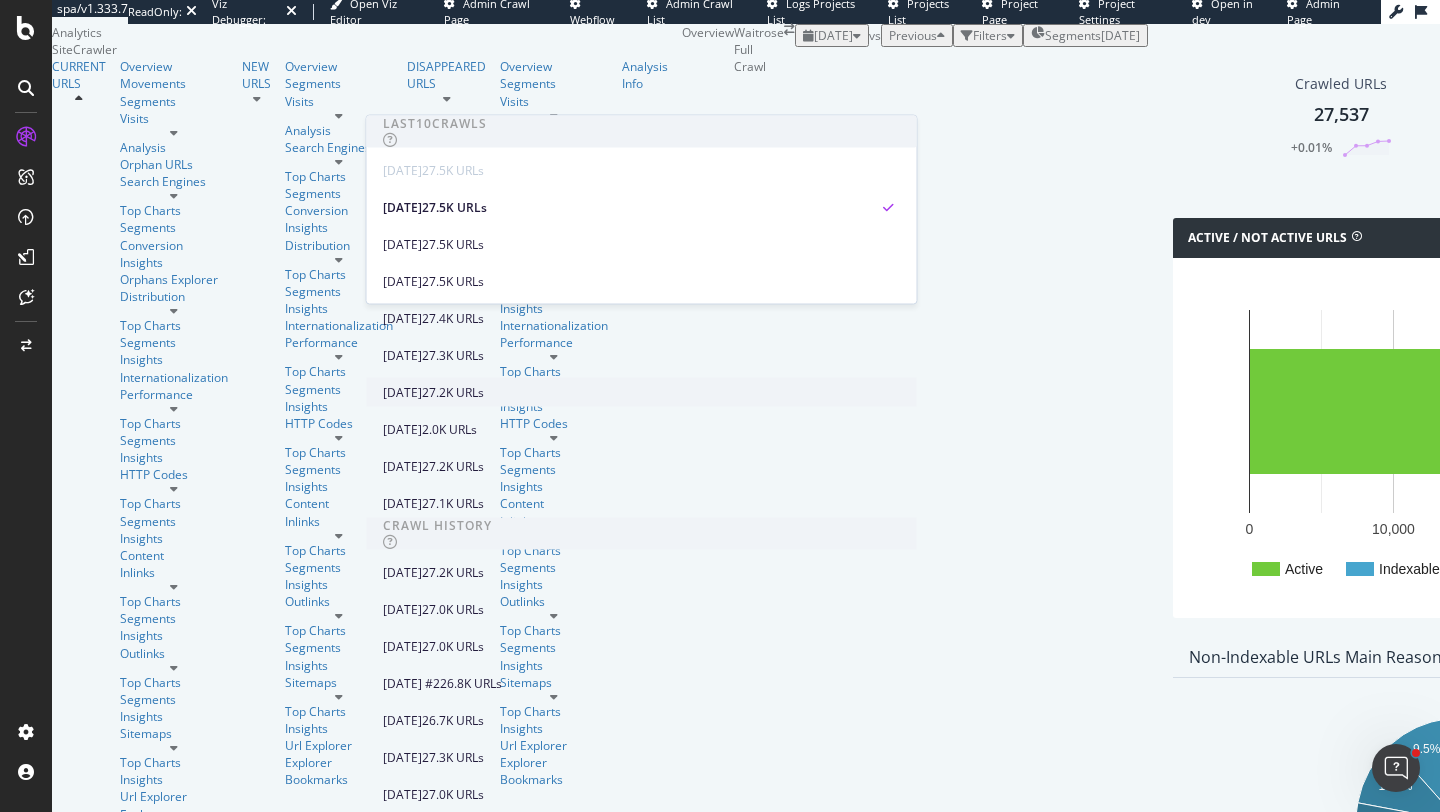 scroll, scrollTop: 131, scrollLeft: 0, axis: vertical 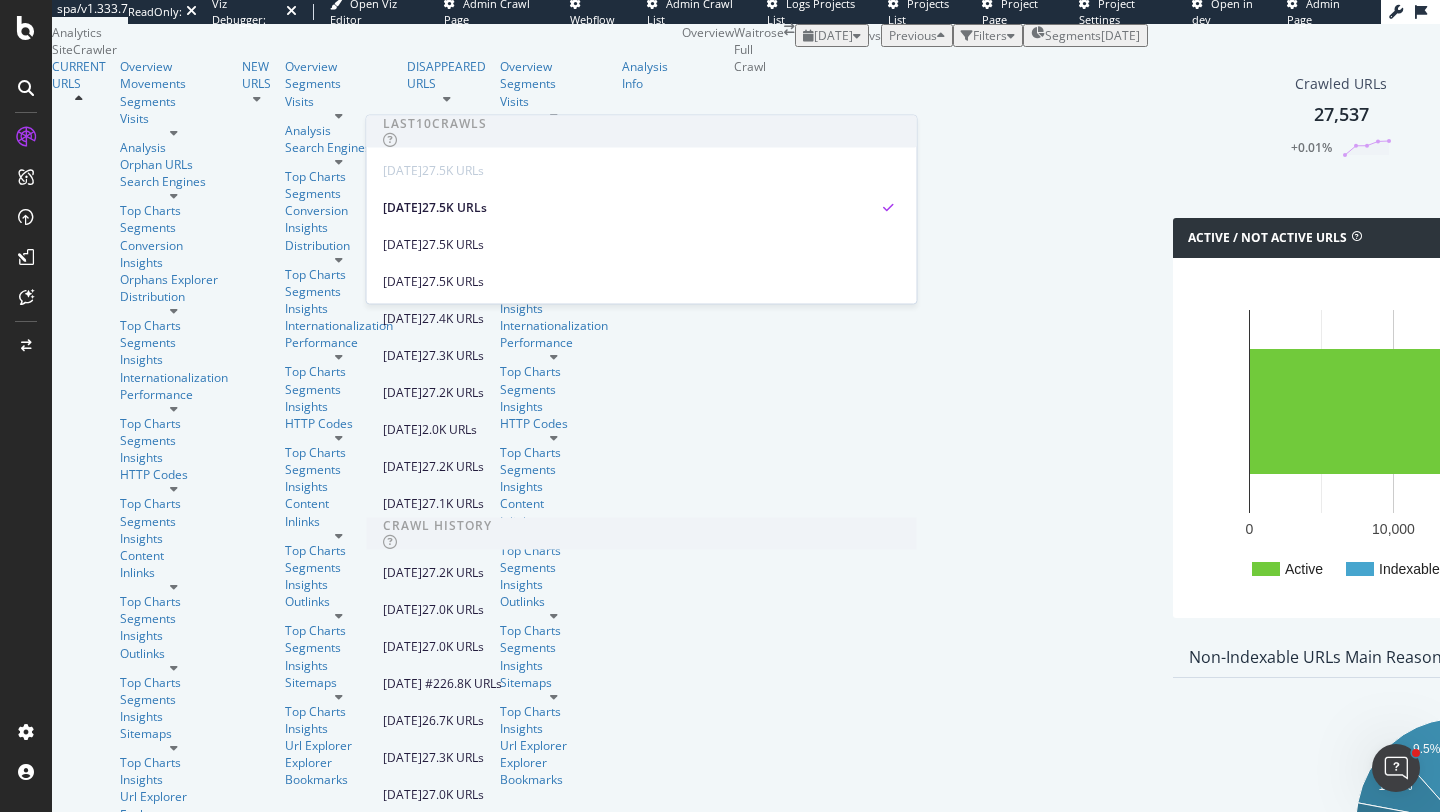 click on "2025 Jul. 19th vs Previous Filters Segments 2025-07-02" at bounding box center (971, 35) 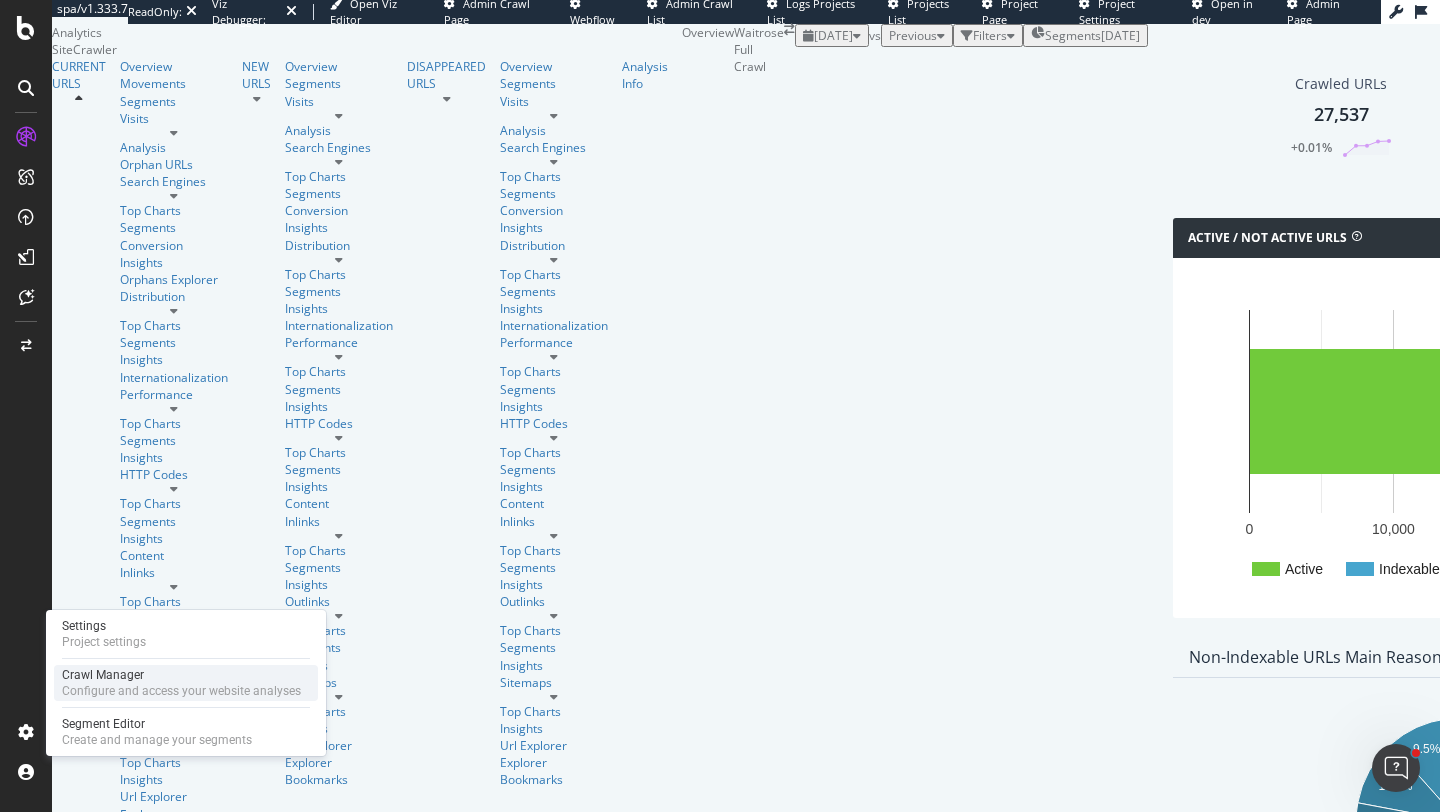 click on "Configure and access your website analyses" at bounding box center (181, 691) 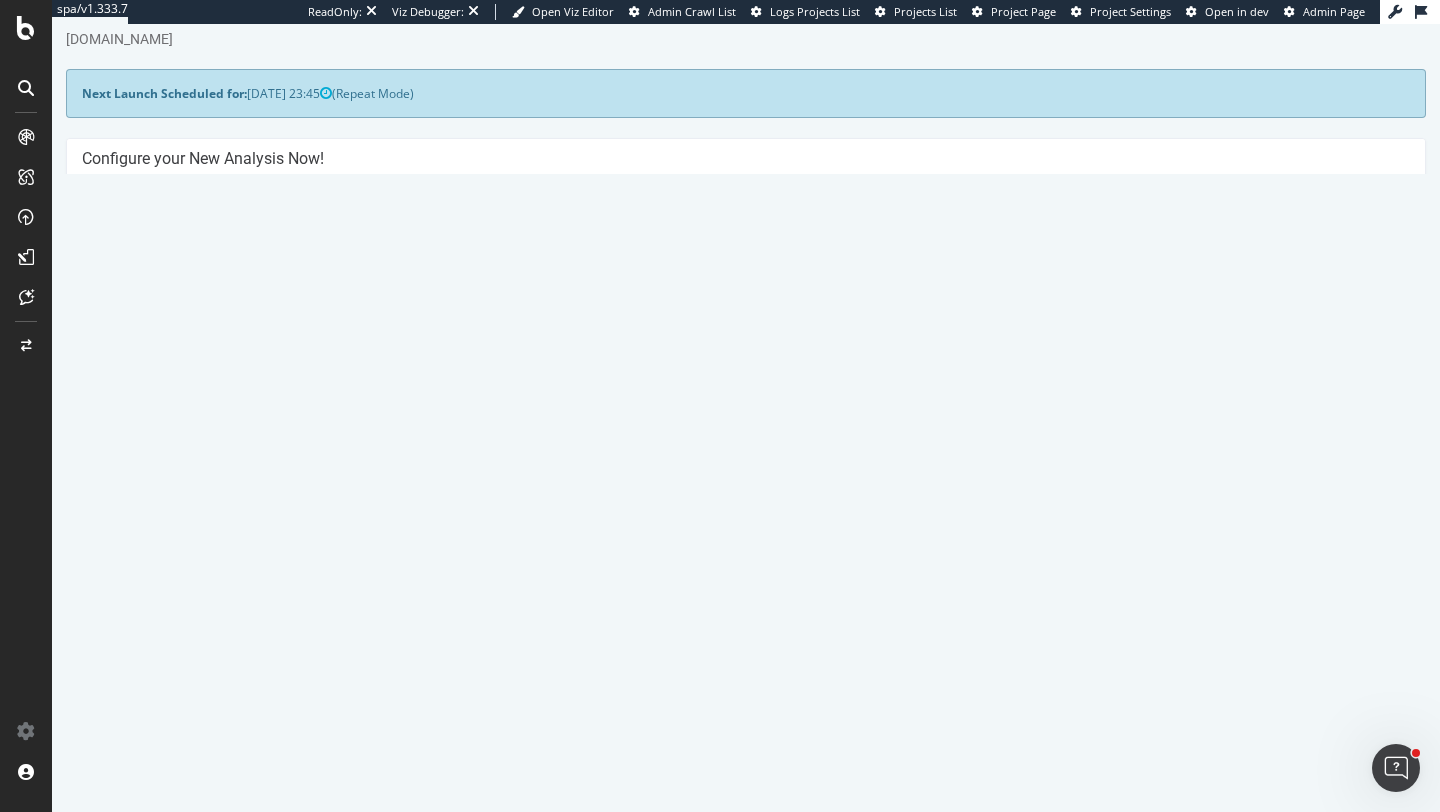 scroll, scrollTop: 0, scrollLeft: 0, axis: both 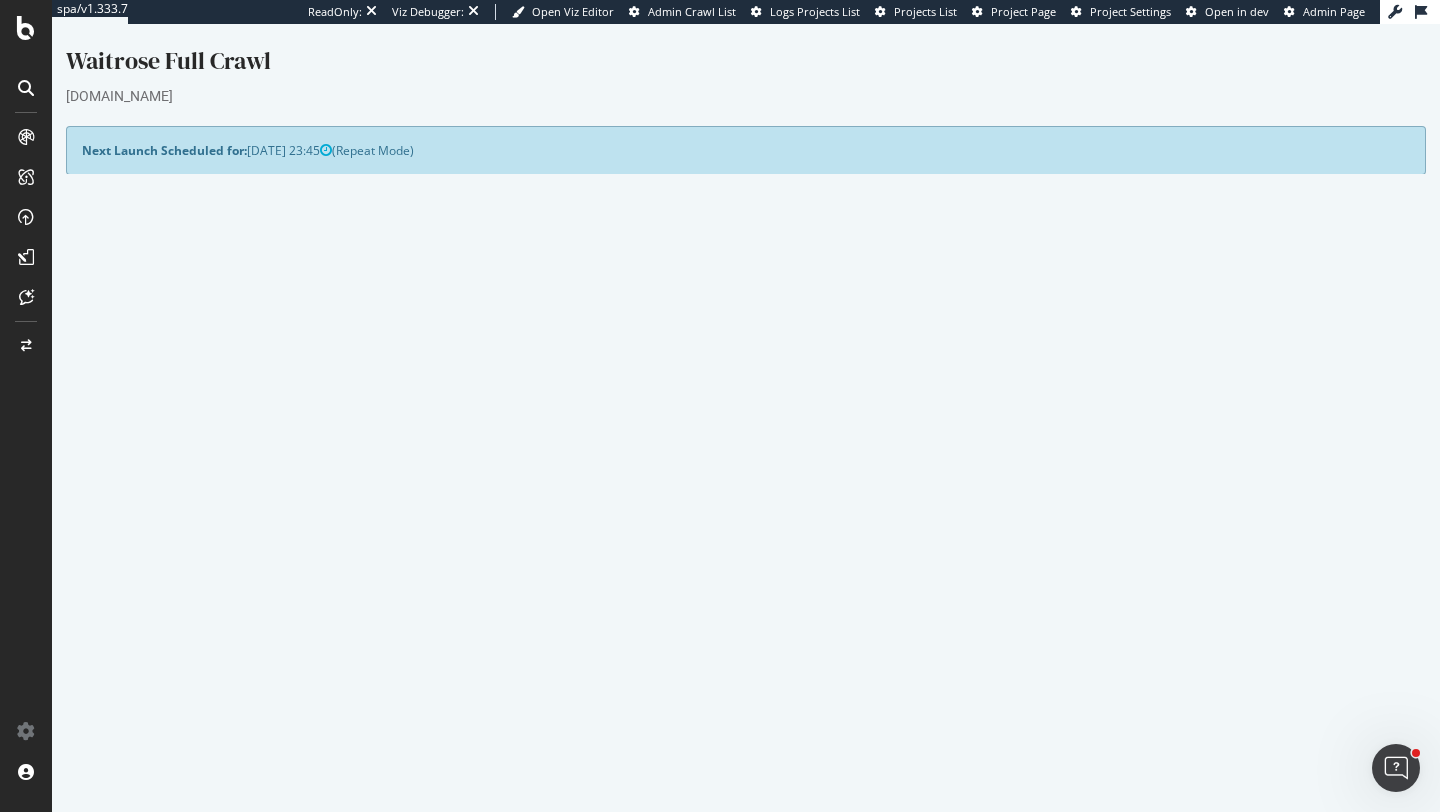 click on "View Crawl Settings" at bounding box center [746, 546] 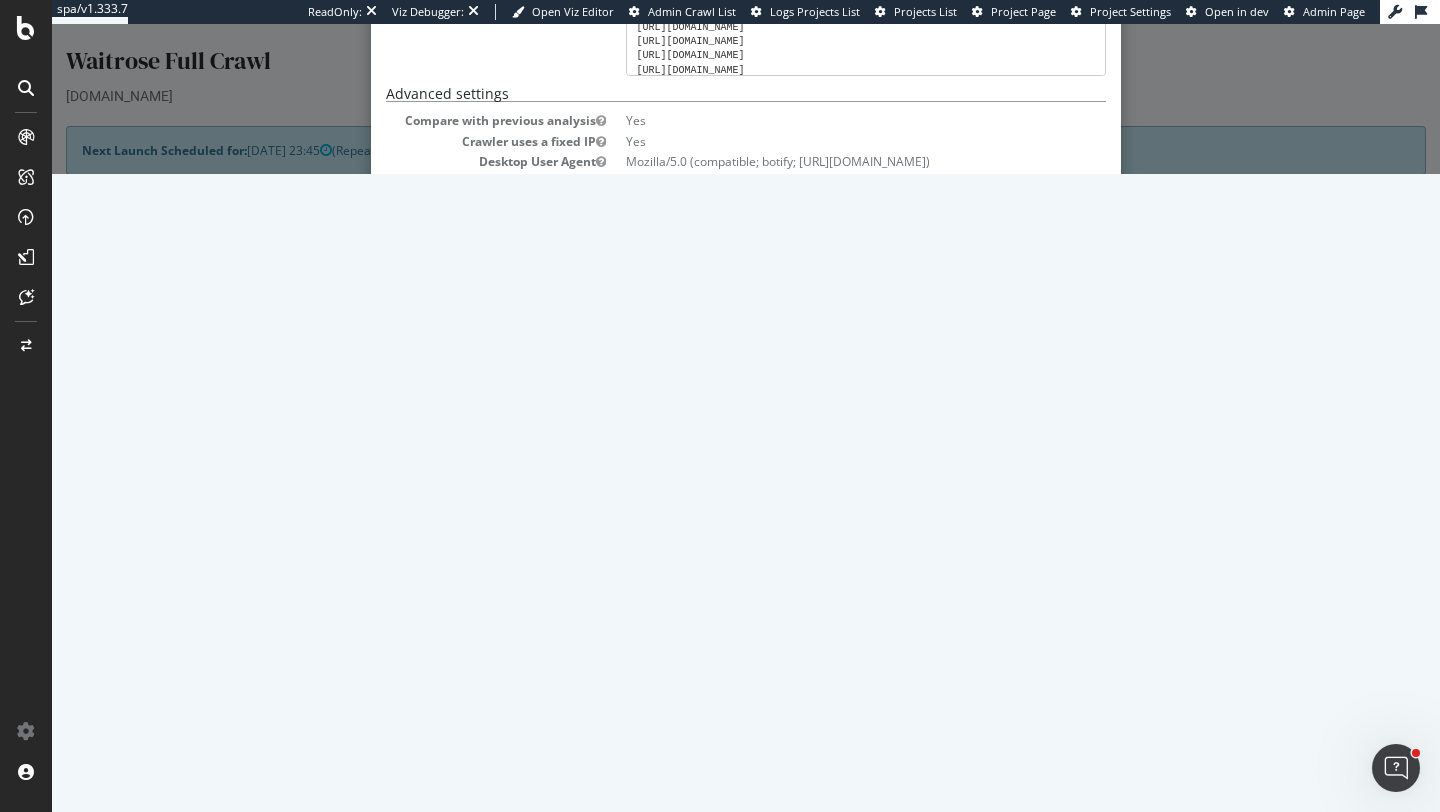 scroll, scrollTop: 402, scrollLeft: 0, axis: vertical 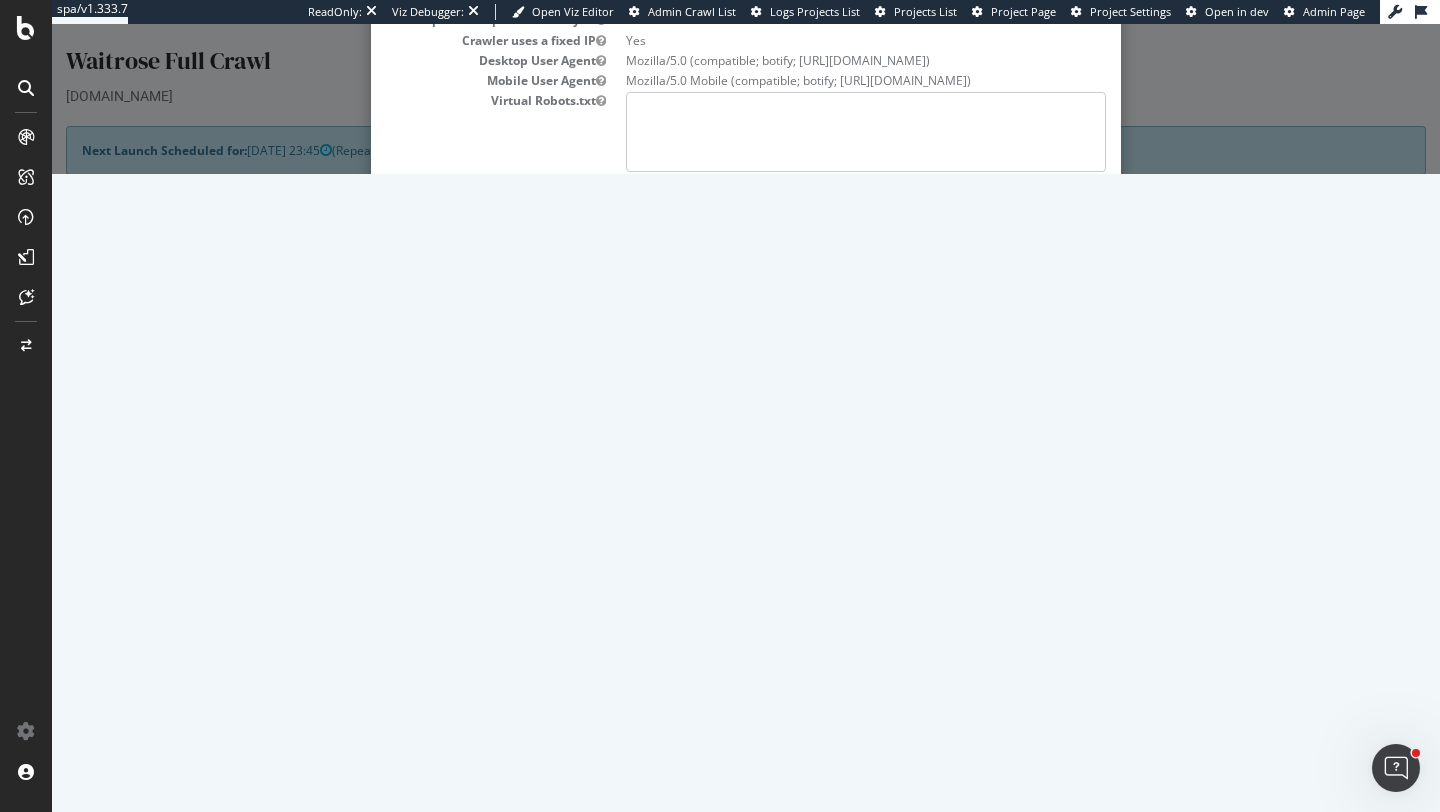 click on "× Close
Project Settings
Main Project Name
Waitrose Full Crawl Start URLs
https://www.waitrose.com
Allowed Domains
(http|https)://*.waitrose.com Max # of URLs
200,000 Max Speed (URLs / s)
2
Crawl JS Activated
Yes Max depth
Not Set
Sitemaps
https://www.waitrose.com/sitemaps/taxonomy_sitemap_0.xml
https://www.waitrose.com/sitemaps/products_sitemap_0.xml
https://www.waitrose.com/sitemapIndex.xml
https://www.waitrose.com/ecom/sitemap/recipe-categories.xml
https://www.waitrose.com/ecom/sitemap/recipe-detail-pages.xml
https://www.waitrose.com/sitemaps/tempSitemap.xml Advanced settings Compare with previous analysis
Yes Crawler uses a fixed IP
Yes Desktop User Agent
Mozilla/5.0 (compatible; botify; http://botify.com) Mobile User Agent
Mozilla/5.0 Mobile (compatible; botify; http://botify.com) Yes Yes No Yes" at bounding box center (746, 99) 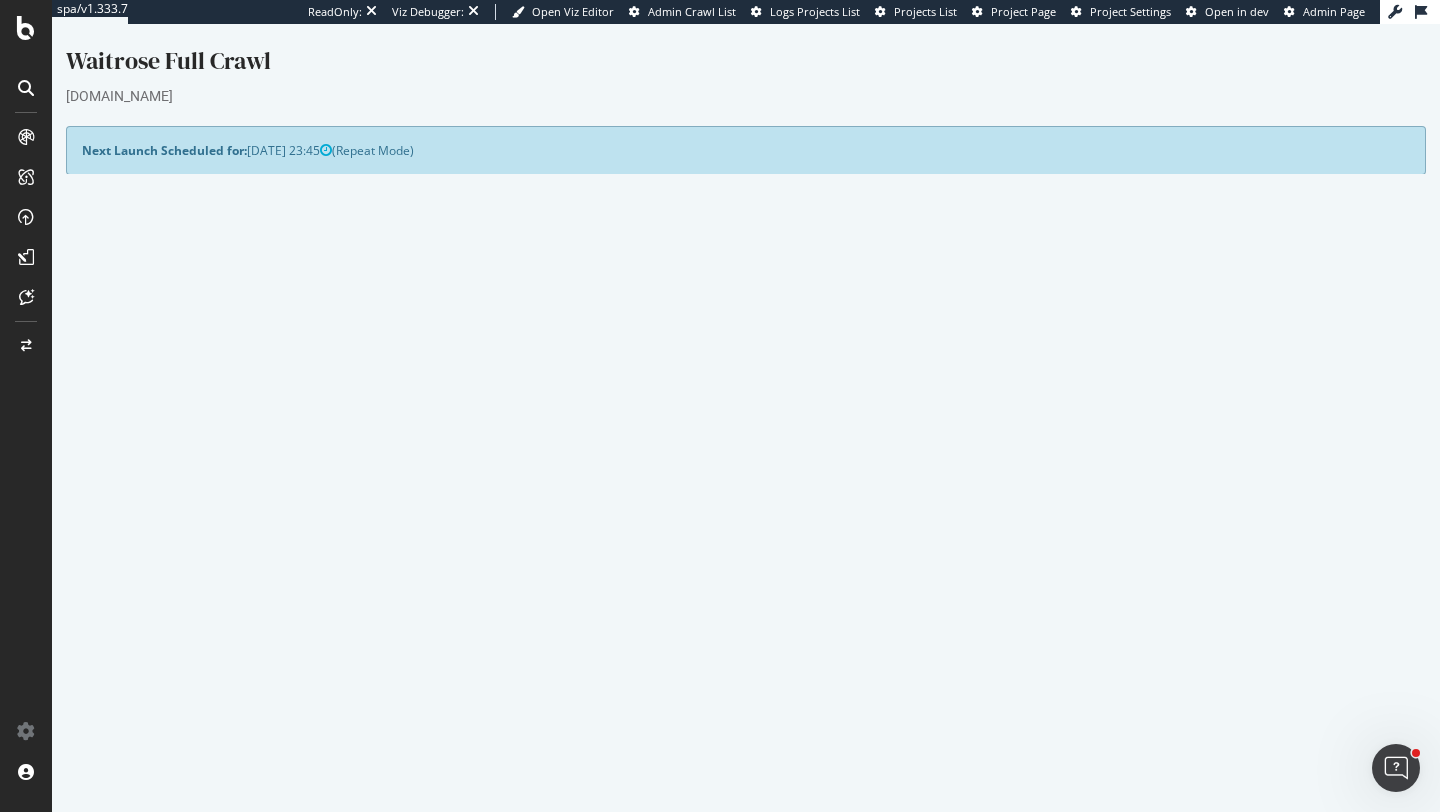 click on "HTML Extract Rules" at bounding box center (414, 475) 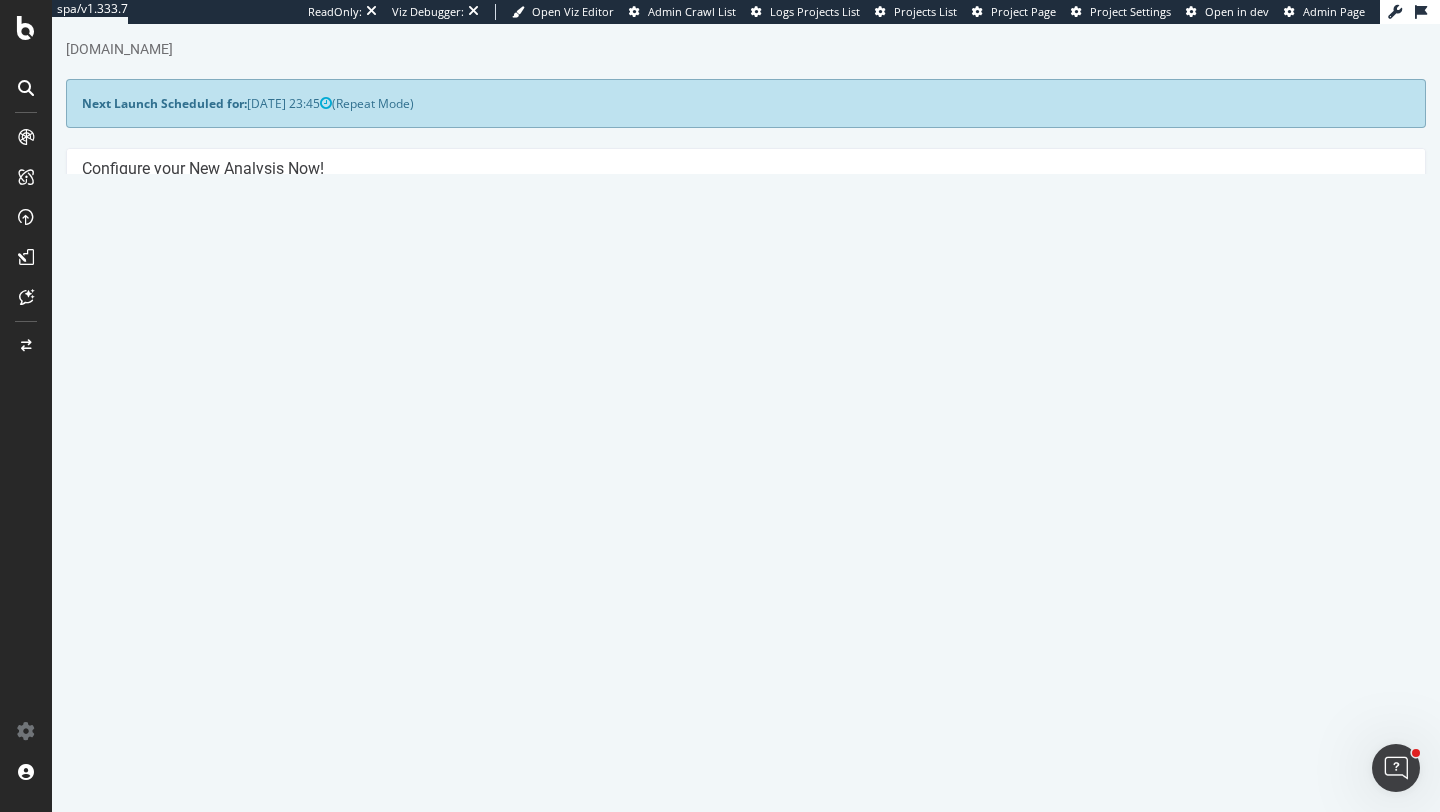 scroll, scrollTop: 0, scrollLeft: 0, axis: both 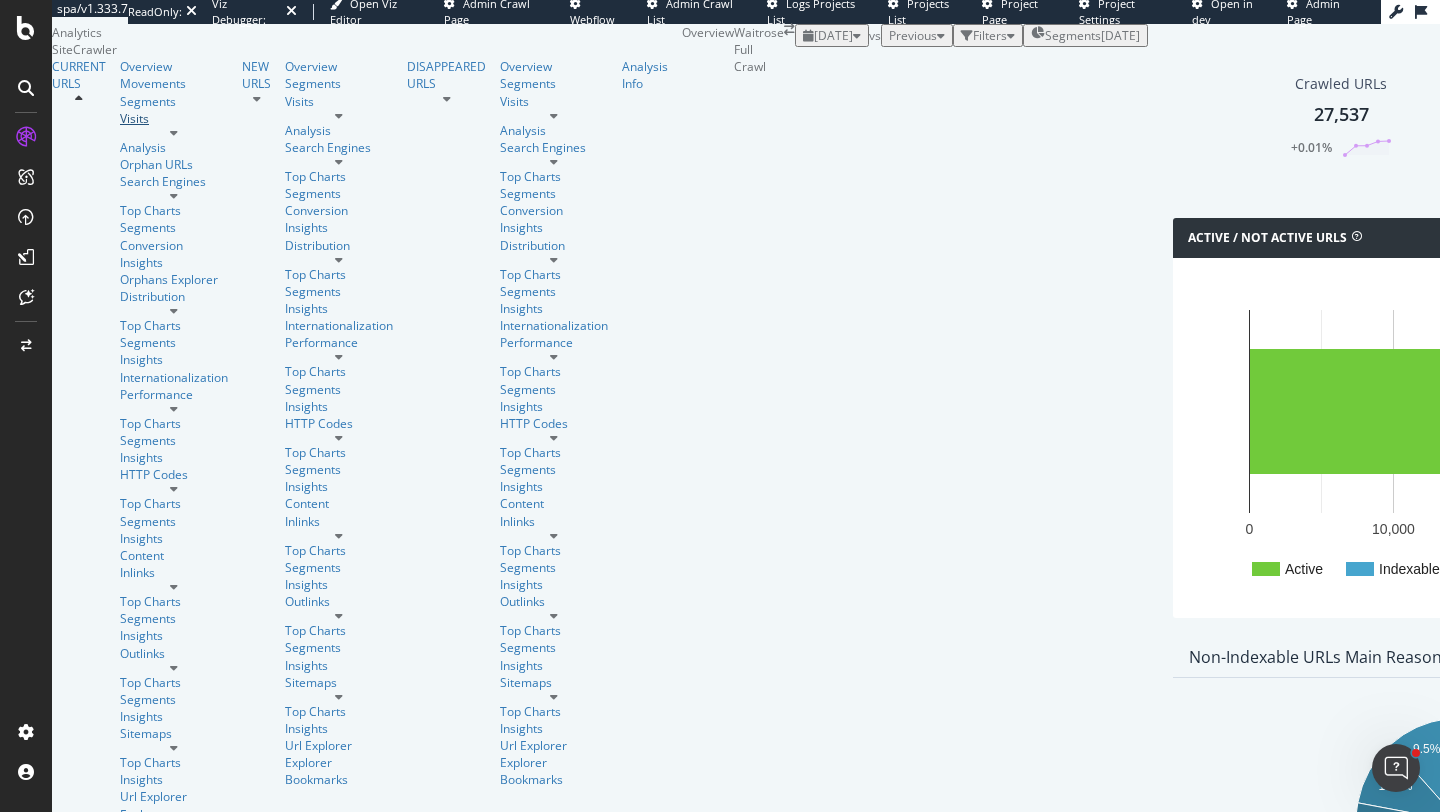 click on "Visits" at bounding box center (174, 118) 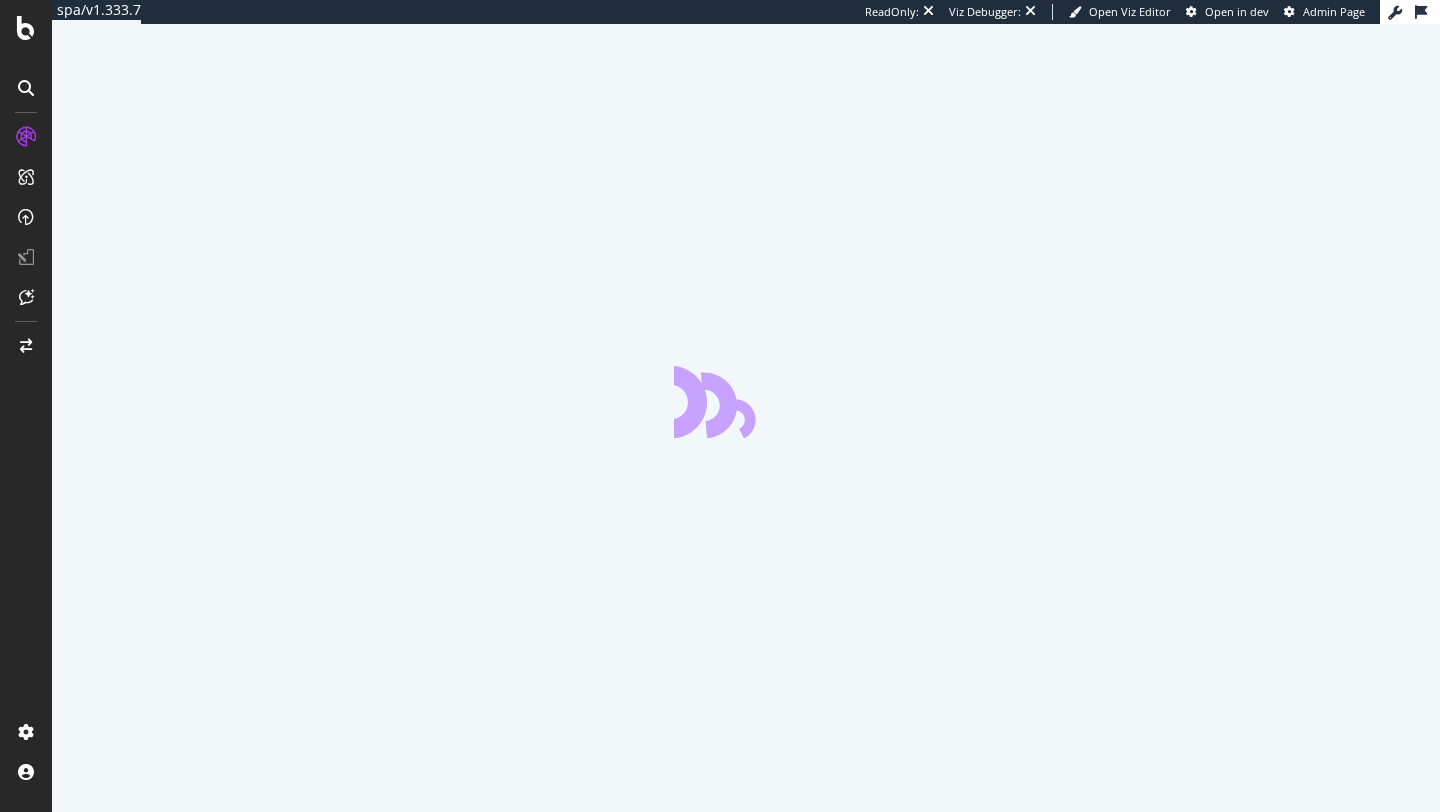 scroll, scrollTop: 0, scrollLeft: 0, axis: both 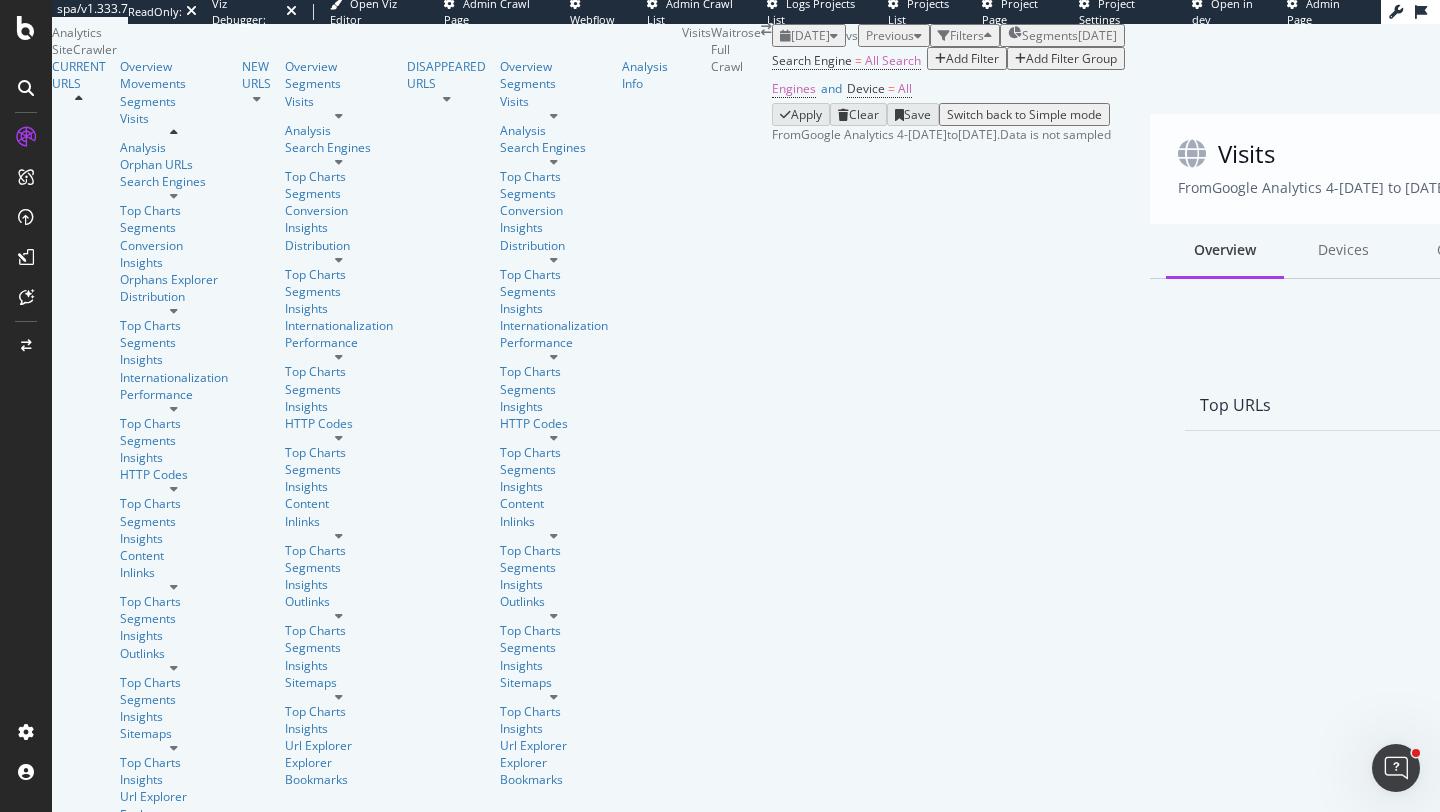 click on "From  Google Analytics 4  - [DATE] to [DATE] . Data is not sampled" at bounding box center [941, 134] 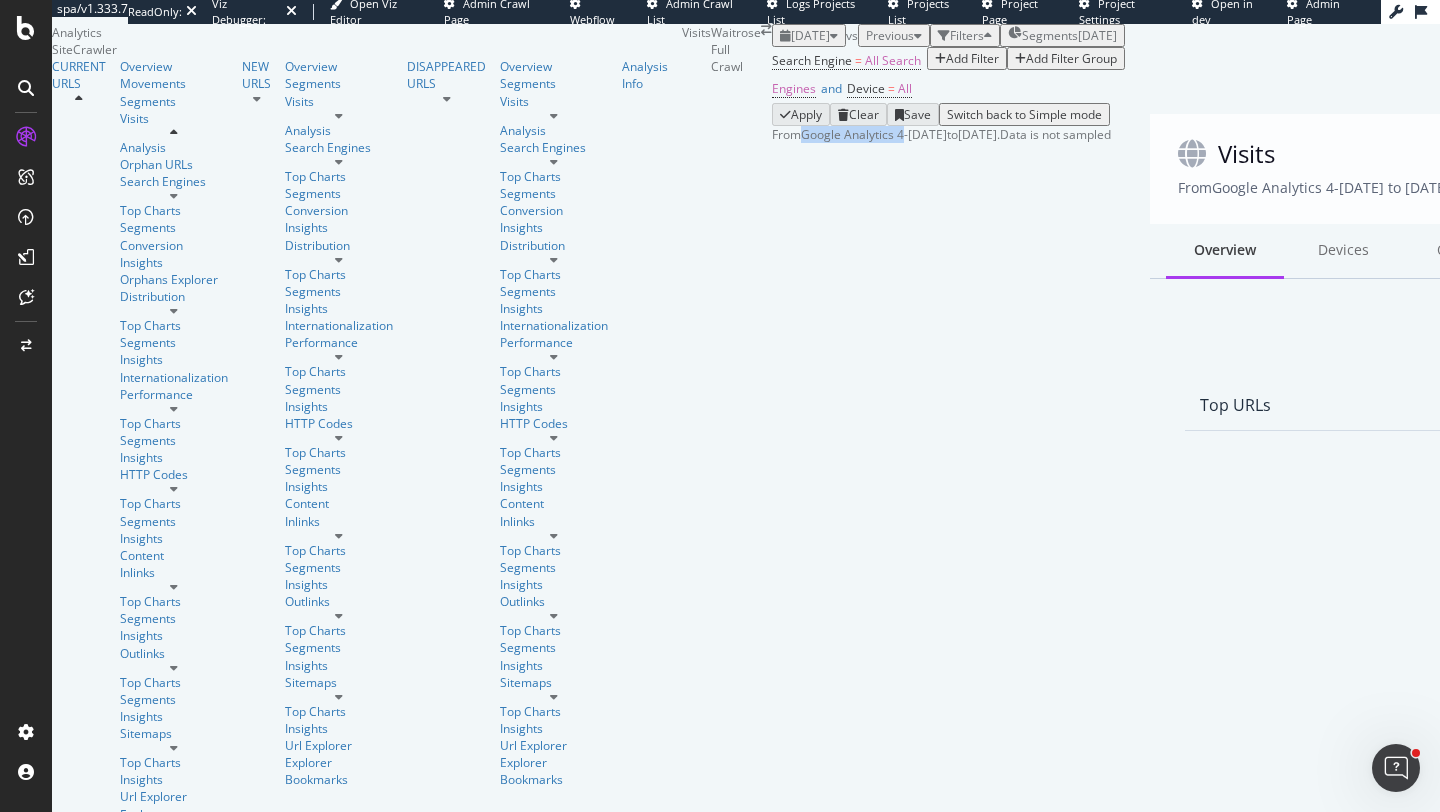 drag, startPoint x: 284, startPoint y: 263, endPoint x: 376, endPoint y: 257, distance: 92.19544 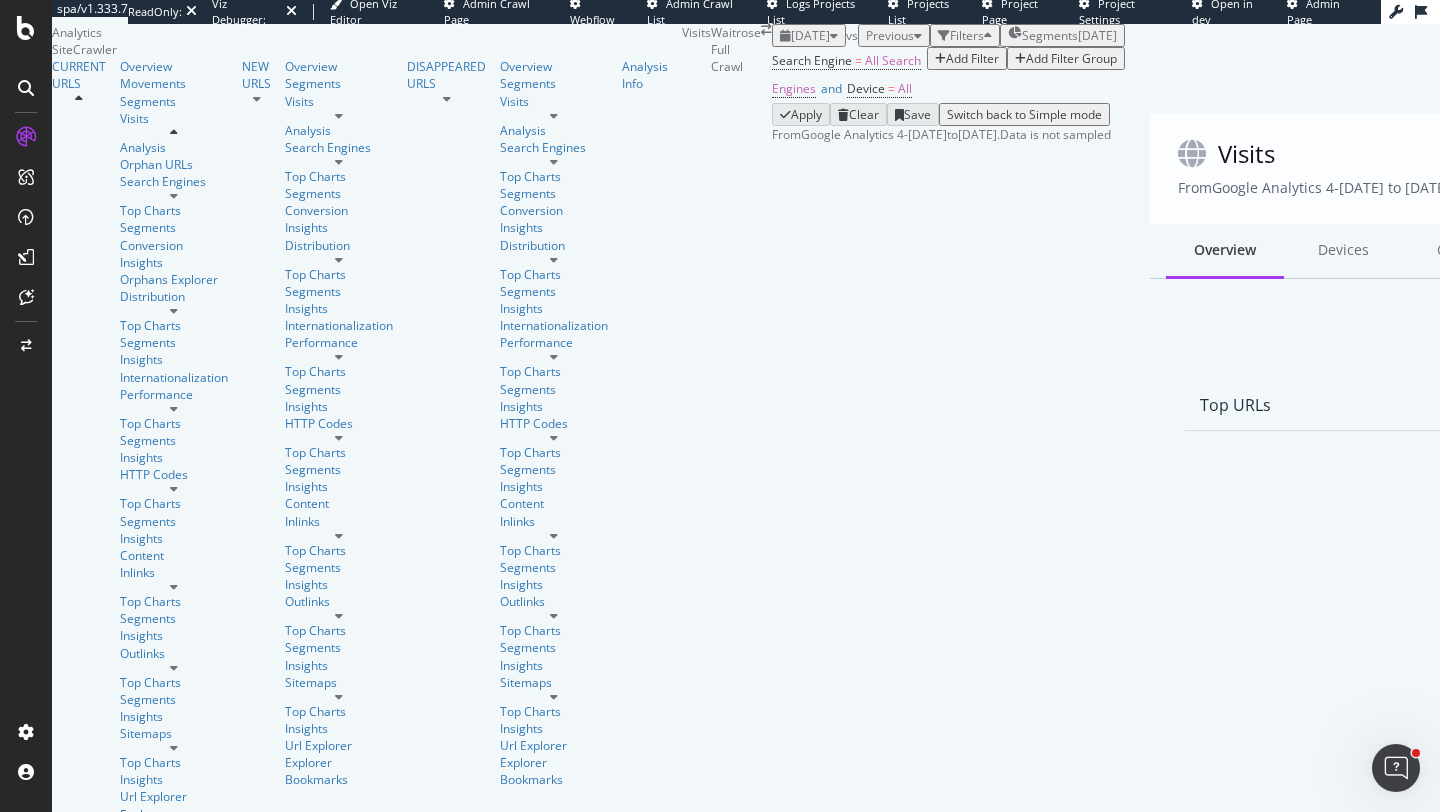 click on "From  Google Analytics 4  - [DATE] to [DATE] . Data is not sampled" at bounding box center [941, 134] 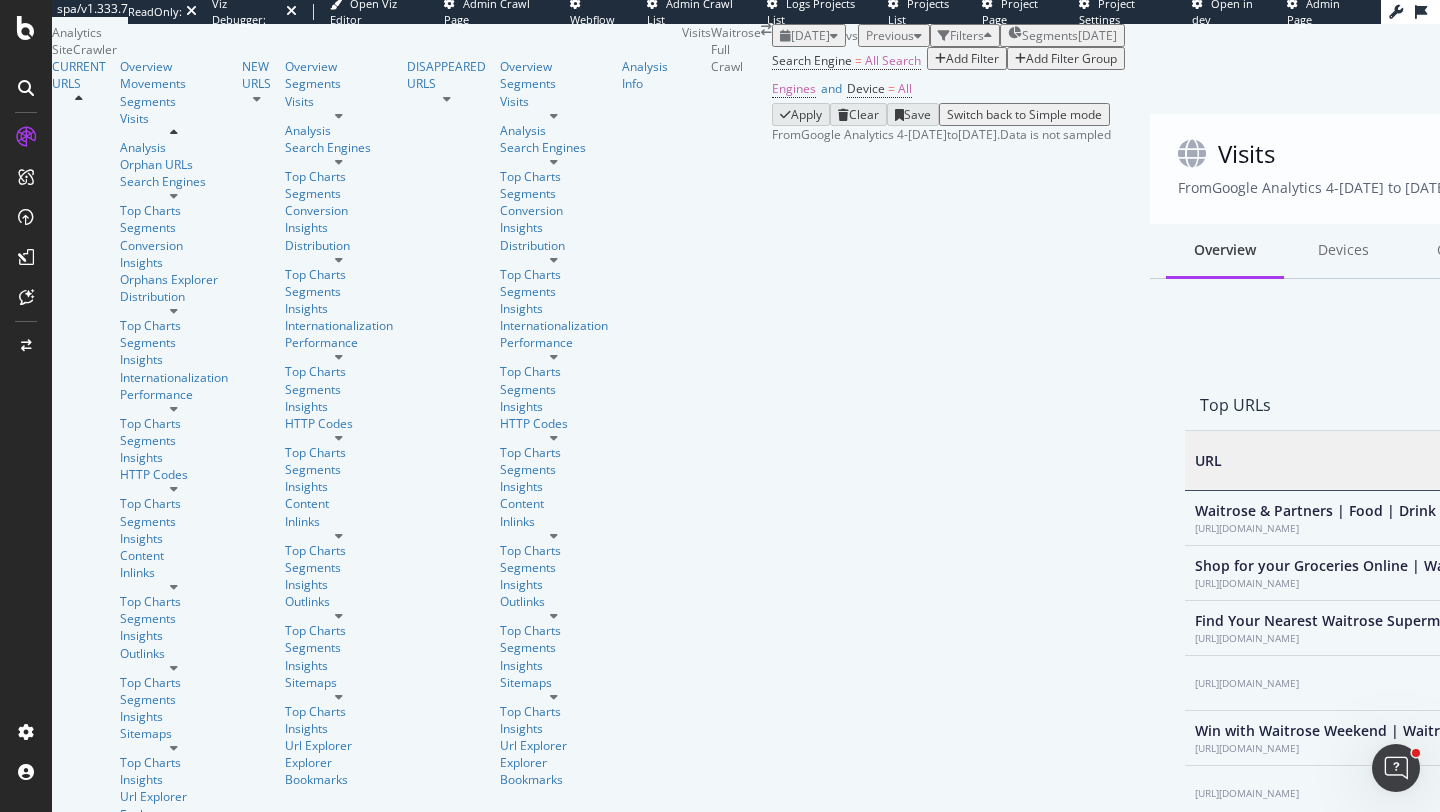 scroll, scrollTop: 1, scrollLeft: 1, axis: both 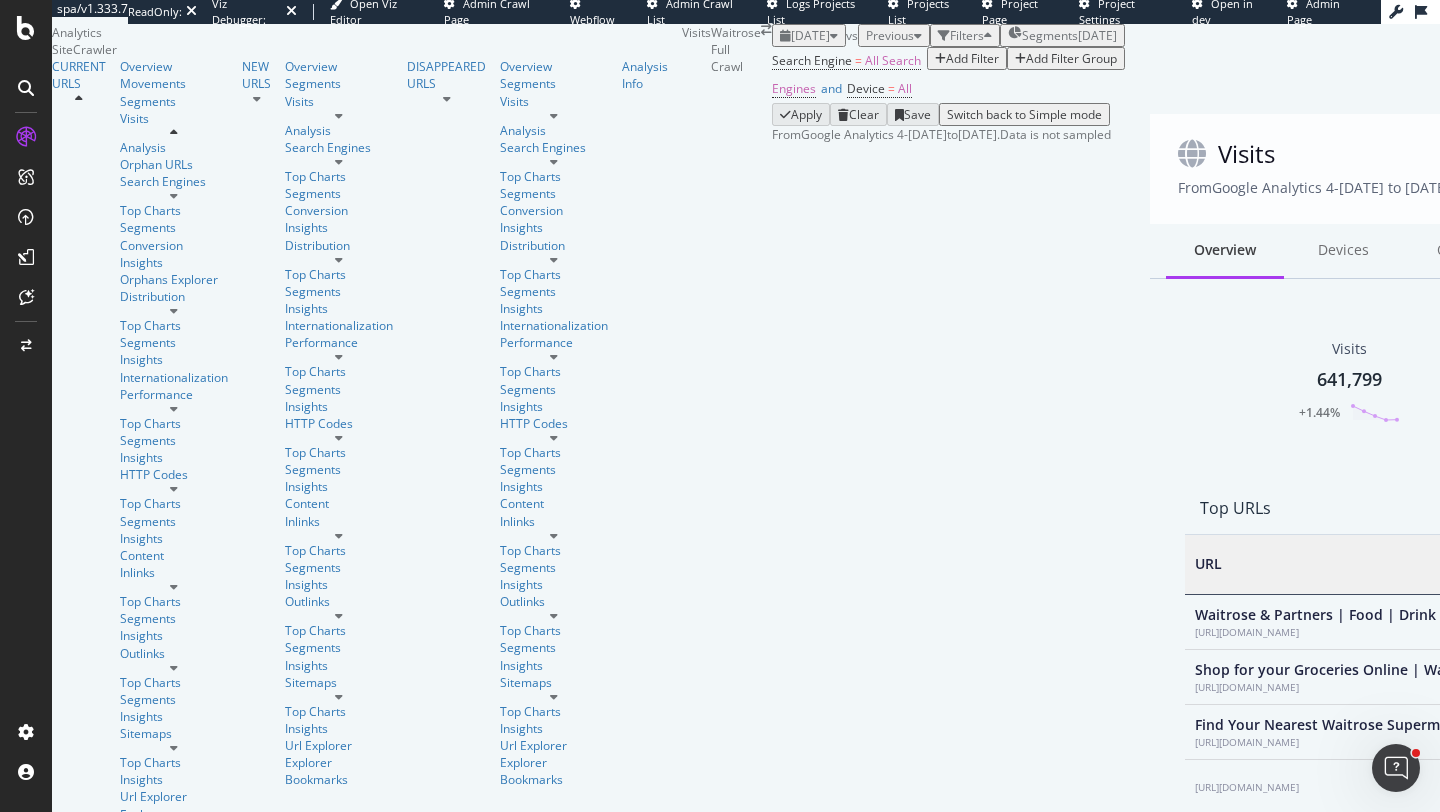 click on "[DATE]" at bounding box center [927, 134] 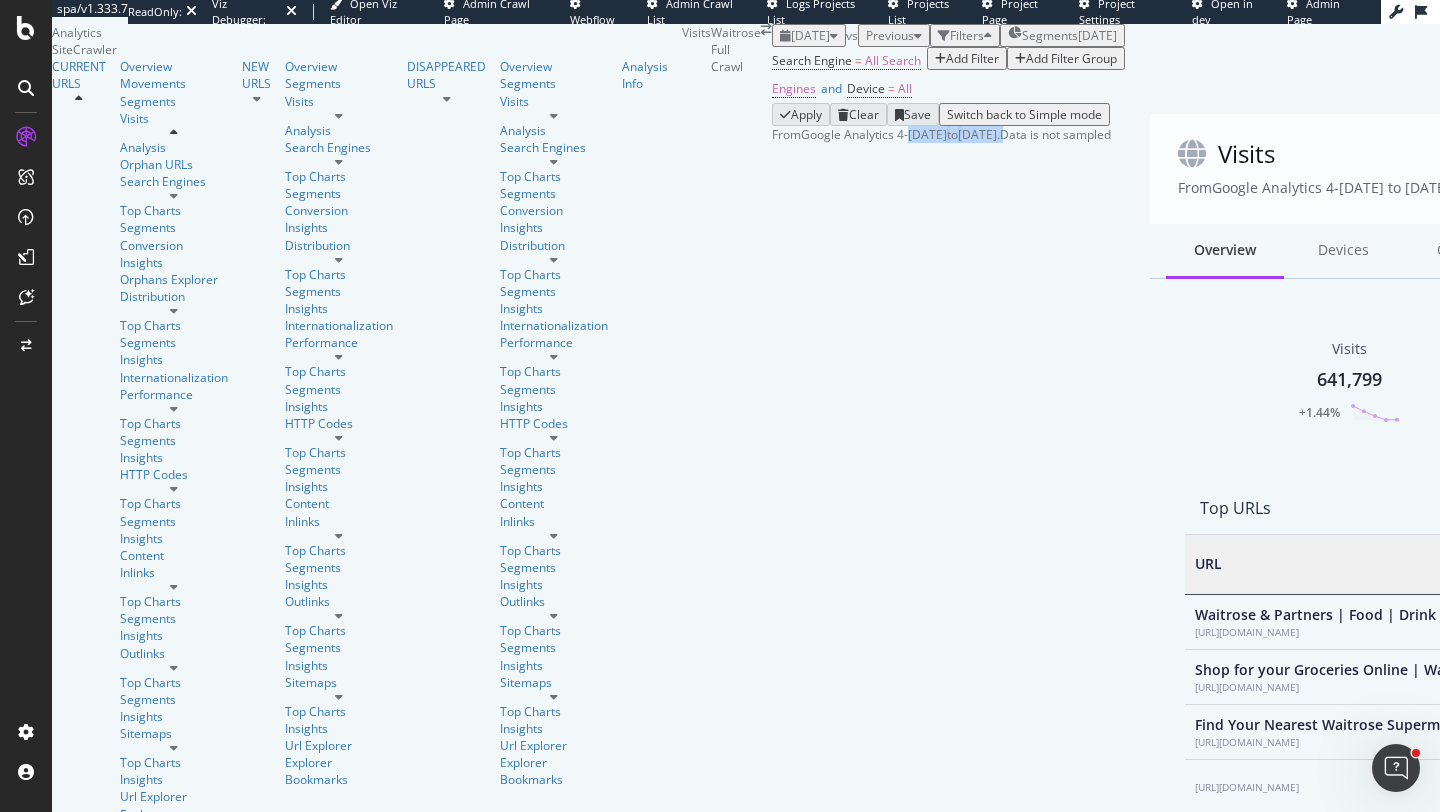 drag, startPoint x: 539, startPoint y: 260, endPoint x: 411, endPoint y: 260, distance: 128 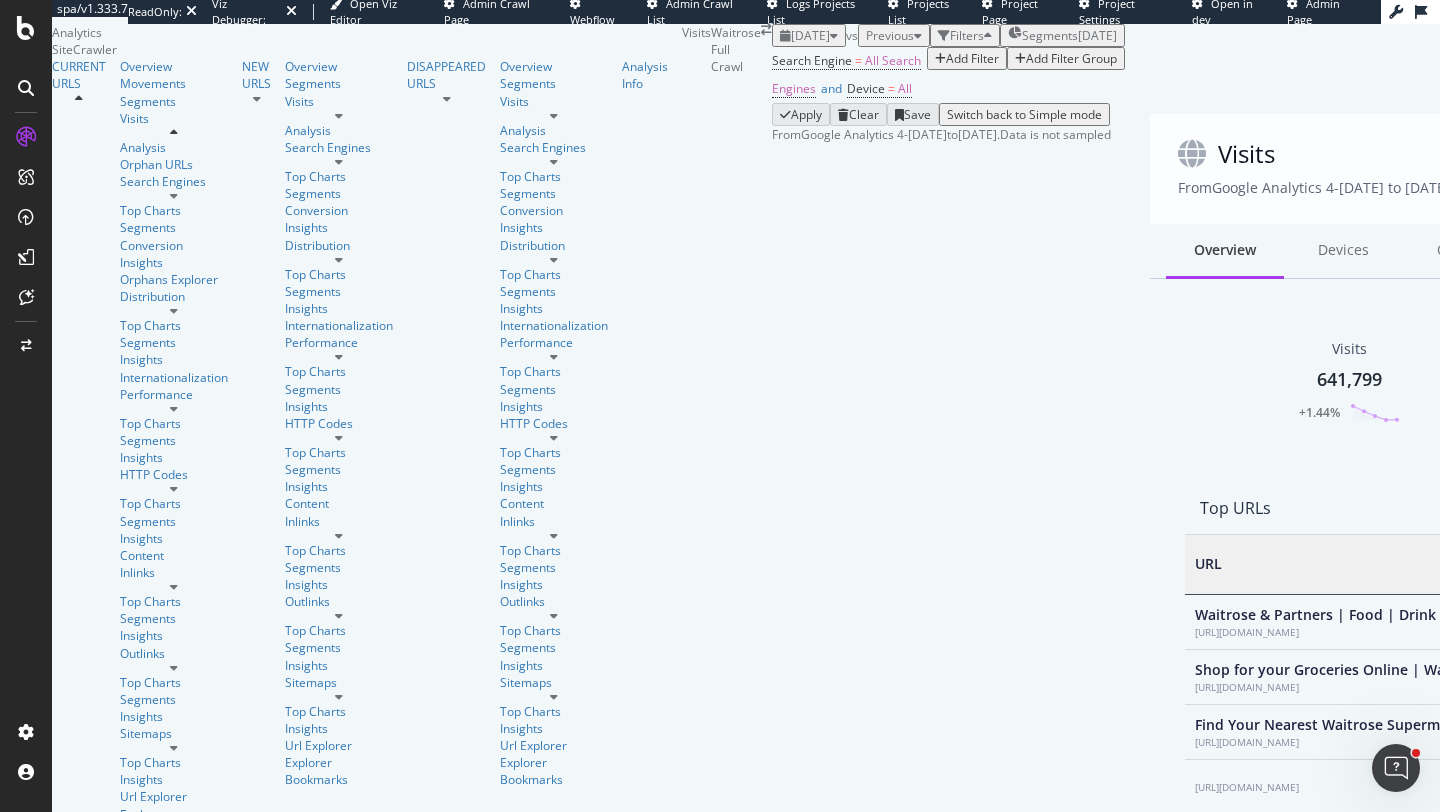 click on "[DATE]" at bounding box center (809, 35) 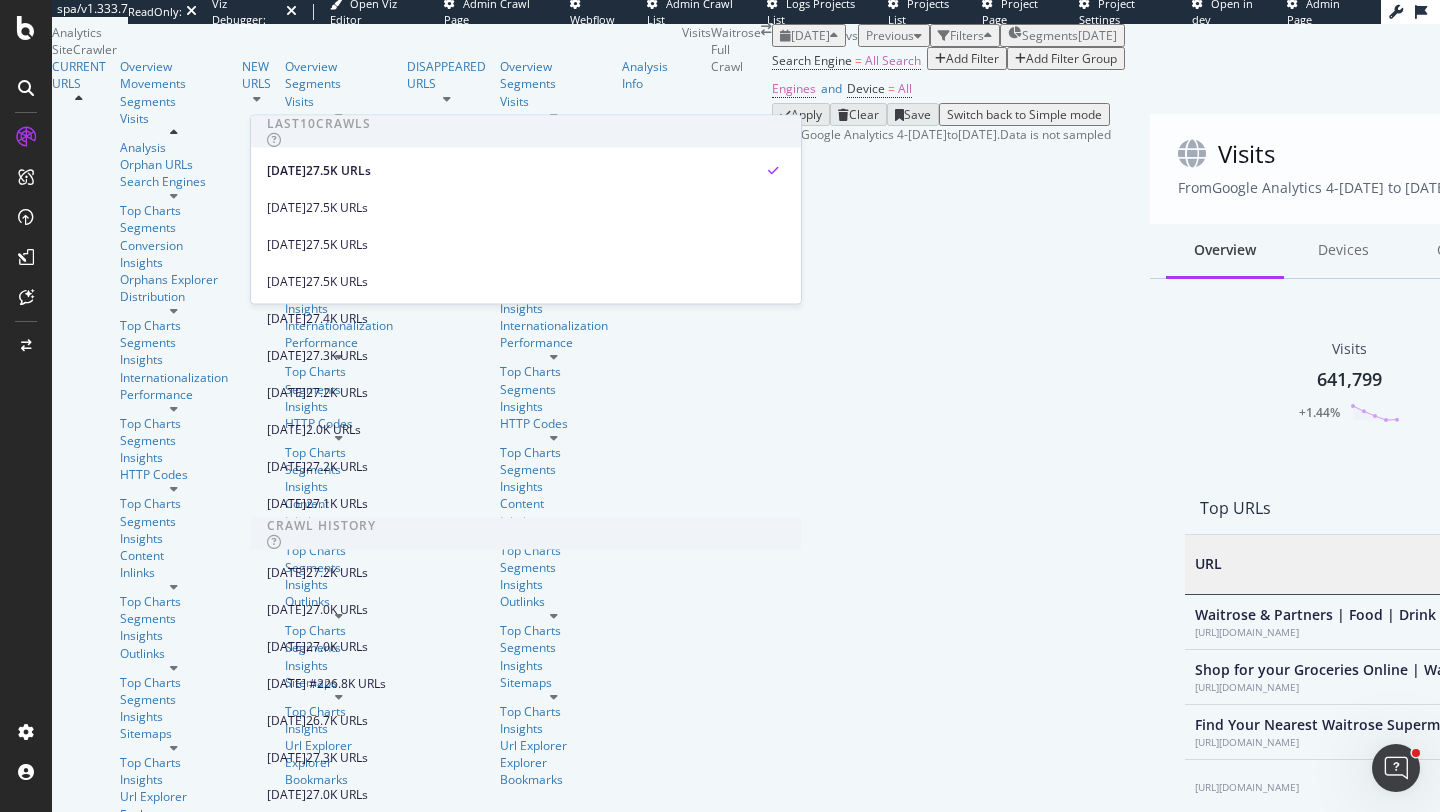 click on "Visits From  Google Analytics 4  -  [DATE] to [DATE].  Data is not sampled. Overview Devices Quality Content Structure  Orphan URLs  Visits 641,799 +1.44% Mobile Visits 311,579 +1.55% Tablet Visits 34,616 +2.47% Active URLs 19,720 ( 71.61 % ) +0.2% Top URLs URL Visits Bounce Rate Average Session Duration % Visits per device Depth Is Indexable Non-Indexable Reason is Non-Self Canonical Tag No. of Words (Content) No. of Similar Indexable Pages (Score ≥ 90%) No. of Unique Word Sequences (Found on this page only) No. of Distinct Anchor Text on Inlinks No. of Unique Follow Inlinks HTML Load Time Internal Pagerank Is Indexable Non-Indexable Reason is Non-Self Canonical Tag No. of Words (Content) No. of Similar Indexable Pages (Score ≥ 90%) No. of Unique Word Sequences (Found on this page only) No. of Distinct Anchor Text on Inlinks No. of Unique Follow Inlinks HTML Load Time Waitrose & Partners | Food | Drink | Recipes [URL][DOMAIN_NAME] 240,516 8.61 % 210 s 0 1" at bounding box center (1758, 1554) 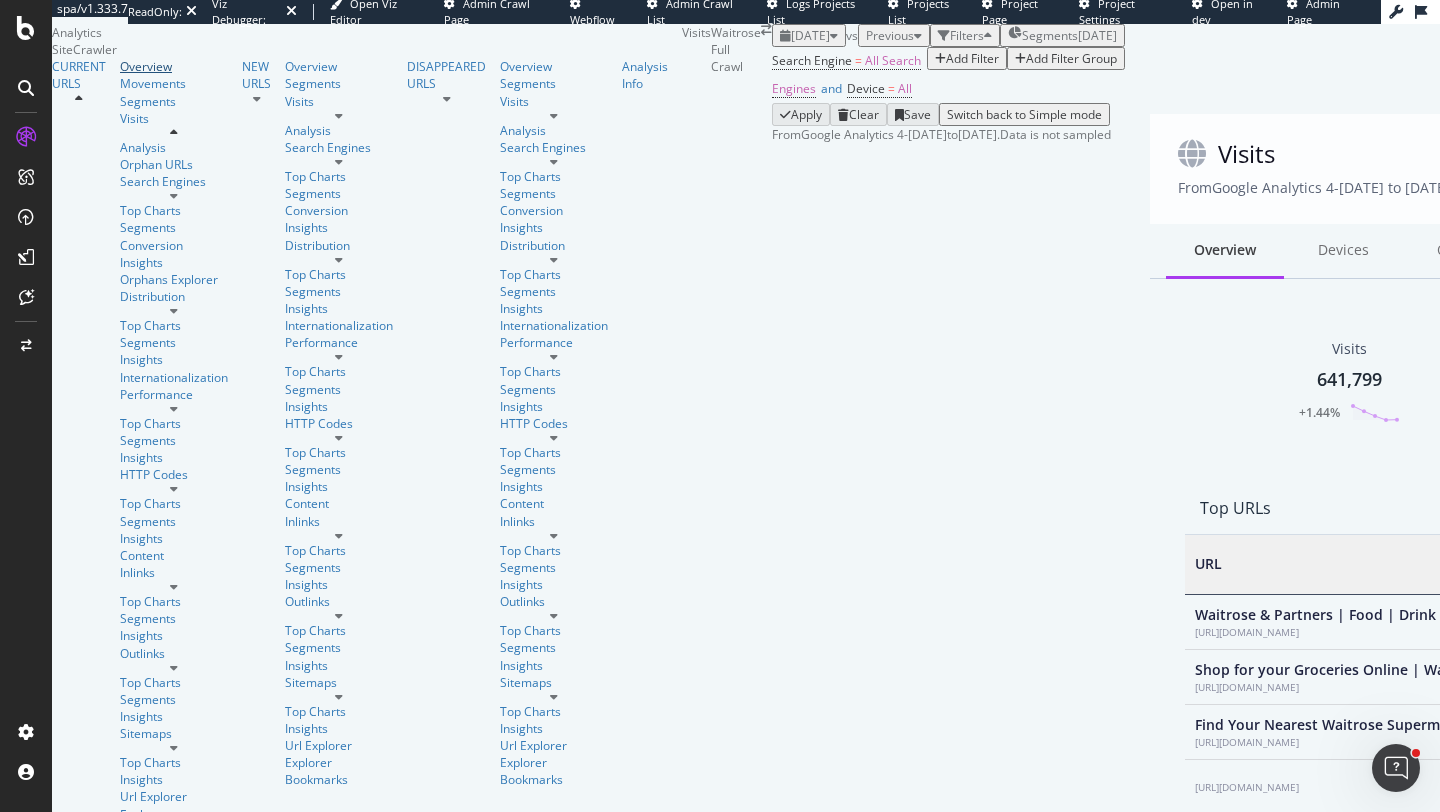 click on "Overview" at bounding box center (174, 66) 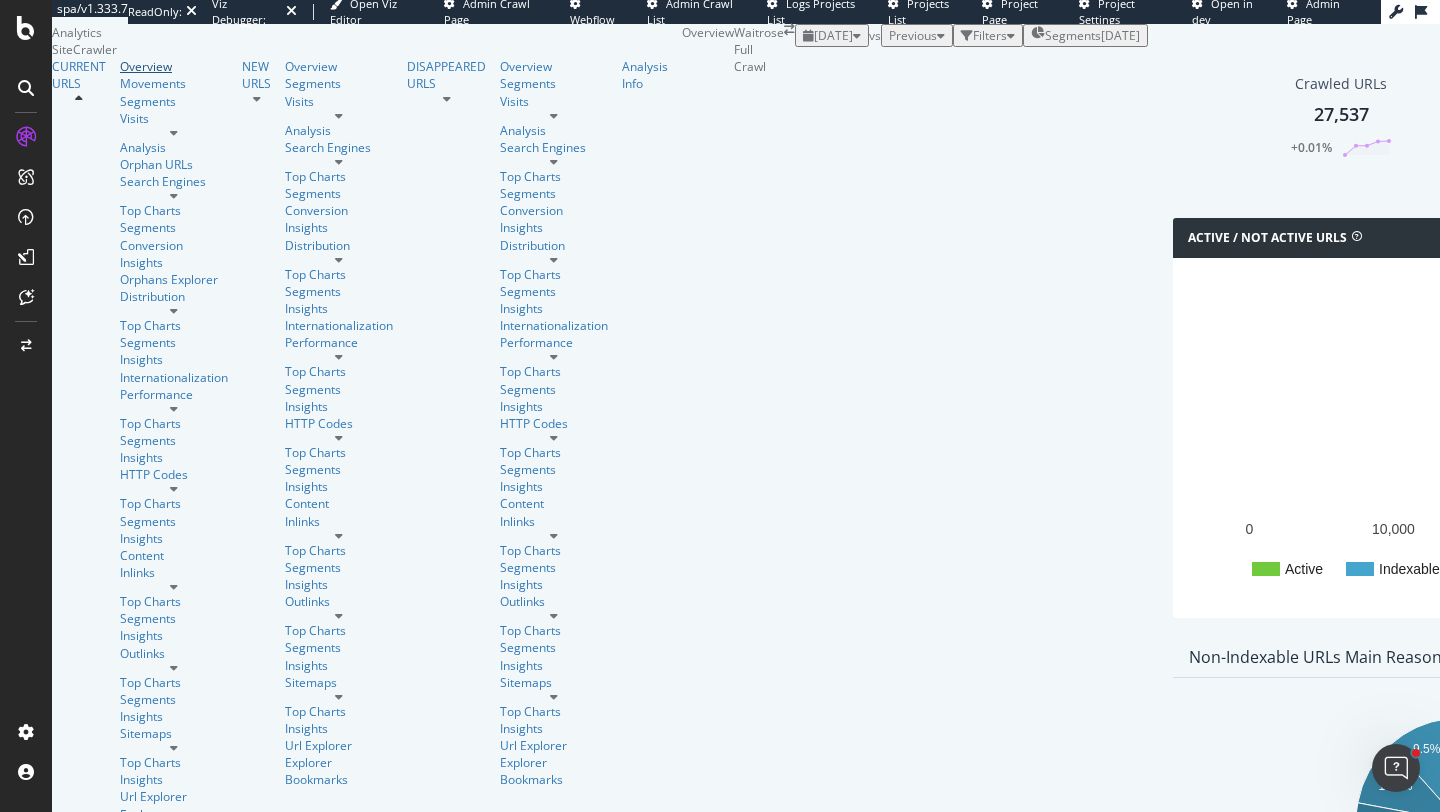 scroll, scrollTop: 124, scrollLeft: 0, axis: vertical 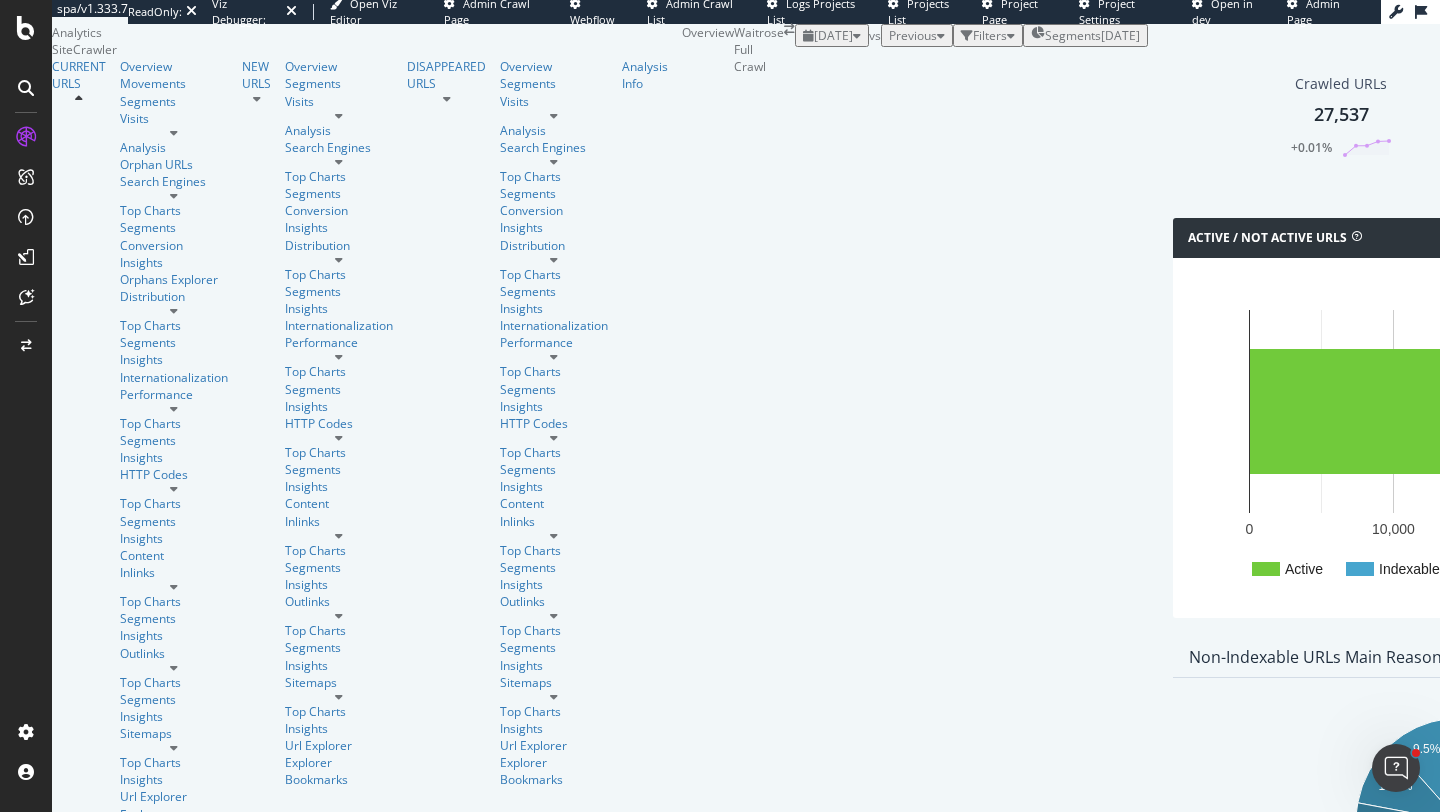 click at bounding box center [174, 311] 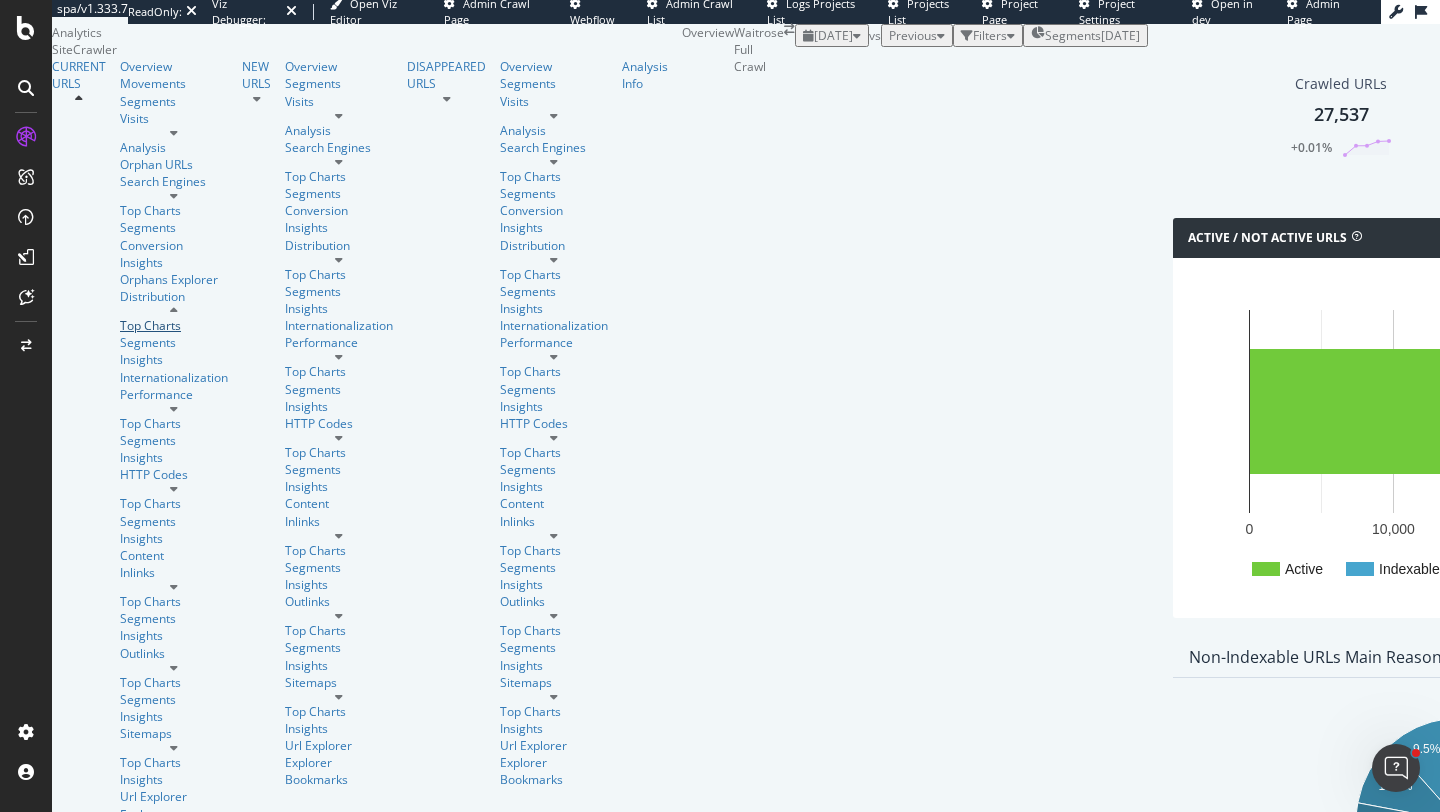 click on "Top Charts" at bounding box center (174, 325) 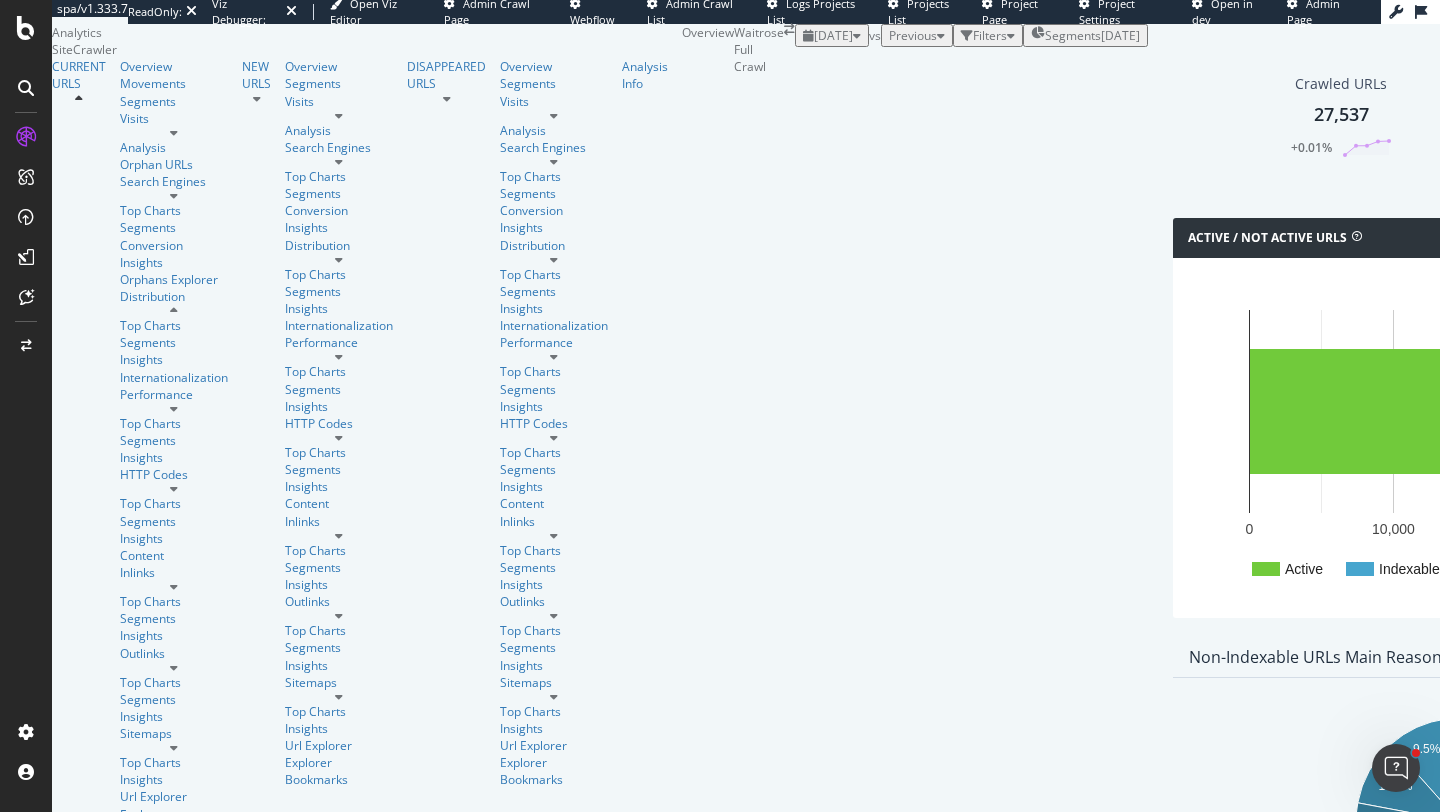 click at bounding box center (174, 311) 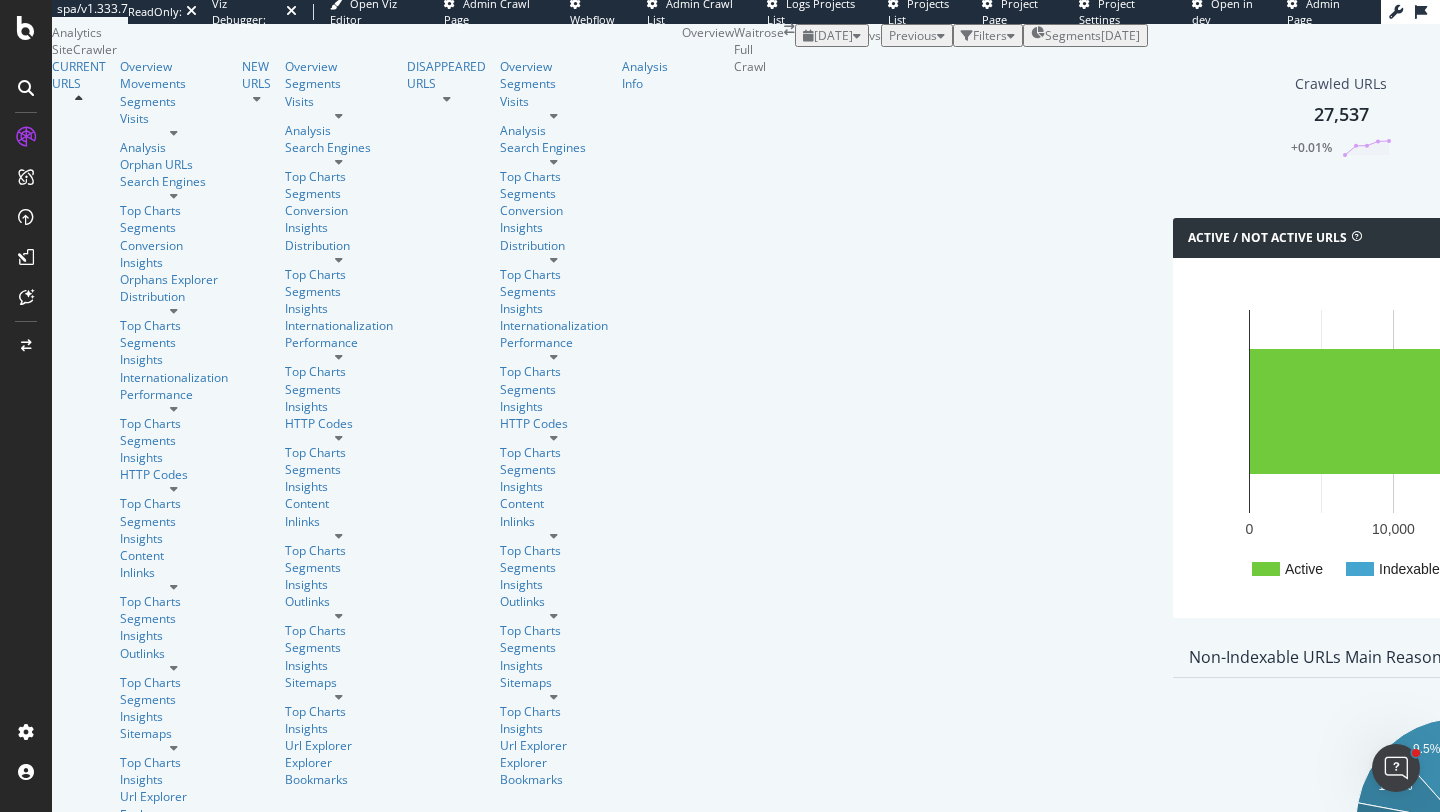 scroll, scrollTop: 241, scrollLeft: 0, axis: vertical 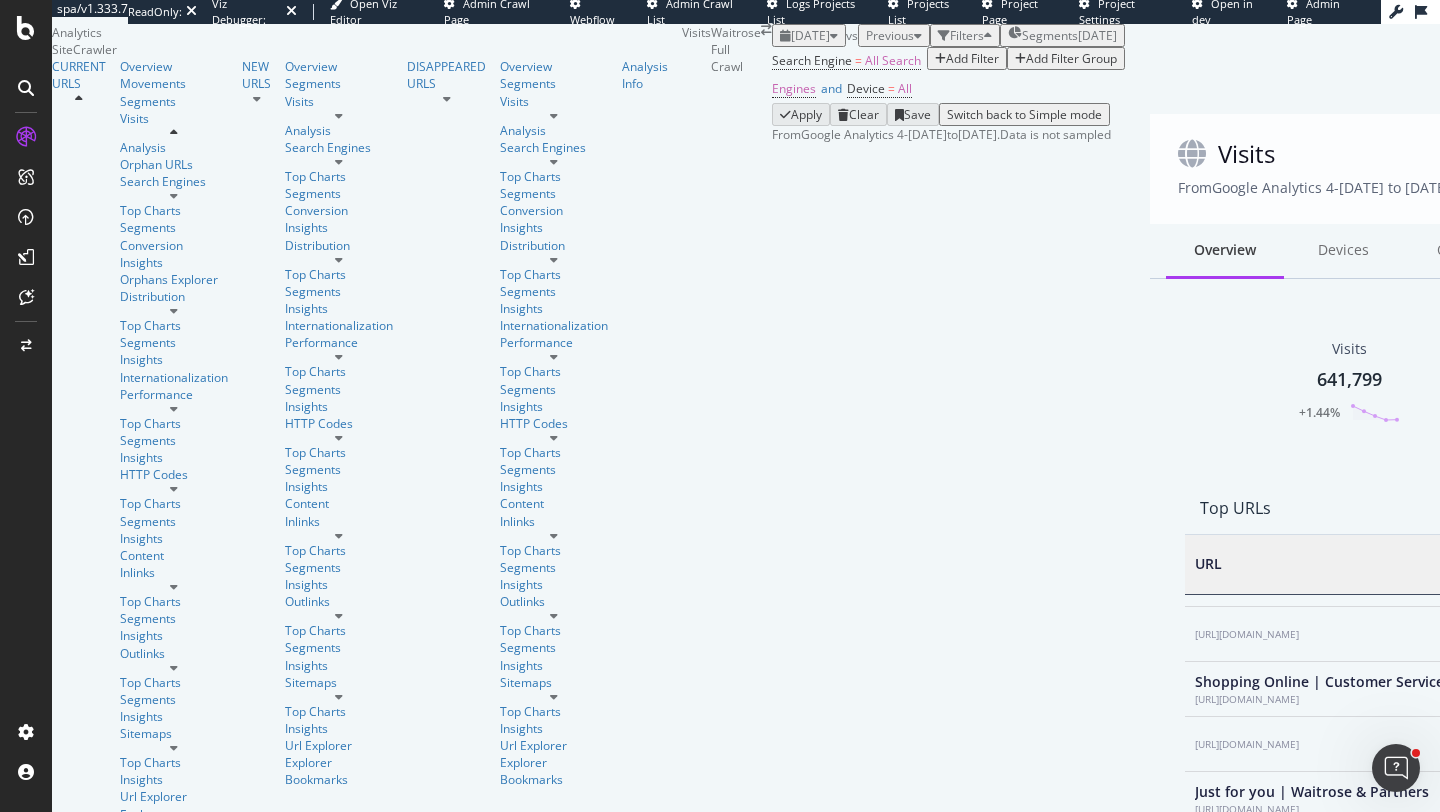click at bounding box center (2308, 1186) 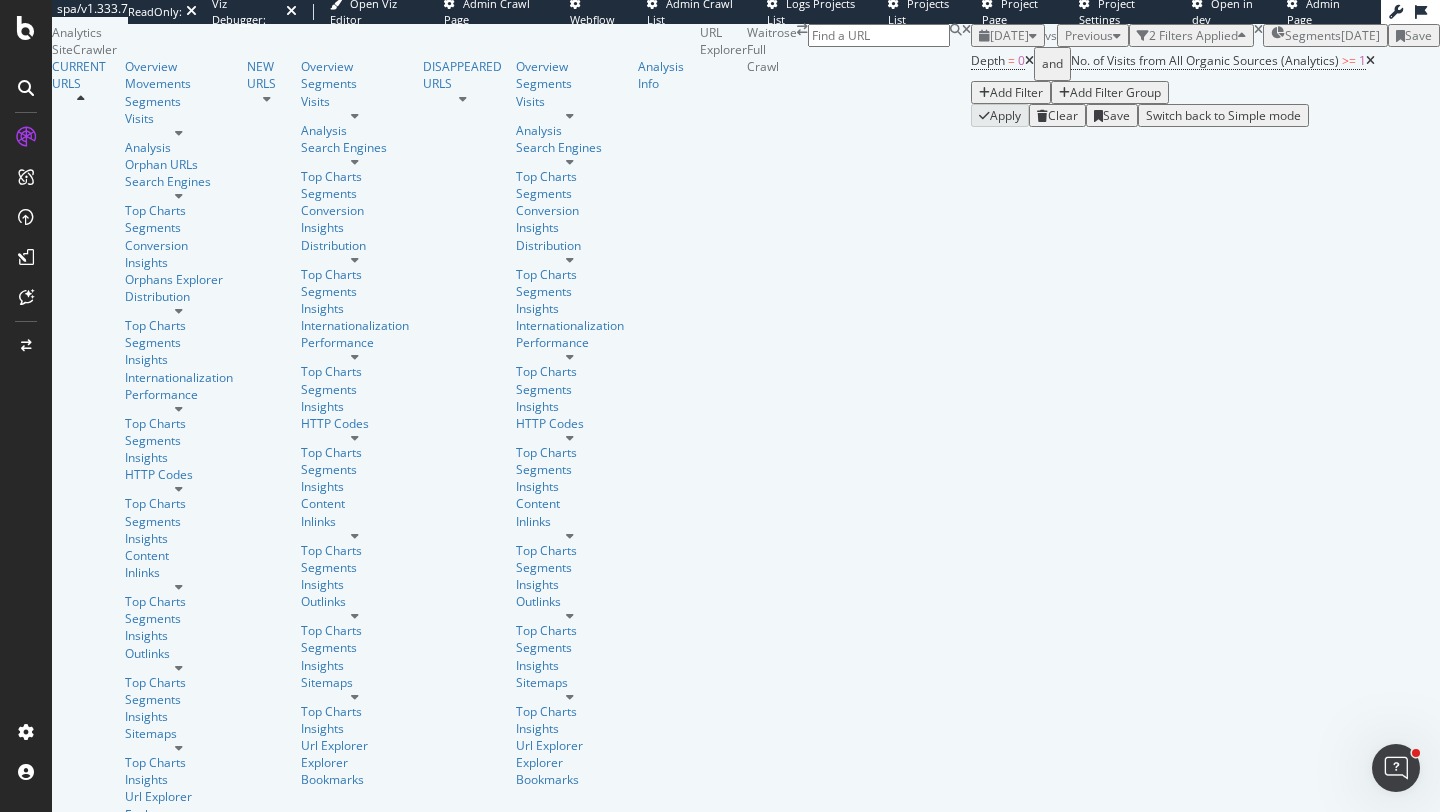 scroll, scrollTop: 0, scrollLeft: 0, axis: both 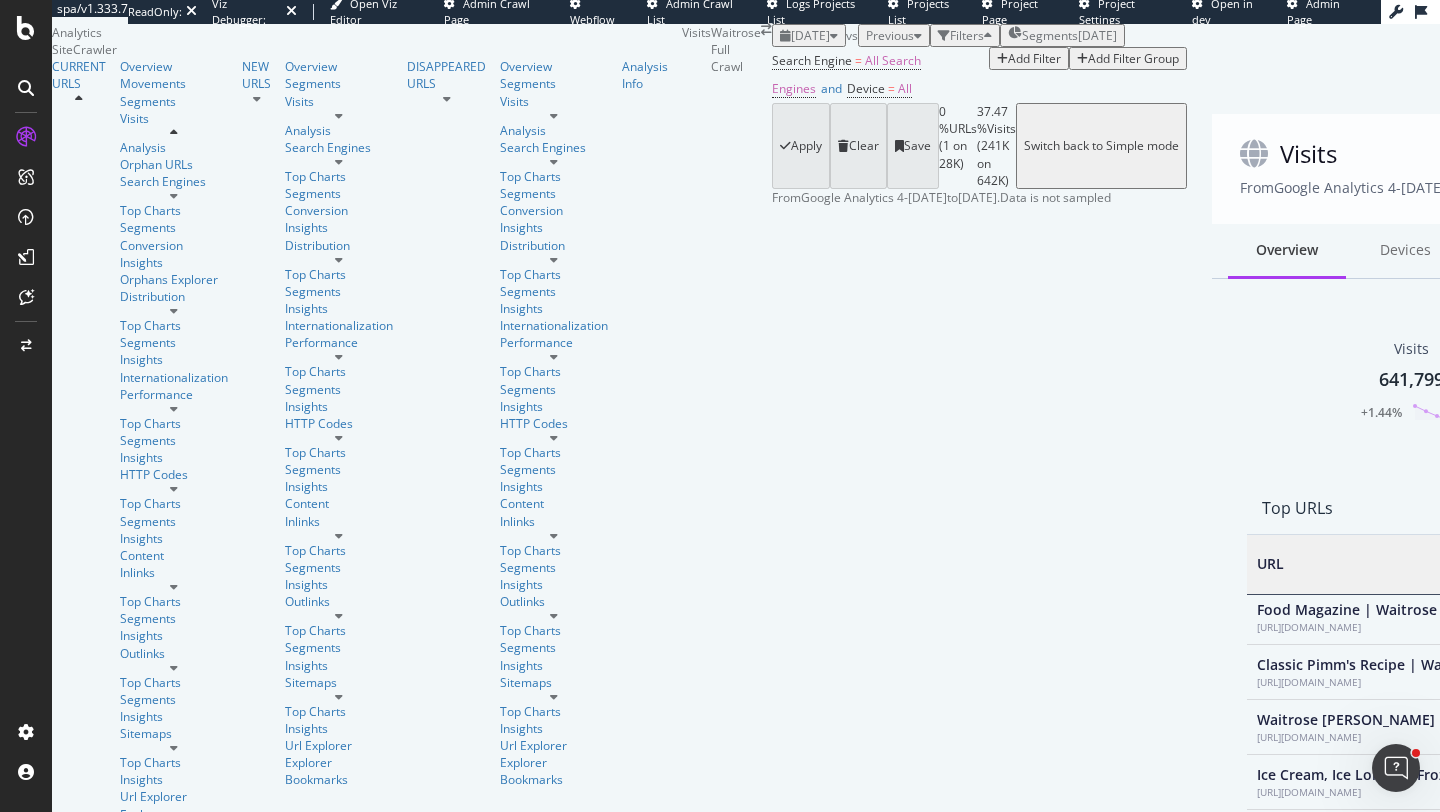 click at bounding box center (2370, 1186) 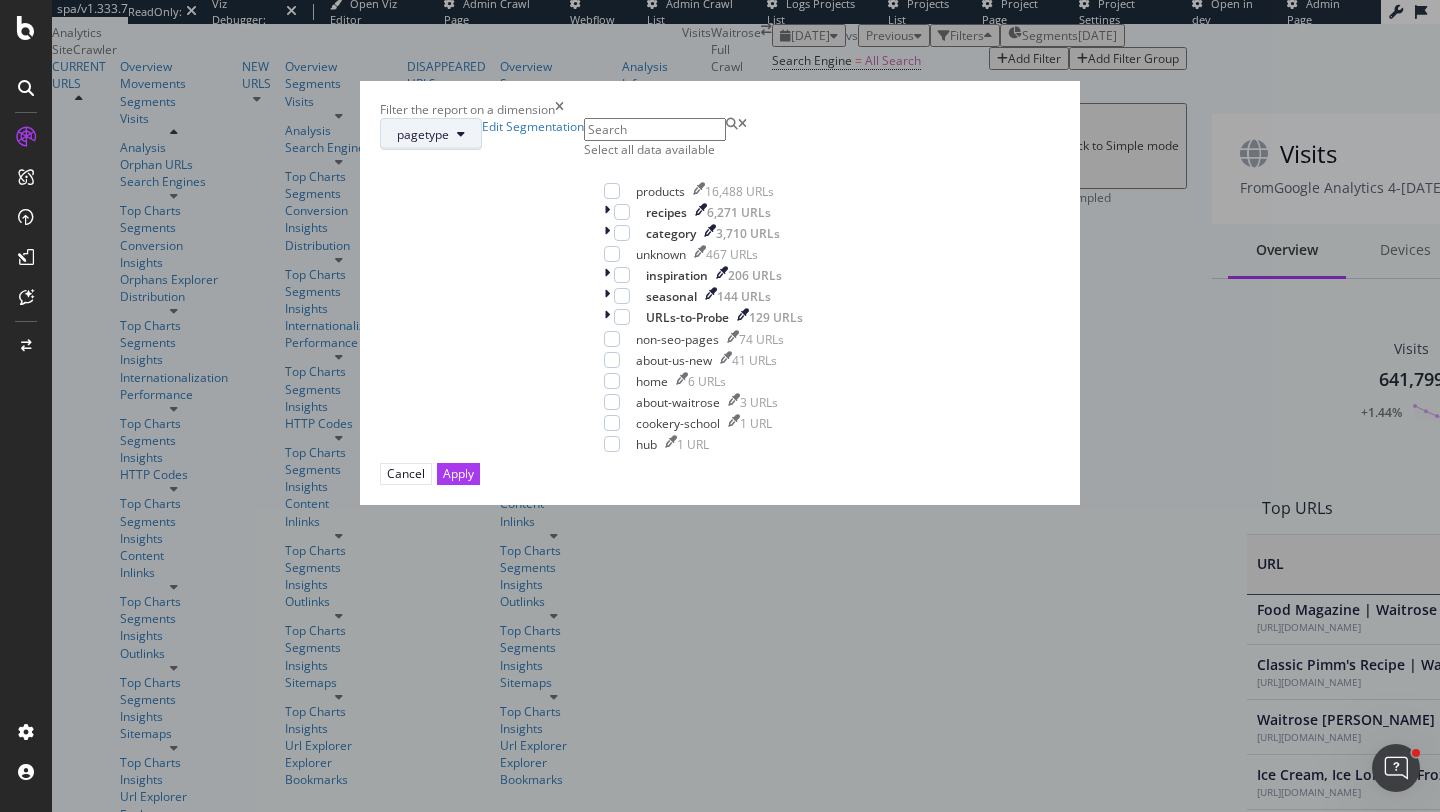 click on "pagetype" at bounding box center [423, 134] 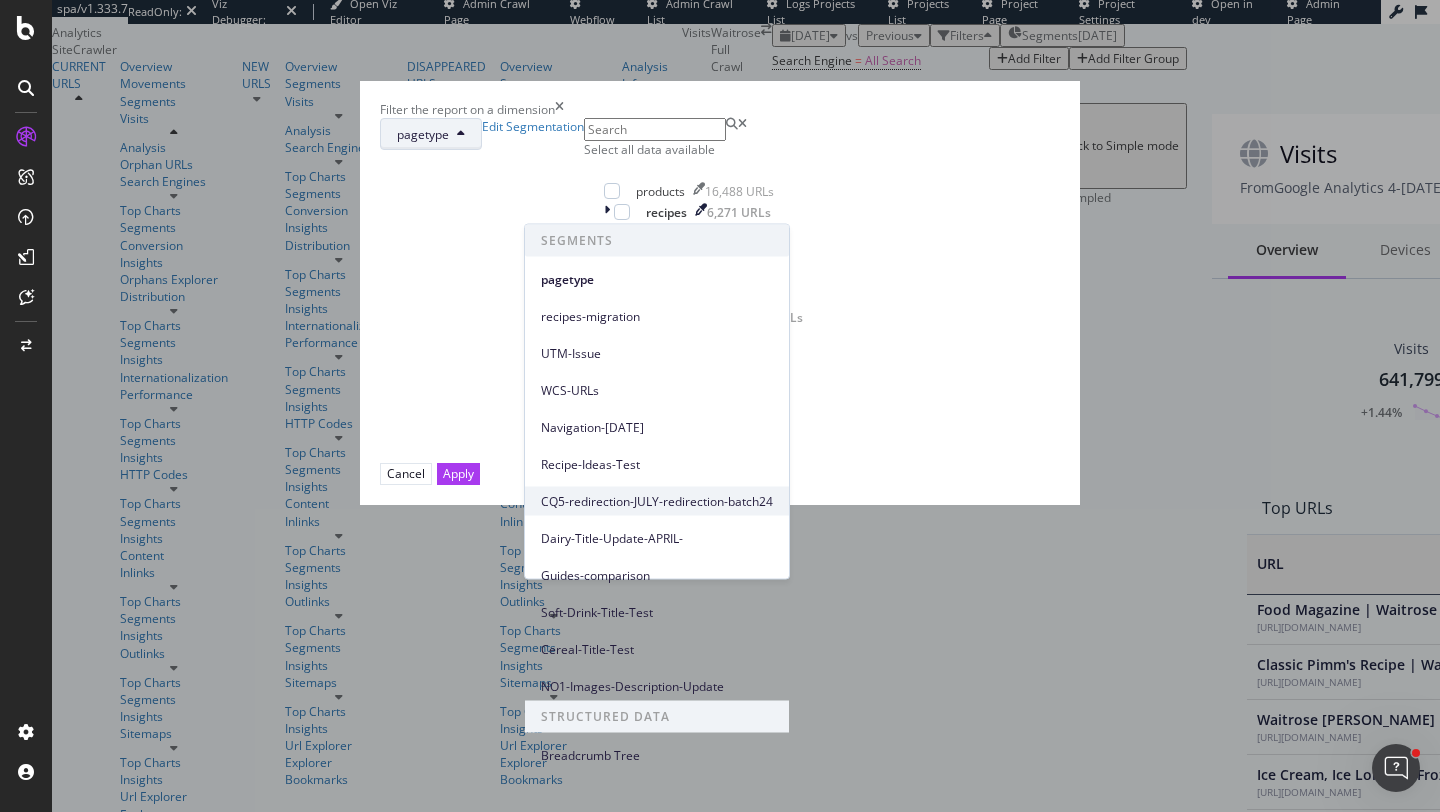 scroll, scrollTop: 0, scrollLeft: 0, axis: both 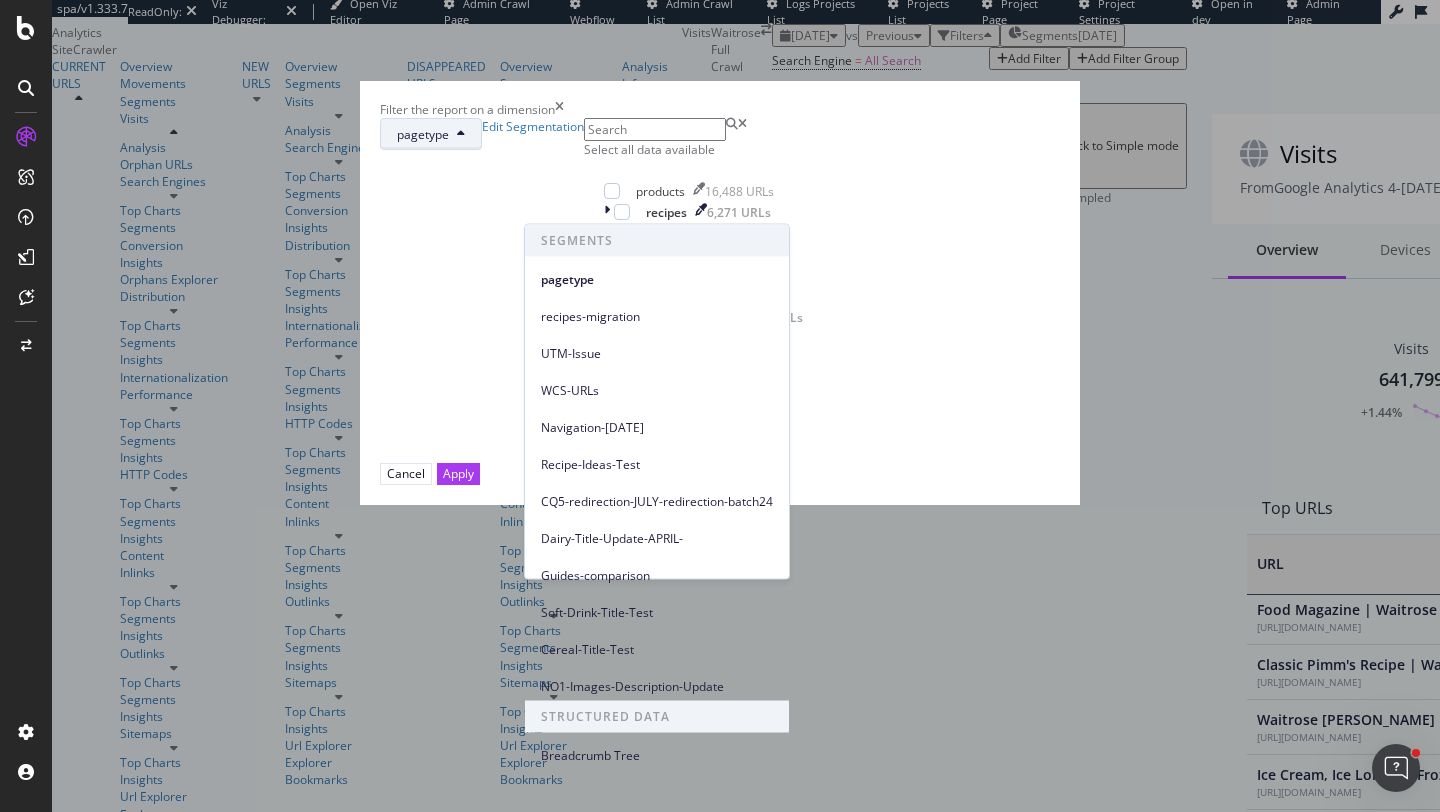 click on "pagetype Edit Segmentation" at bounding box center [482, 134] 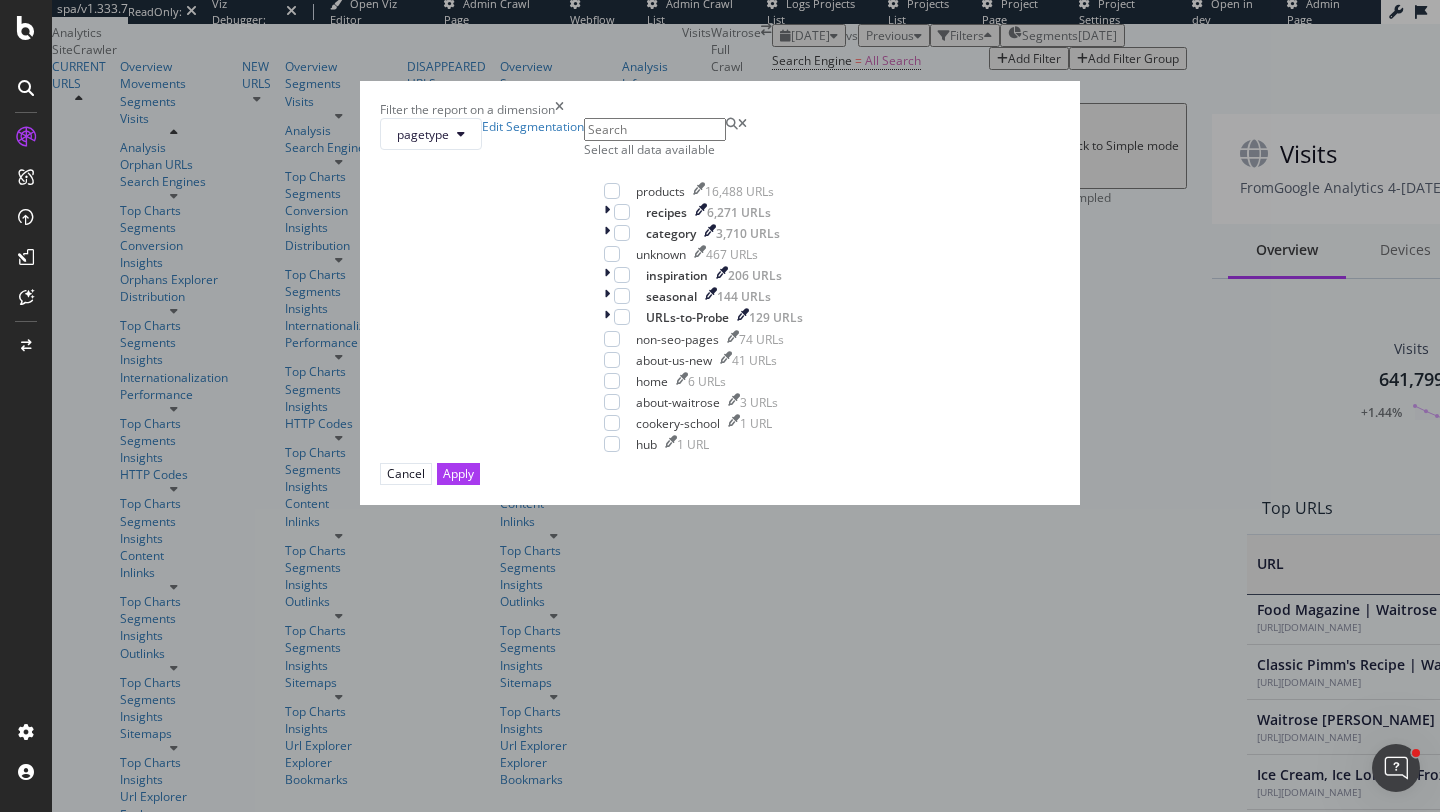 click at bounding box center [559, 109] 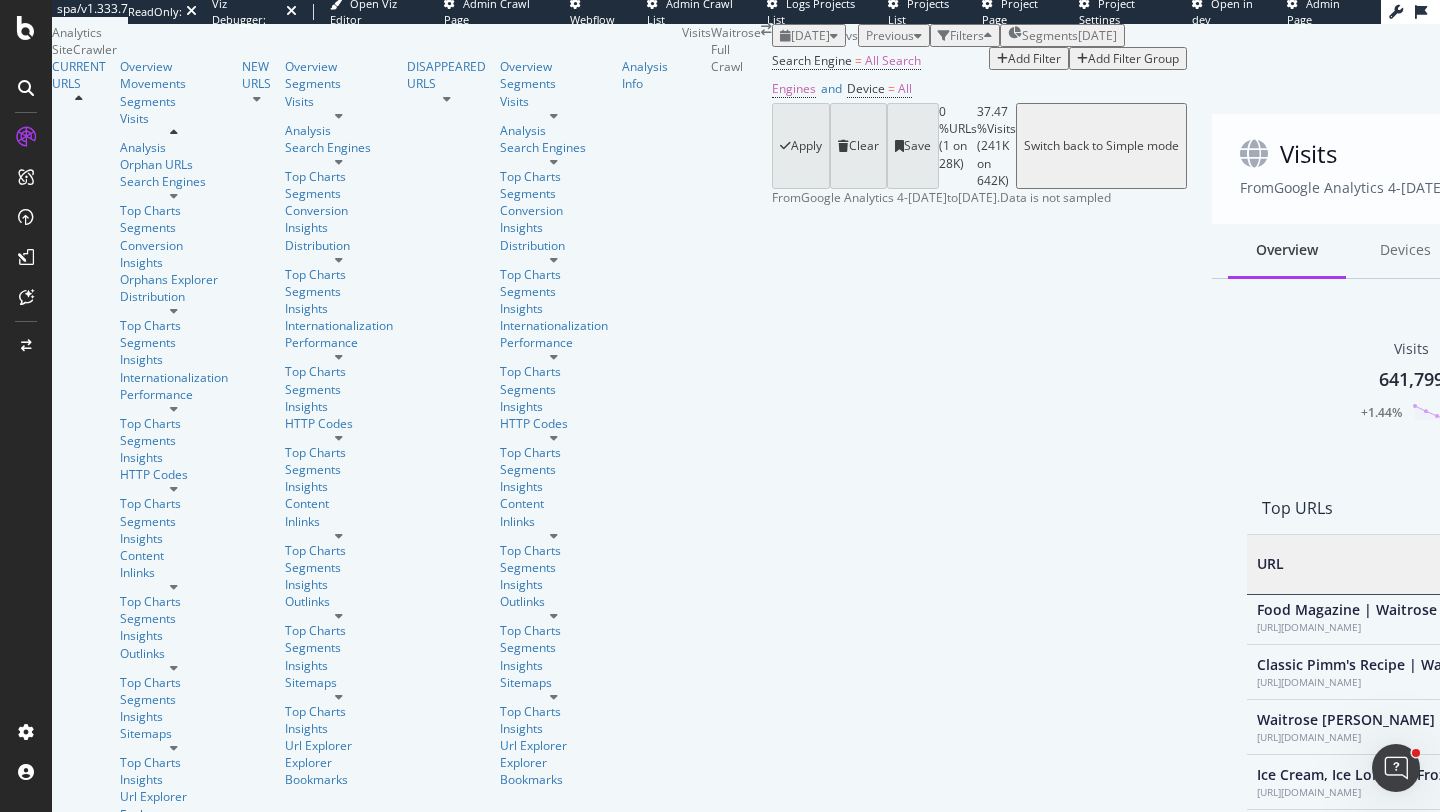 scroll, scrollTop: 1540, scrollLeft: 0, axis: vertical 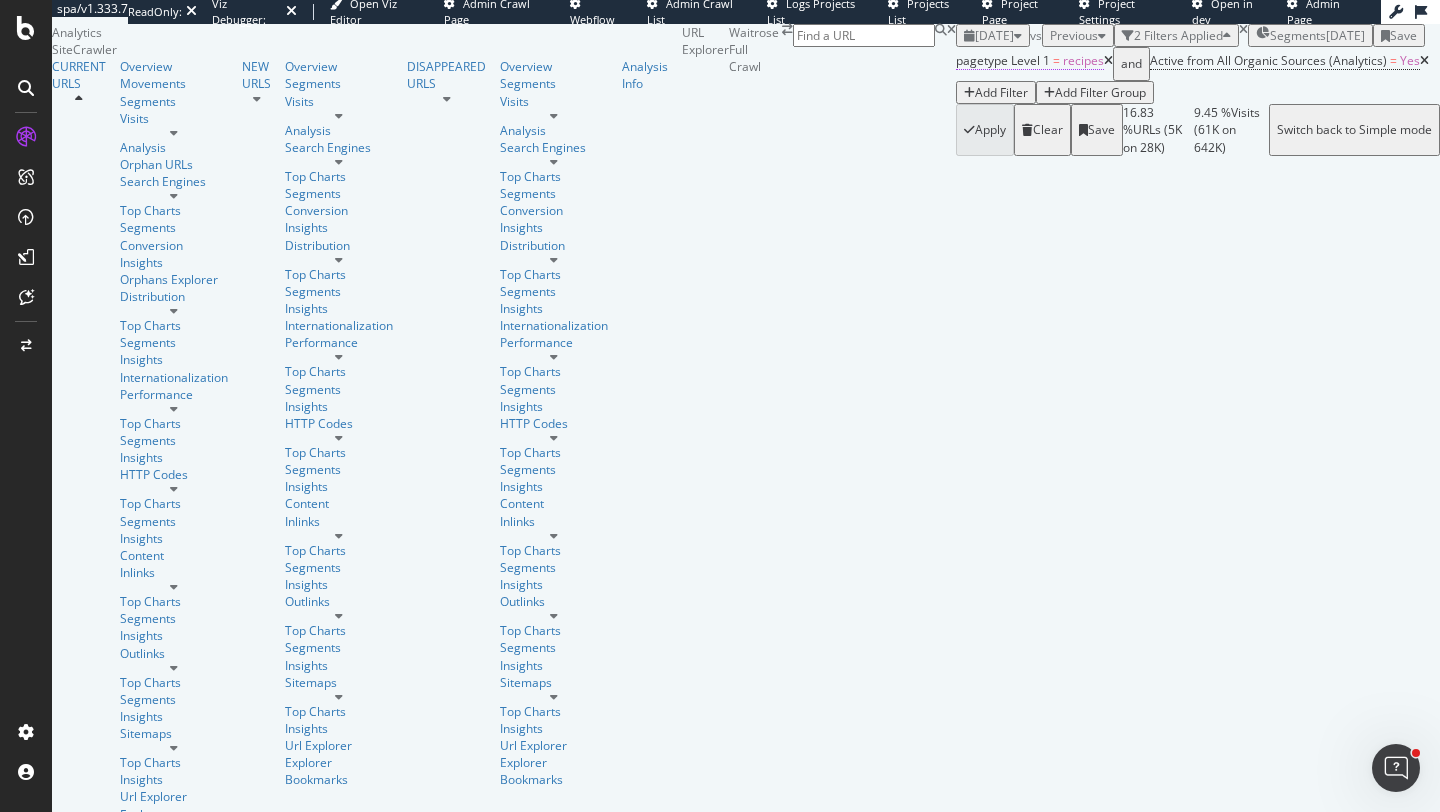 click on "pagetype Level 1" at bounding box center [1003, 60] 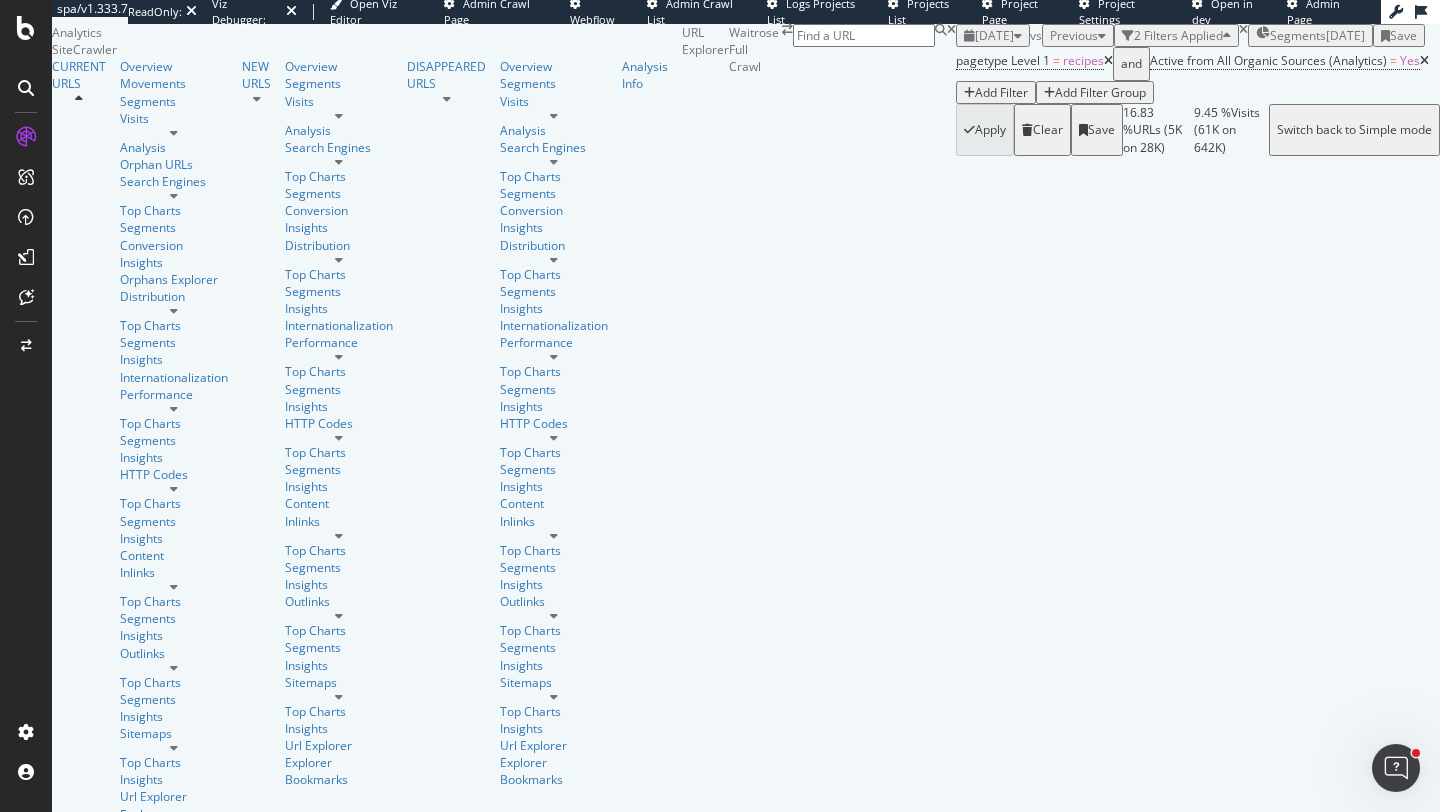 click on "URLs Crawled By Botify By pagetype
Chart (by Value) Table Expand Export as CSV Export as PNG Add to Custom Report
×
Close
Chart distribution-urls-by-segments - API Requests List
Area
Type
Request
Response
current
query
{
"aggs": [
{
"group_by": [
{
"distinct": {
"field": "segments.pagetype.depth_1",
"order": {
"value": "asc"
},
"size": 300
}
}
]
}
]
}" at bounding box center (1440, 90) 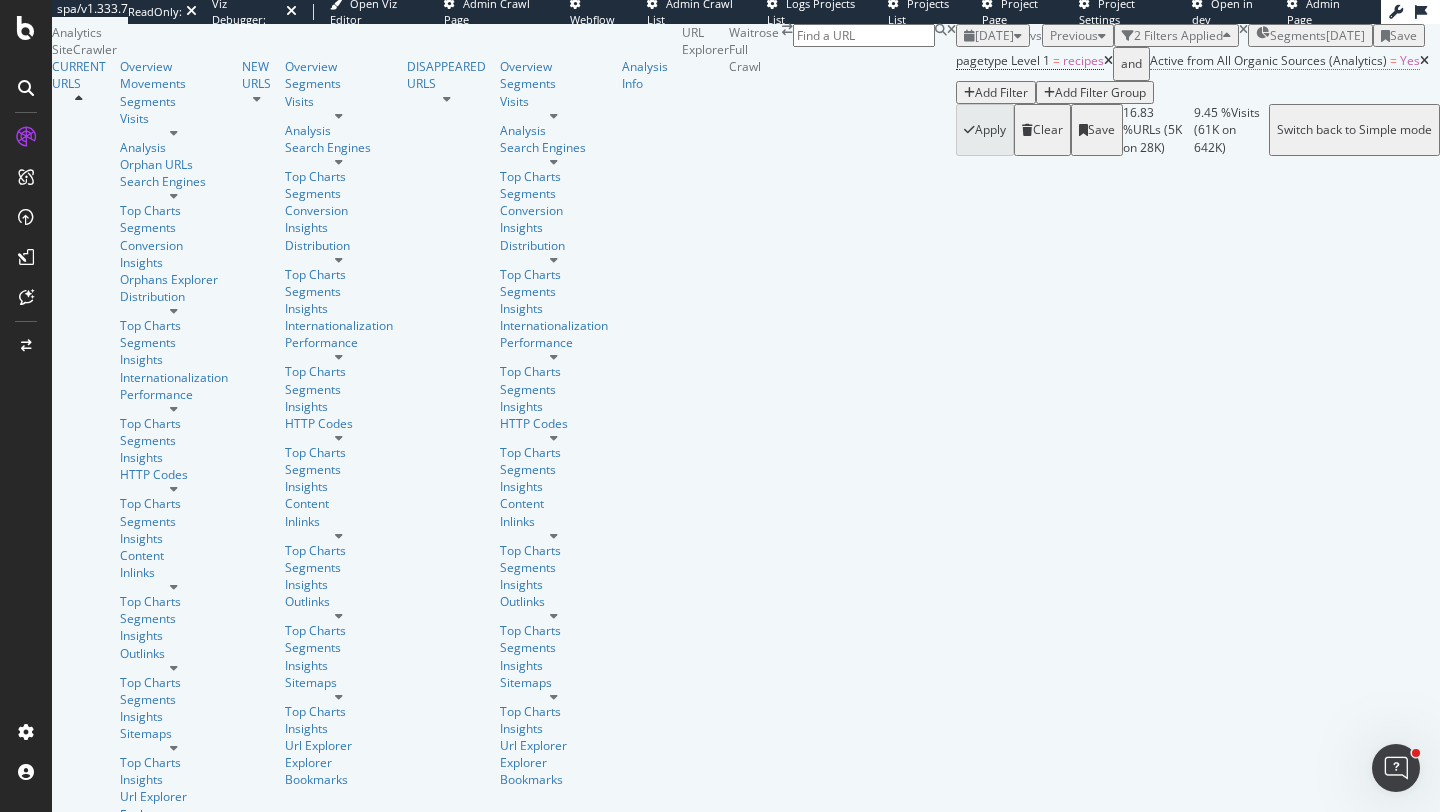 click on "Active from All Organic Sources (Analytics)" at bounding box center (1268, 60) 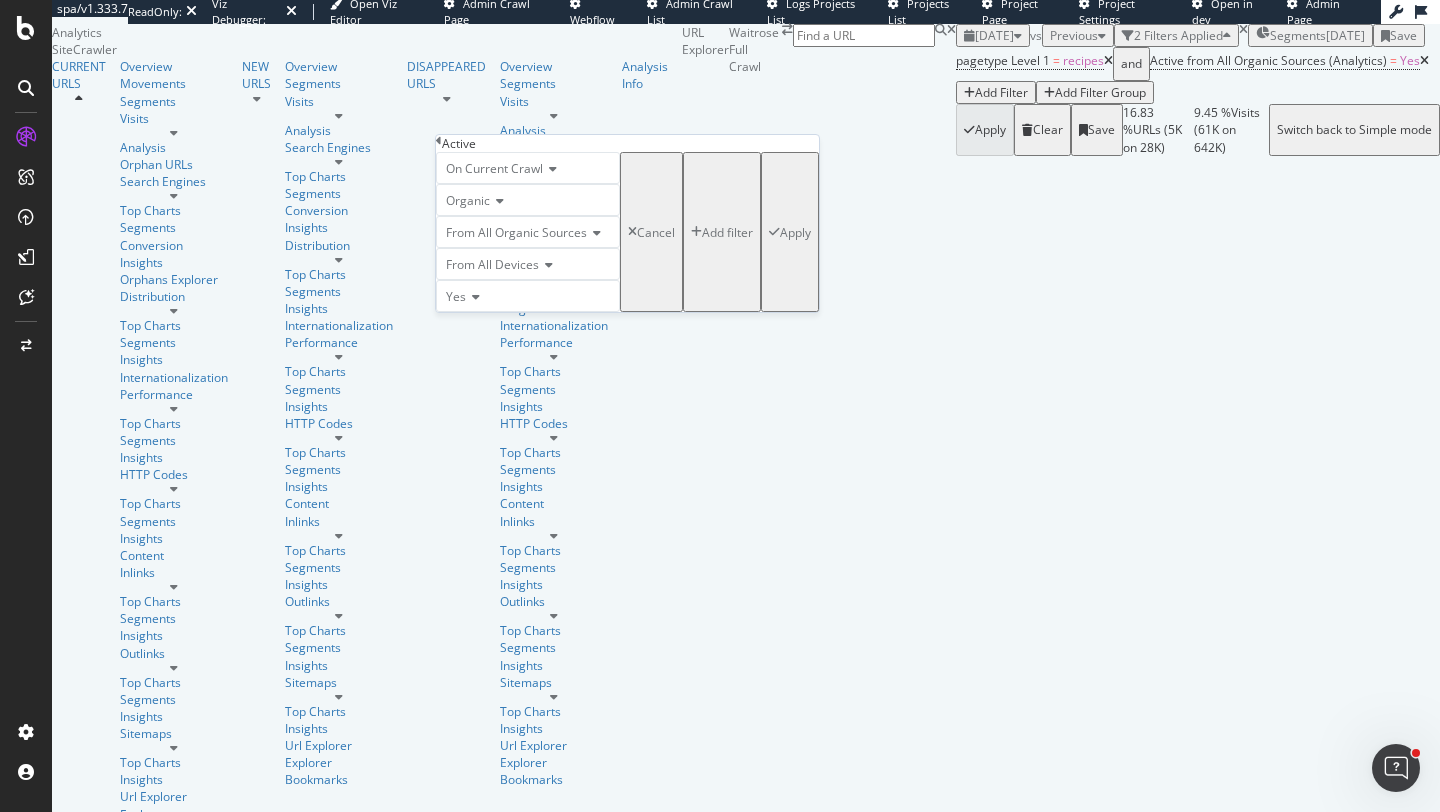click on "Apply Clear Save 16.83 %  URLs ( 5K on 28K ) 9.45 %  Visits ( 61K on 642K ) Switch back to Simple mode" at bounding box center (1198, 129) 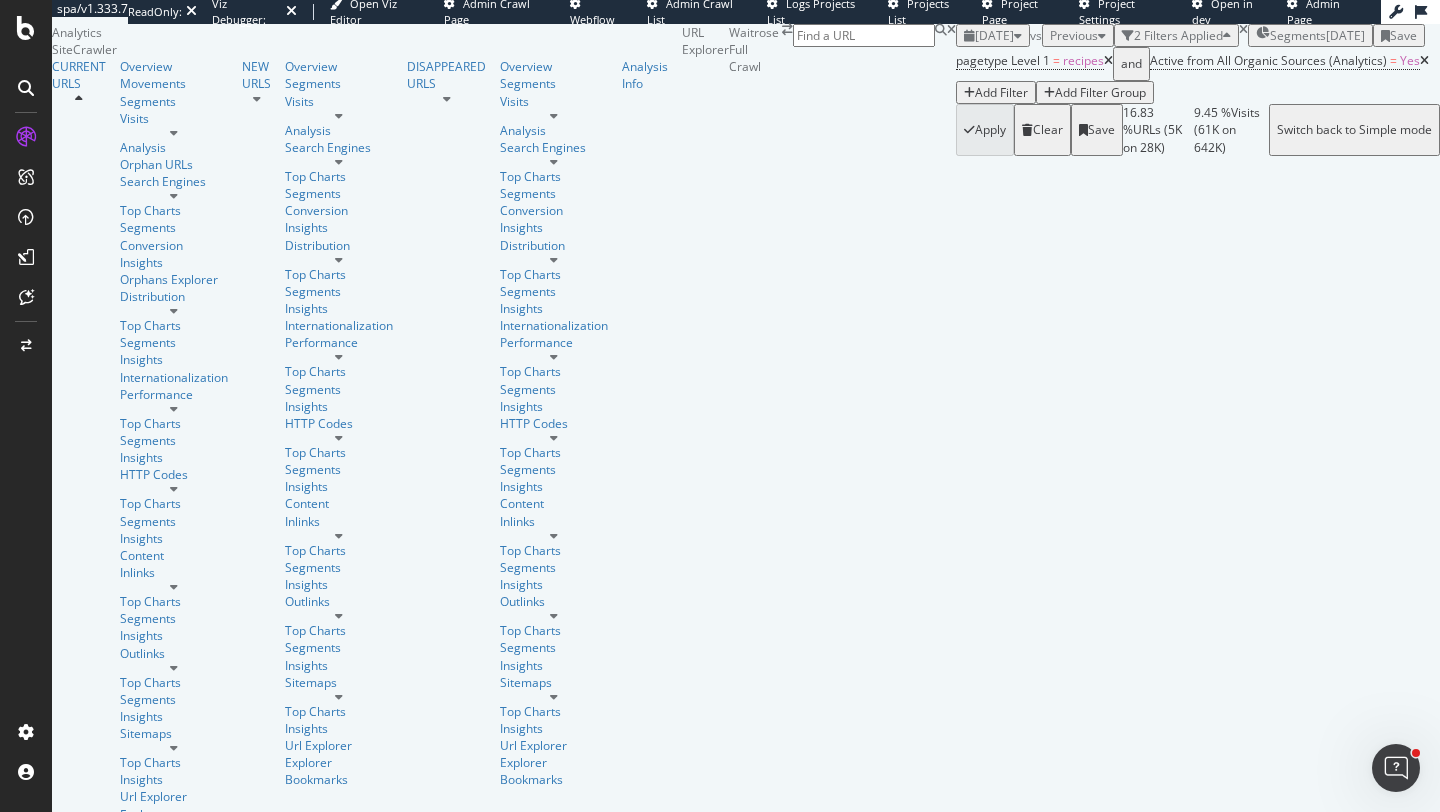 scroll, scrollTop: 315, scrollLeft: 0, axis: vertical 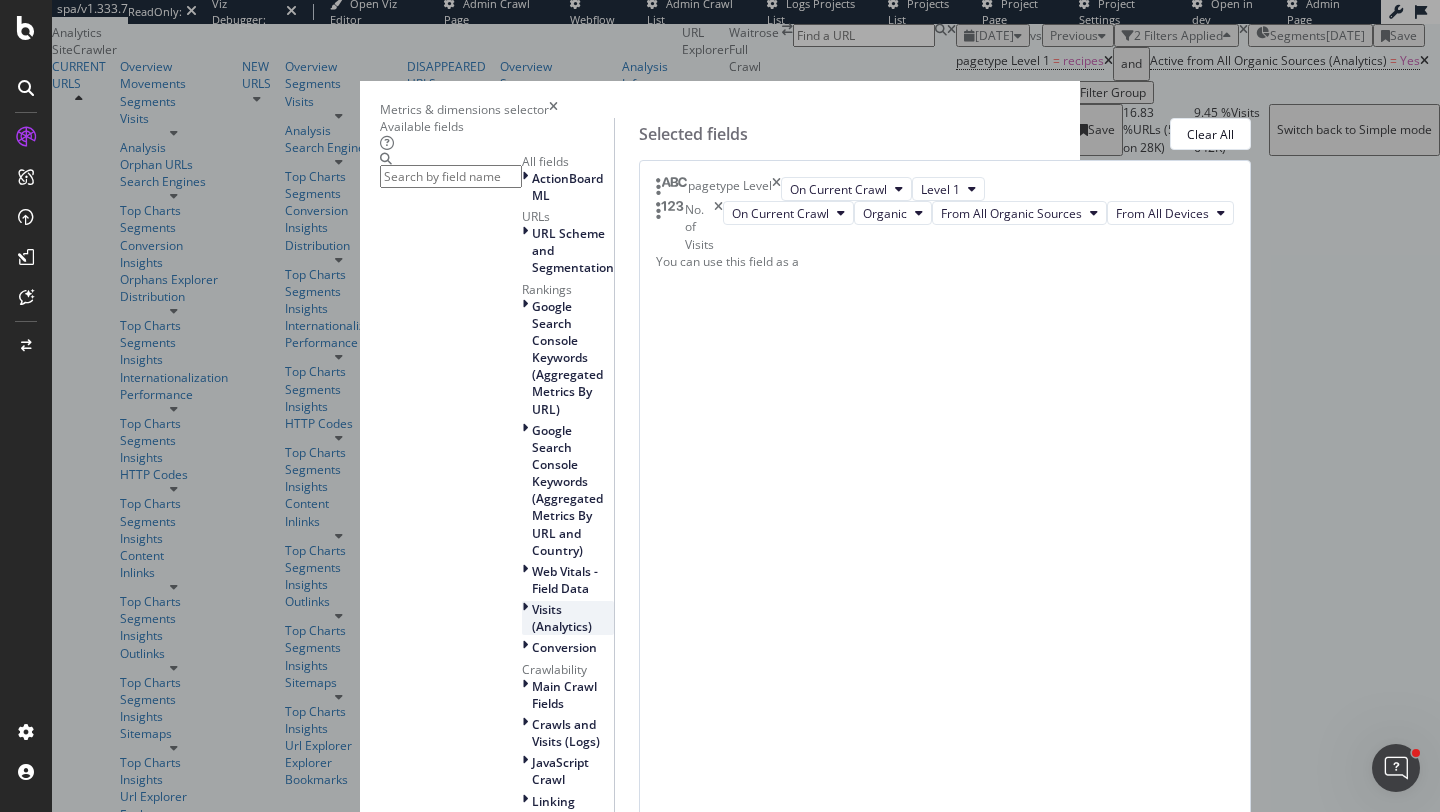 click on "Visits (Analytics)" at bounding box center [562, 618] 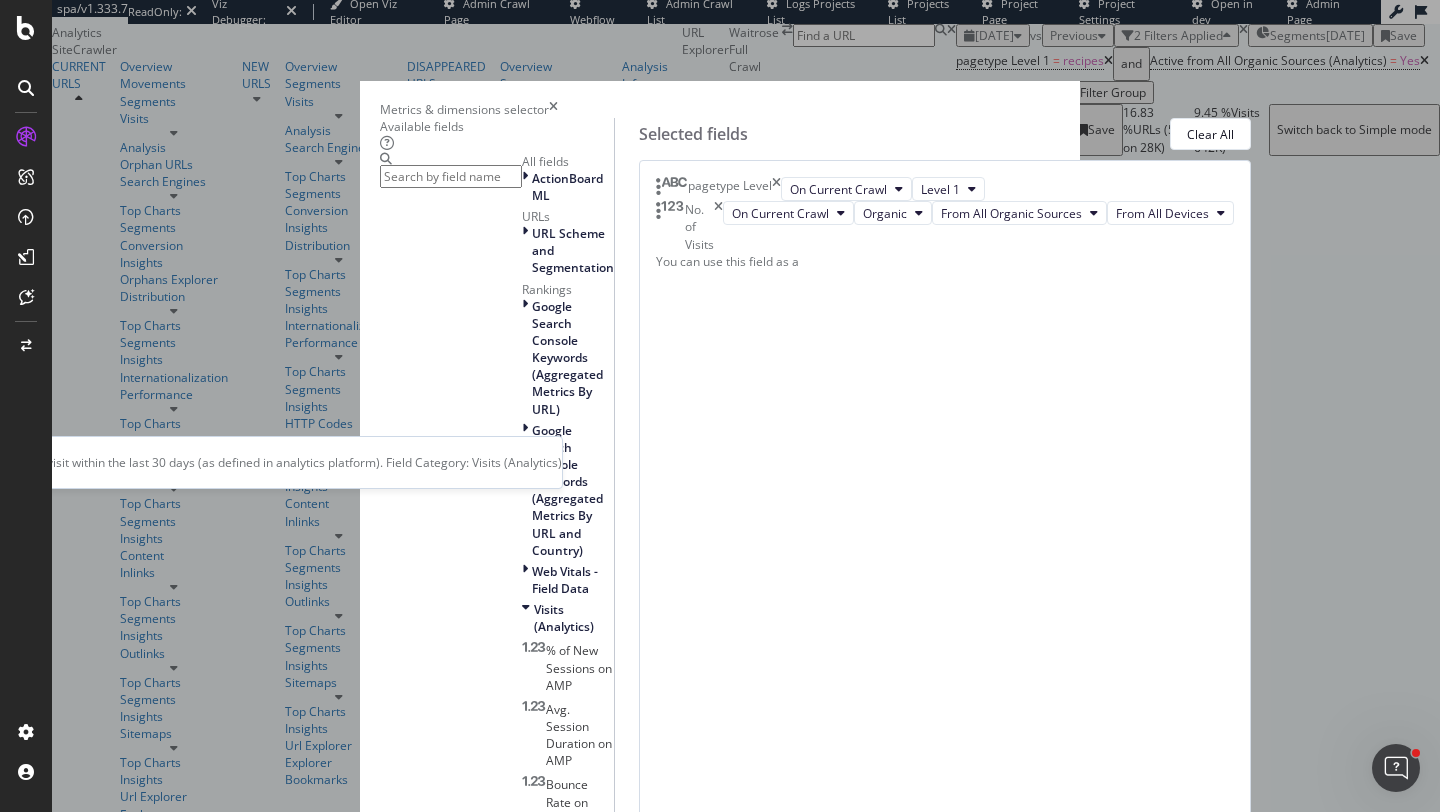 scroll, scrollTop: 212, scrollLeft: 0, axis: vertical 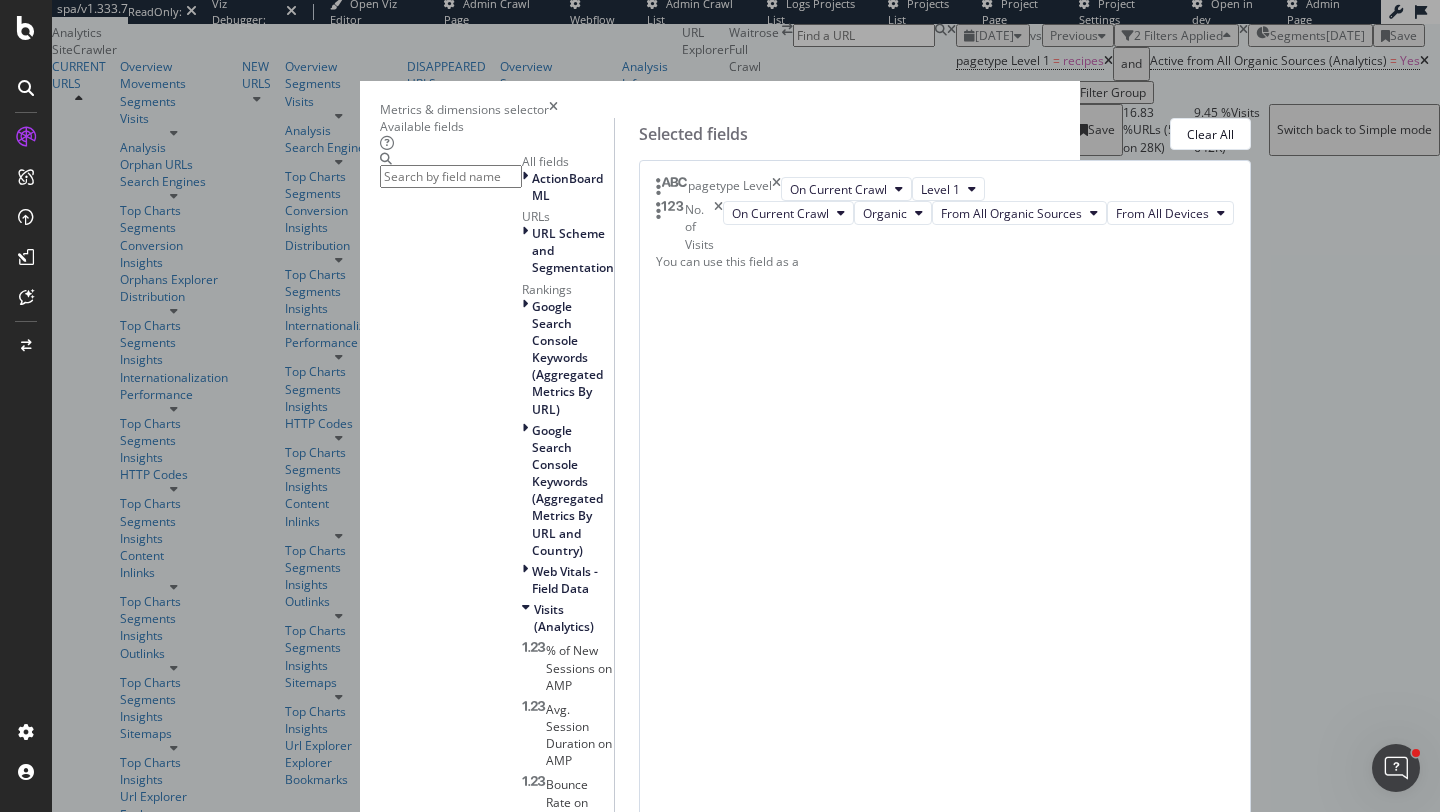 click on "No. of Visits" at bounding box center (578, 1059) 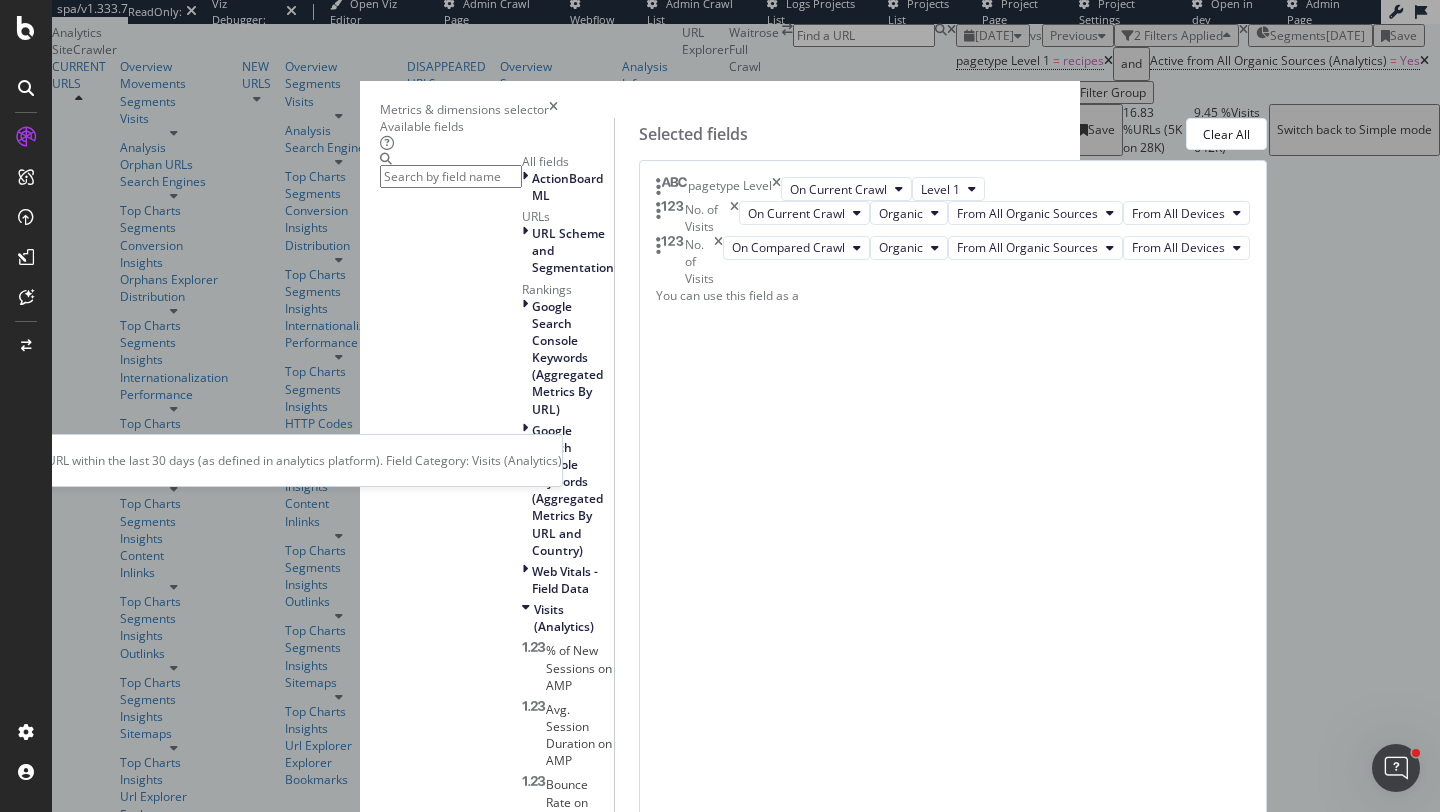 click on "No. of Visits" at bounding box center (566, 1059) 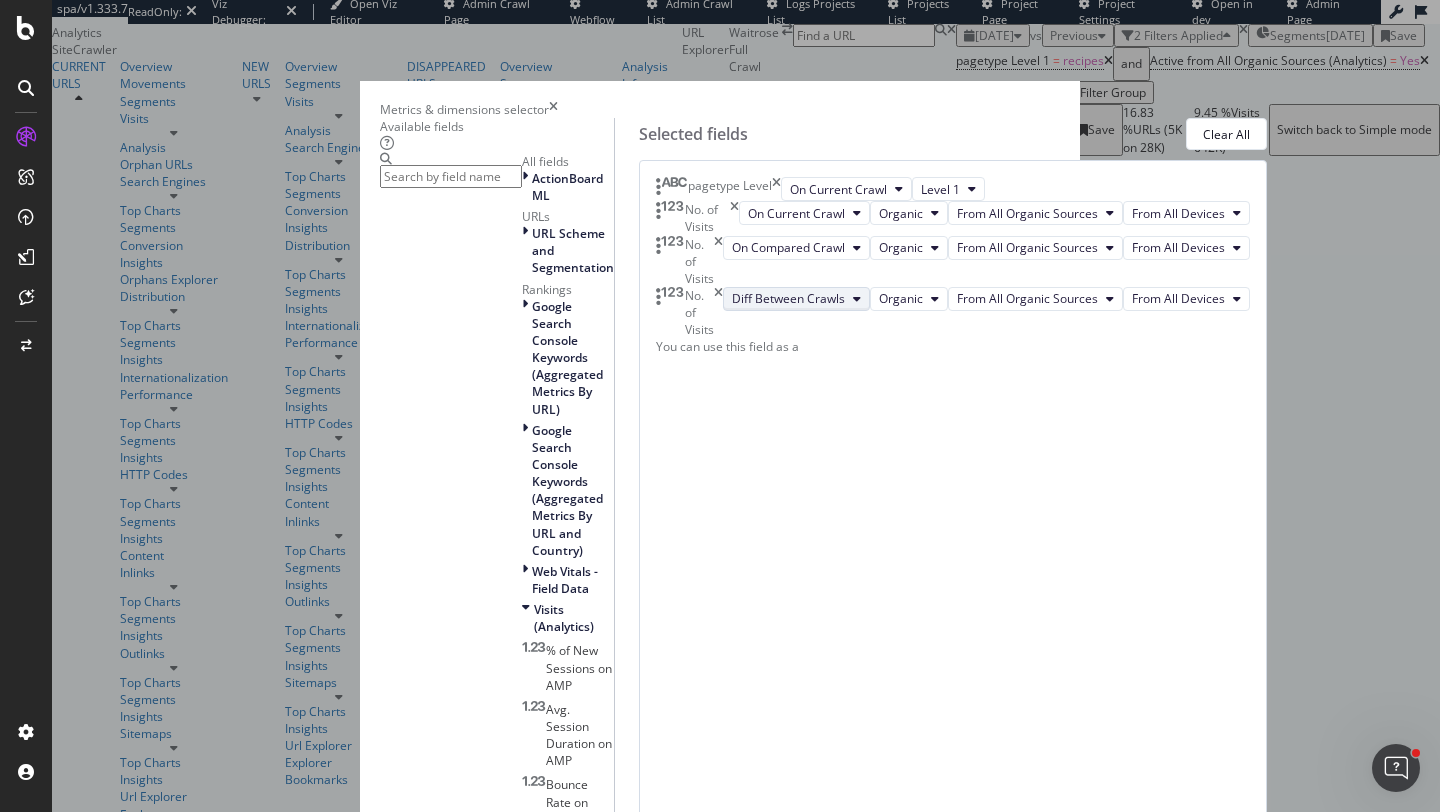 click on "Diff Between Crawls" at bounding box center (796, 299) 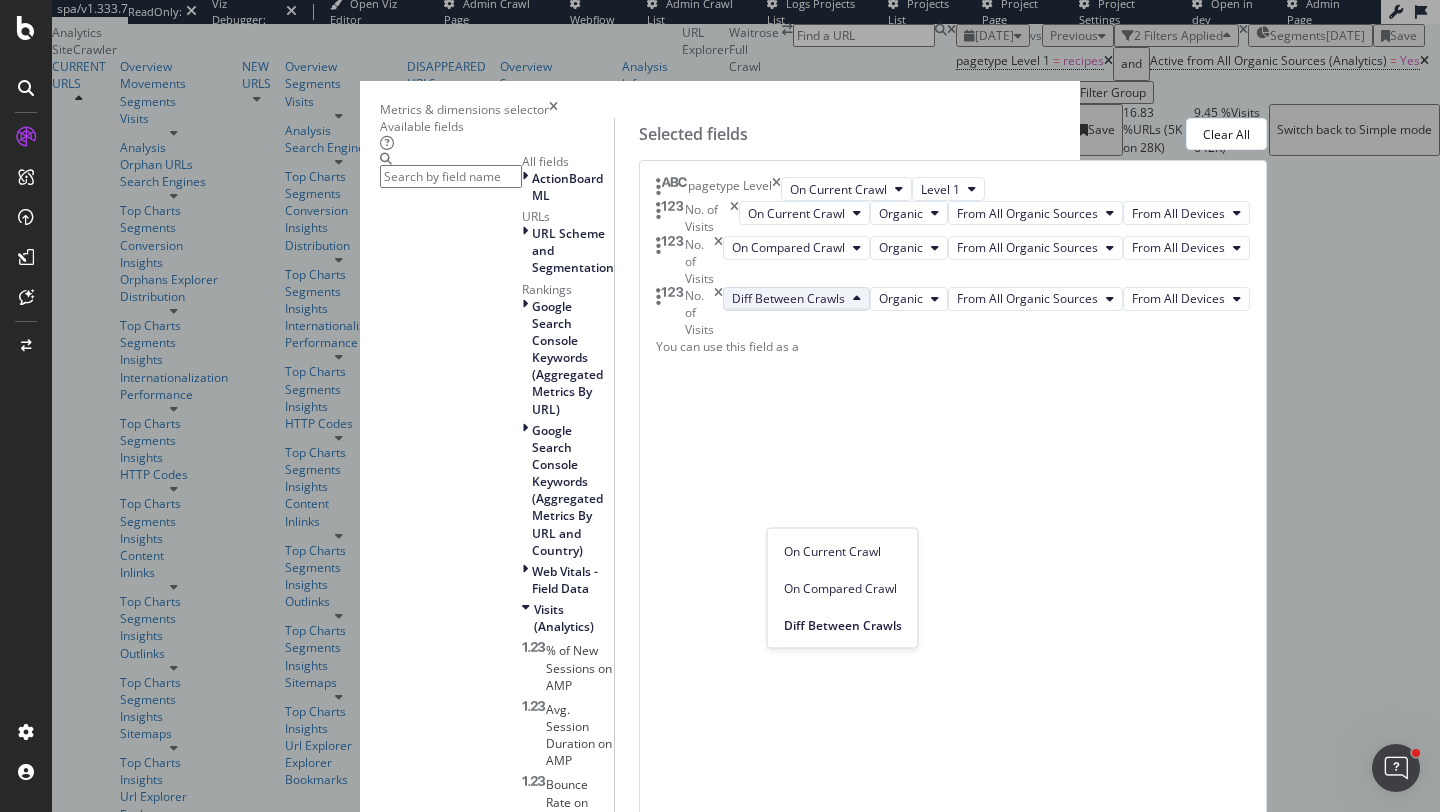 click on "Diff Between Crawls" at bounding box center [796, 299] 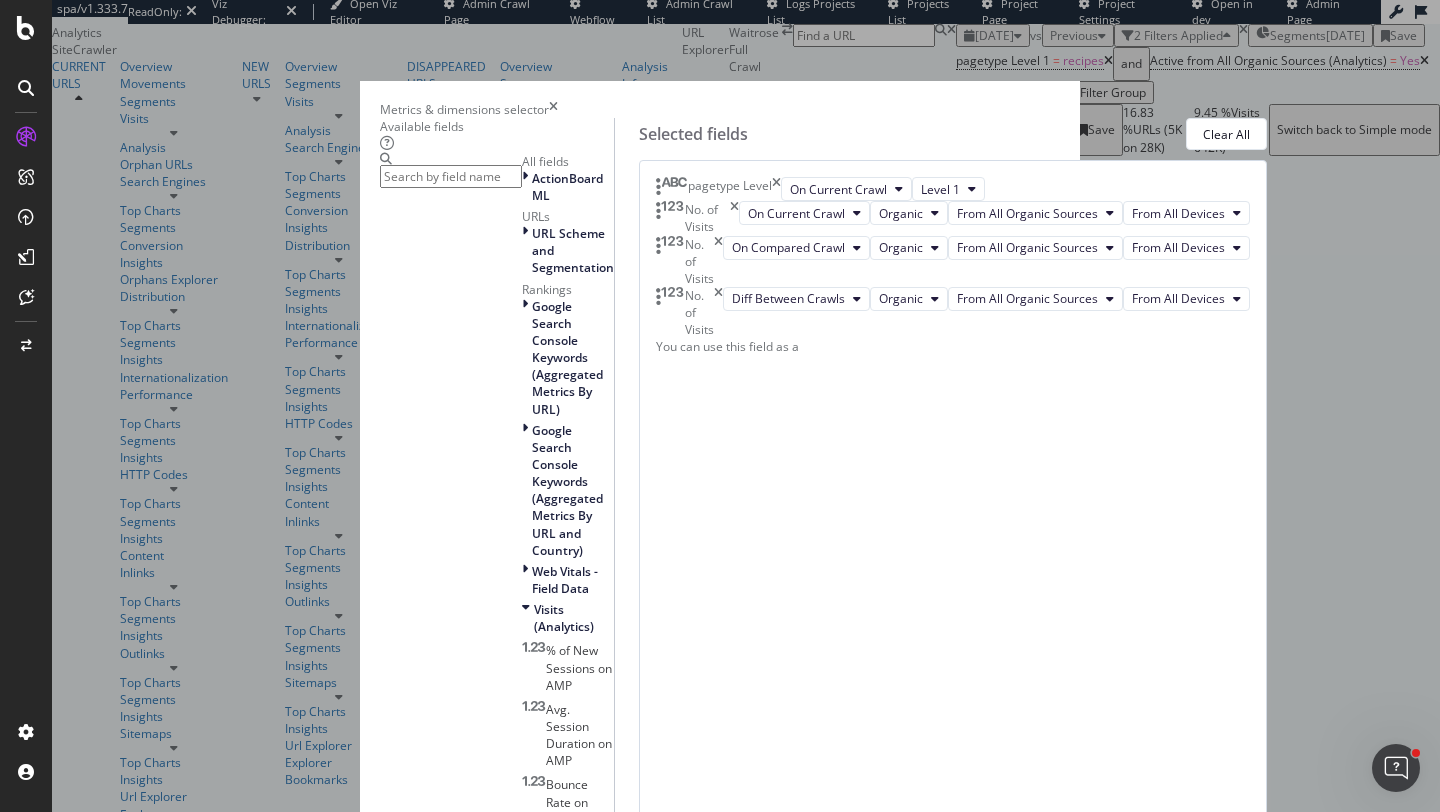 click on "Build" at bounding box center (457, 1790) 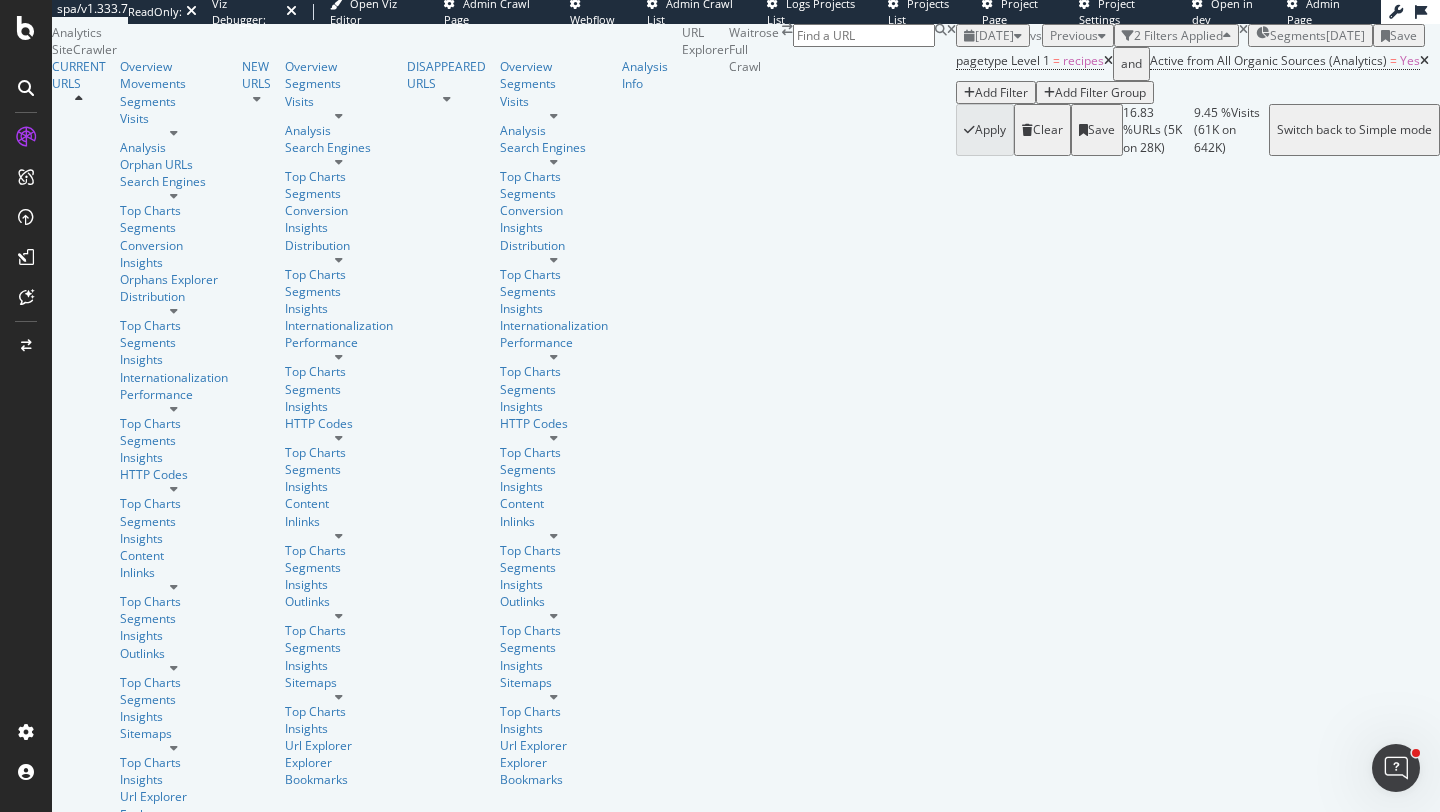 scroll, scrollTop: 82, scrollLeft: 0, axis: vertical 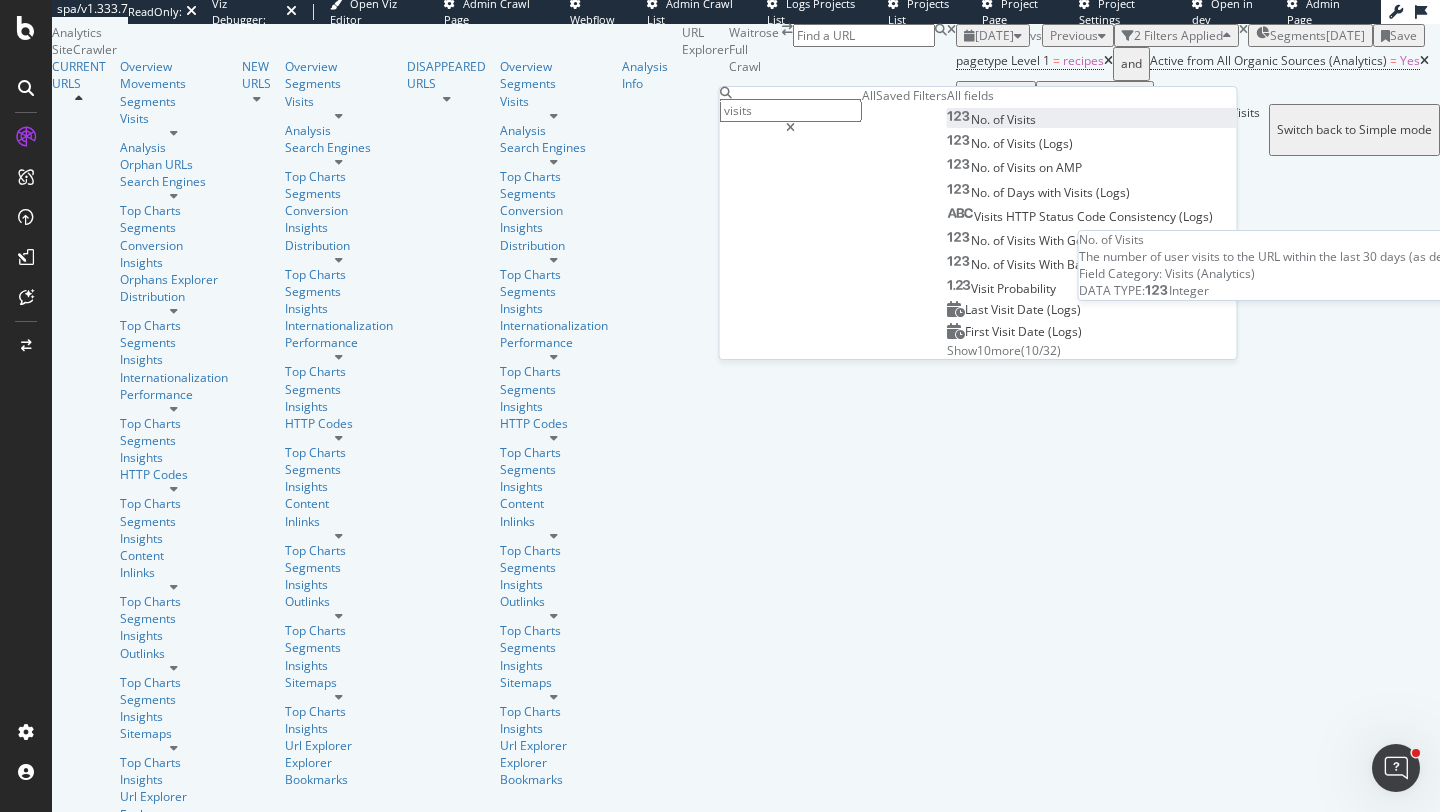 type on "visits" 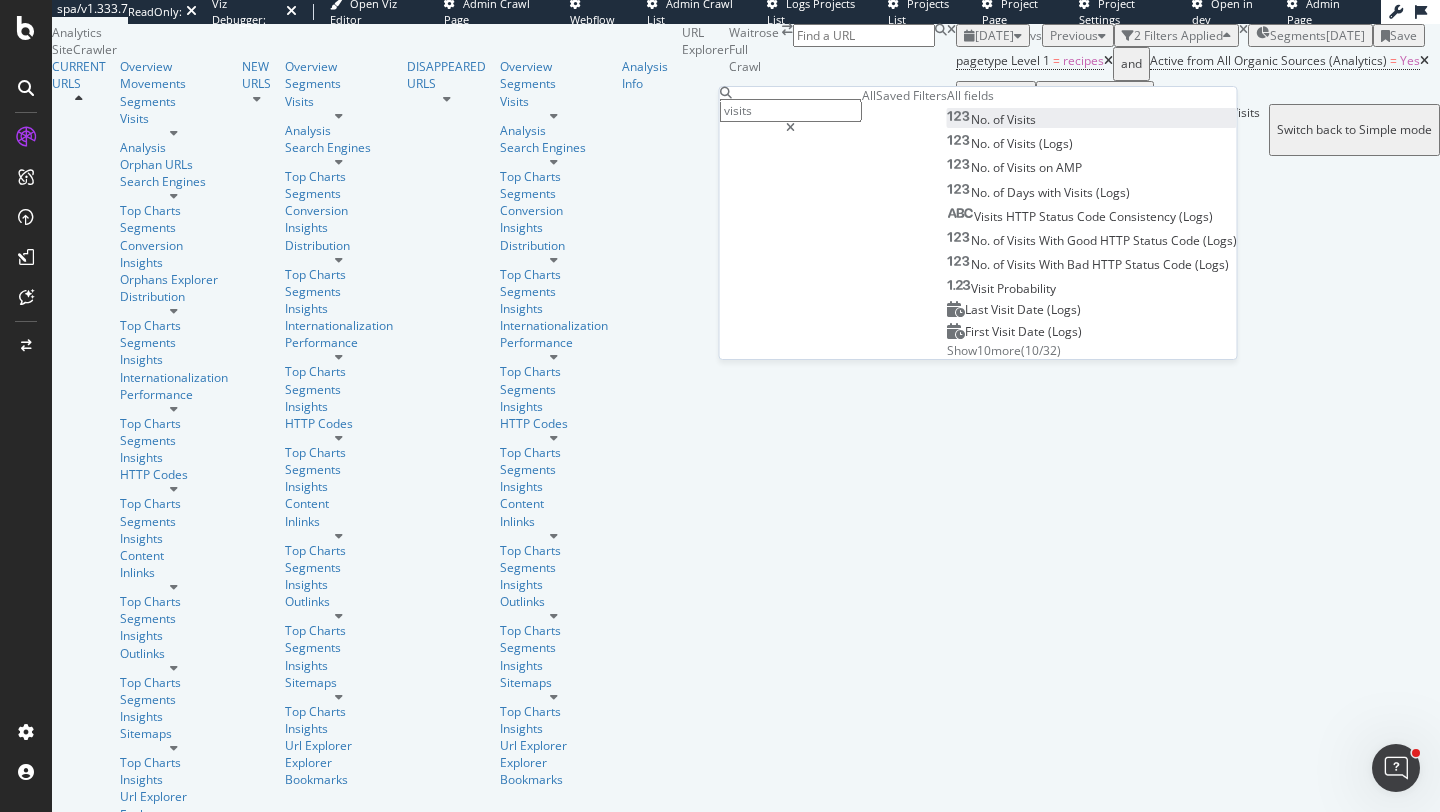 click on "Visits" at bounding box center (1021, 119) 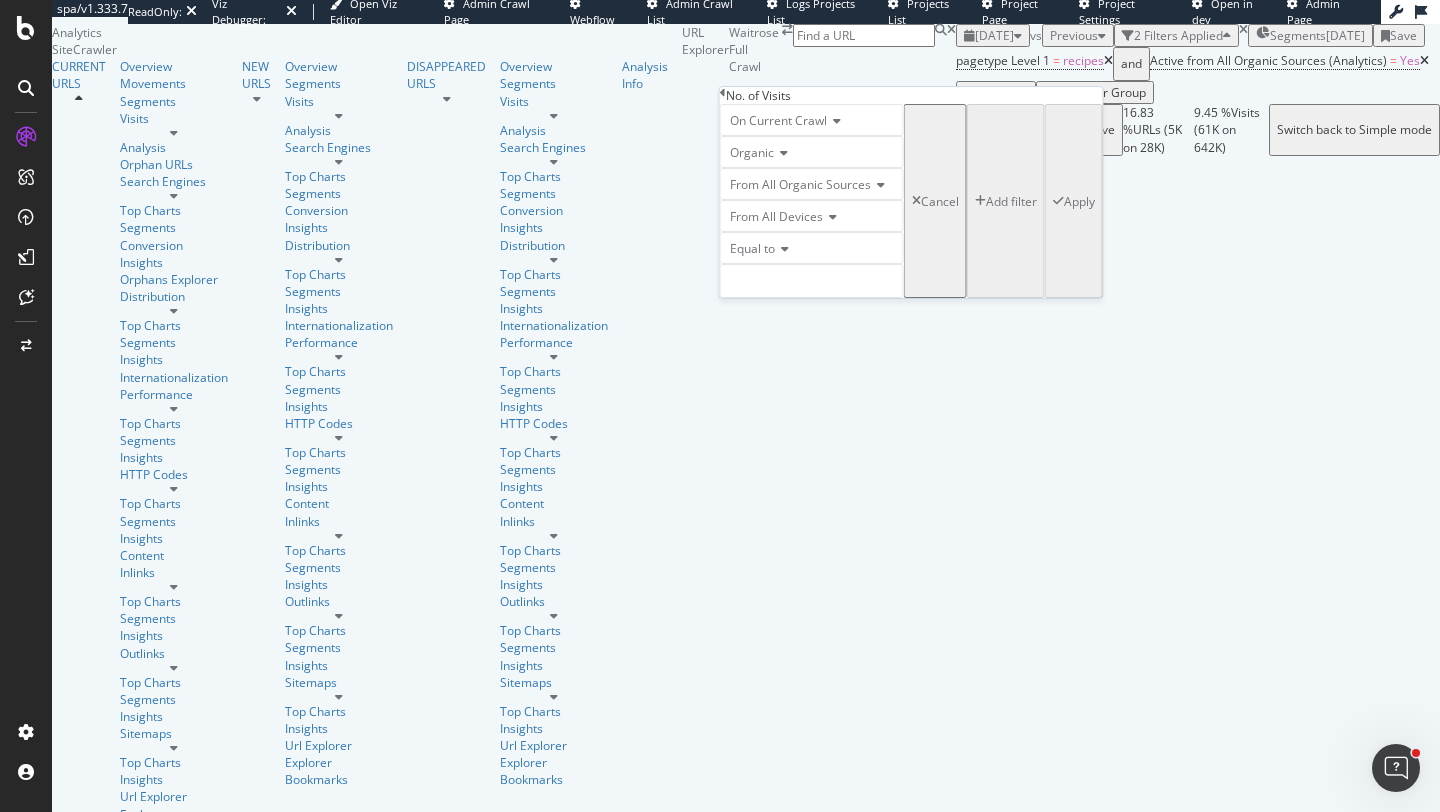 click on "On Current Crawl" at bounding box center (778, 120) 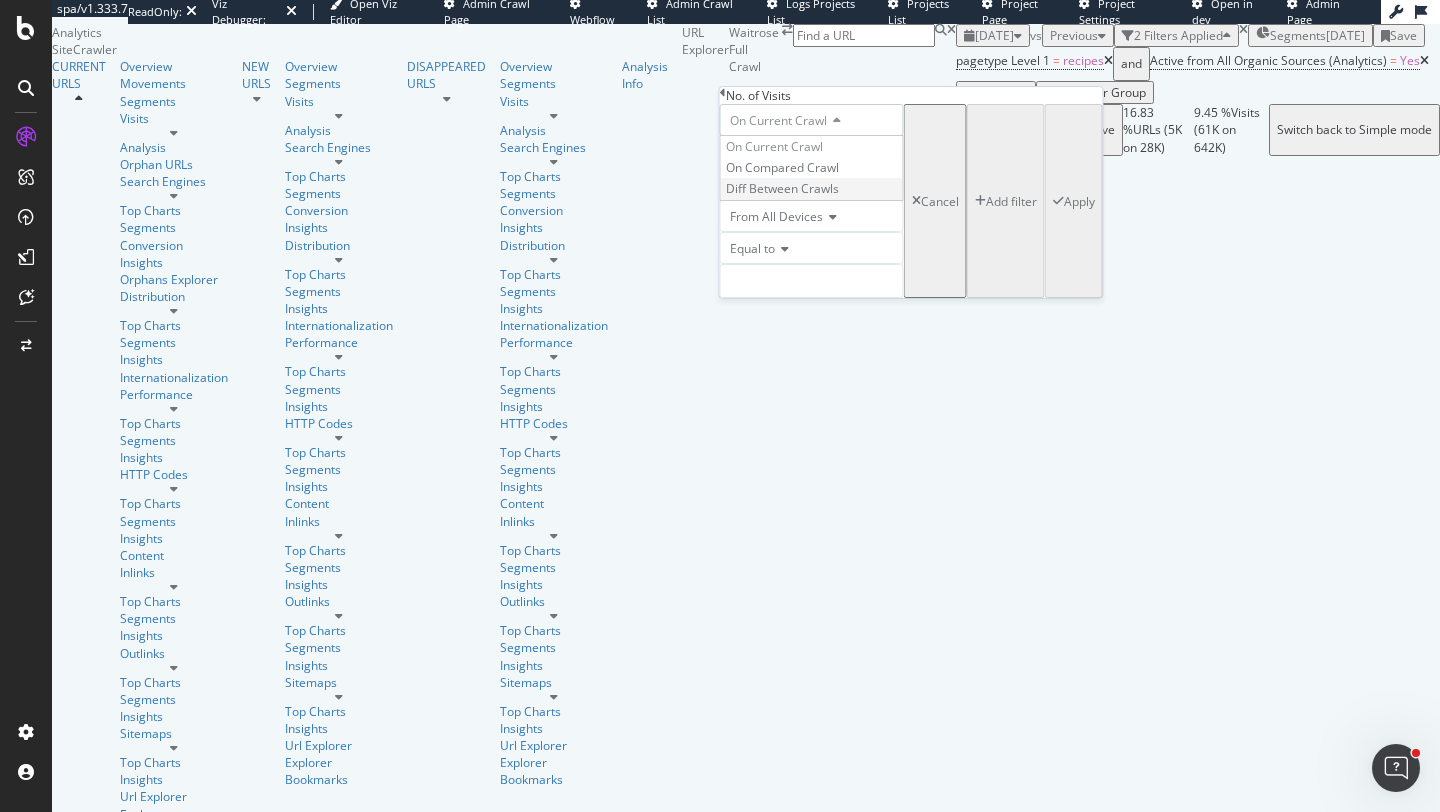 click on "Diff Between Crawls" at bounding box center [782, 188] 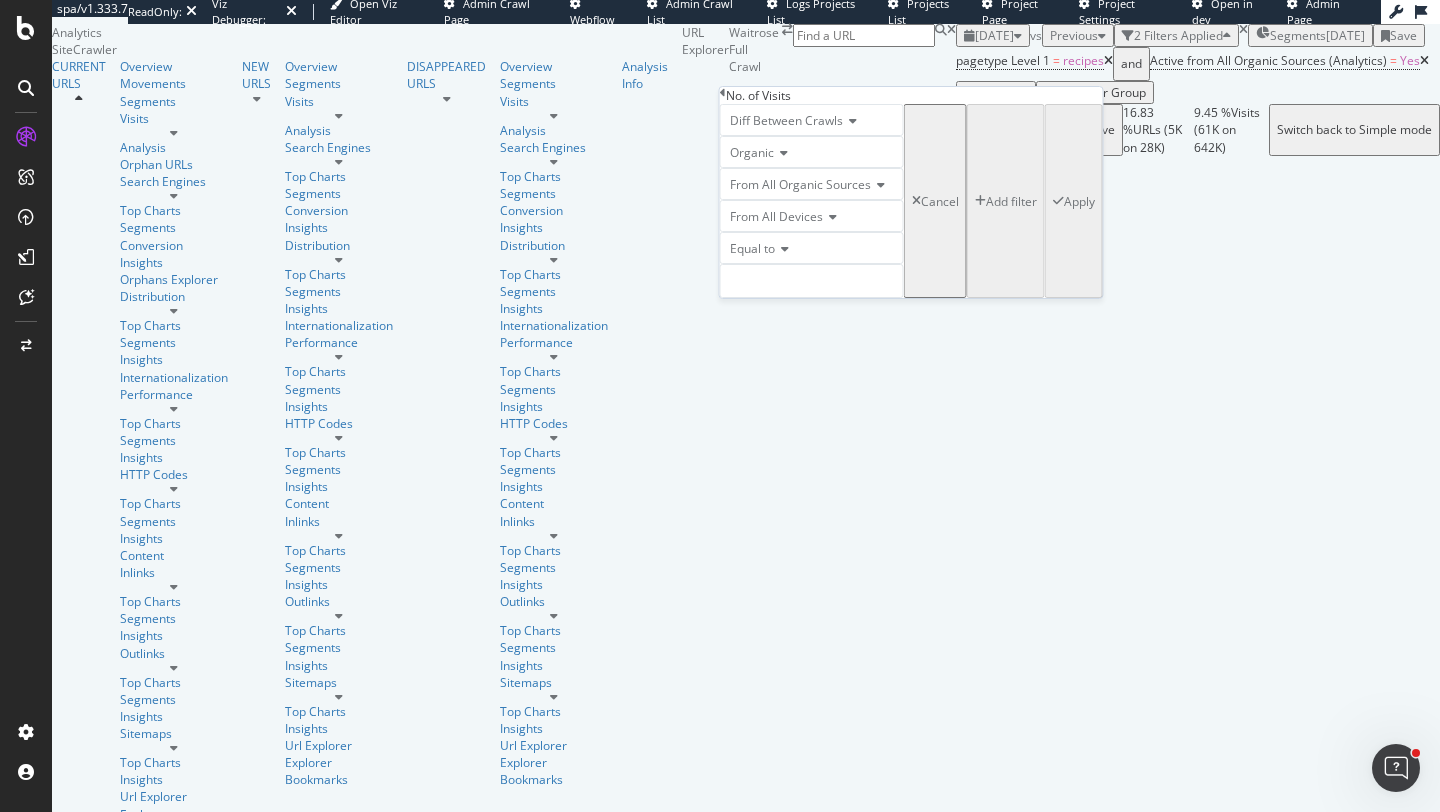 click at bounding box center [782, 249] 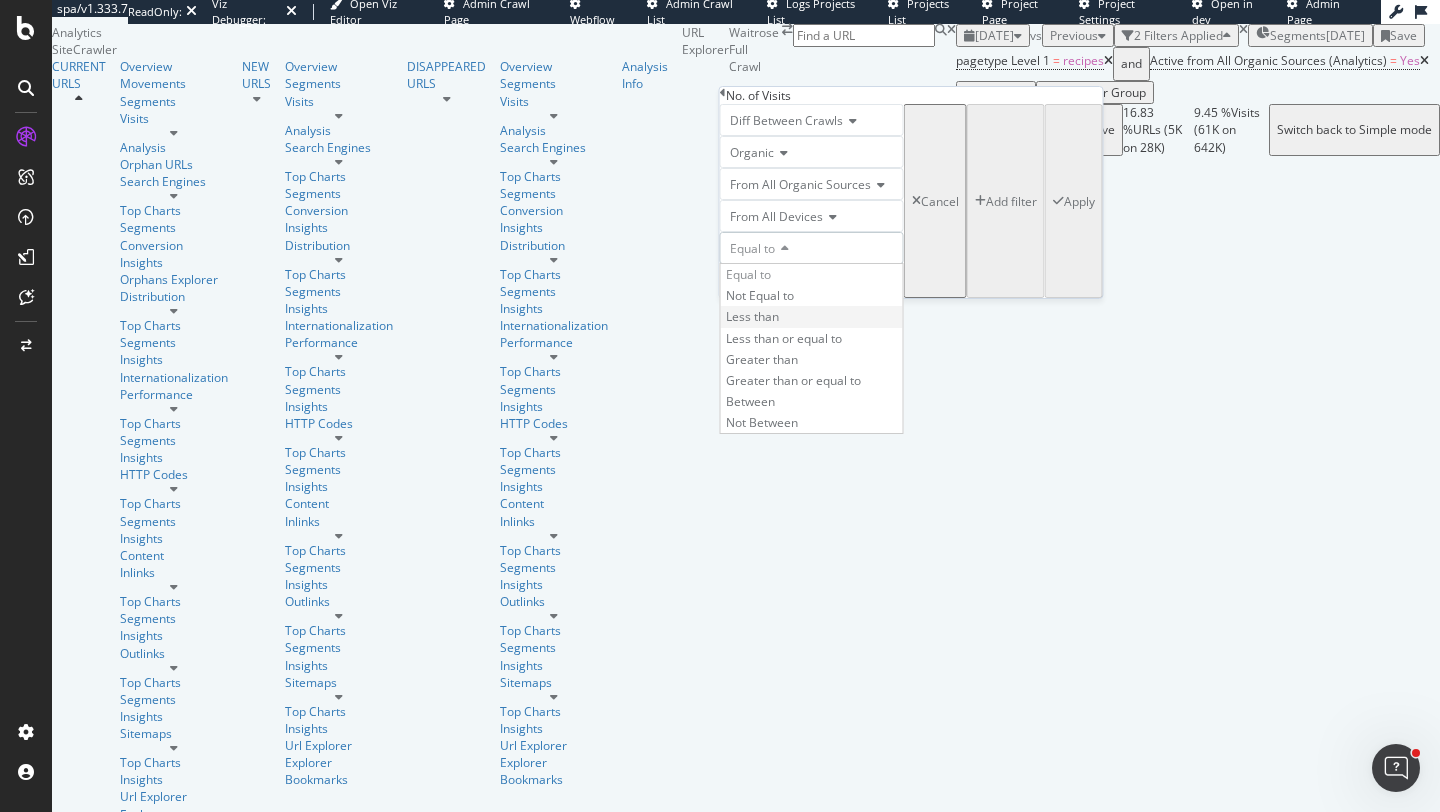click on "Less than" at bounding box center (752, 316) 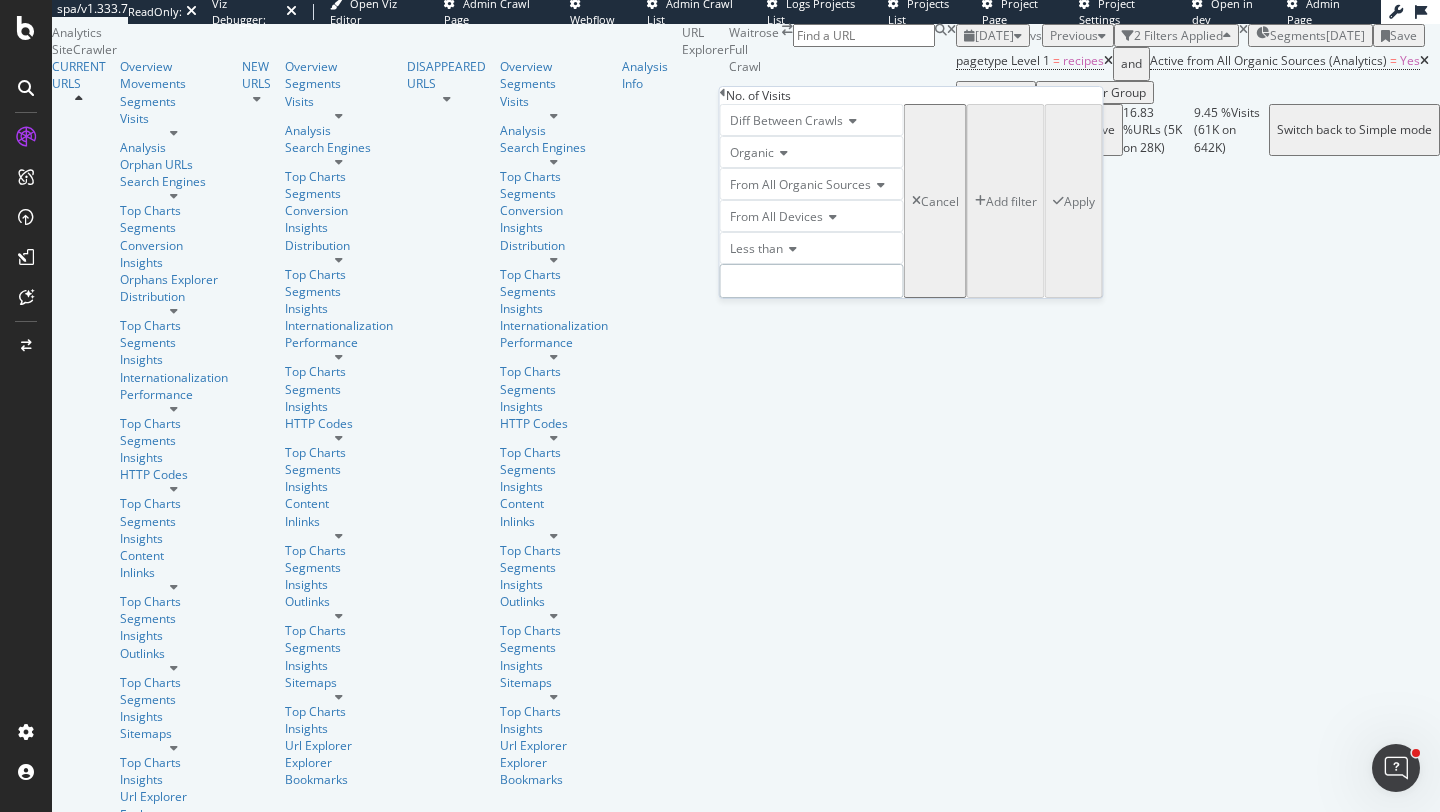 click at bounding box center (812, 281) 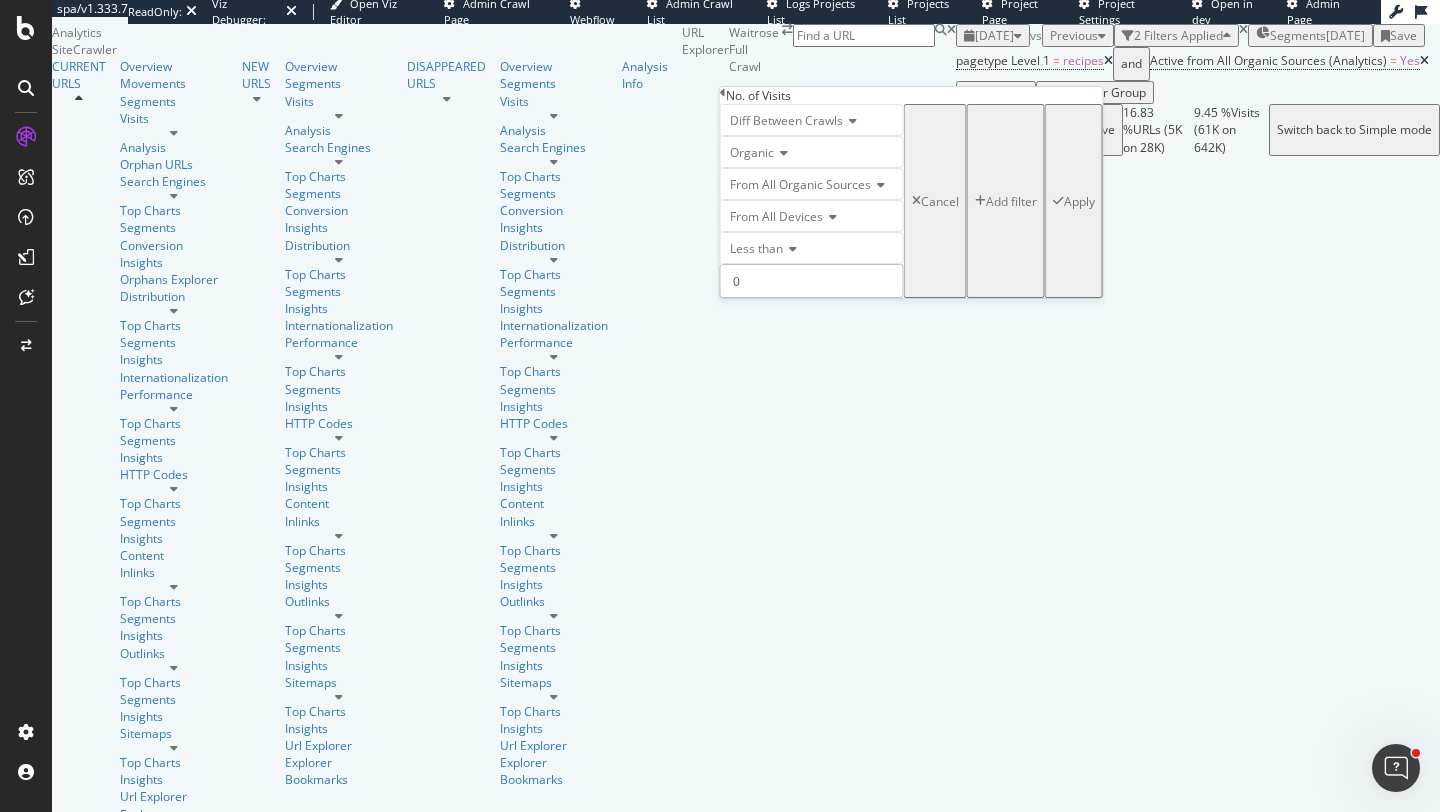 type on "0" 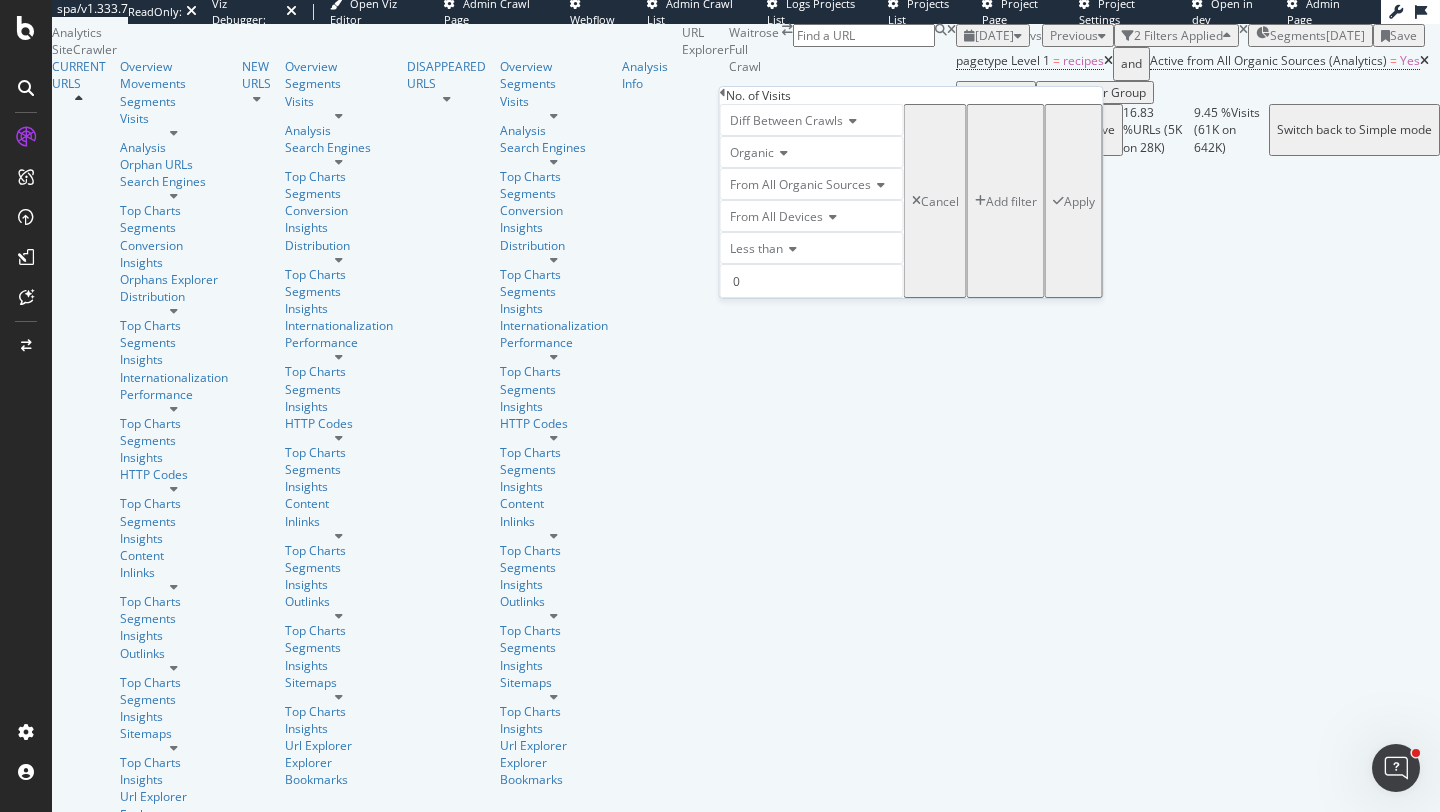 click on "Apply" at bounding box center (1079, 201) 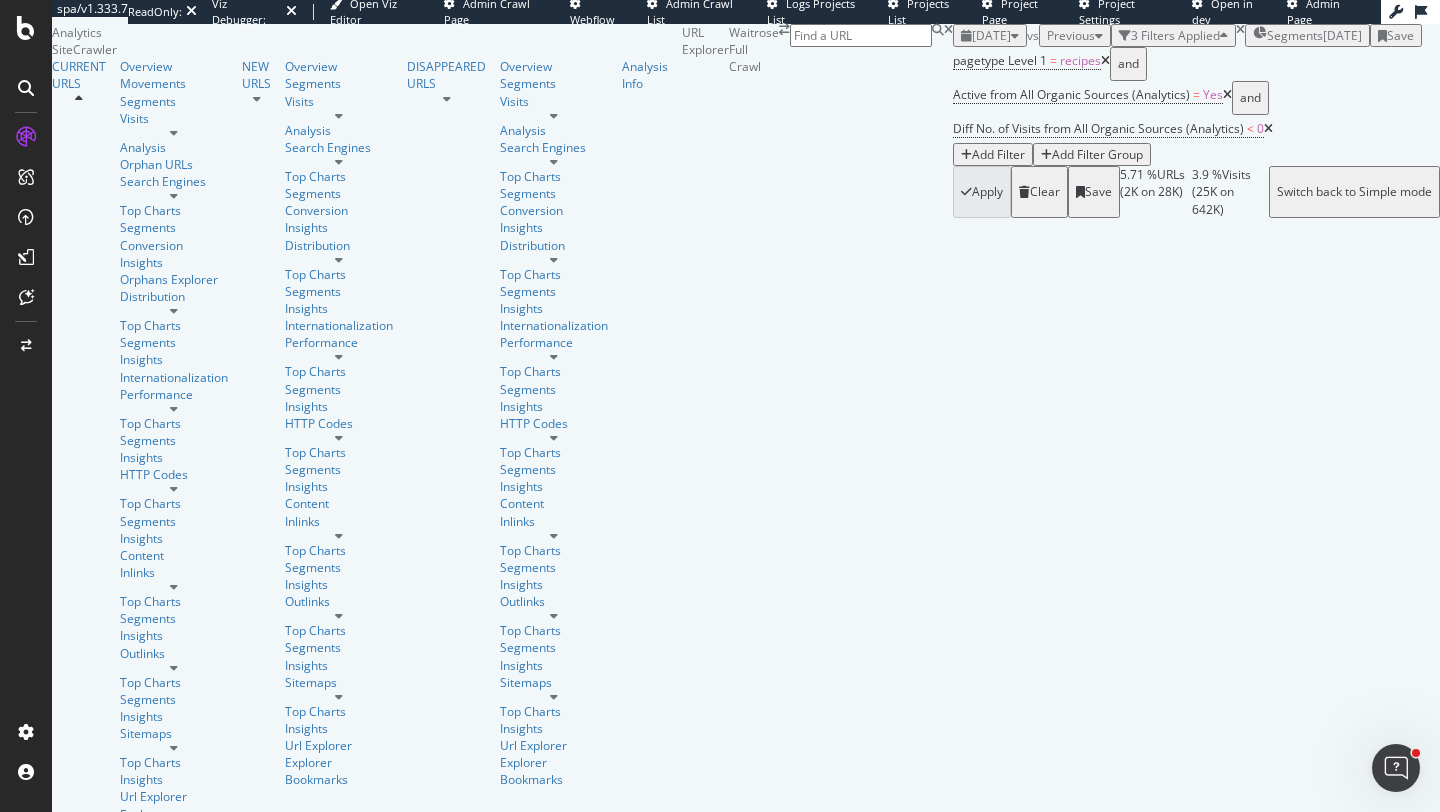scroll, scrollTop: 158, scrollLeft: 0, axis: vertical 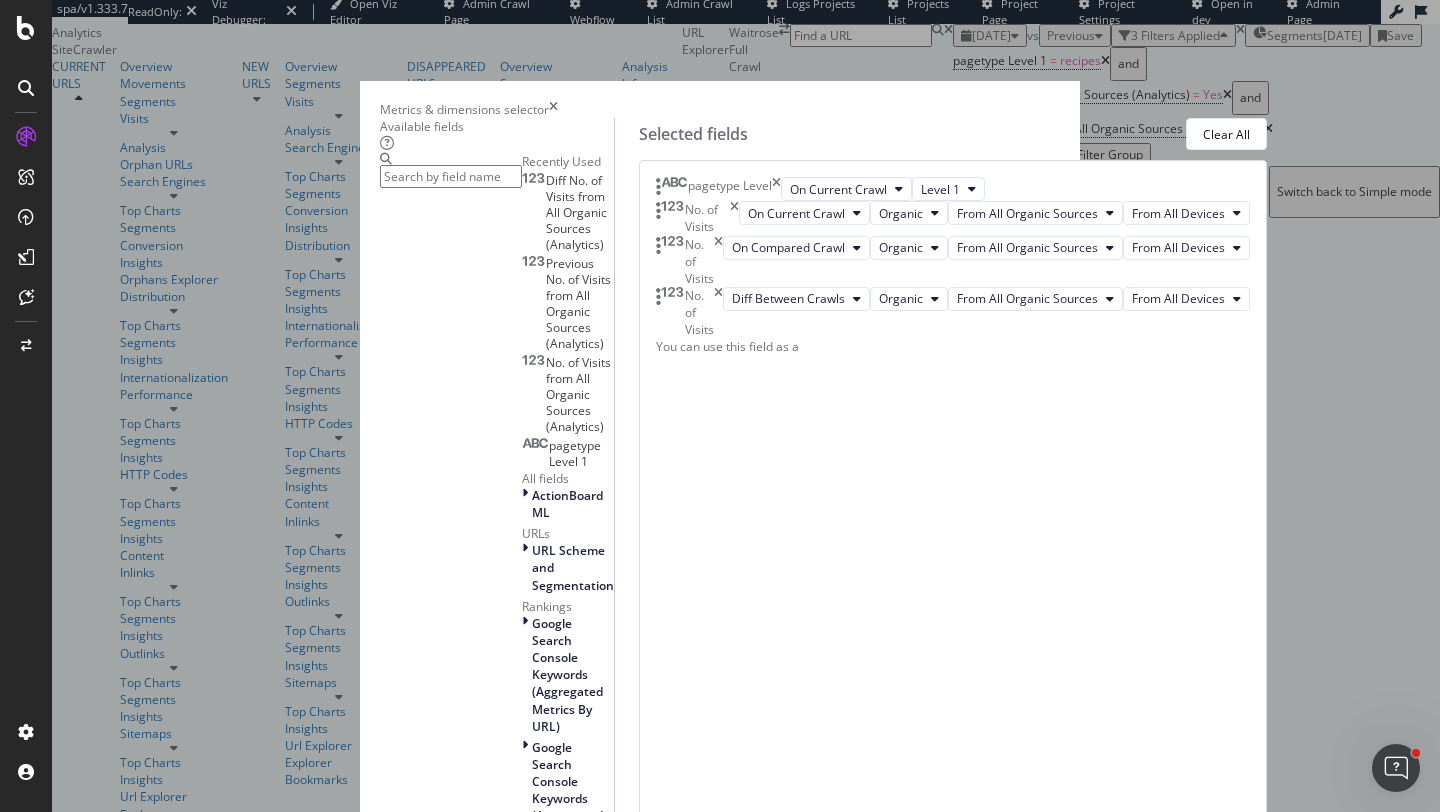 click on "Linking" at bounding box center (568, 1118) 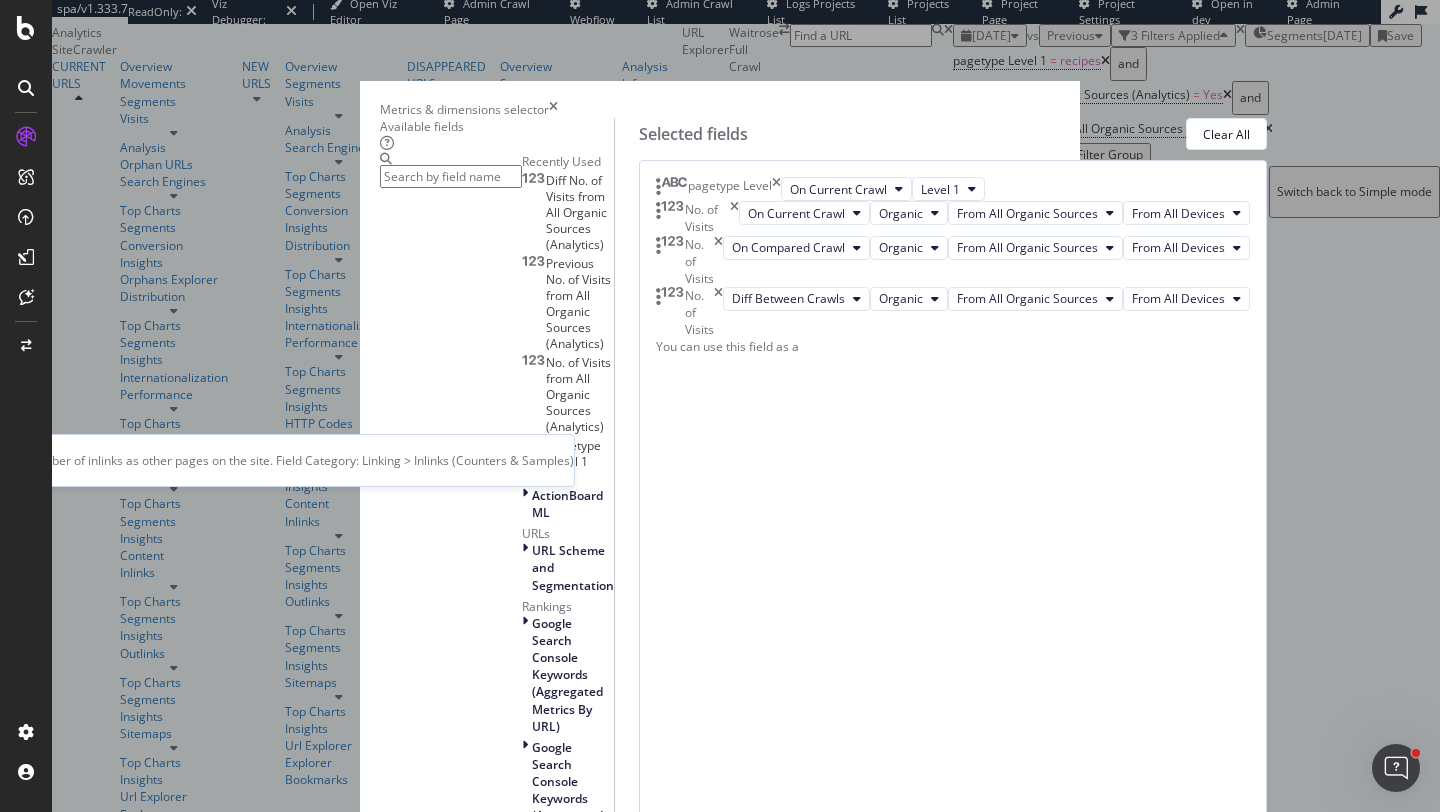 scroll, scrollTop: 592, scrollLeft: 0, axis: vertical 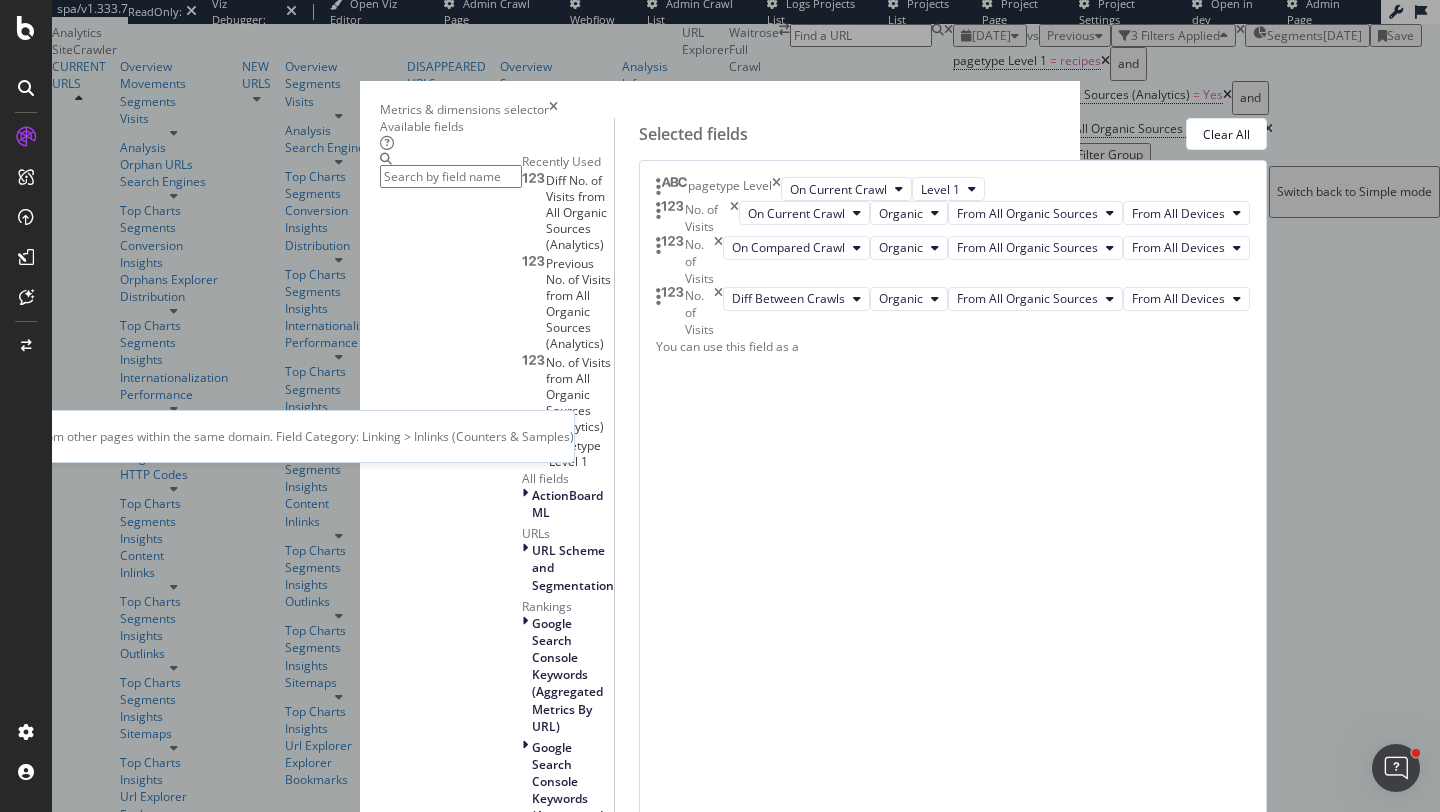 click on "No. of Follow Inlinks" at bounding box center [563, 1528] 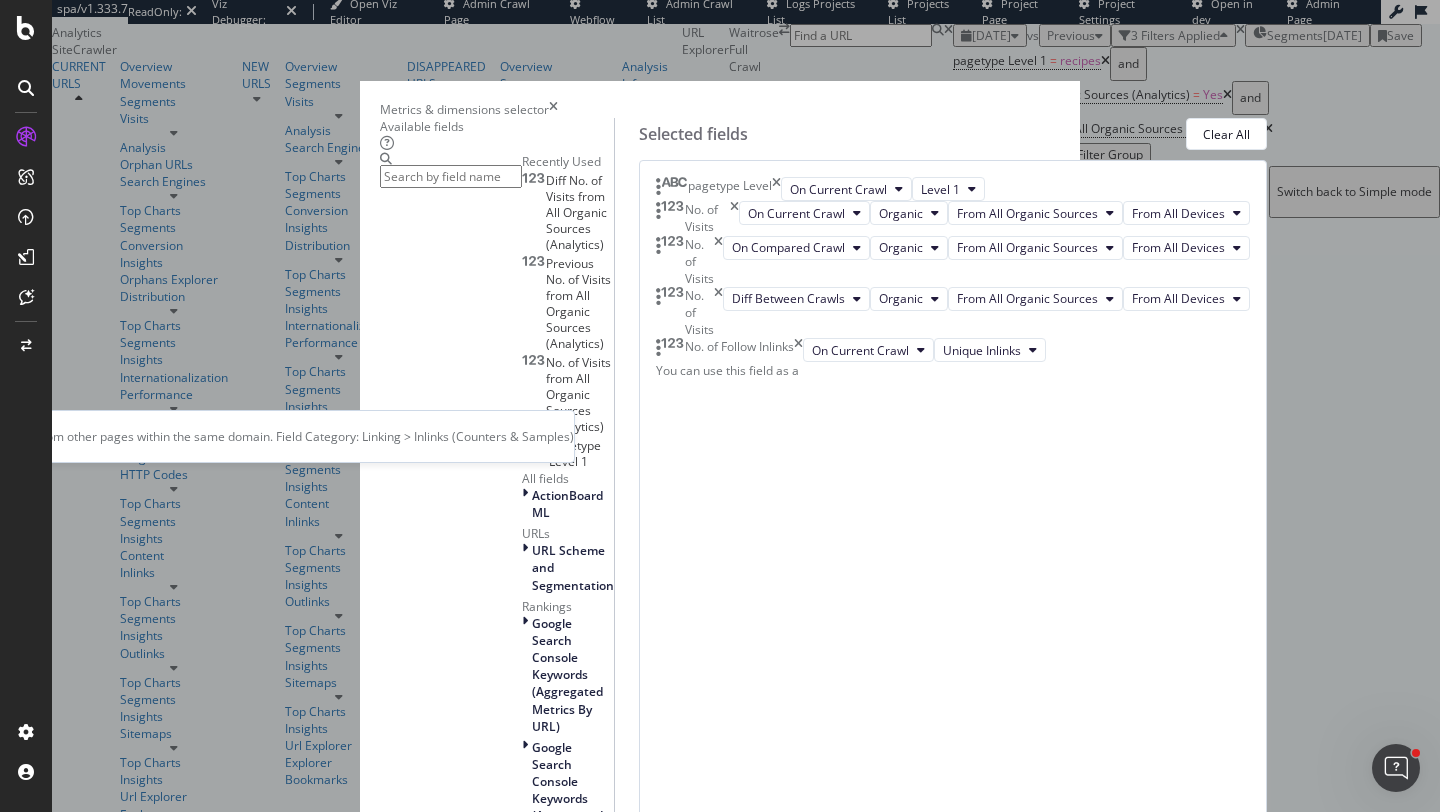 click on "No. of Follow Inlinks" at bounding box center (563, 1528) 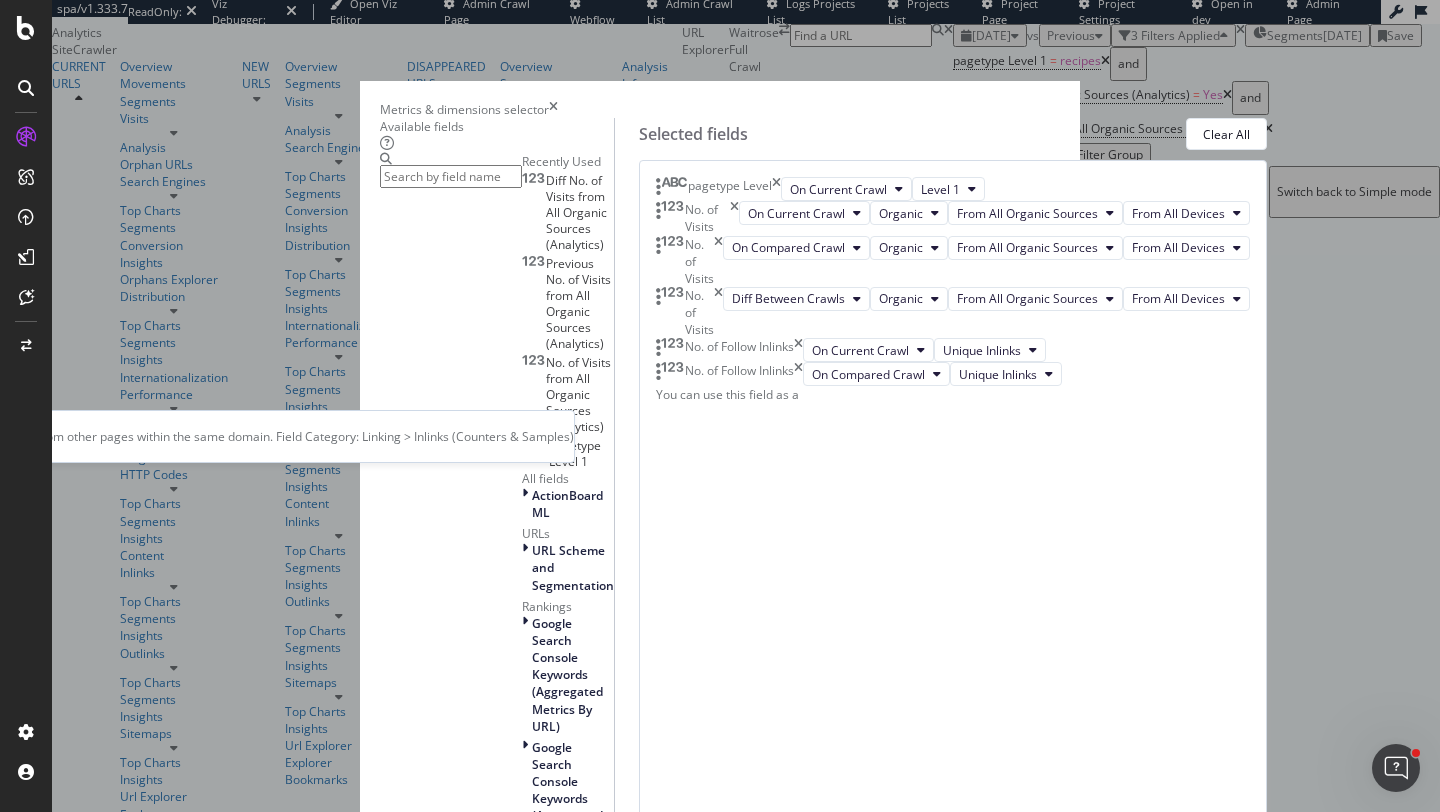 click on "No. of Follow Inlinks" at bounding box center [563, 1528] 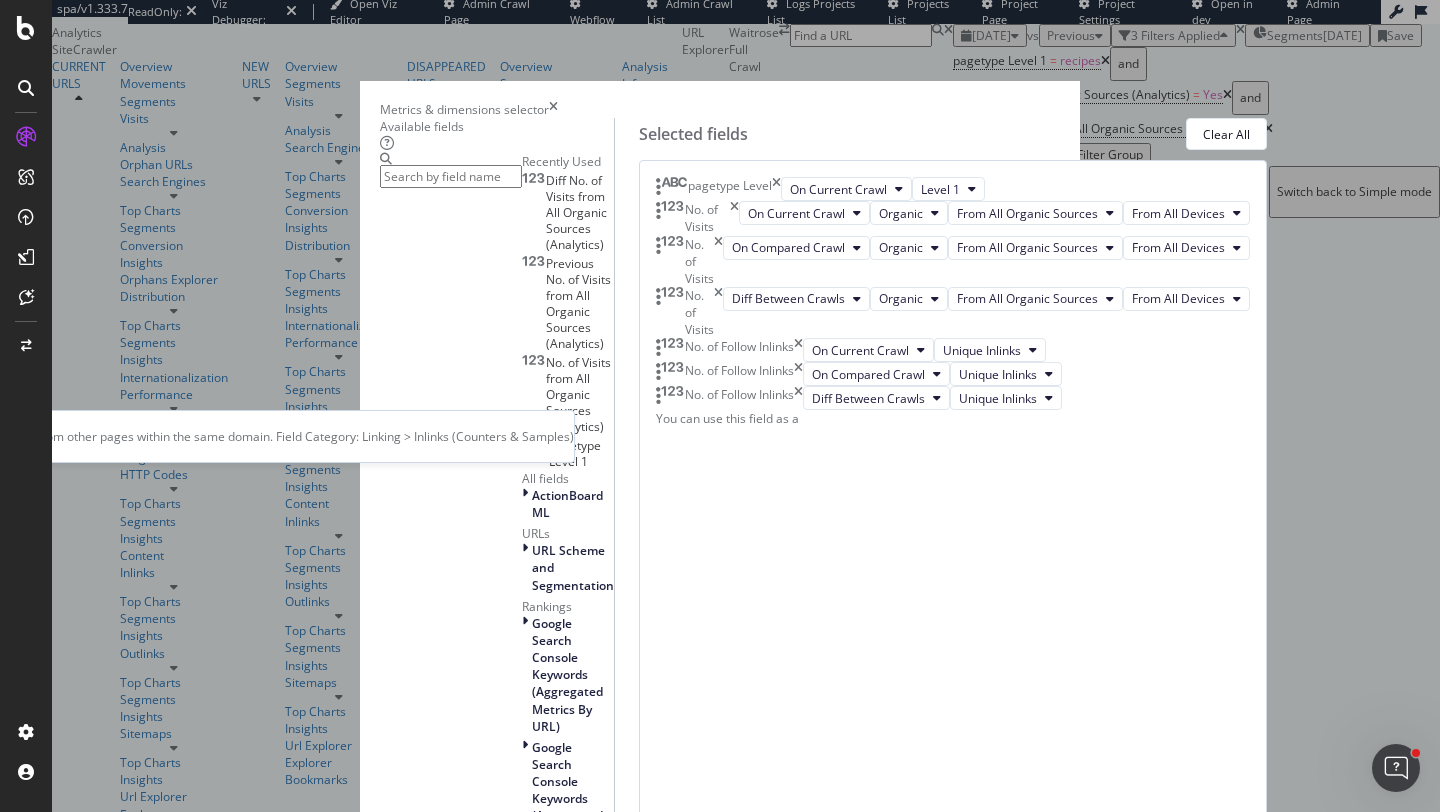 scroll, scrollTop: 99, scrollLeft: 0, axis: vertical 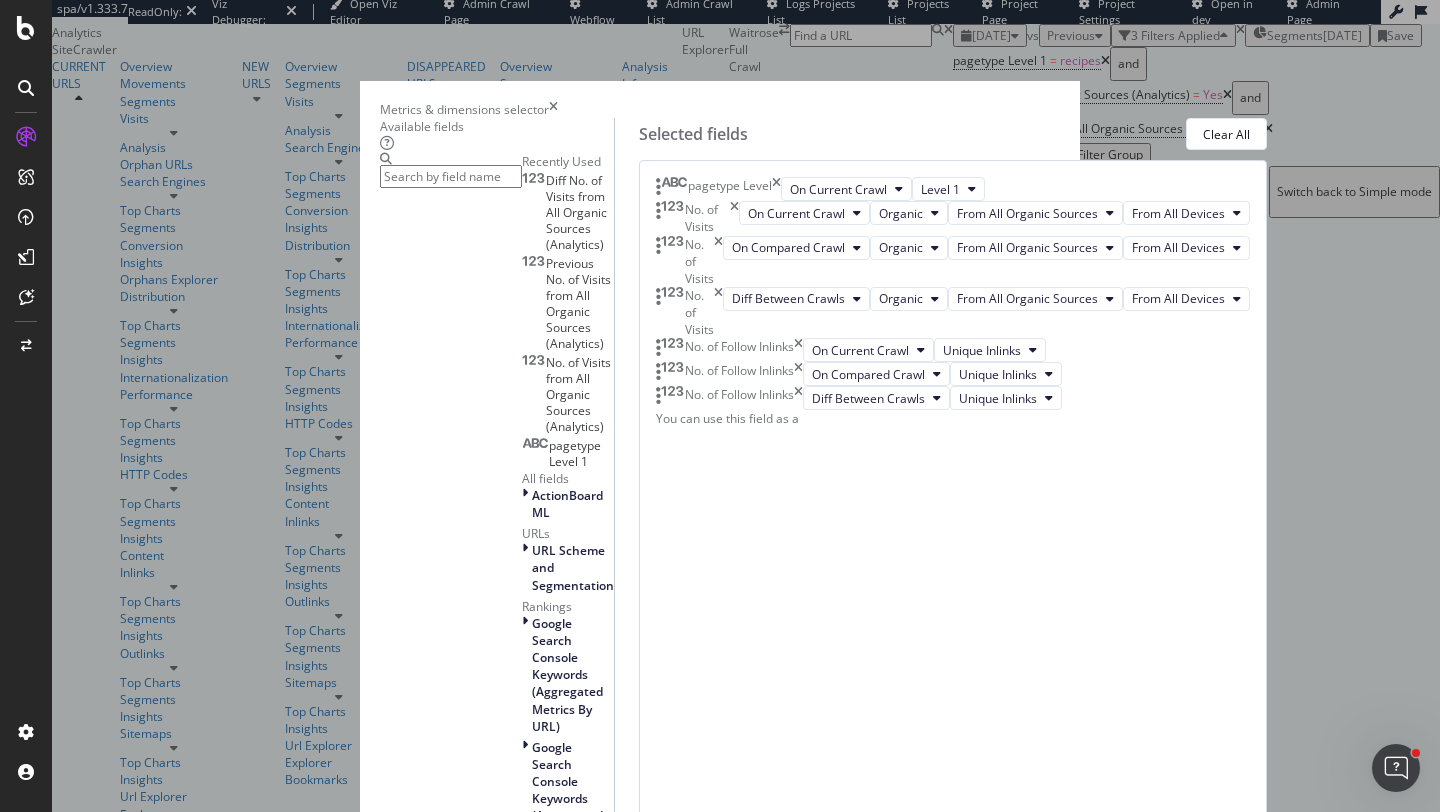 click at bounding box center [451, 176] 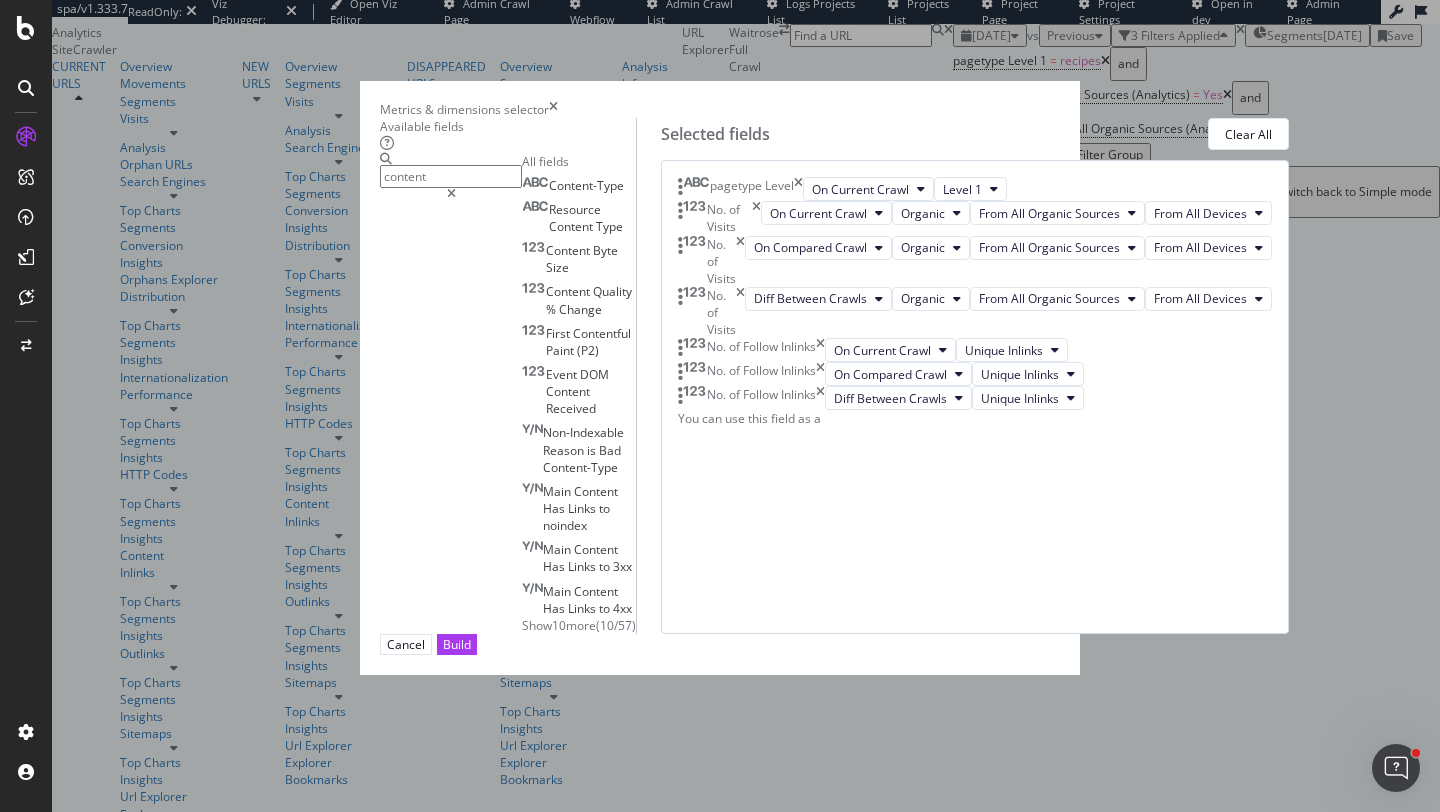 scroll, scrollTop: 0, scrollLeft: 0, axis: both 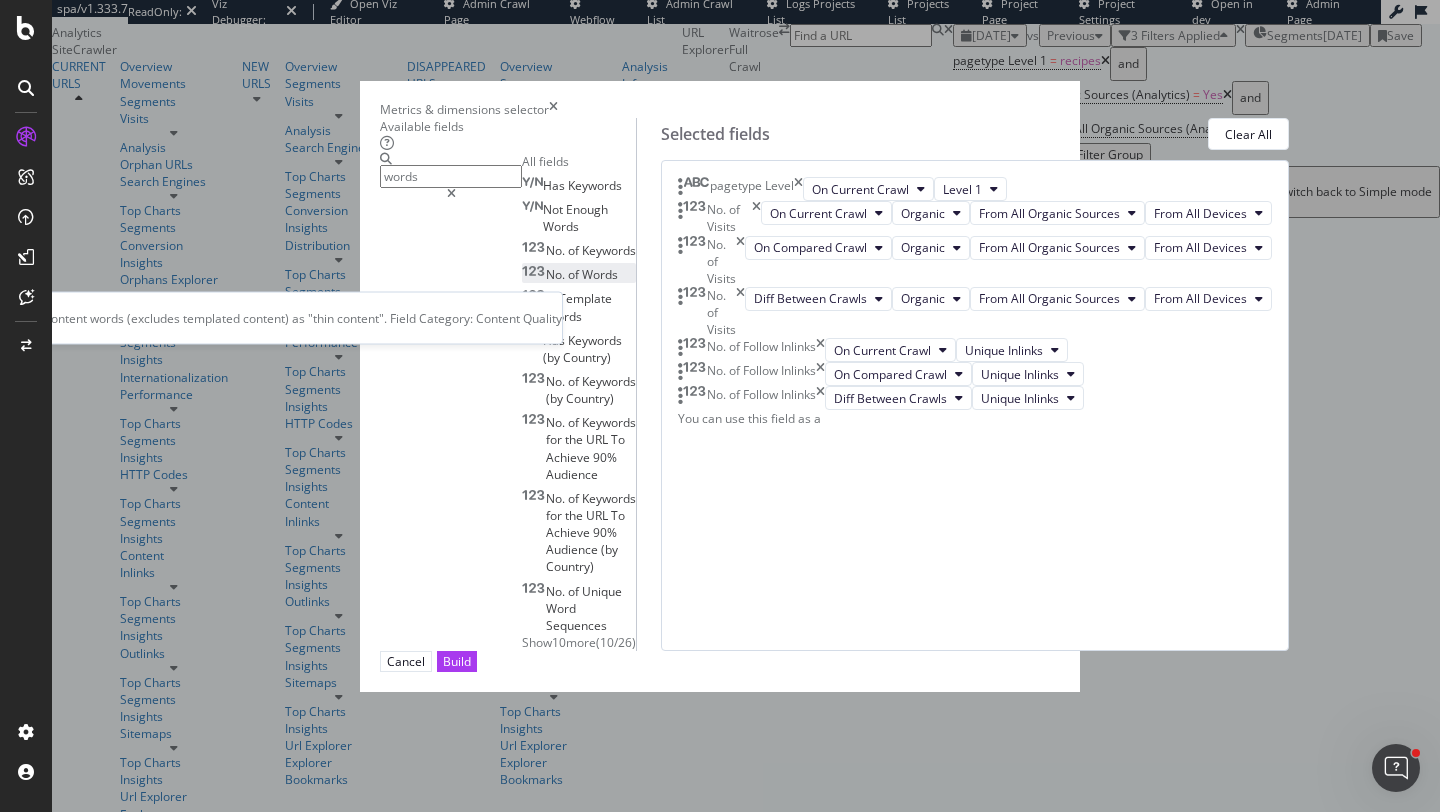 type on "words" 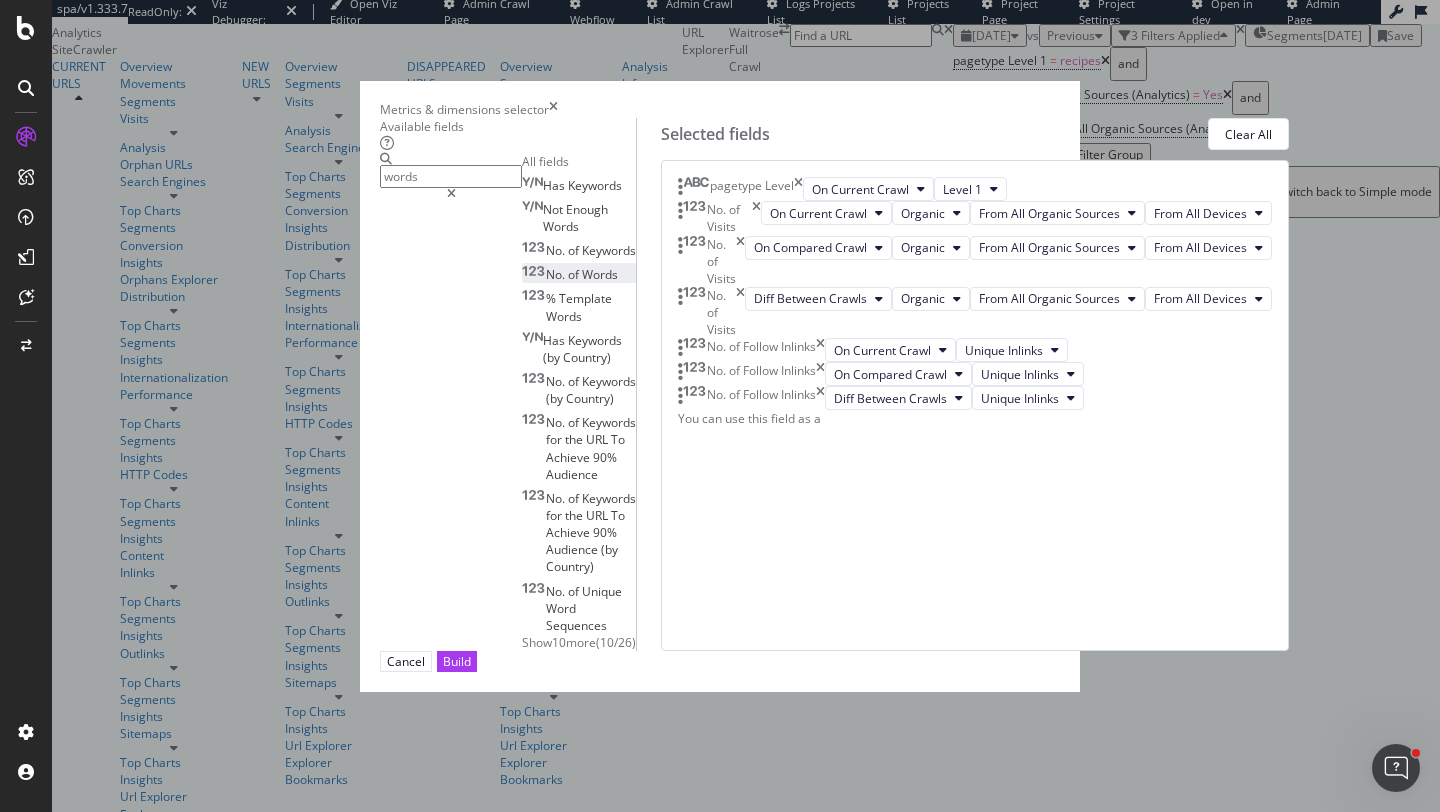 click on "Words" at bounding box center [600, 274] 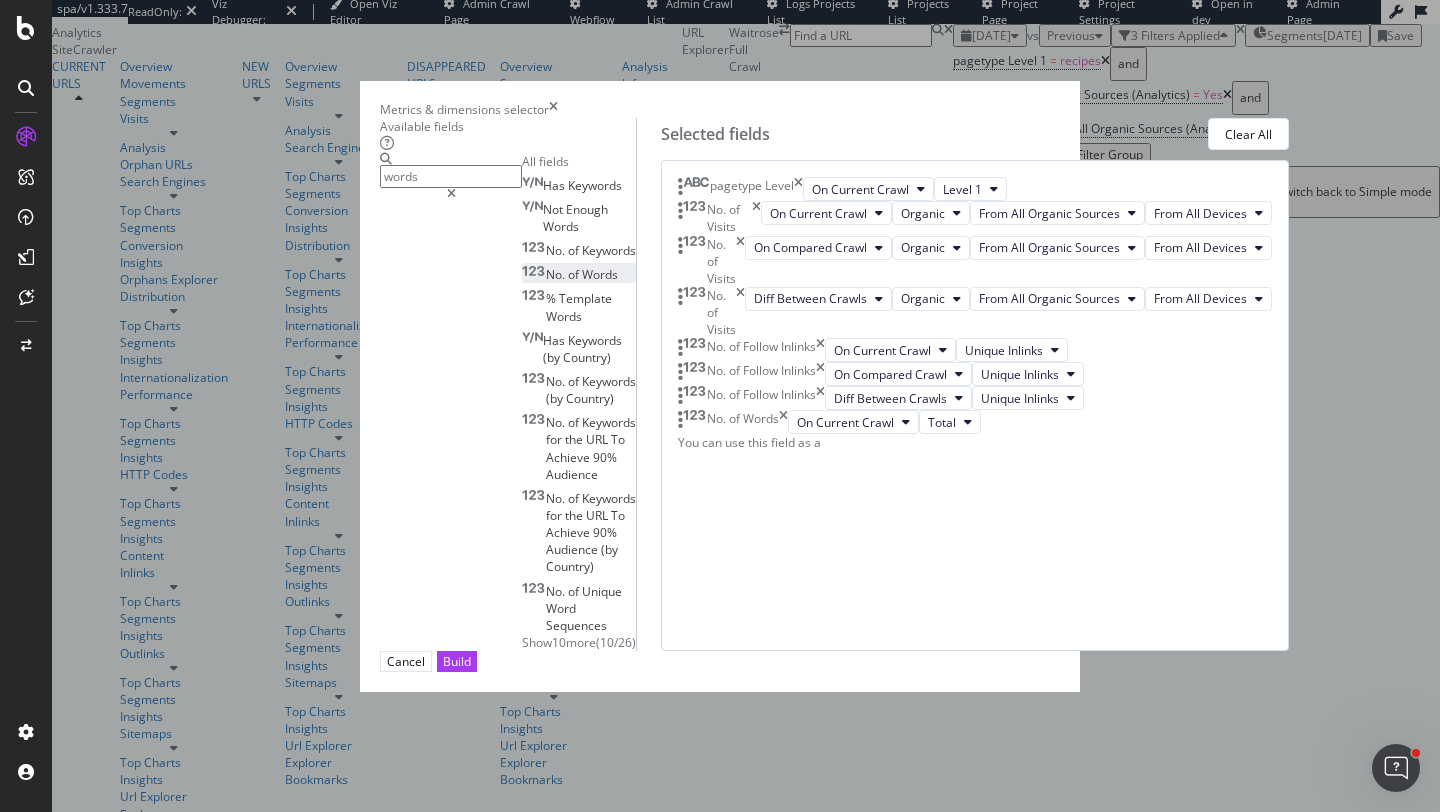 click on "Words" at bounding box center [600, 274] 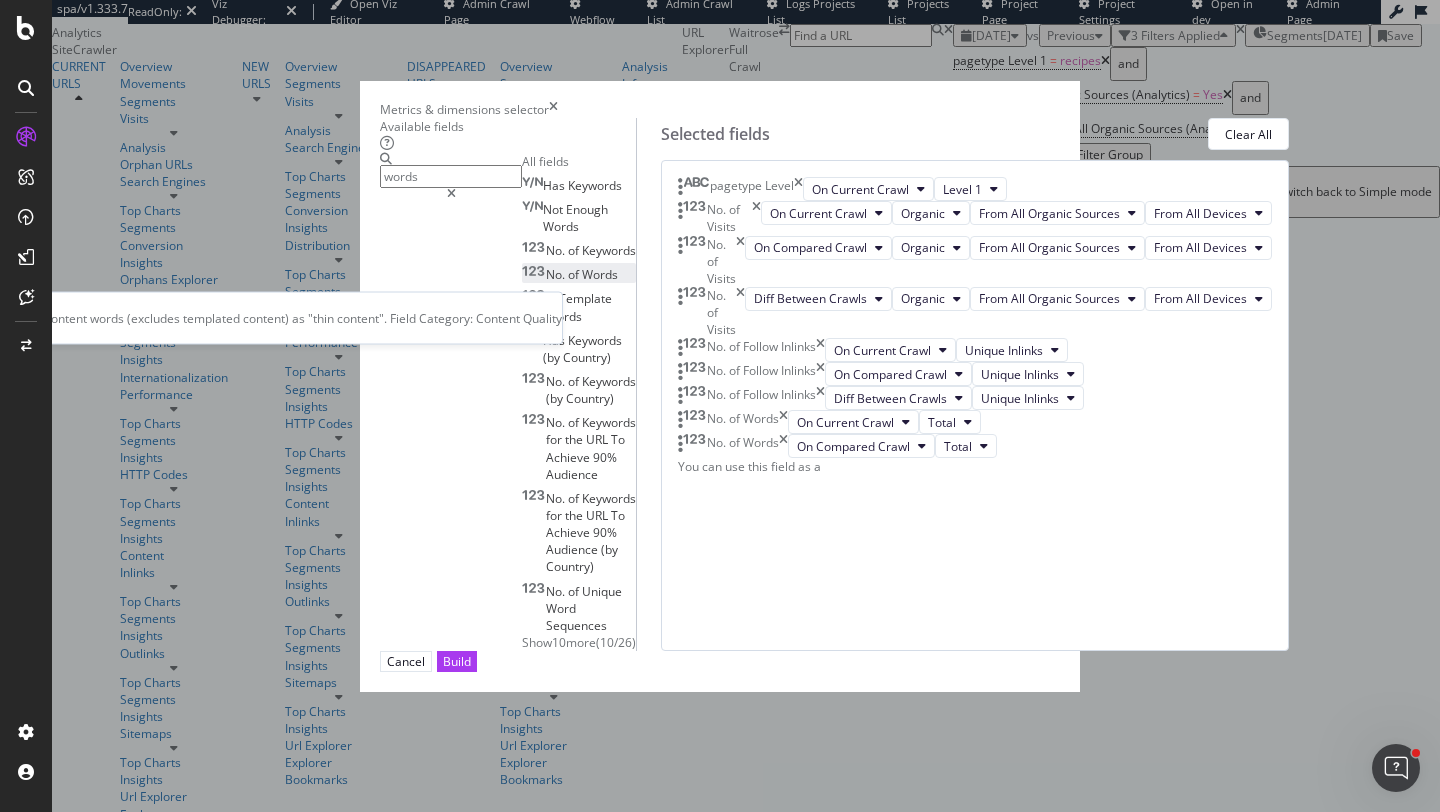 click on "Words" at bounding box center [600, 274] 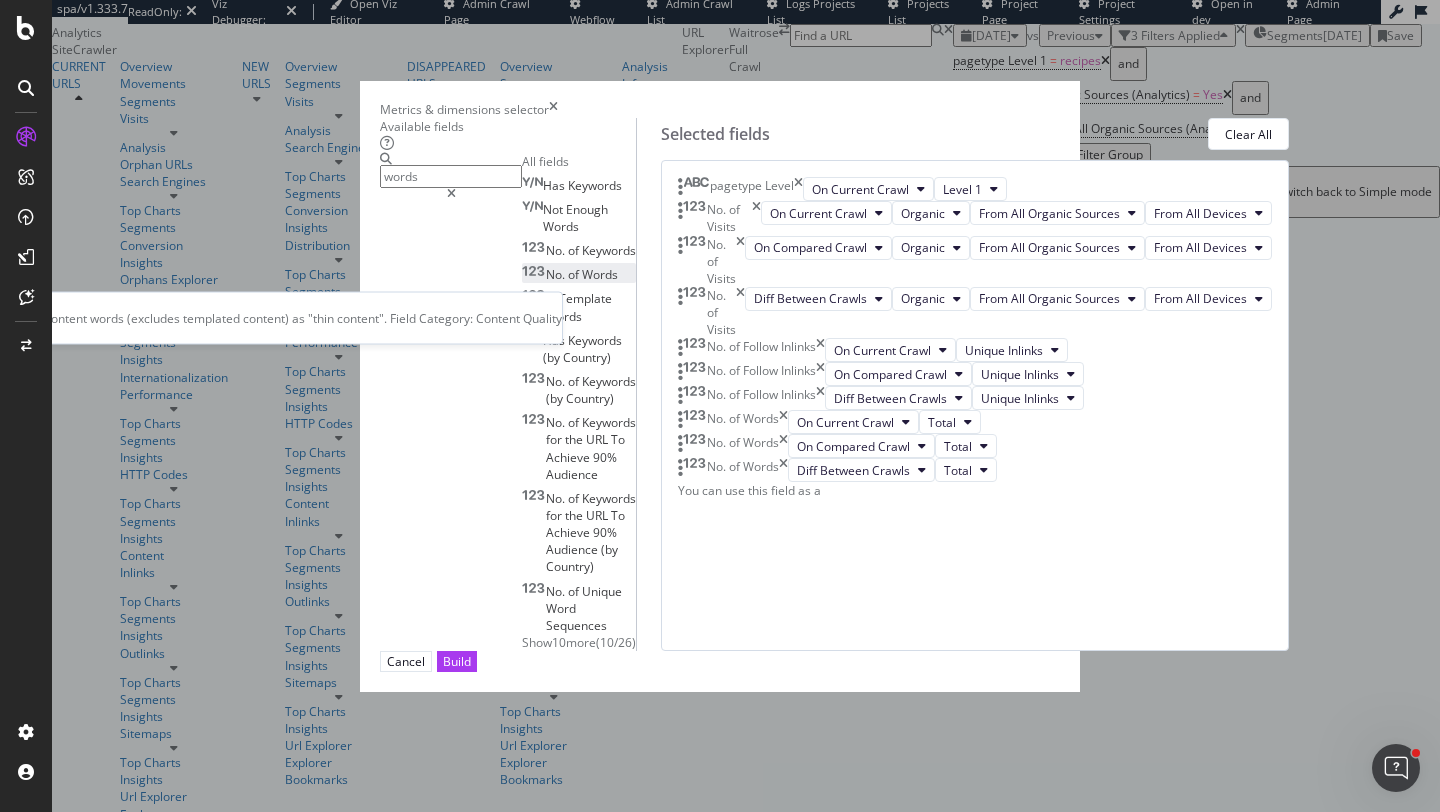 scroll, scrollTop: 408, scrollLeft: 0, axis: vertical 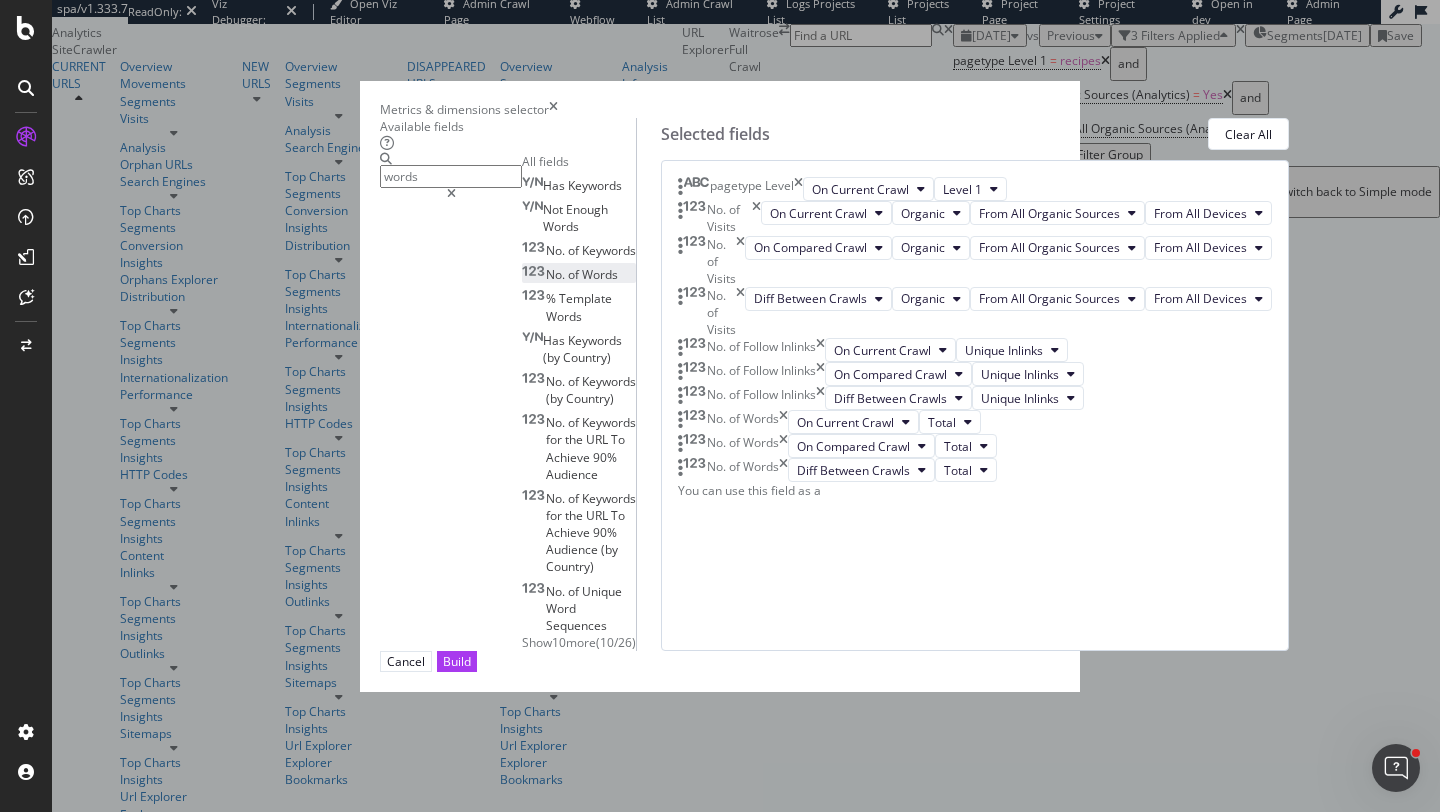 click at bounding box center [451, 194] 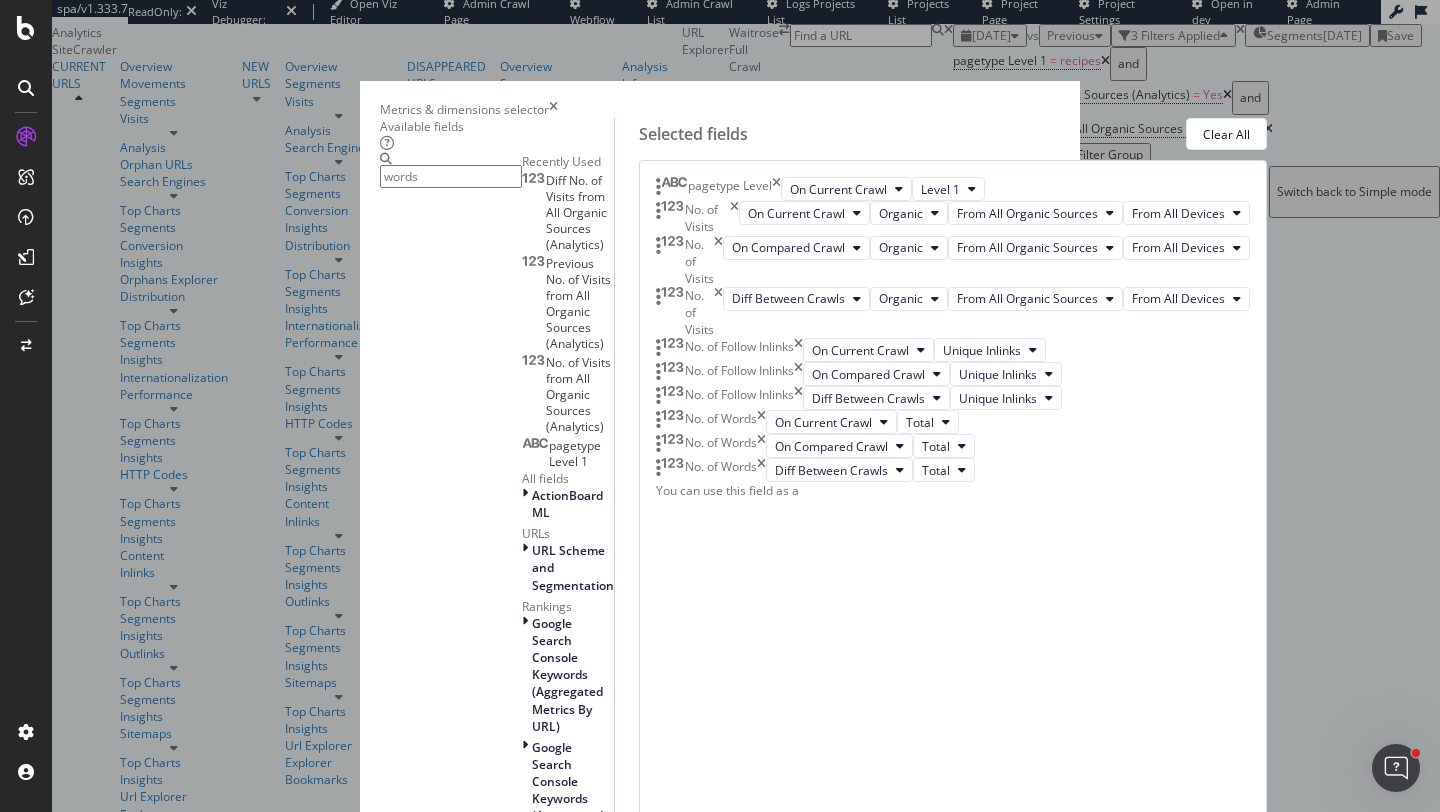 scroll, scrollTop: 352, scrollLeft: 0, axis: vertical 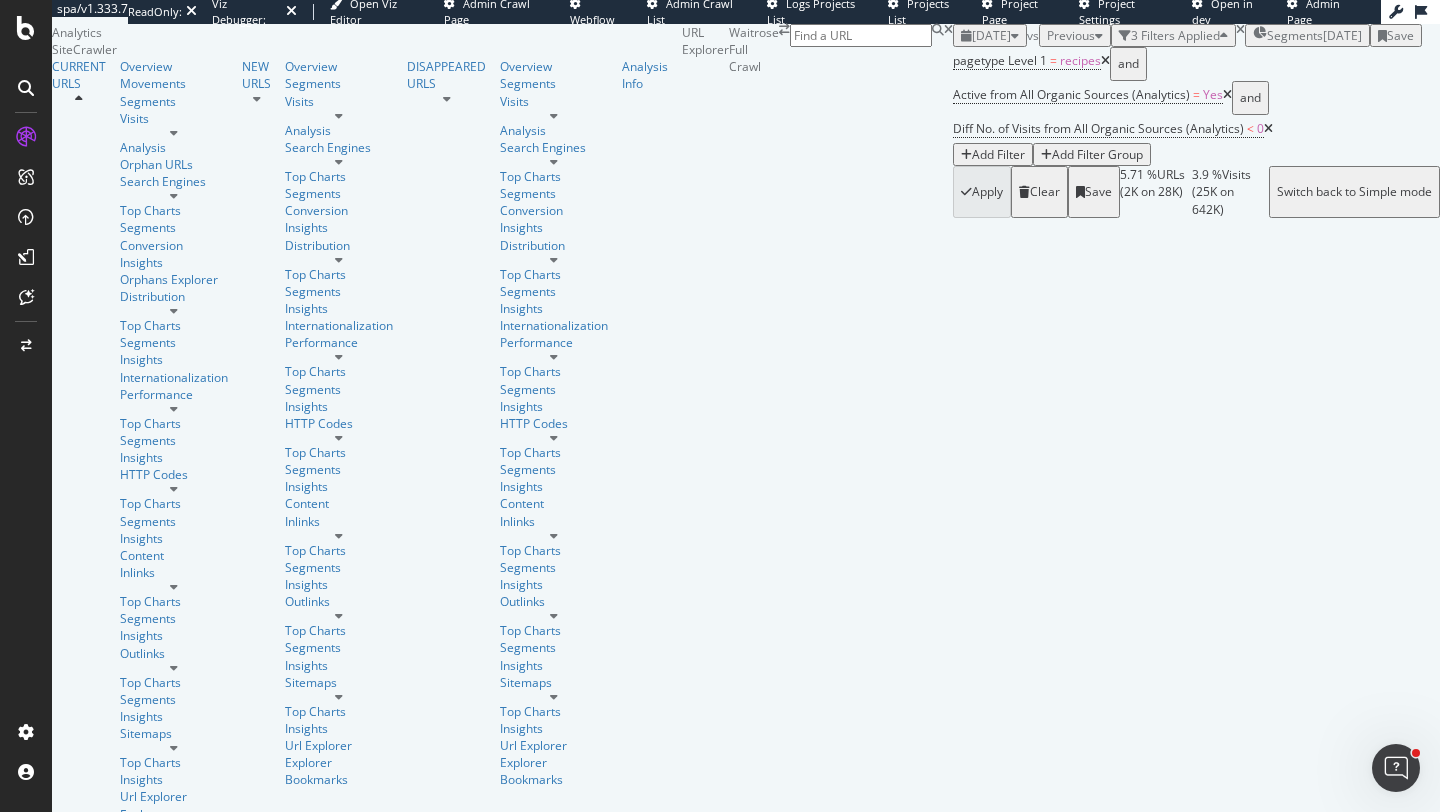 click on "[URL][DOMAIN_NAME]" at bounding box center [1921, 692] 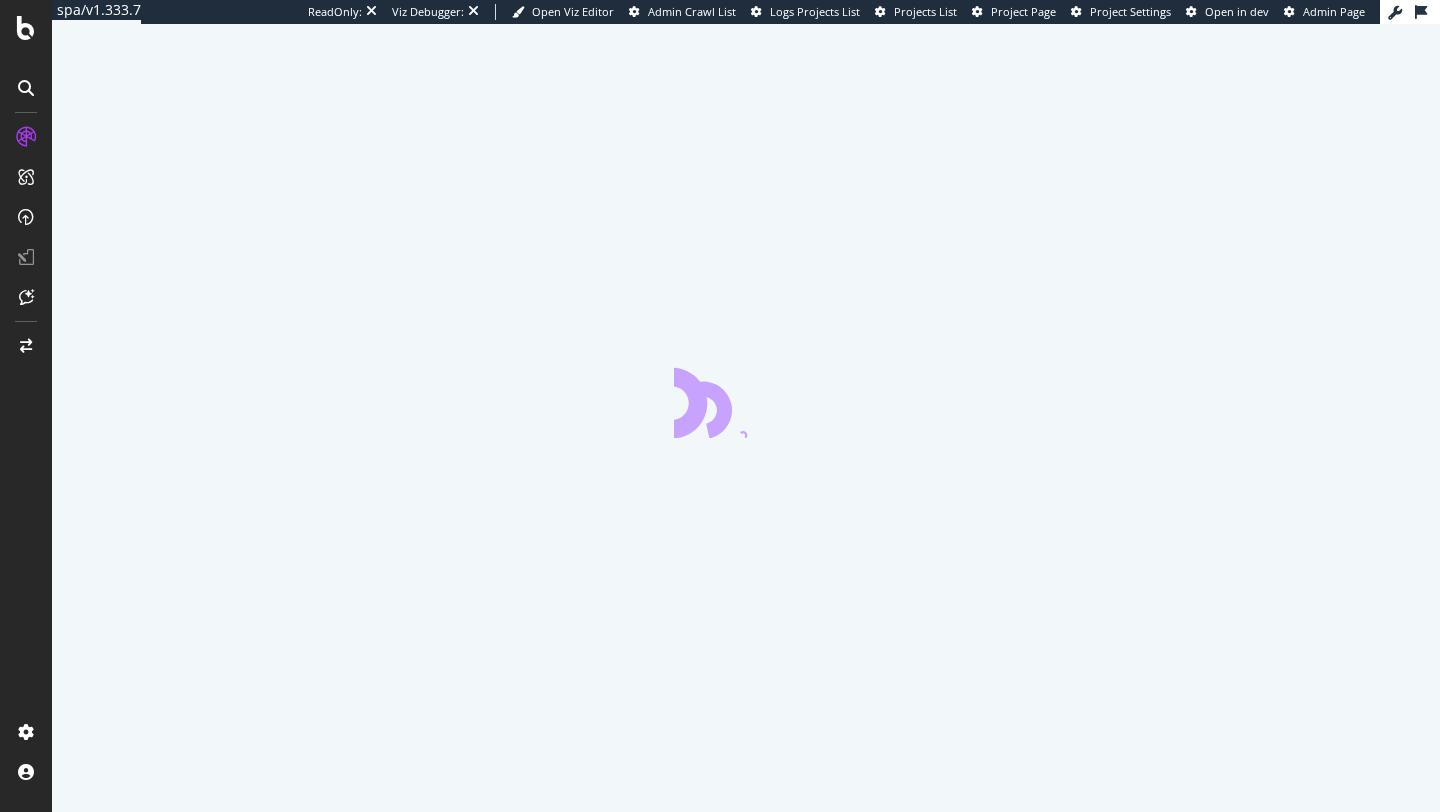 scroll, scrollTop: 0, scrollLeft: 0, axis: both 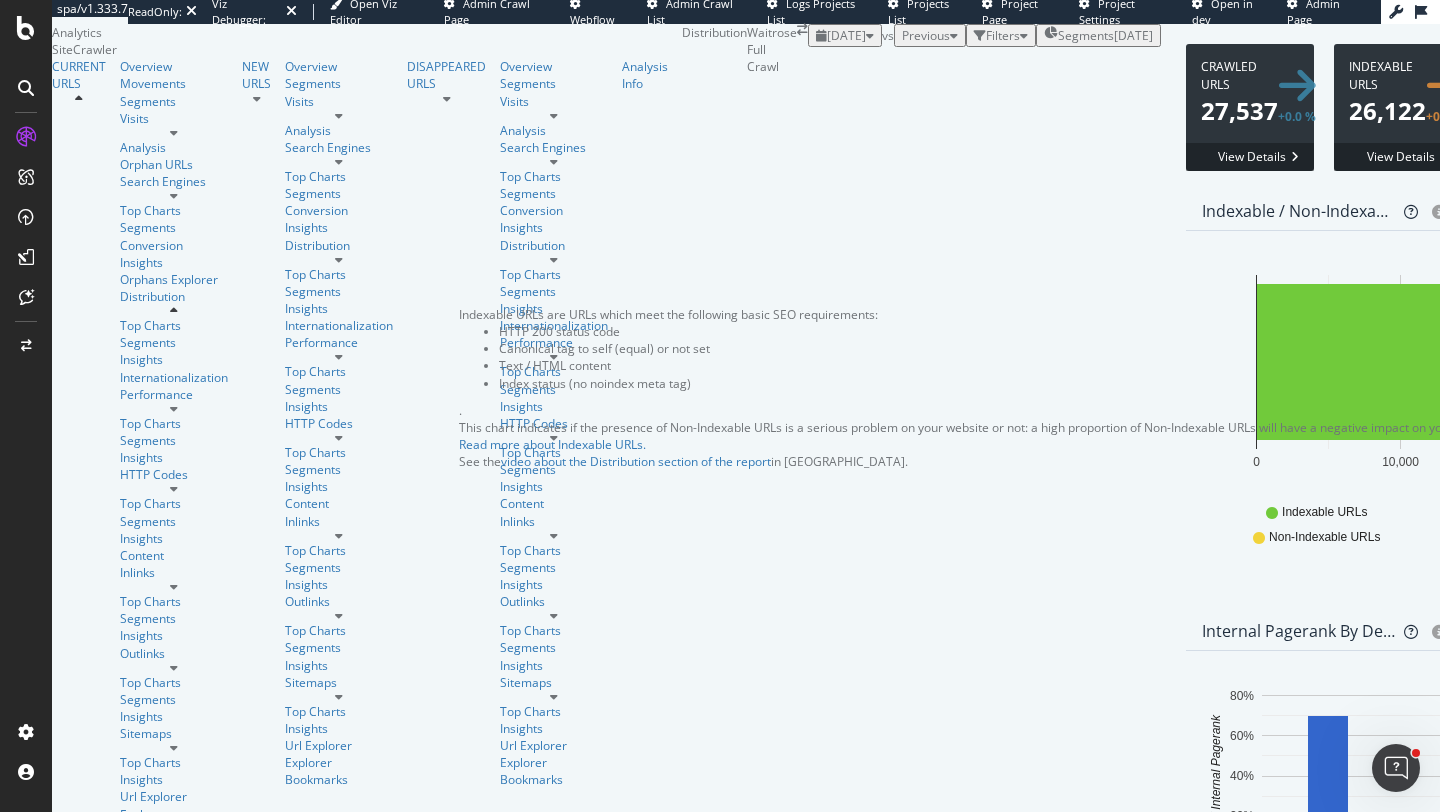click on "Indexable URLs are URLs which meet the following basic SEO requirements:
HTTP 200 status code
Canonical tag to self (equal) or not set
Text / HTML content
Index status (no noindex meta tag)
.
This chart indicates if the presence of Non-Indexable URLs is a serious problem on your website or not: a high proportion of Non-Indexable URLs will have a negative impact on your SEO performance.
Read more about Indexable URLs.
See the    video about the Distribution section of the report  in [GEOGRAPHIC_DATA]." at bounding box center (1009, 388) 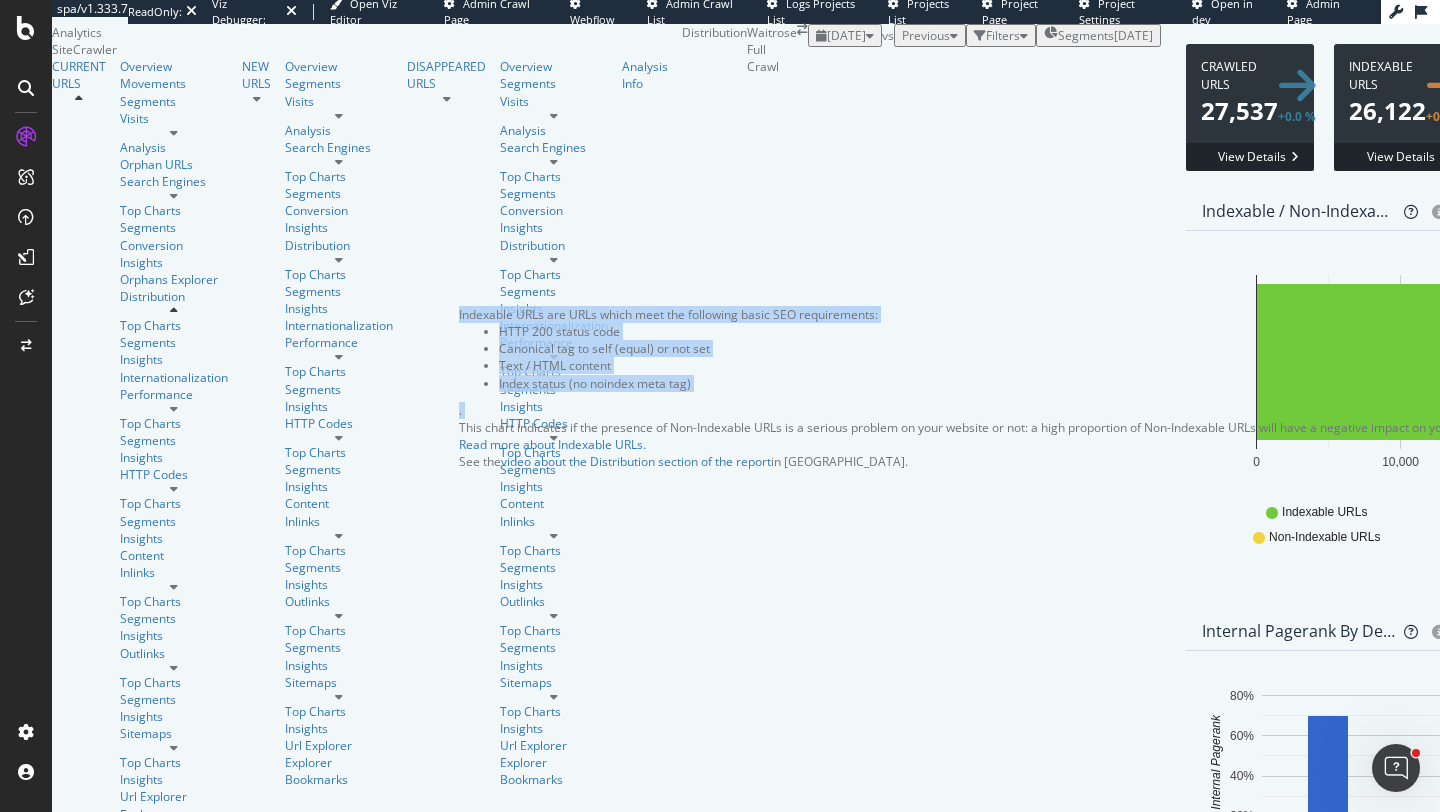 drag, startPoint x: 483, startPoint y: 324, endPoint x: 710, endPoint y: 433, distance: 251.81342 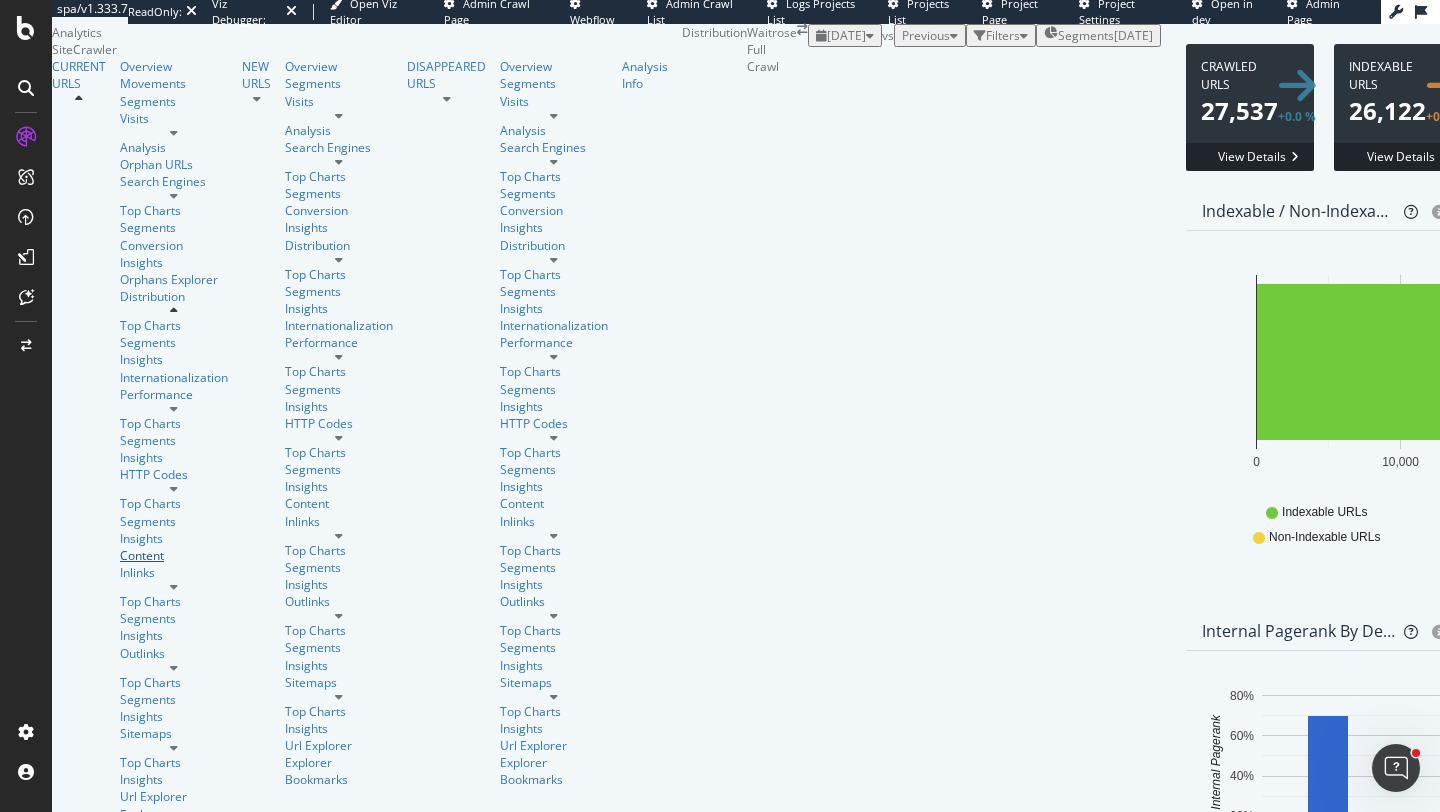 click on "Content" at bounding box center [174, 555] 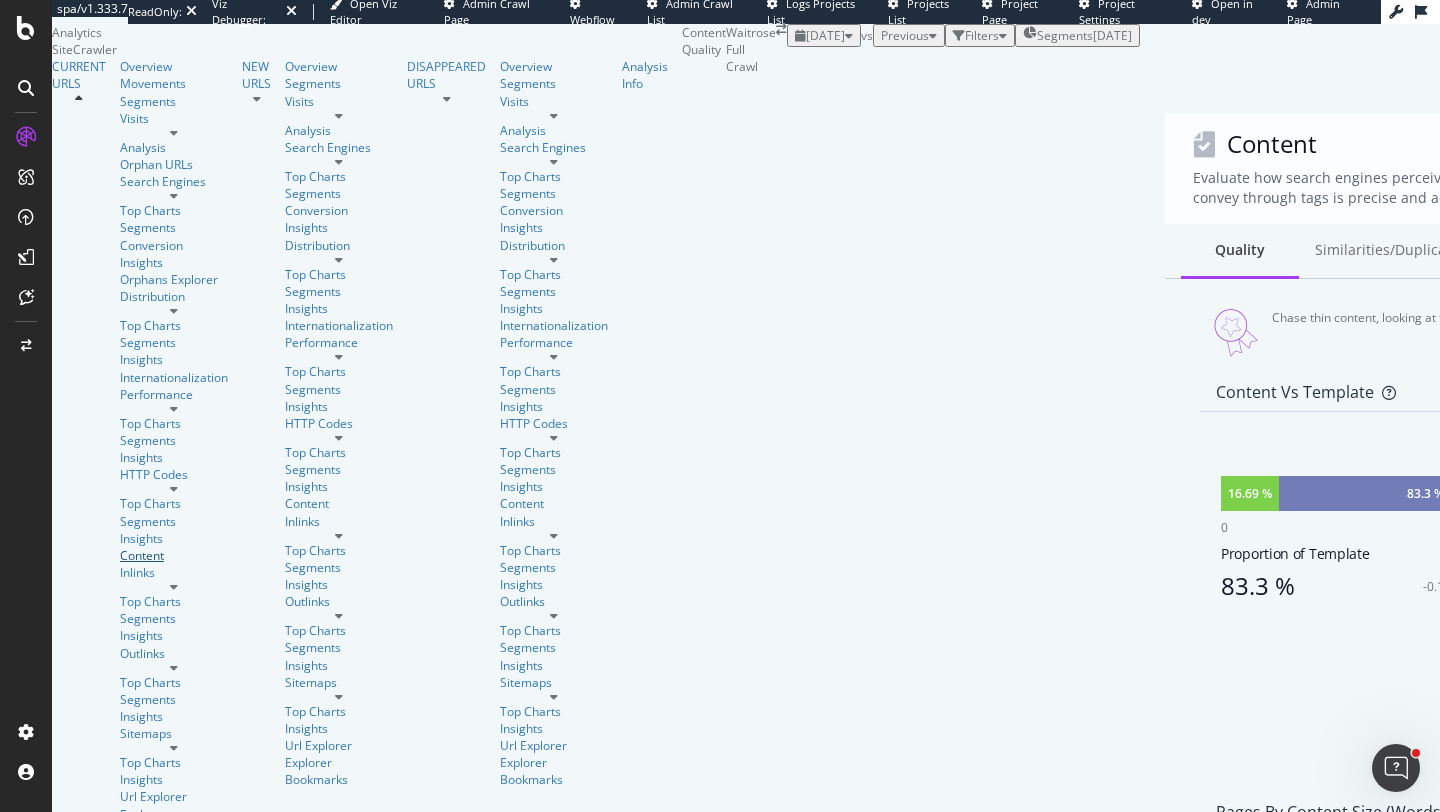 scroll, scrollTop: 527, scrollLeft: 0, axis: vertical 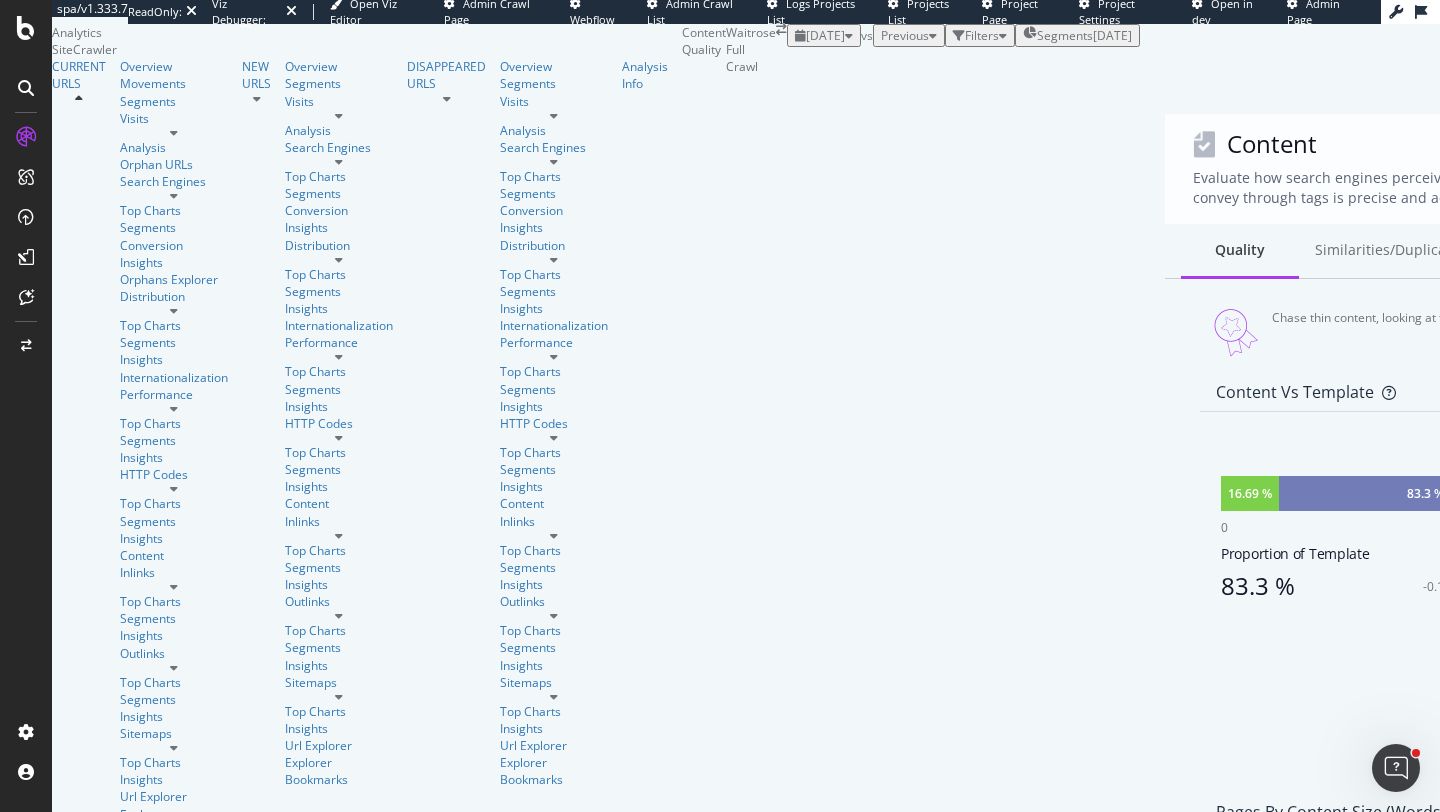 click on "Pages by Content Size (Words) Pie Chart (by Percentage) Table Export as CSV Add to Custom Report Ignoring Template By: pagetype Level 1 Hold CMD (⌘) while clicking to filter the report. 34.44 % 41.59 % 13.9 % 0 26,550 Detect thin content (less than 100 words) 3,693 -0.05% Avg Page Size in Words 279 - about-us- new/* category/* home/* inspiration/ * non-seo- pages/* products/* recipes/* seasonal/* unknown/* URLs-to- Probe/* 0 5K 10K 15K 20K Crawled URLs pagetype Level 1 5000 + 1000 - 5000 500 - 1000 250 - 500 100 - 250 0 - 100 about-us-new/* 0 1 6 4 2 0 category/* 0 529 678 653 822 797 home/* 0 1 1 0 0 0 inspiration/* 0 14 108 9 3 1 non-seo-pages/* 3 6 10 13 6 4 products/* 0 8 449 4,522 8,898 2,376 recipes/* 0 3 786 3,925 1,206 131 seasonal/* 0 24 21 11 44 20 unknown/* 0 0 2 0 58 364 URLs-to-Probe/* 0 9 9 9 4 0 20K [PHONE_NUMBER] - 250 250 - 500 500 - 1000 1000 - 5000 5000 +" at bounding box center (1773, 1002) 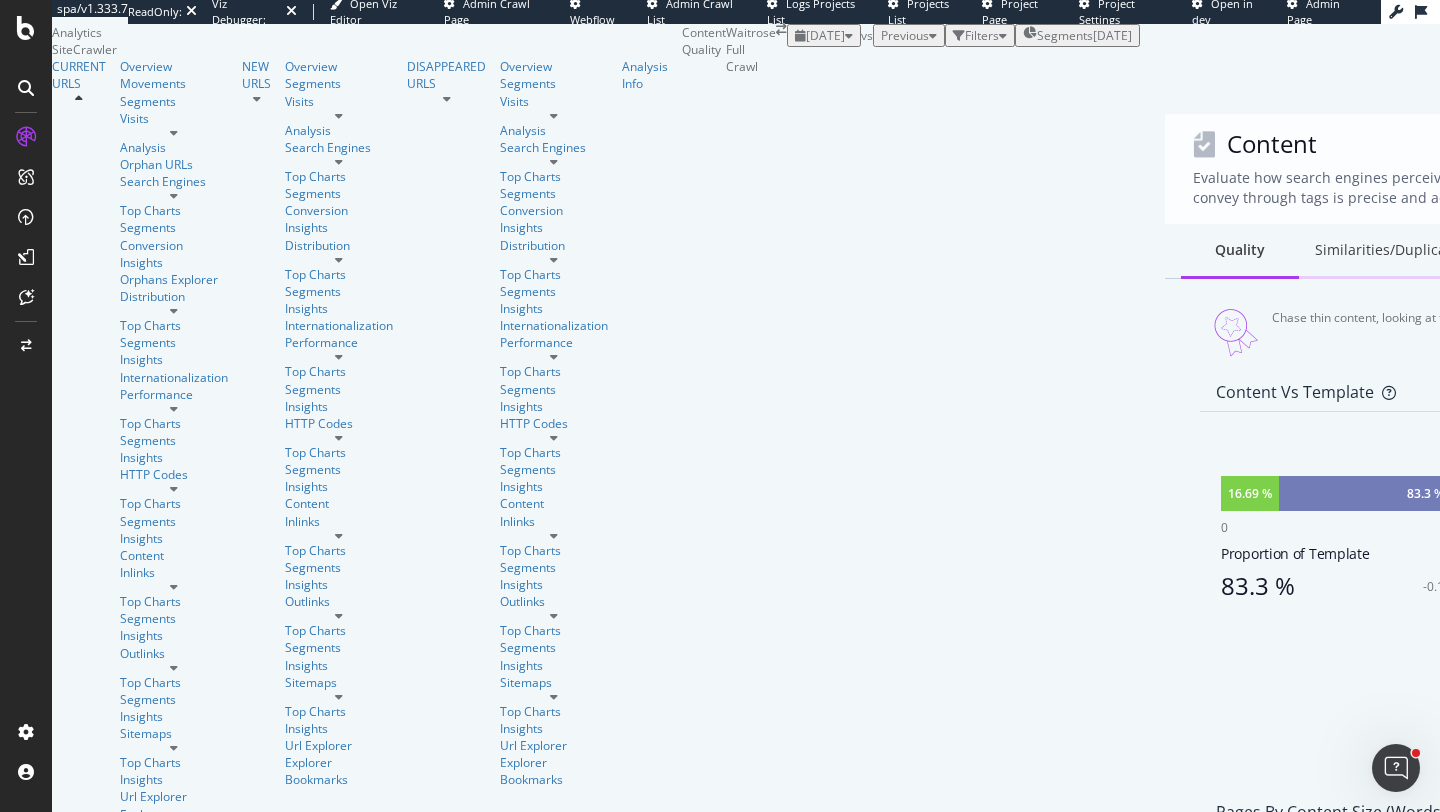 click on "Similarities/Duplicates" at bounding box center (1390, 251) 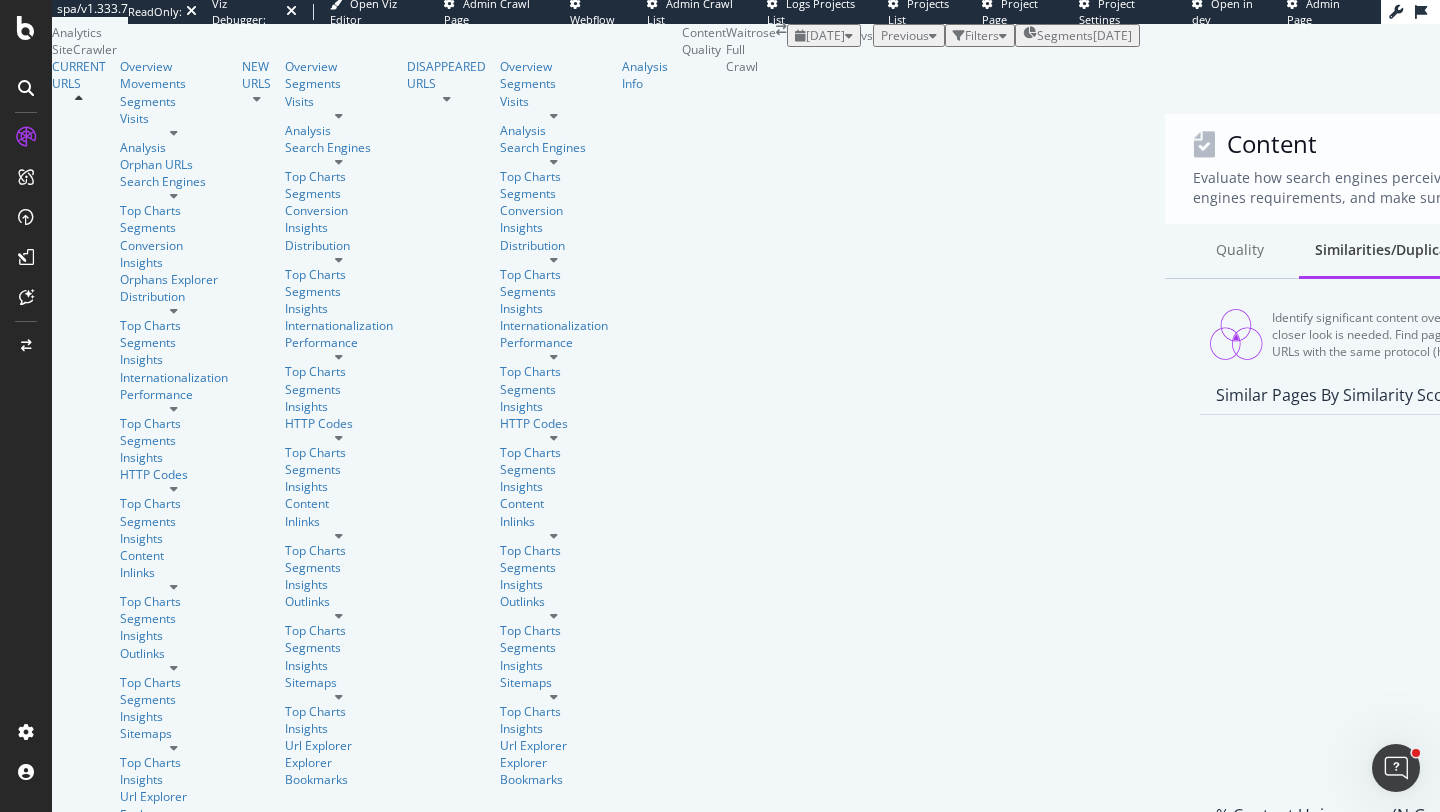 scroll, scrollTop: 64, scrollLeft: 0, axis: vertical 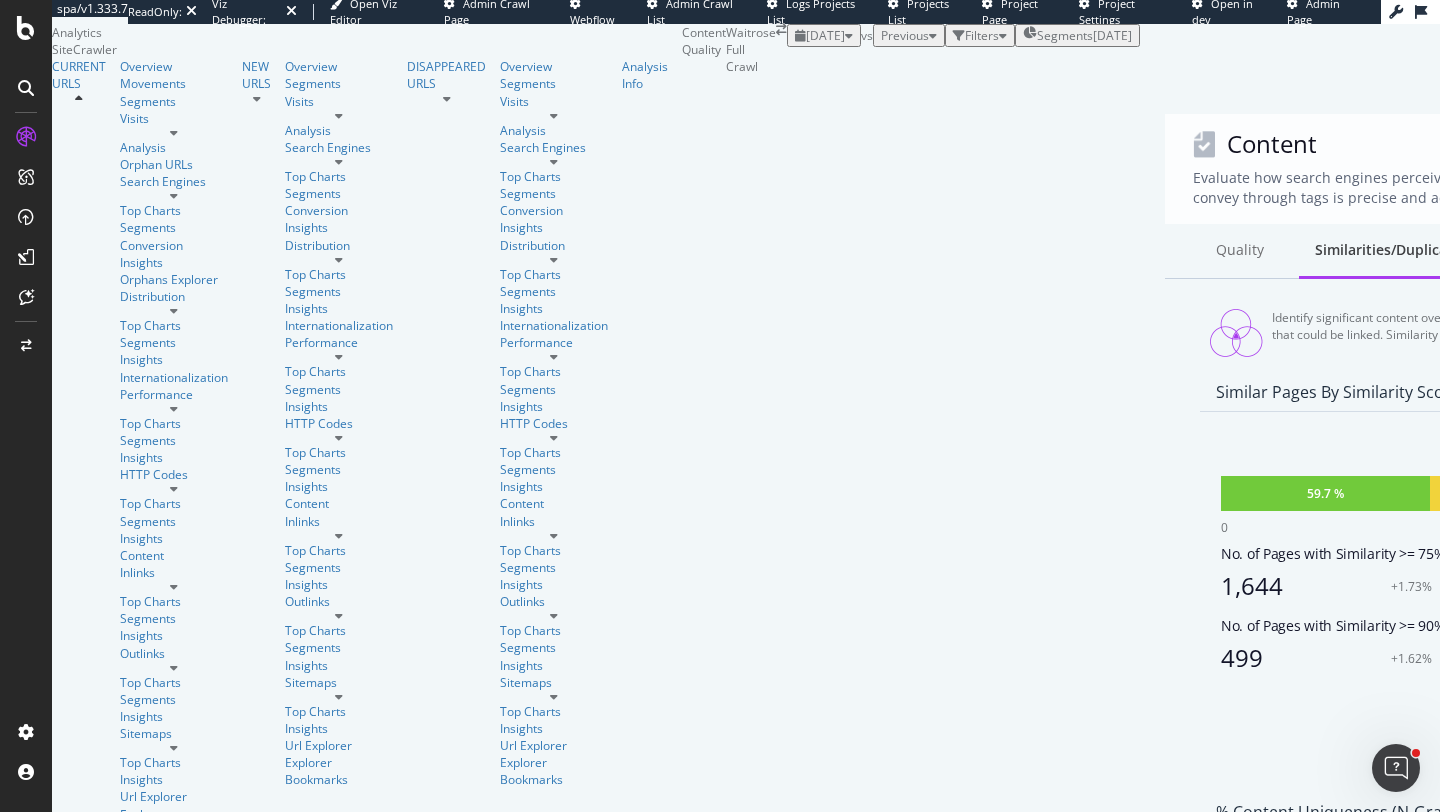 click on "< 25%" at bounding box center [1784, 735] 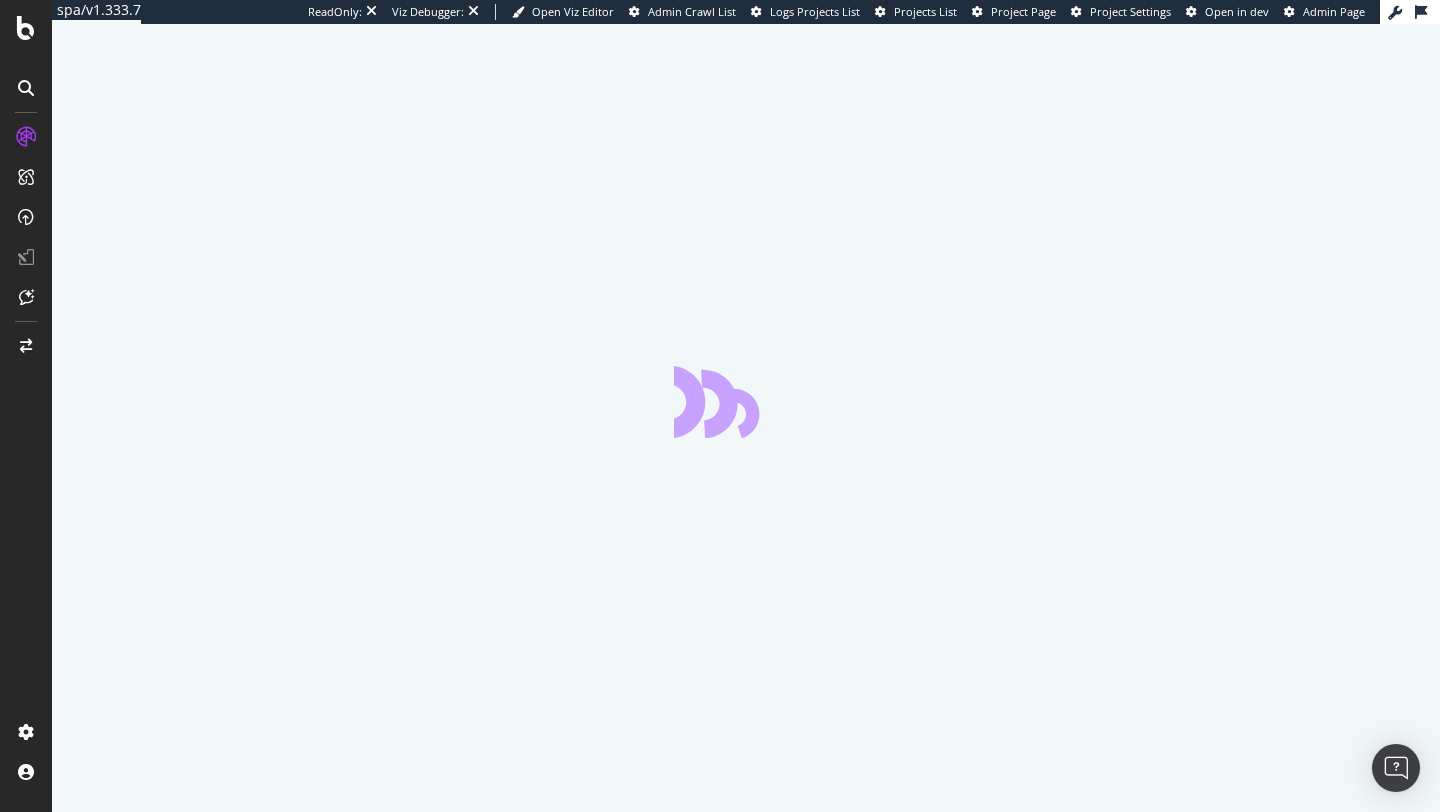 scroll, scrollTop: 0, scrollLeft: 0, axis: both 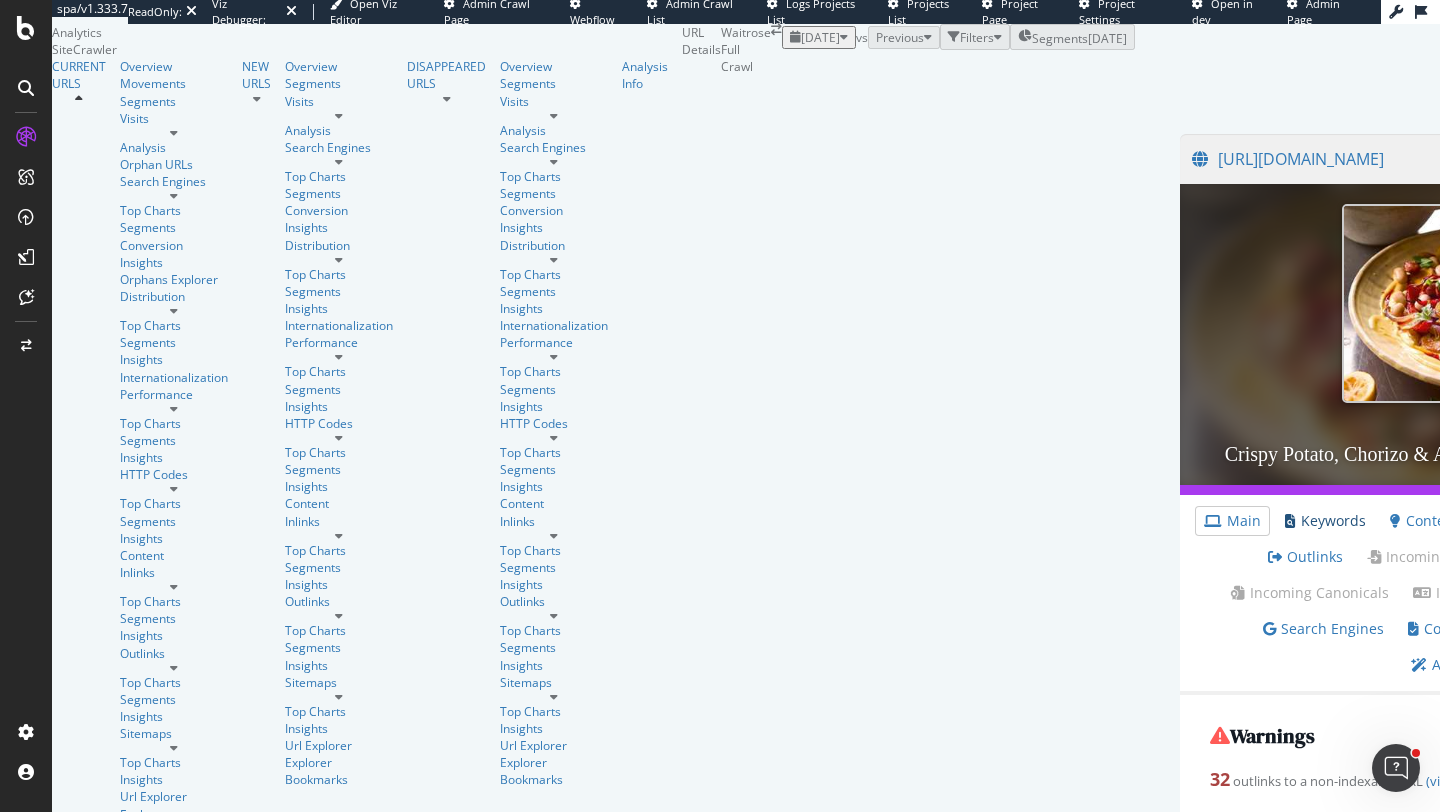 click on "Keywords" at bounding box center [1325, 521] 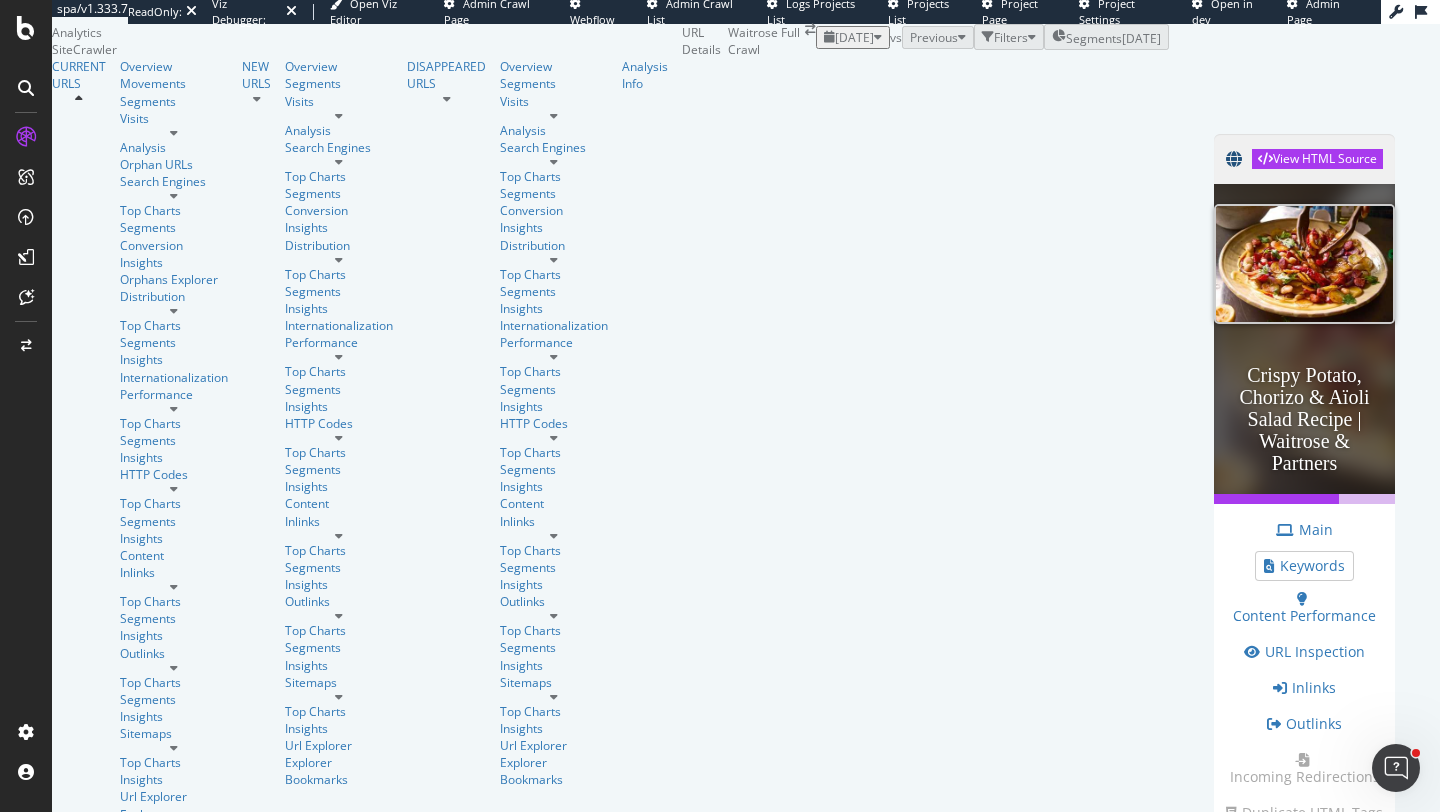 scroll, scrollTop: 49, scrollLeft: 0, axis: vertical 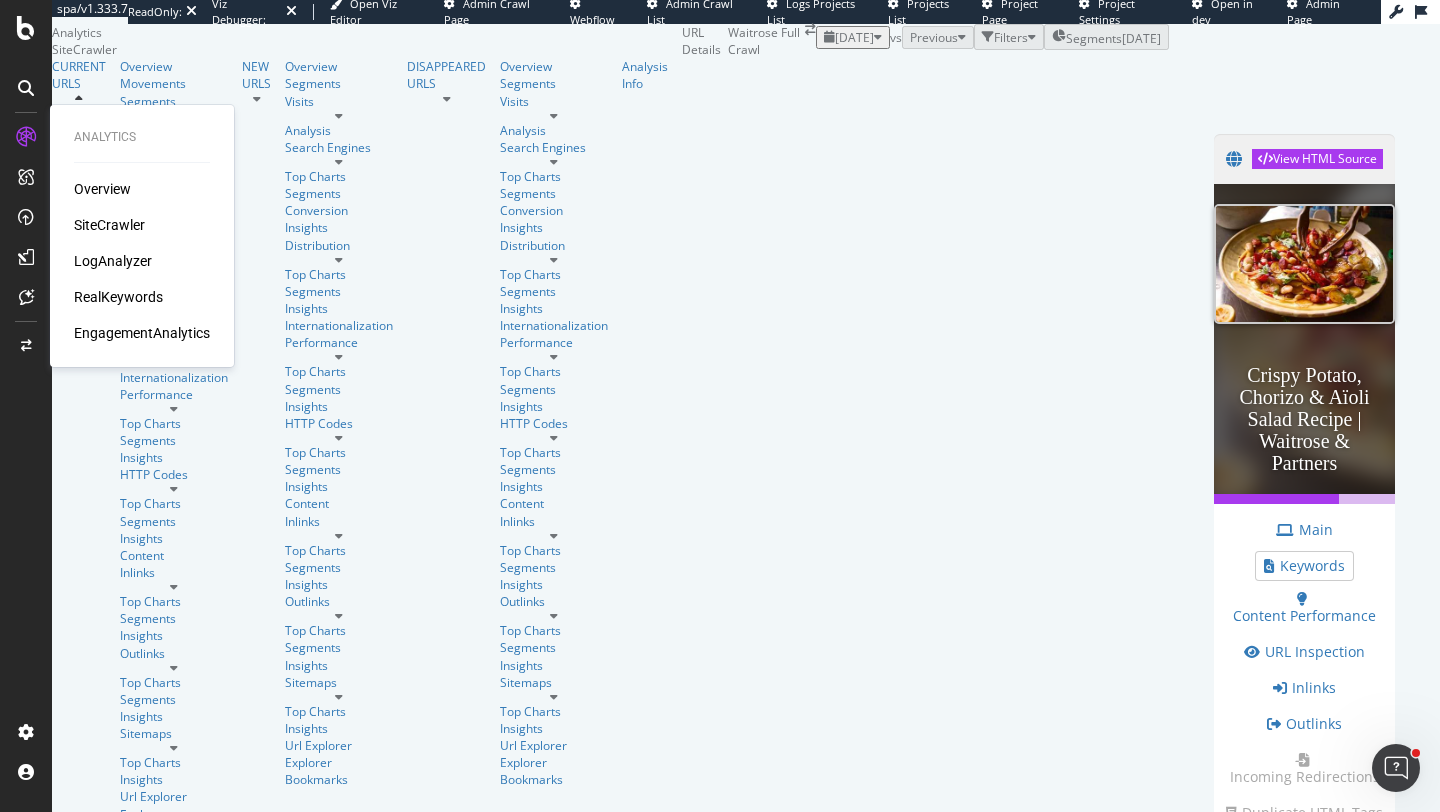 click on "RealKeywords" at bounding box center [118, 297] 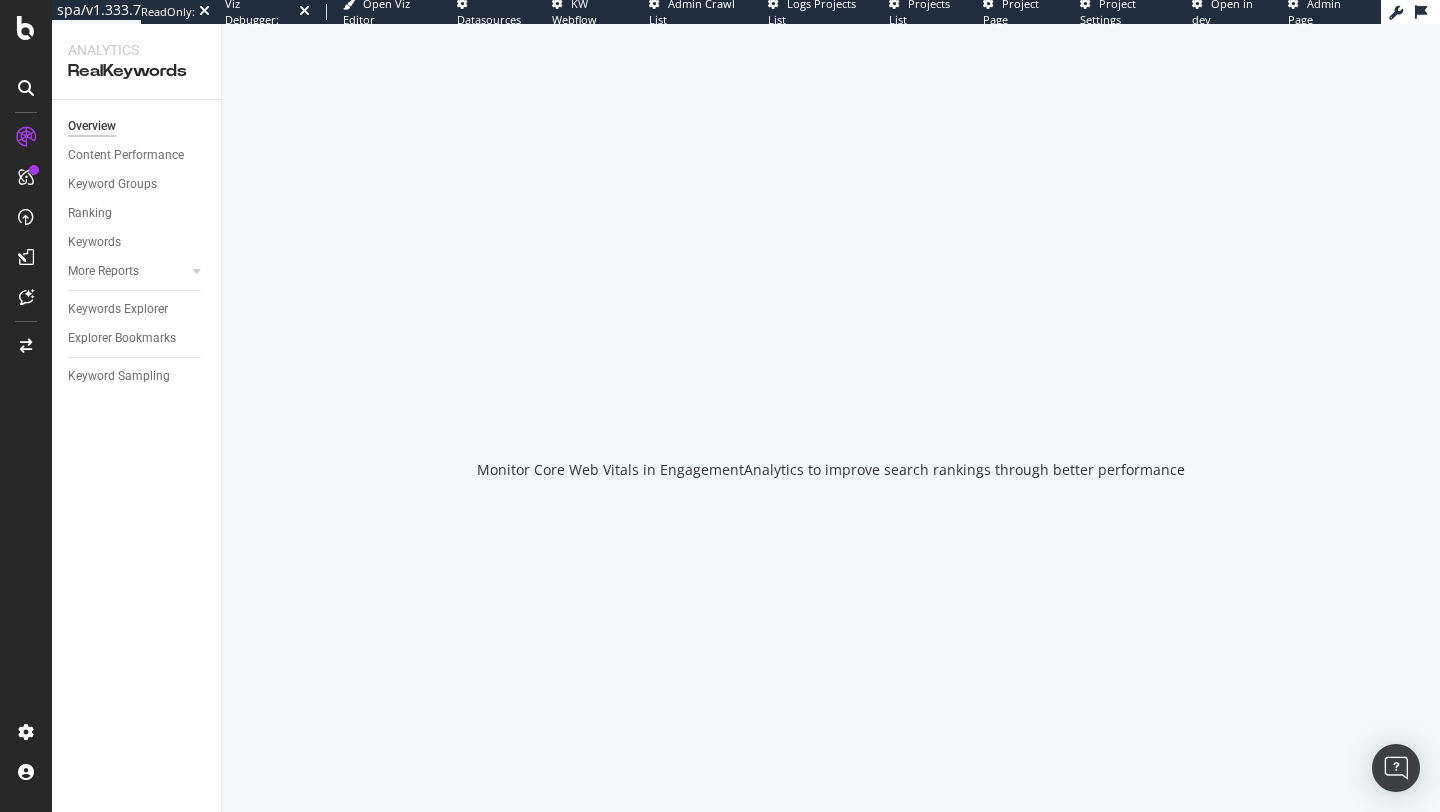scroll, scrollTop: 0, scrollLeft: 0, axis: both 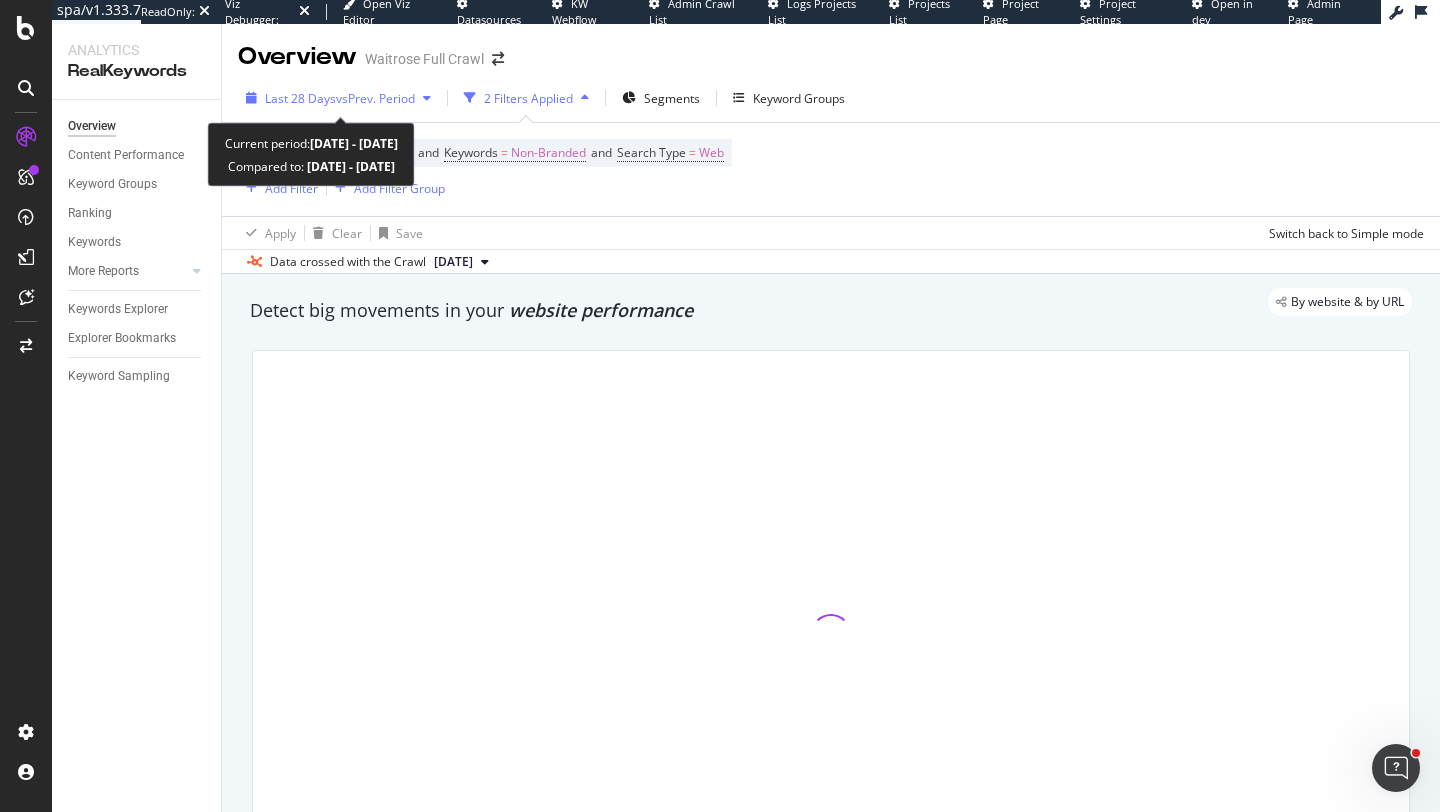 click on "Last 28 Days" at bounding box center (300, 98) 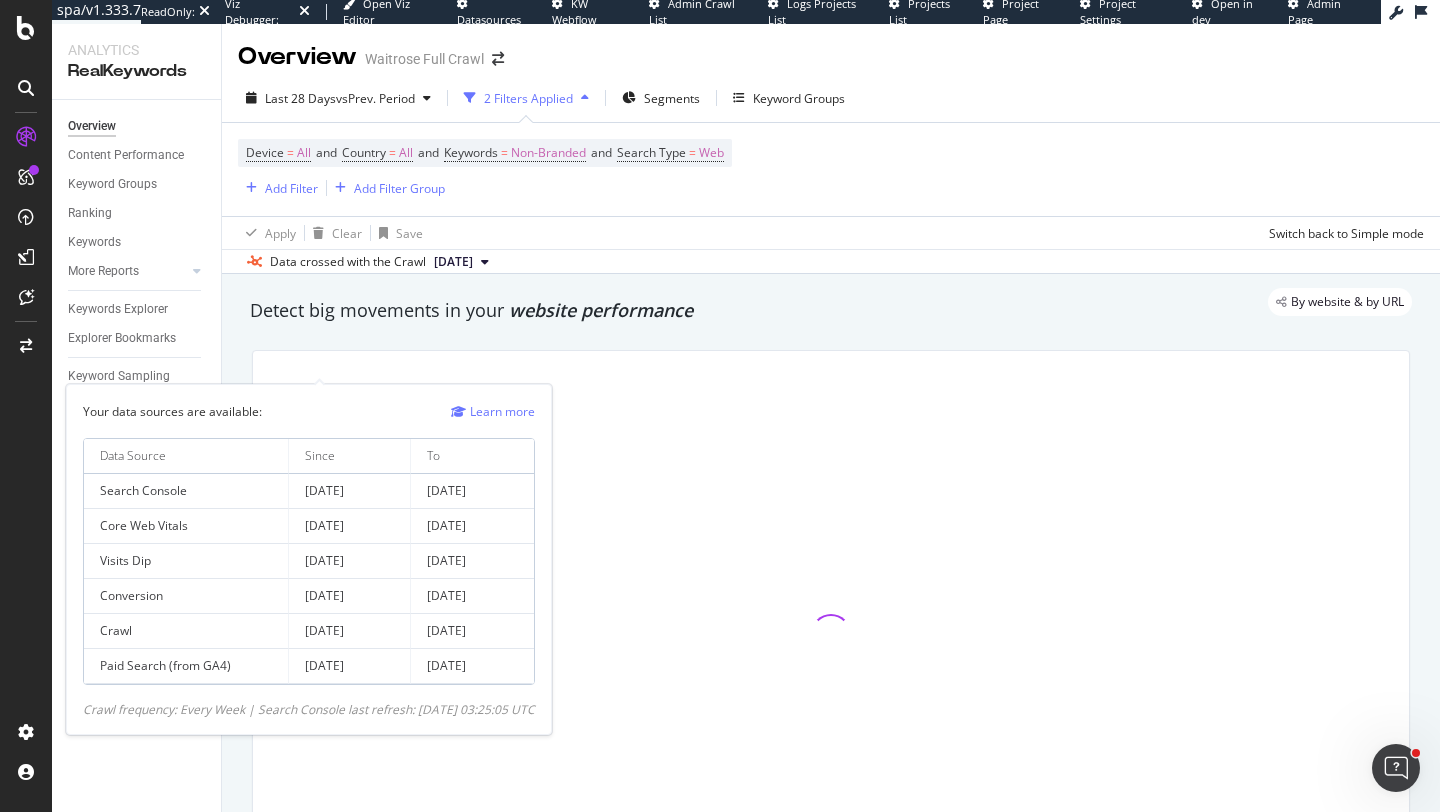 click on "[DATE]" at bounding box center (350, 491) 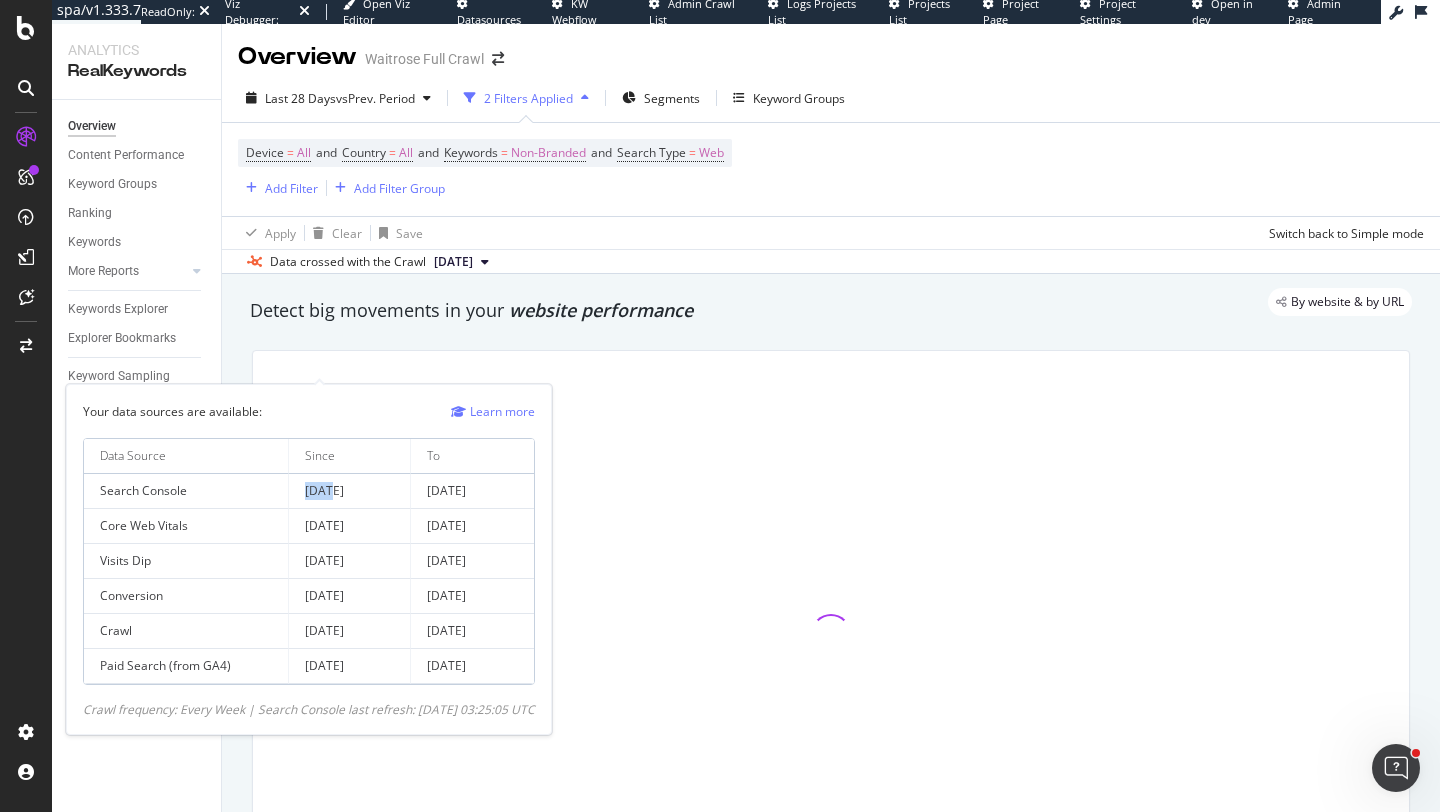 click on "[DATE]" at bounding box center (350, 491) 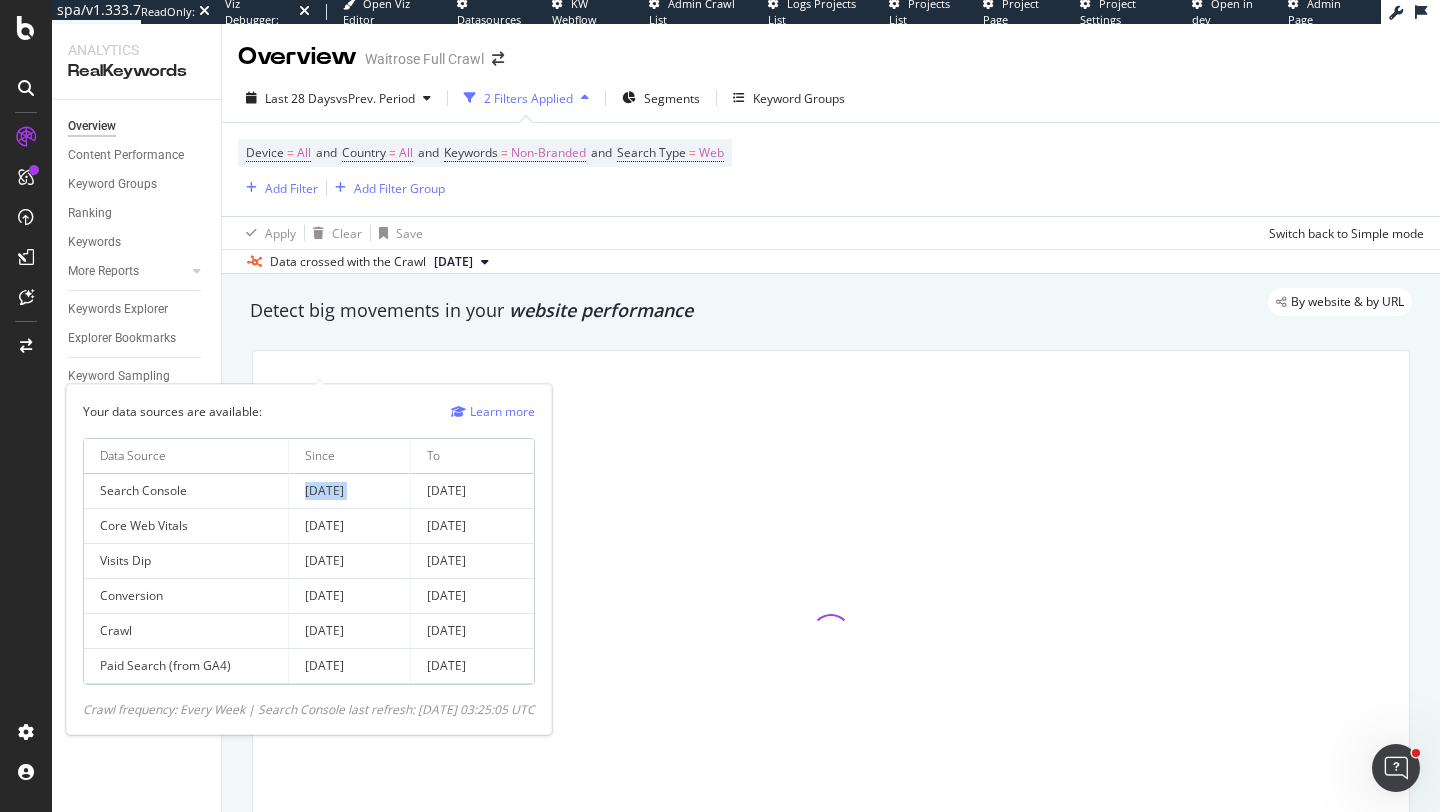 click on "[DATE]" at bounding box center [350, 491] 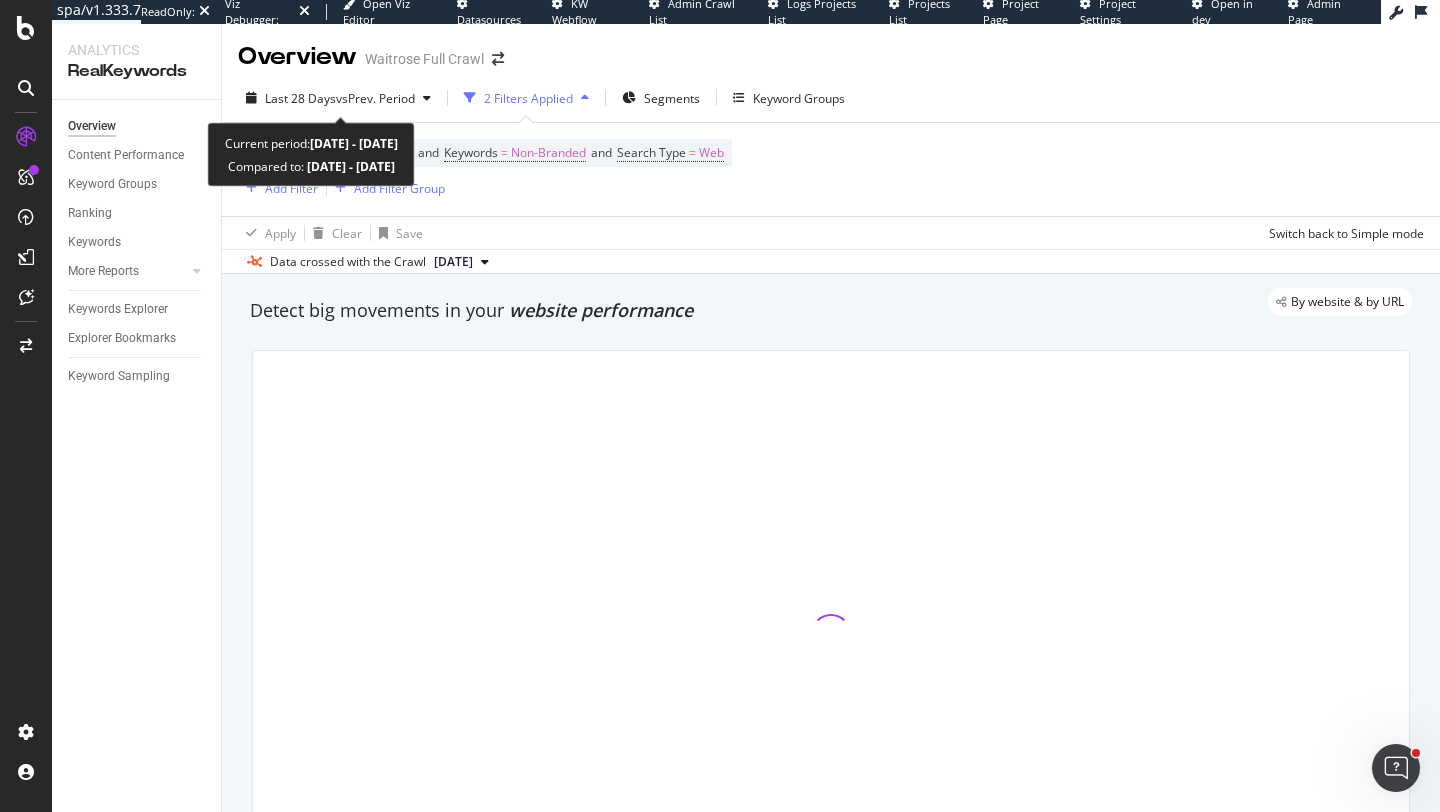 click on "Last 28 Days  vs  Prev. Period 2 Filters Applied Segments Keyword Groups Device   =     All  and  Country   =     All  and  Keywords   =     Non-Branded  and  Search Type   =     Web Add Filter Add Filter Group Apply Clear Save Switch back to Simple mode Data crossed with the Crawl 2025 Jul. 12th" at bounding box center (831, 174) 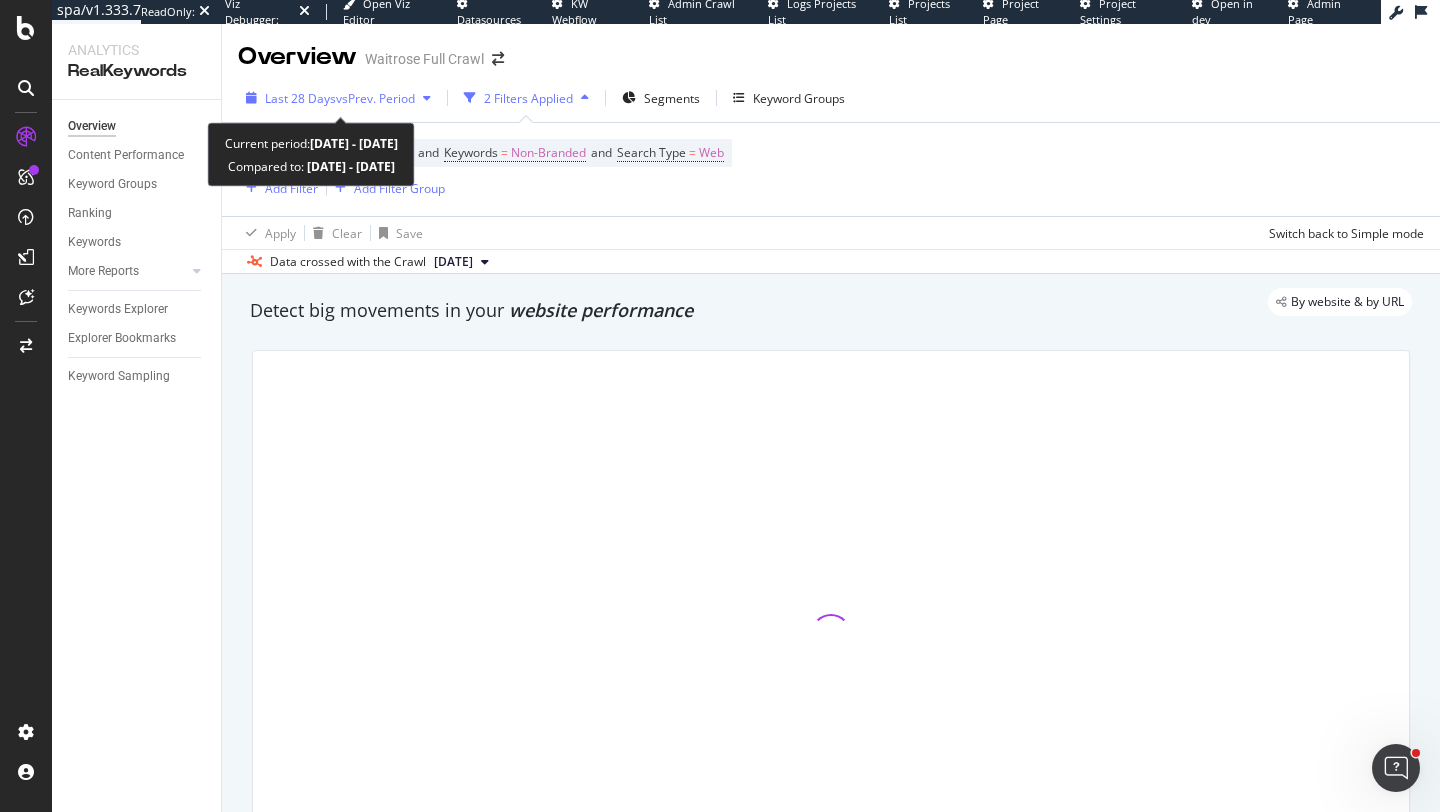 click on "vs  Prev. Period" at bounding box center [375, 98] 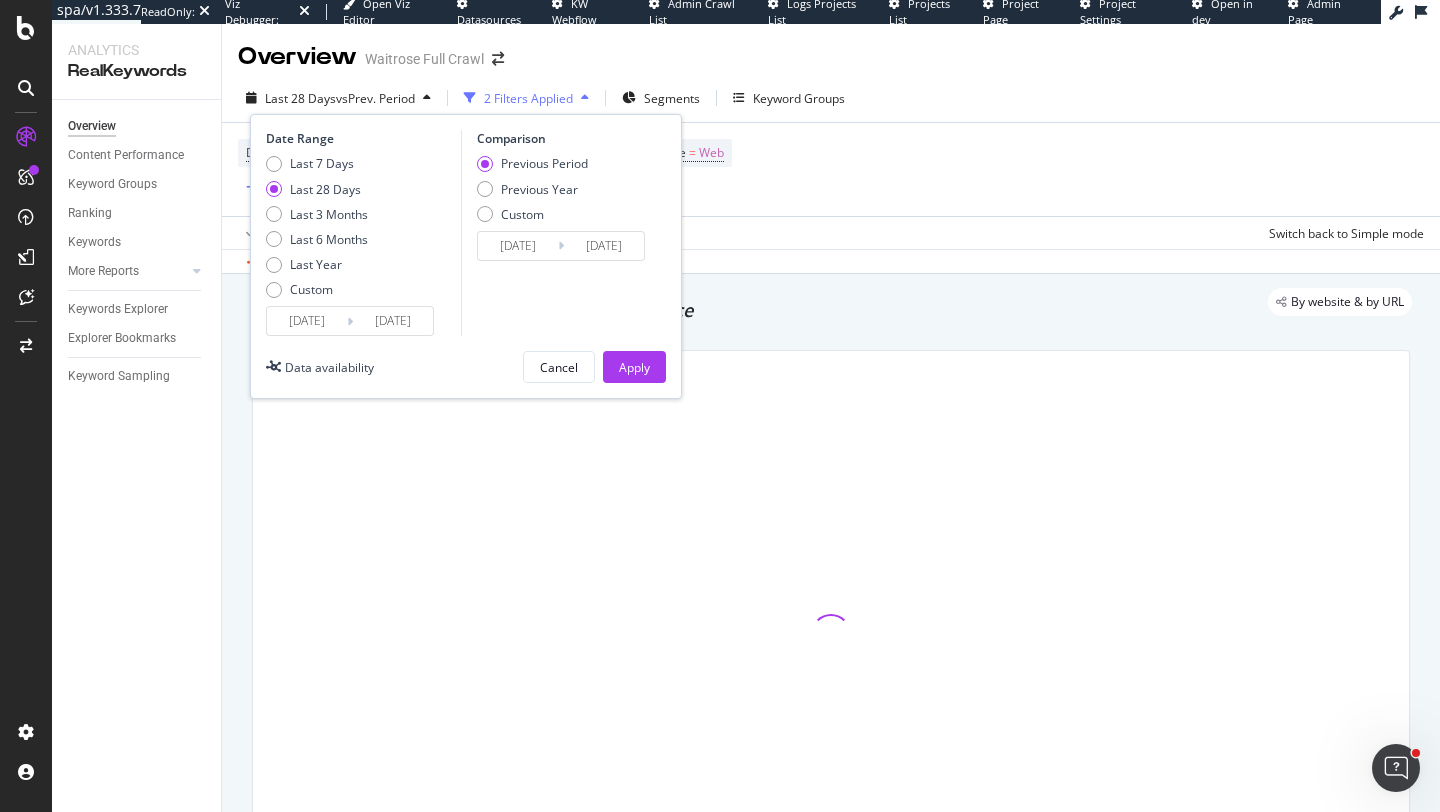 click on "Apply Clear Save Switch back to Simple mode" at bounding box center [831, 232] 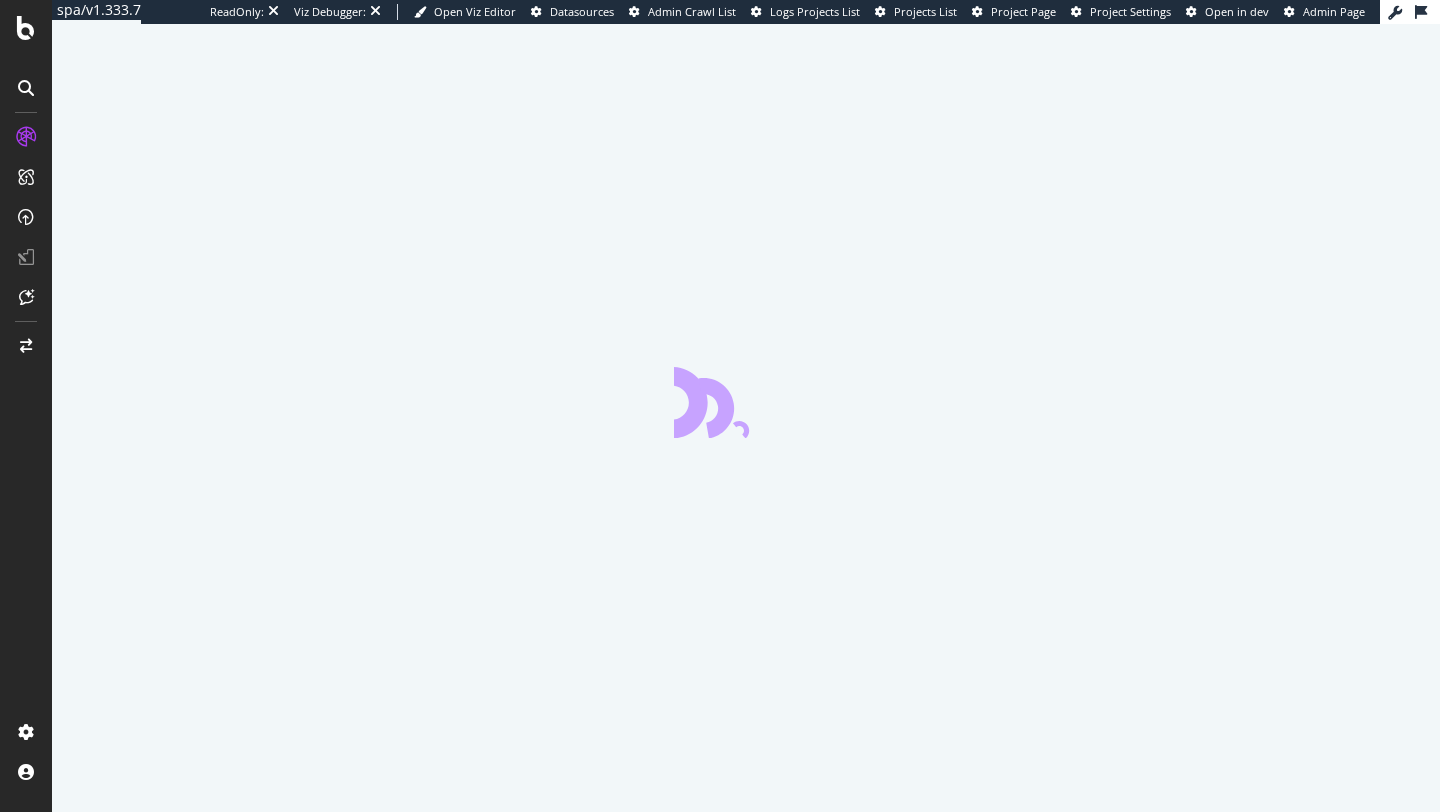 scroll, scrollTop: 0, scrollLeft: 0, axis: both 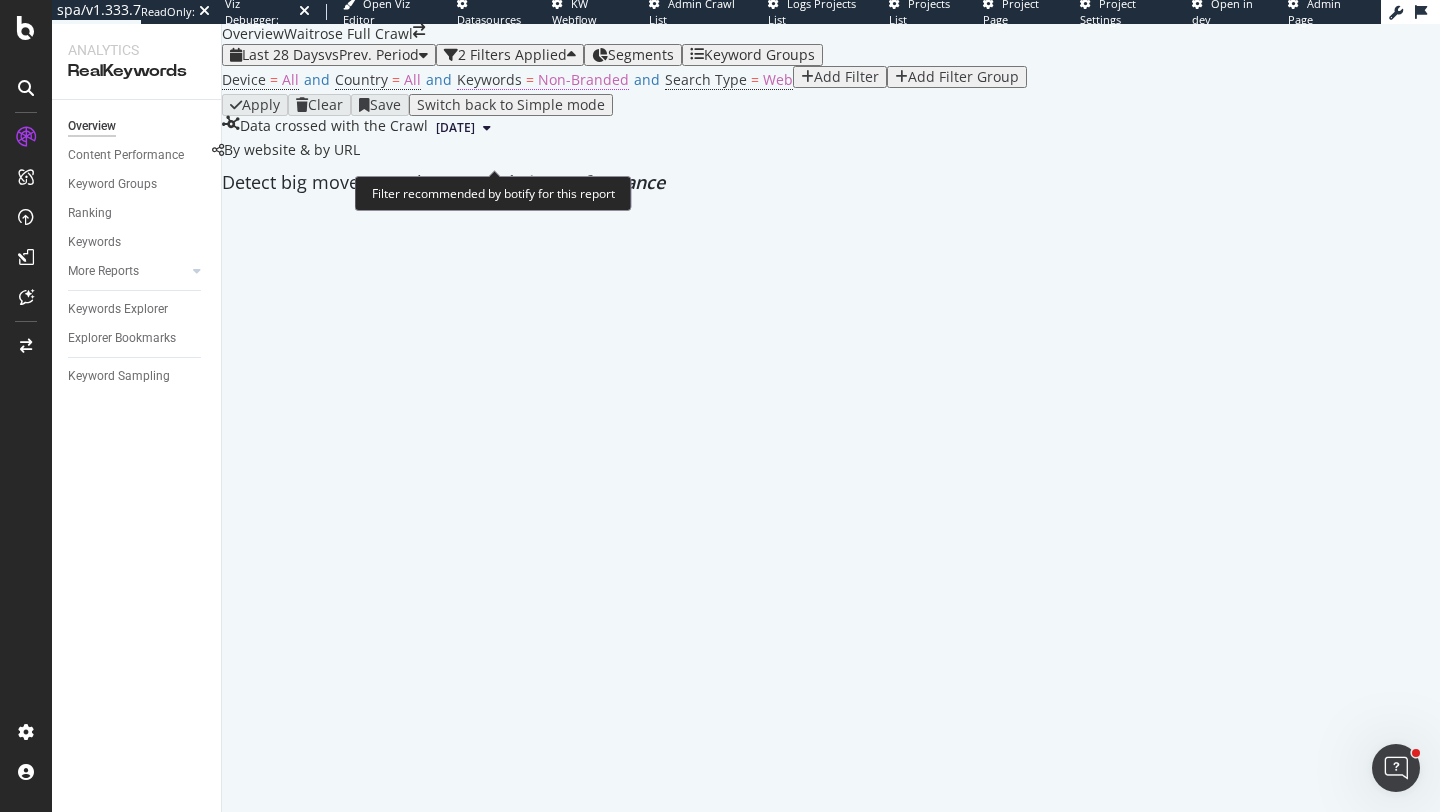 click on "Keywords   =     Non-Branded" at bounding box center (543, 80) 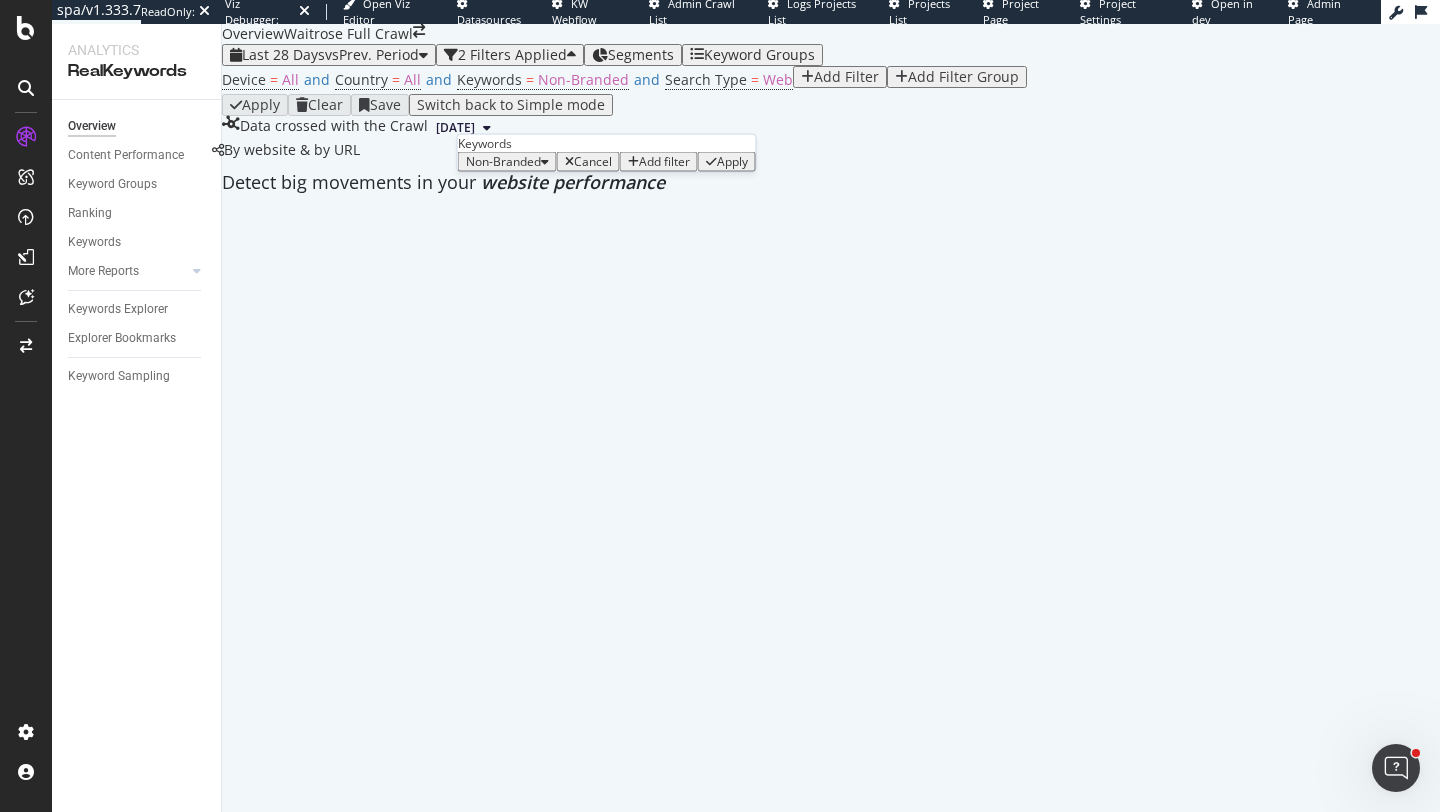 click on "Non-Branded" at bounding box center [503, 161] 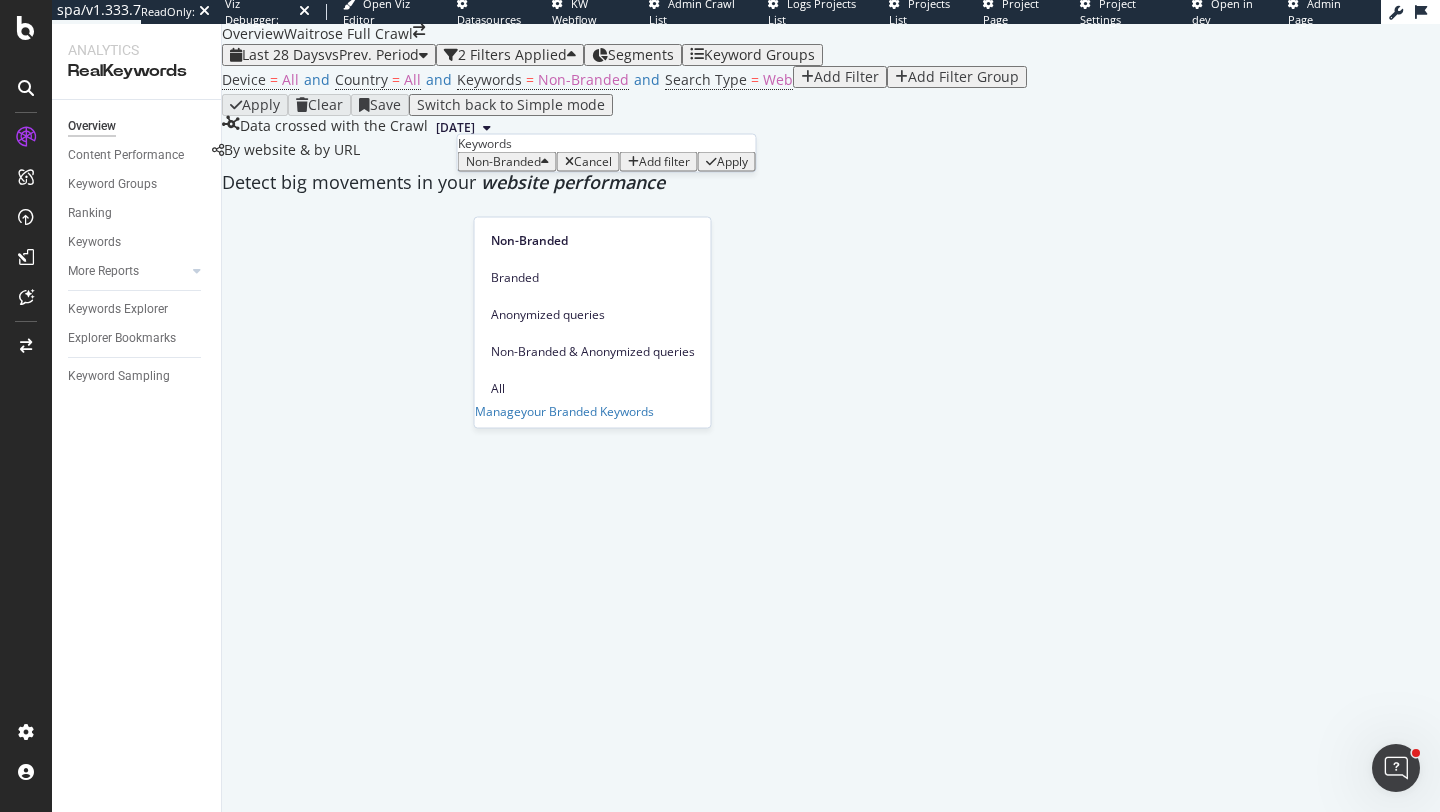 click on "Device   =     All  and  Country   =     All  and  Keywords   =     Non-Branded  and  Search Type   =     Web Add Filter Add Filter Group" at bounding box center [831, 80] 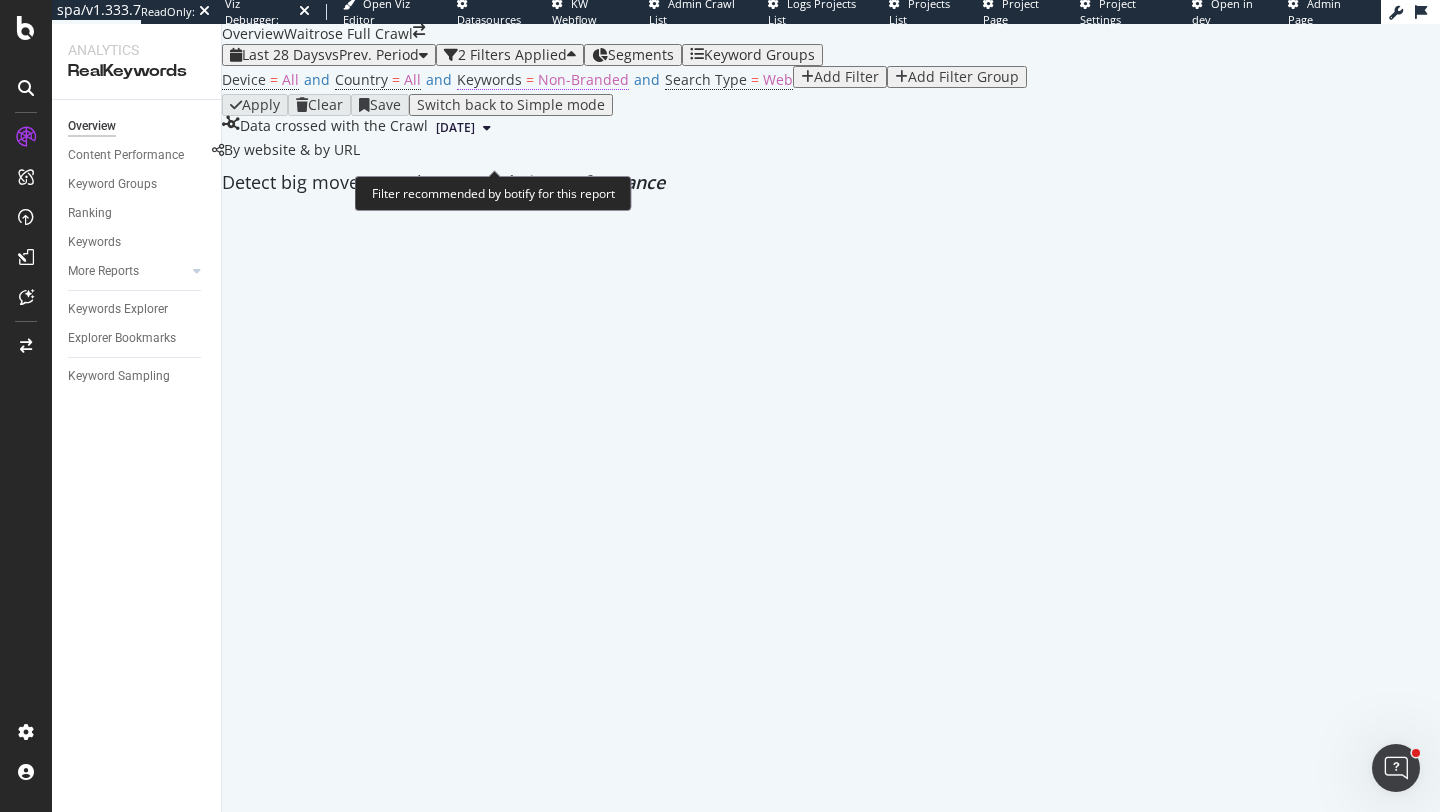 click on "Non-Branded" at bounding box center [583, 79] 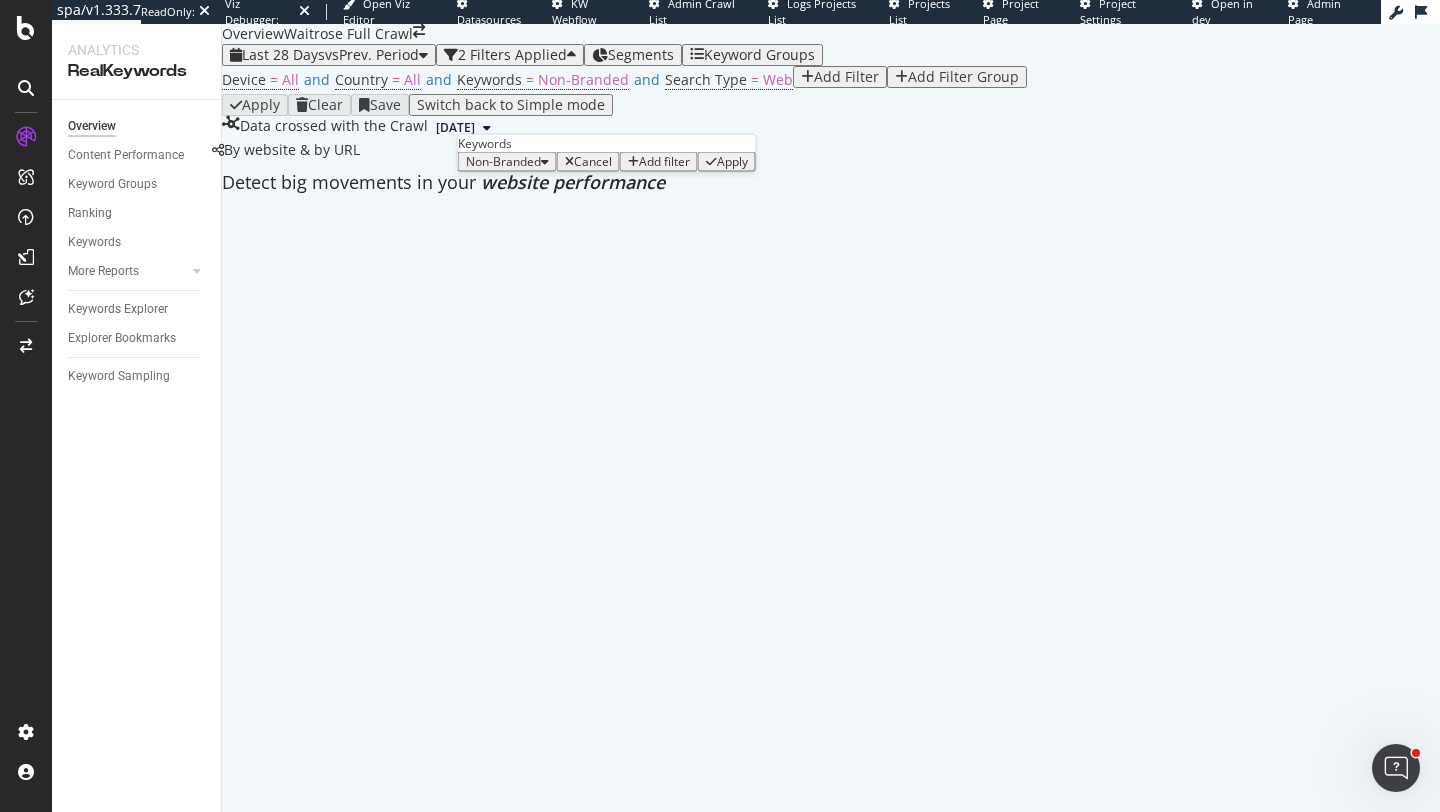 click on "Non-Branded" at bounding box center [503, 161] 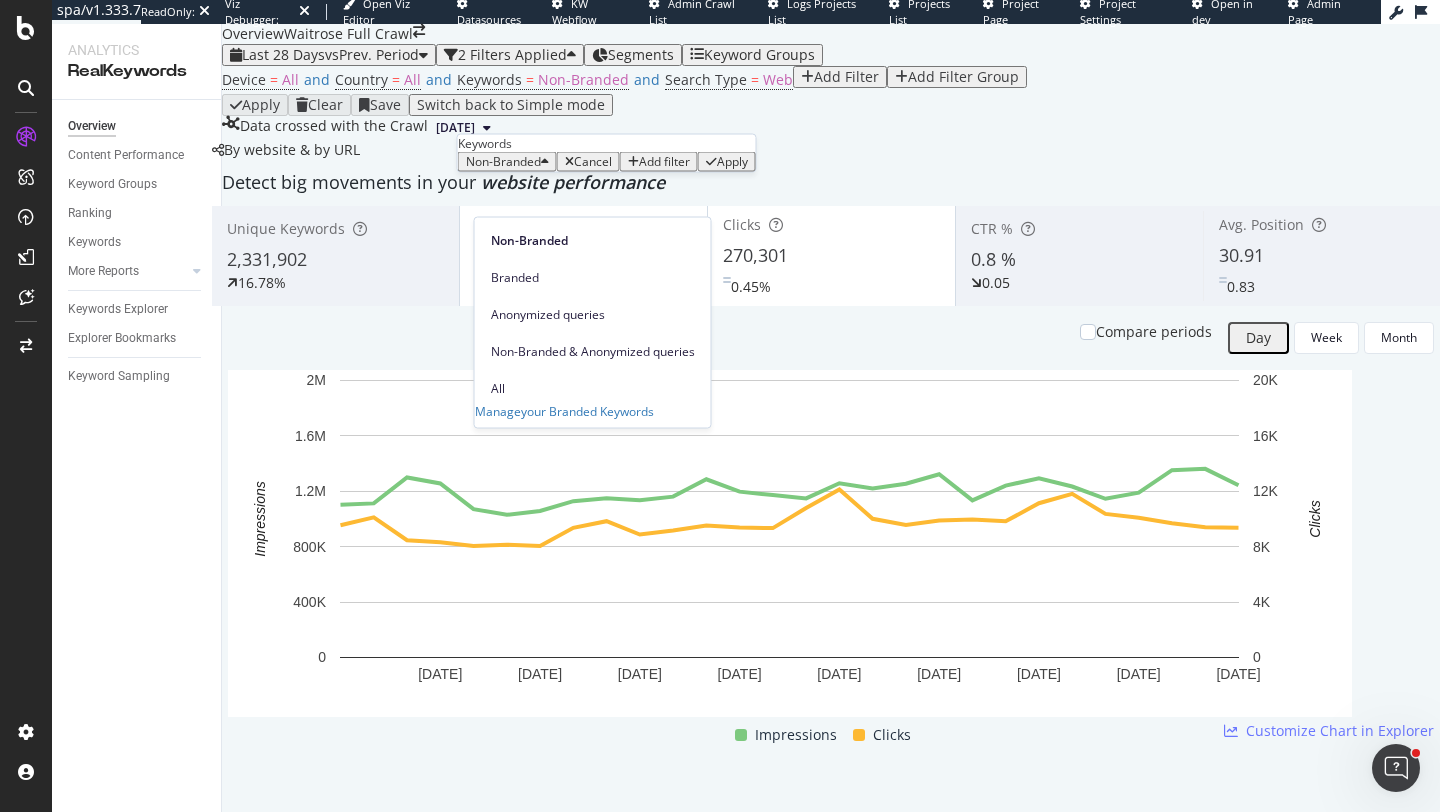 click on "Non-Branded Non-Branded Branded Anonymized queries Non-Branded & Anonymized queries All Manage  your Branded Keywords Cancel Add filter Apply" at bounding box center (607, 162) 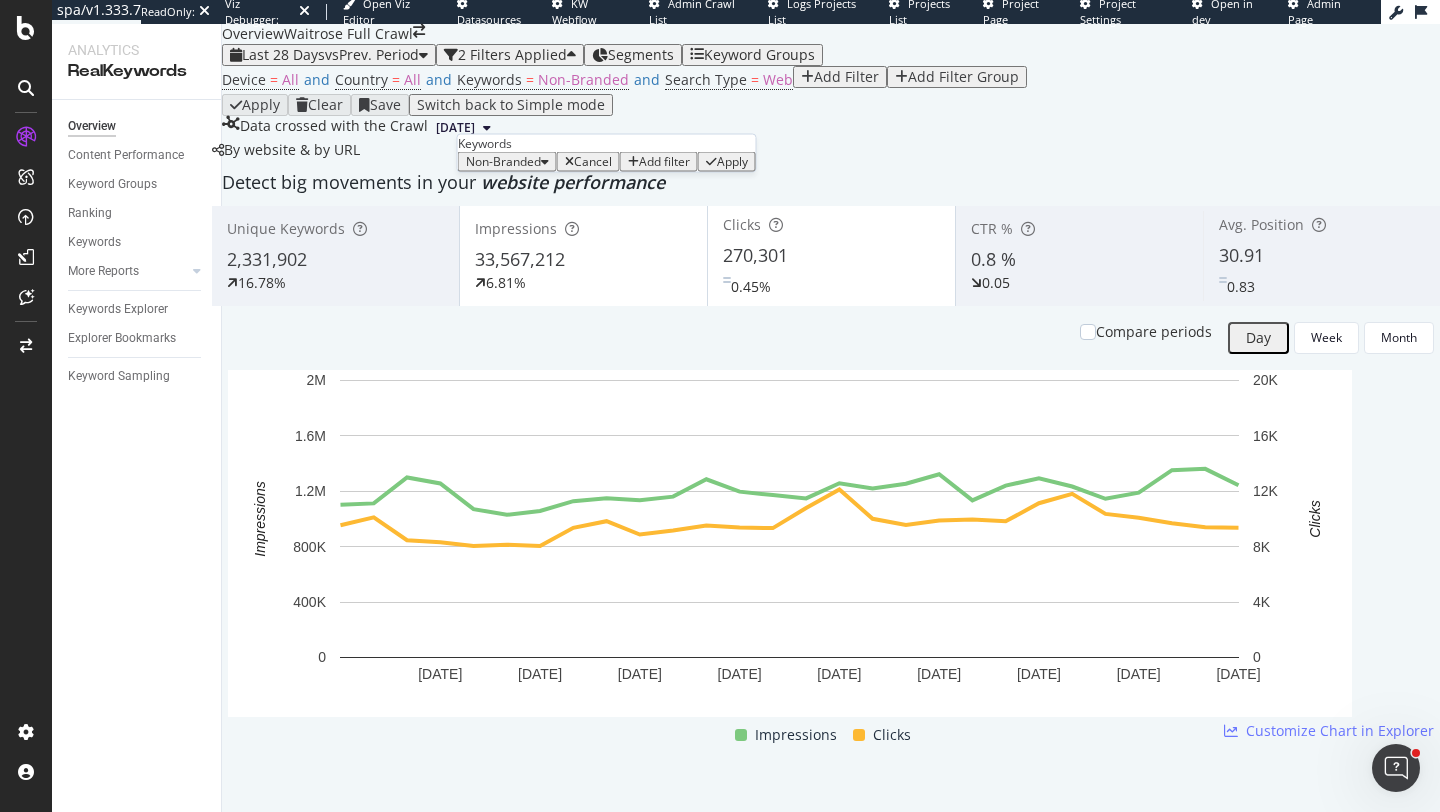 click at bounding box center [545, 162] 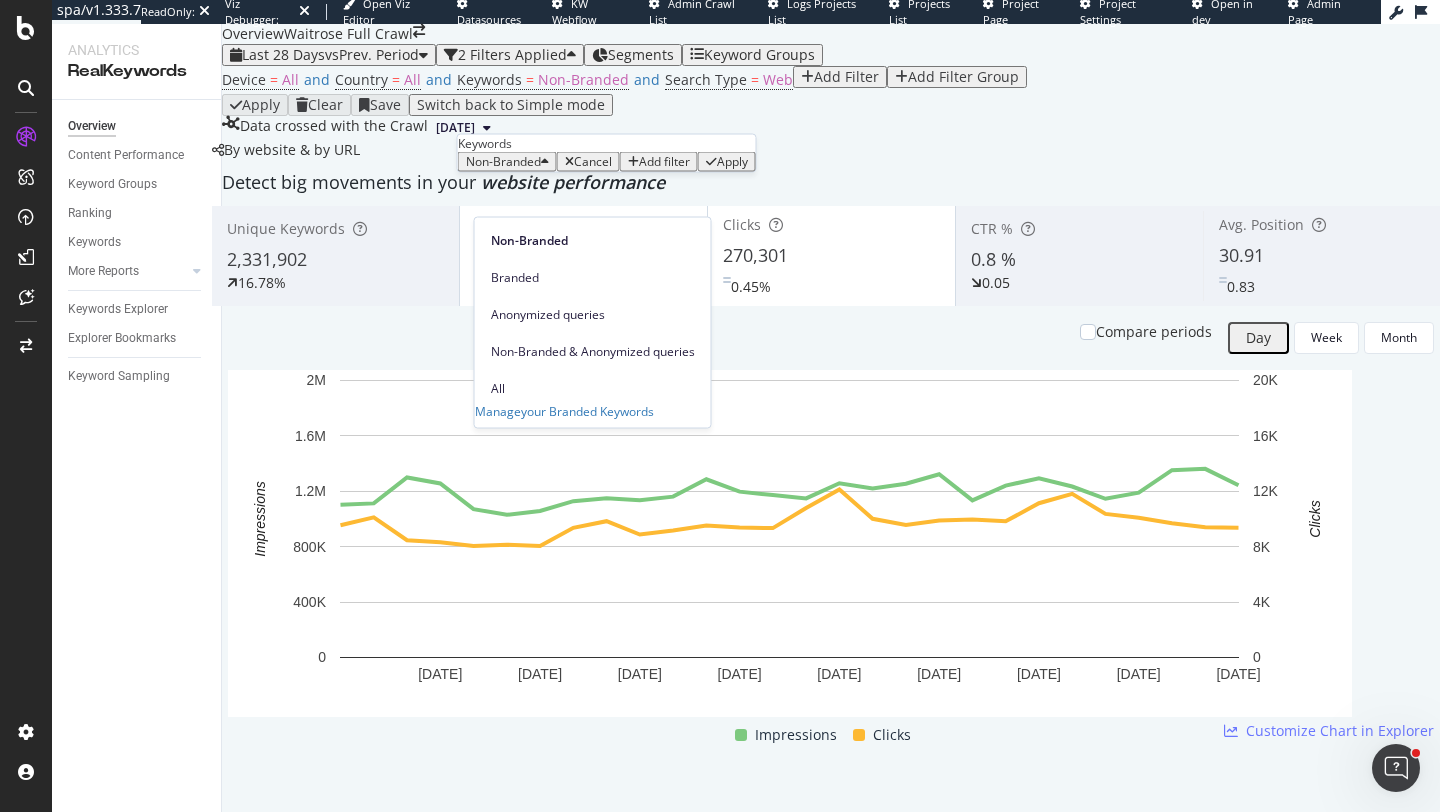 click on "Apply Clear Save Switch back to Simple mode" at bounding box center (831, 105) 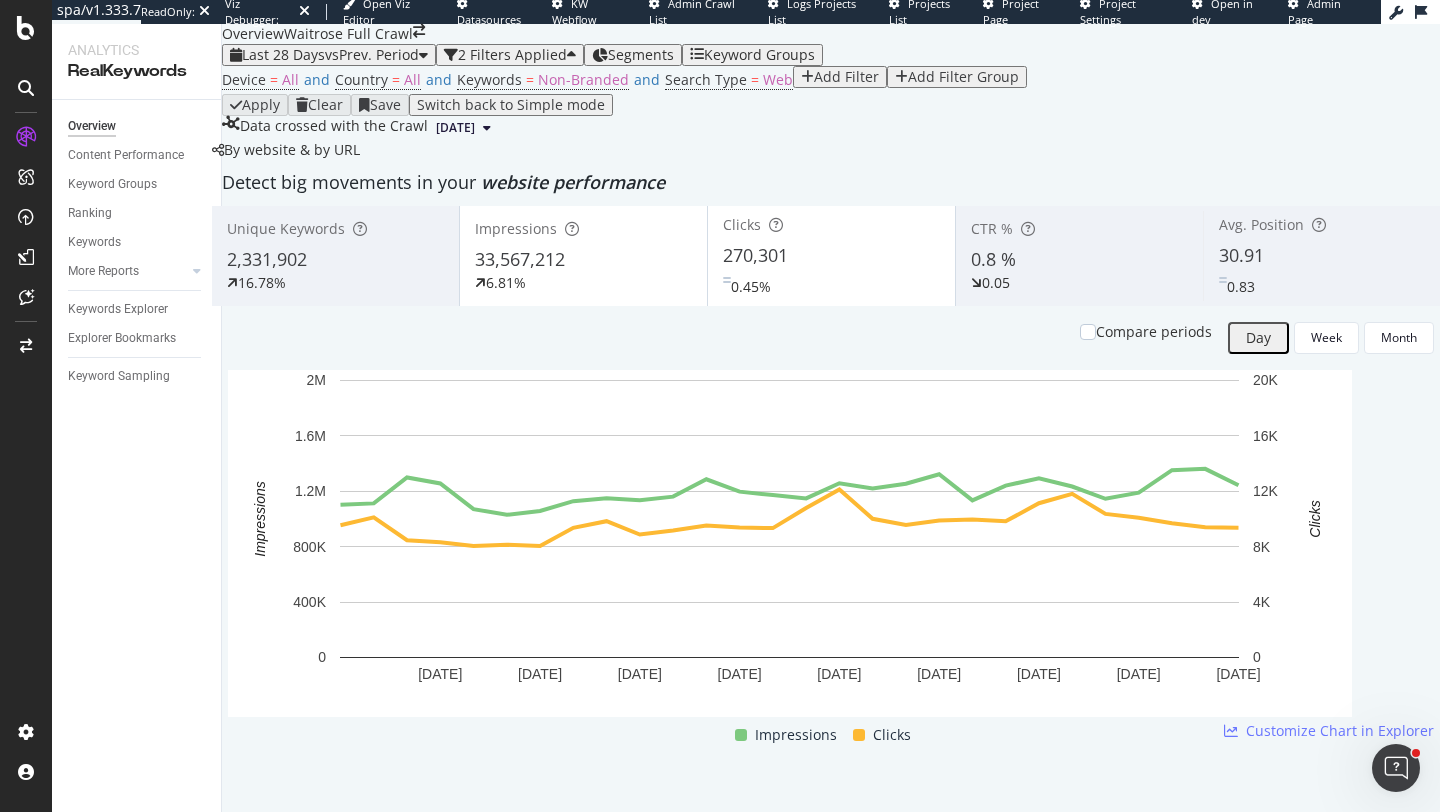 scroll, scrollTop: 2285, scrollLeft: 0, axis: vertical 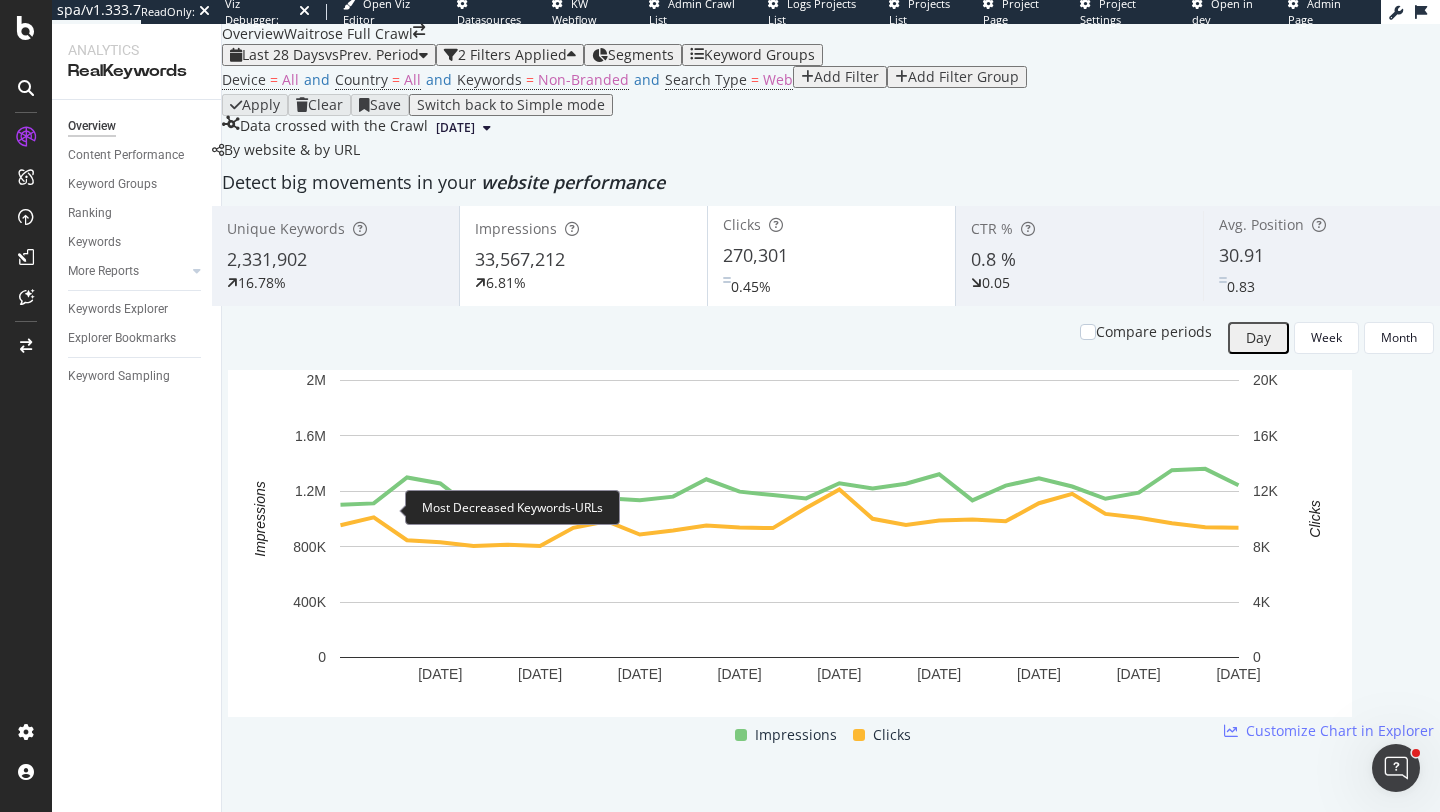 click at bounding box center (333, 2620) 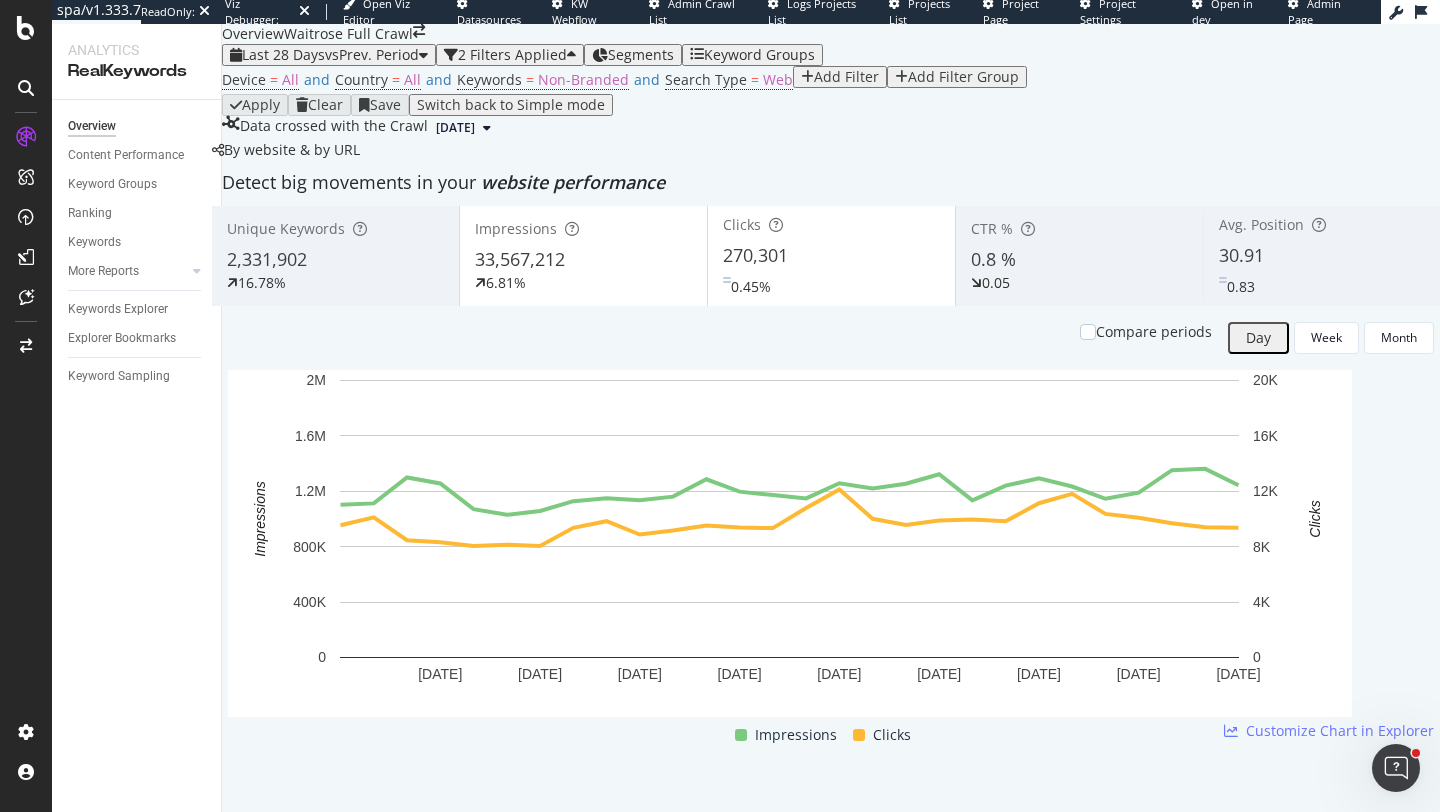 scroll, scrollTop: 2362, scrollLeft: 0, axis: vertical 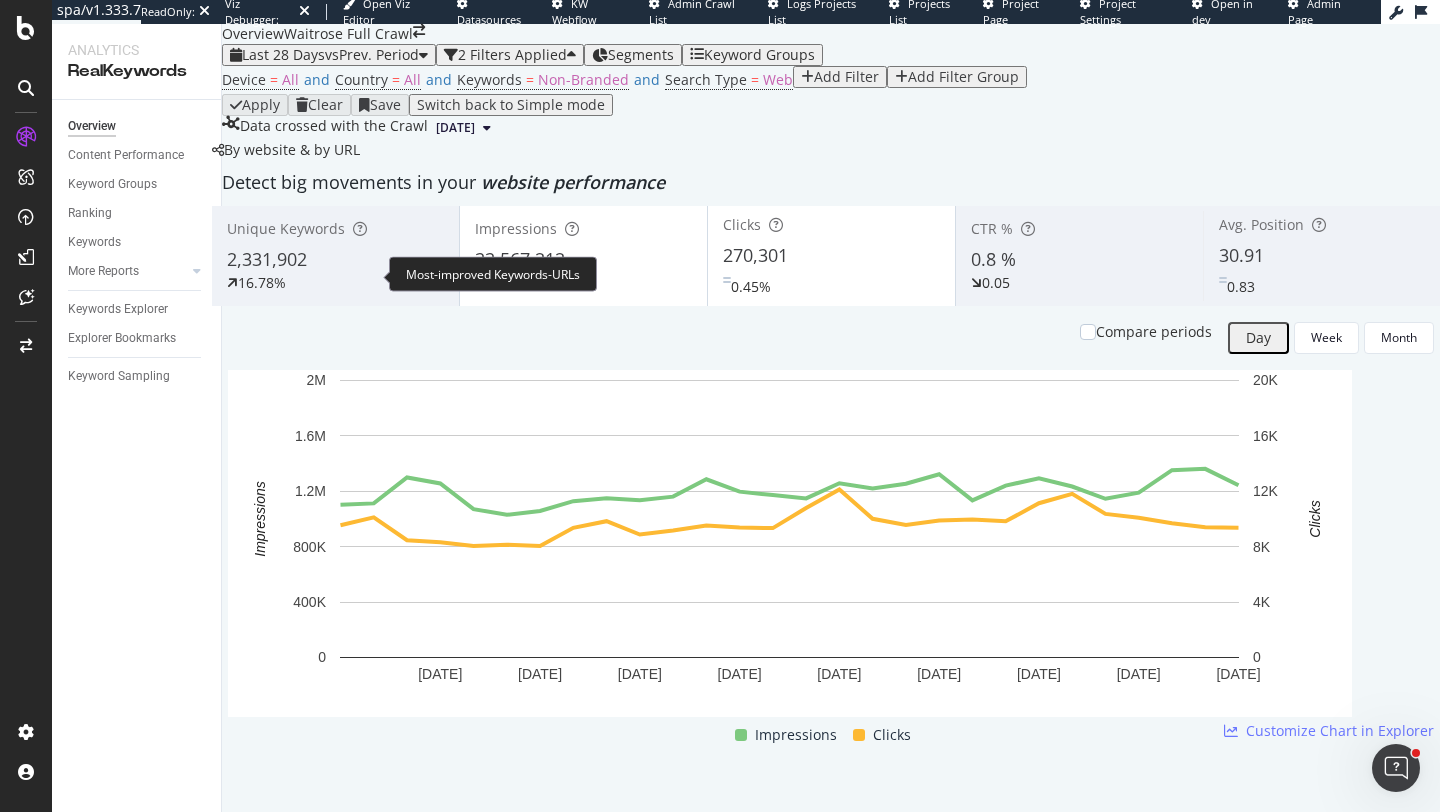 click at bounding box center [318, 2065] 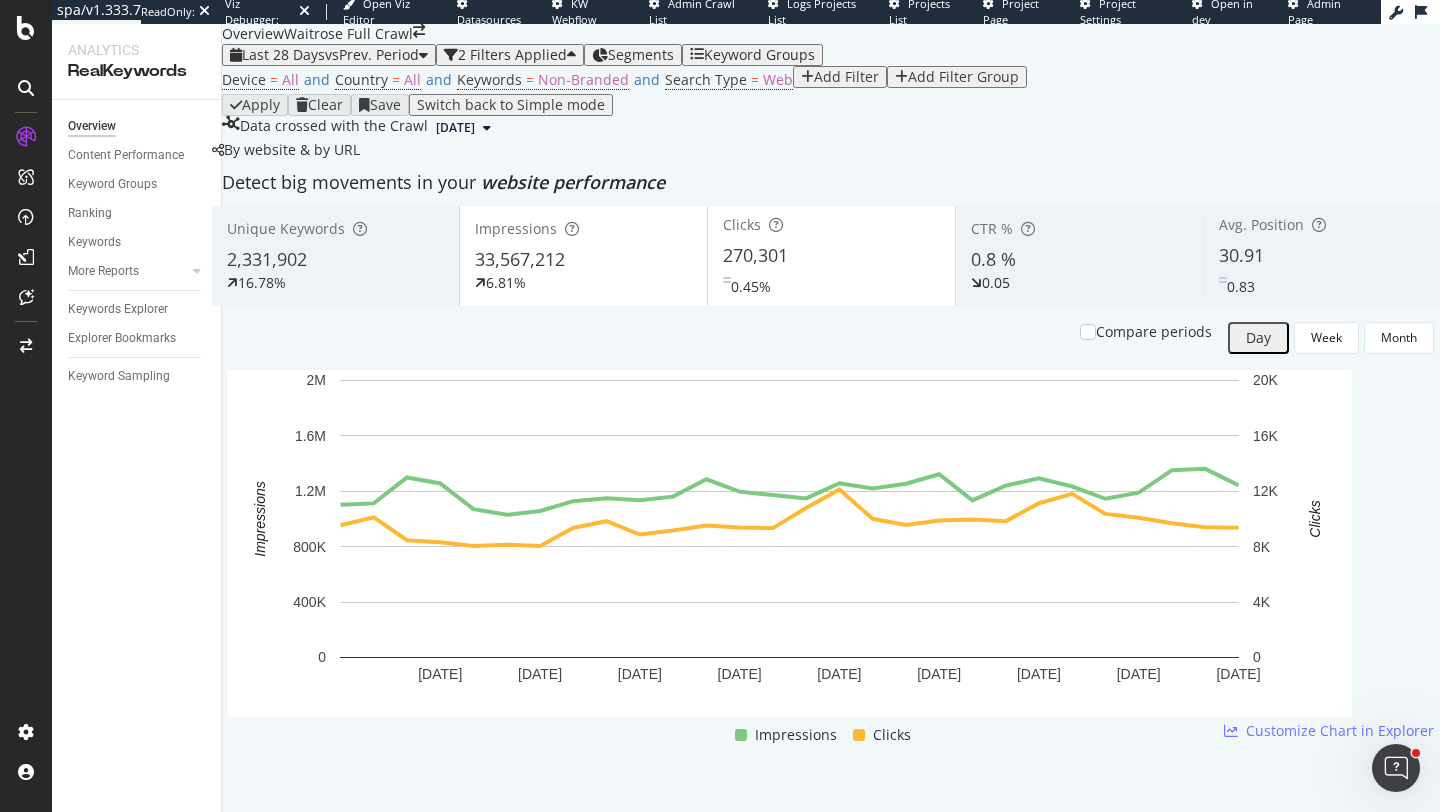 scroll, scrollTop: 2306, scrollLeft: 0, axis: vertical 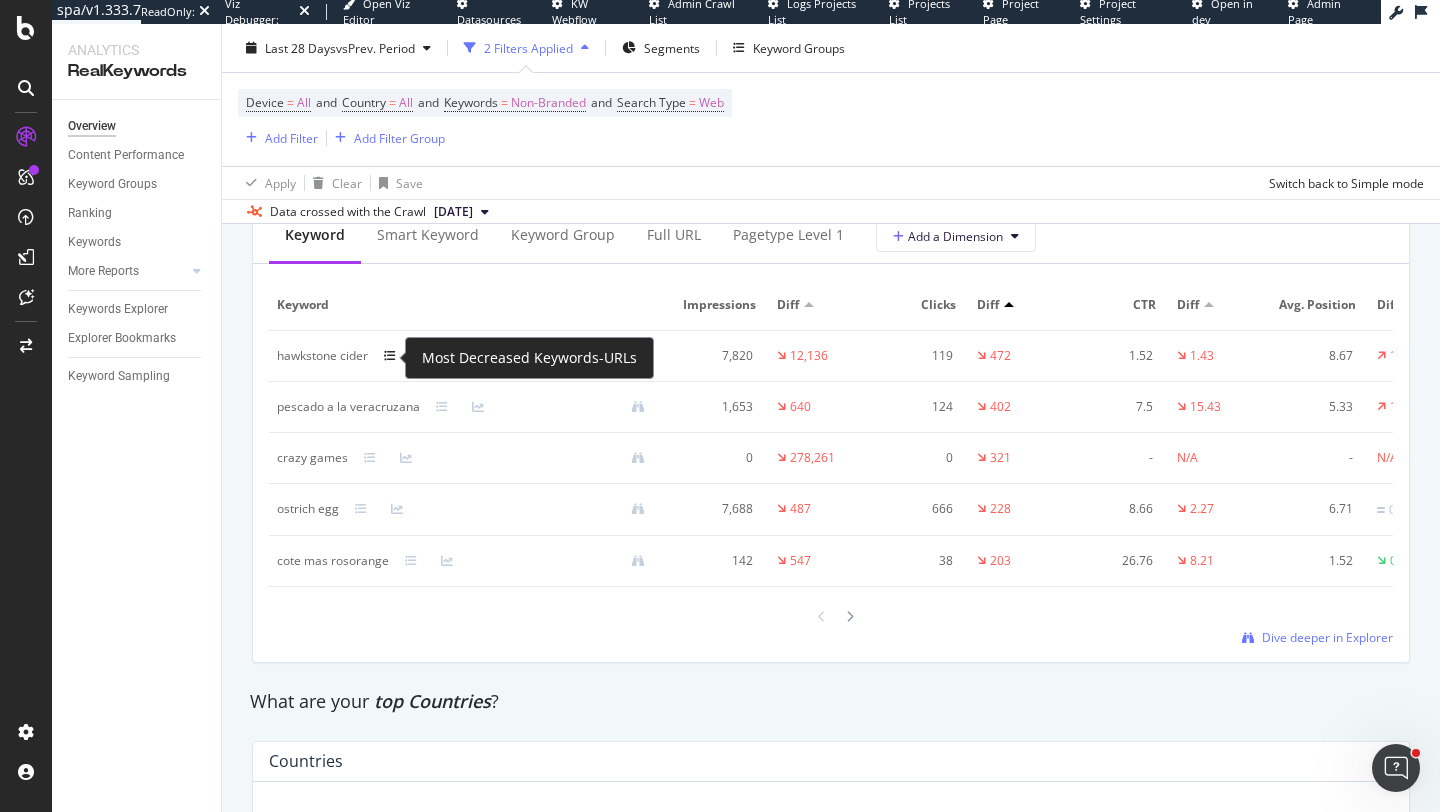 click at bounding box center (390, 356) 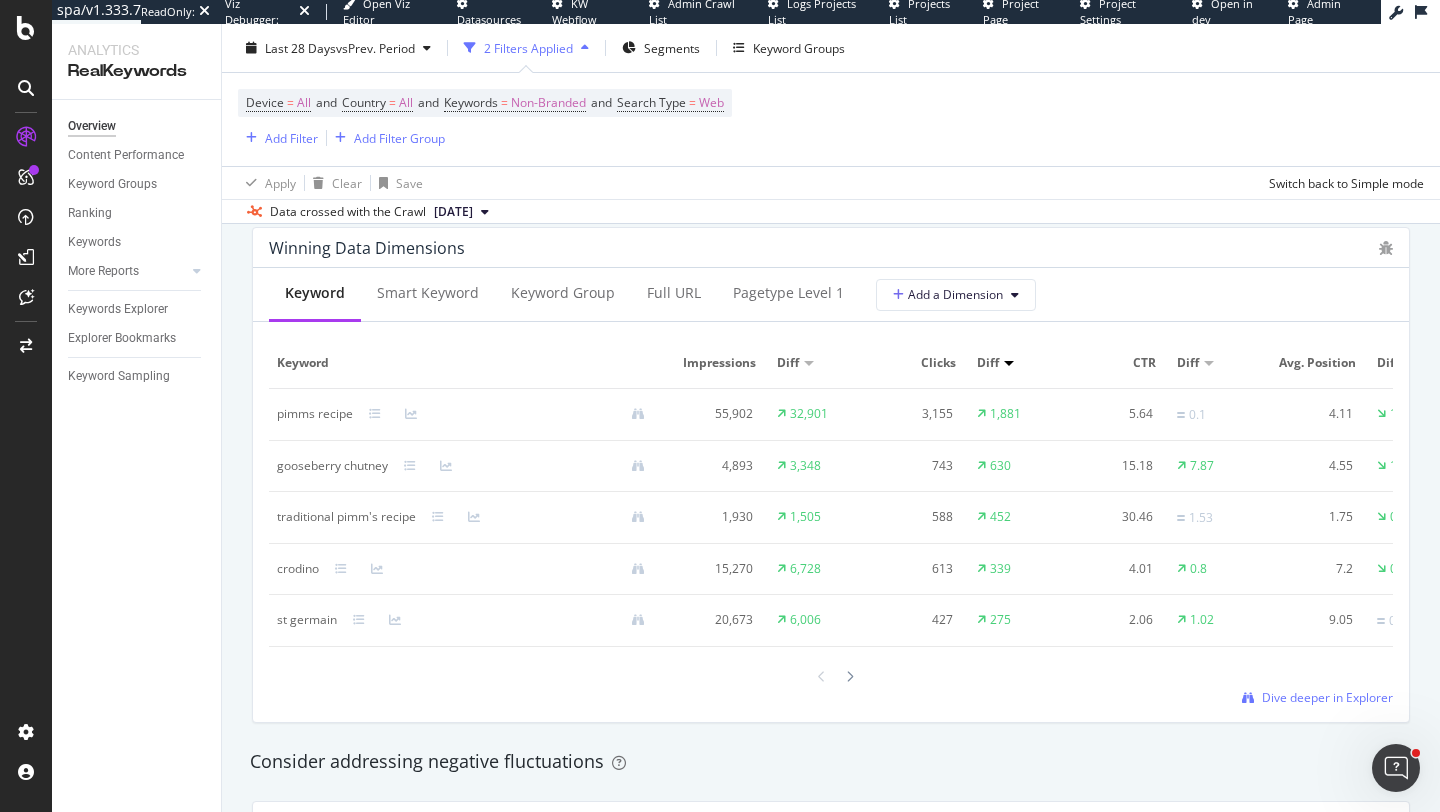 scroll, scrollTop: 1758, scrollLeft: 0, axis: vertical 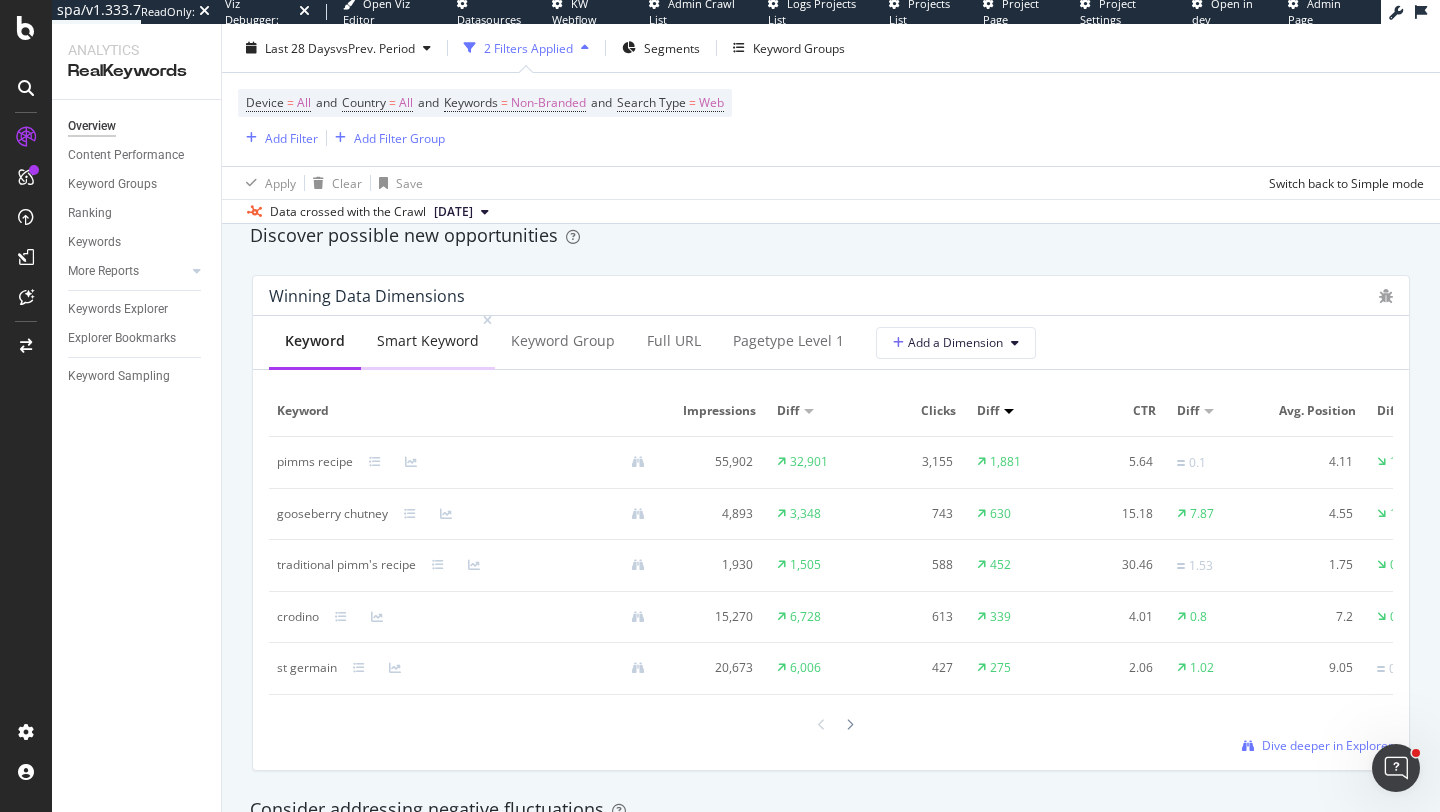 click on "Smart Keyword" at bounding box center [428, 341] 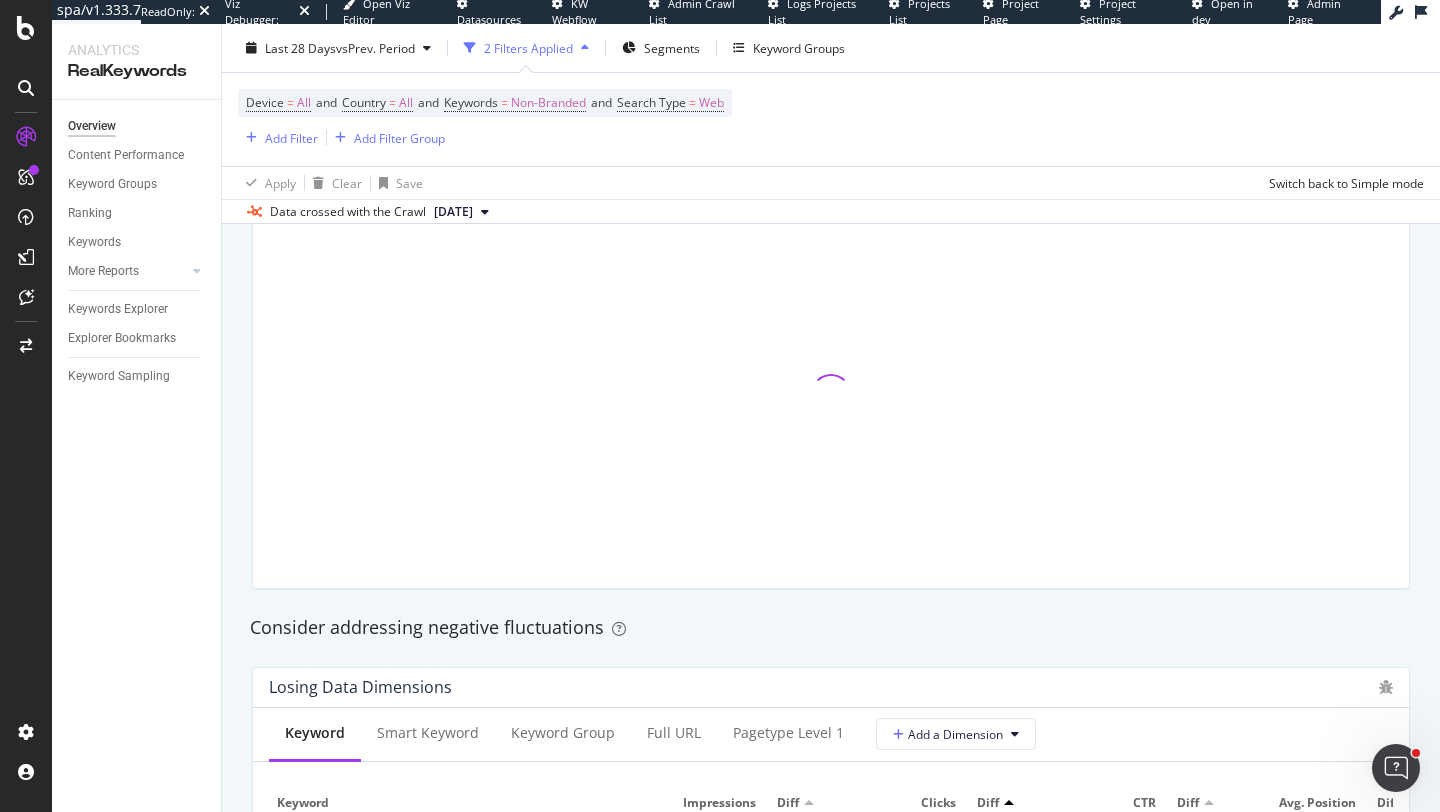 scroll, scrollTop: 1820, scrollLeft: 0, axis: vertical 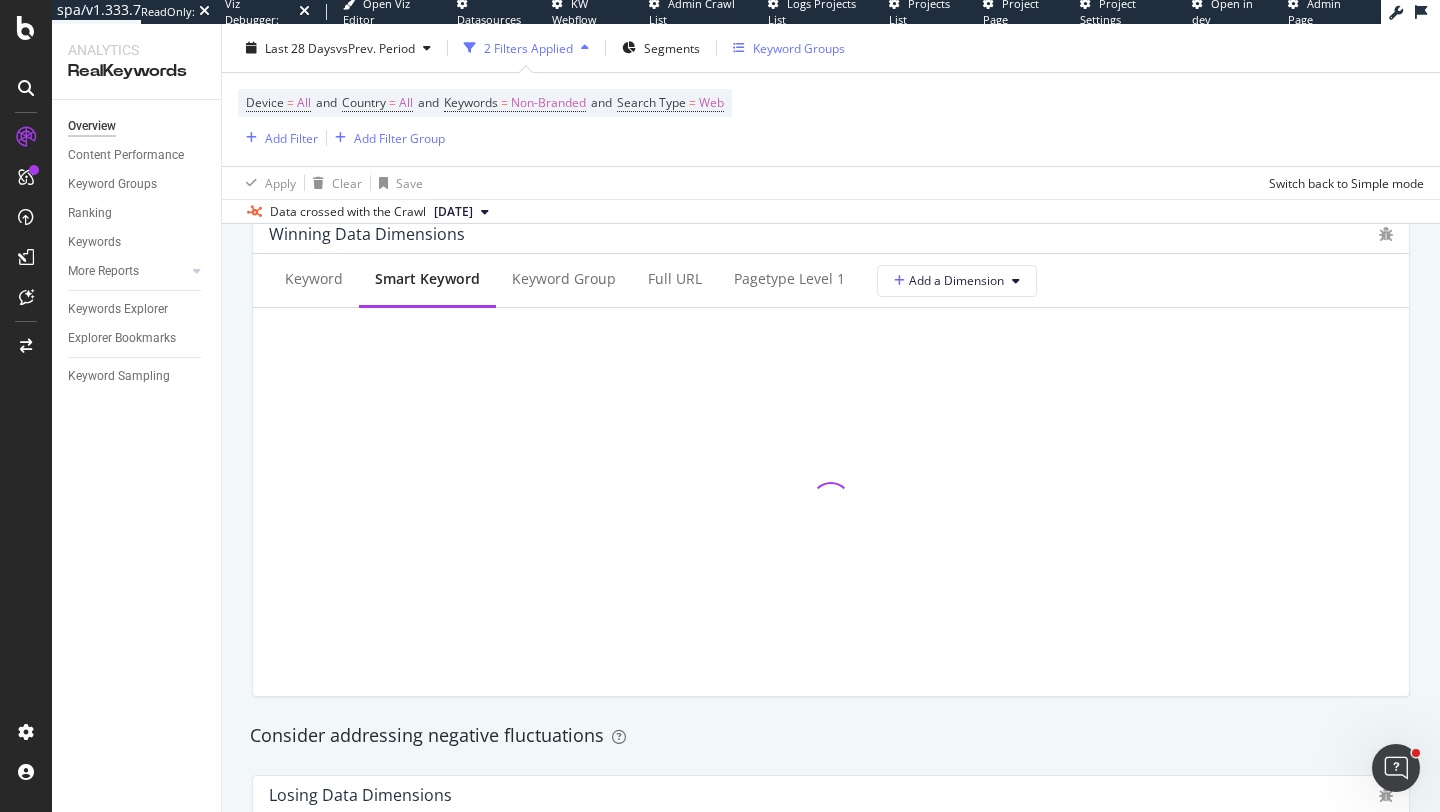 click on "Keyword Groups" at bounding box center [789, 48] 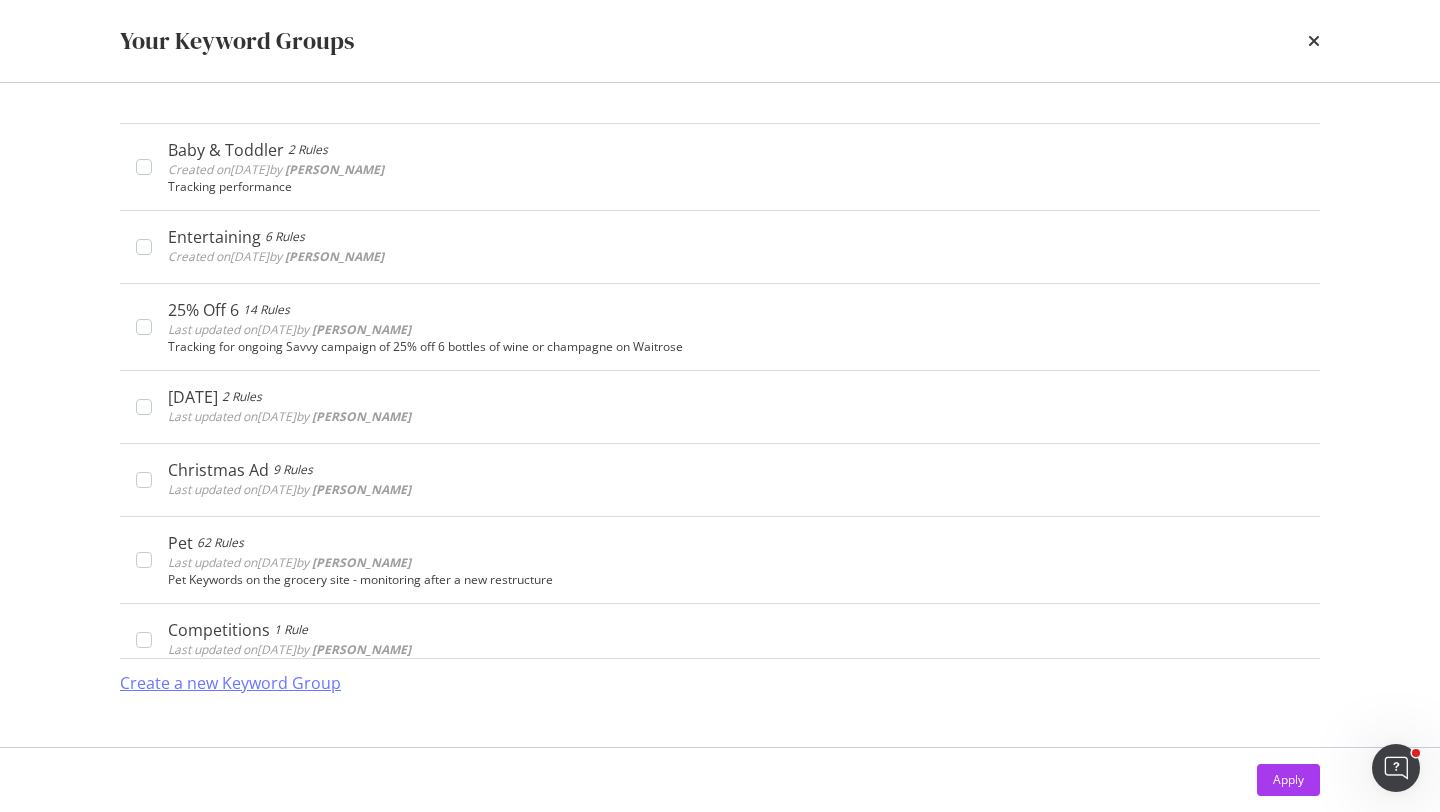 click on "Create a new Keyword Group" at bounding box center [230, 683] 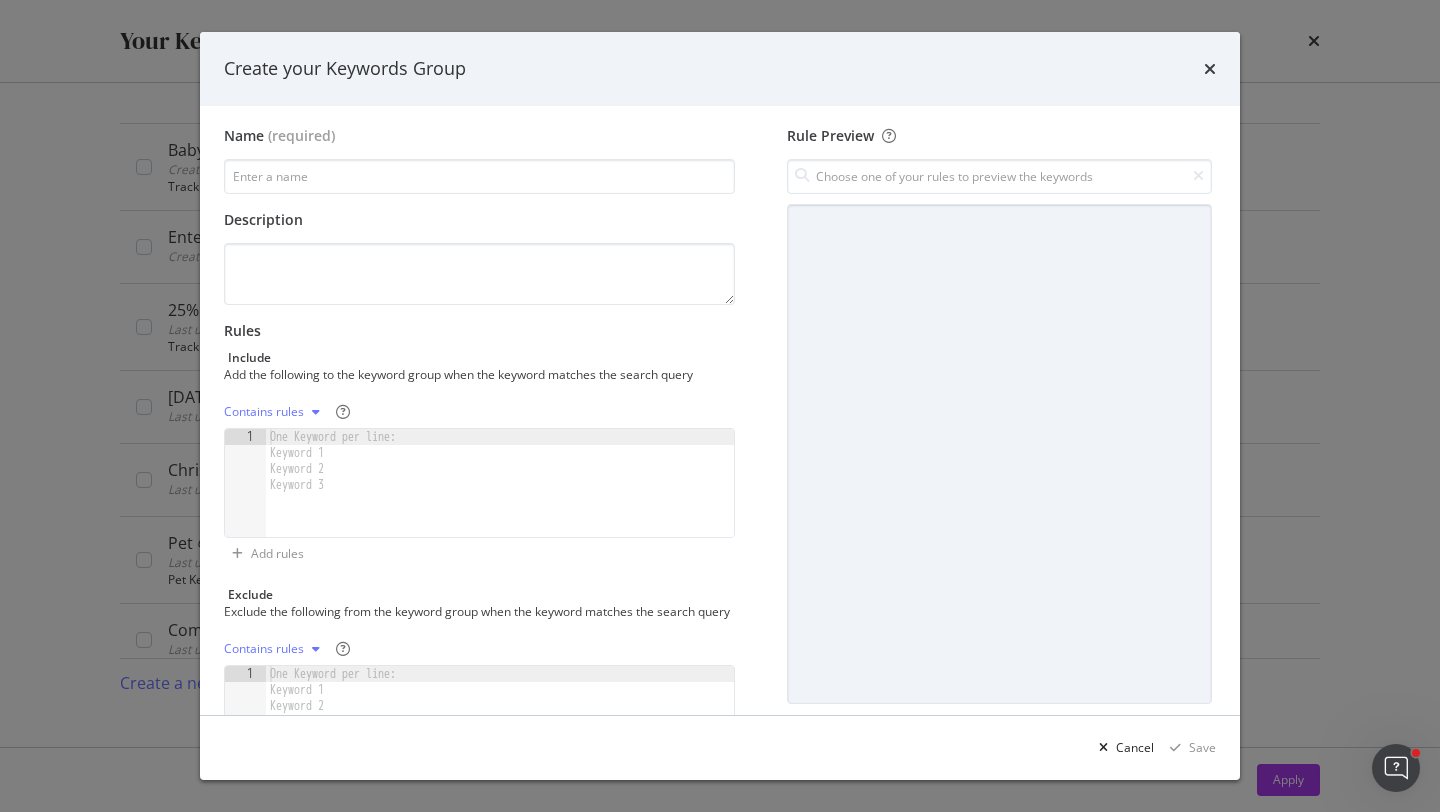 scroll, scrollTop: 0, scrollLeft: 0, axis: both 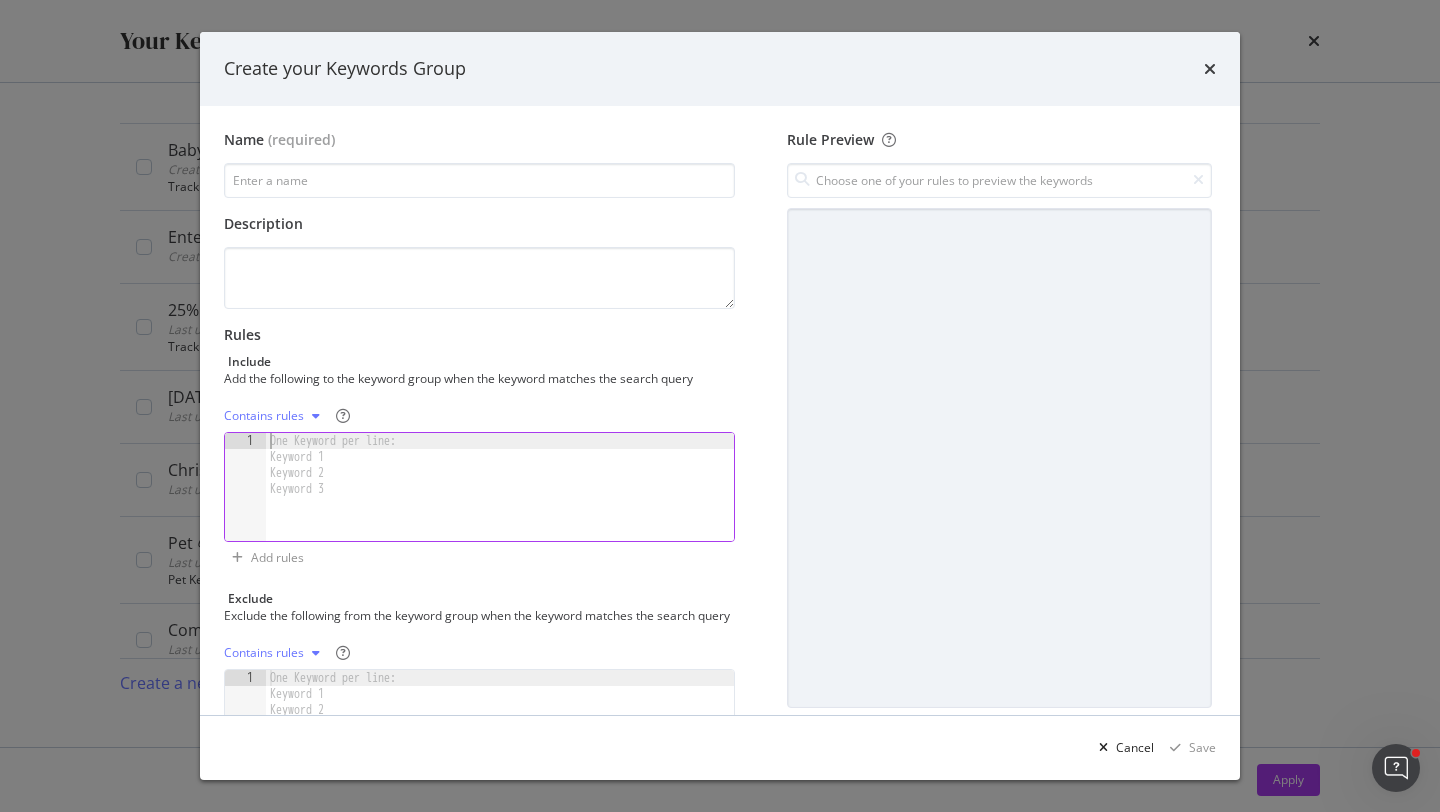 type 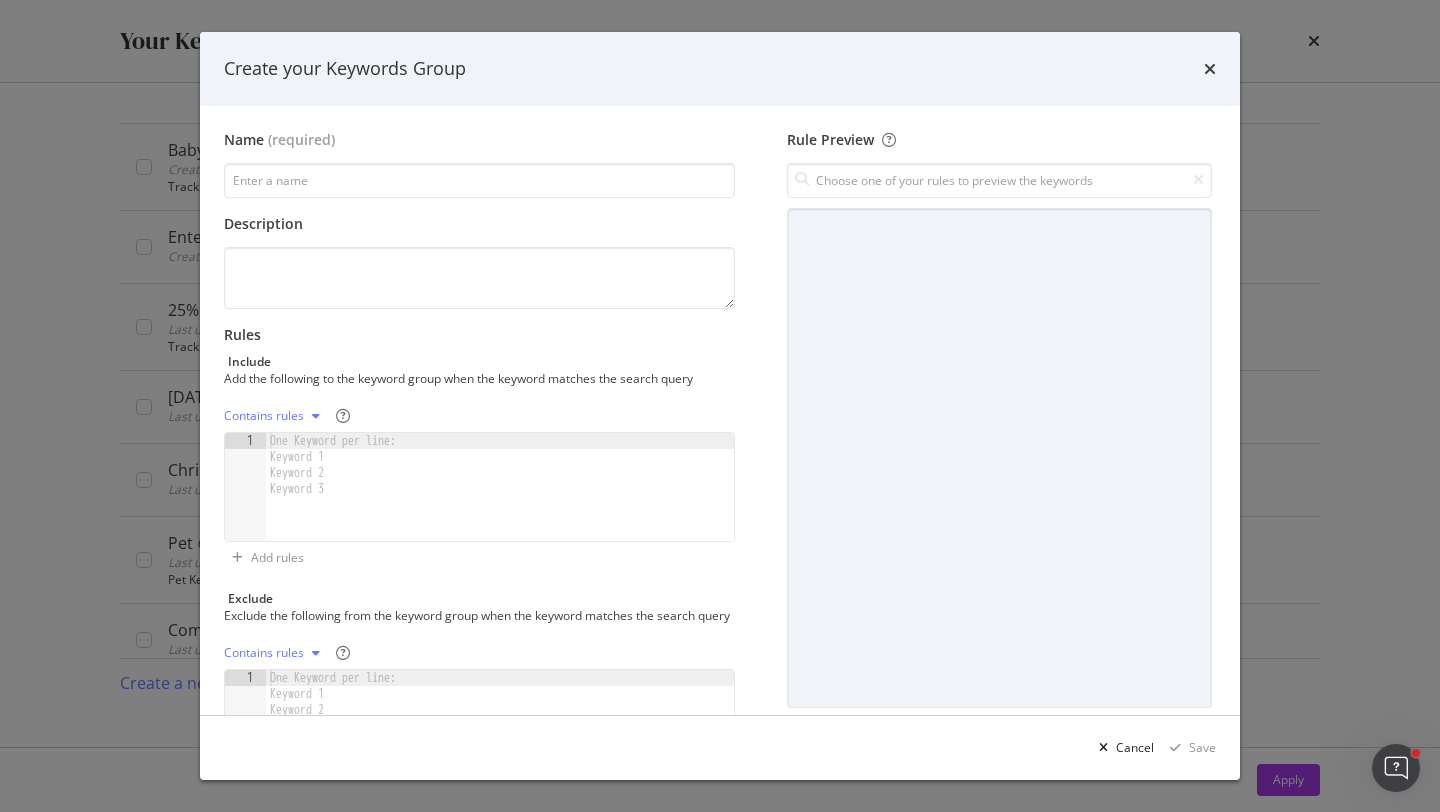 click on "Contains rules" at bounding box center (264, 416) 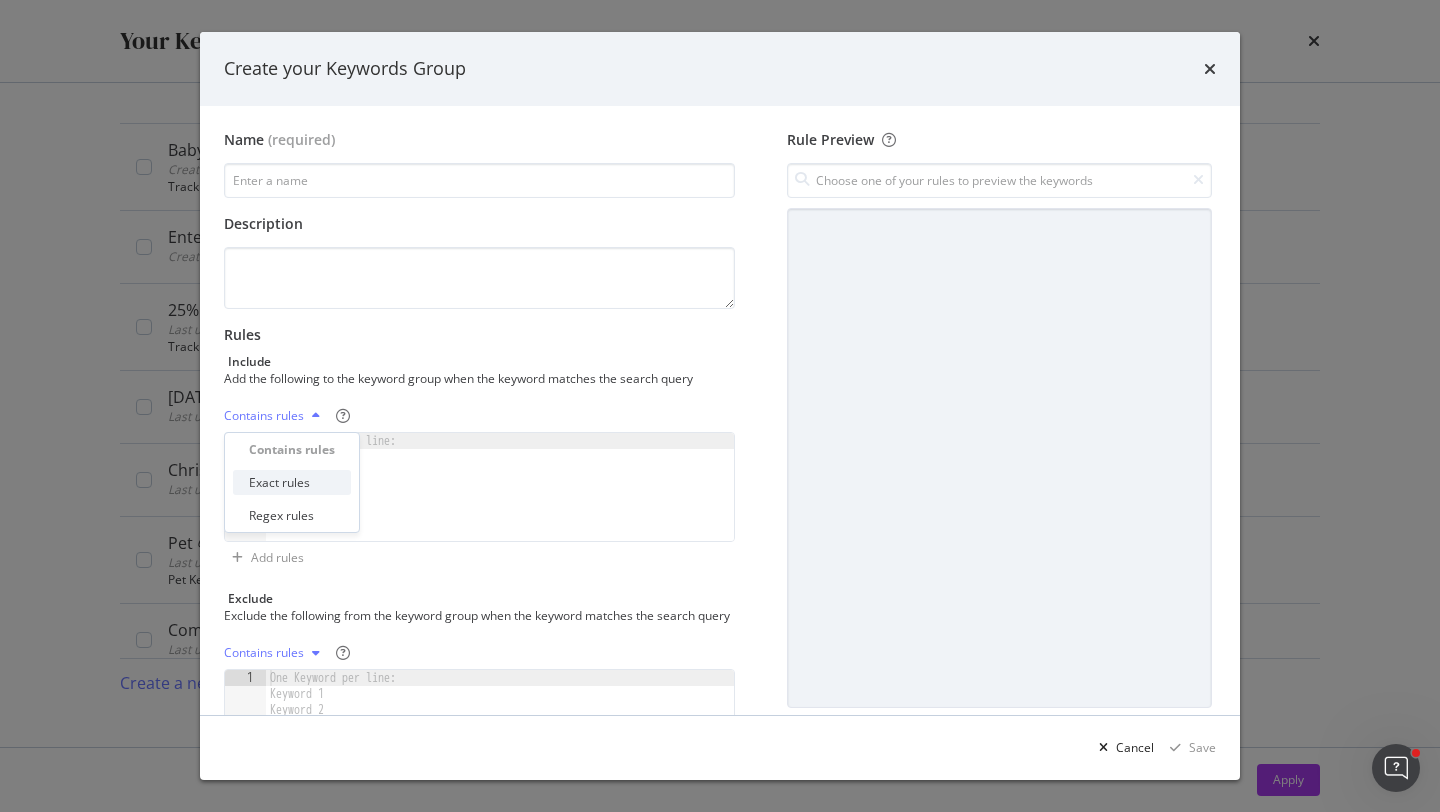 click on "Exact rules" at bounding box center [279, 482] 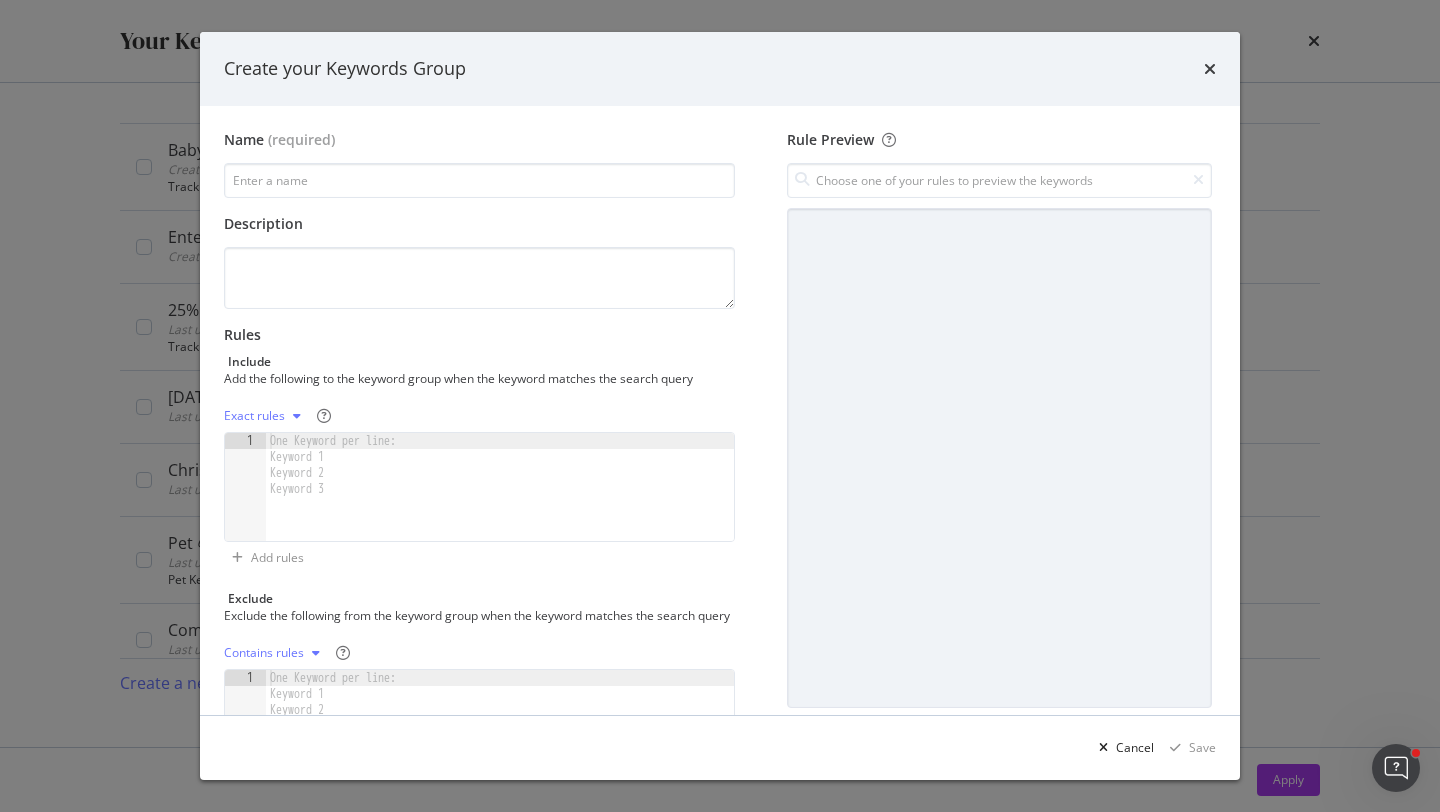 click on "Exact rules" at bounding box center (254, 416) 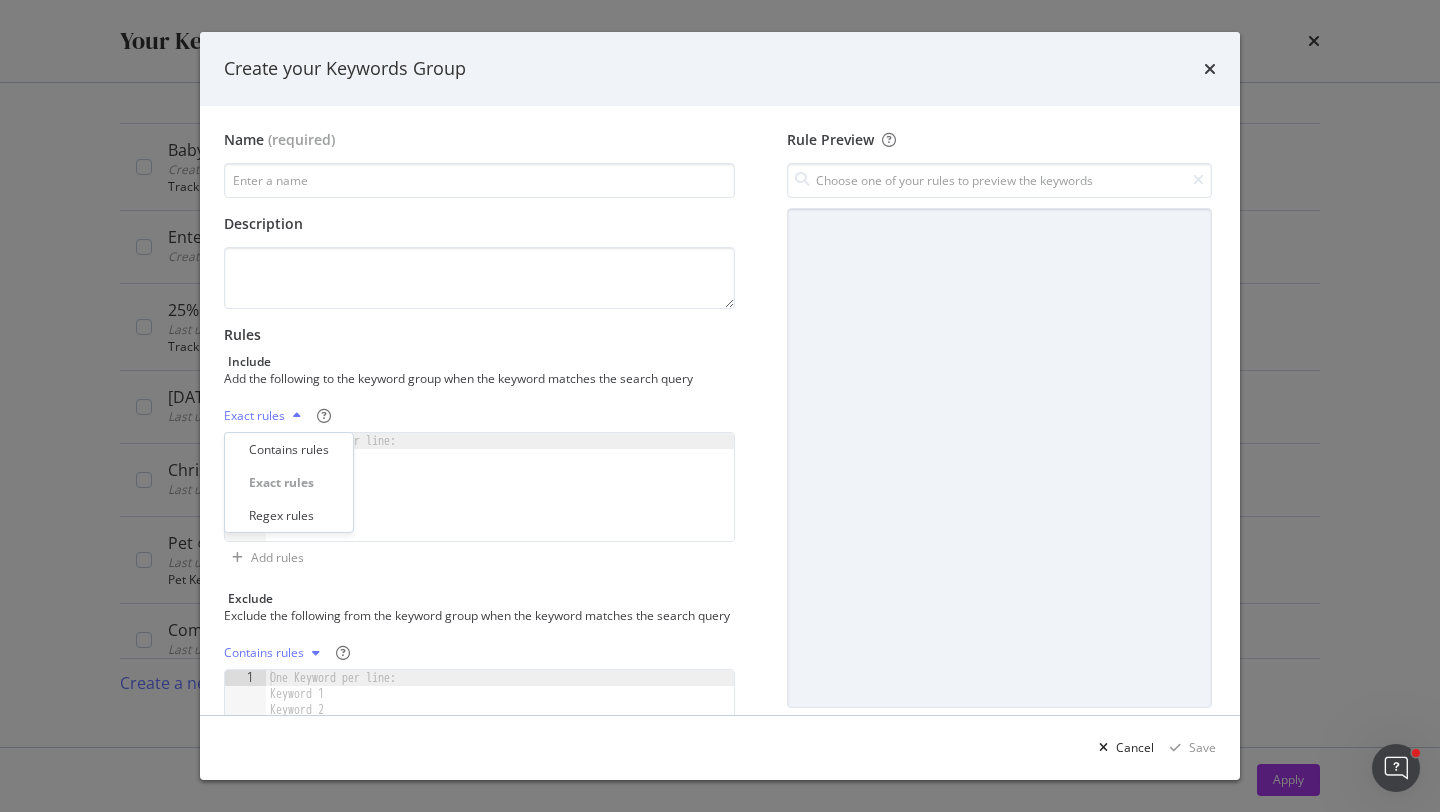 click on "Contains rules Exact rules Regex rules" at bounding box center (289, 482) 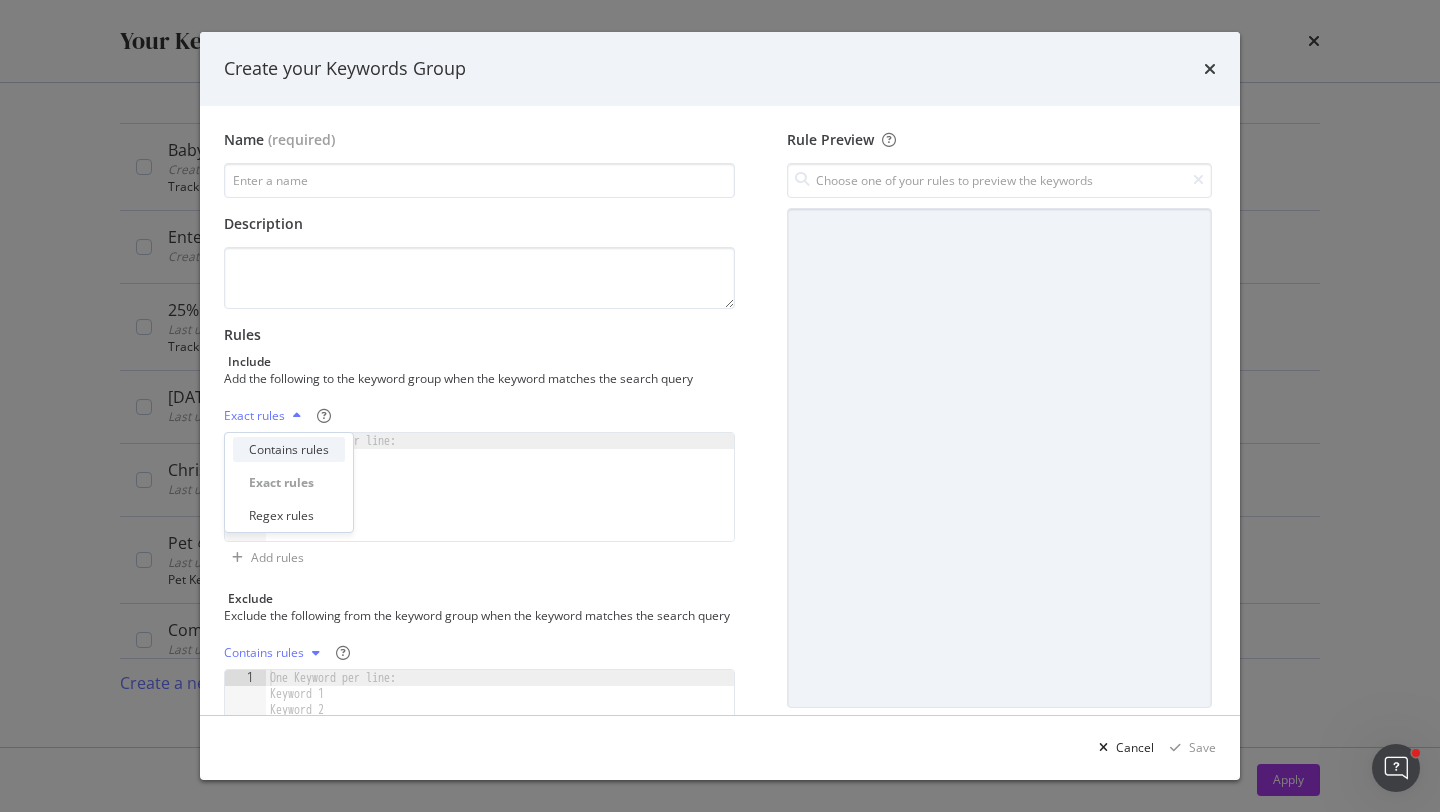 click on "Contains rules" at bounding box center (289, 449) 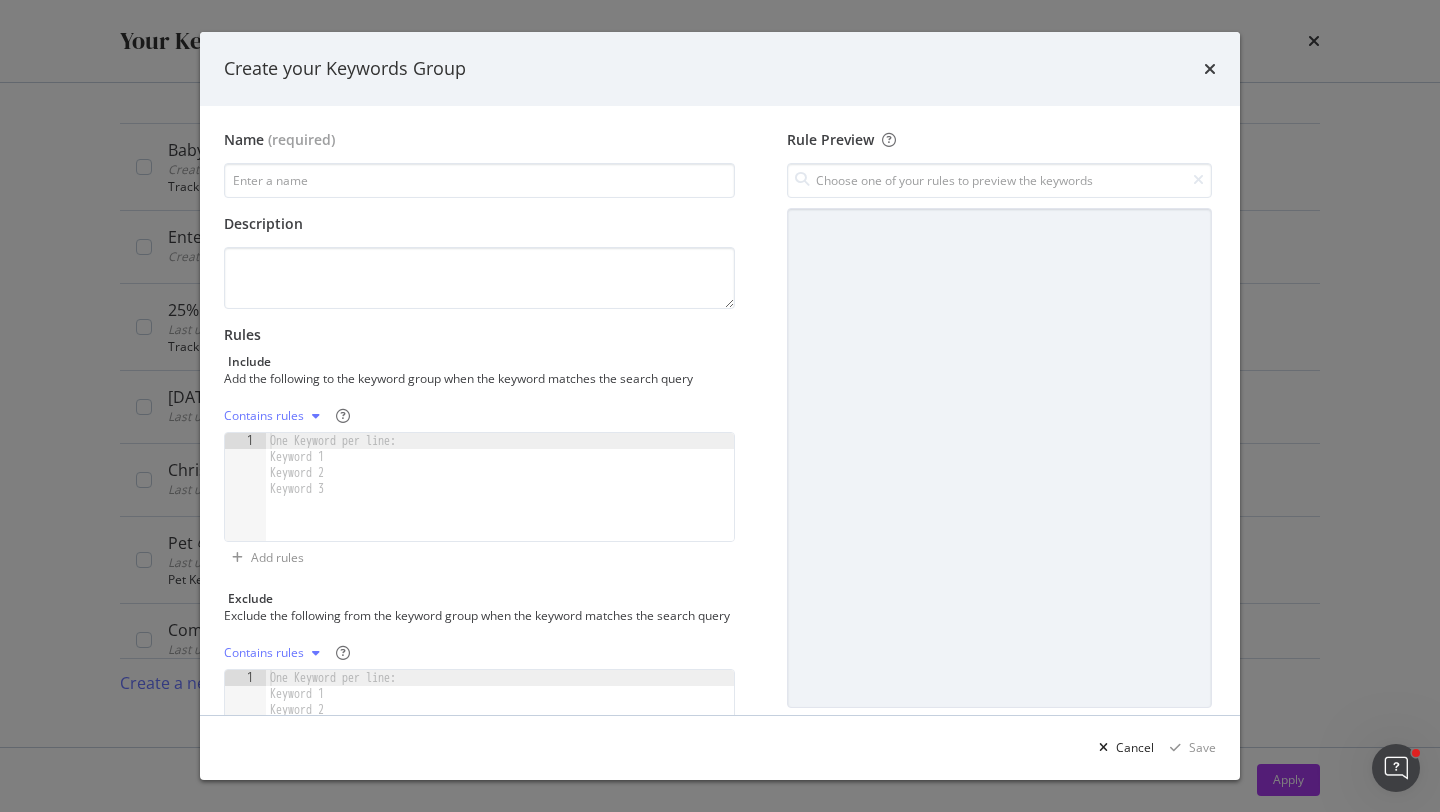 click on "One Keyword per line:
Keyword 1
Keyword 2
Keyword 3" at bounding box center (336, 465) 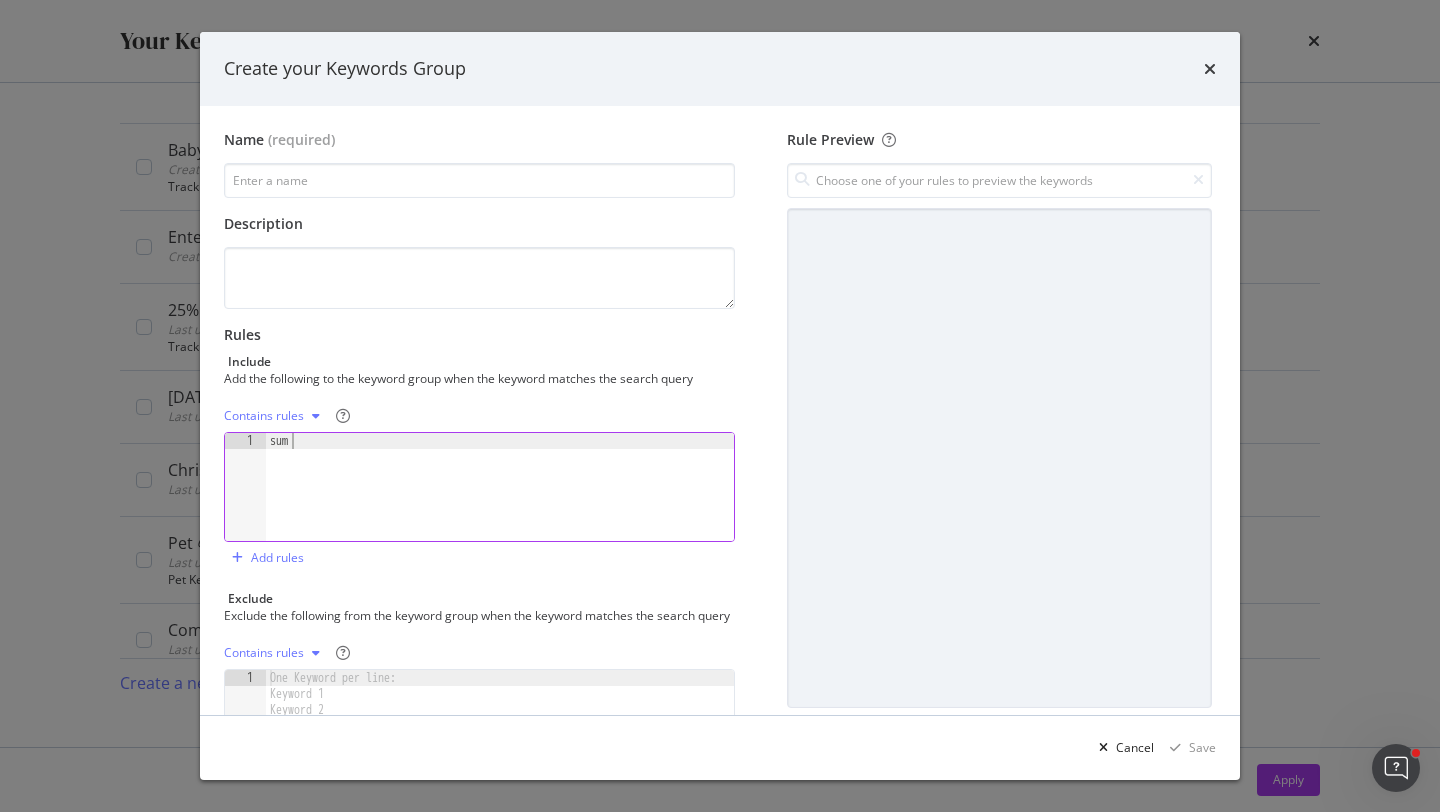 type on "summer" 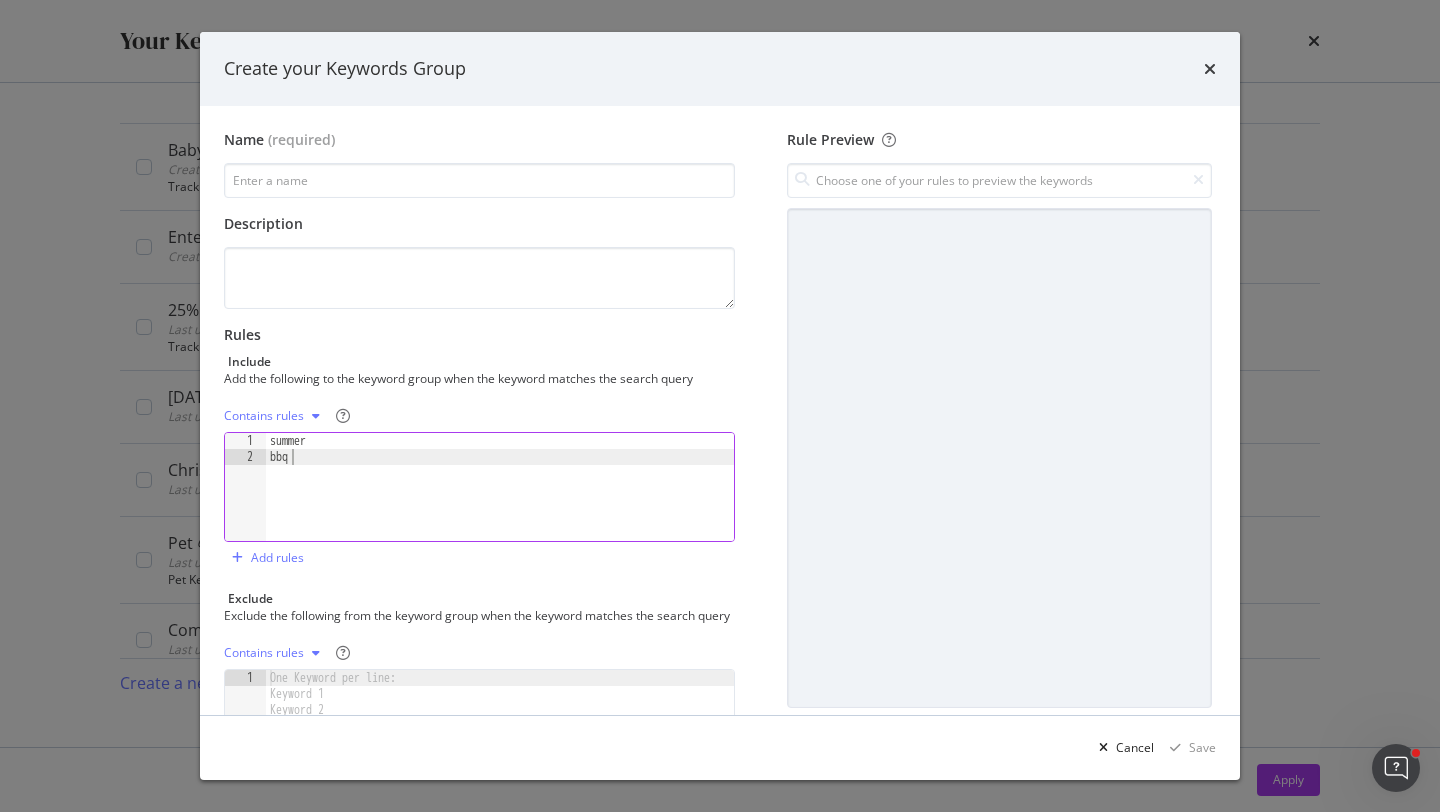 scroll, scrollTop: 0, scrollLeft: 0, axis: both 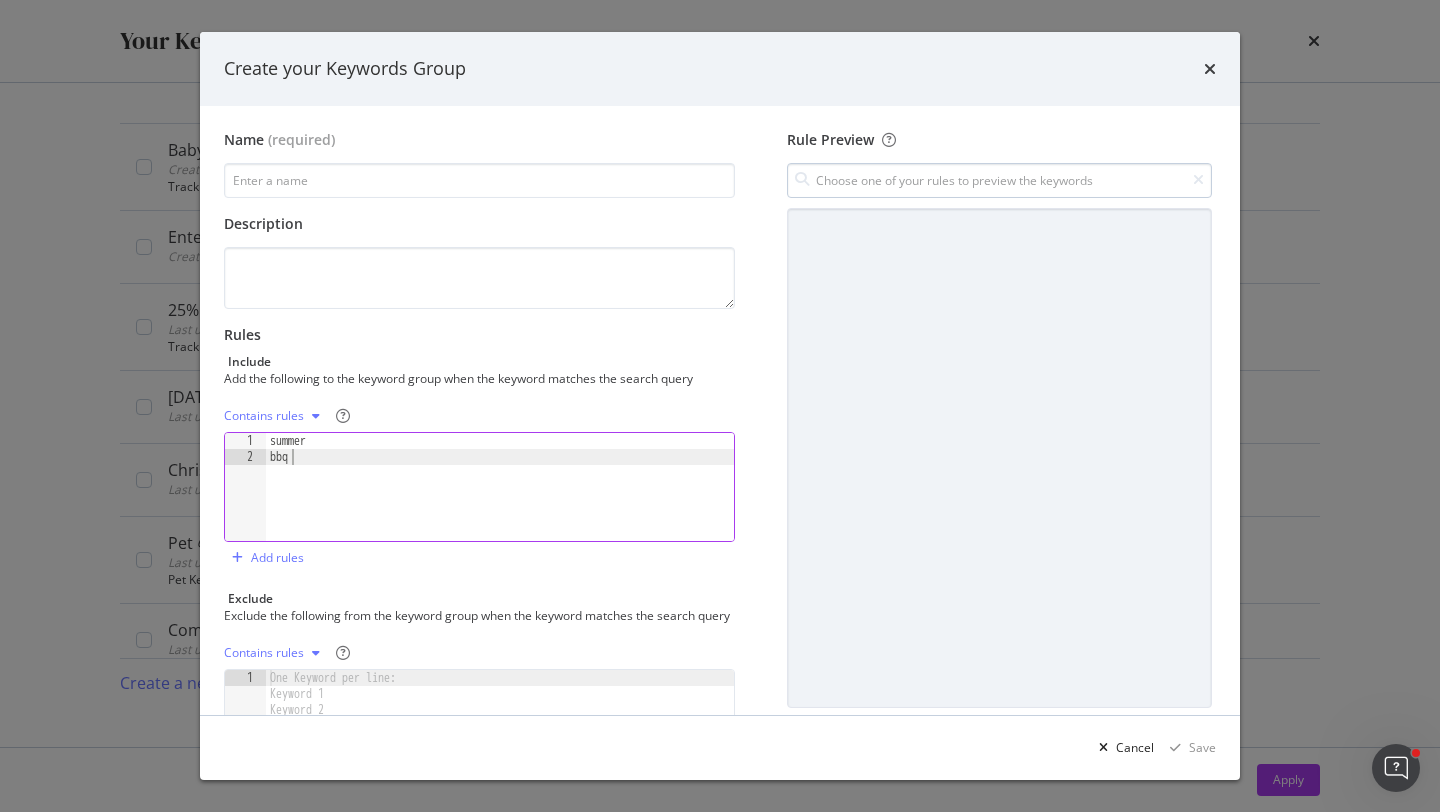 type on "bbq" 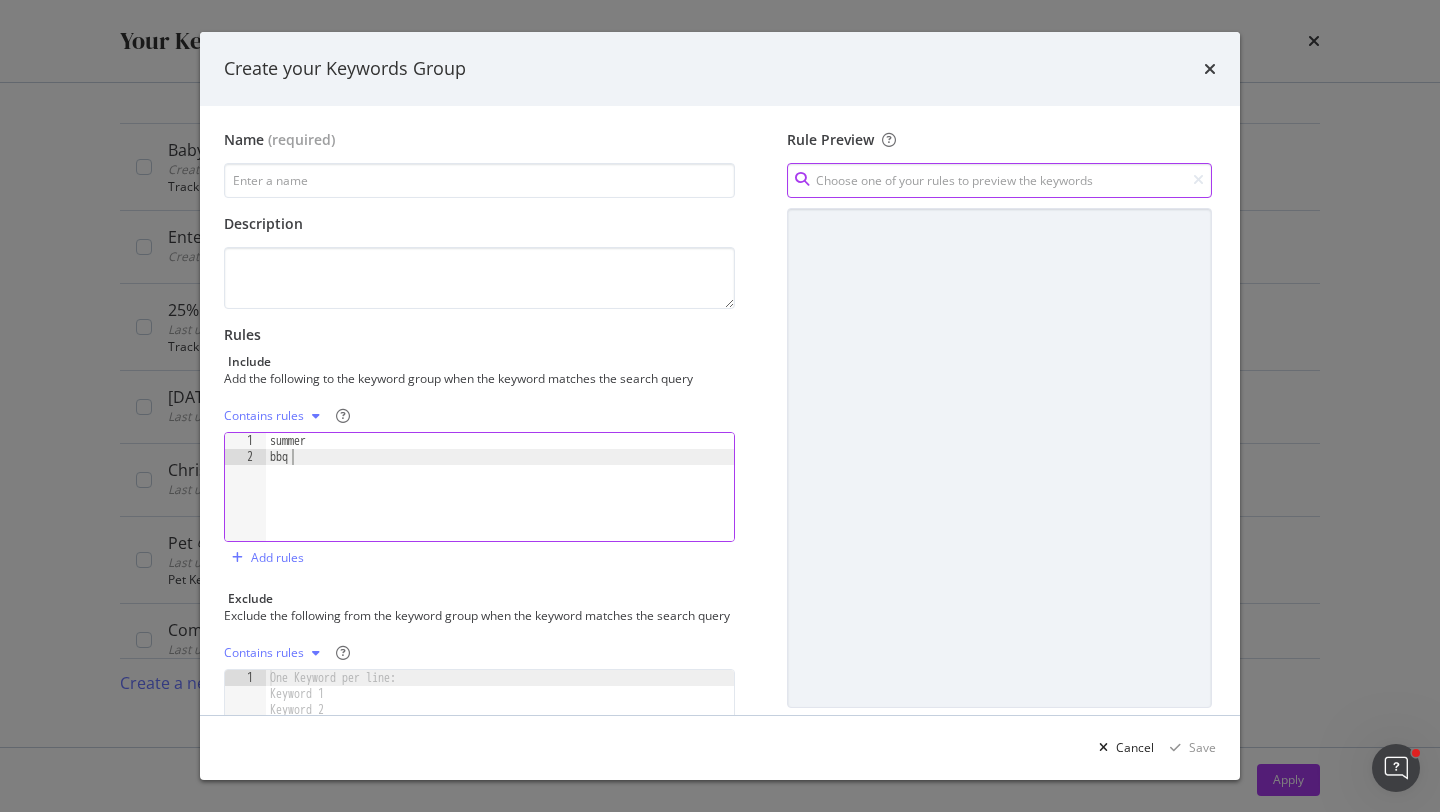 click at bounding box center [999, 180] 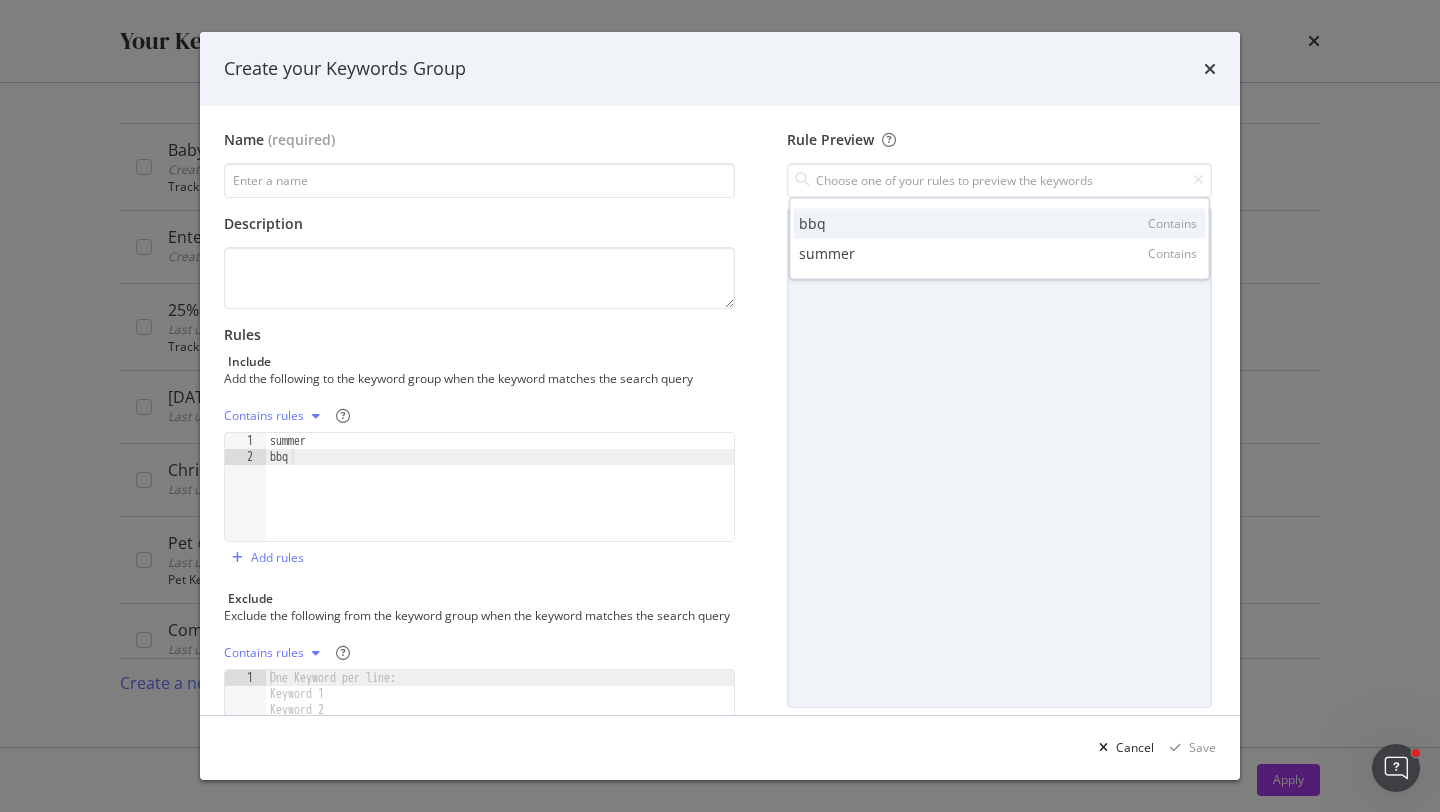 click on "bbq Contains" at bounding box center [1000, 224] 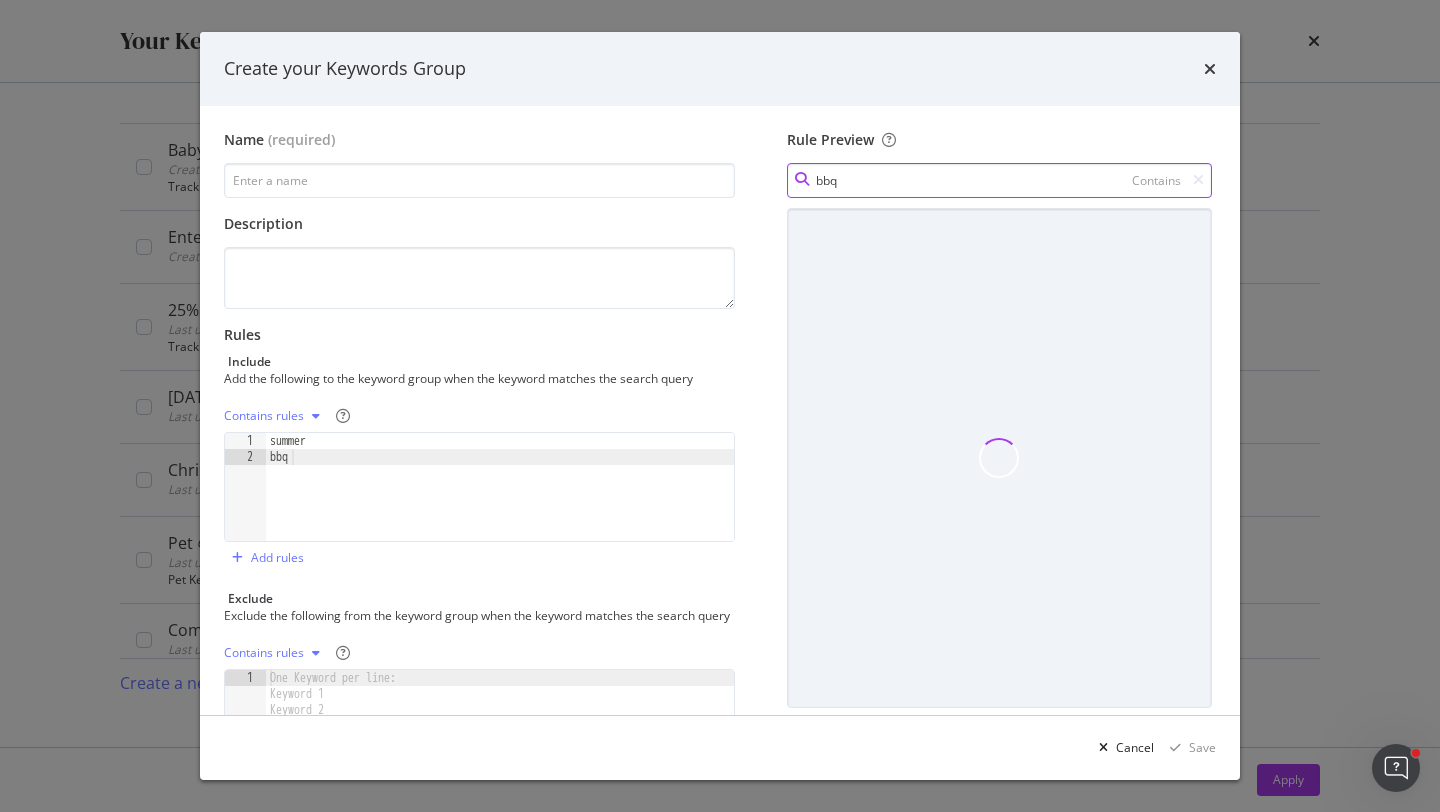 click on "bbq" at bounding box center (999, 180) 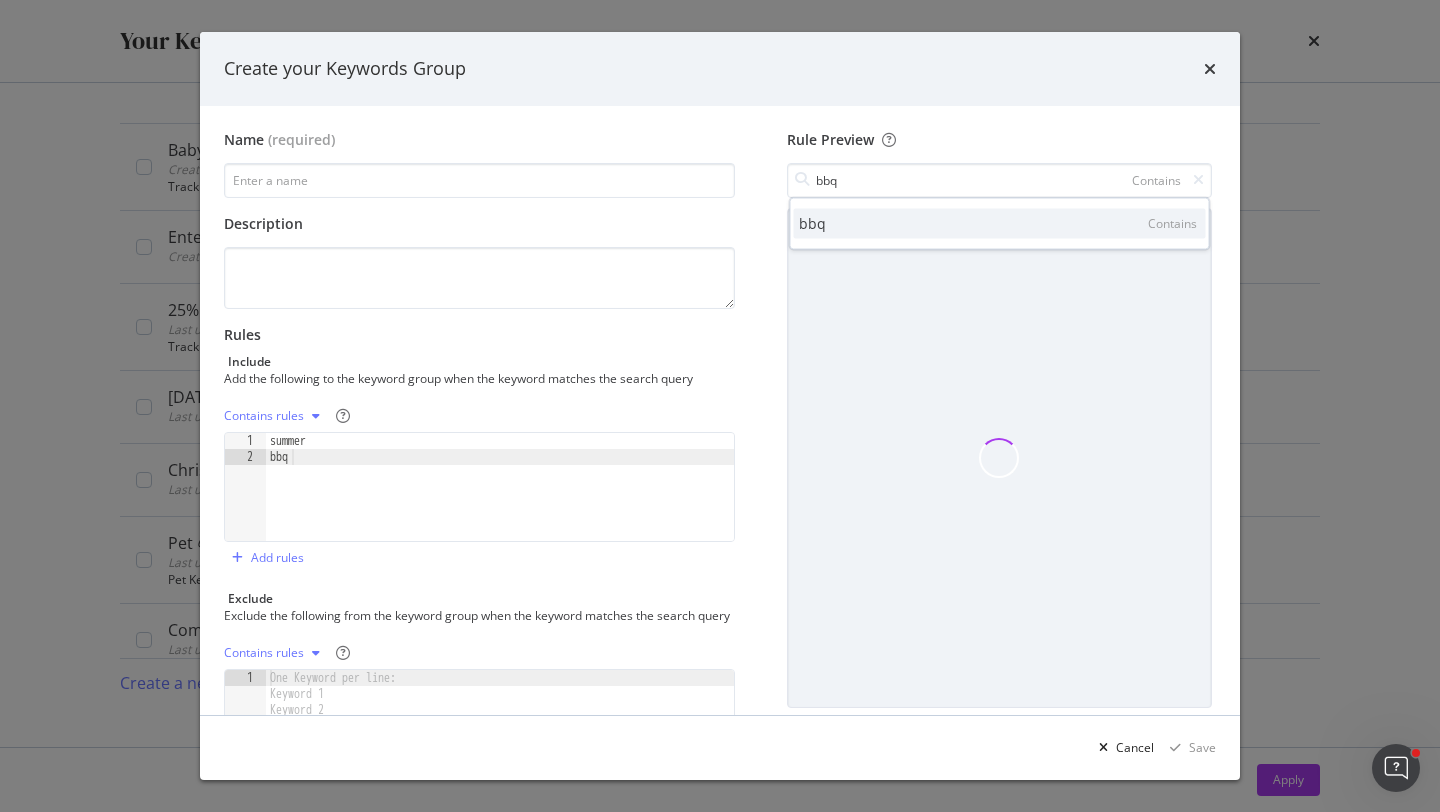 click on "bbq Contains" at bounding box center (1000, 224) 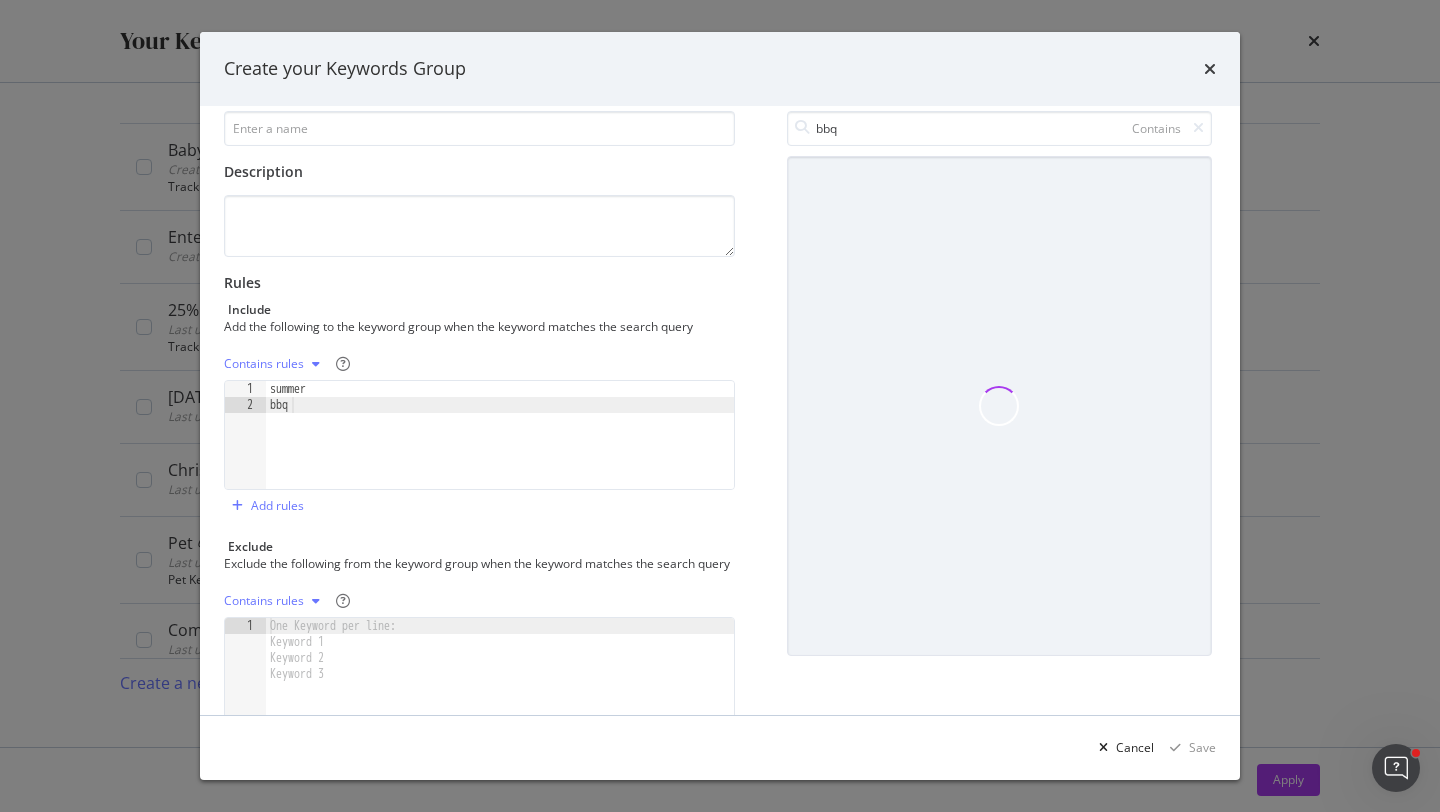 scroll, scrollTop: 62, scrollLeft: 0, axis: vertical 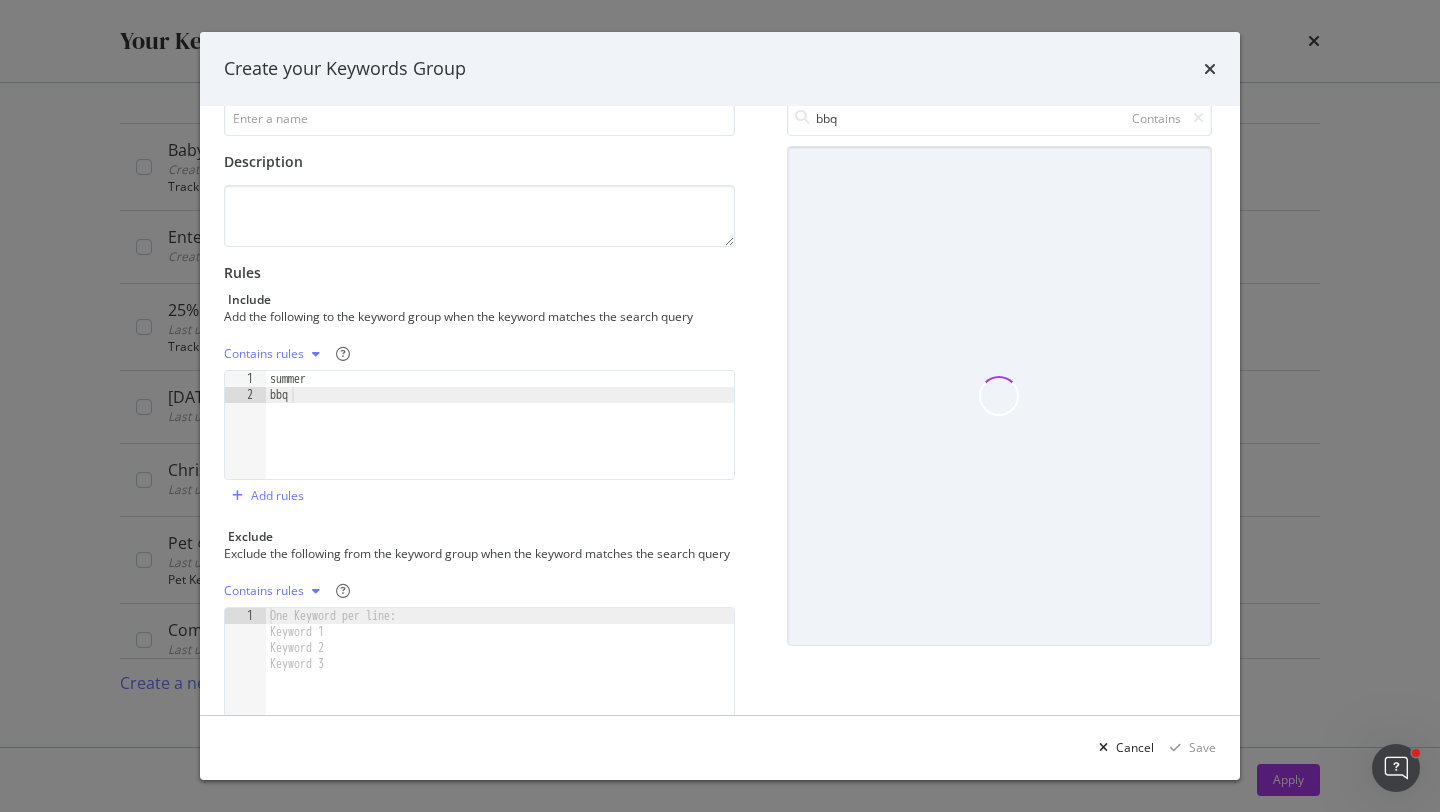 type 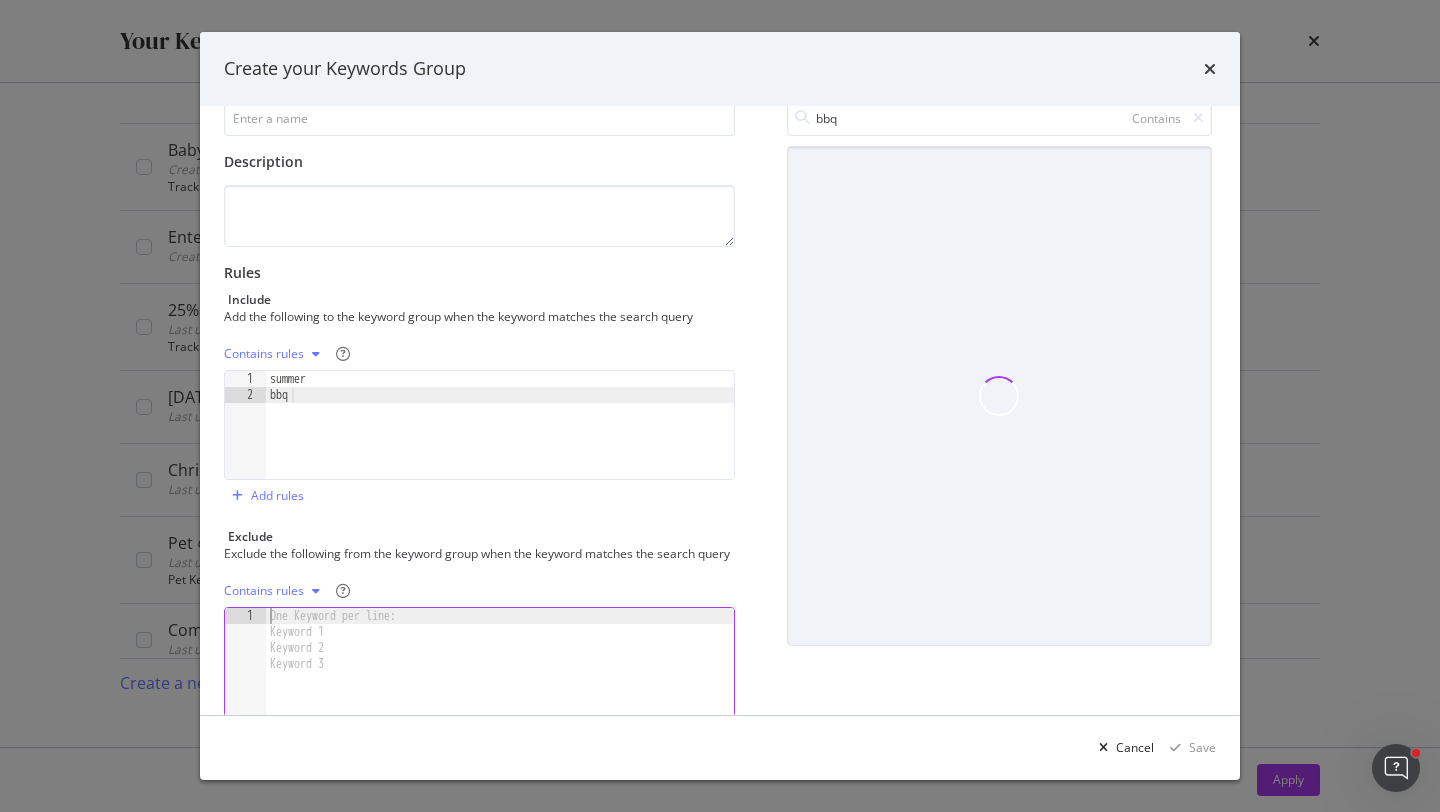 click at bounding box center (500, 678) 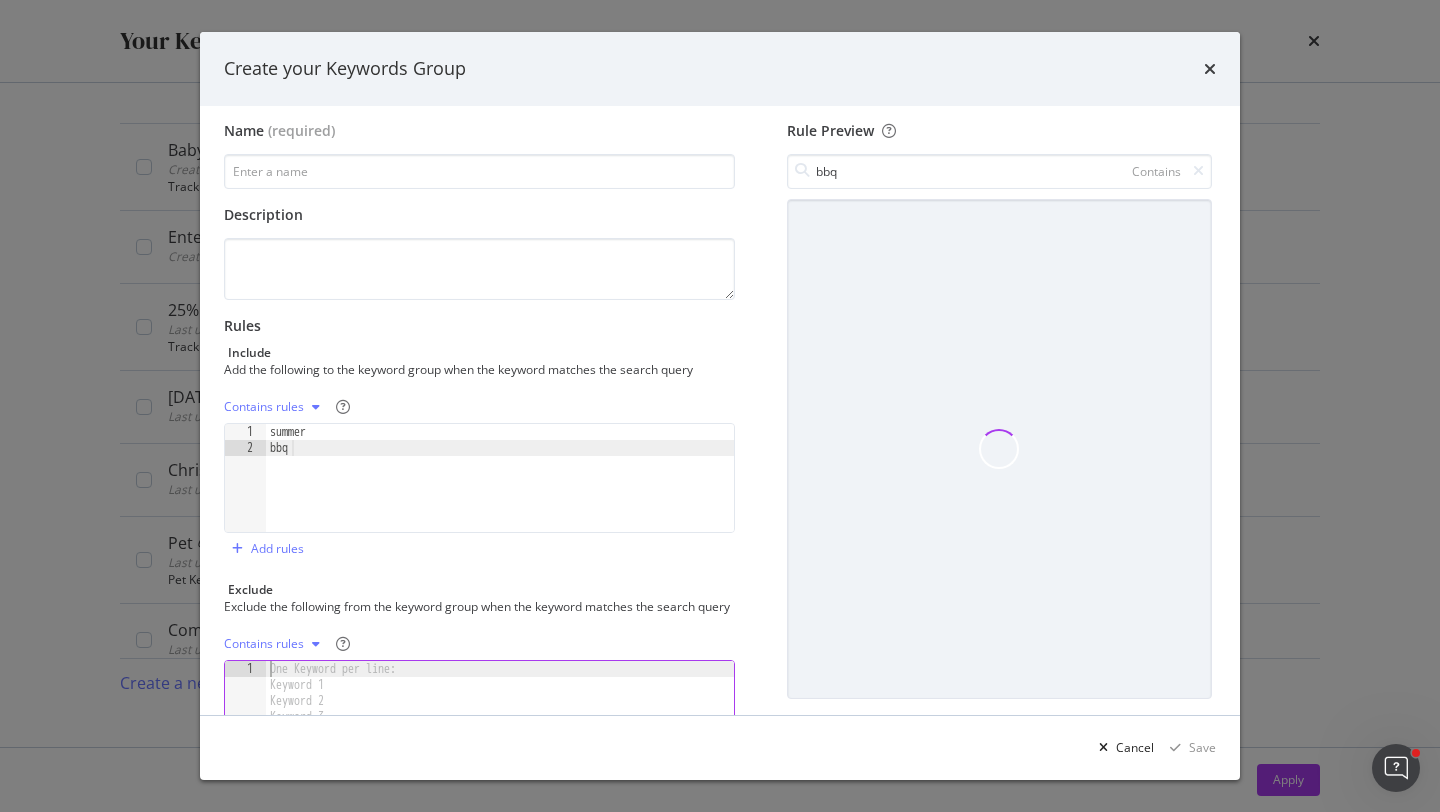 scroll, scrollTop: 7, scrollLeft: 0, axis: vertical 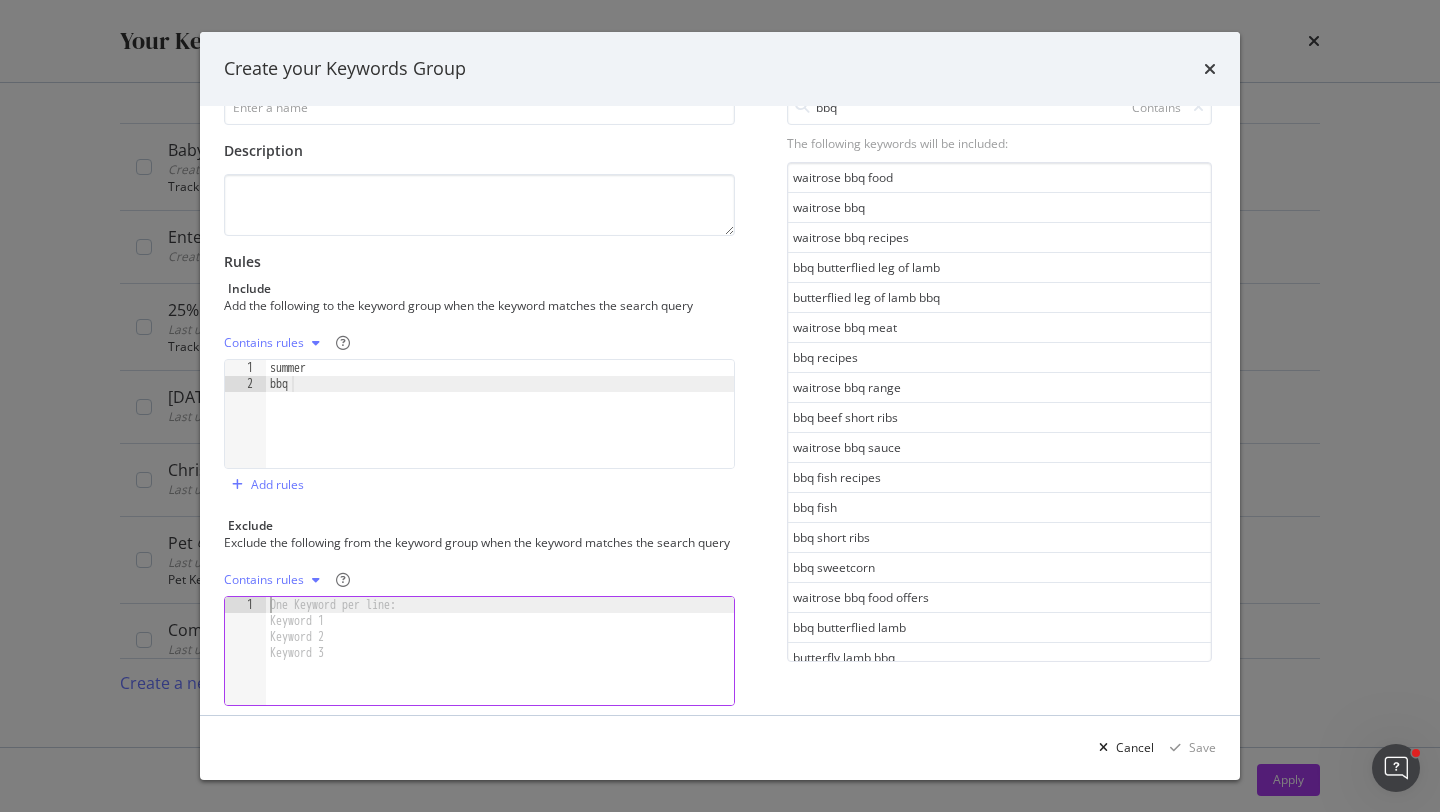 click at bounding box center (500, 667) 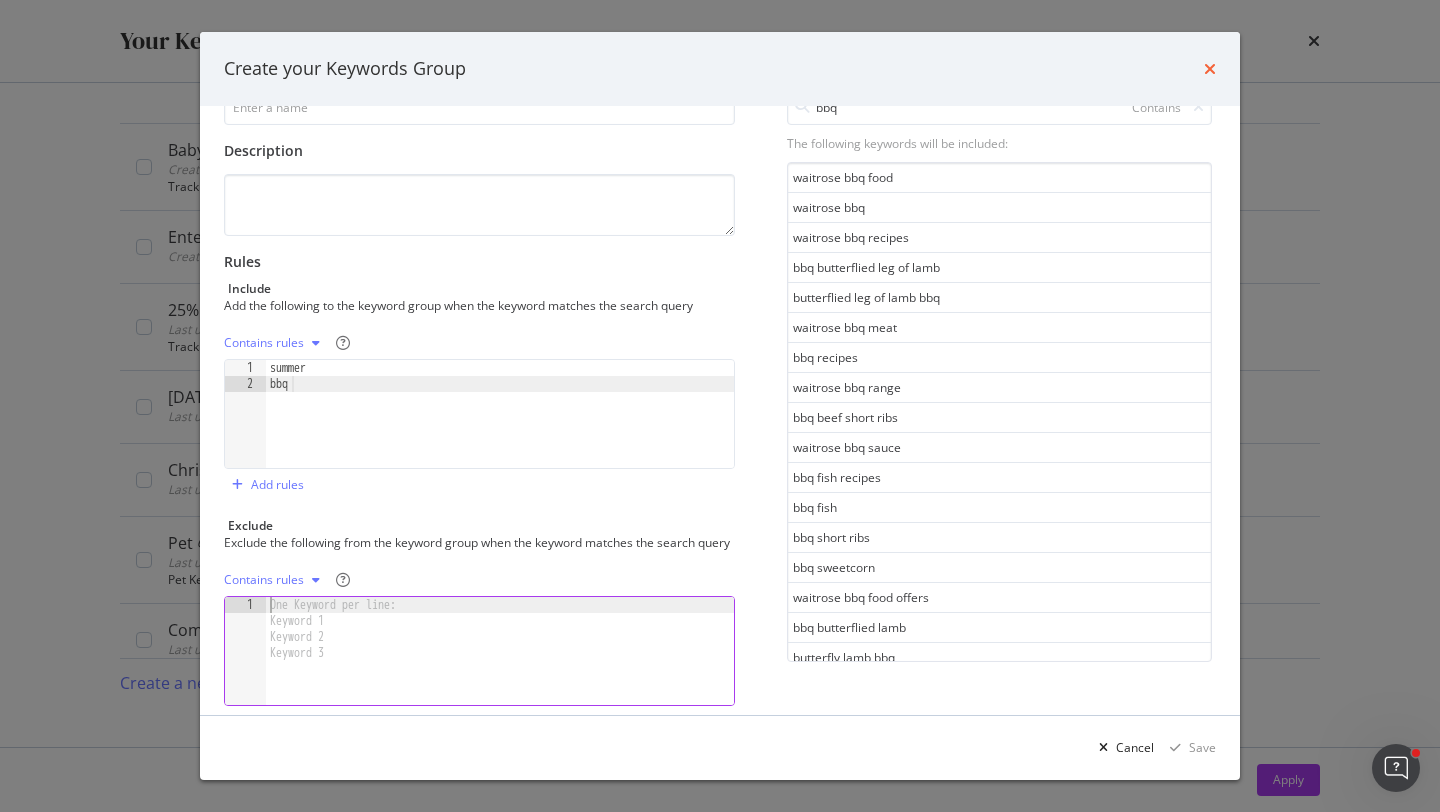 click at bounding box center [1210, 69] 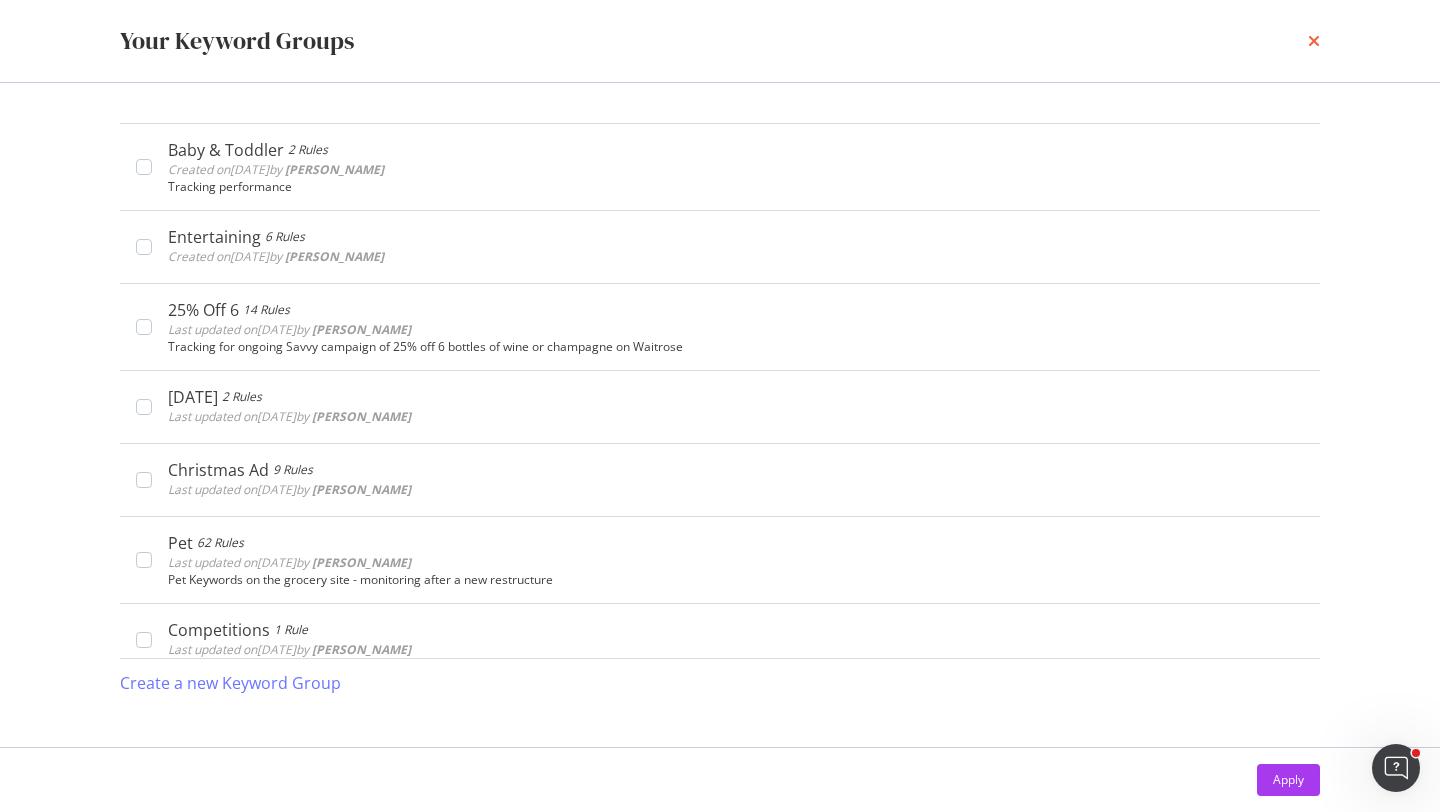 click at bounding box center [1314, 41] 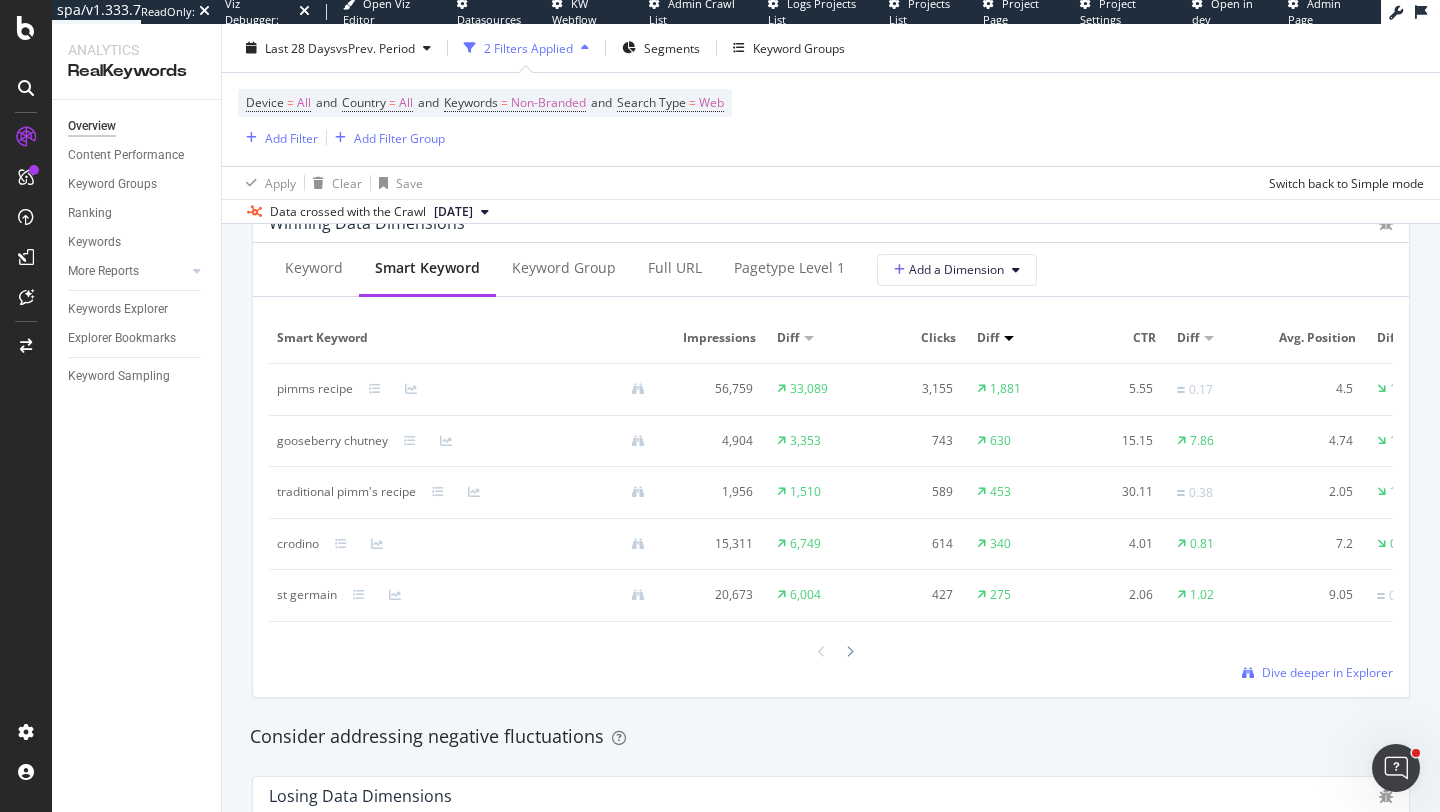 scroll, scrollTop: 1825, scrollLeft: 0, axis: vertical 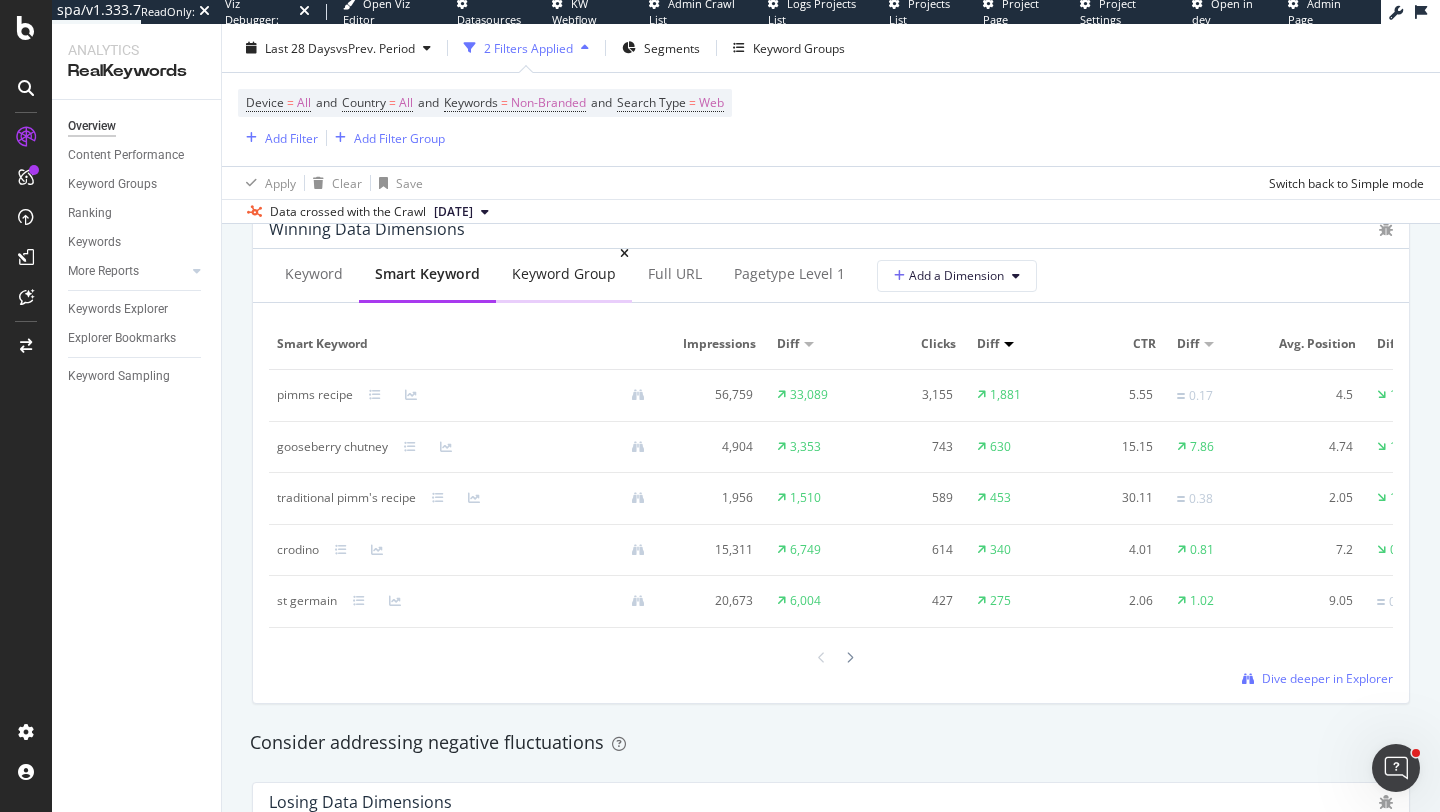 click on "Keyword Group" at bounding box center (564, 274) 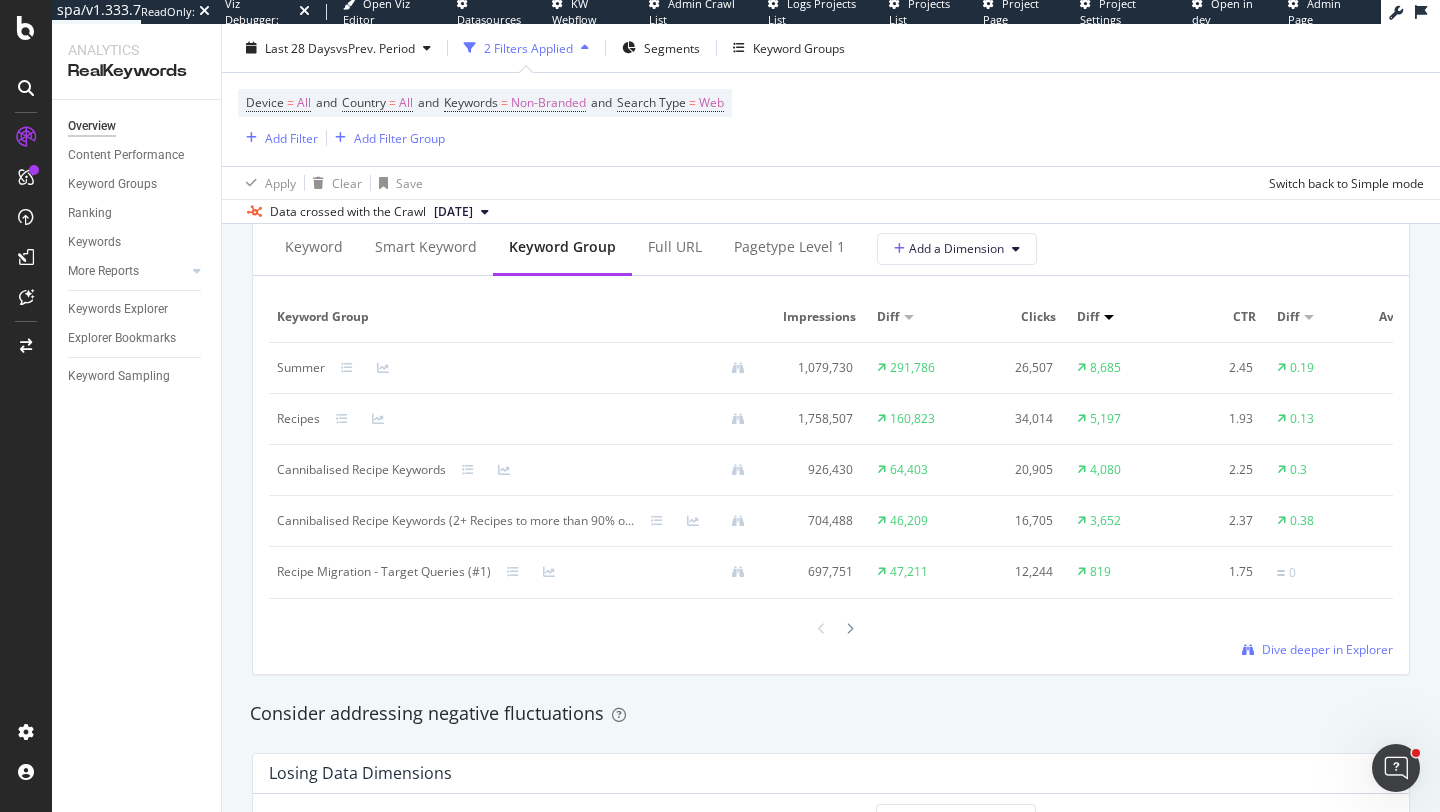 scroll, scrollTop: 1837, scrollLeft: 0, axis: vertical 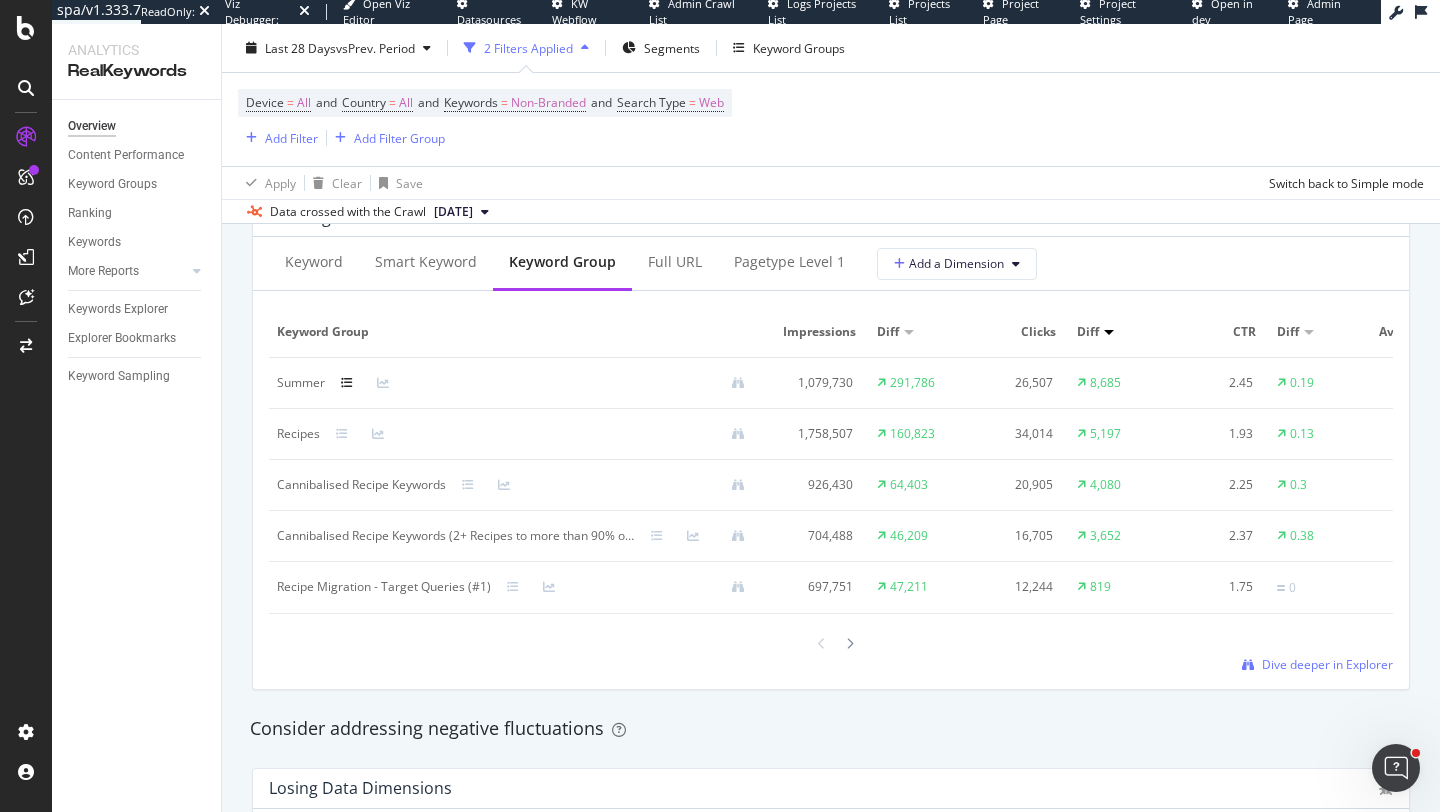 click at bounding box center [347, 383] 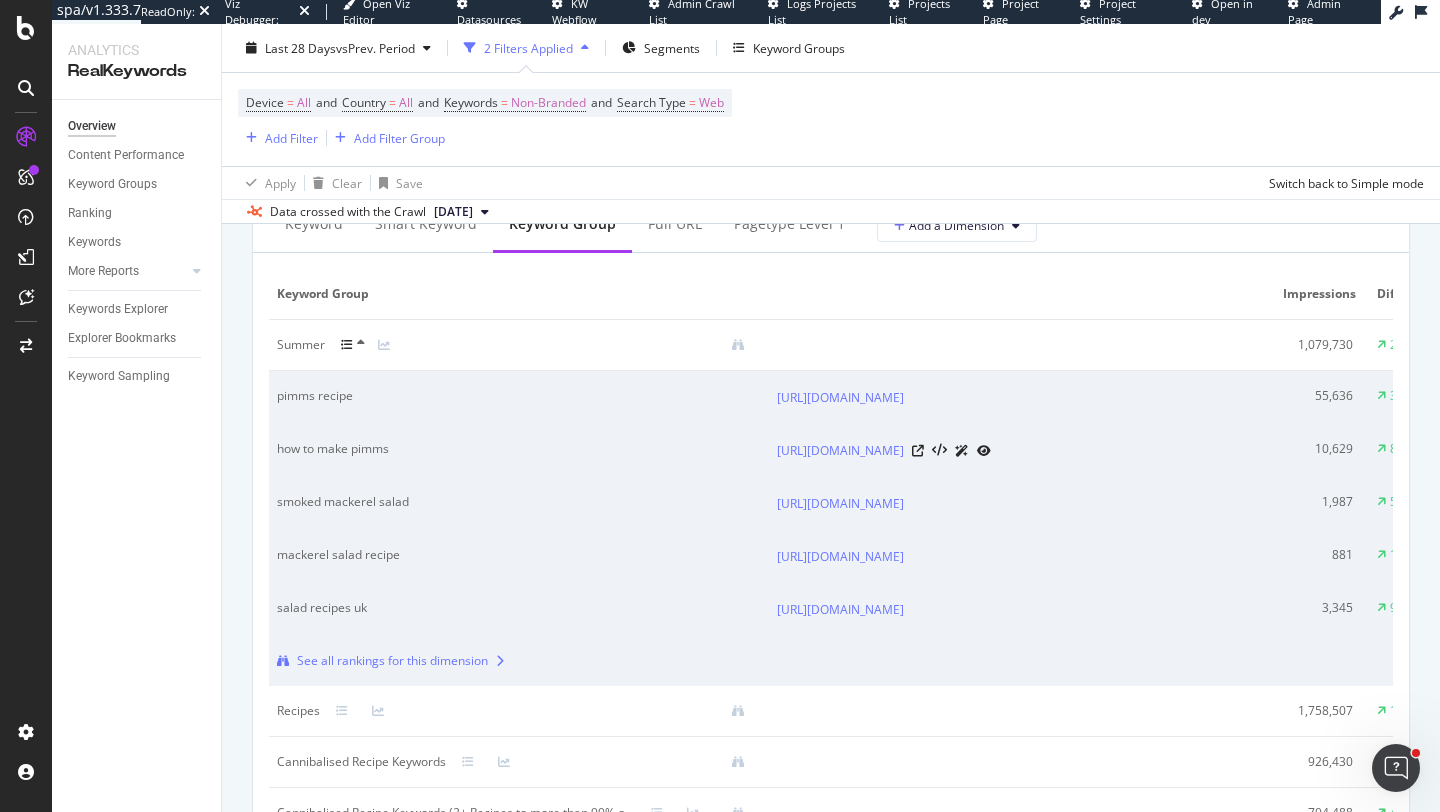 scroll, scrollTop: 1886, scrollLeft: 0, axis: vertical 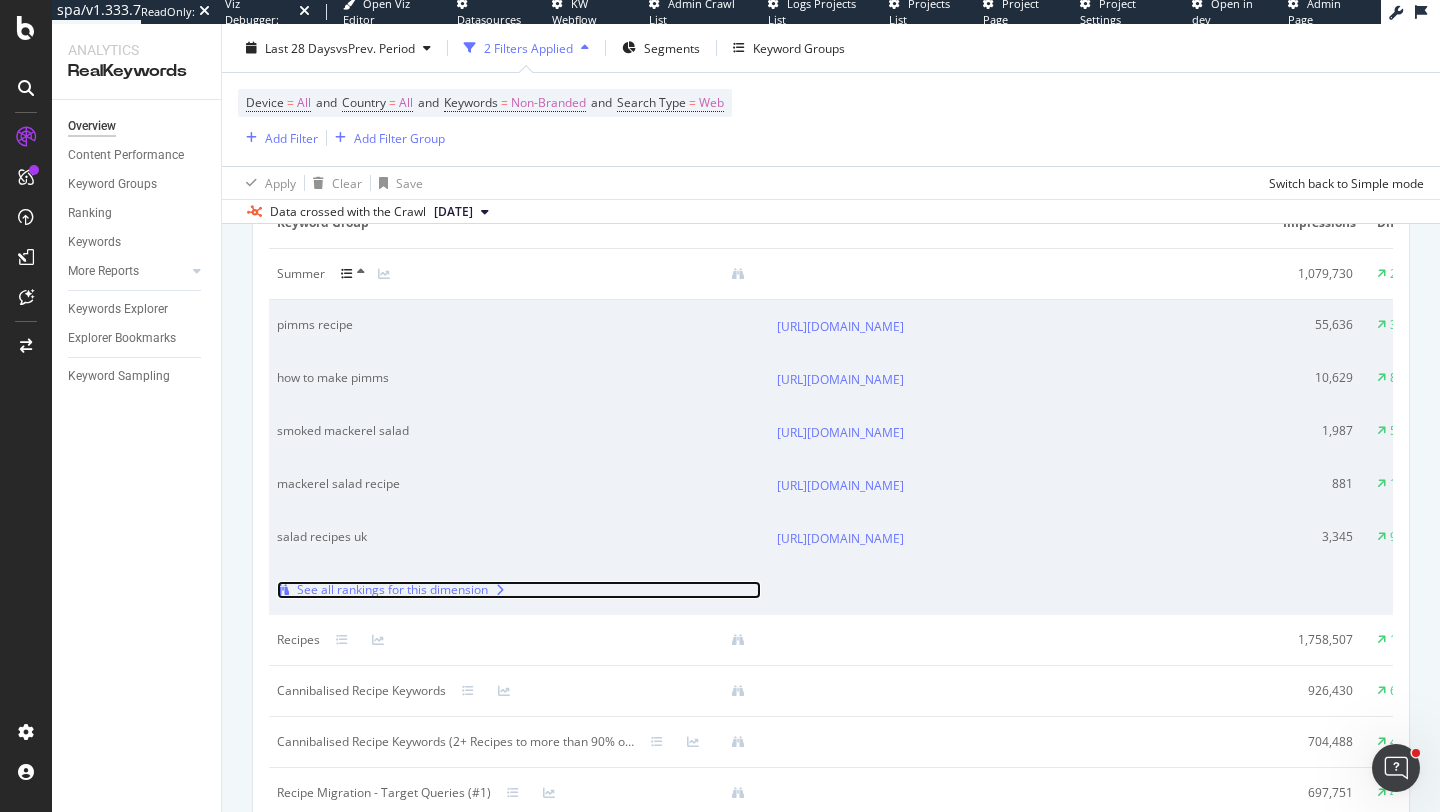 click on "See all rankings for this dimension" at bounding box center (392, 590) 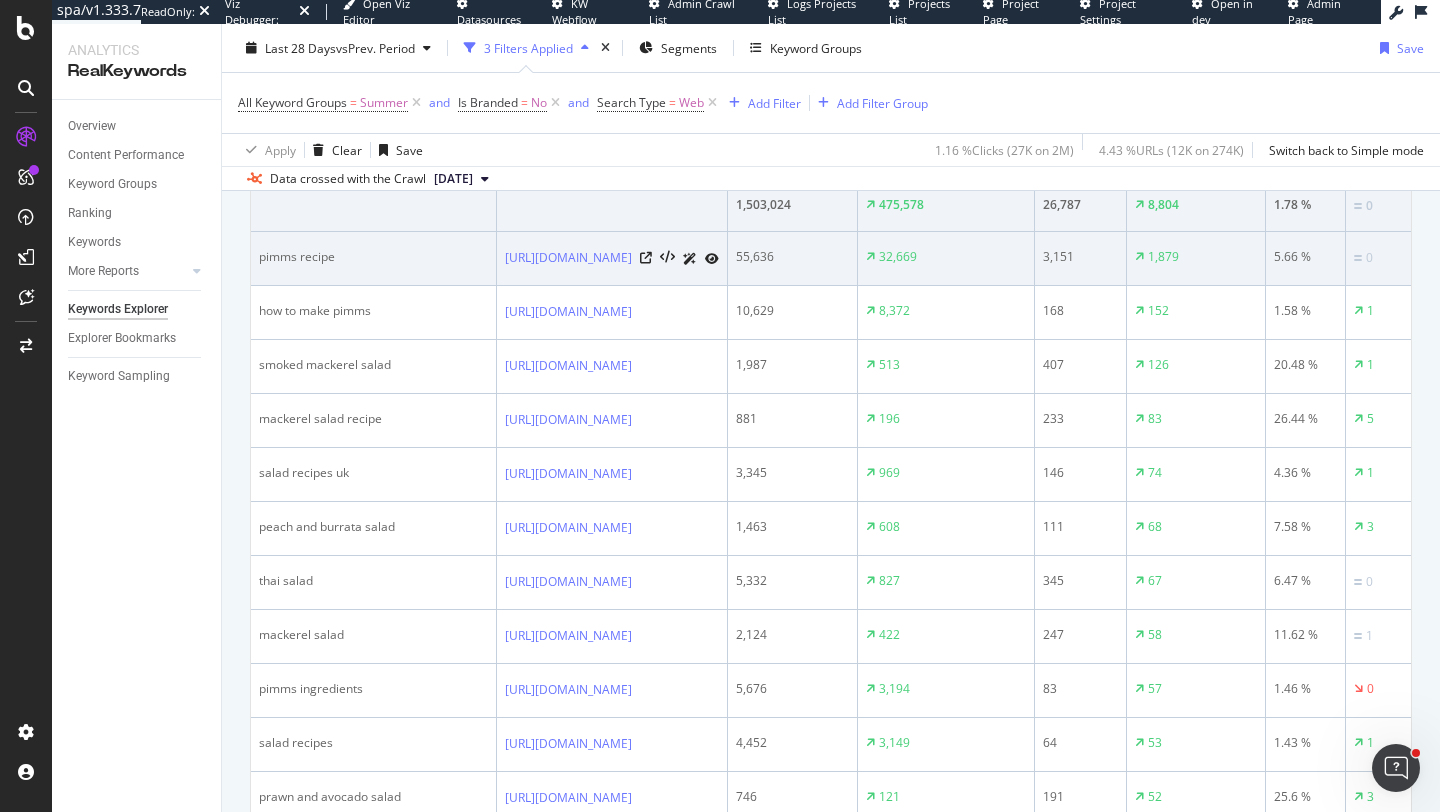 scroll, scrollTop: 767, scrollLeft: 0, axis: vertical 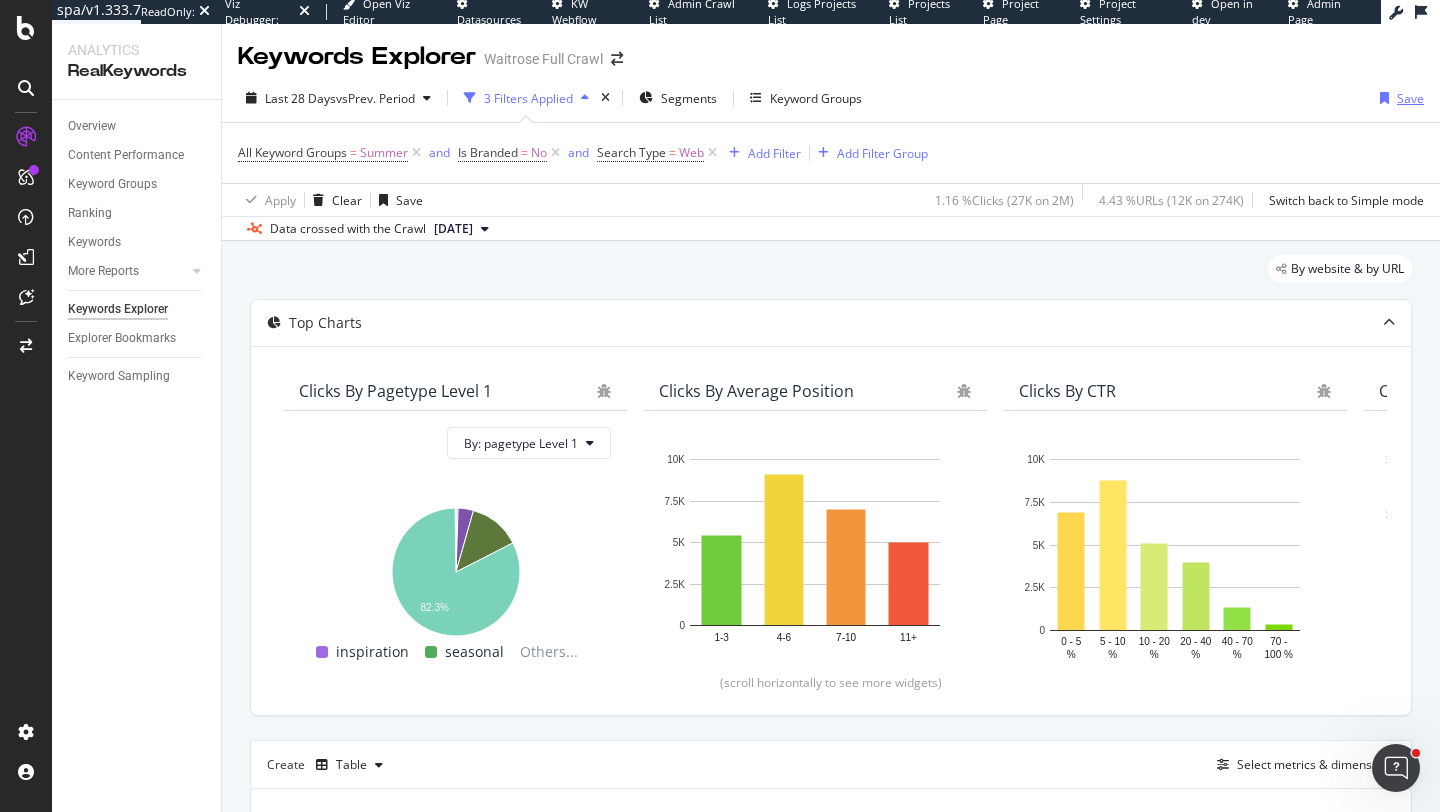 click on "Save" at bounding box center [1410, 98] 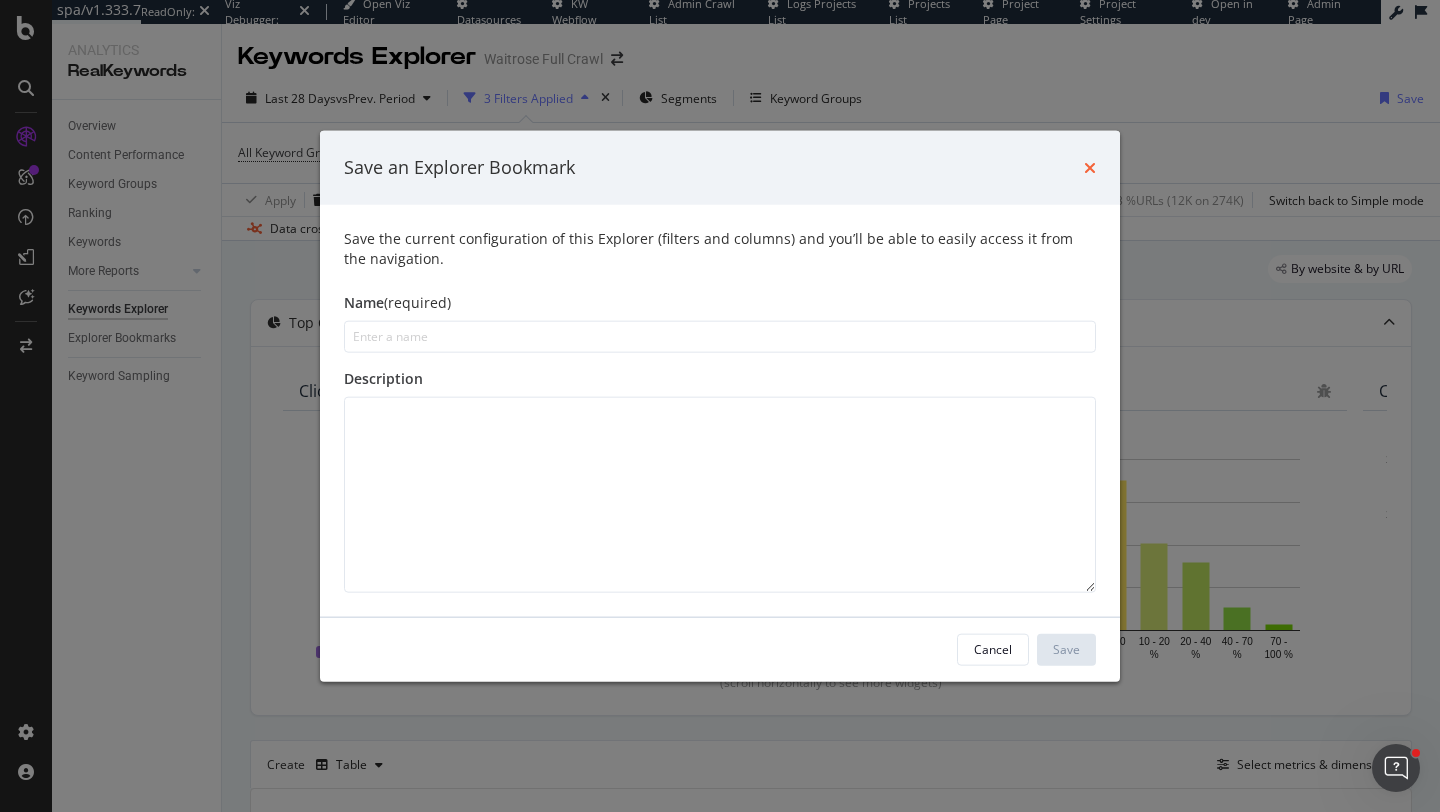 click at bounding box center (1090, 167) 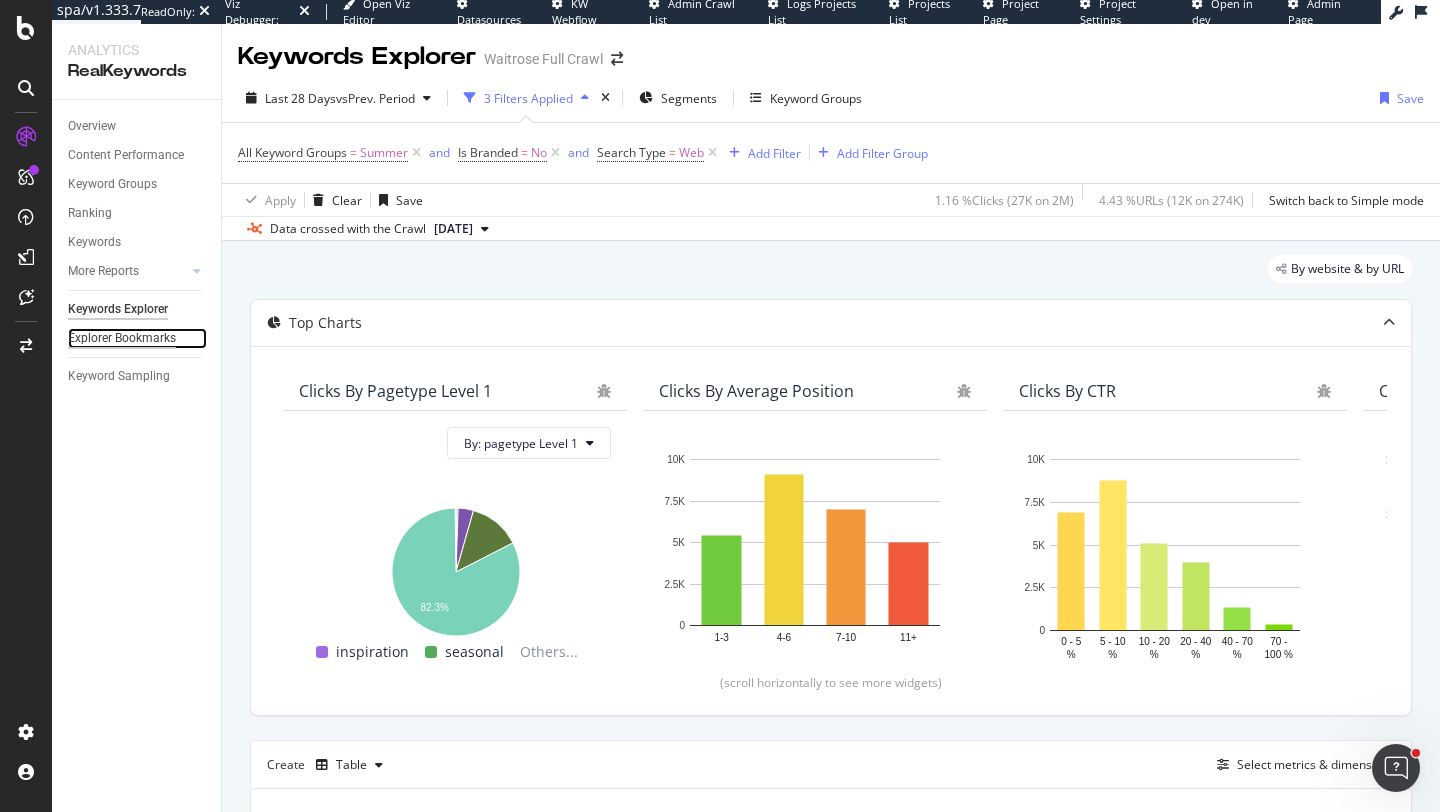 click on "Explorer Bookmarks" at bounding box center [122, 338] 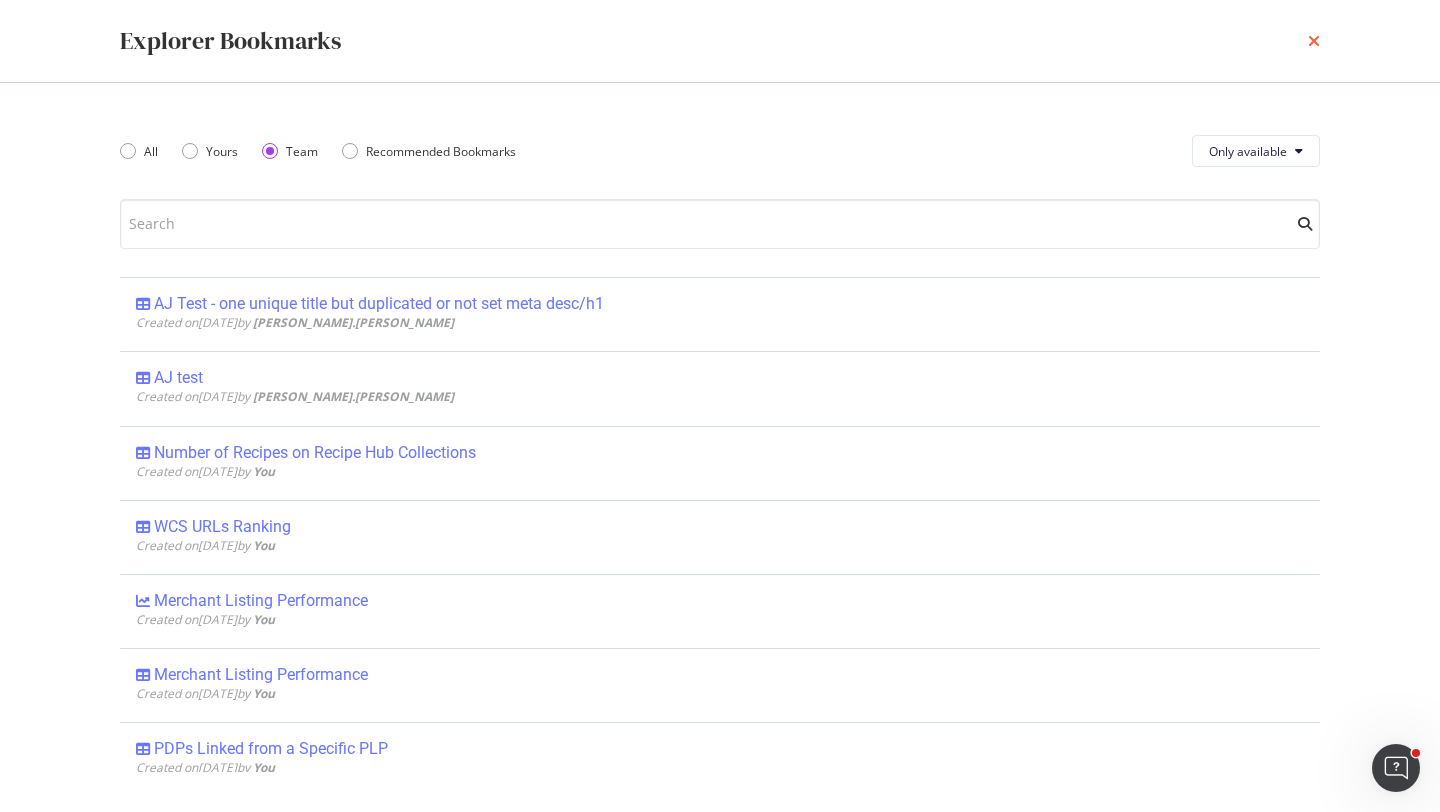 click at bounding box center [1314, 41] 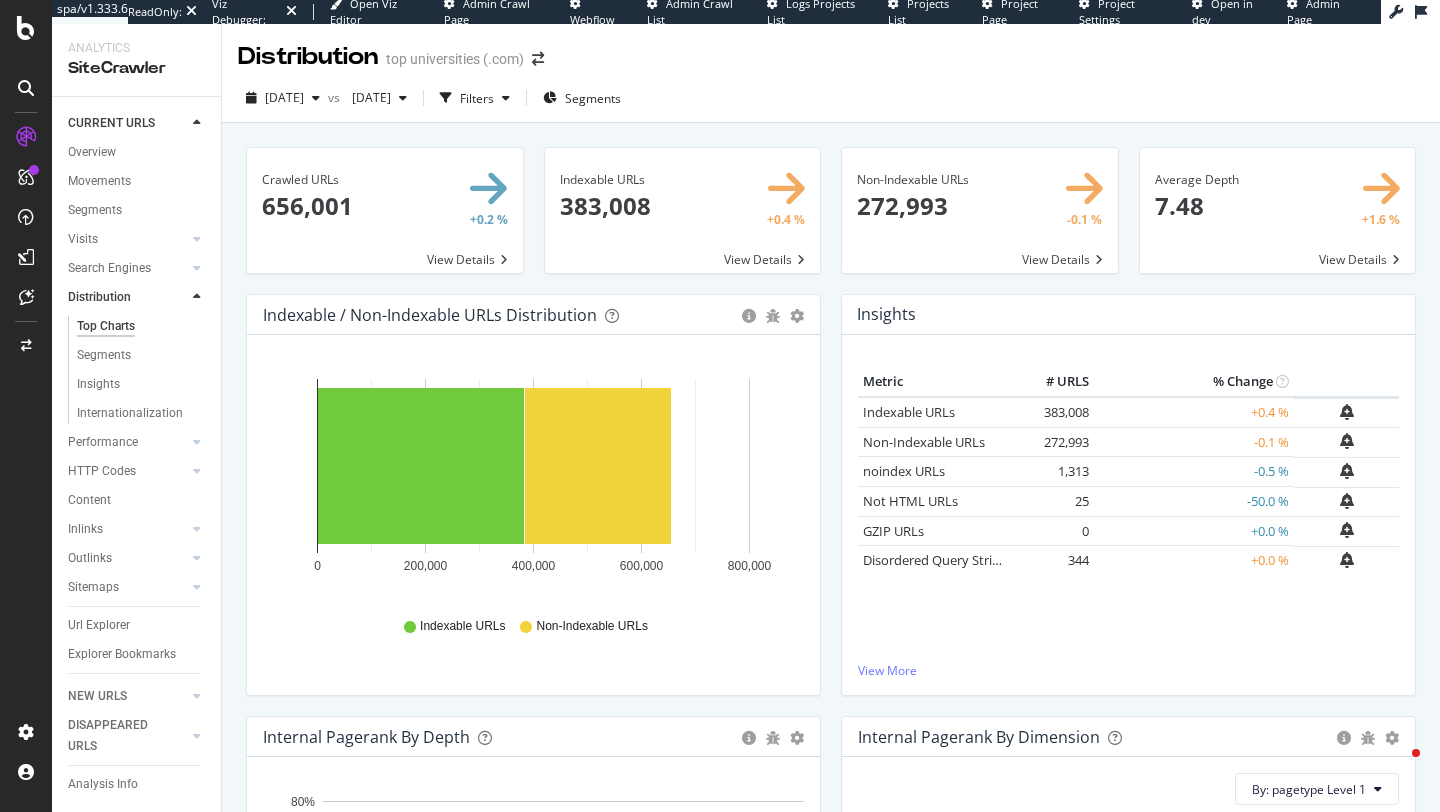 scroll, scrollTop: 0, scrollLeft: 0, axis: both 